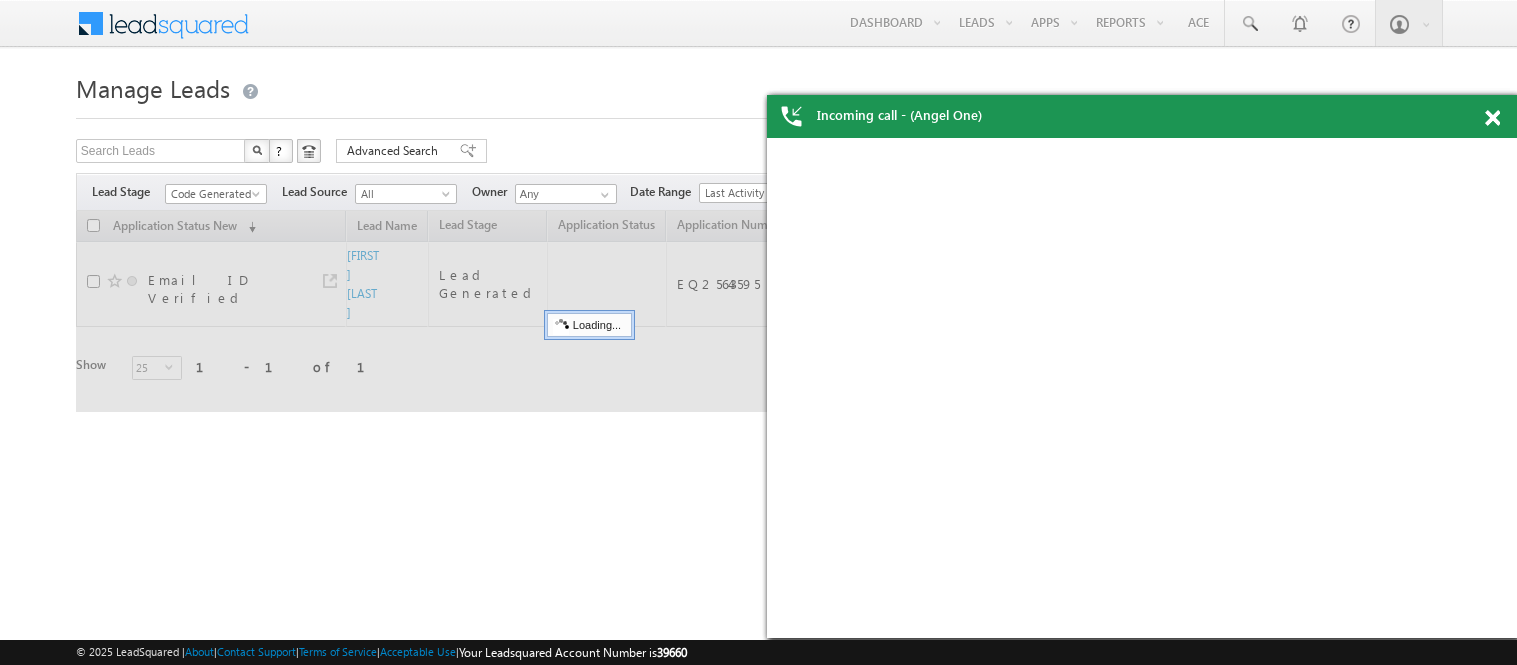 click on "Manage Leads" at bounding box center (758, 86) 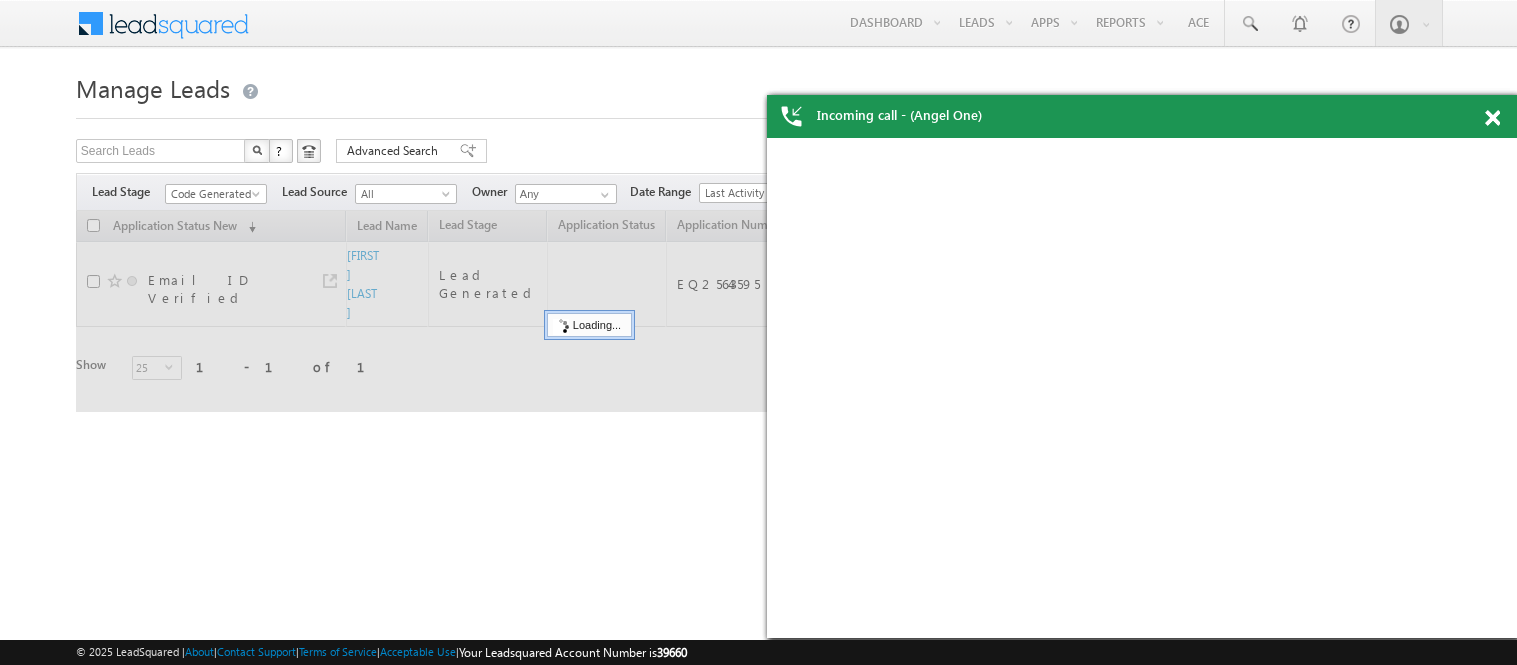 scroll, scrollTop: 0, scrollLeft: 0, axis: both 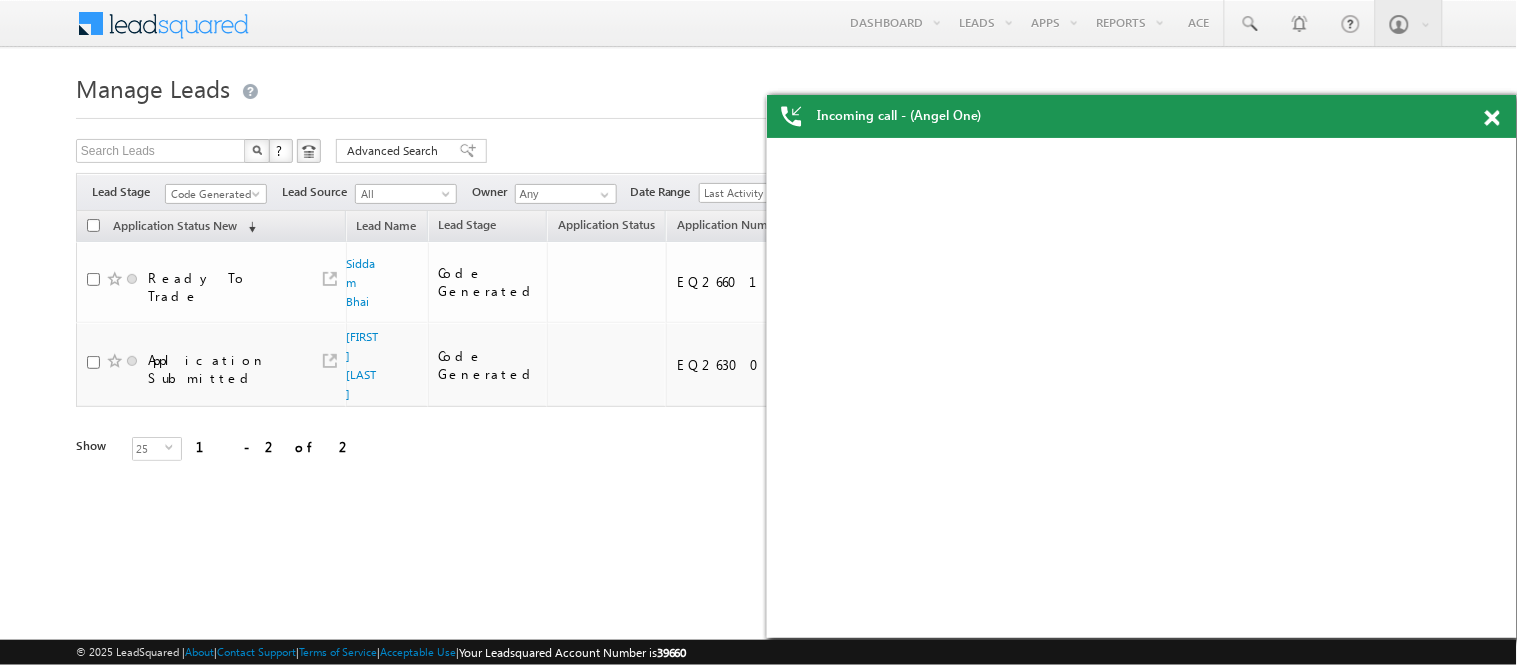 click at bounding box center (1492, 118) 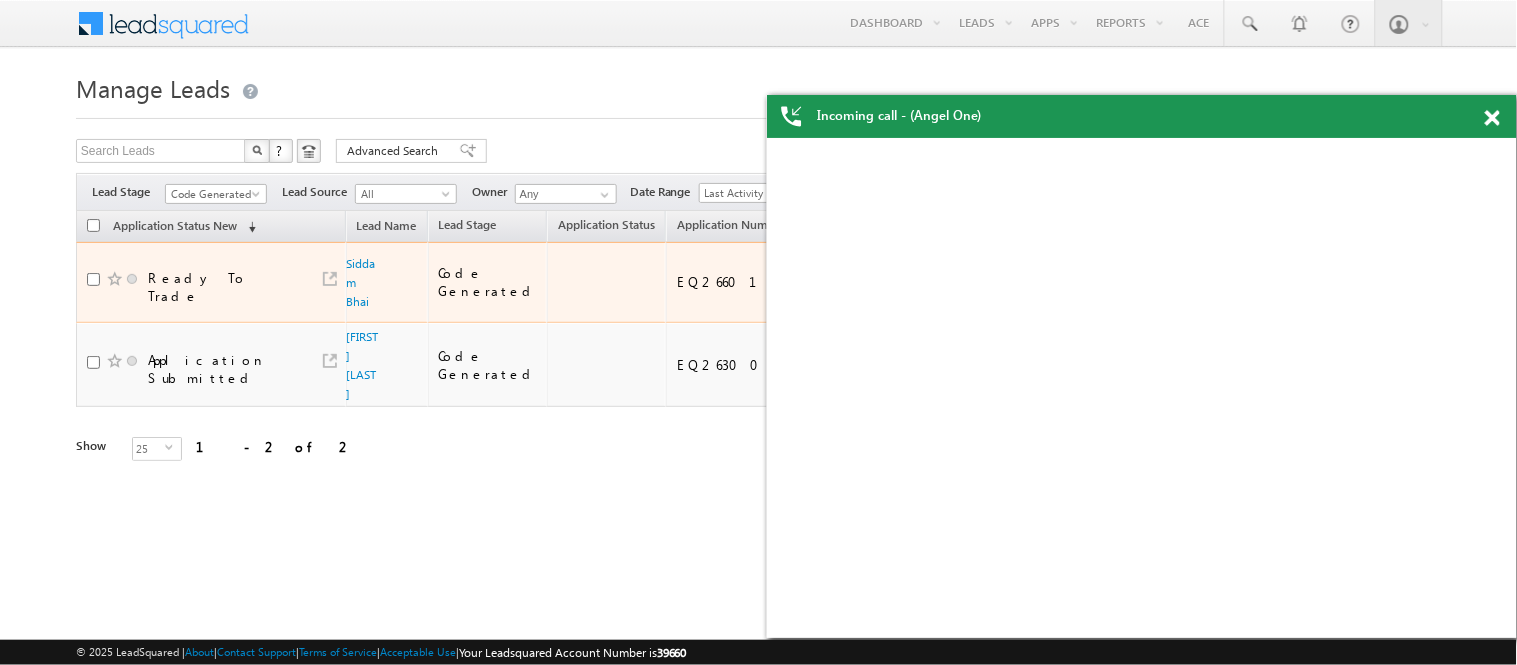scroll, scrollTop: 0, scrollLeft: 0, axis: both 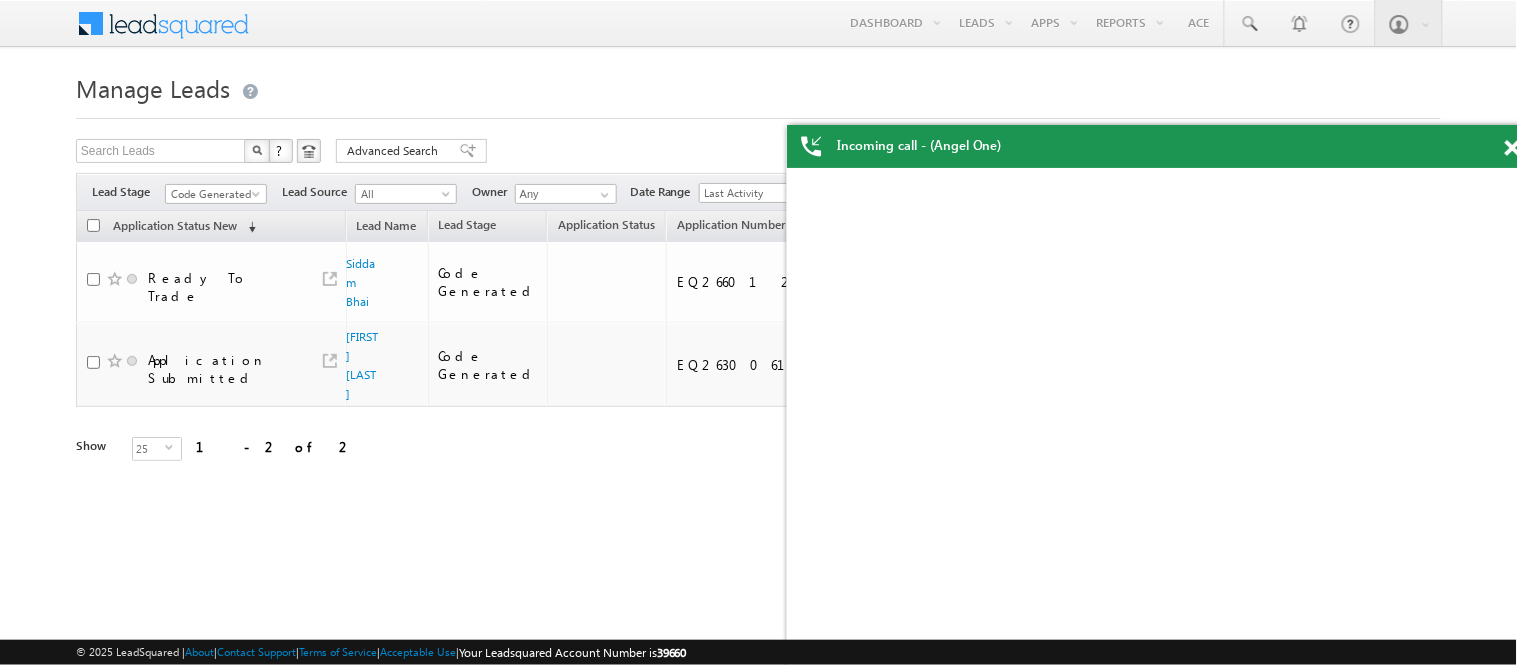 click on "Refresh first prev 1 next last 1 - 2 of 2" at bounding box center [583, 436] 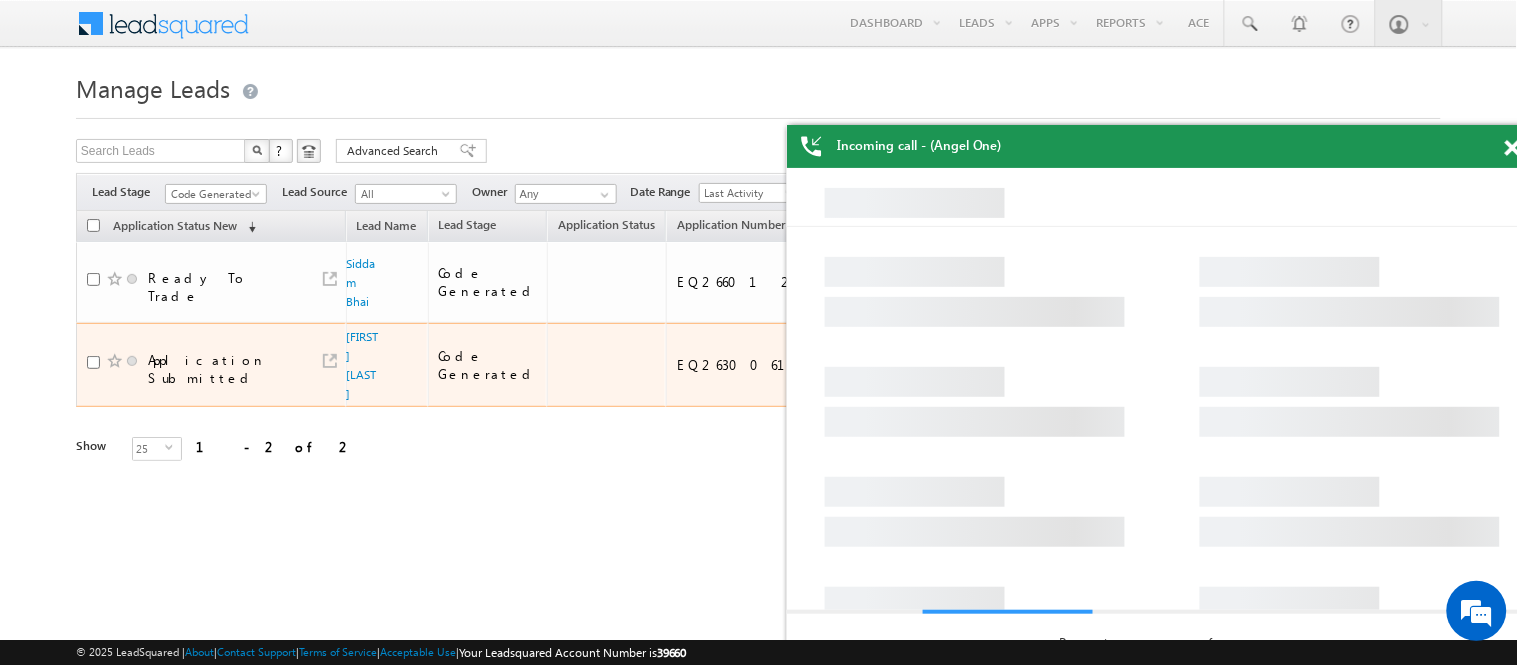 click on "EQ26300615" at bounding box center (746, 365) 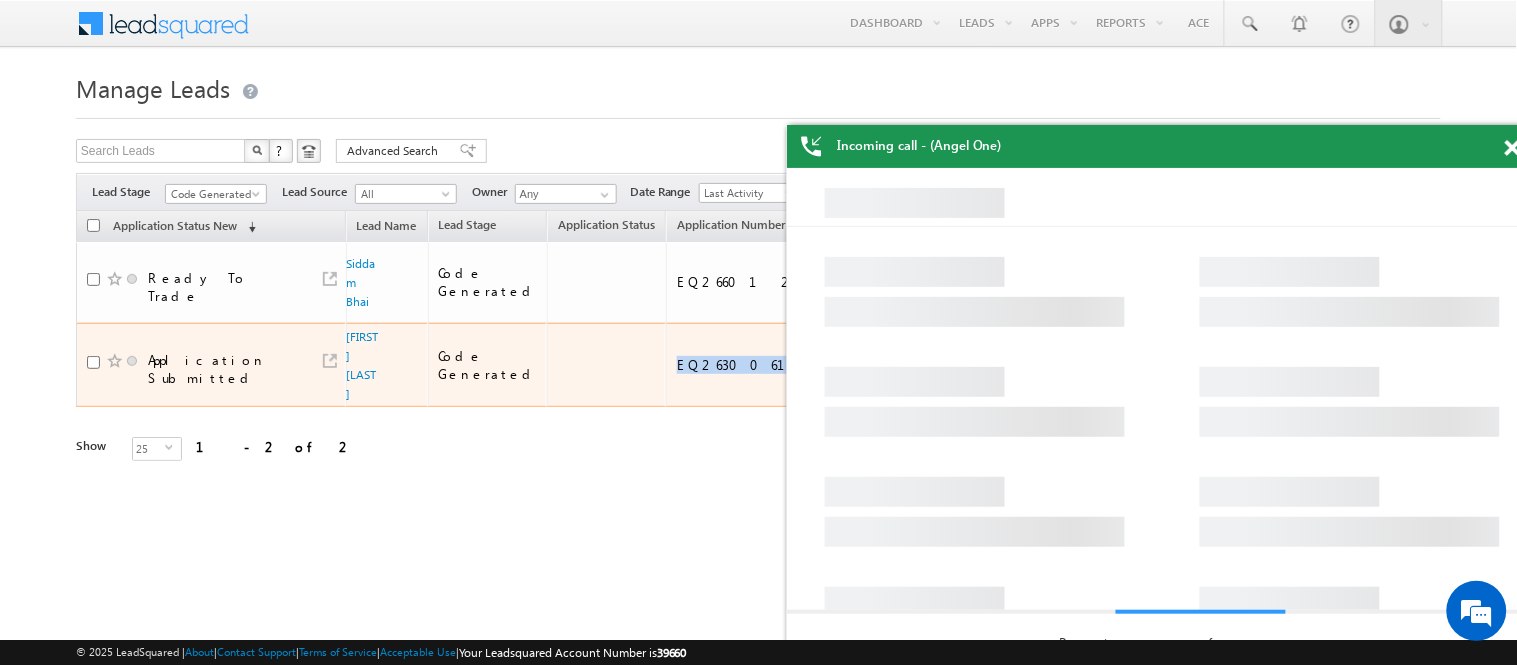 click on "EQ26300615" at bounding box center [746, 365] 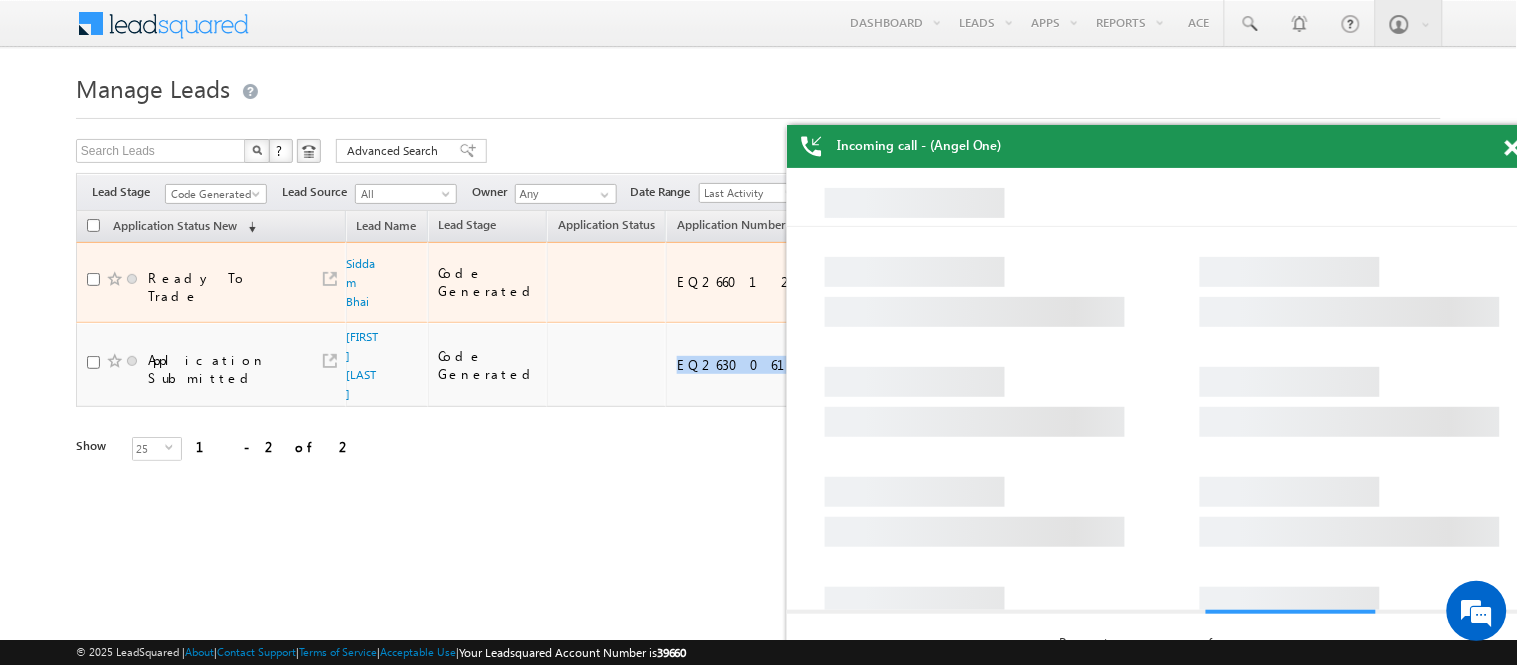copy on "EQ26300615" 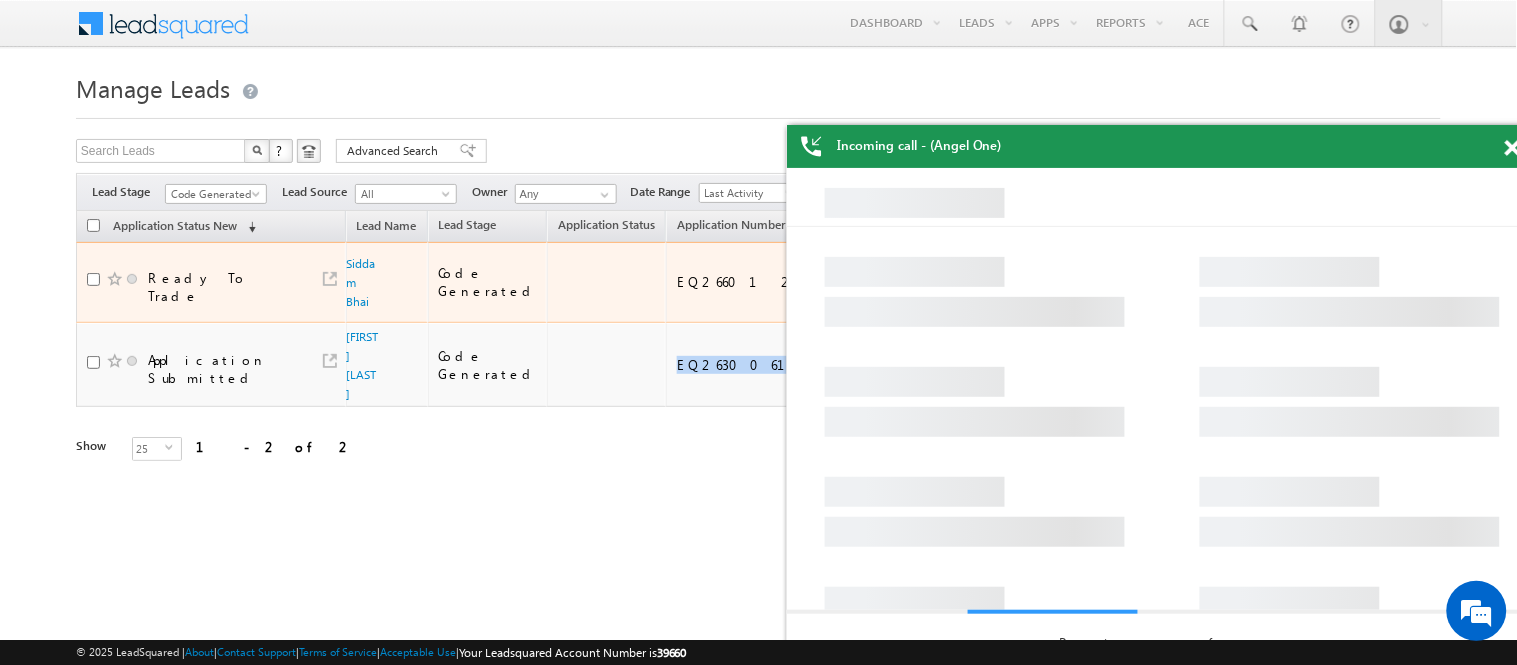click on "Code Generated" at bounding box center (213, 194) 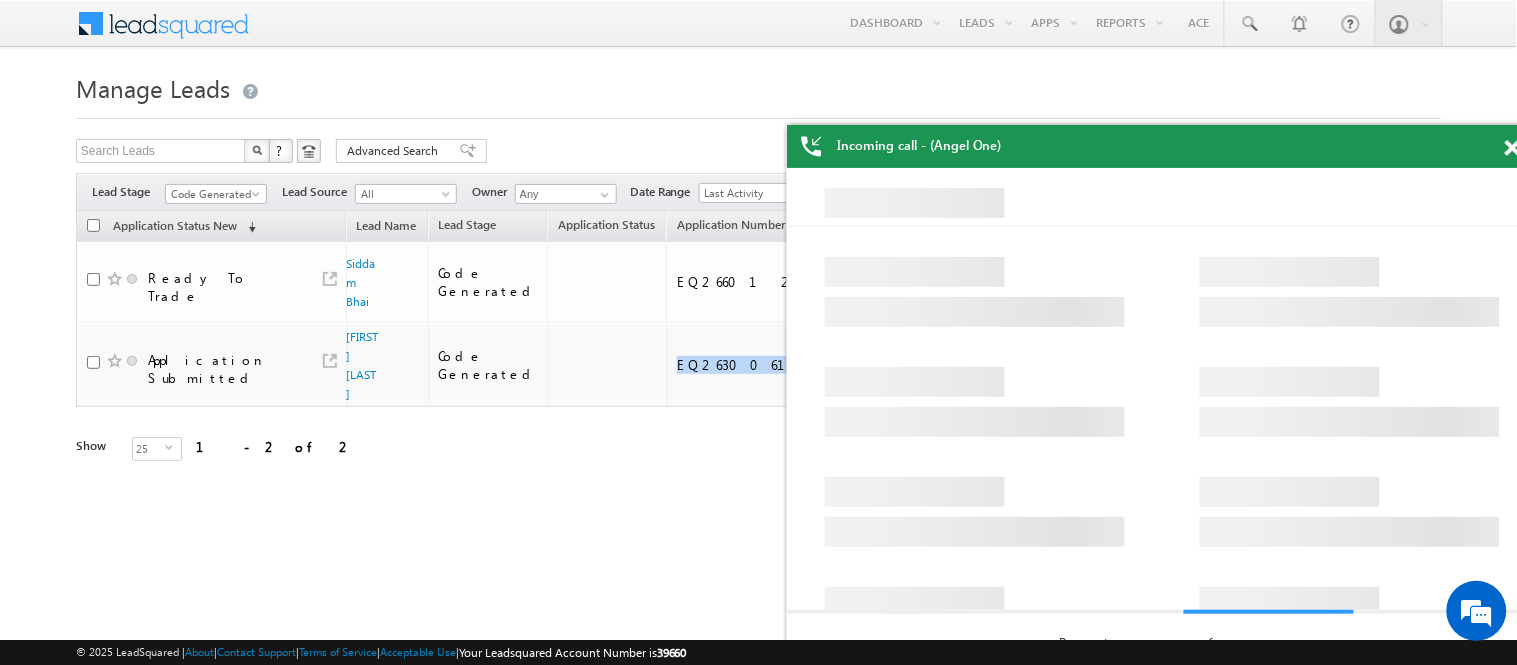 click on "Code Generated" at bounding box center (213, 194) 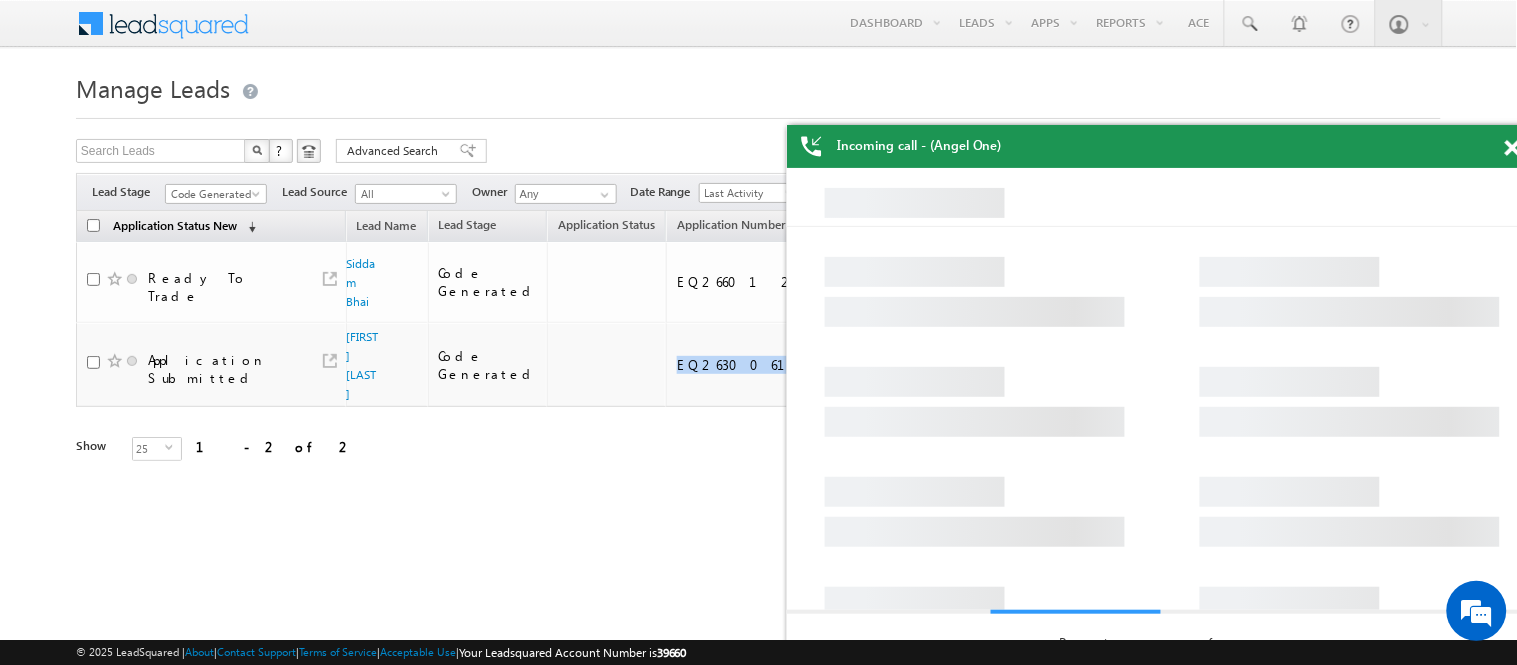 scroll, scrollTop: 0, scrollLeft: 0, axis: both 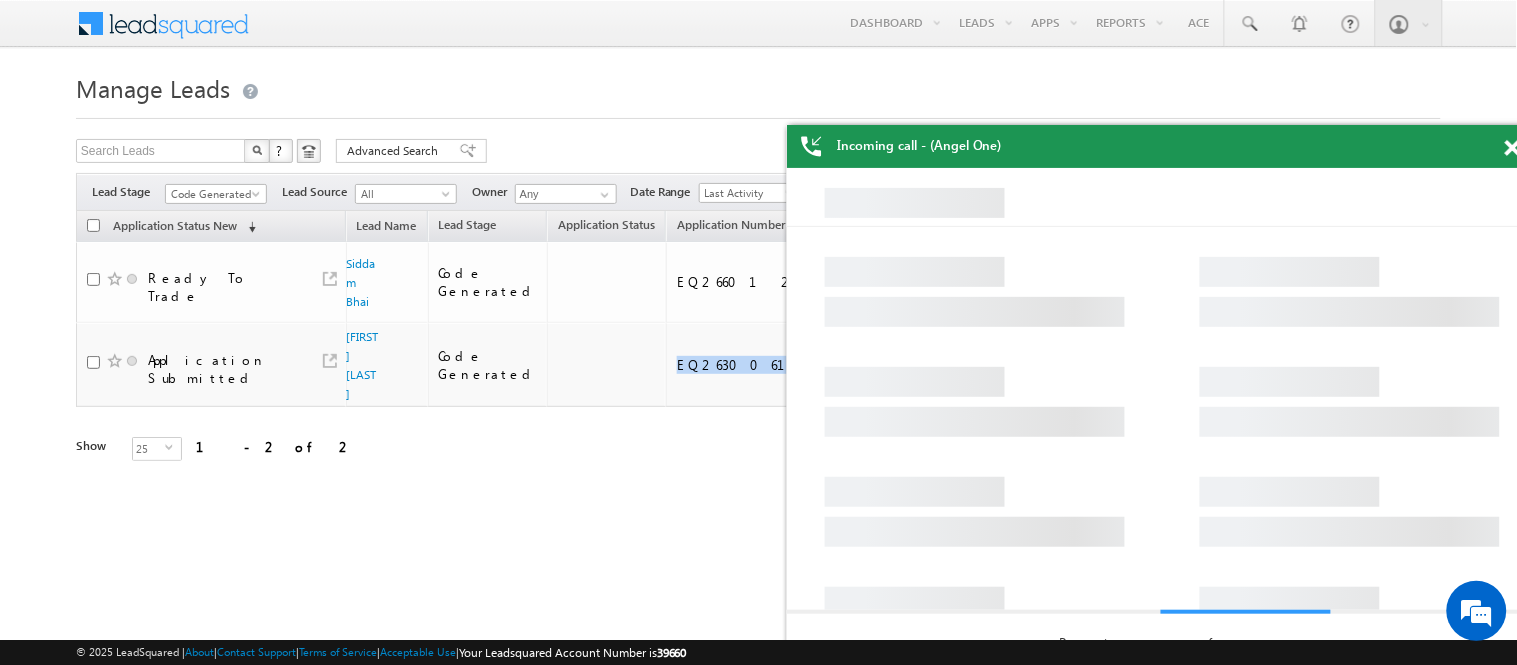 click on "Code Generated" at bounding box center (213, 194) 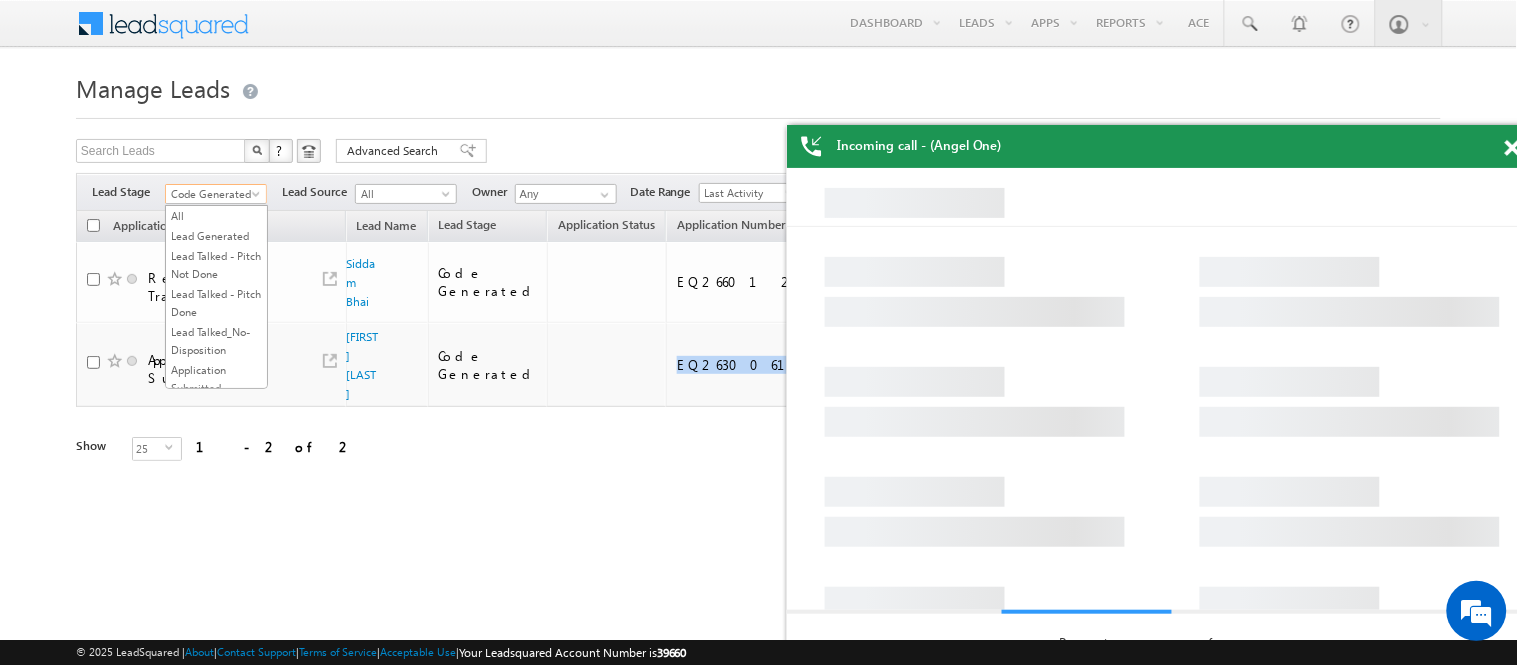click on "FnO Not Interested" at bounding box center (216, 615) 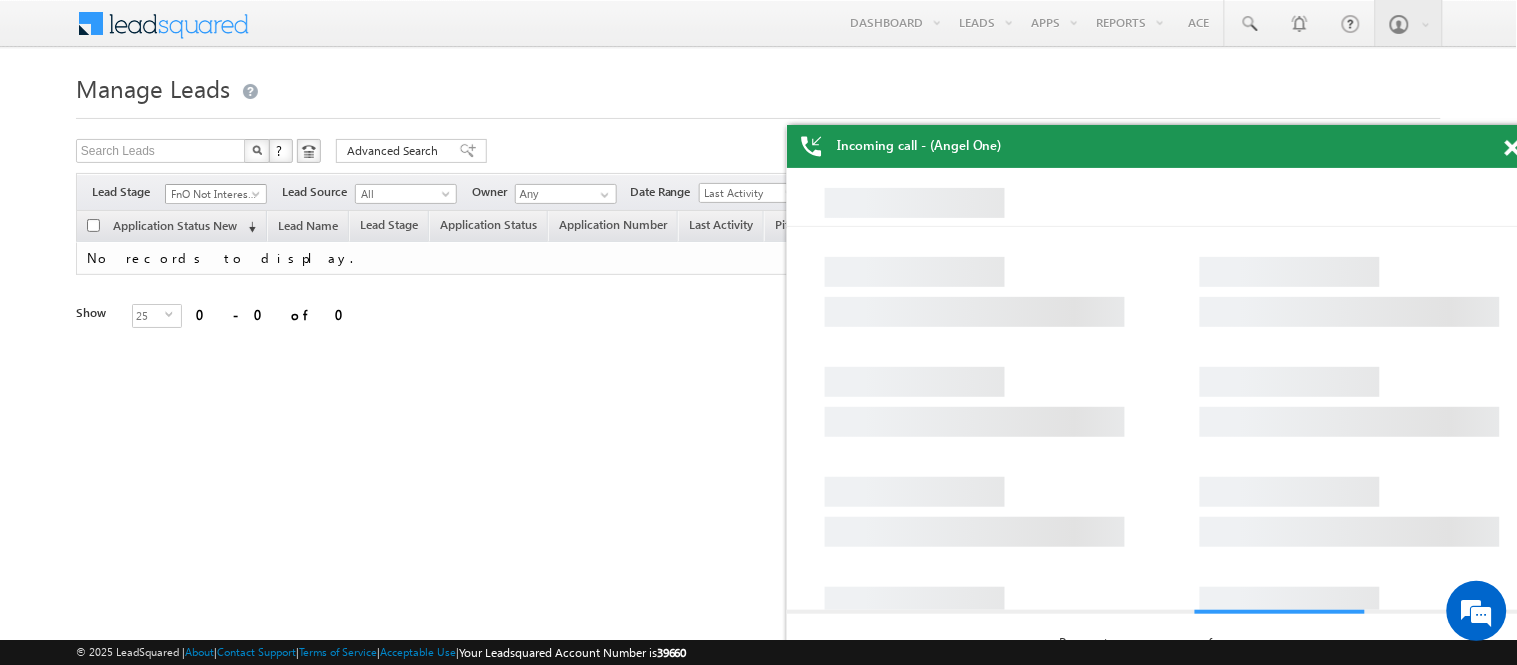 click on "FnO Not Interested" at bounding box center [213, 194] 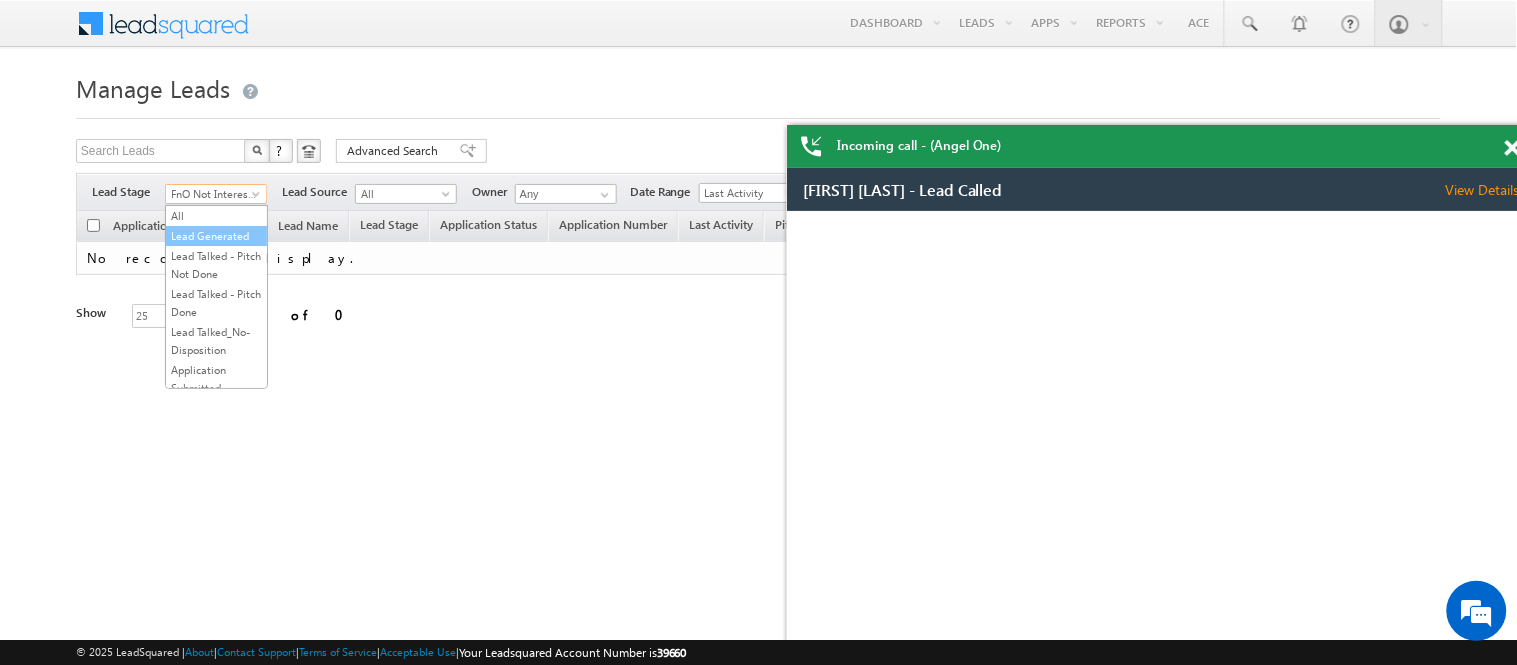scroll, scrollTop: 0, scrollLeft: 0, axis: both 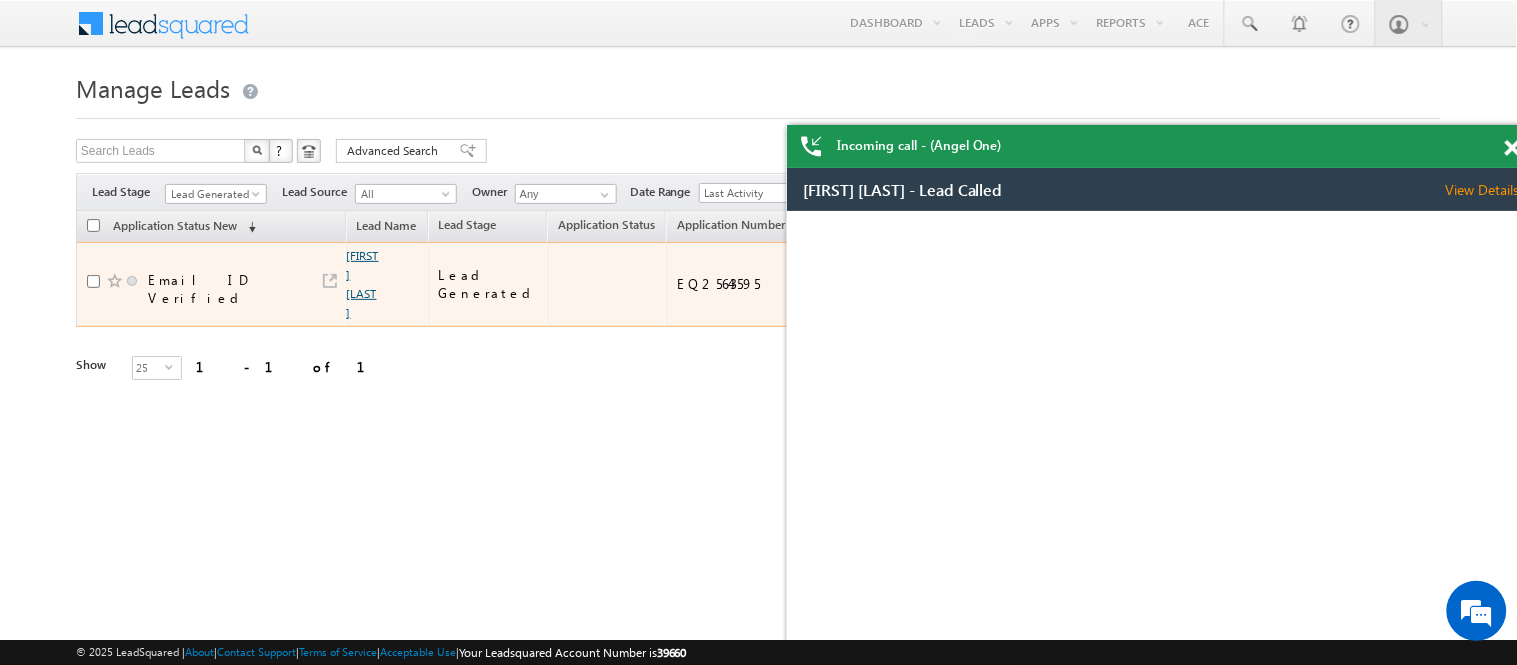 click on "Lokesh pathak" at bounding box center [363, 284] 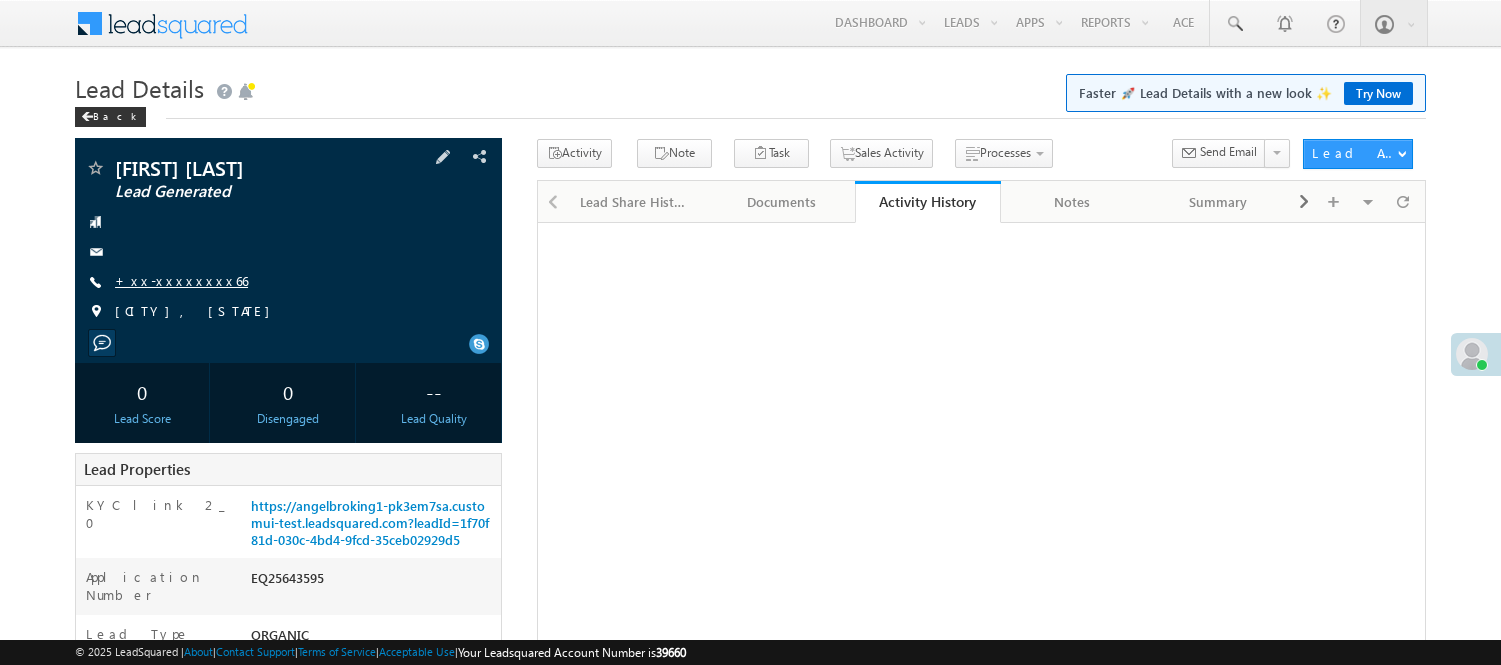 scroll, scrollTop: 0, scrollLeft: 0, axis: both 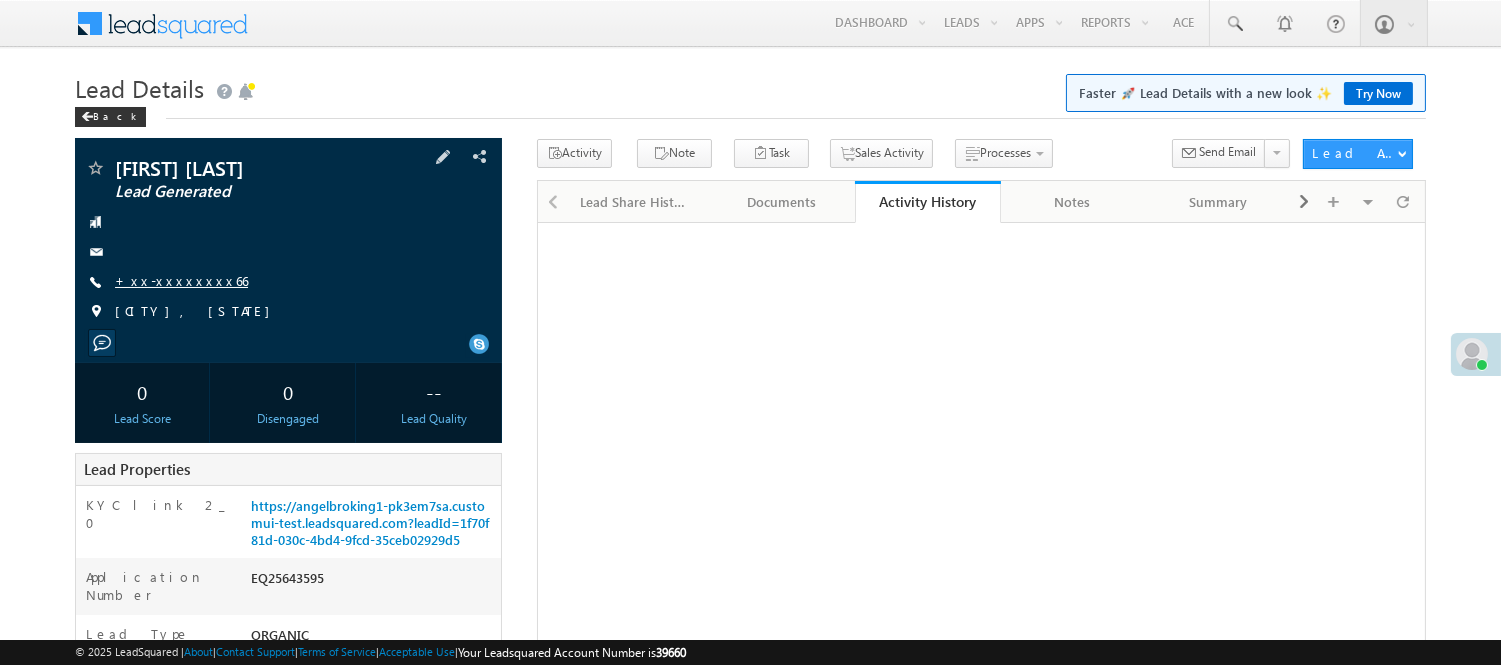 click on "+xx-xxxxxxxx66" at bounding box center [181, 280] 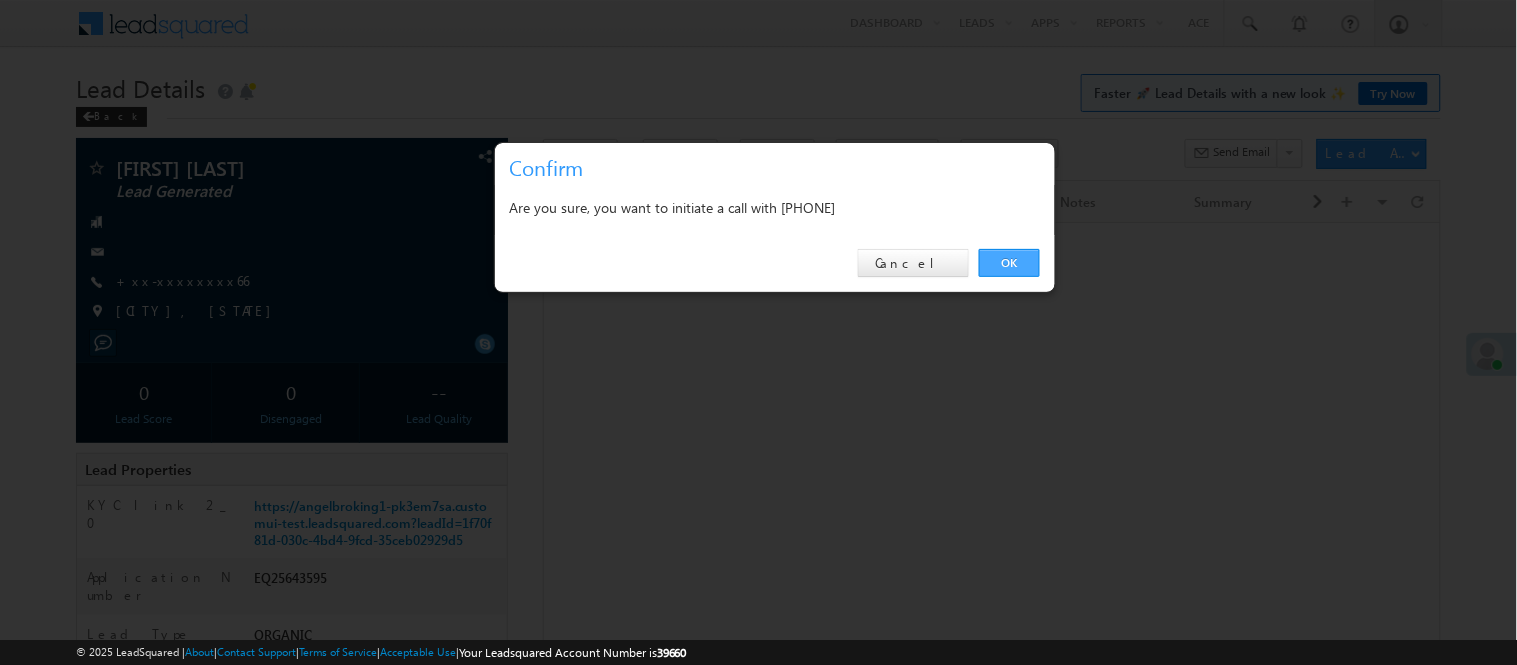 click on "OK" at bounding box center [1009, 263] 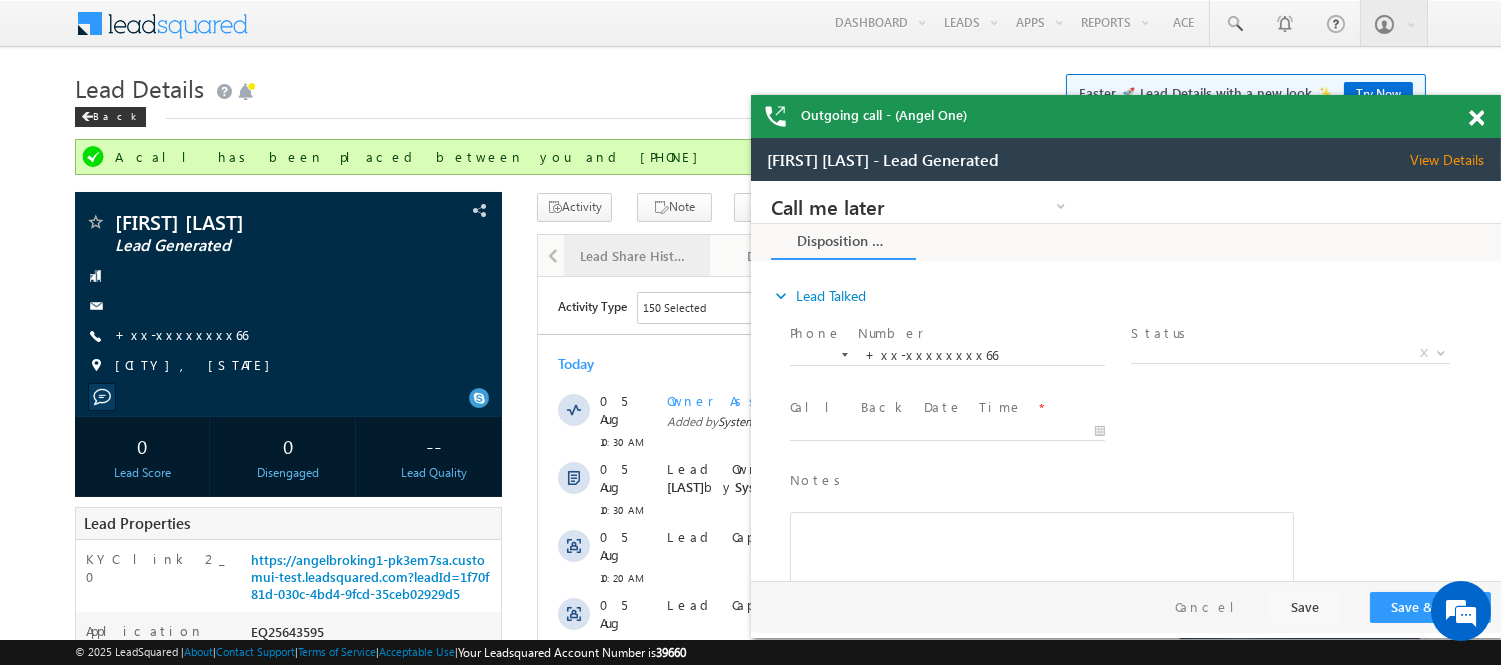 scroll, scrollTop: 0, scrollLeft: 0, axis: both 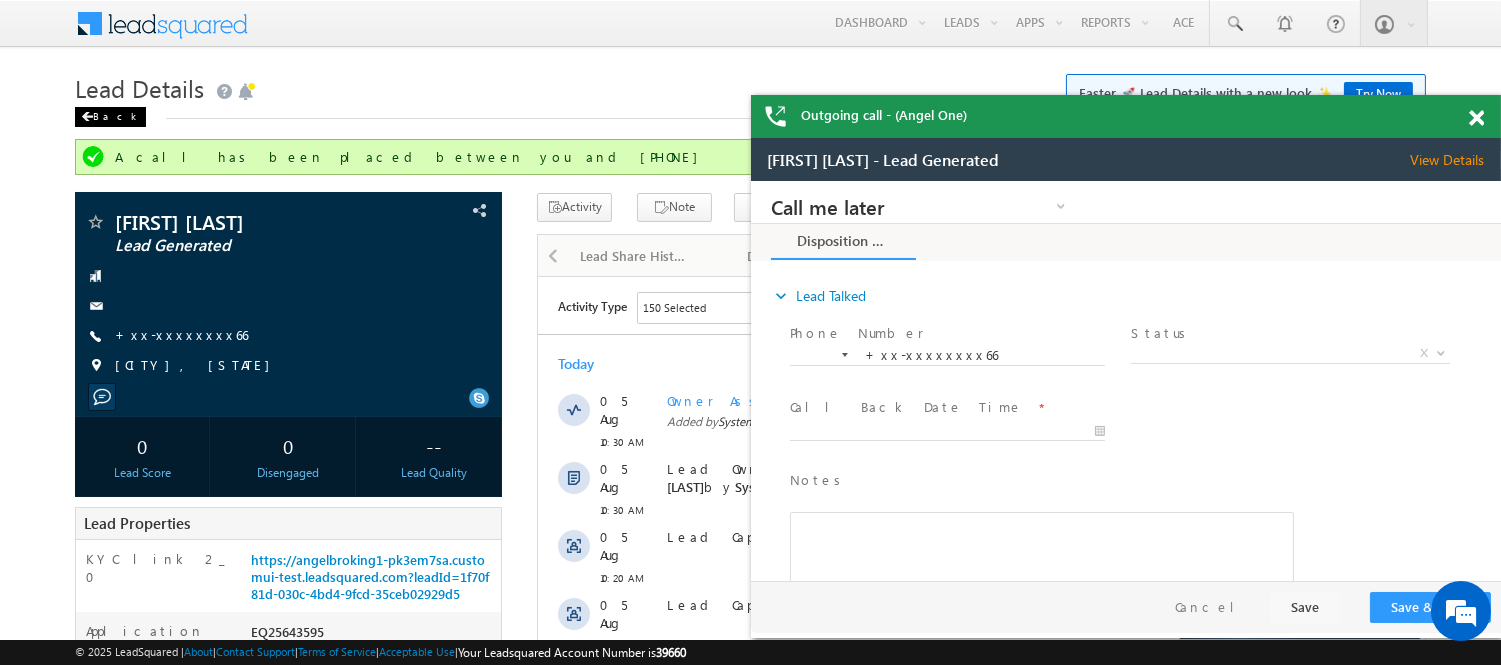 click on "Back" at bounding box center [110, 117] 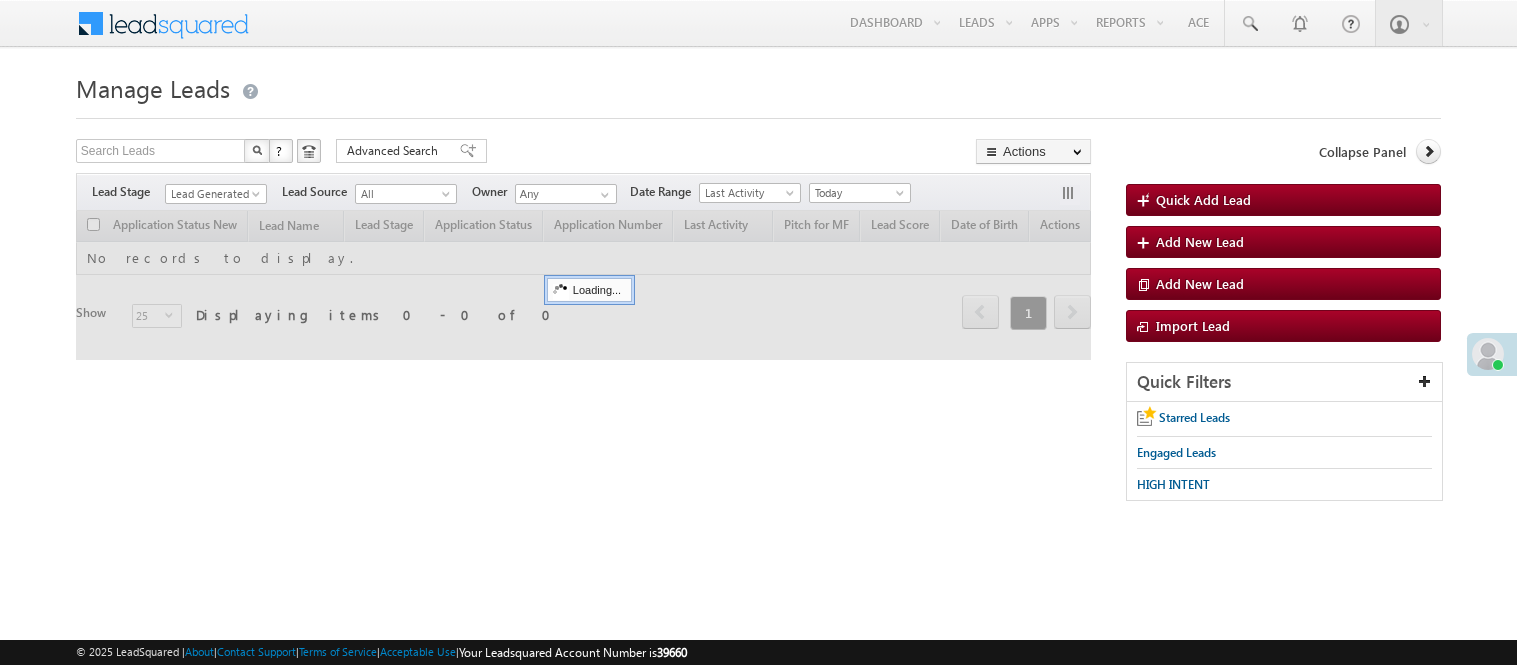 scroll, scrollTop: 0, scrollLeft: 0, axis: both 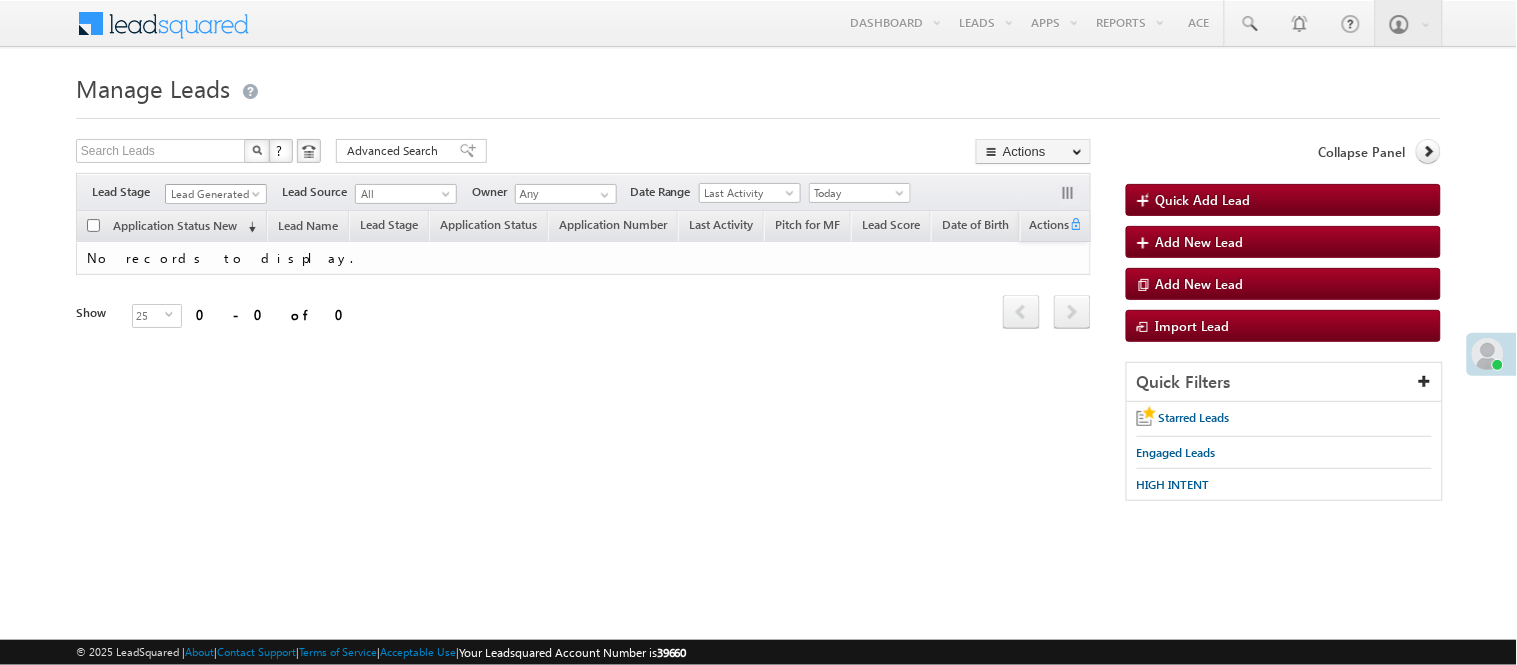 click on "Lead Generated" at bounding box center [213, 194] 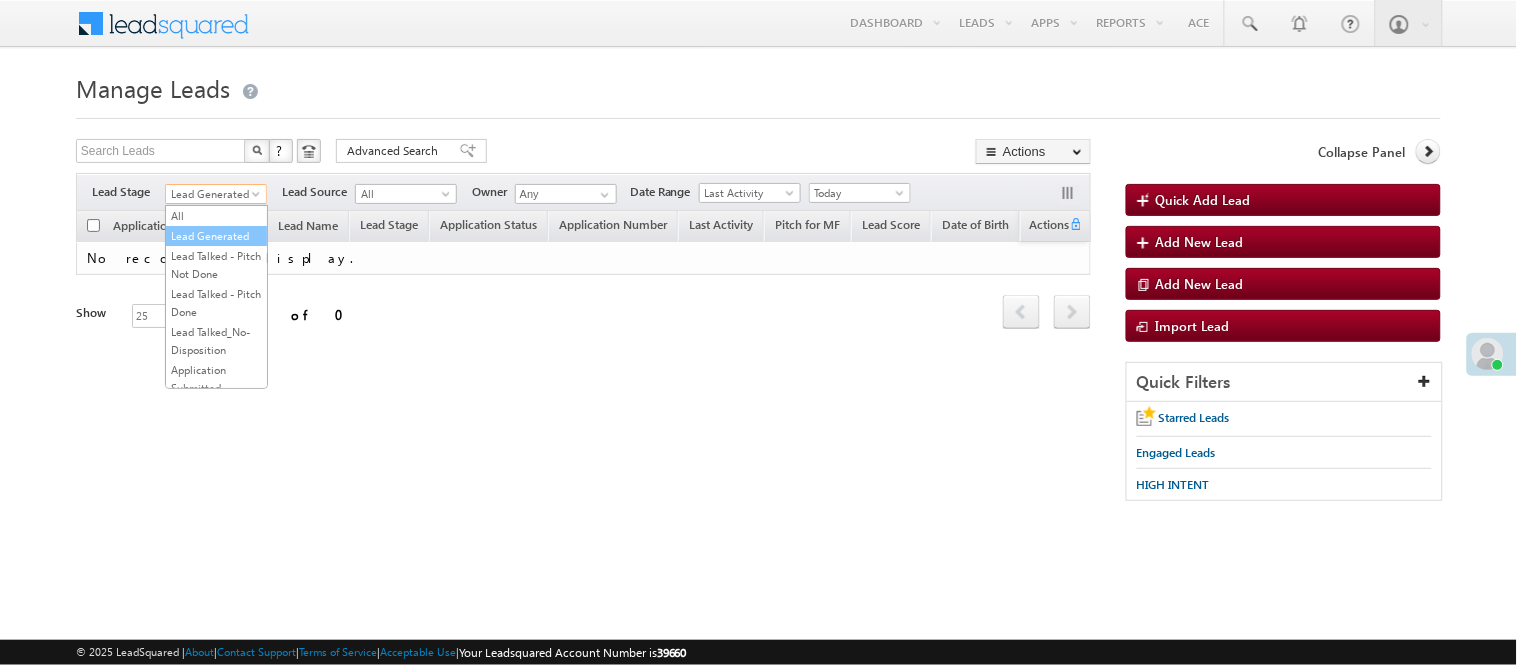 click on "Lead Generated" at bounding box center [216, 236] 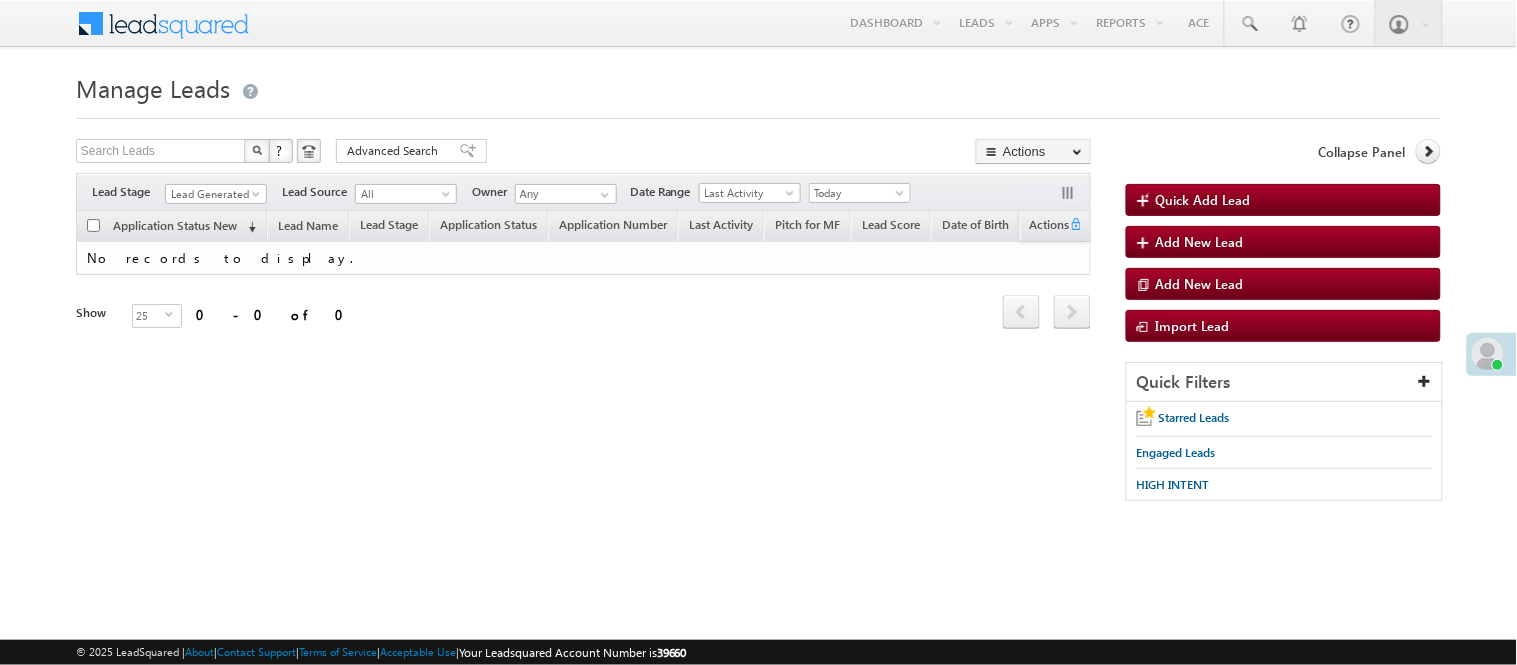 click on "Lead Generated" at bounding box center [213, 194] 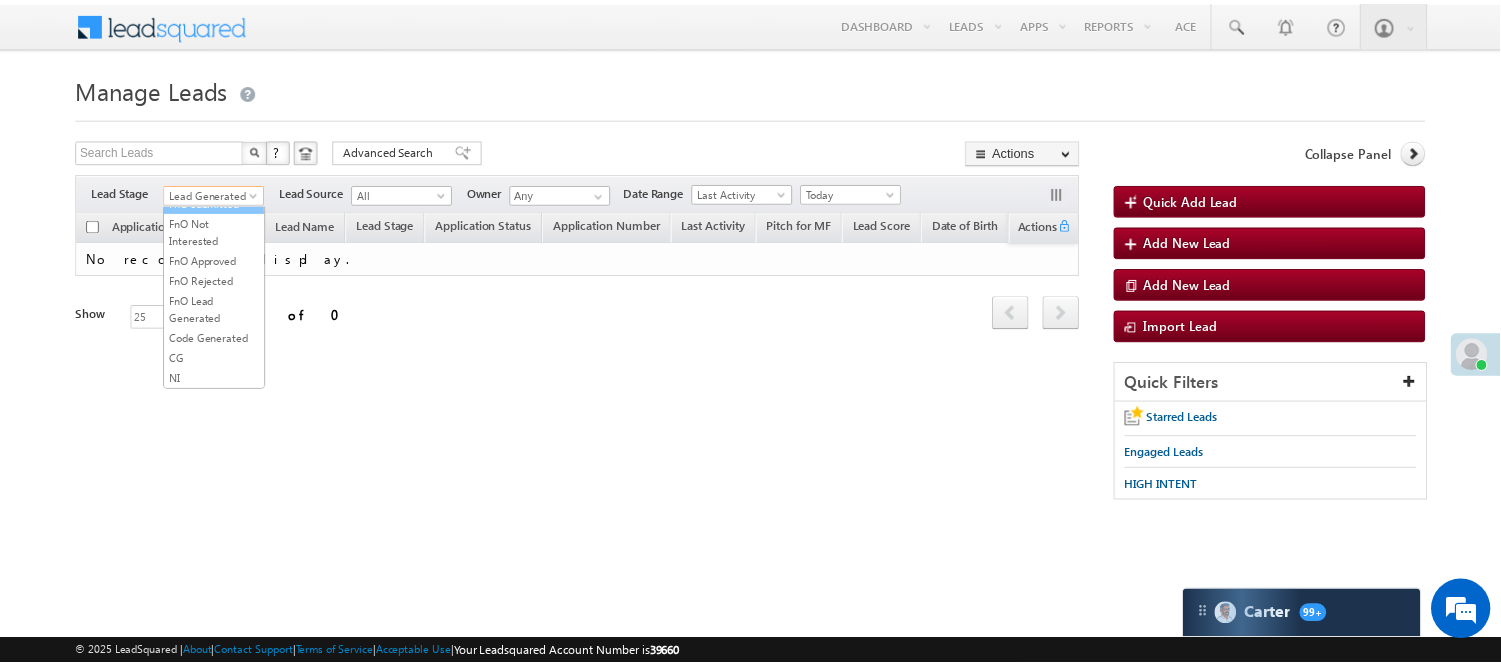 scroll, scrollTop: 274, scrollLeft: 0, axis: vertical 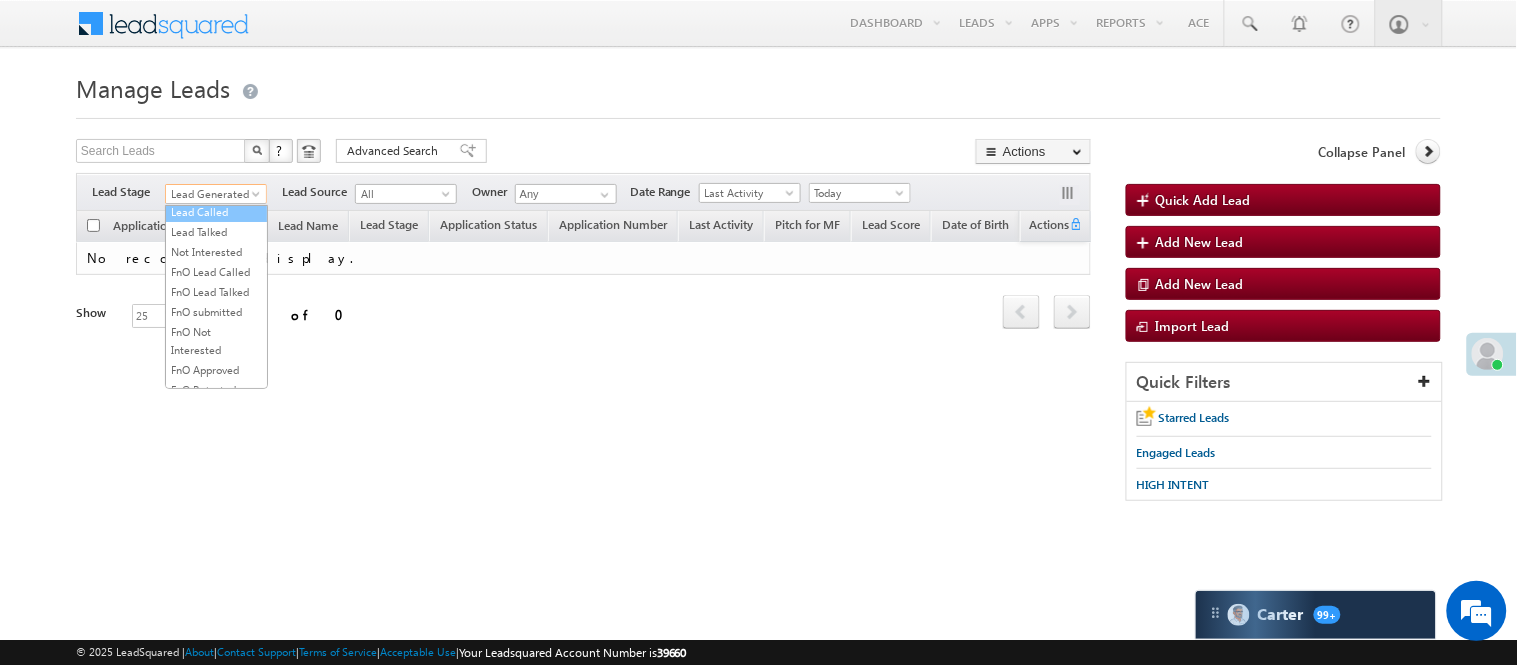 click on "Lead Called" at bounding box center (216, 212) 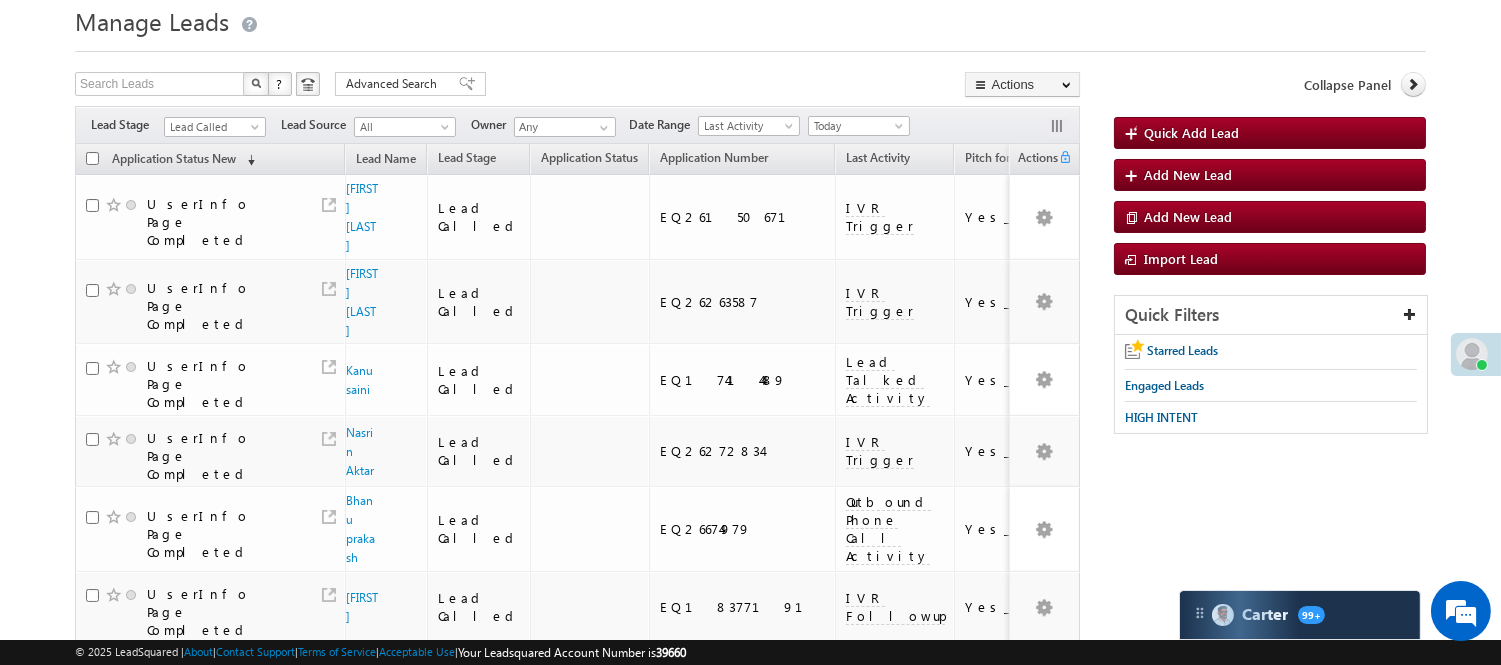 scroll, scrollTop: 555, scrollLeft: 0, axis: vertical 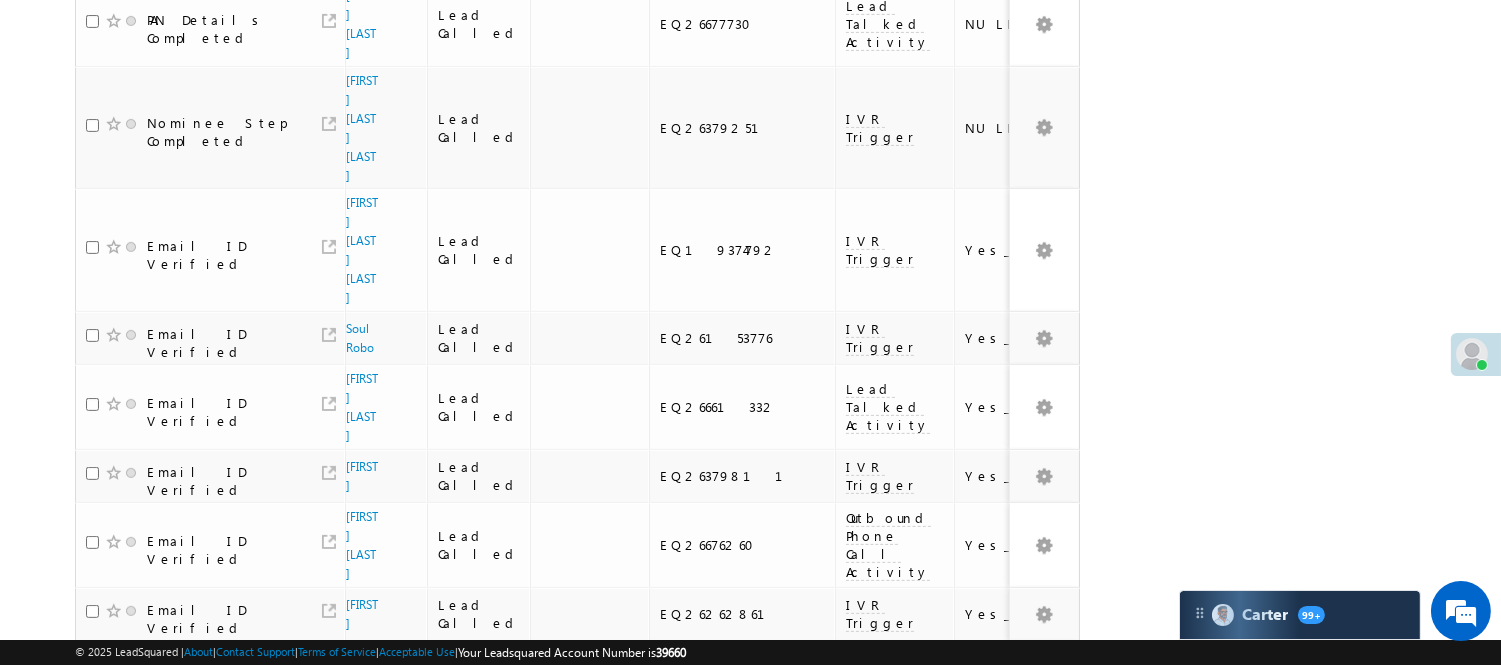 click on "2" at bounding box center [978, 1087] 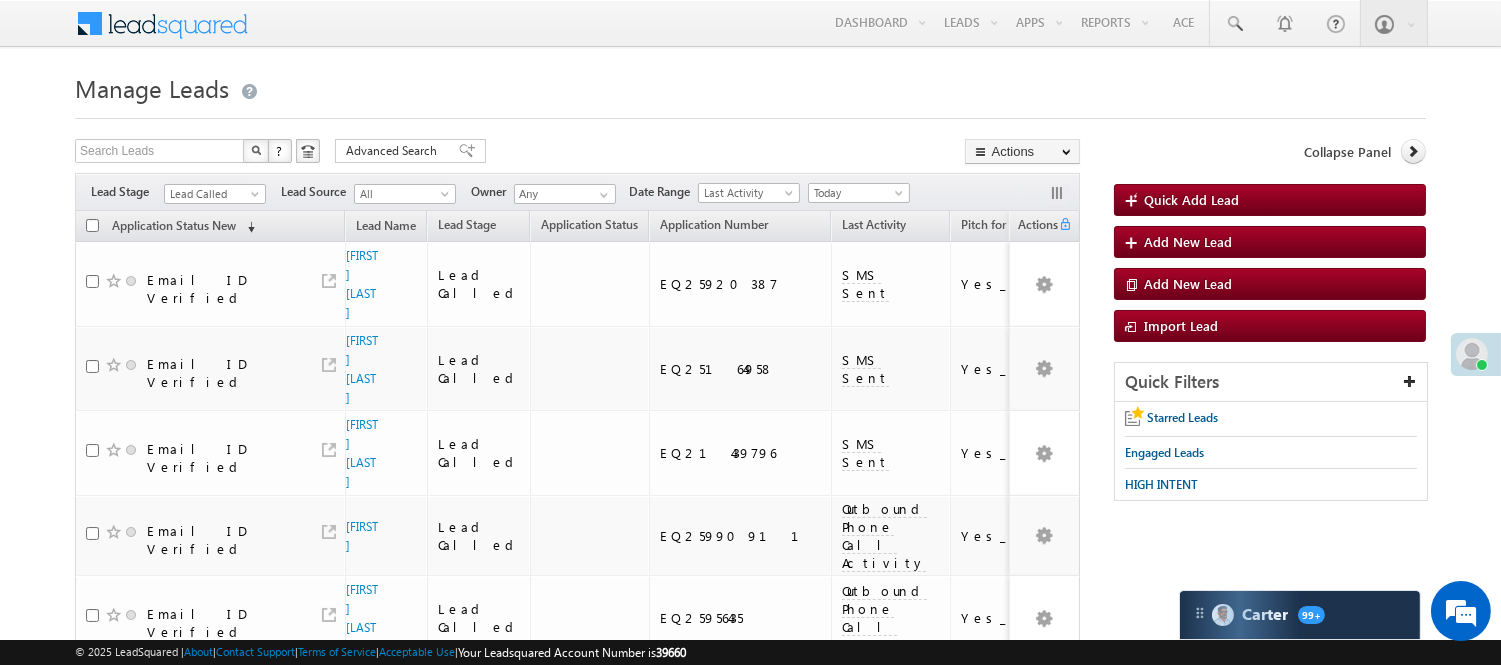 scroll, scrollTop: 1222, scrollLeft: 0, axis: vertical 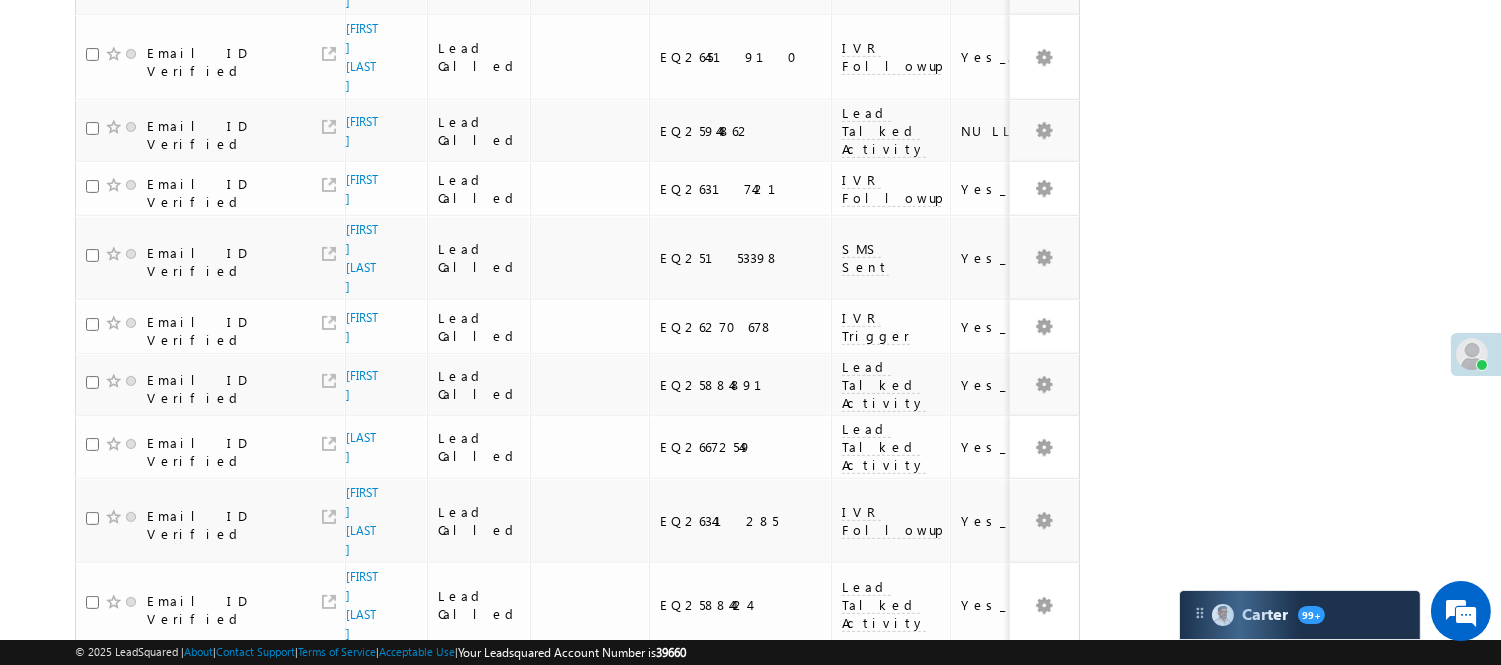 click on "1 2 3" at bounding box center (975, 962) 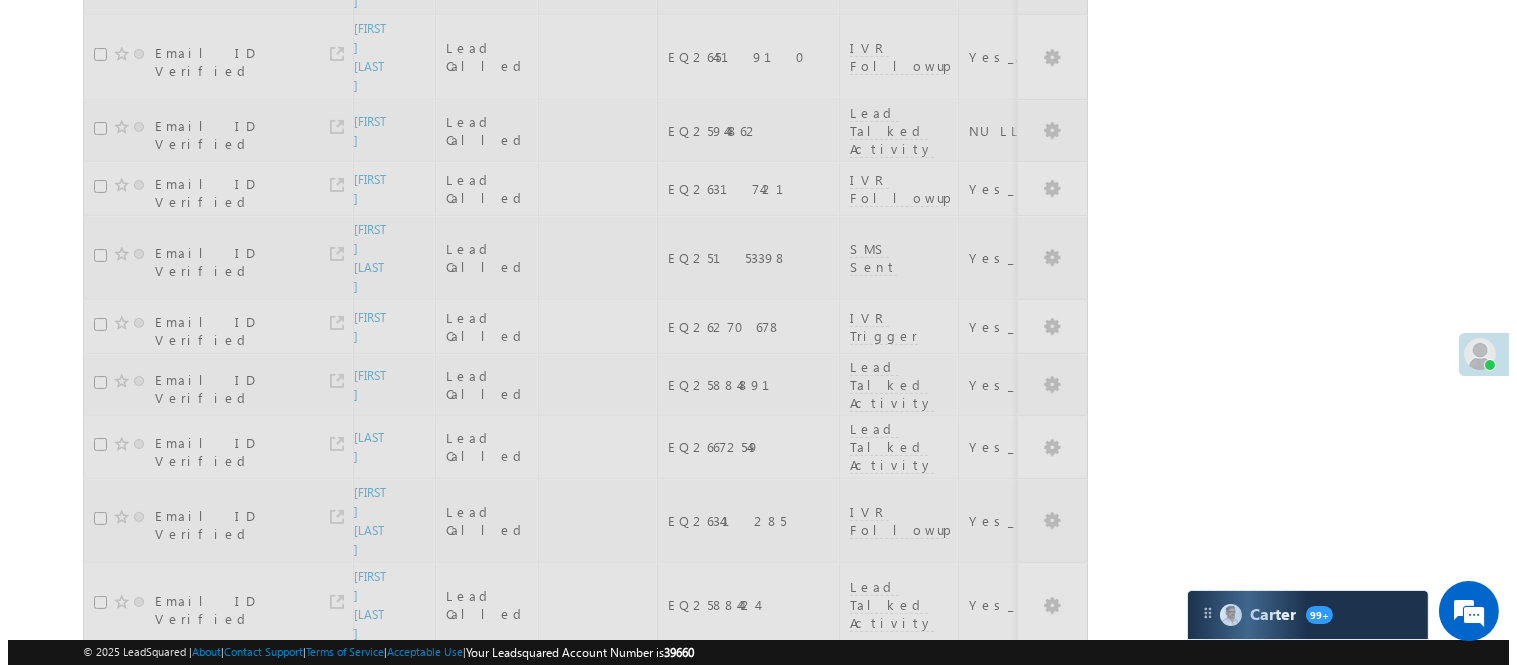 scroll, scrollTop: 0, scrollLeft: 0, axis: both 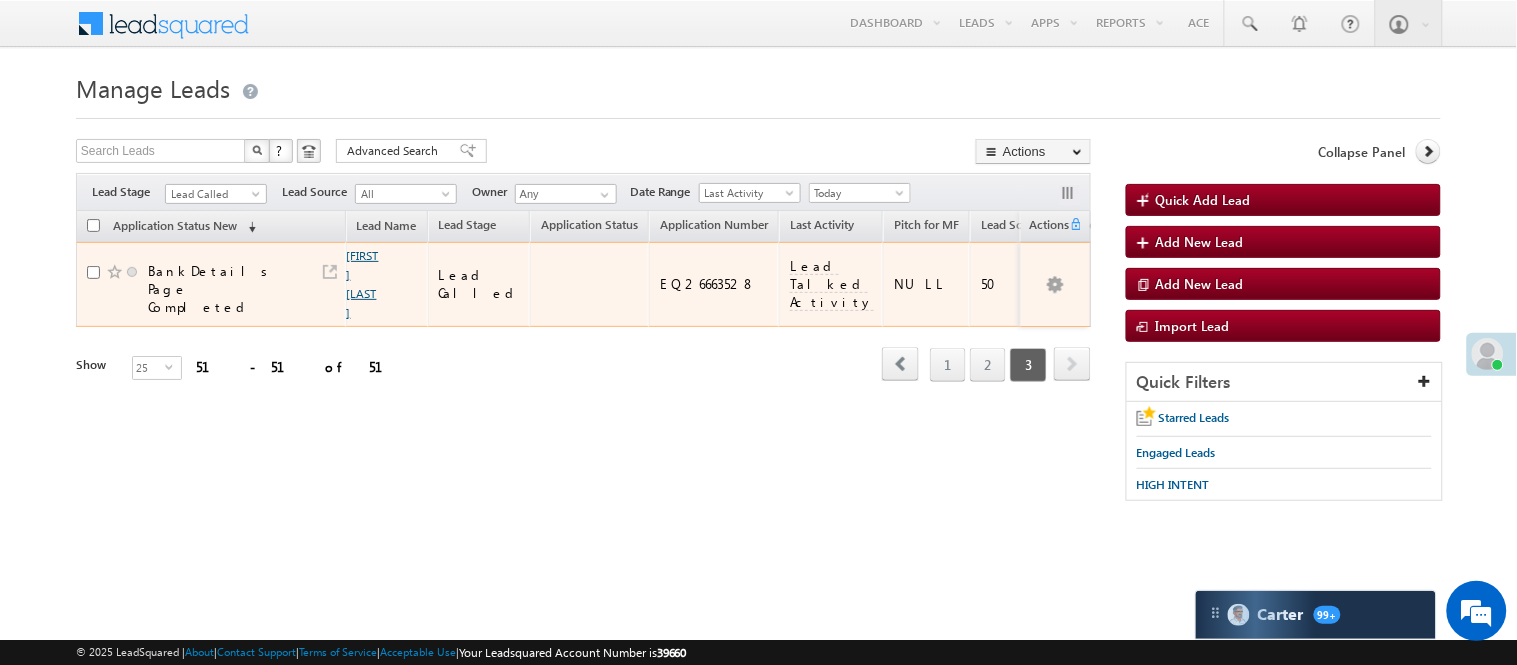 click on "Najiya Khan" at bounding box center [363, 284] 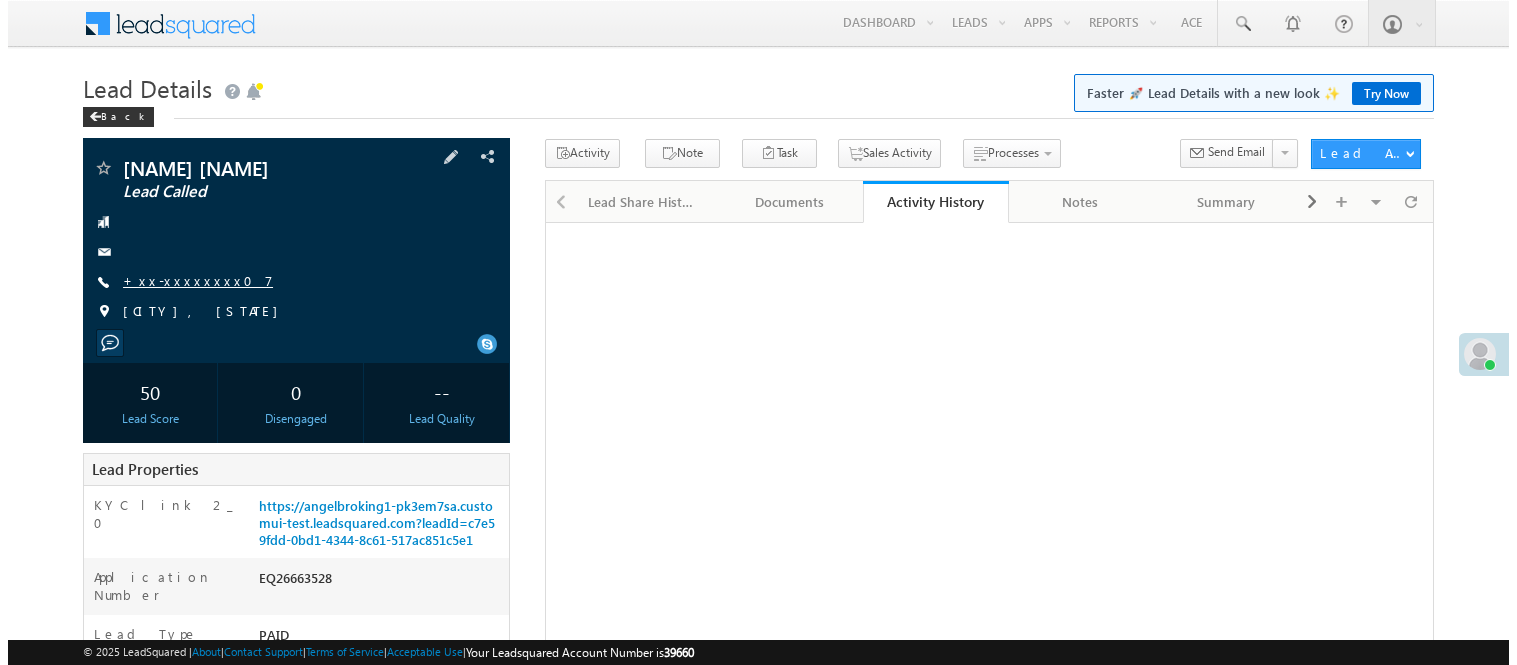 scroll, scrollTop: 0, scrollLeft: 0, axis: both 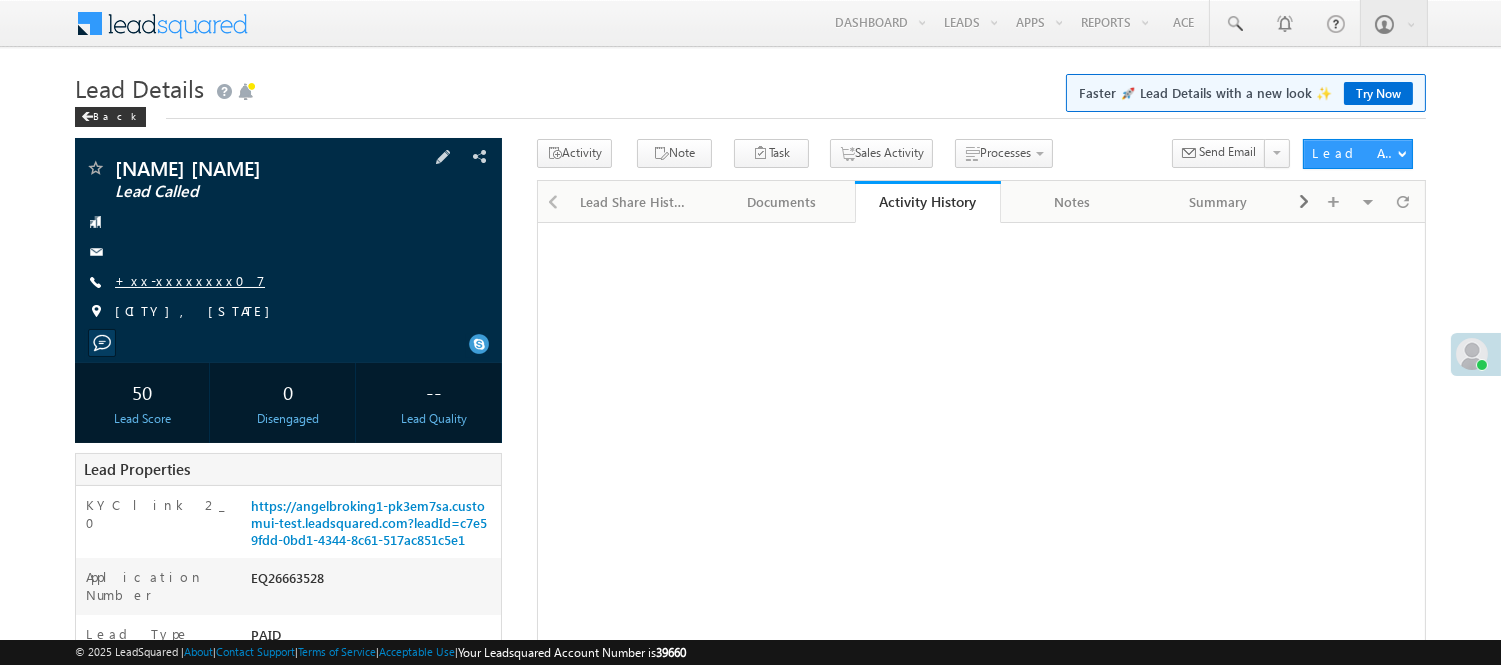 click on "+xx-xxxxxxxx07" at bounding box center (190, 280) 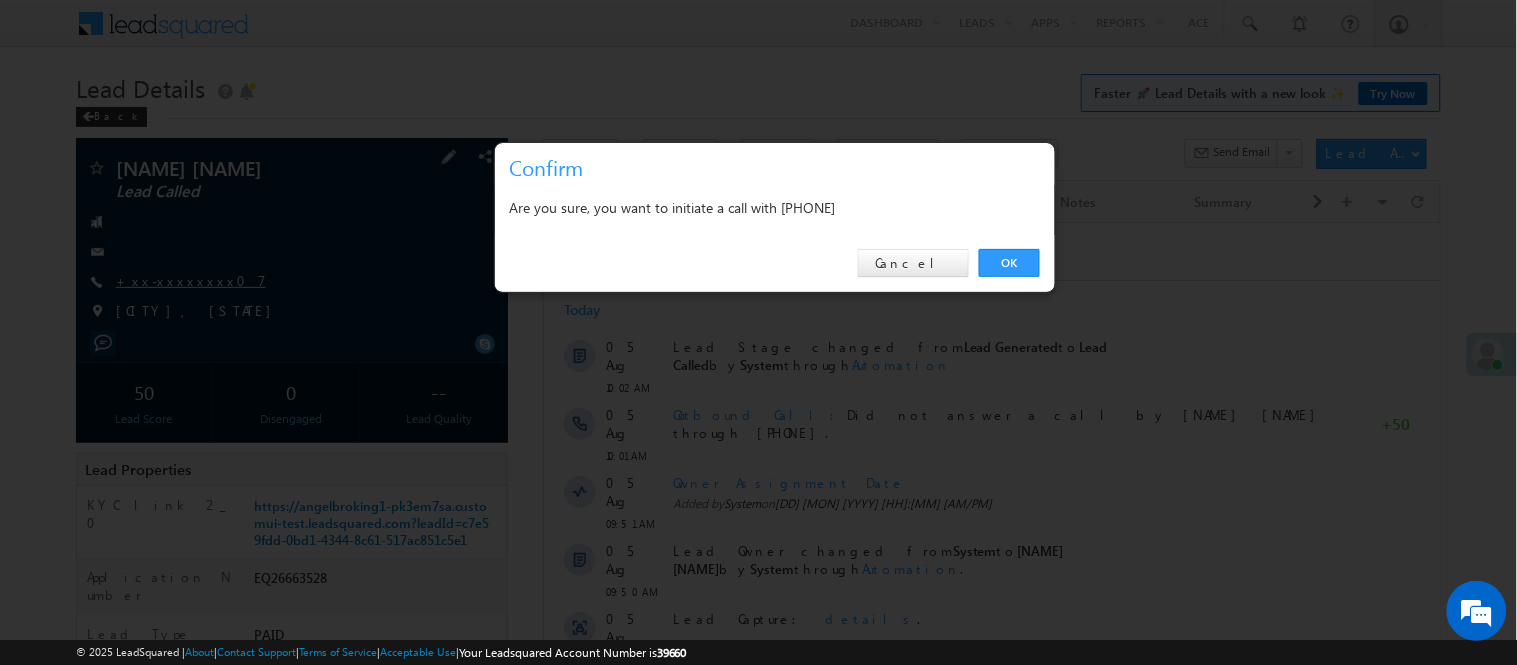 scroll, scrollTop: 0, scrollLeft: 0, axis: both 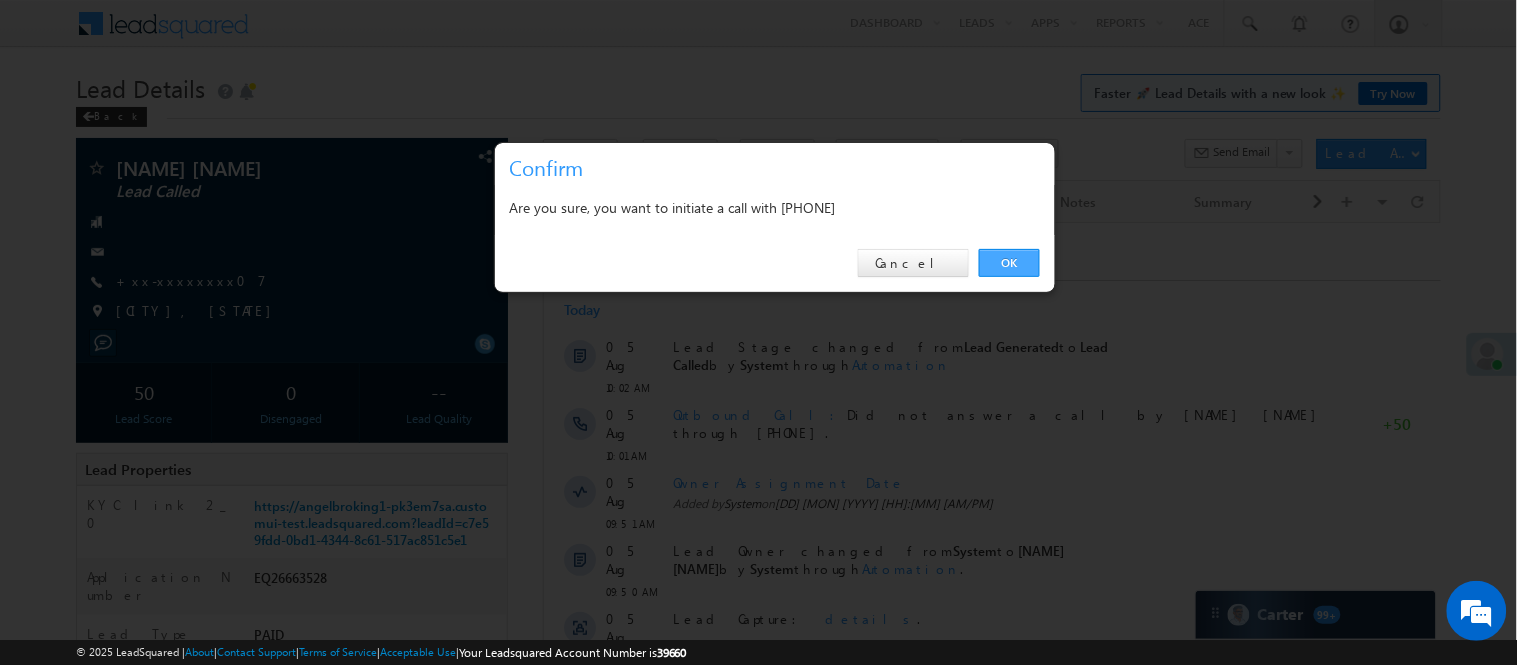 click on "OK" at bounding box center (1009, 263) 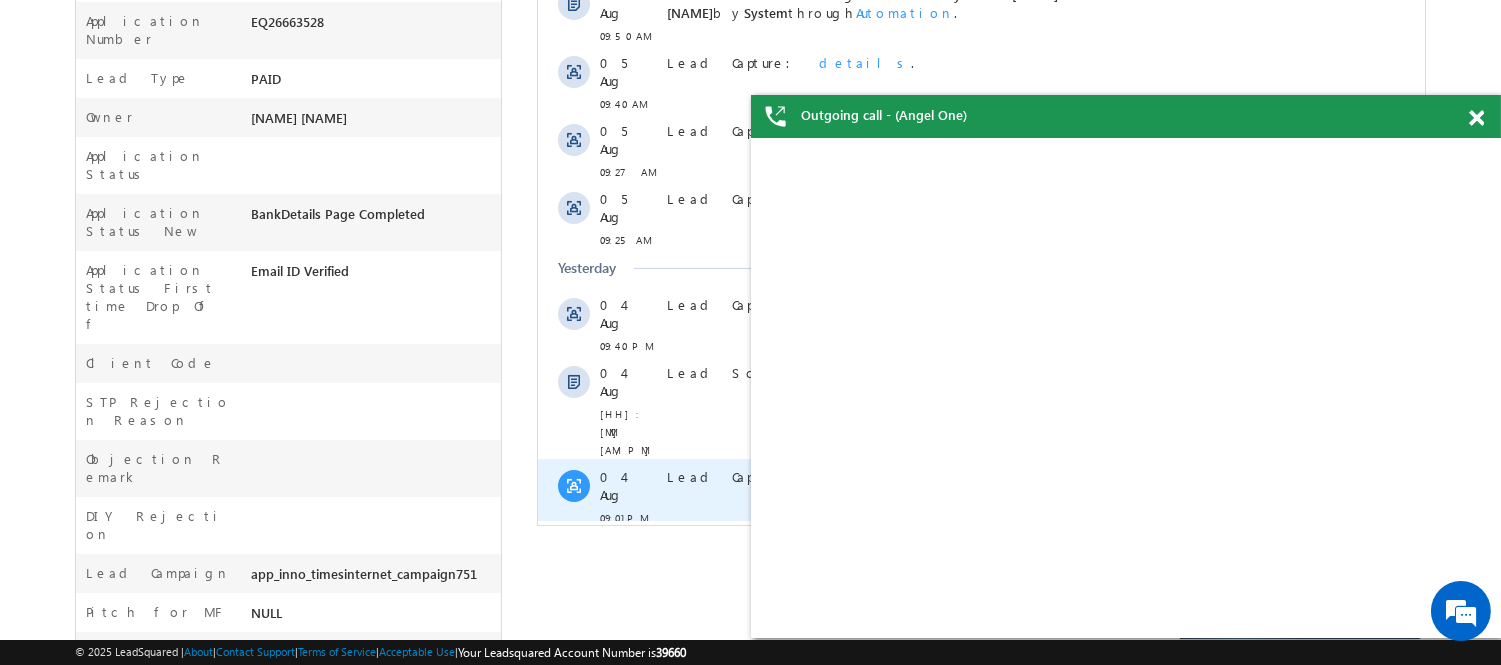 scroll, scrollTop: 0, scrollLeft: 0, axis: both 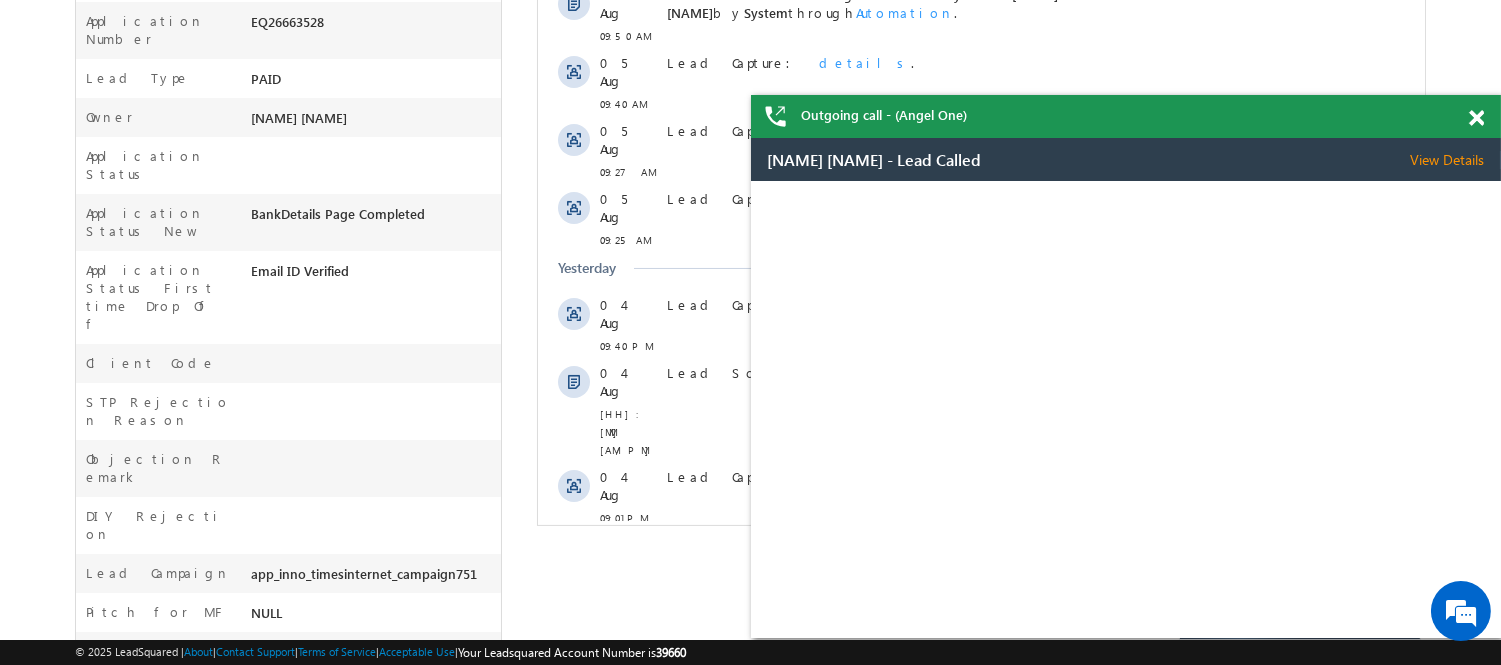click at bounding box center [1487, 114] 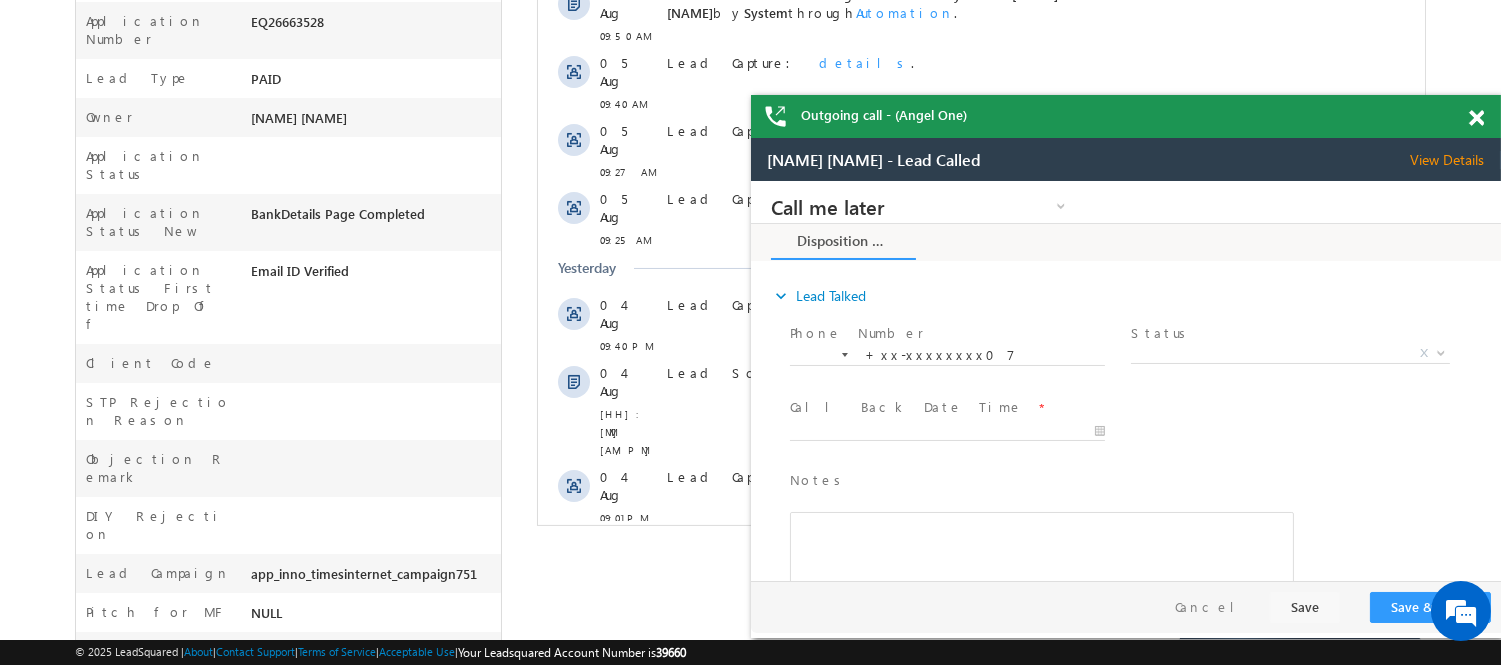 click at bounding box center (1476, 118) 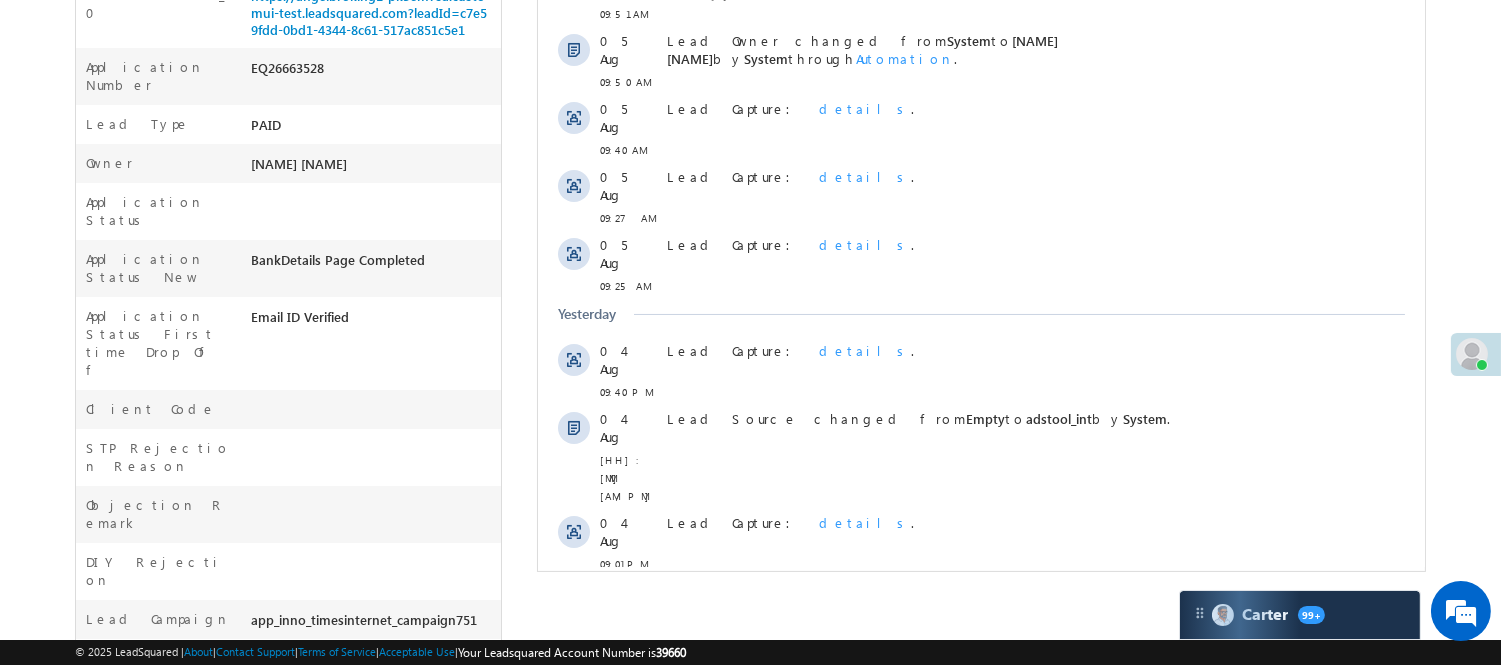 scroll, scrollTop: 27, scrollLeft: 0, axis: vertical 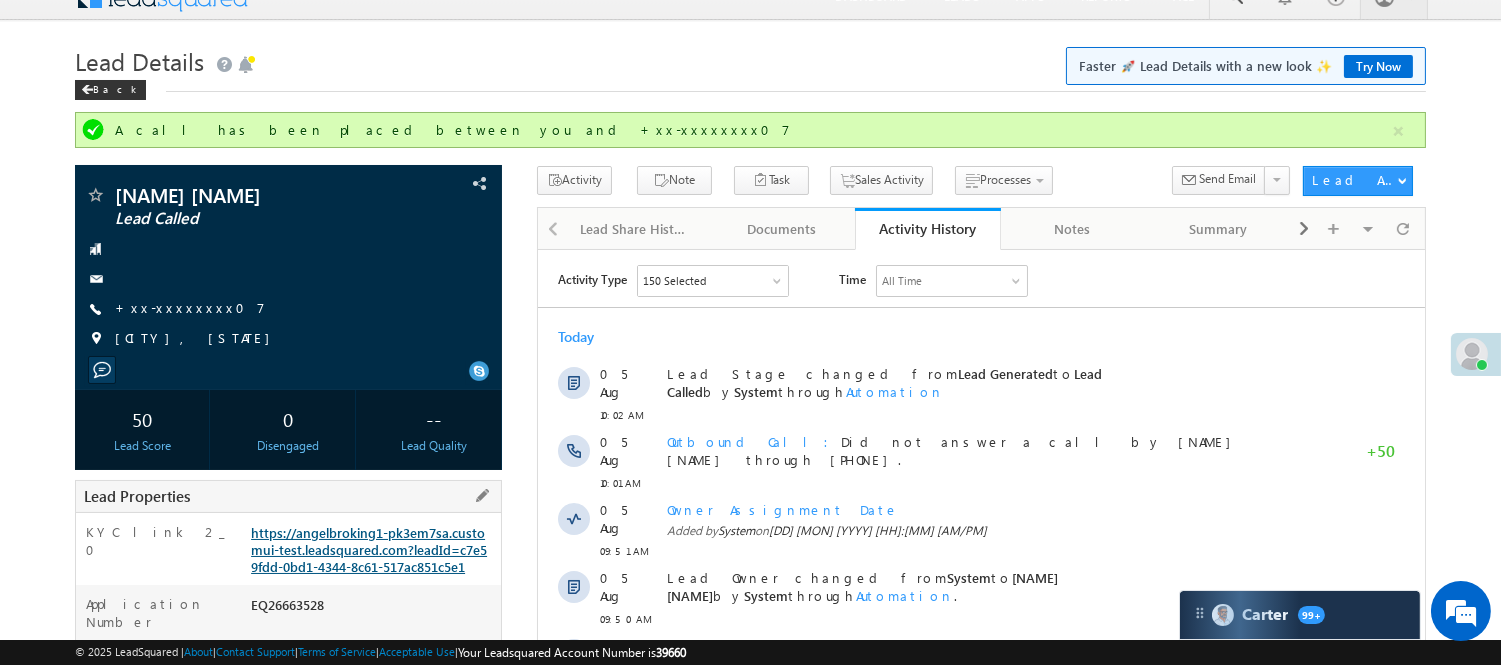 click on "https://angelbroking1-pk3em7sa.customui-test.leadsquared.com?leadId=c7e59fdd-0bd1-4344-8c61-517ac851c5e1" at bounding box center (369, 549) 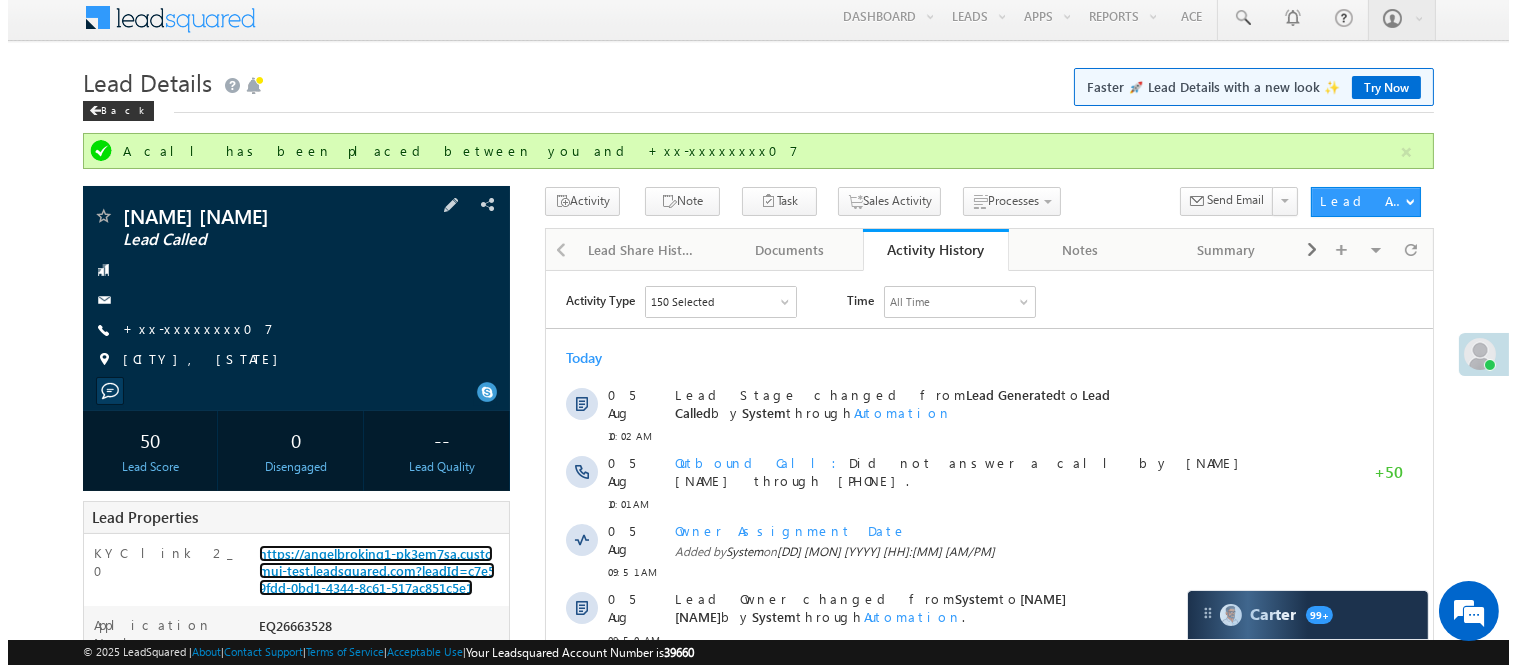 scroll, scrollTop: 0, scrollLeft: 0, axis: both 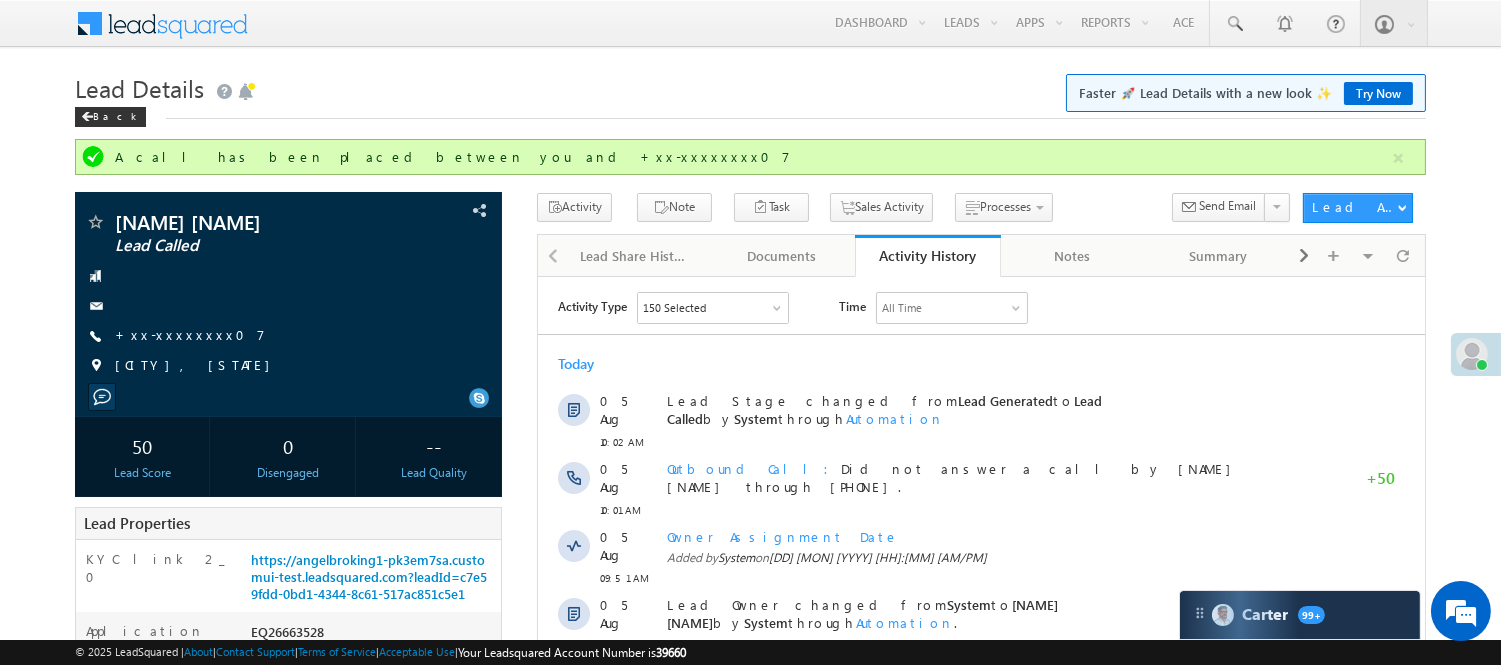 click on "Lead Details Faster 🚀 Lead Details with a new look ✨ Try Now    Back" at bounding box center [750, 103] 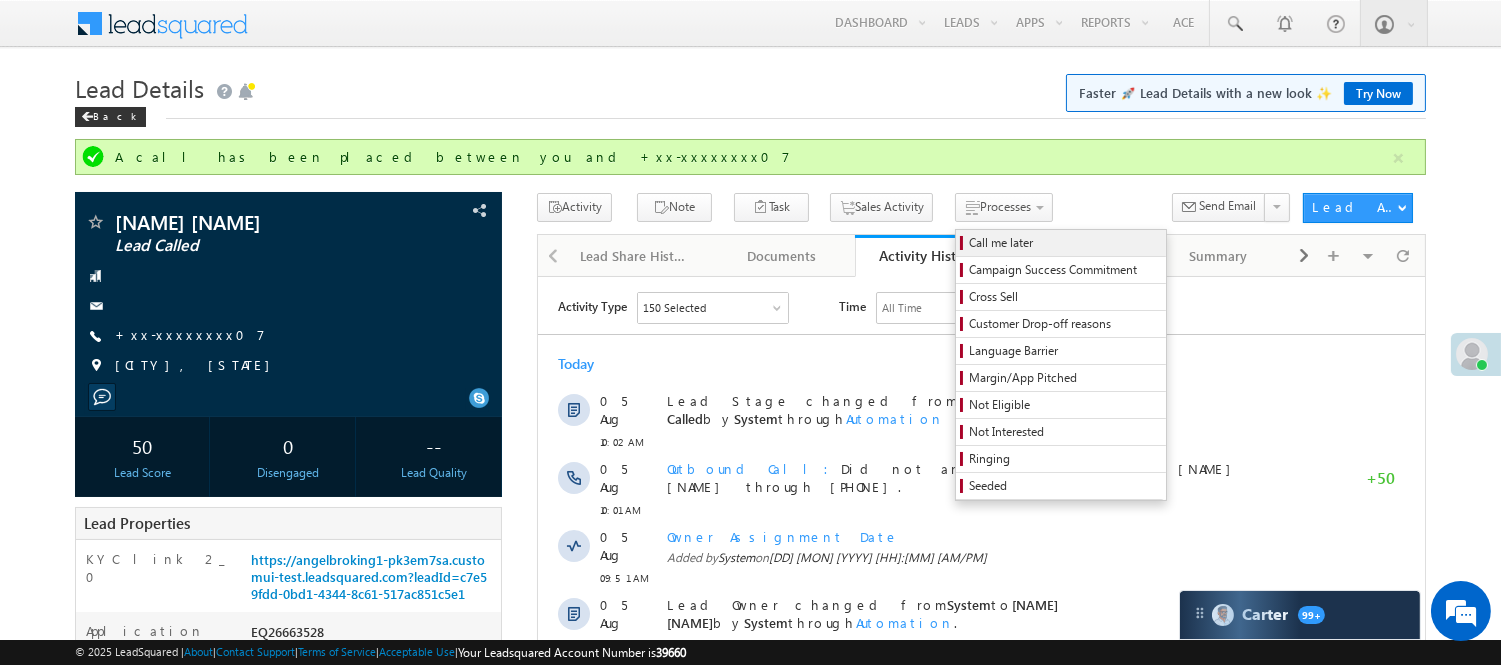 click on "Call me later" at bounding box center (1064, 243) 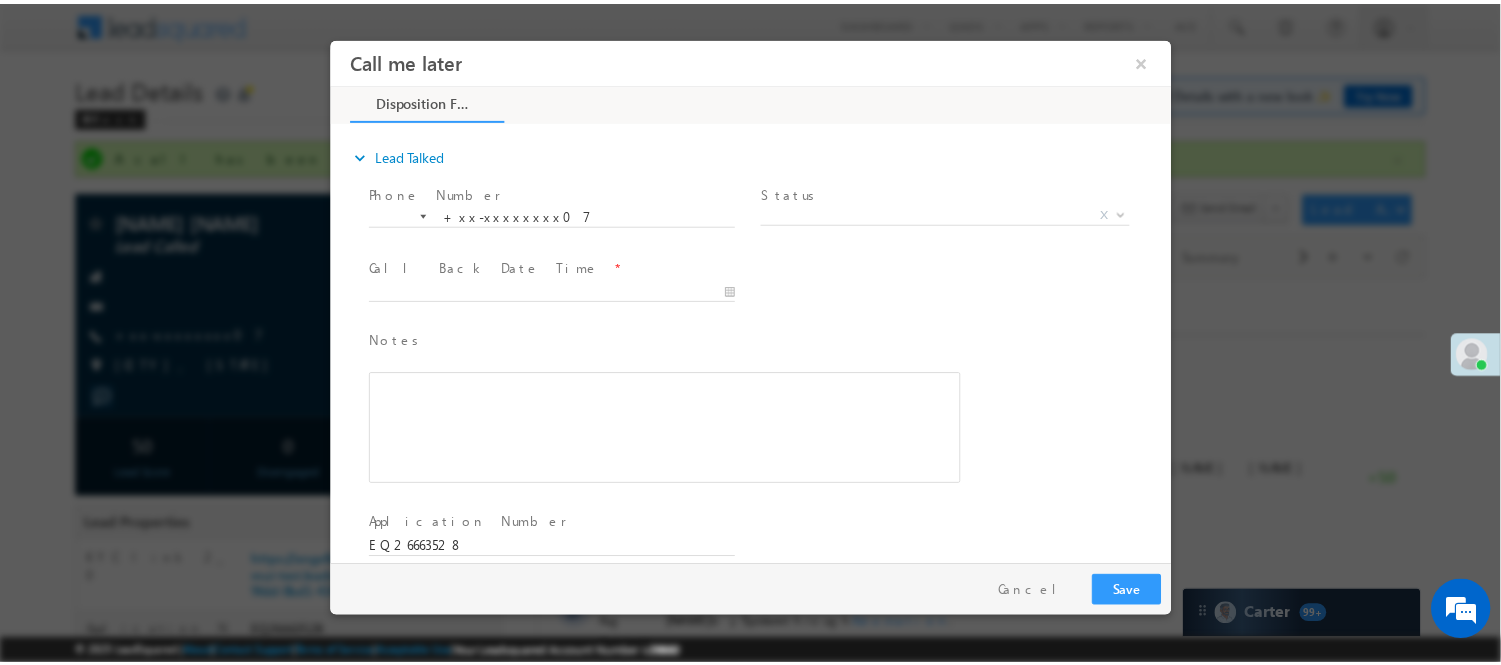 scroll, scrollTop: 0, scrollLeft: 0, axis: both 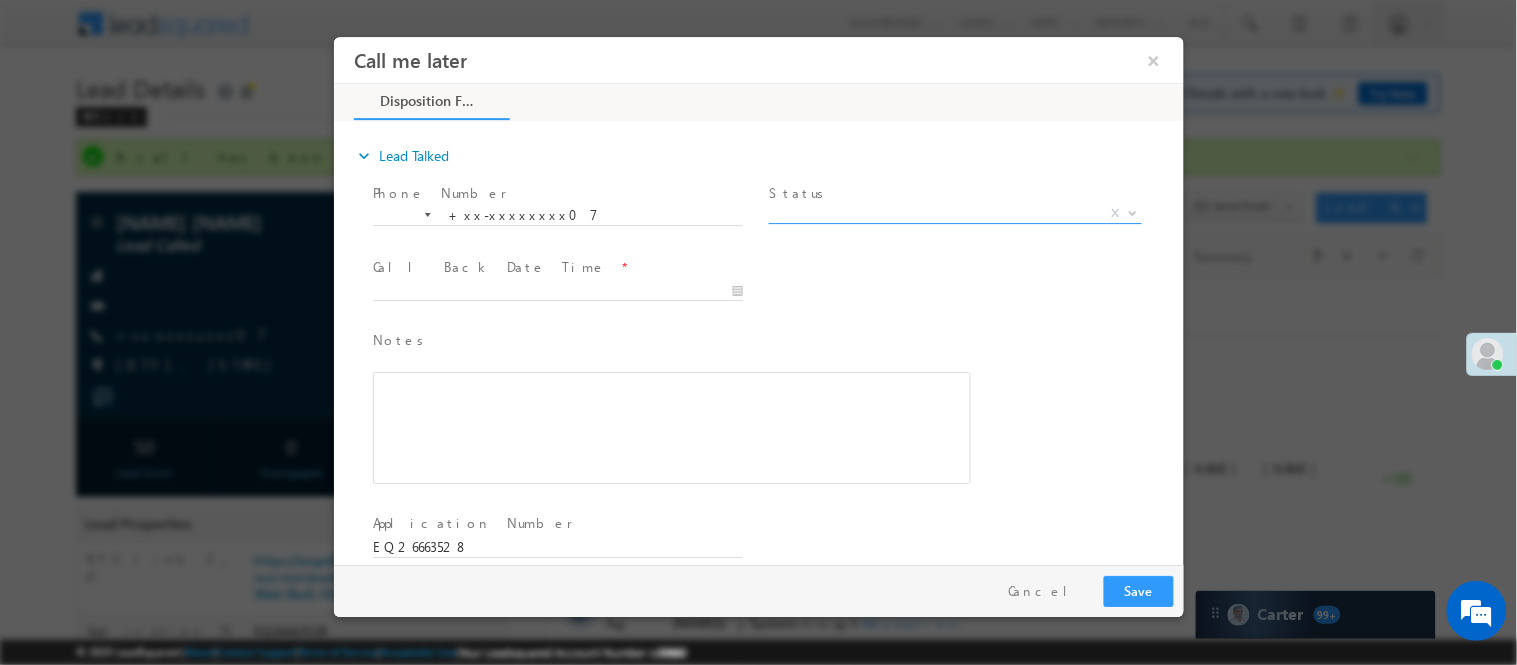 click on "X" at bounding box center (954, 213) 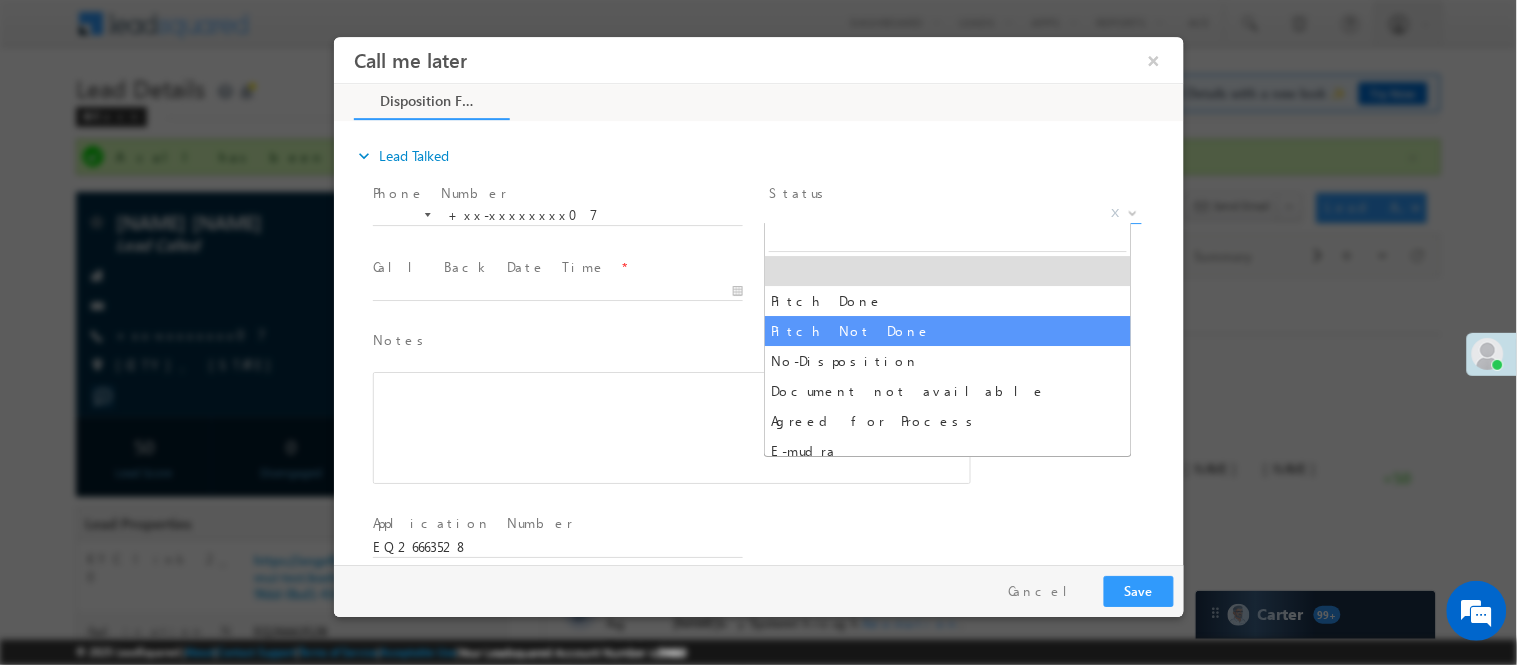 select on "Pitch Not Done" 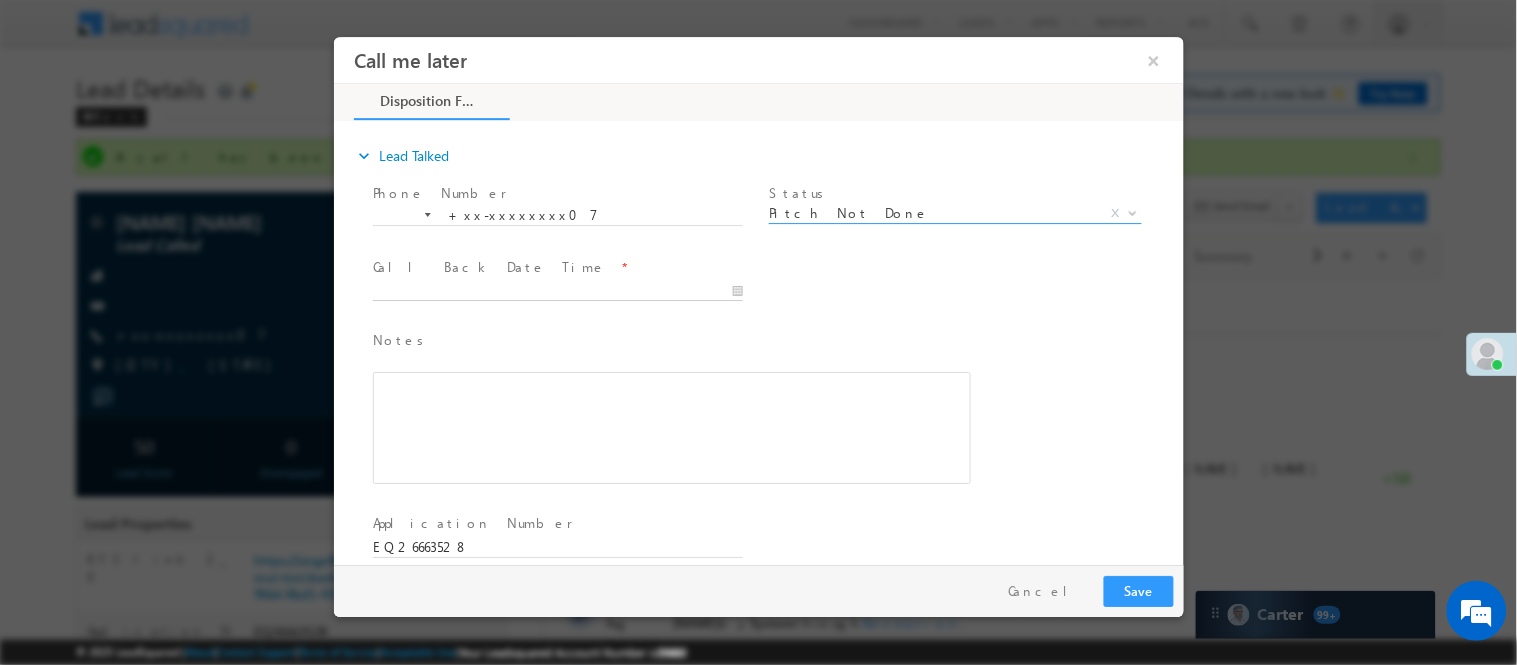 click at bounding box center [557, 291] 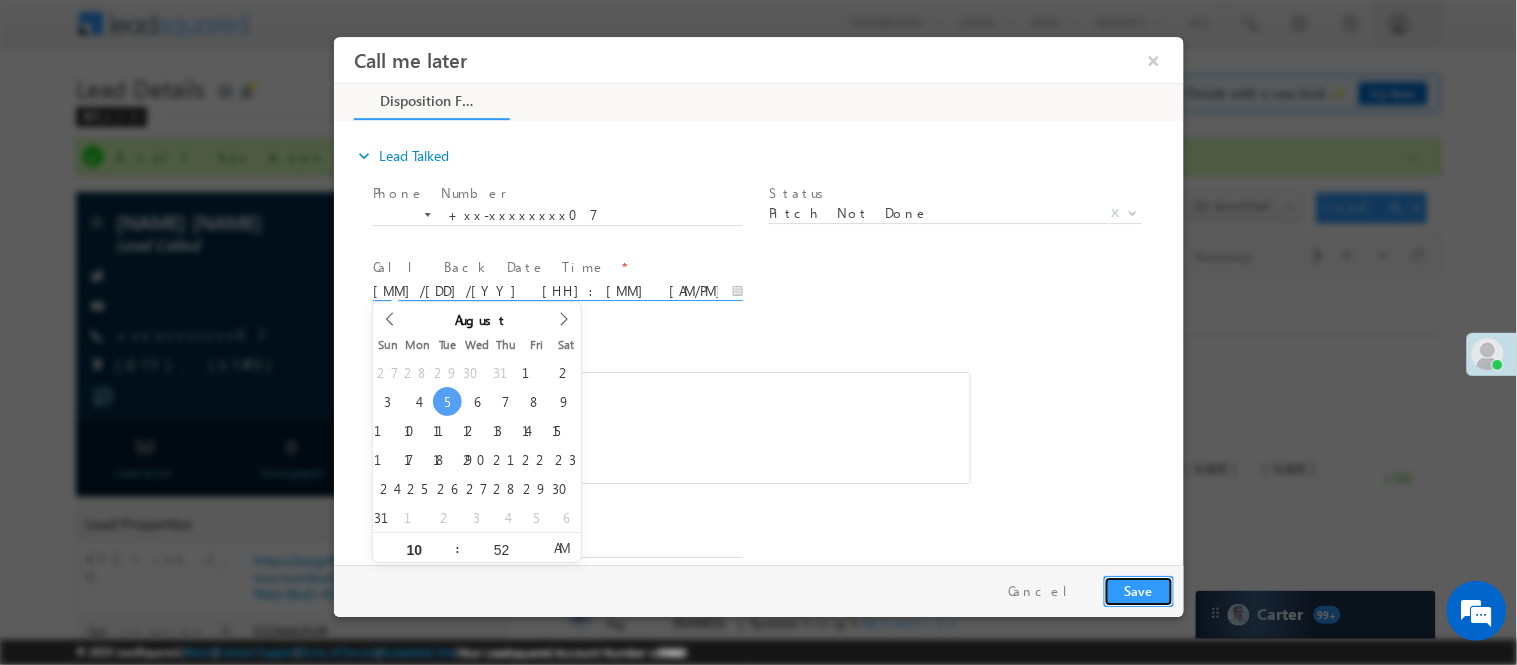 click on "Save" at bounding box center [1138, 590] 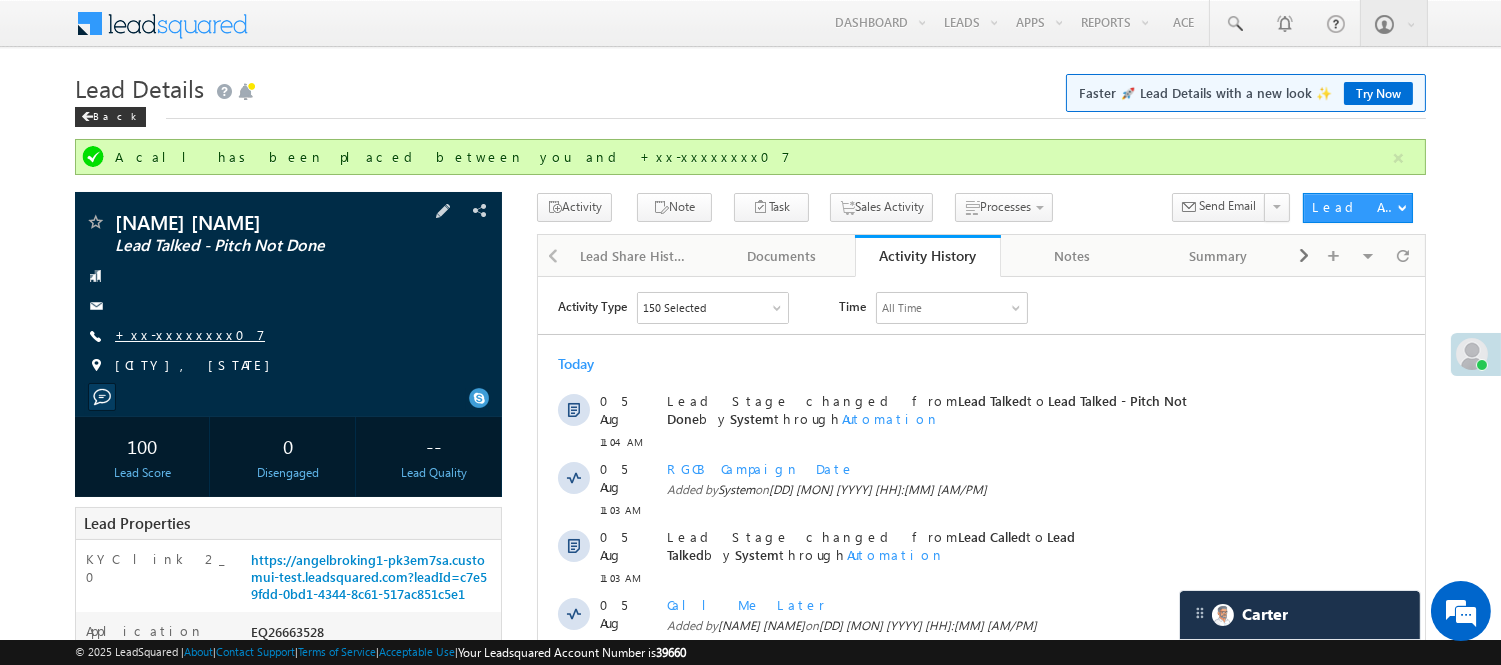 click on "+xx-xxxxxxxx07" at bounding box center (190, 334) 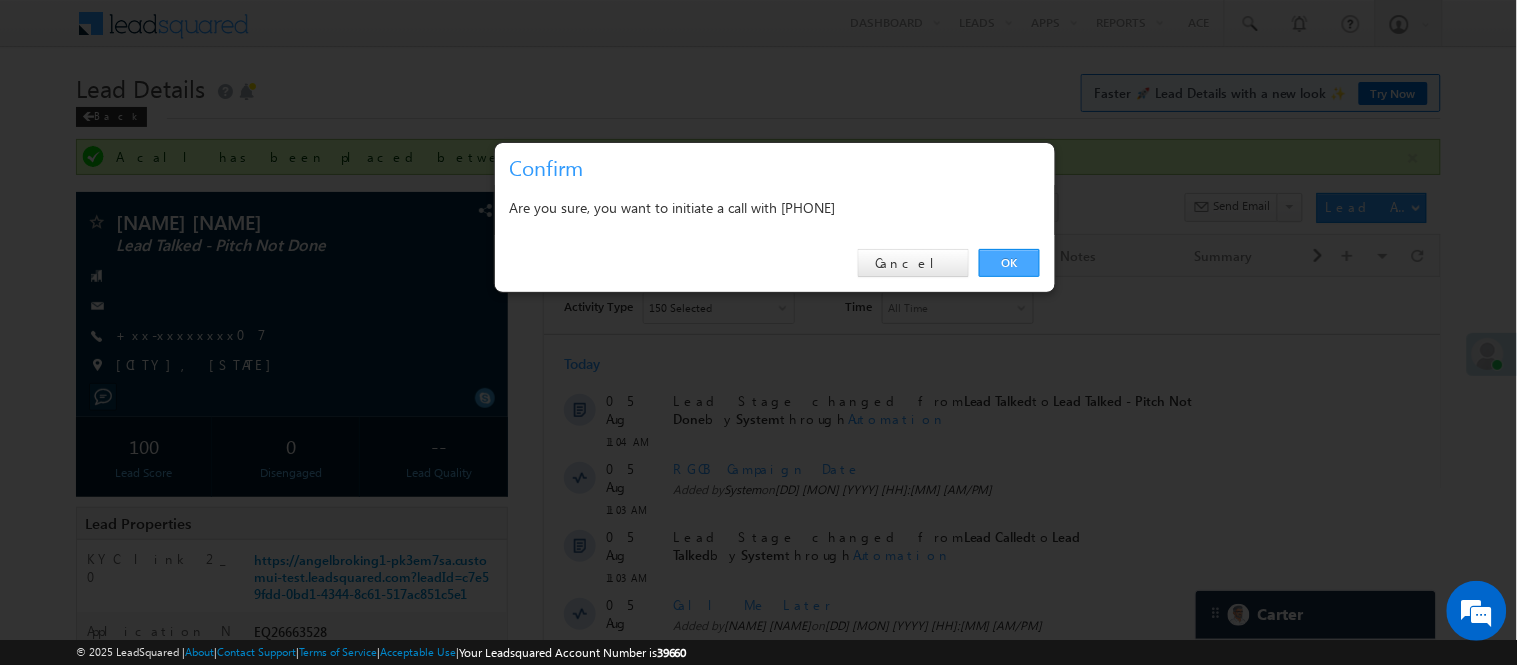 click on "OK" at bounding box center [1009, 263] 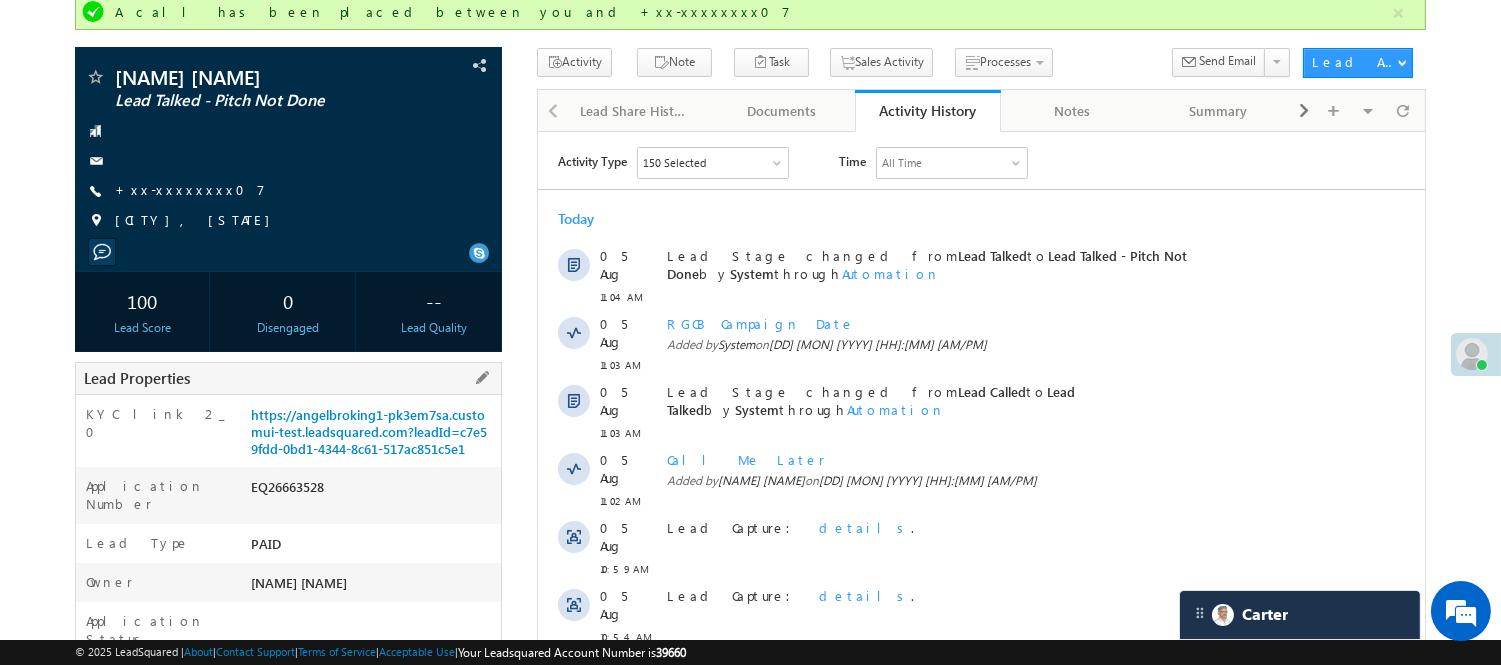 scroll, scrollTop: 333, scrollLeft: 0, axis: vertical 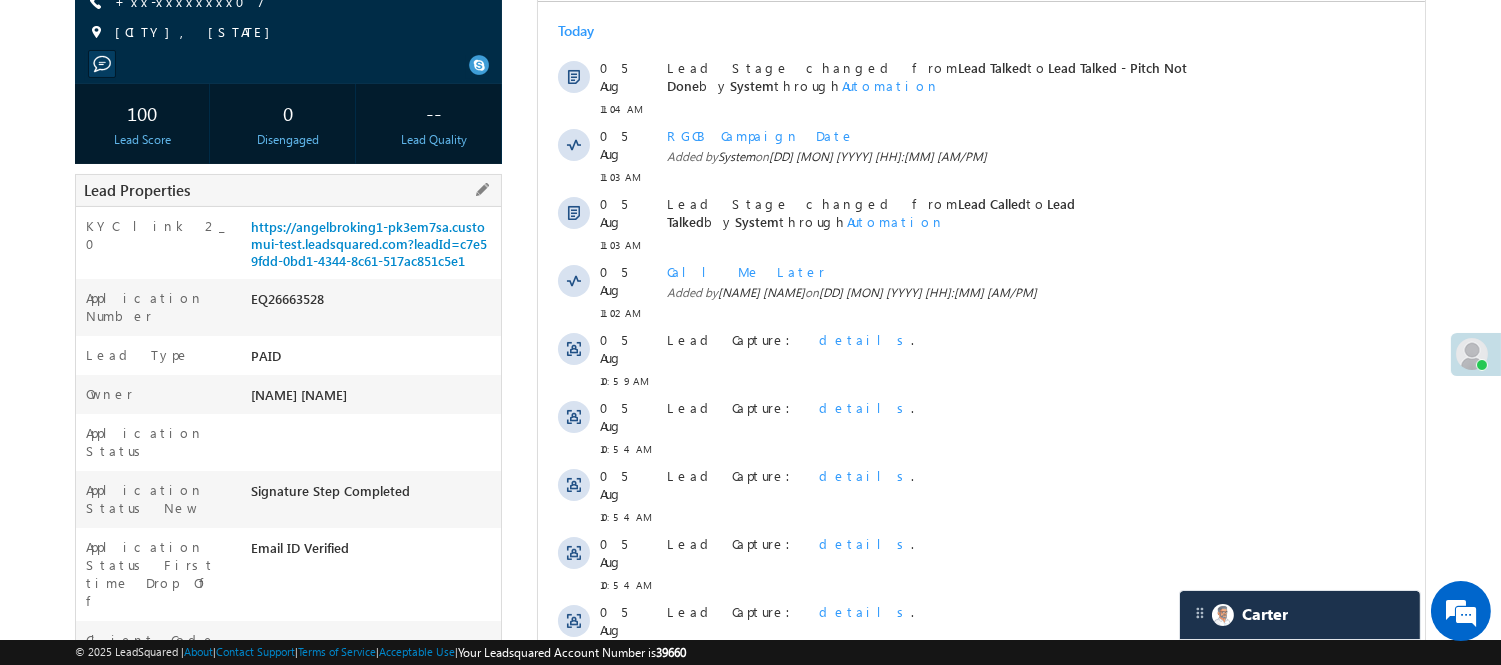 click on "EQ26663528" at bounding box center (373, 303) 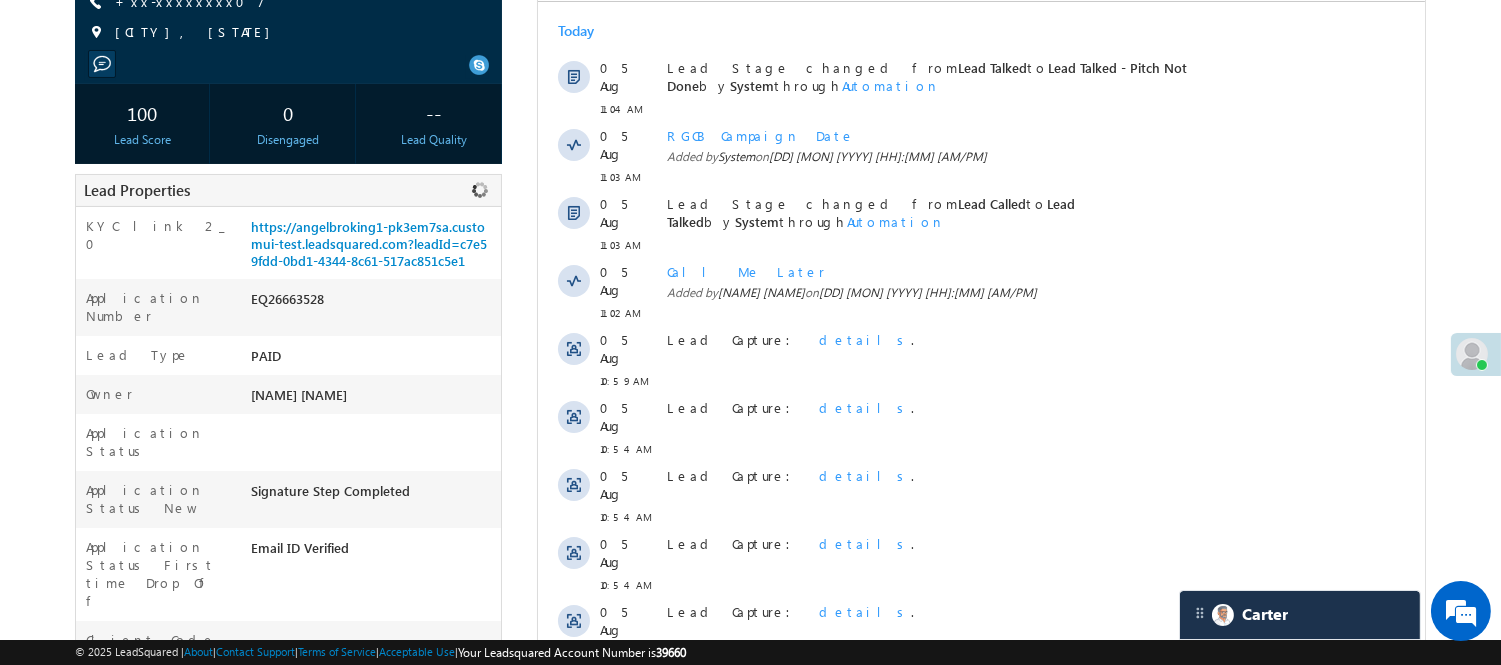 click on "EQ26663528" at bounding box center (373, 303) 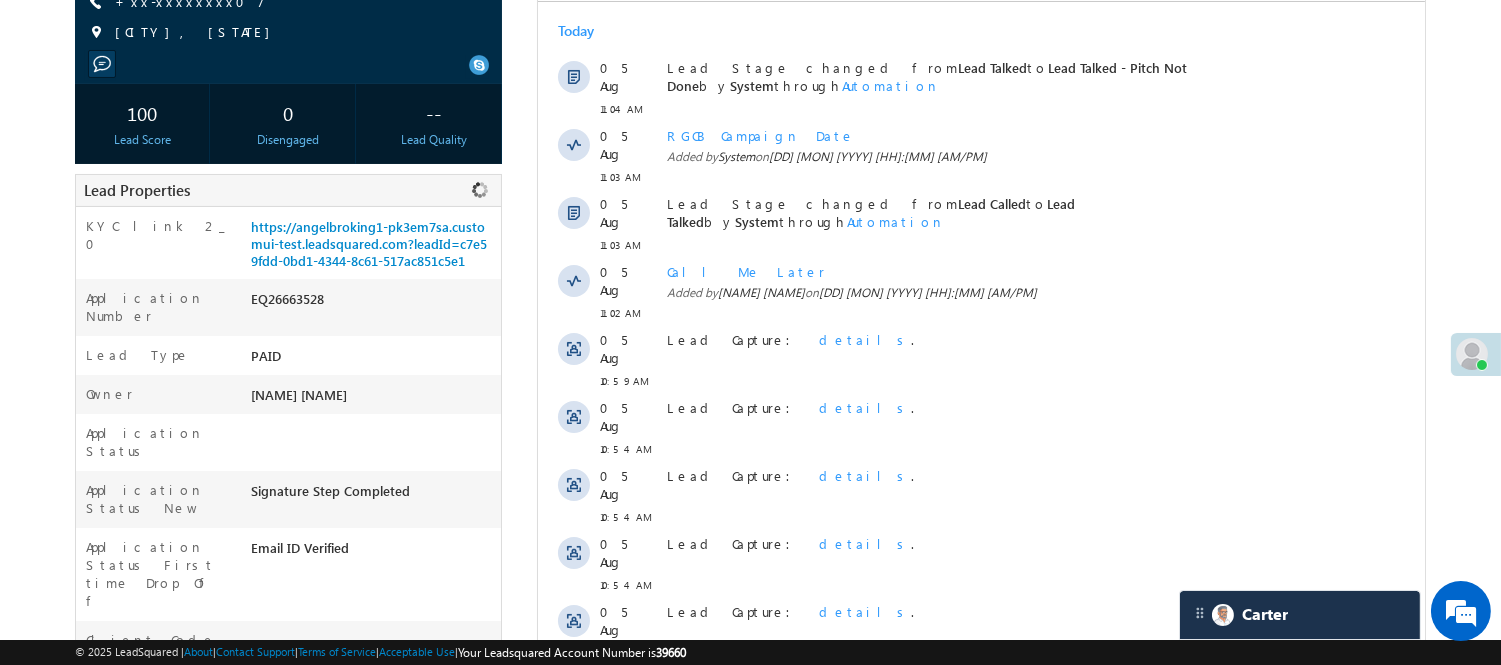 click on "EQ26663528" at bounding box center [373, 303] 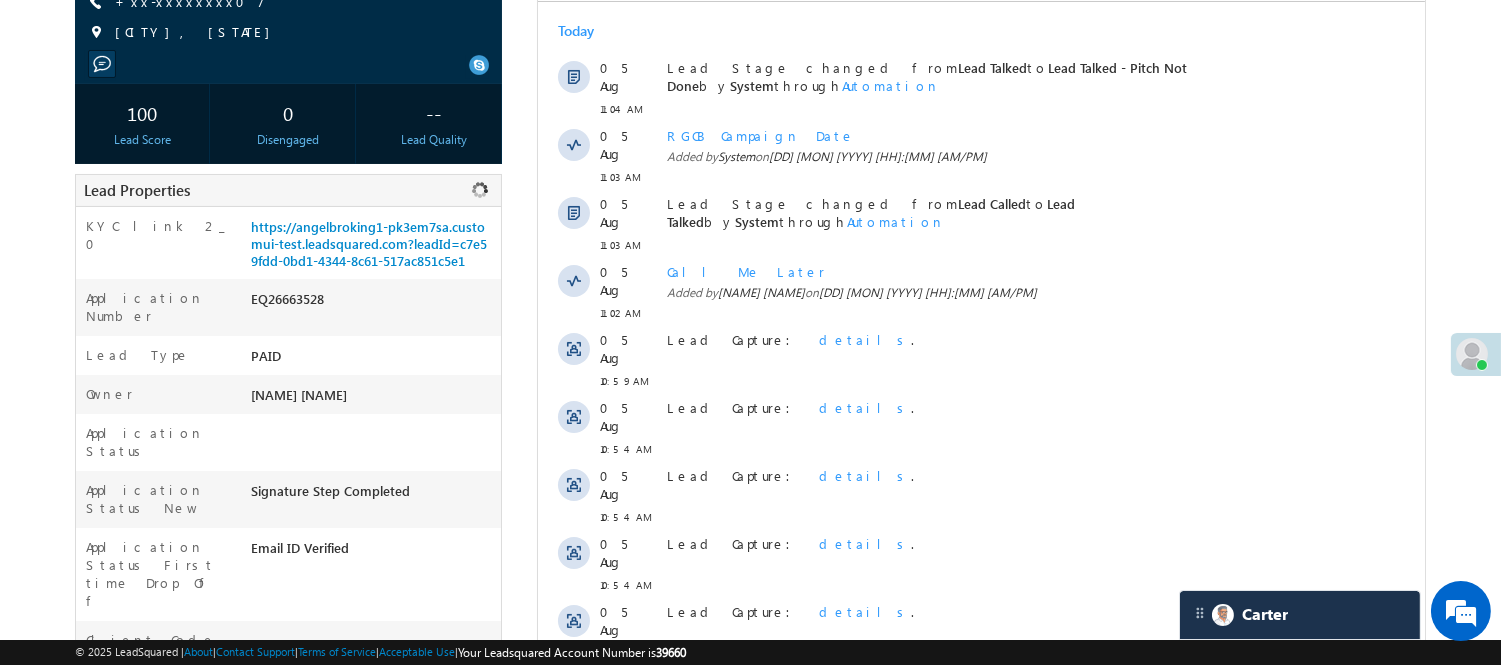 click on "EQ26663528" at bounding box center [373, 303] 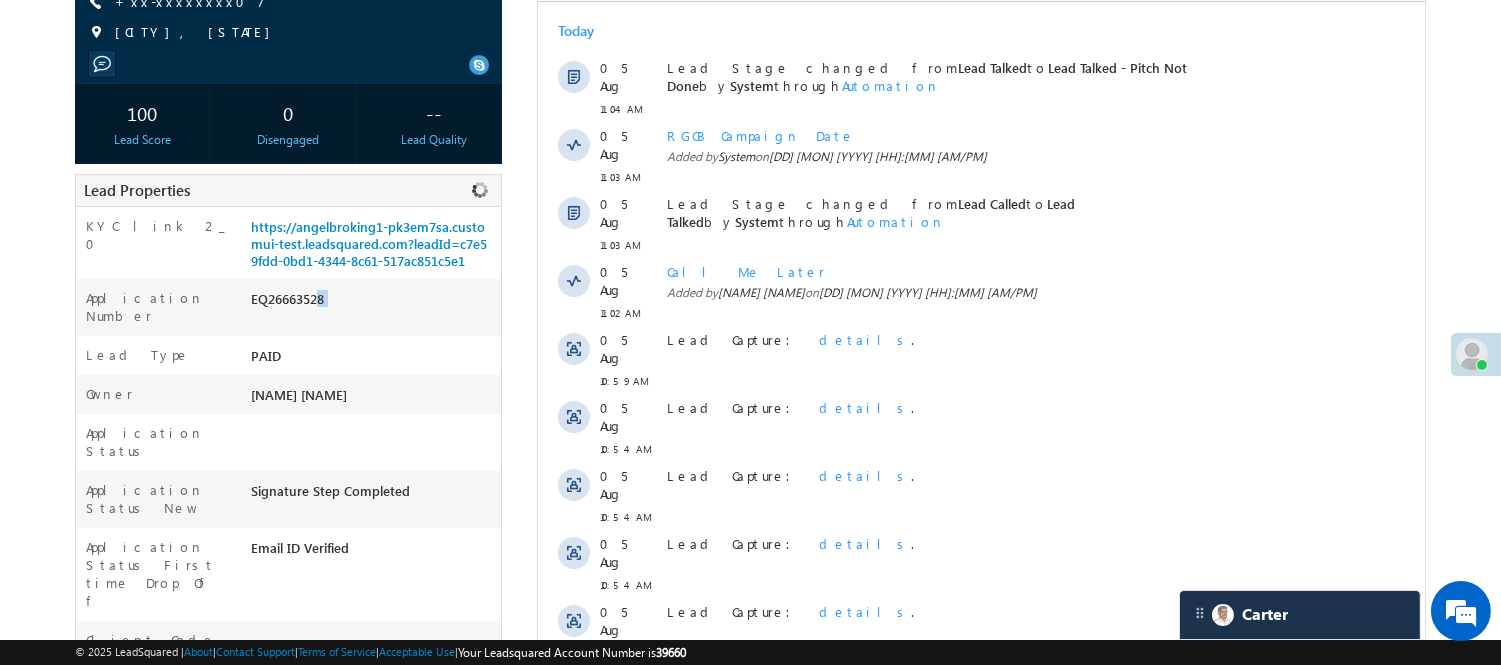 click on "EQ26663528" at bounding box center (373, 303) 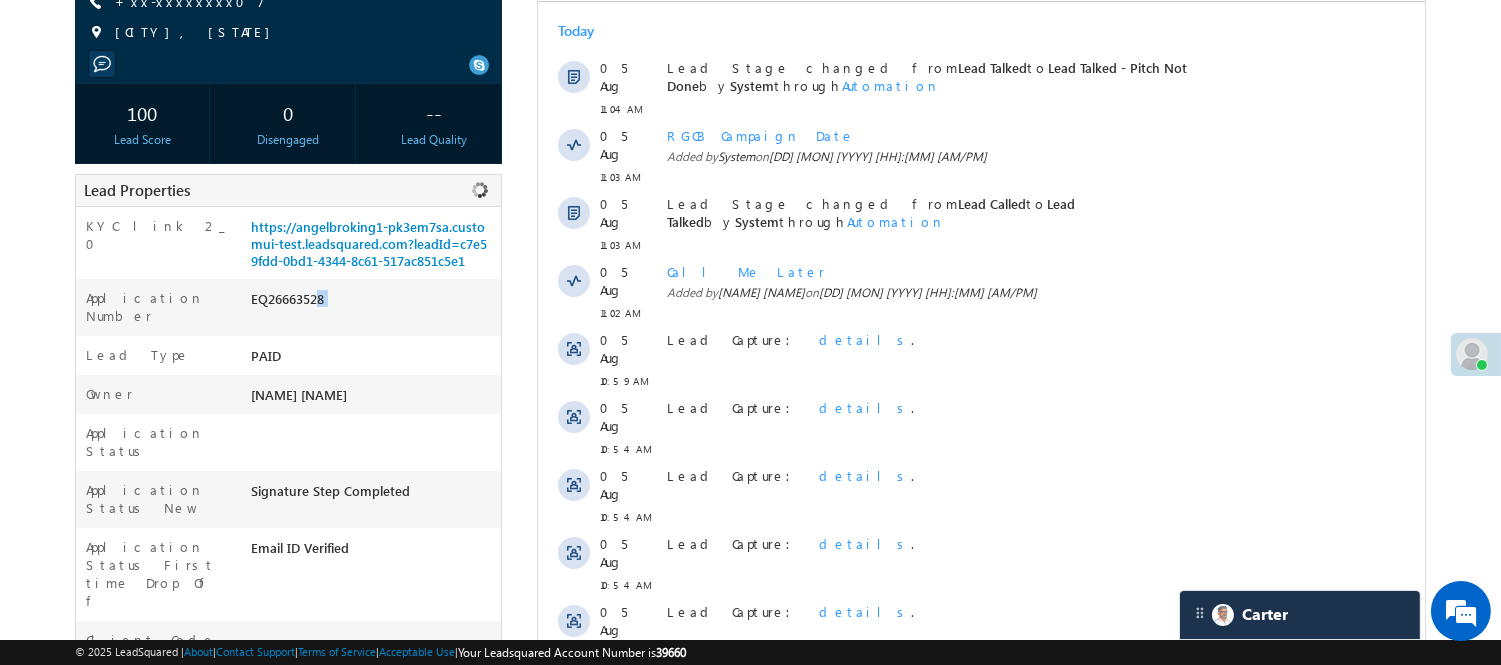 copy on "EQ26663528" 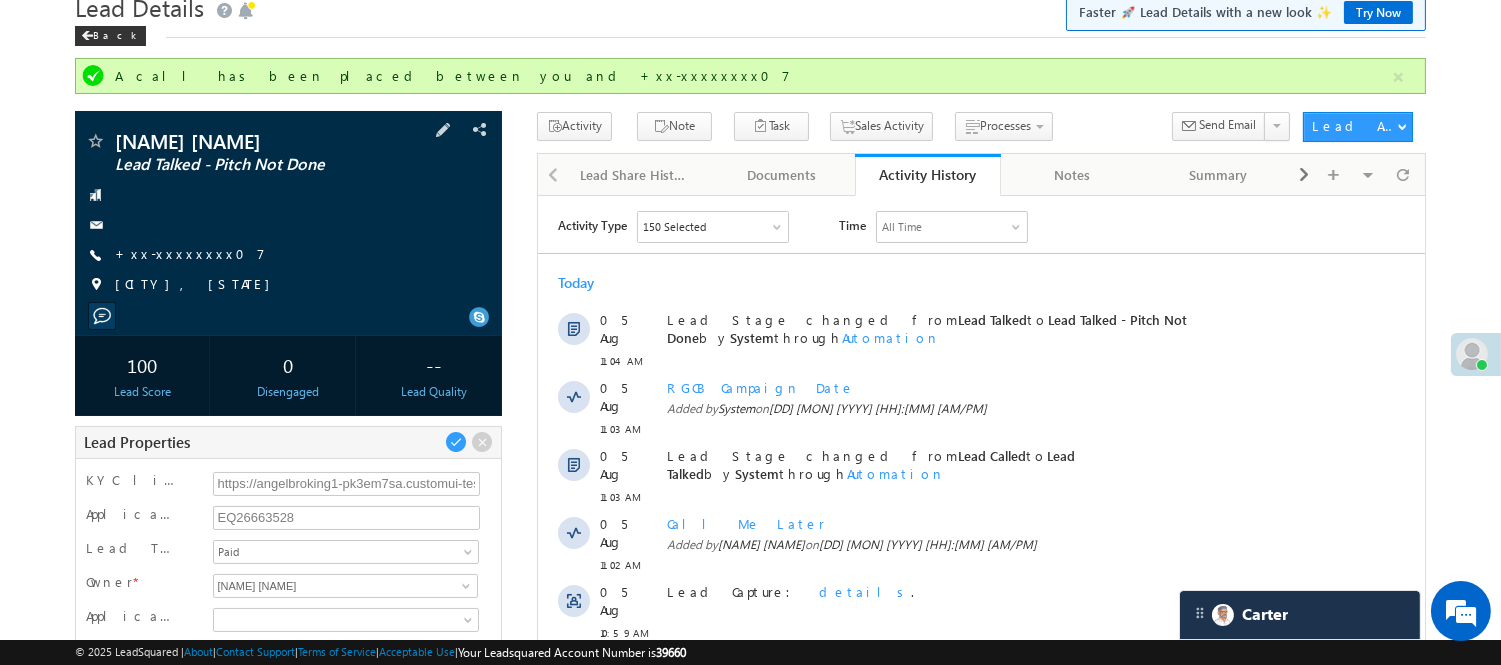 scroll, scrollTop: 0, scrollLeft: 0, axis: both 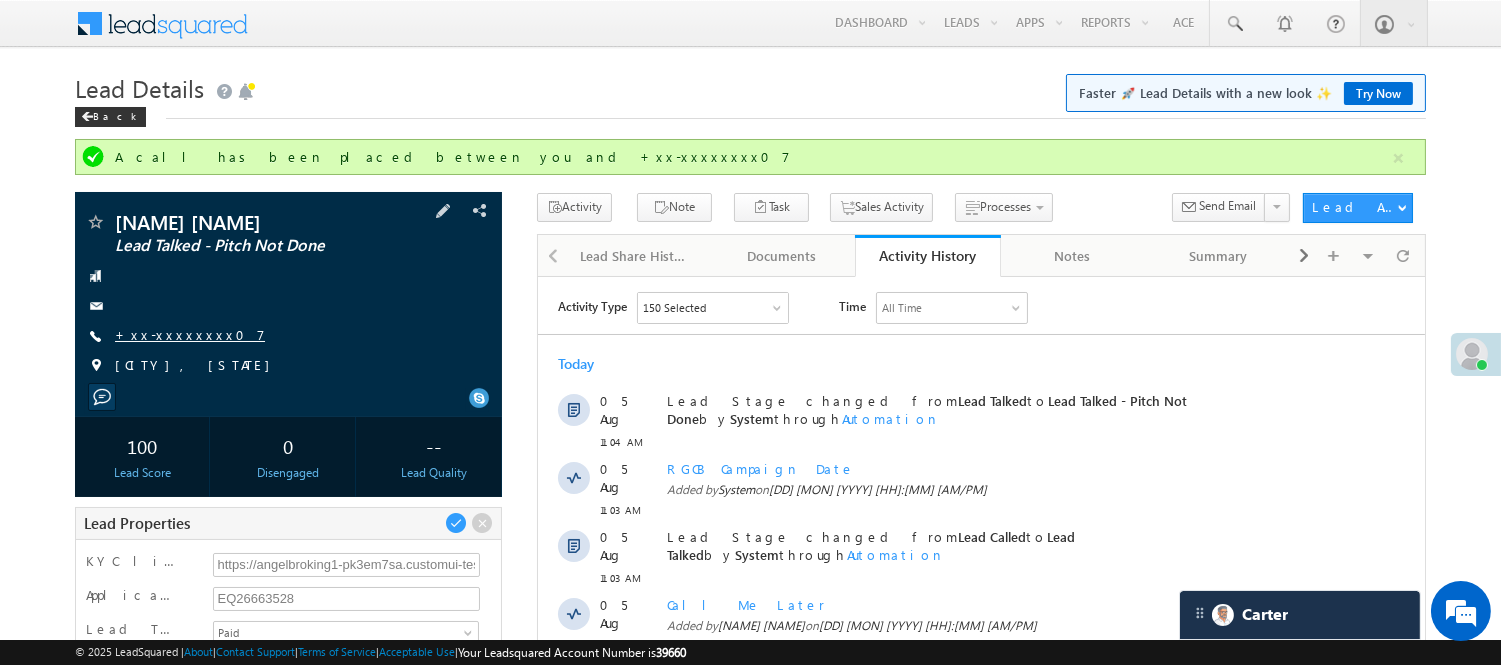 click on "+xx-xxxxxxxx07" at bounding box center [190, 334] 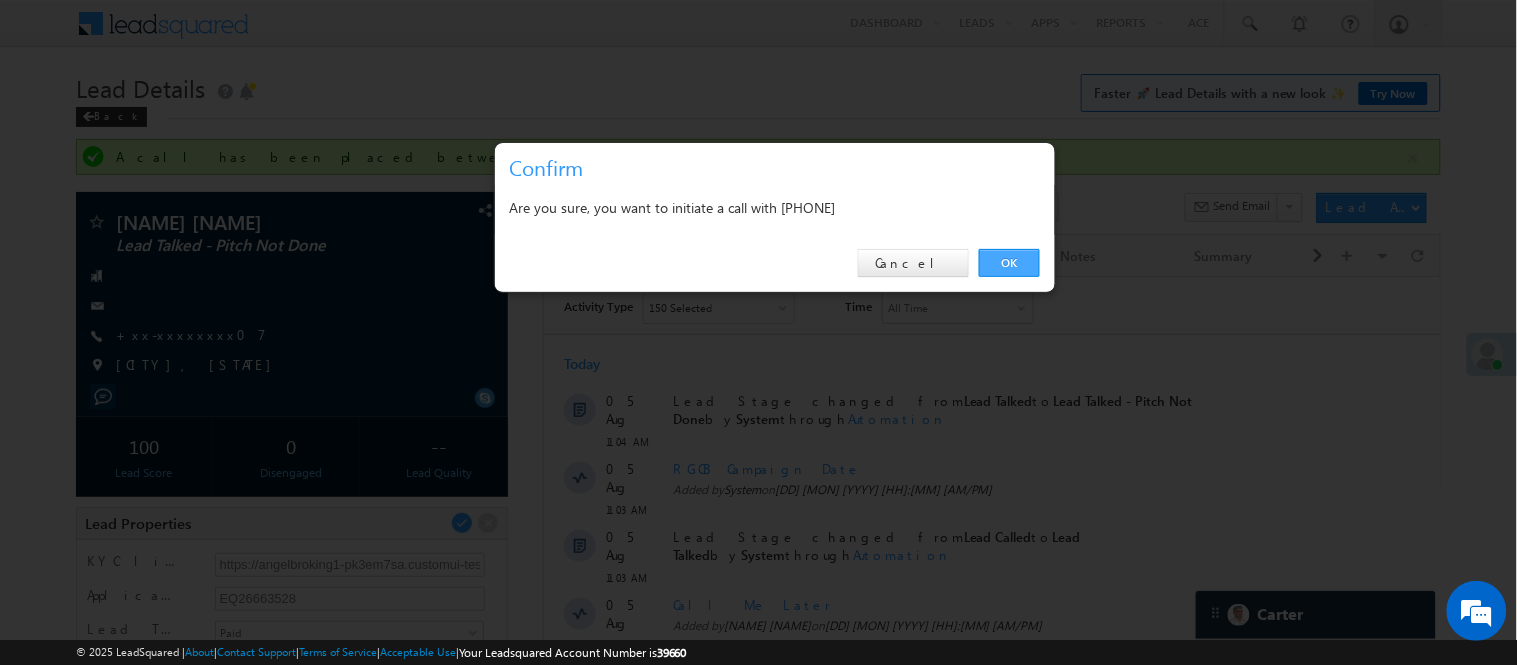 click on "OK" at bounding box center [1009, 263] 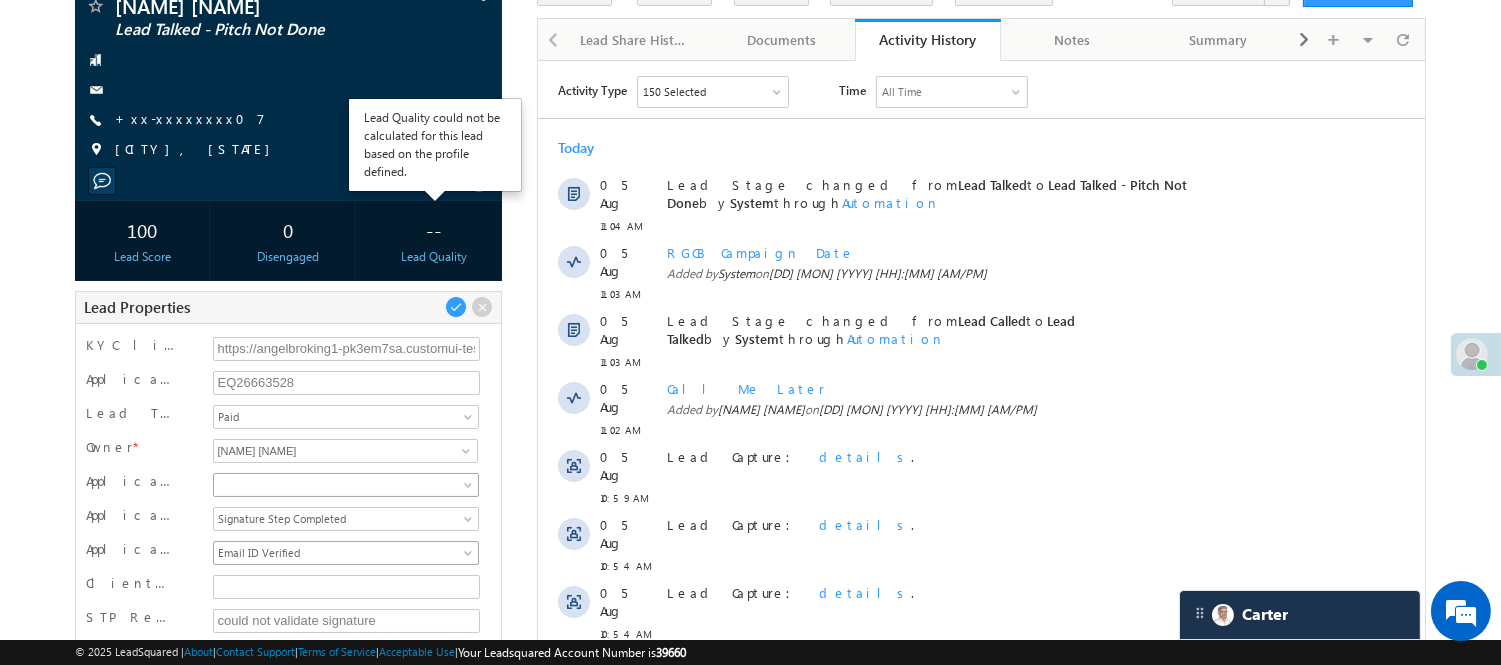 scroll, scrollTop: 333, scrollLeft: 0, axis: vertical 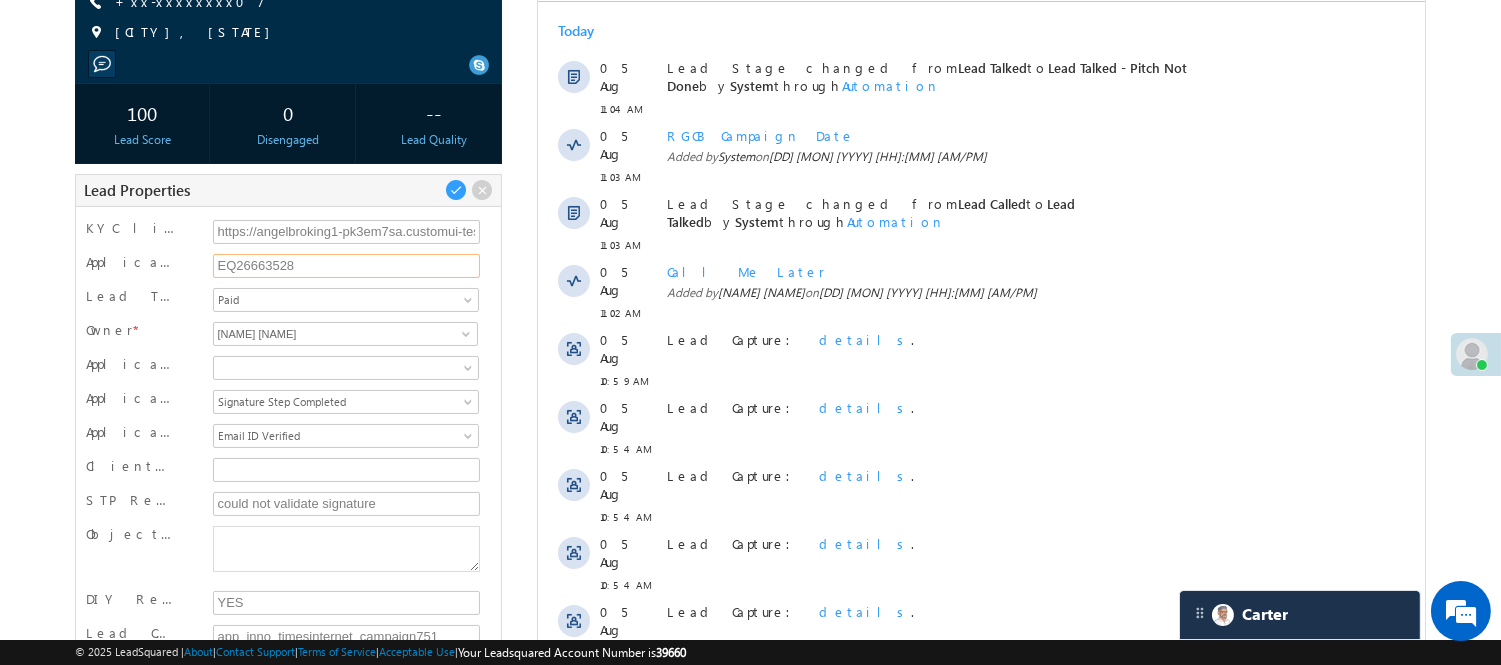click on "EQ26663528" at bounding box center (347, 266) 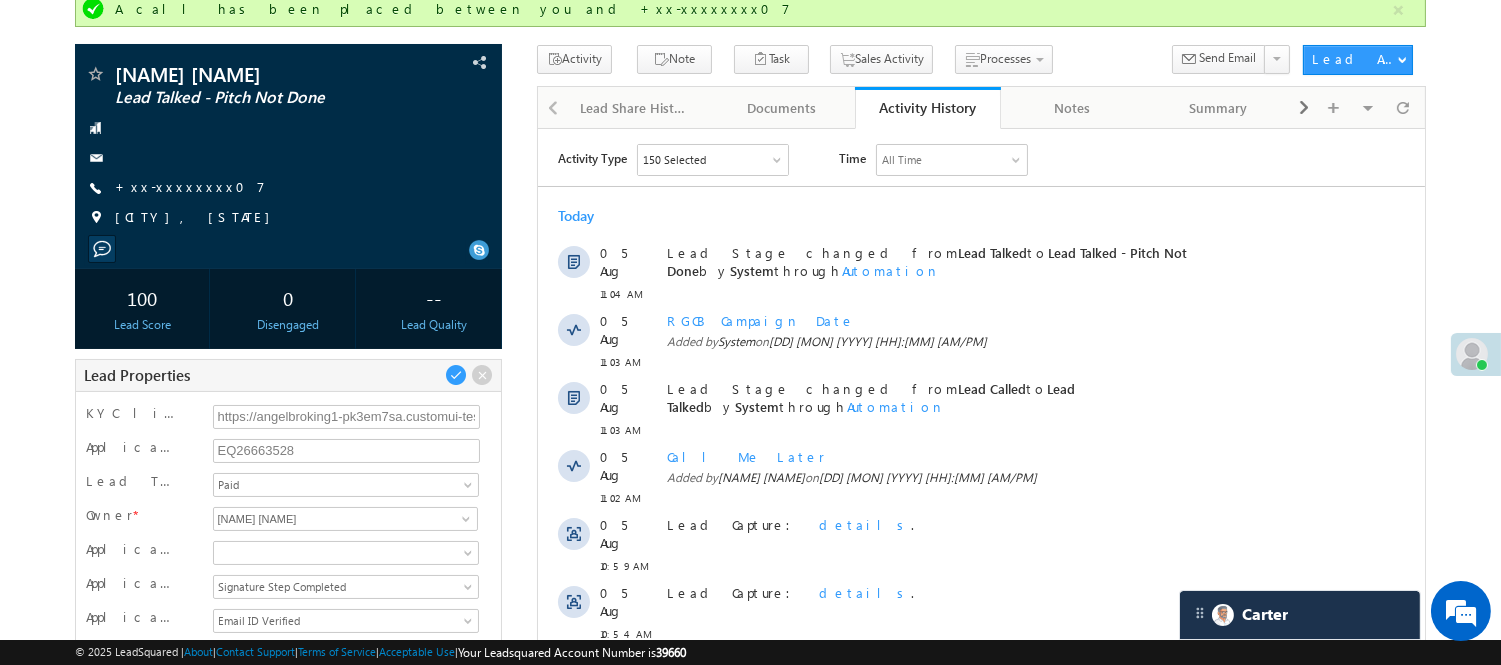 scroll, scrollTop: 111, scrollLeft: 0, axis: vertical 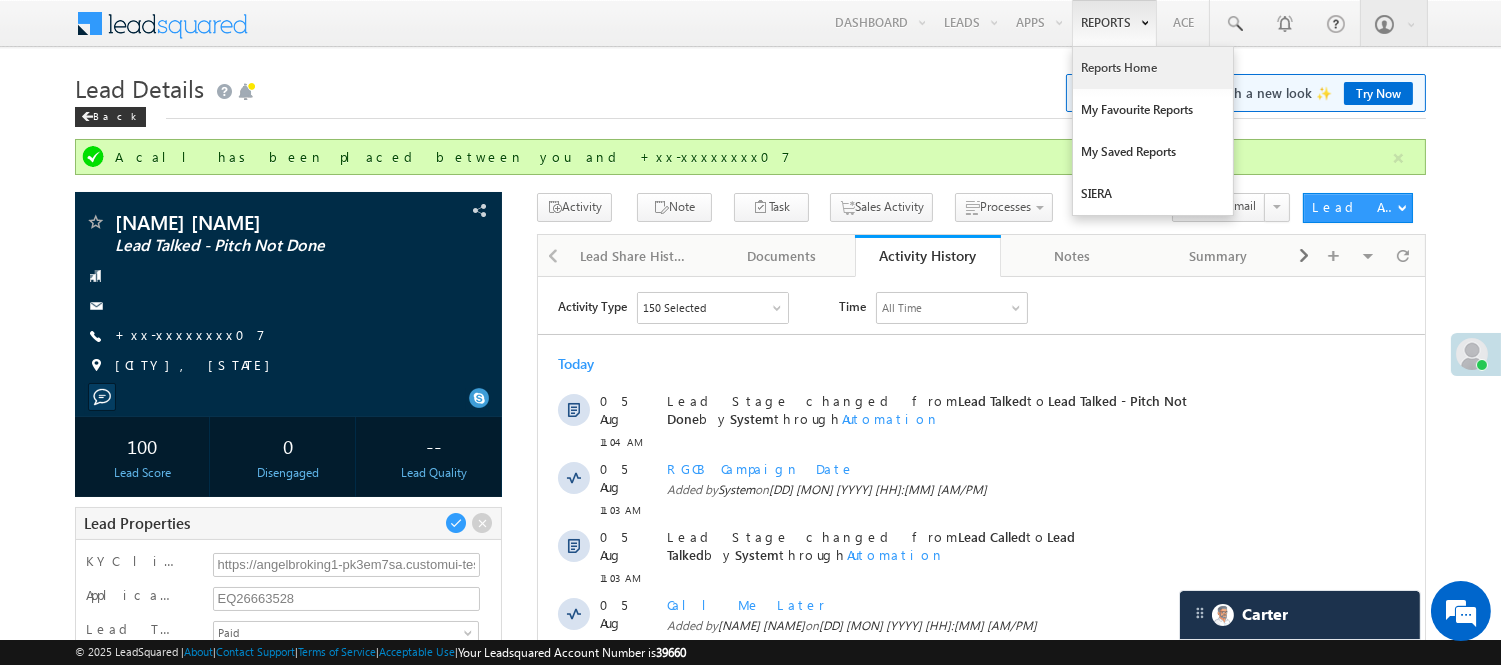 click on "Reports Home" at bounding box center (1153, 68) 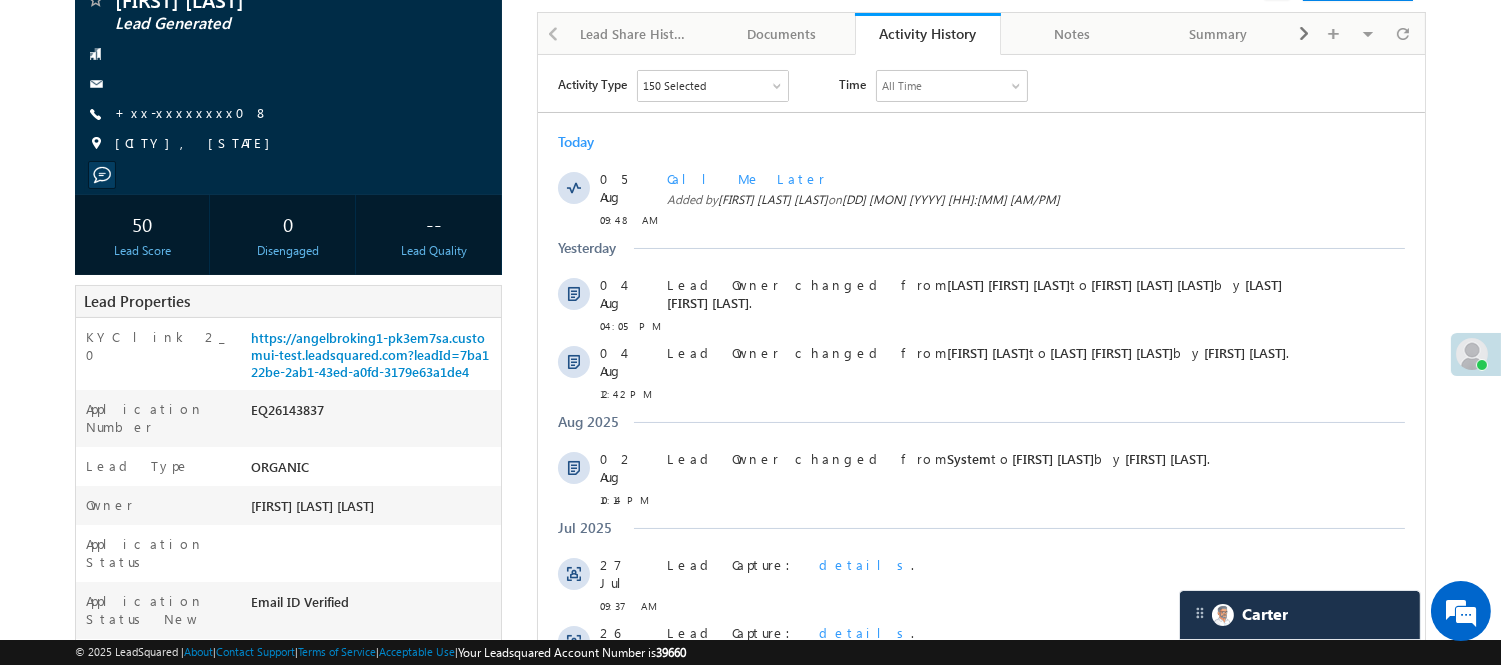scroll, scrollTop: 0, scrollLeft: 0, axis: both 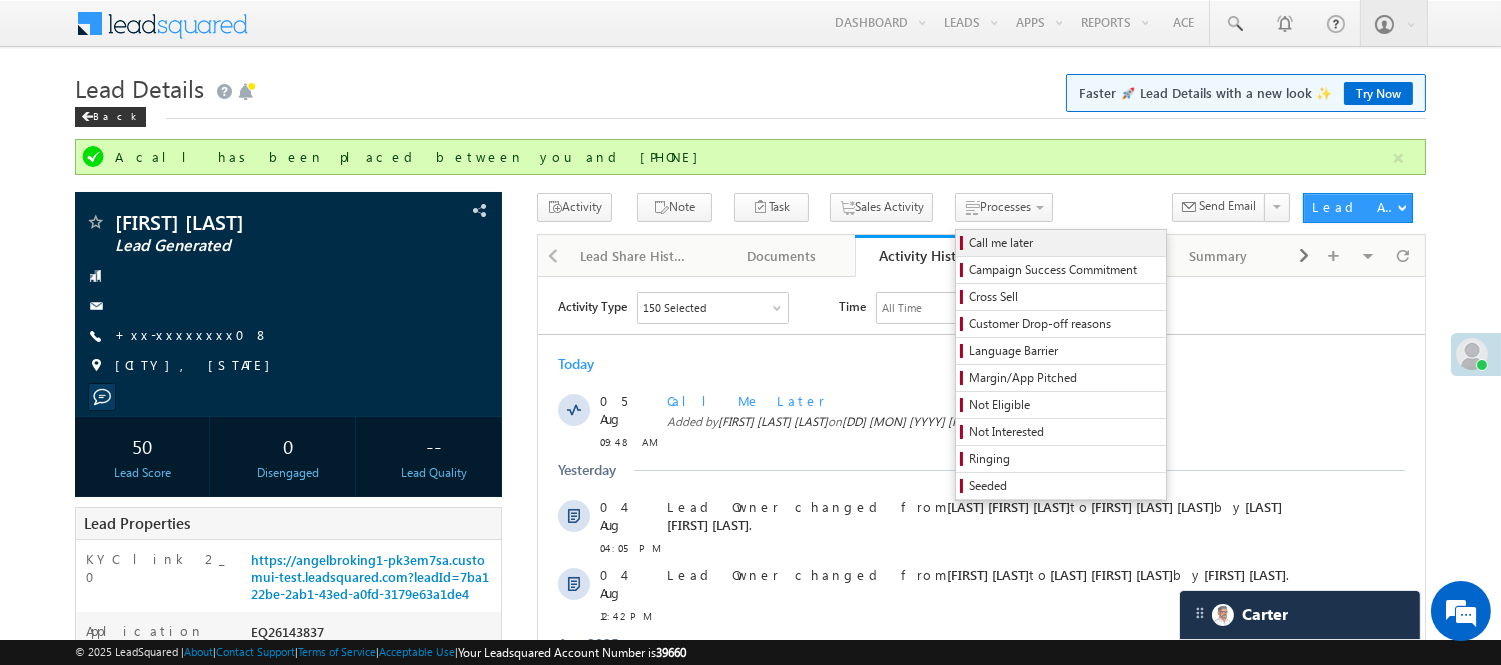 click on "Call me later" at bounding box center [1064, 243] 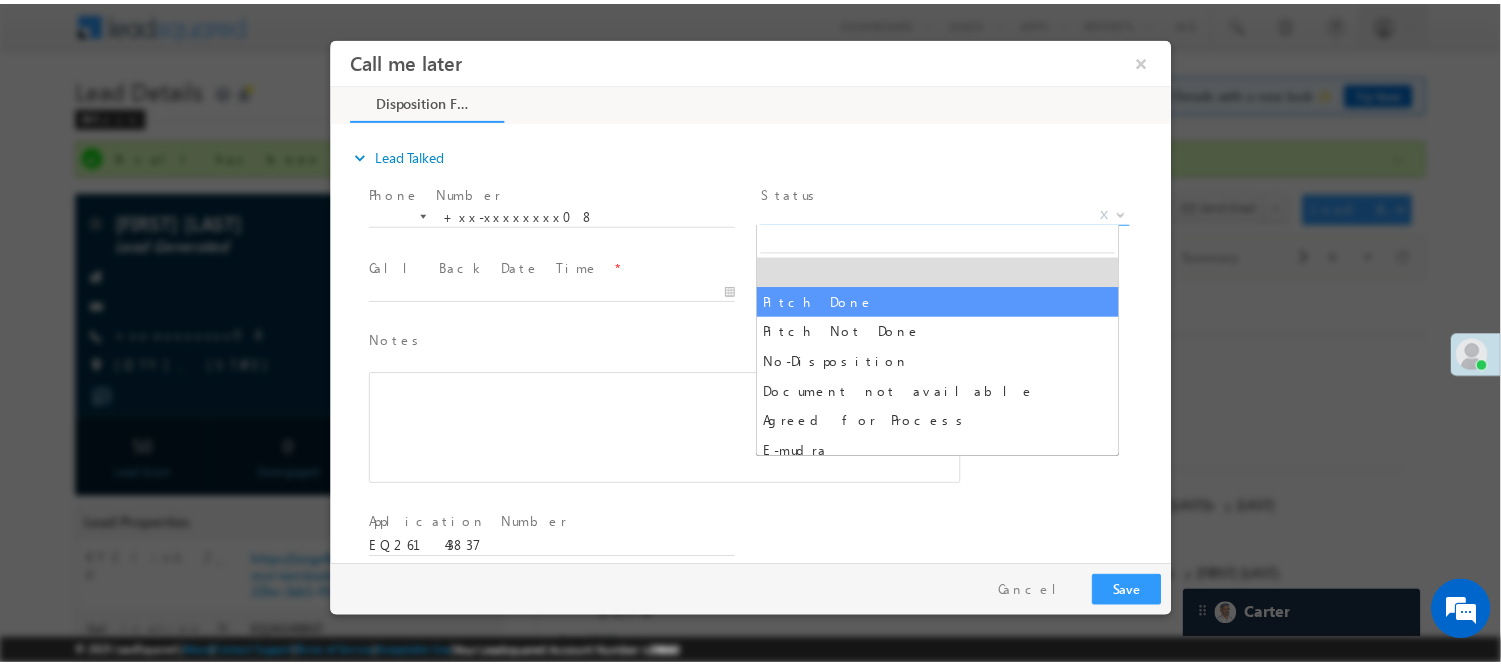 scroll, scrollTop: 0, scrollLeft: 0, axis: both 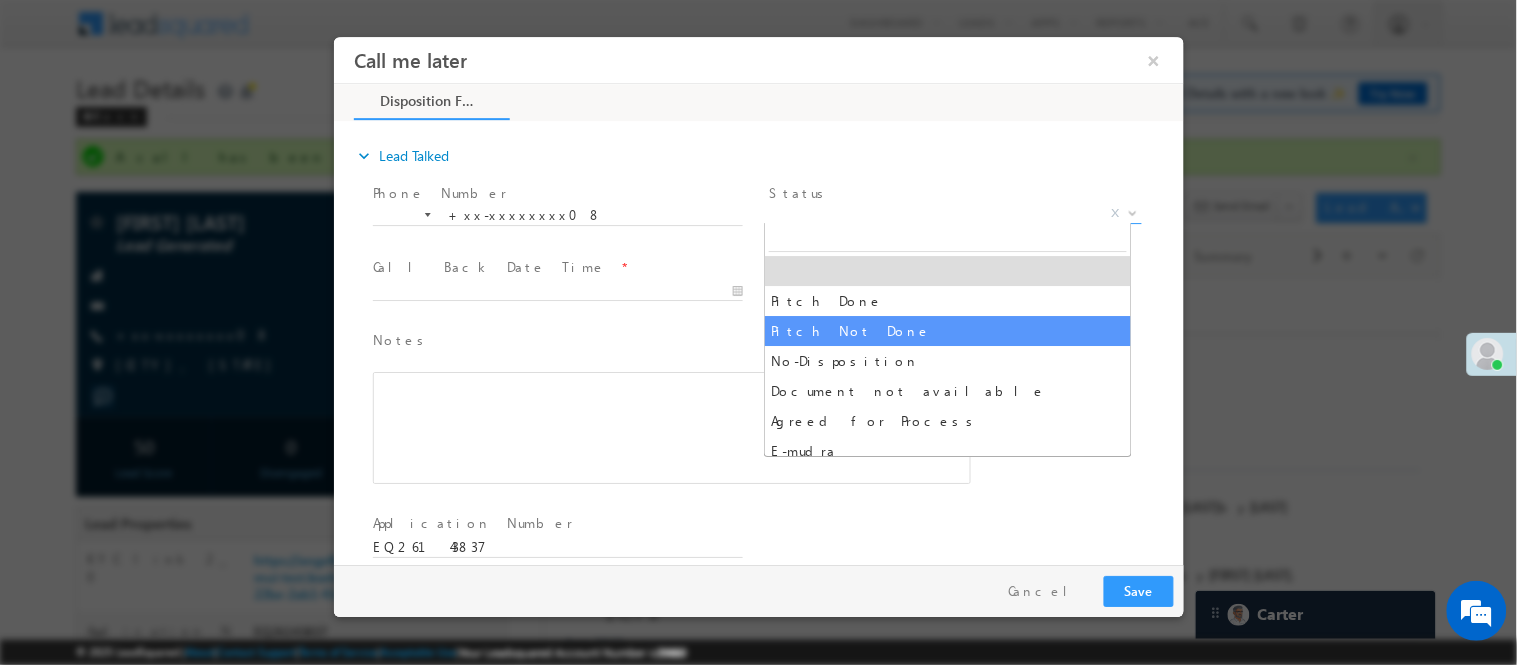 drag, startPoint x: 843, startPoint y: 331, endPoint x: 628, endPoint y: 298, distance: 217.51782 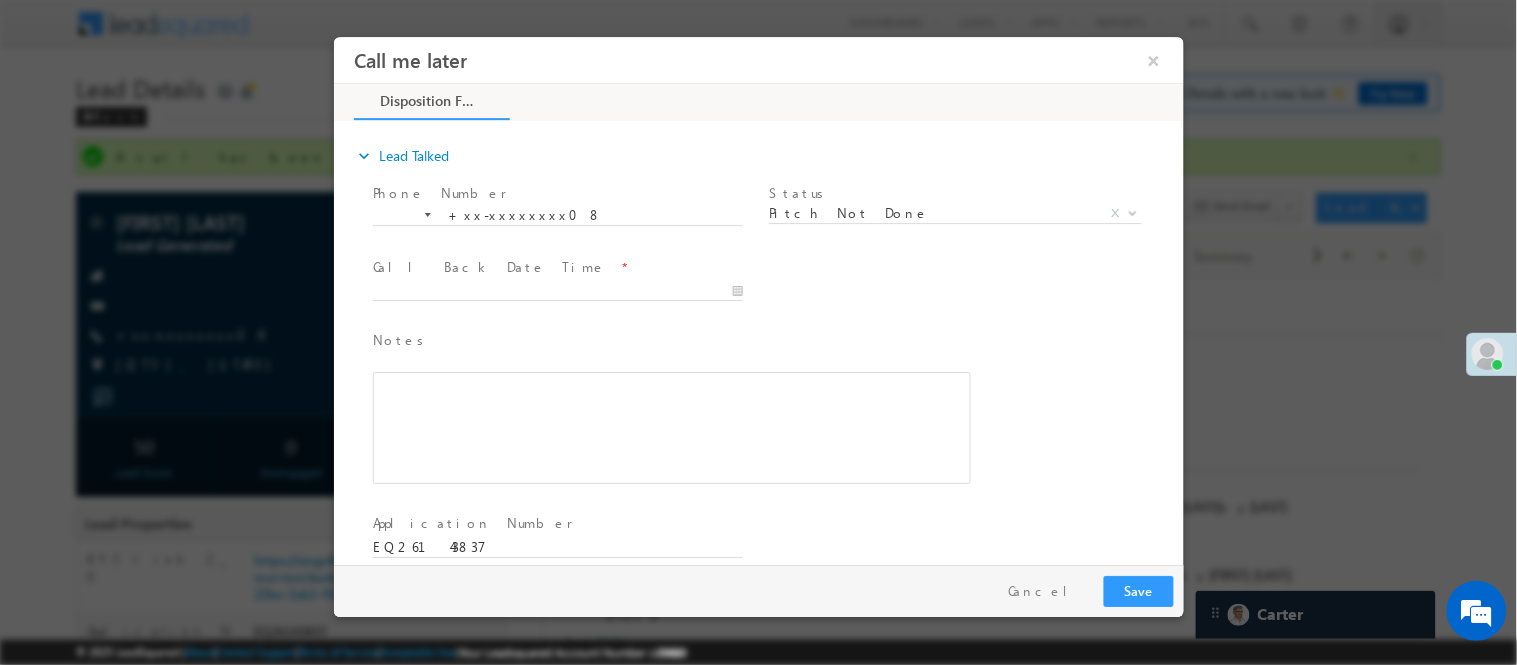 click at bounding box center (556, 310) 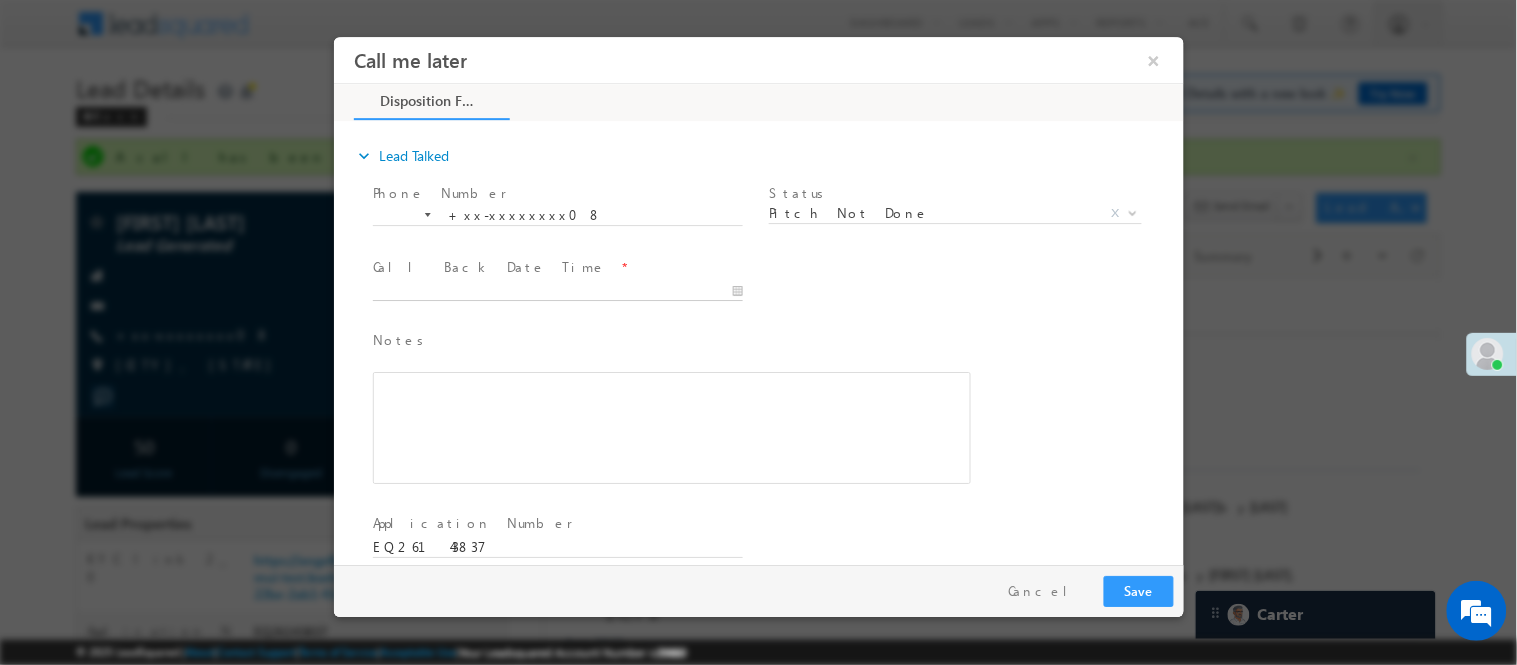 type on "08/05/25 11:07 AM" 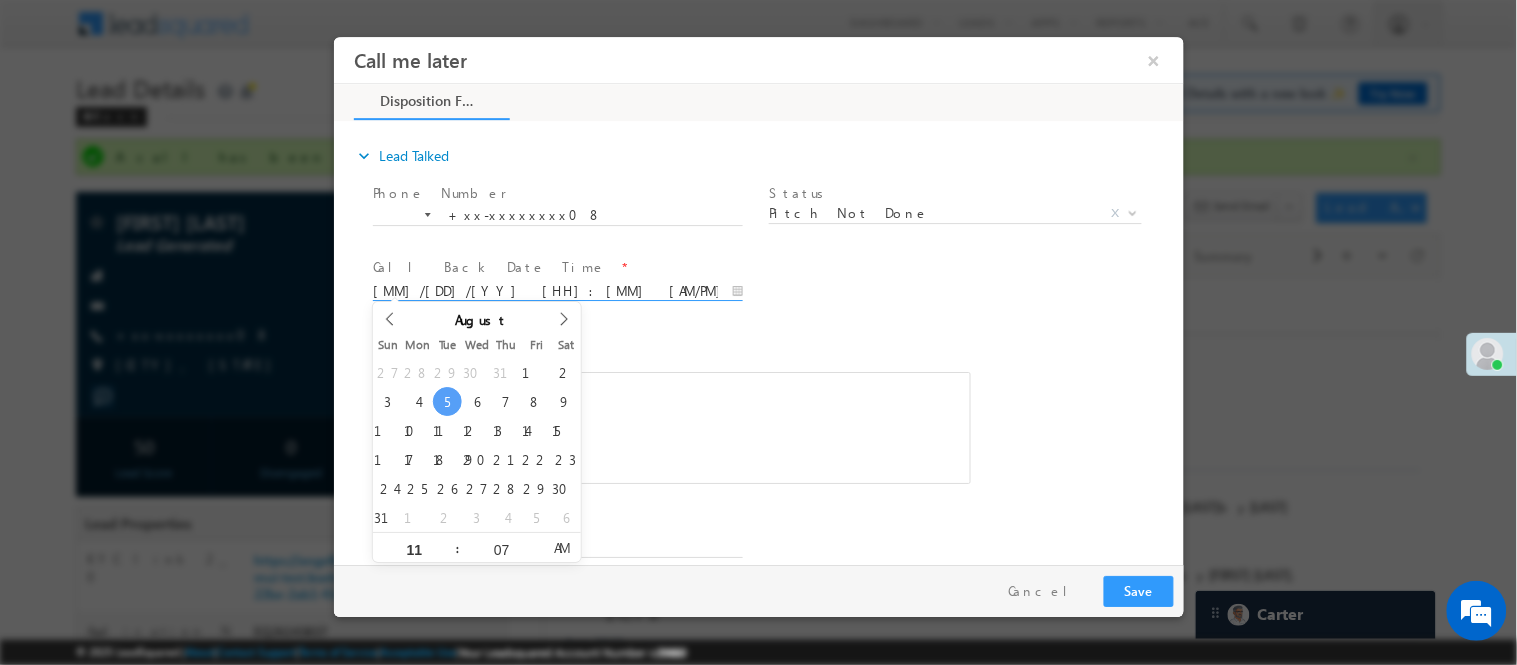 click on "08/05/25 11:07 AM" at bounding box center [557, 291] 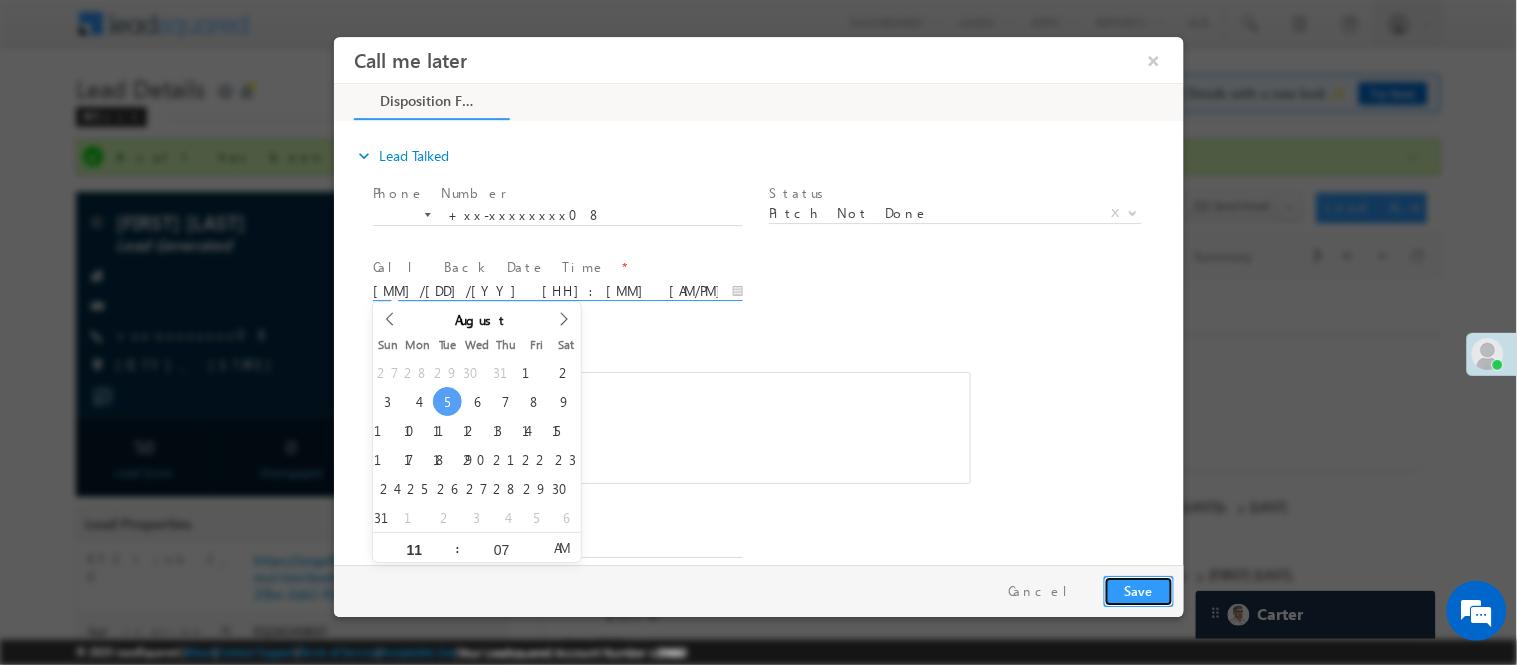 click on "Save" at bounding box center (1138, 590) 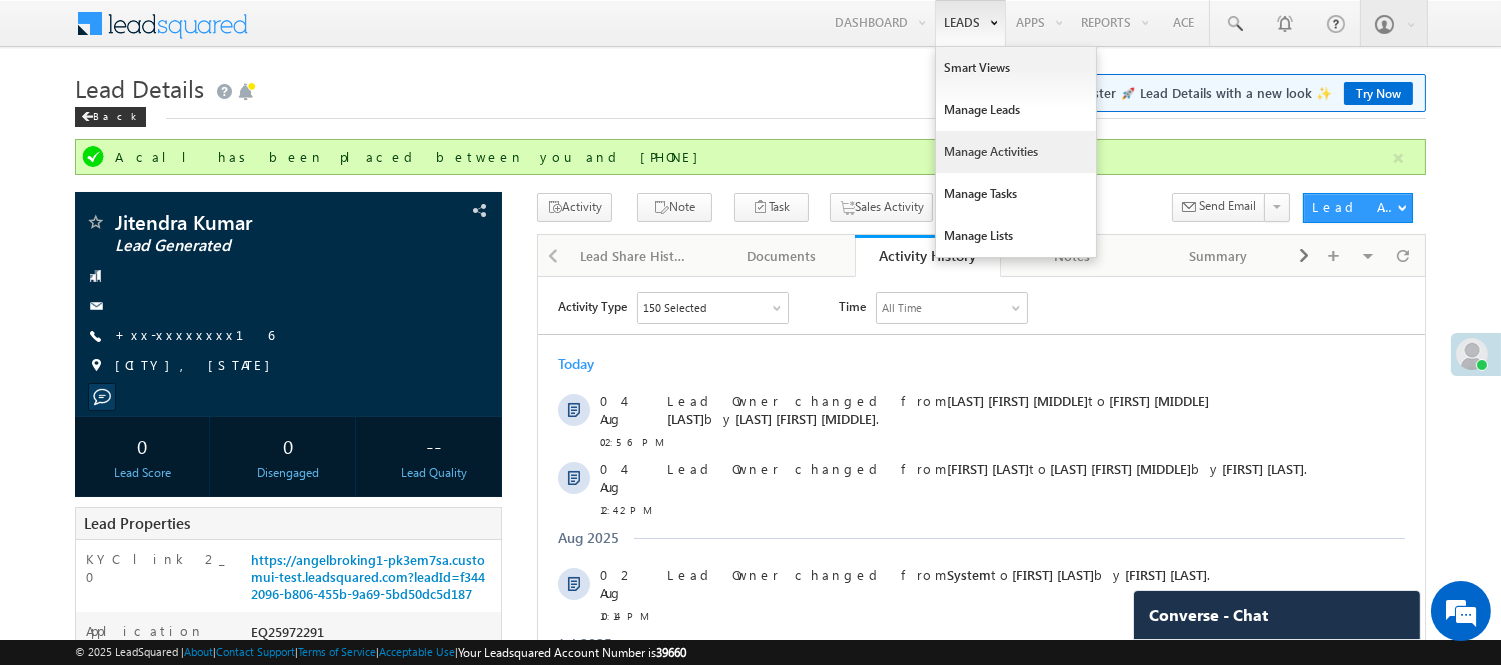 scroll, scrollTop: 0, scrollLeft: 0, axis: both 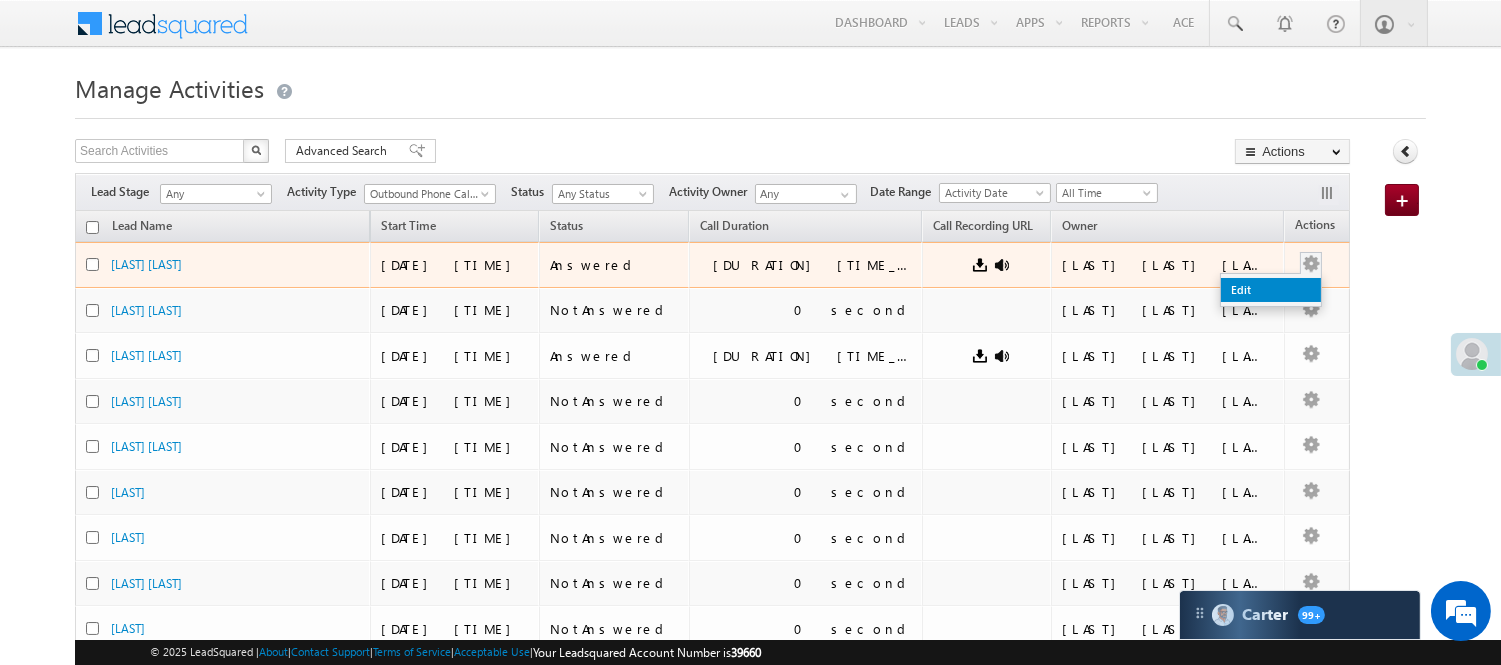 click on "Edit" at bounding box center (1271, 290) 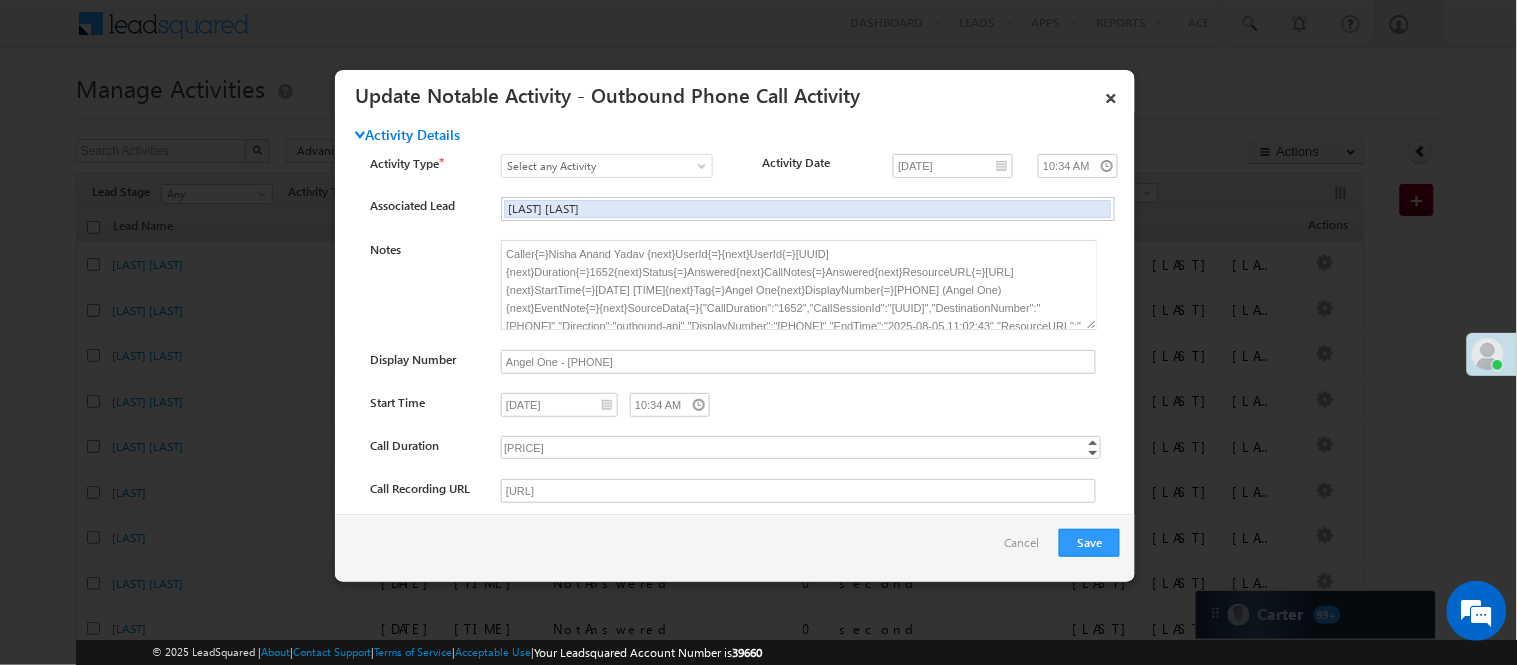 scroll, scrollTop: 0, scrollLeft: 0, axis: both 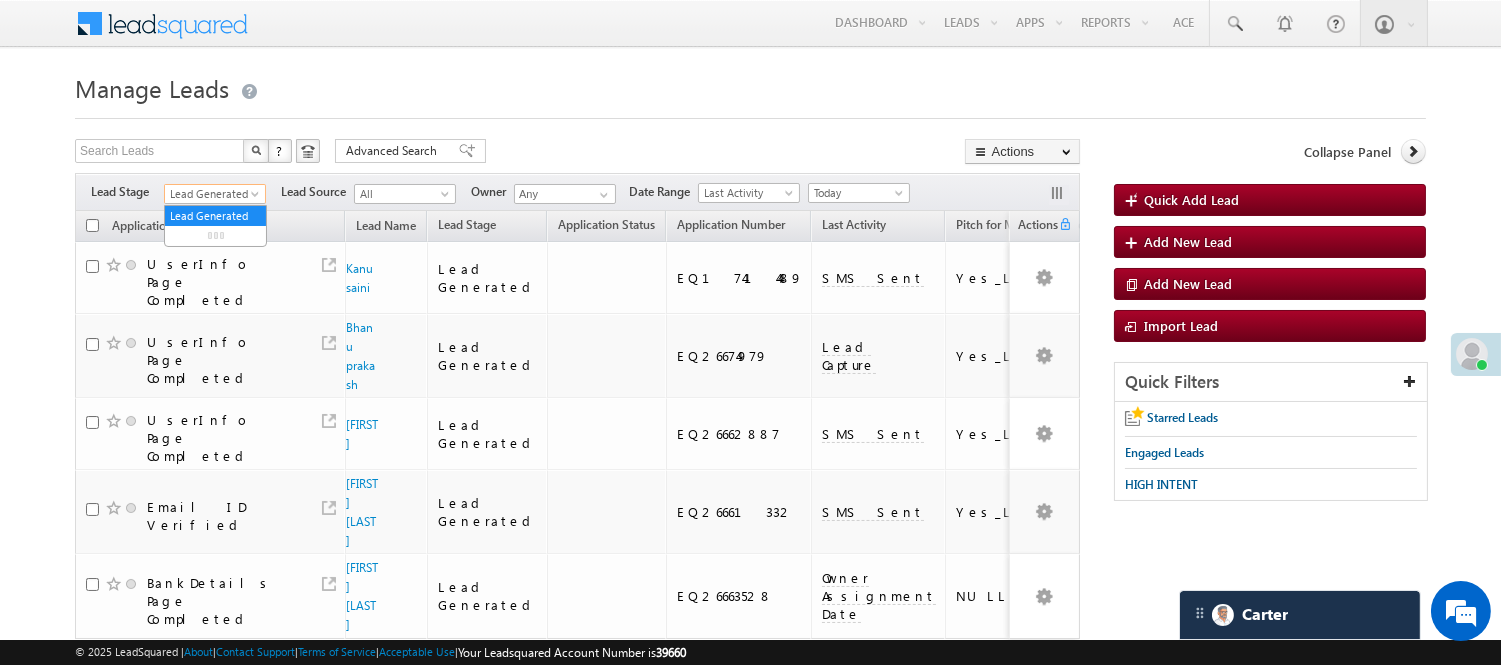 click on "Lead Generated" at bounding box center (212, 194) 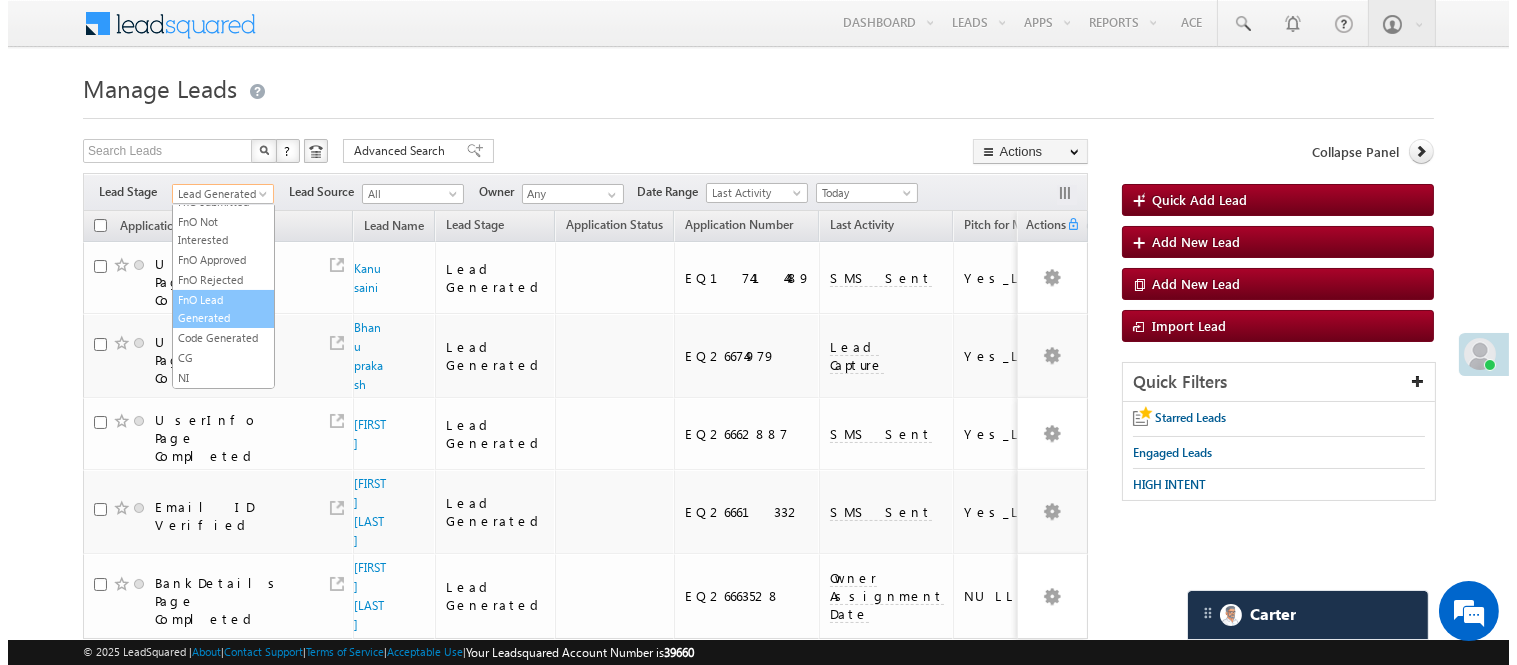 scroll, scrollTop: 496, scrollLeft: 0, axis: vertical 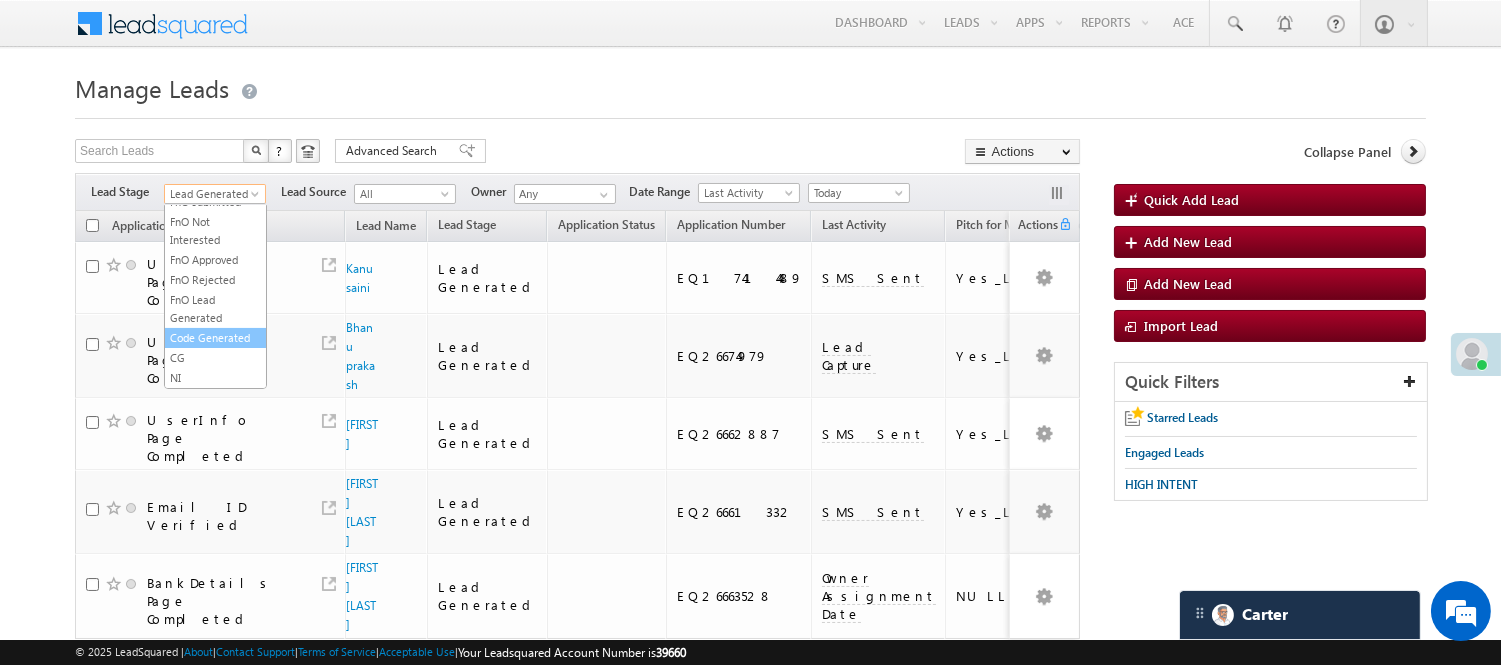 click on "Code Generated" at bounding box center (215, 338) 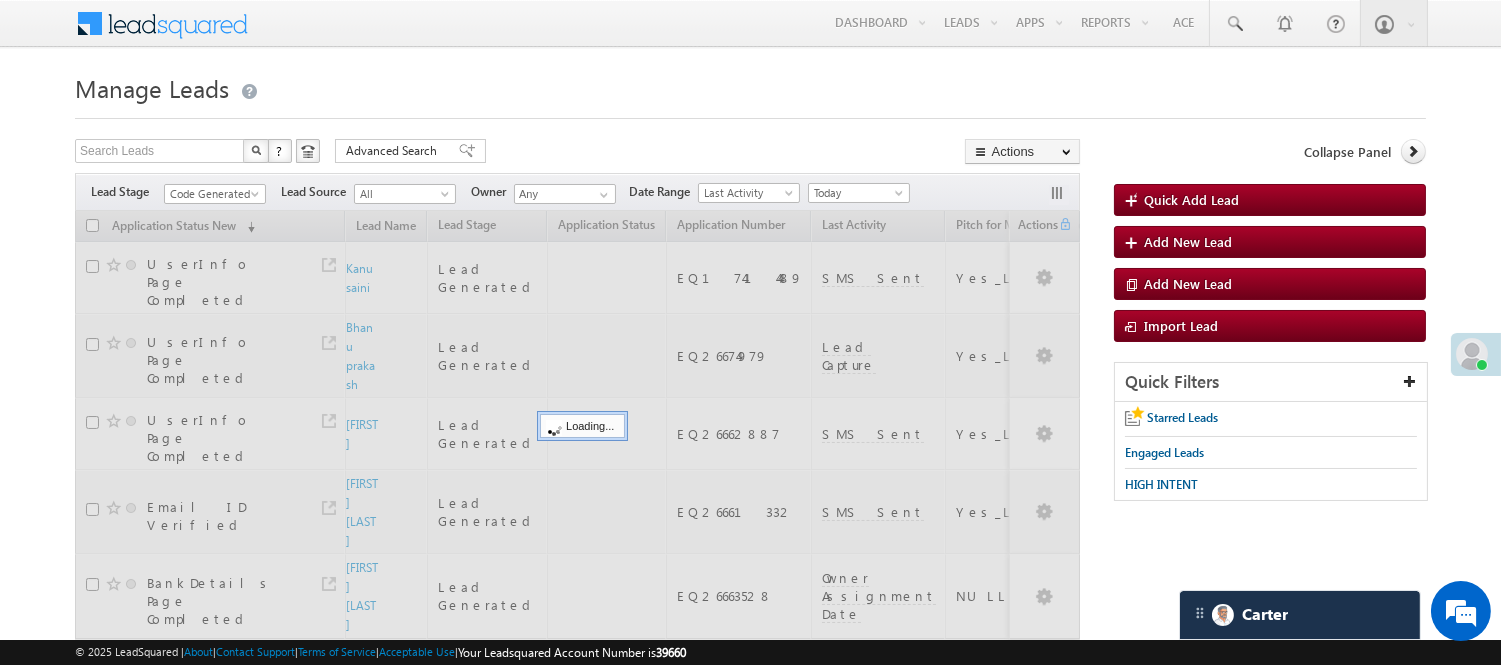 click on "Manage Leads" at bounding box center [750, 86] 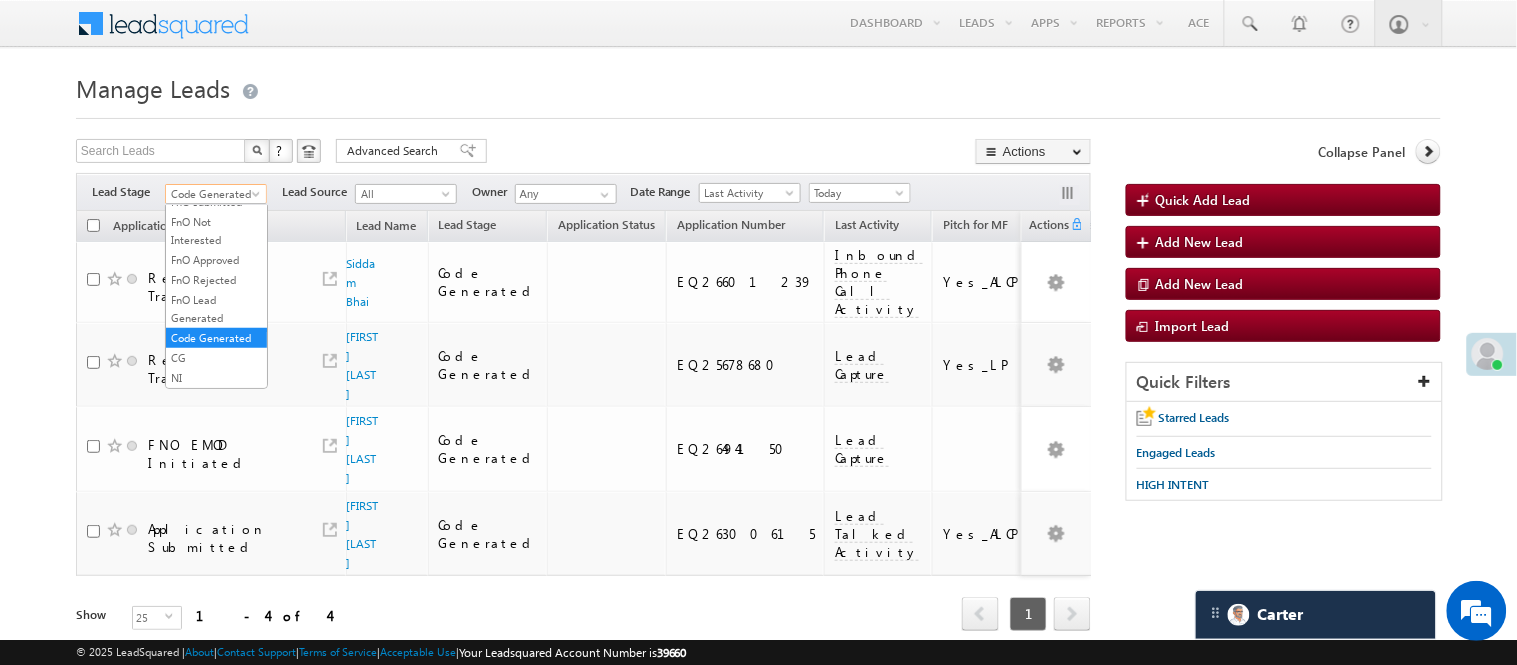 click on "Code Generated" at bounding box center (213, 194) 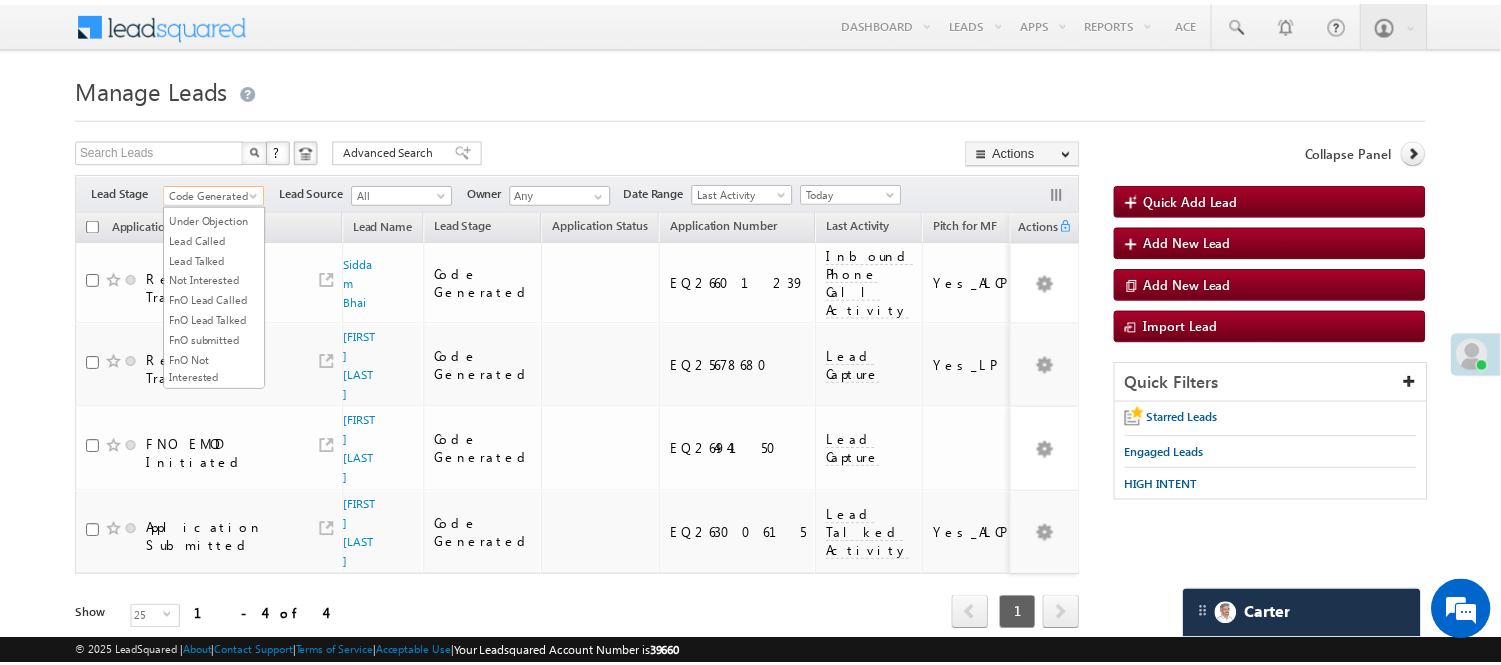 scroll, scrollTop: 0, scrollLeft: 0, axis: both 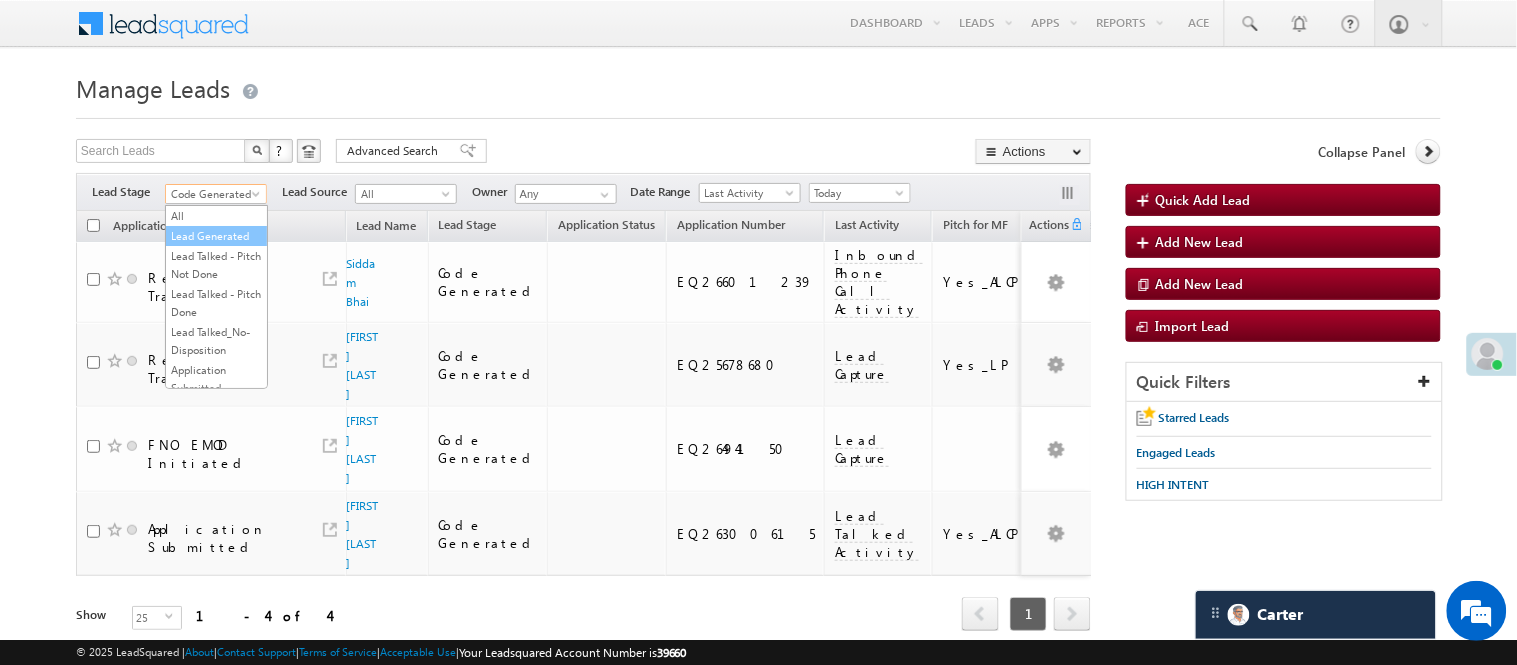 click on "Lead Generated" at bounding box center [216, 236] 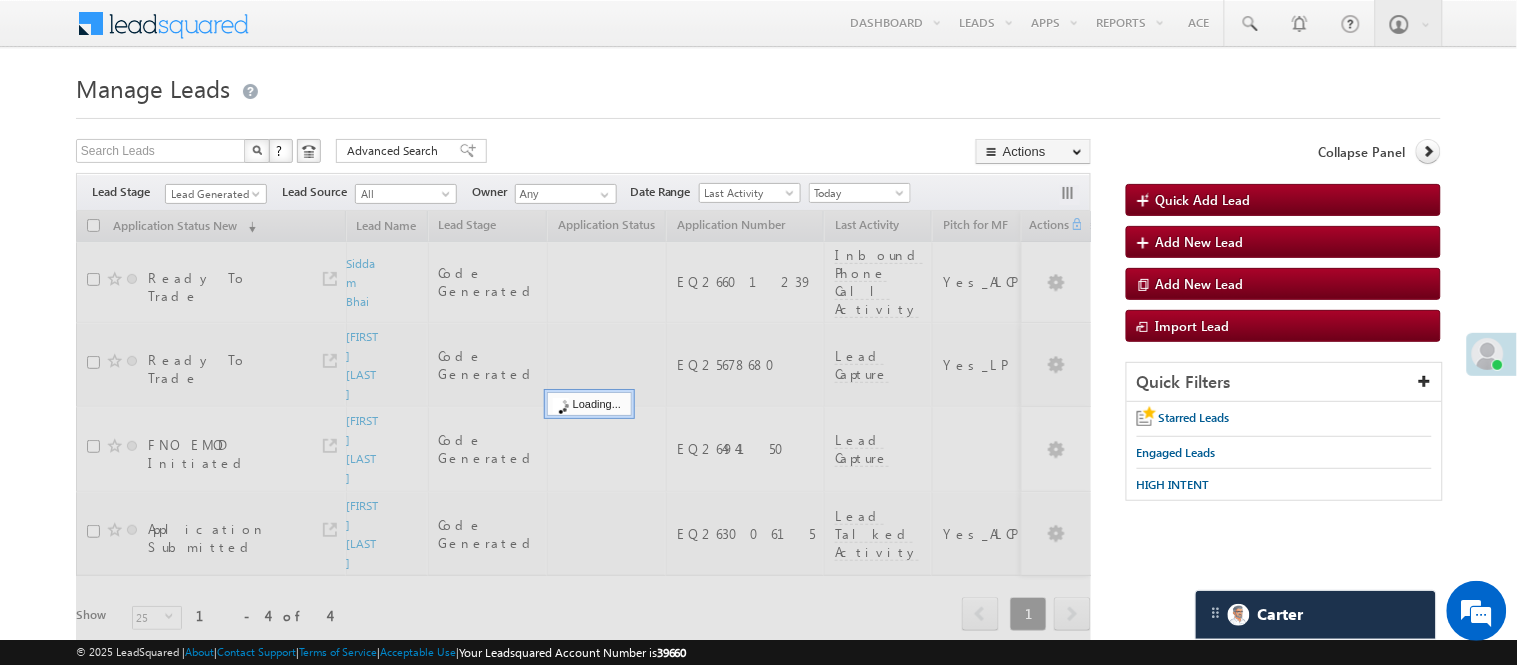 click on "Menu
Nisha Anand Yadav
Nisha .Yada v@ang elbro king. com" at bounding box center [758, 343] 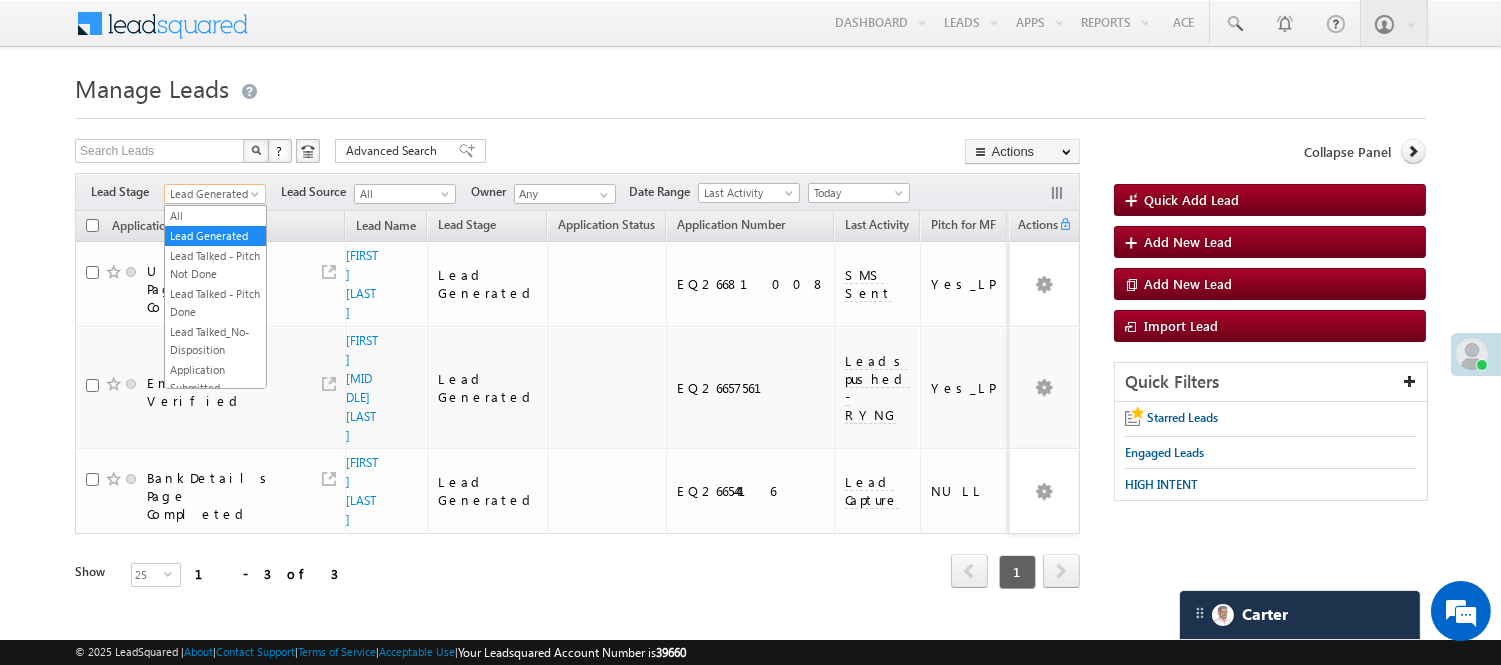 click on "Lead Generated" at bounding box center [212, 194] 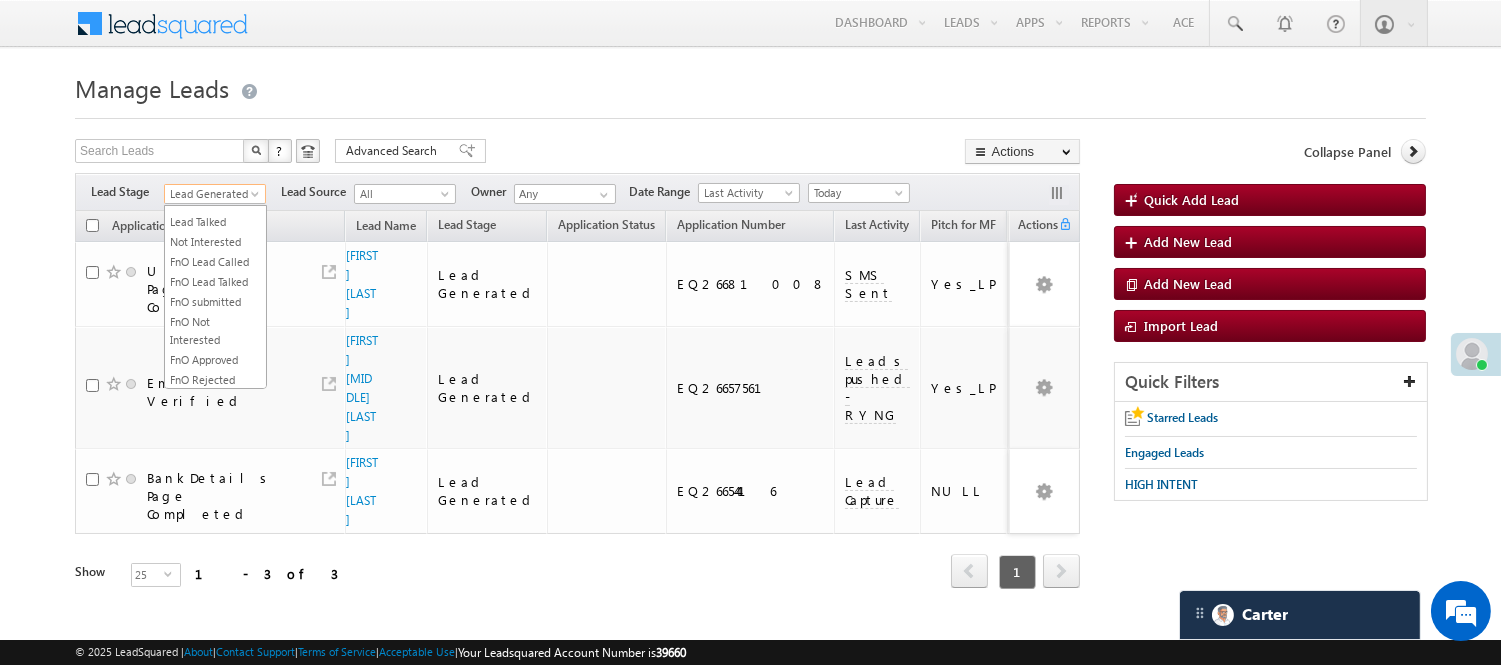 scroll, scrollTop: 496, scrollLeft: 0, axis: vertical 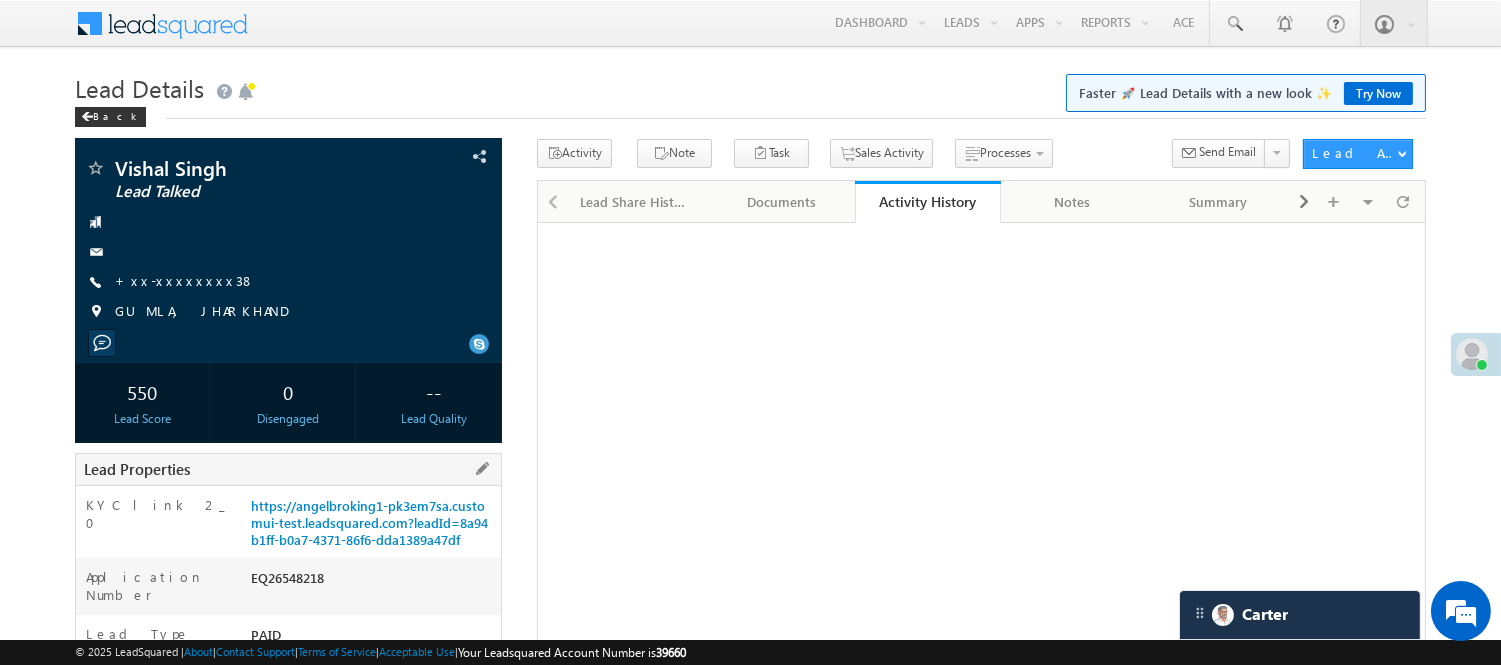 click on "EQ26548218" at bounding box center [373, 582] 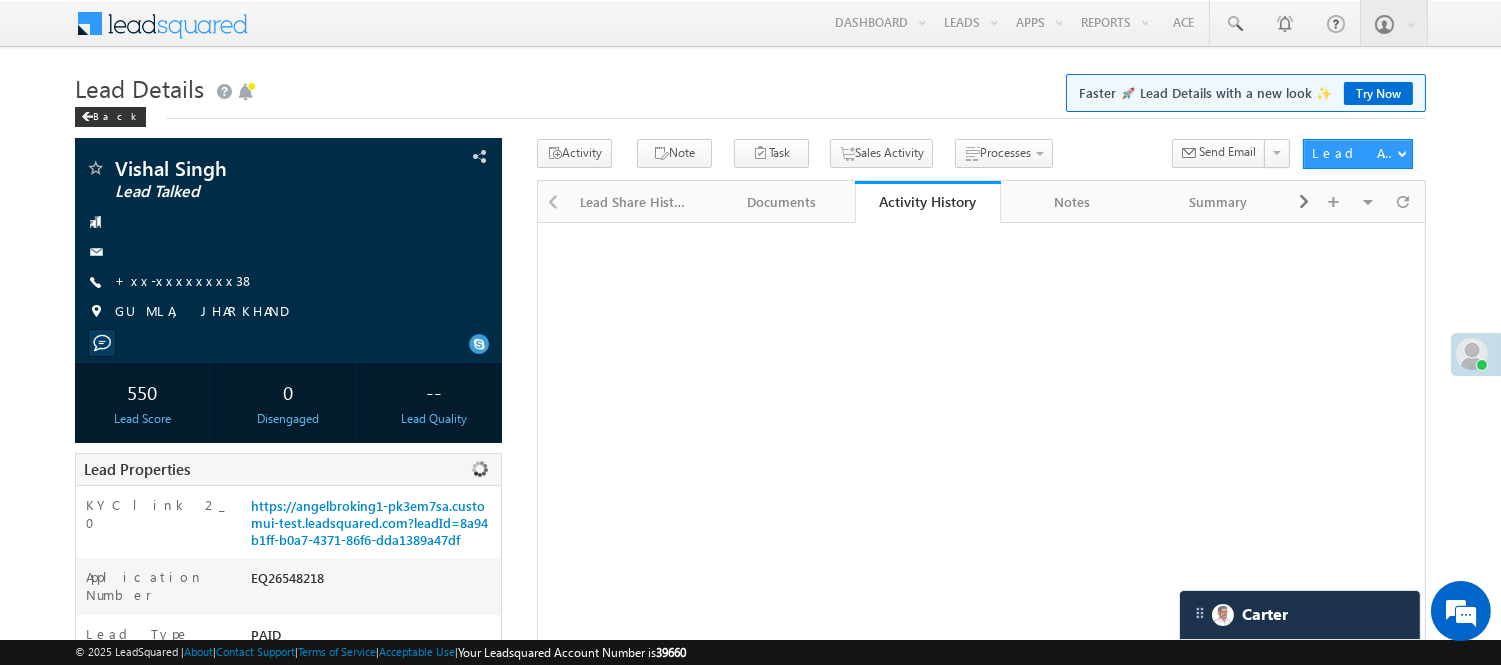 copy on "EQ26548218" 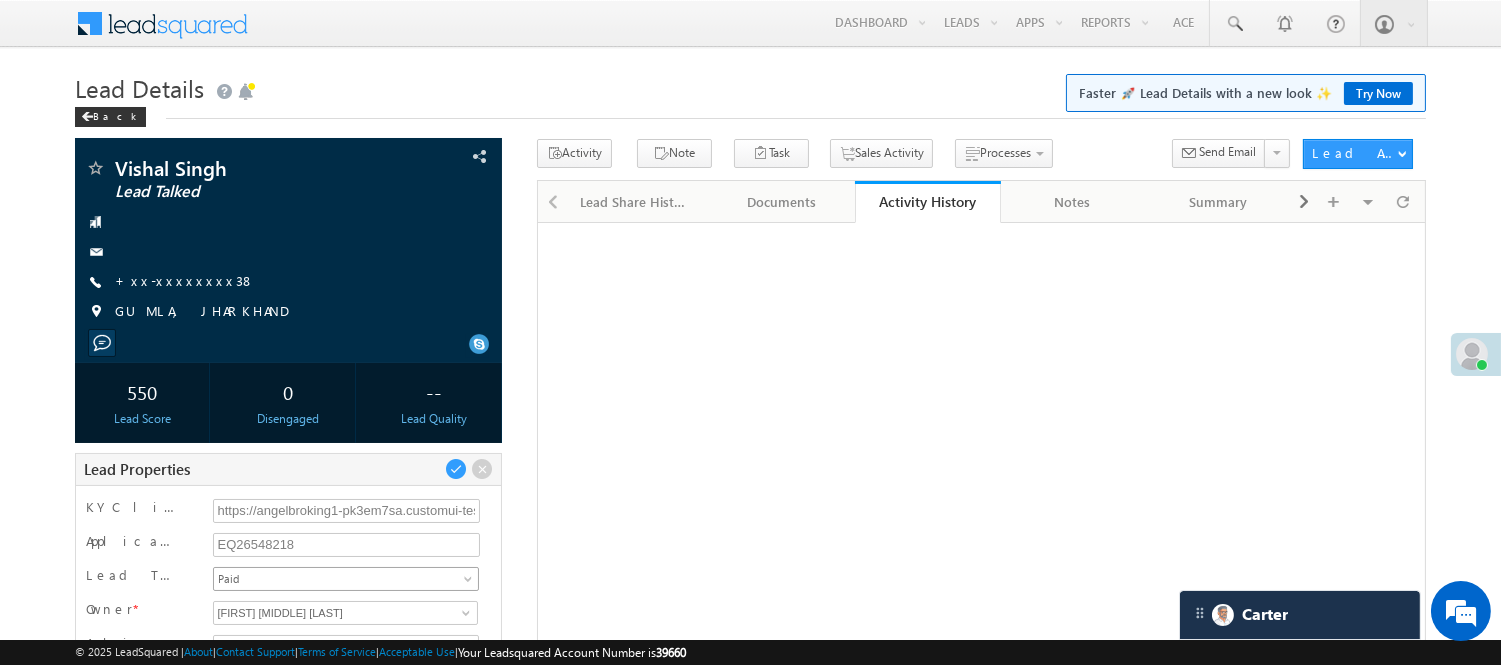 copy on "EQ26548218" 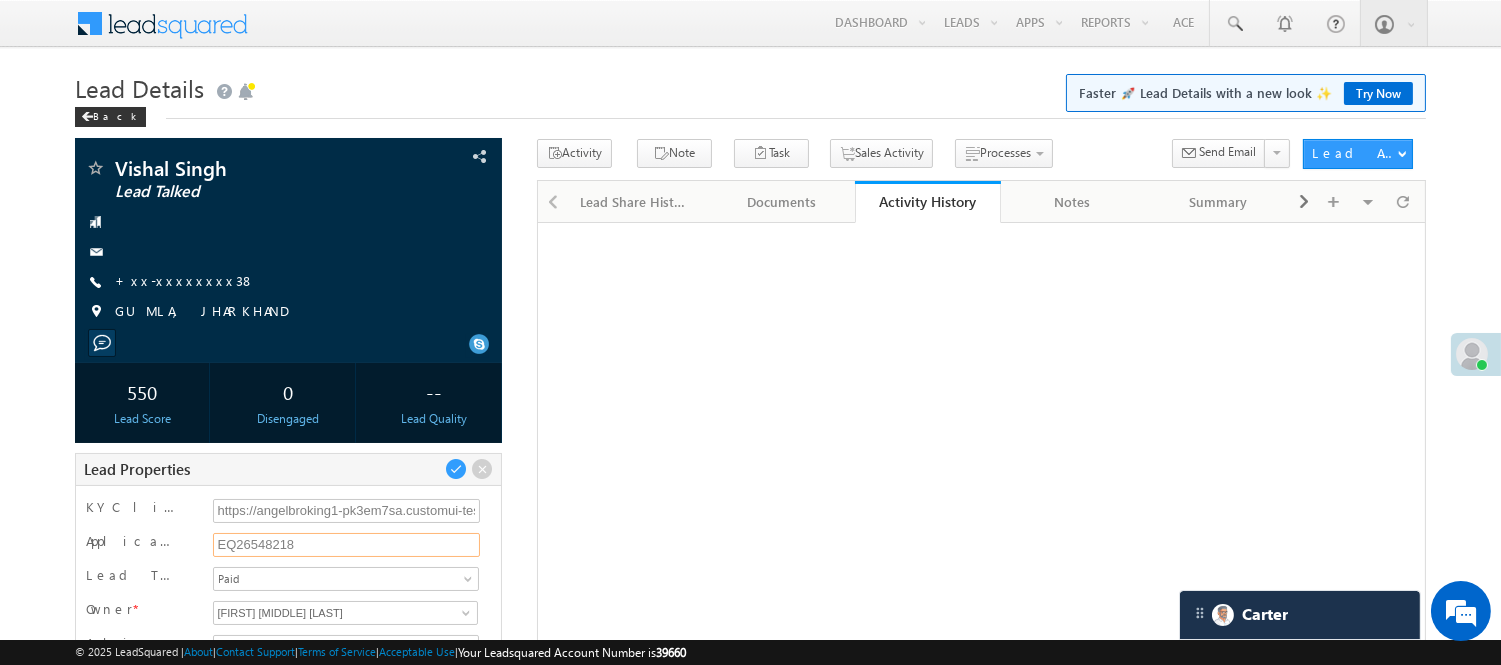 click on "EQ26548218" at bounding box center (347, 545) 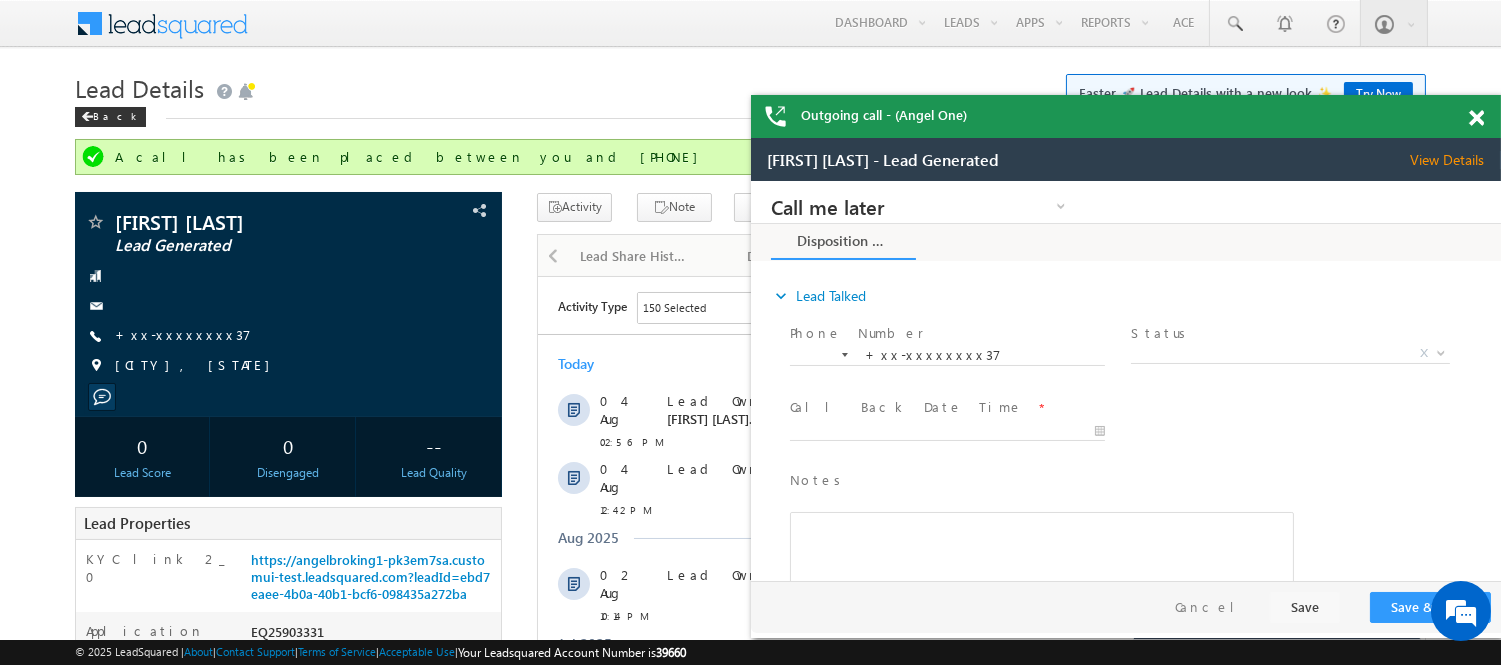 scroll, scrollTop: 0, scrollLeft: 0, axis: both 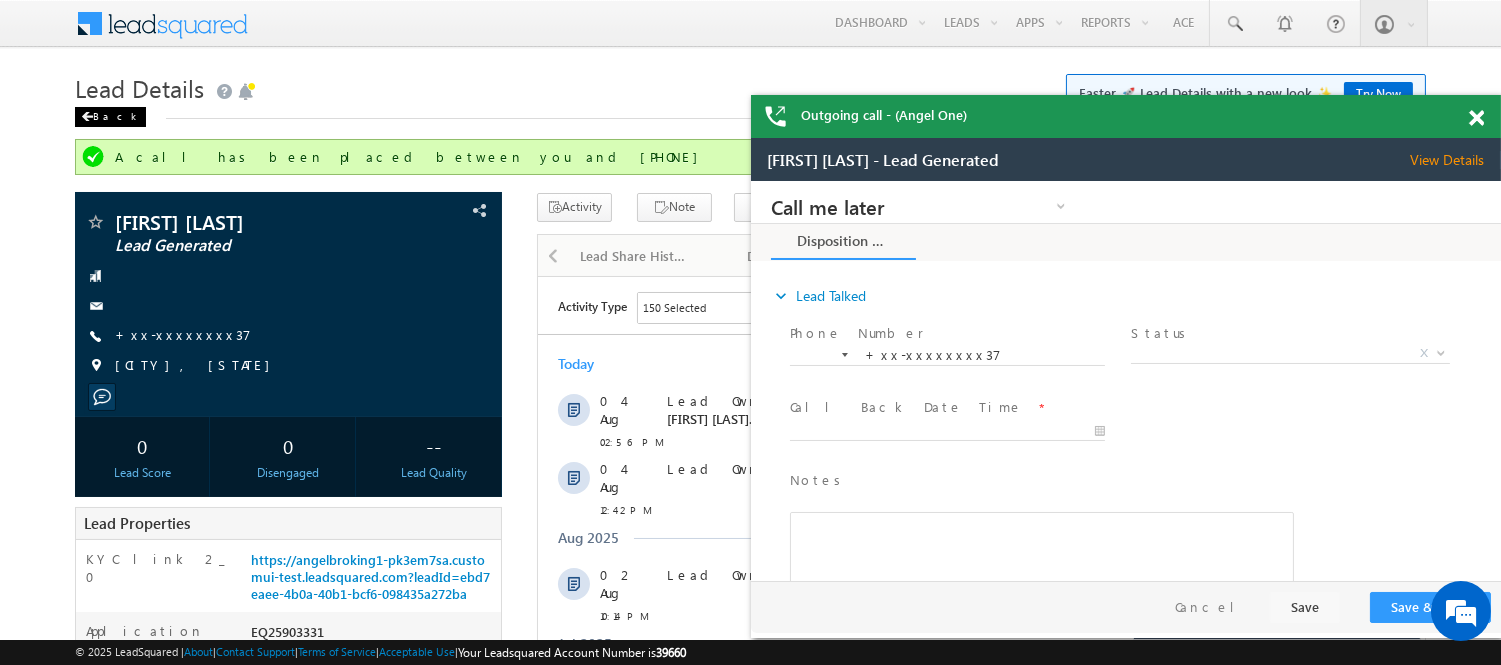click on "Back" at bounding box center [110, 117] 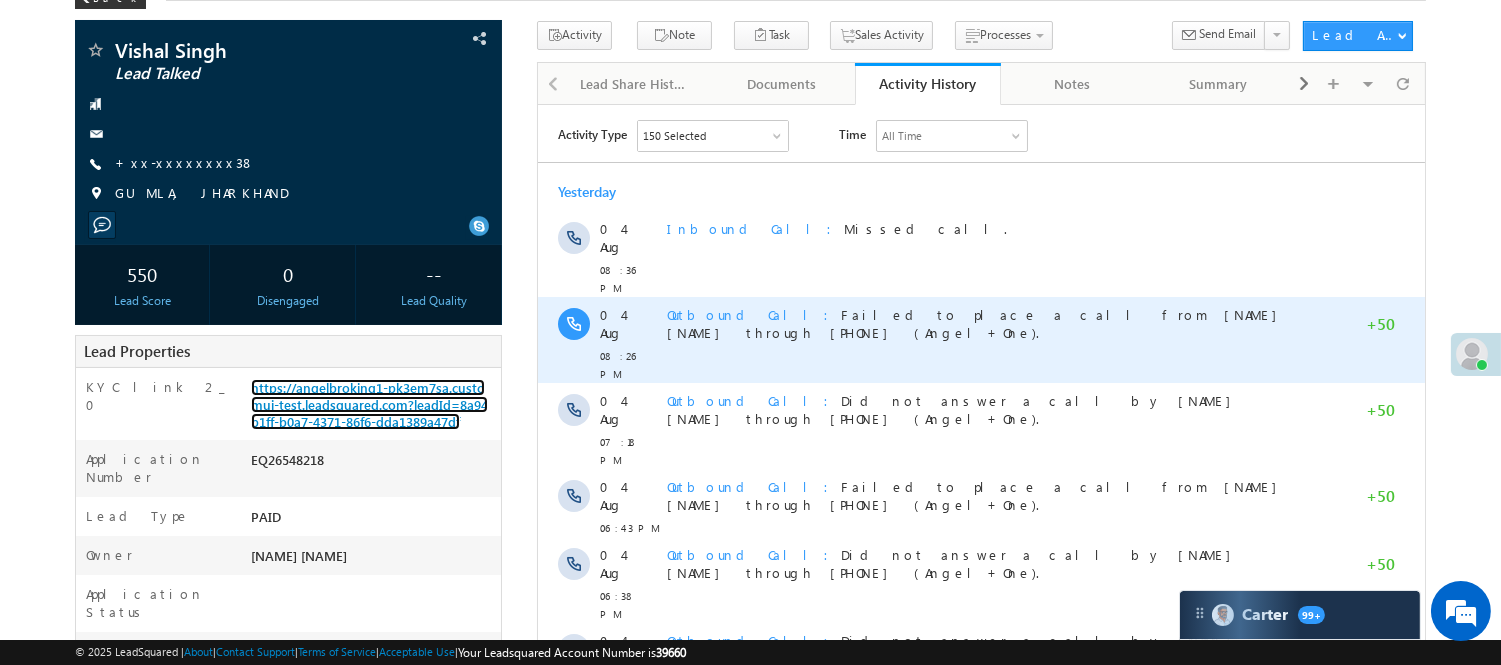 scroll, scrollTop: 113, scrollLeft: 0, axis: vertical 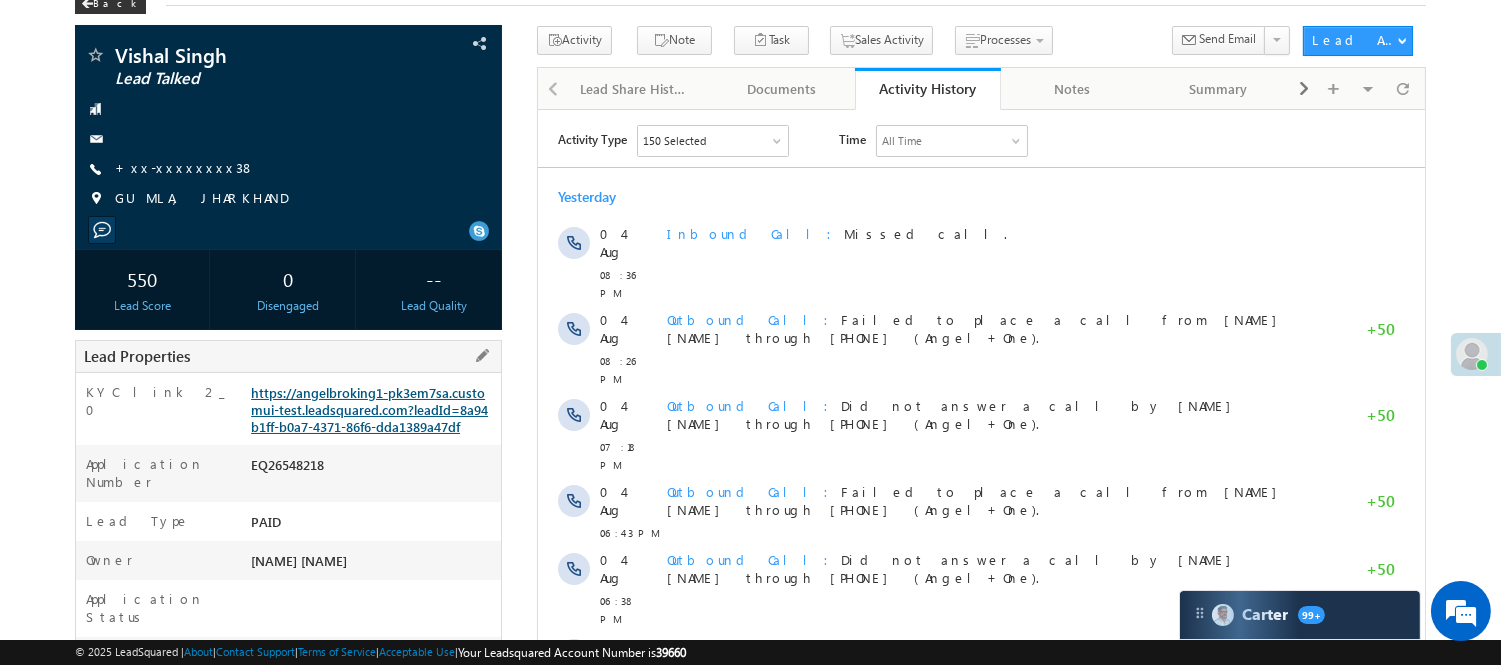 click on "https://angelbroking1-pk3em7sa.customui-test.leadsquared.com?leadId=8a94b1ff-b0a7-4371-86f6-dda1389a47df" at bounding box center [369, 409] 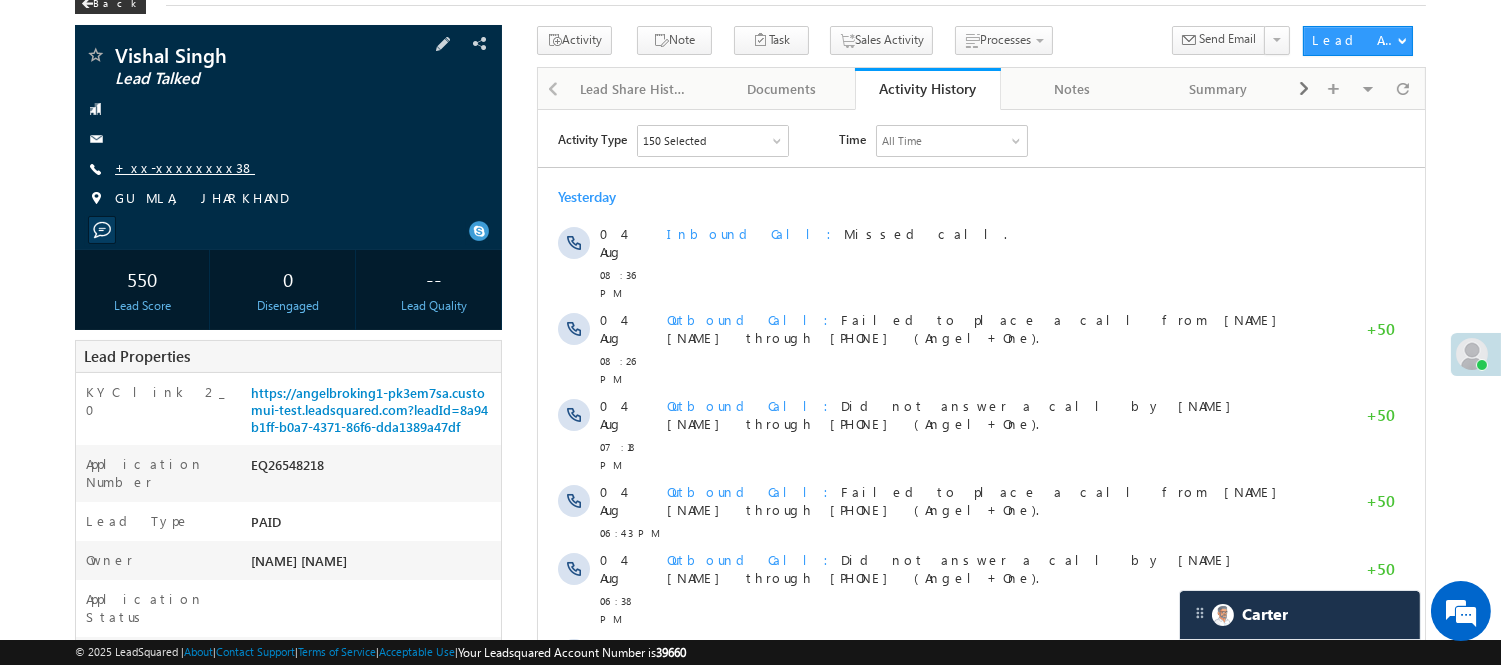 click on "+xx-xxxxxxxx38" at bounding box center [185, 167] 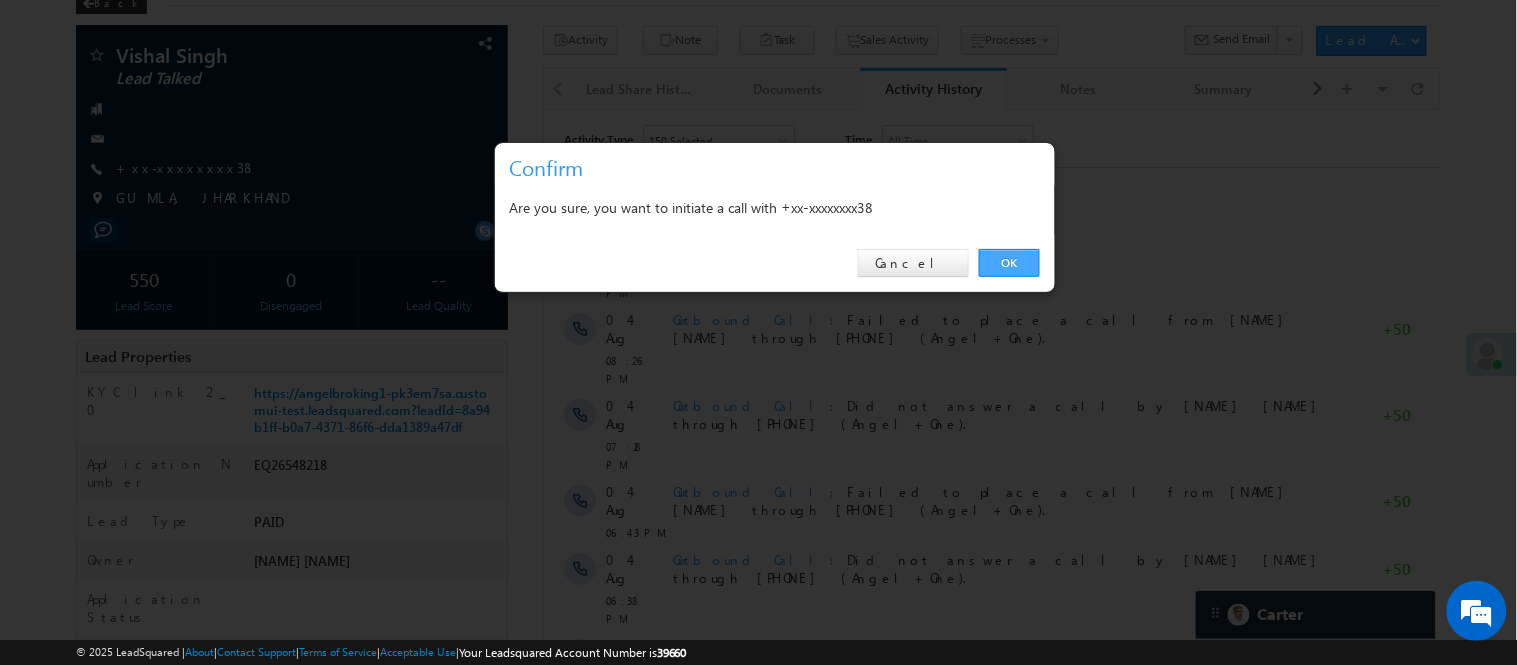 click on "OK" at bounding box center [1009, 263] 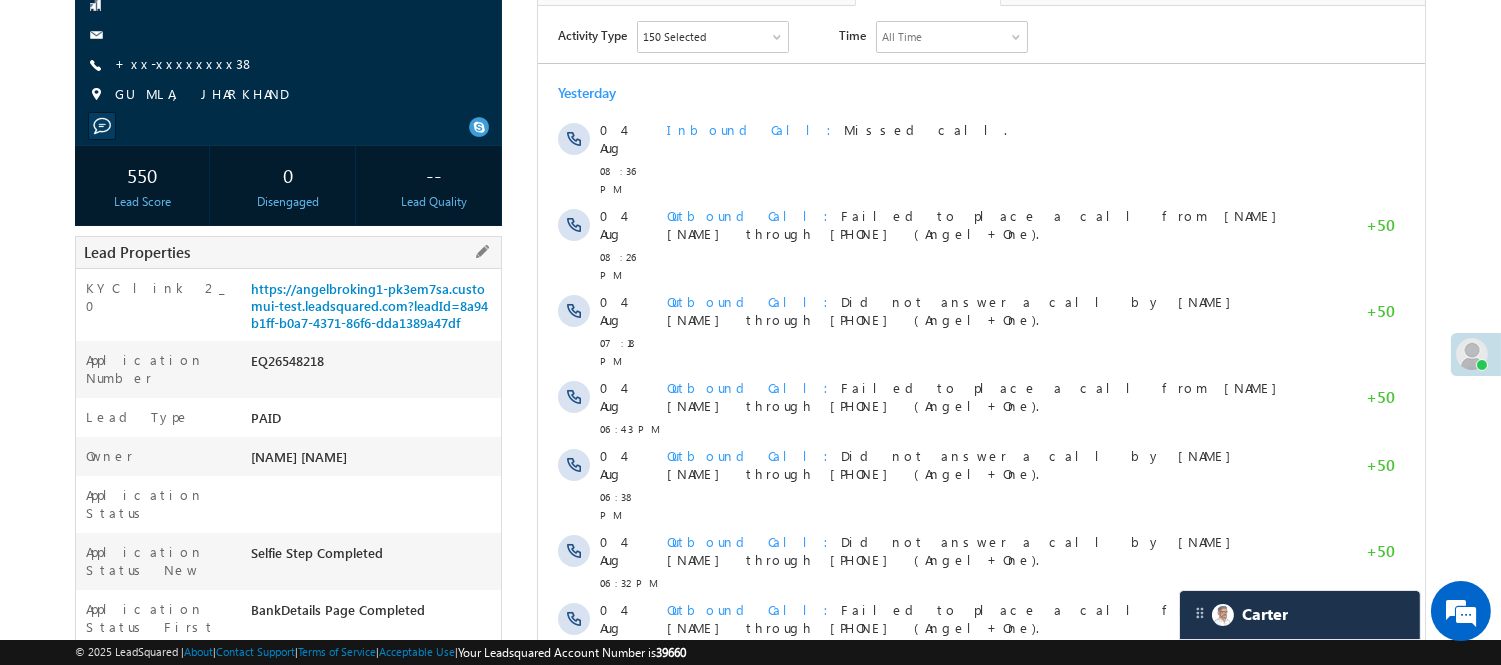 scroll, scrollTop: 333, scrollLeft: 0, axis: vertical 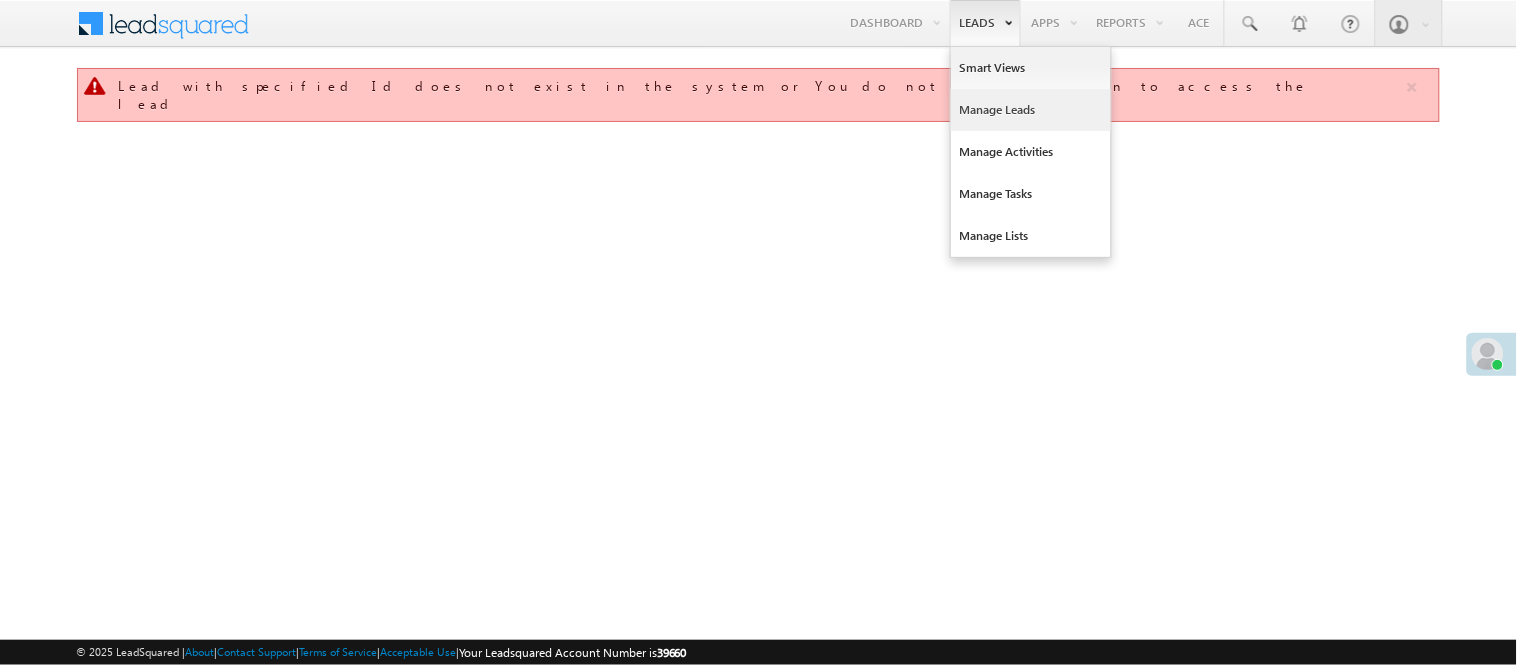 click on "Manage Leads" at bounding box center (1031, 110) 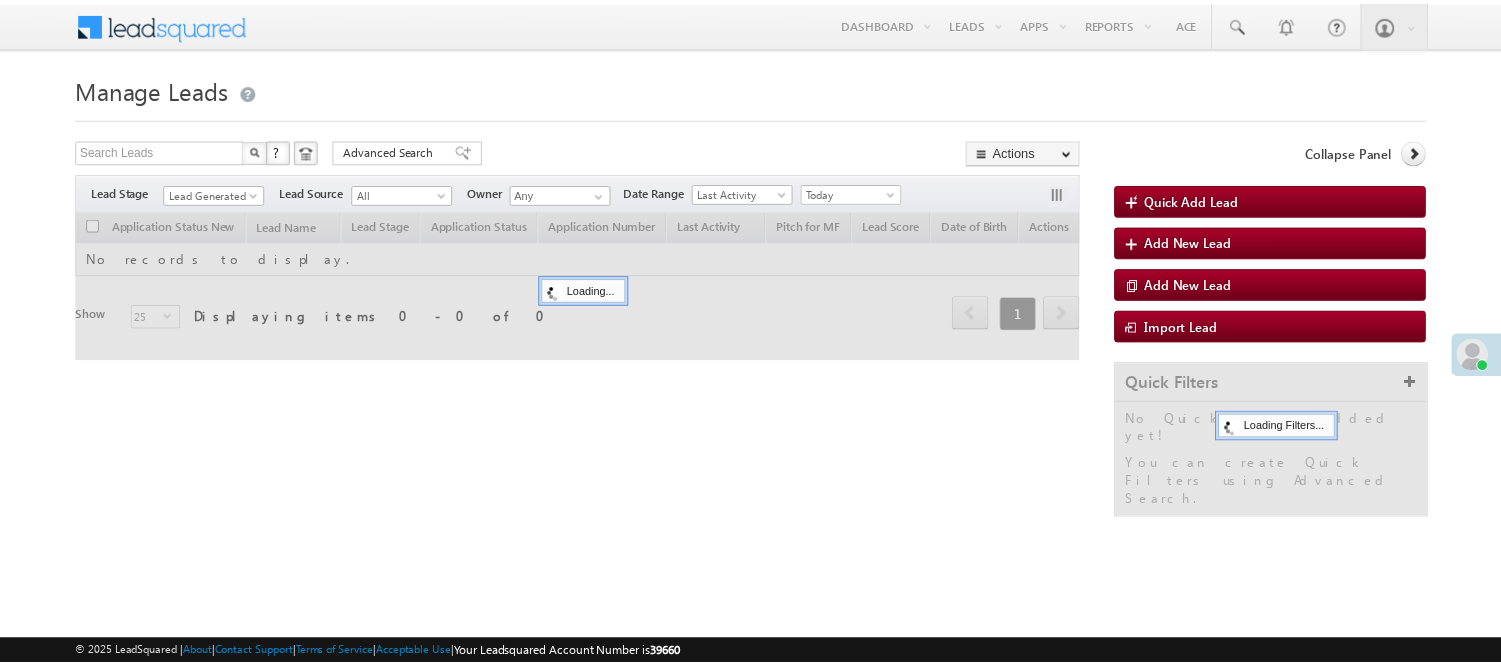 scroll, scrollTop: 0, scrollLeft: 0, axis: both 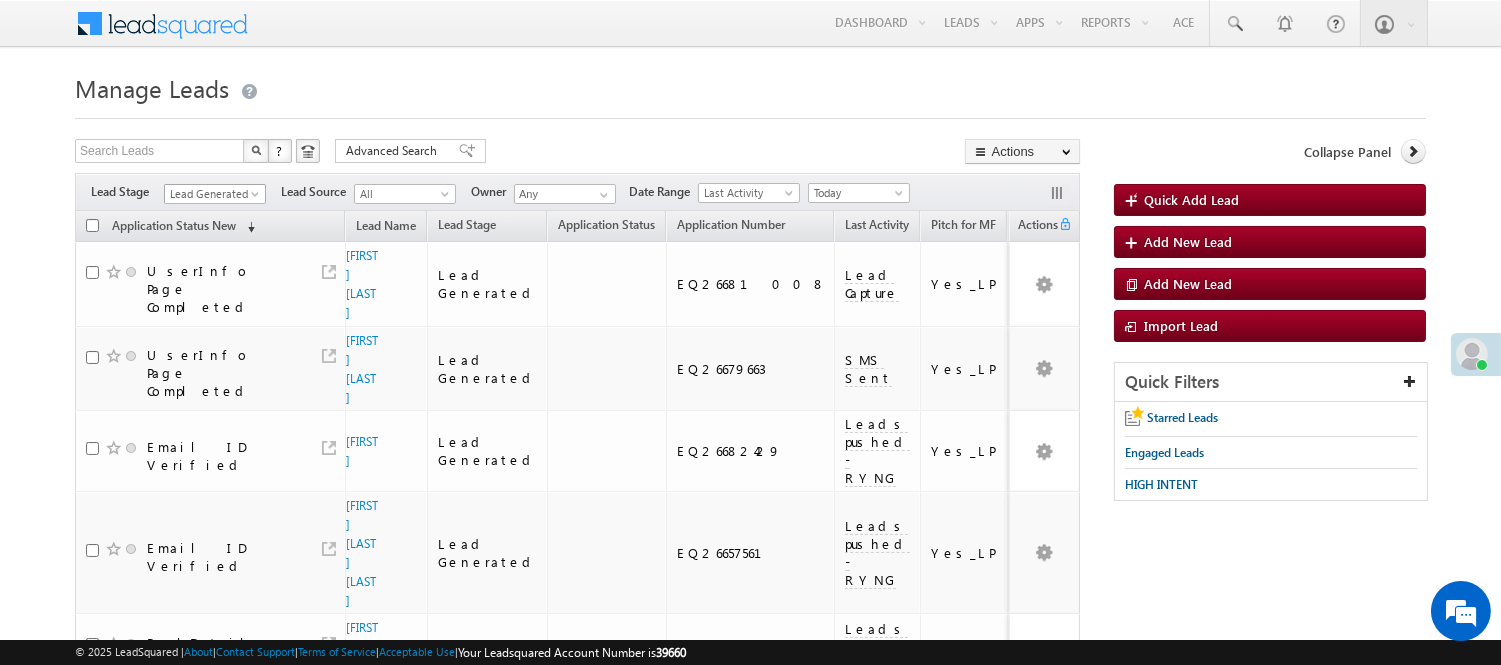 click on "Lead Generated" at bounding box center (212, 194) 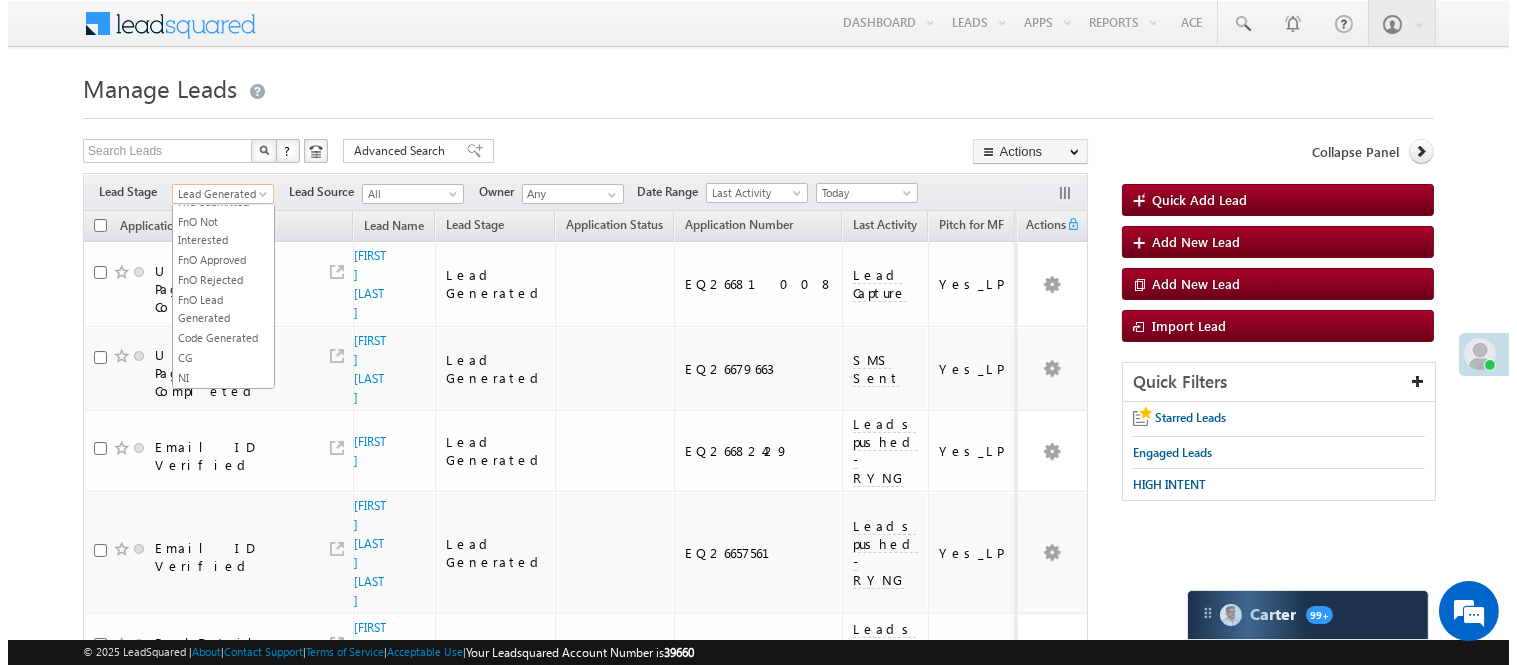 scroll, scrollTop: 496, scrollLeft: 0, axis: vertical 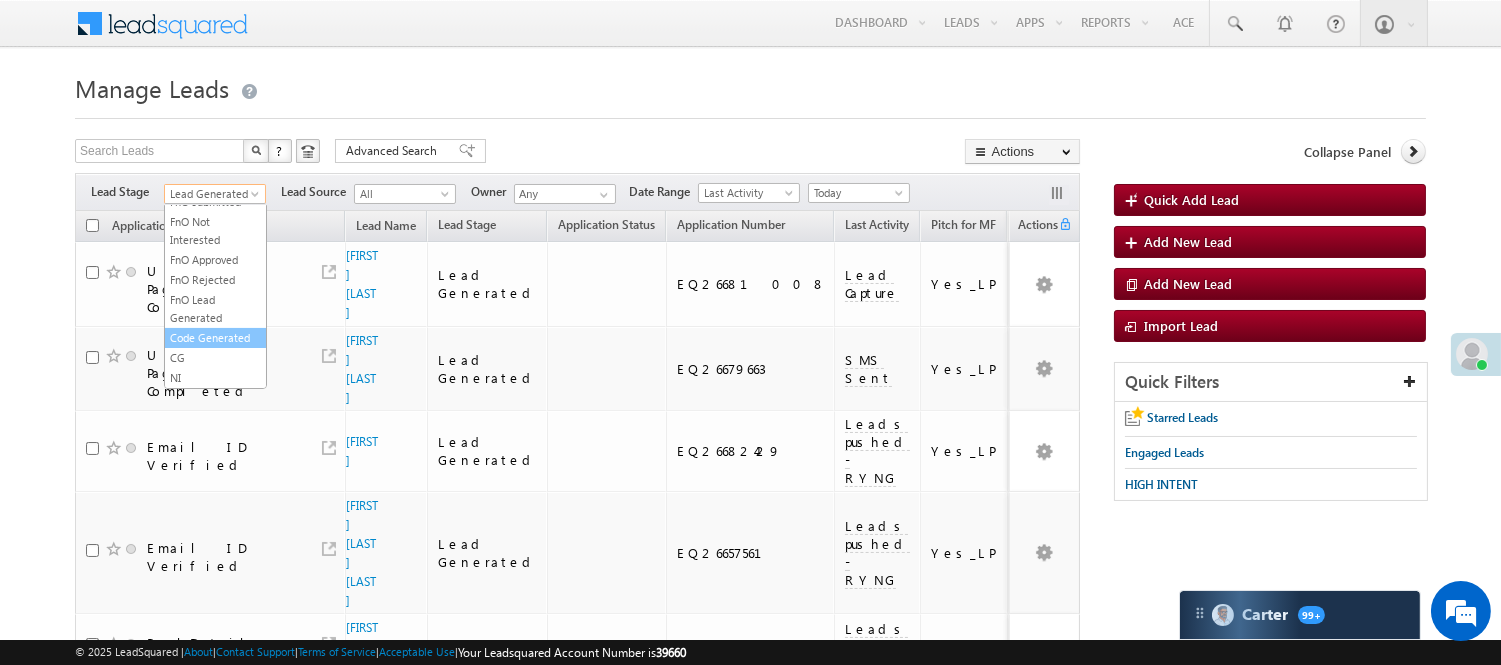 click on "Code Generated" at bounding box center [215, 338] 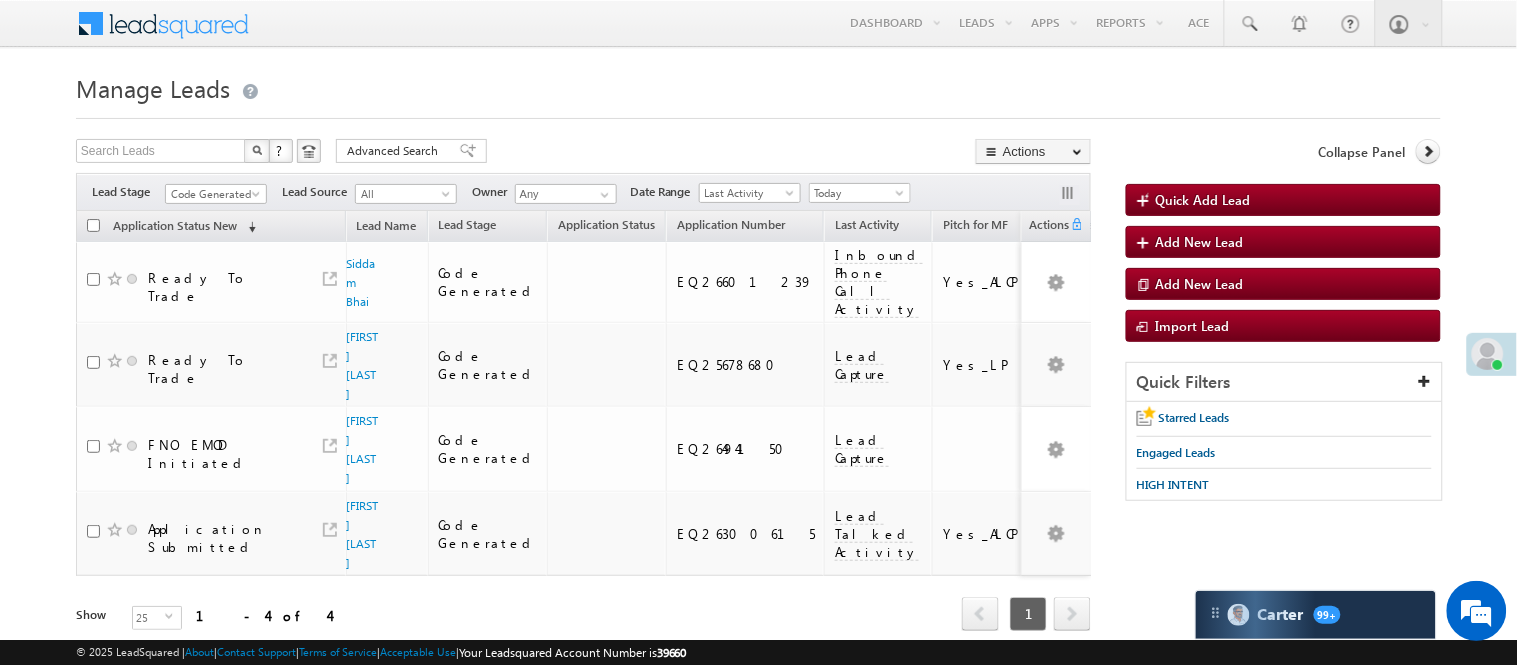 click on "Filters
Lead Stage
All Lead Generated Lead Talked - Pitch Not Done Lead Talked - Pitch Done Lead Talked_No-Disposition Application Submitted Payment Done Application Resubmitted Under Objection Lead Called Lead Talked Not Interested FnO Lead Called FnO Lead Talked FnO submitted FnO Not Interested FnO Approved FnO Rejected FnO Lead Generated Code Generated CG NI Code Generated
Lead Source
All All
Owner Any Any" at bounding box center (583, 192) 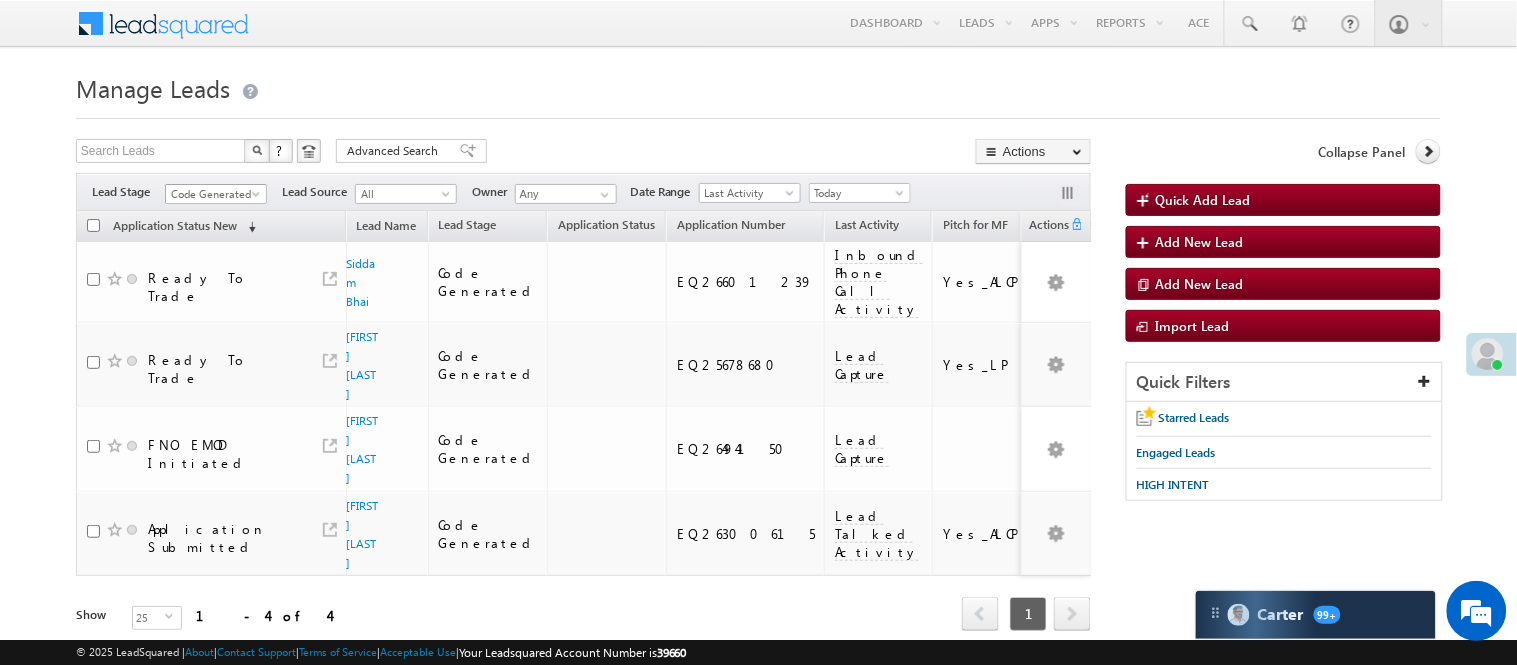 click on "Code Generated" at bounding box center [213, 194] 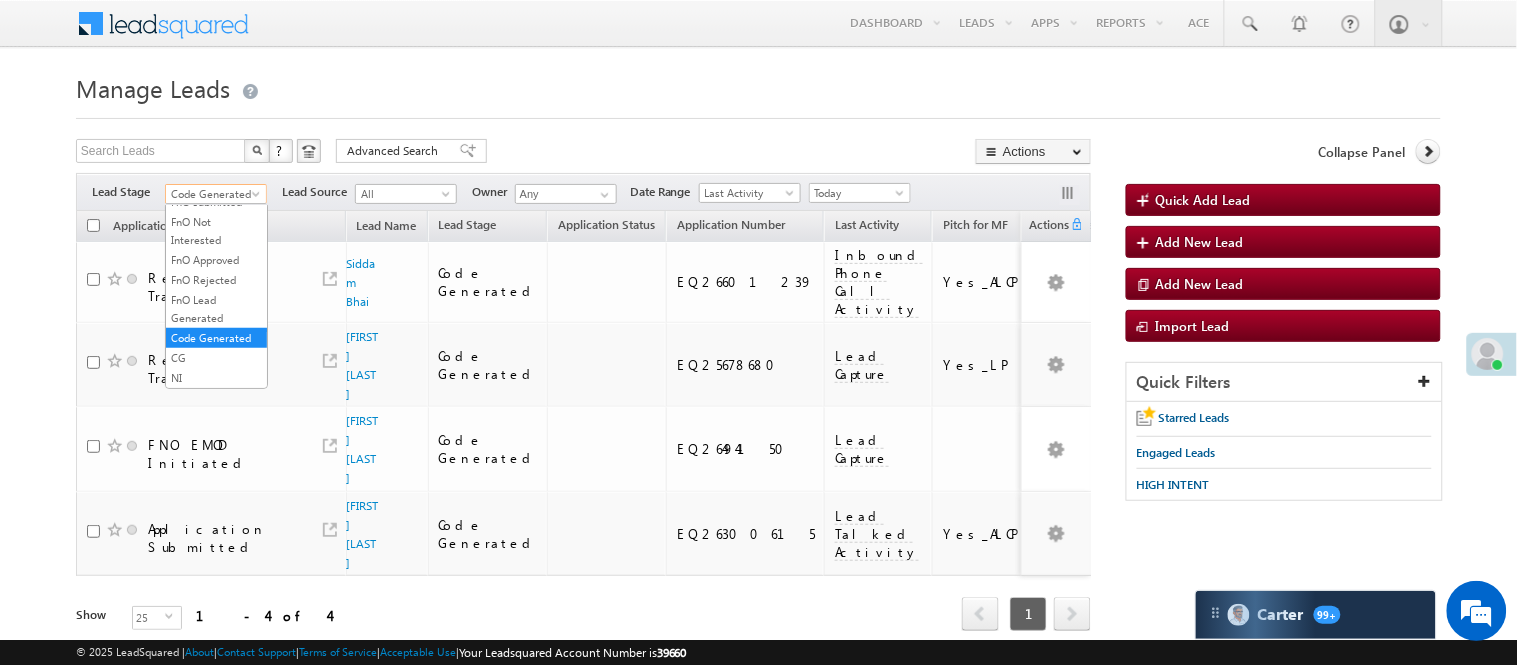 scroll, scrollTop: 0, scrollLeft: 0, axis: both 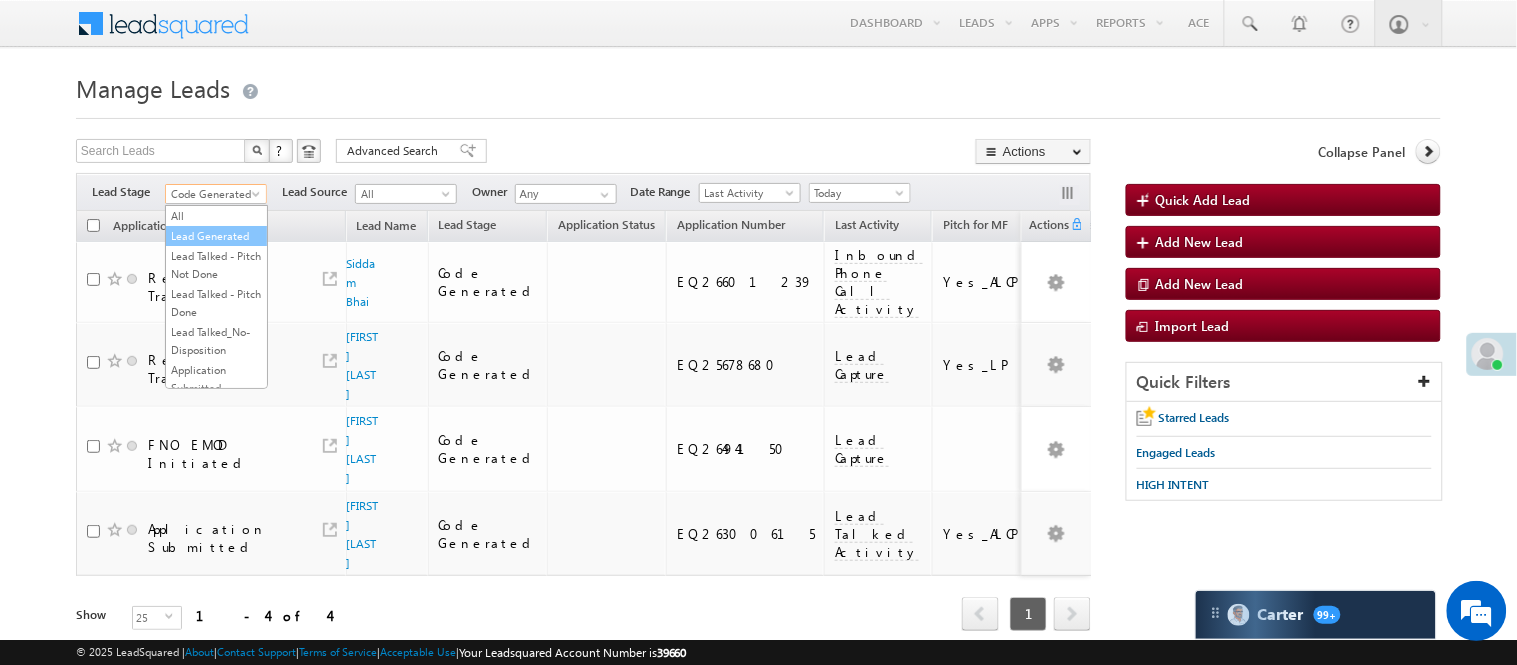 click on "Lead Generated" at bounding box center (216, 236) 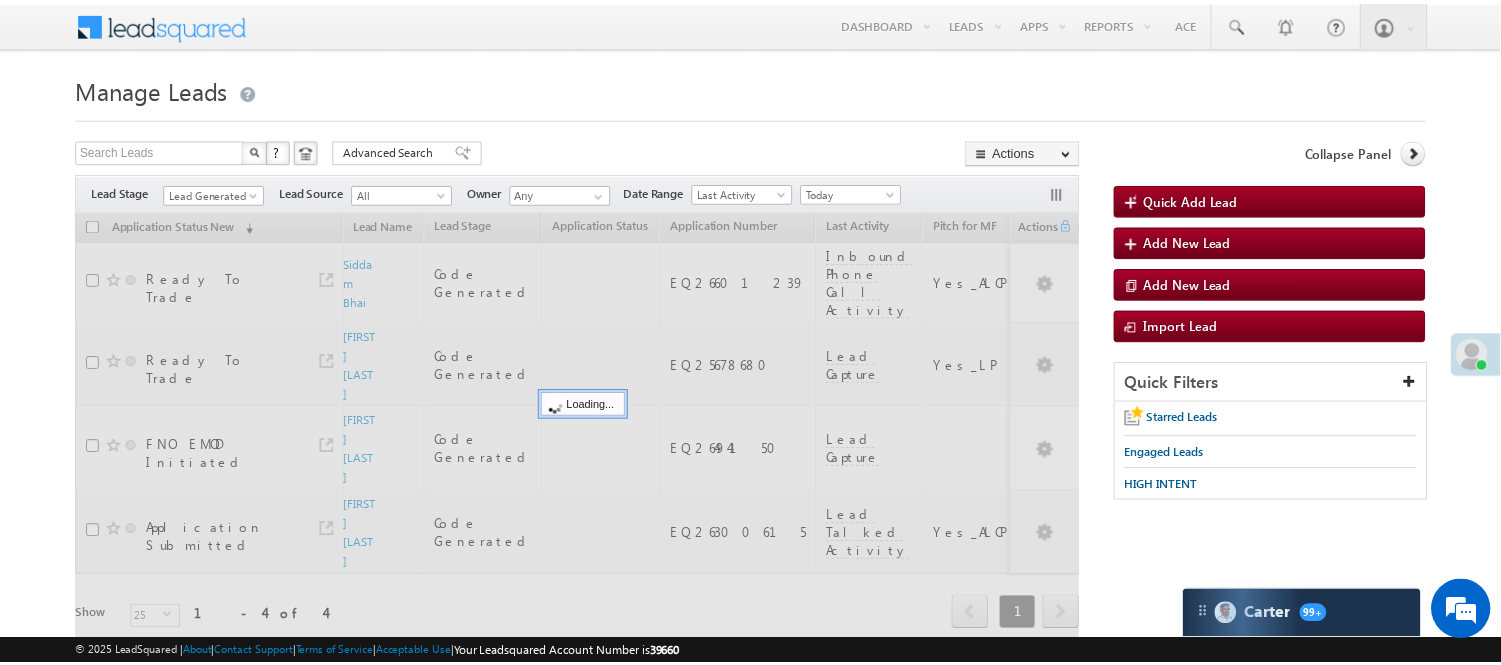 scroll, scrollTop: 0, scrollLeft: 0, axis: both 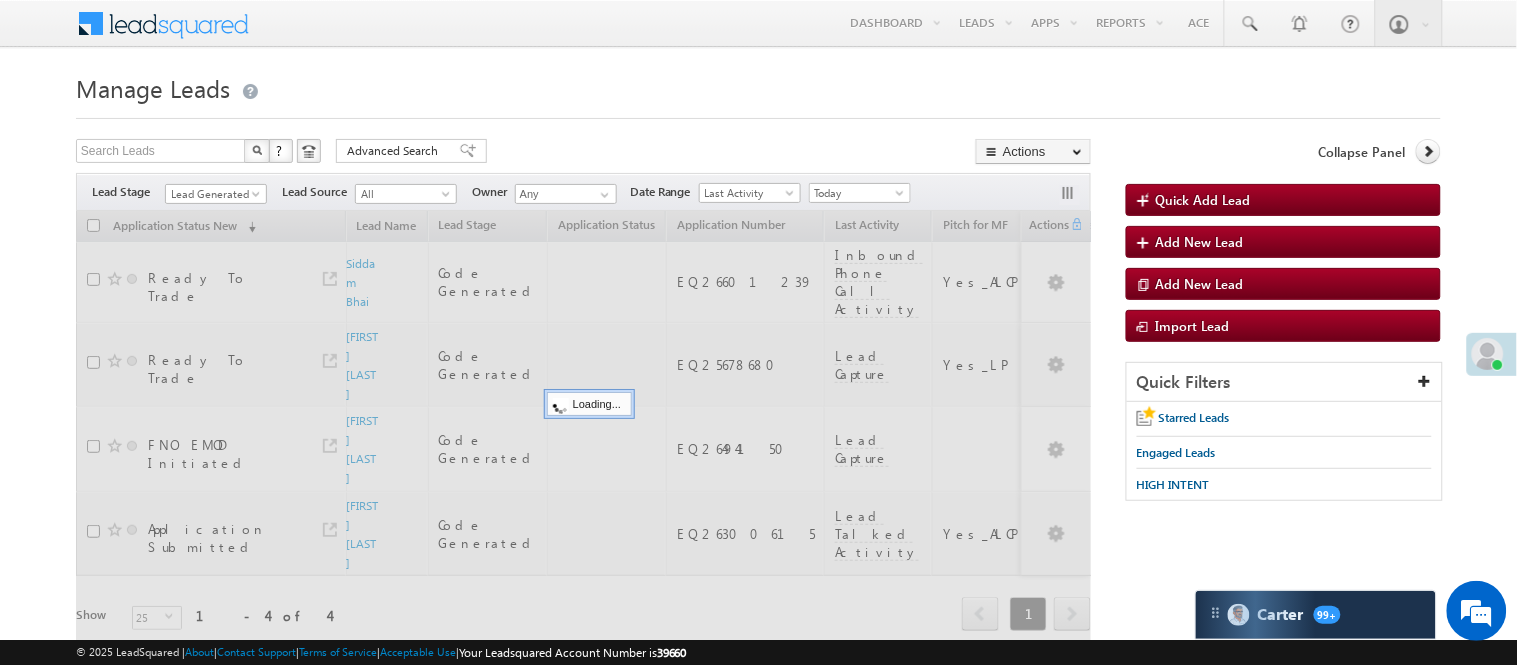 click on "Menu
Nisha Anand Yadav
Nisha .Yada v@ang elbro king. com" at bounding box center [758, 343] 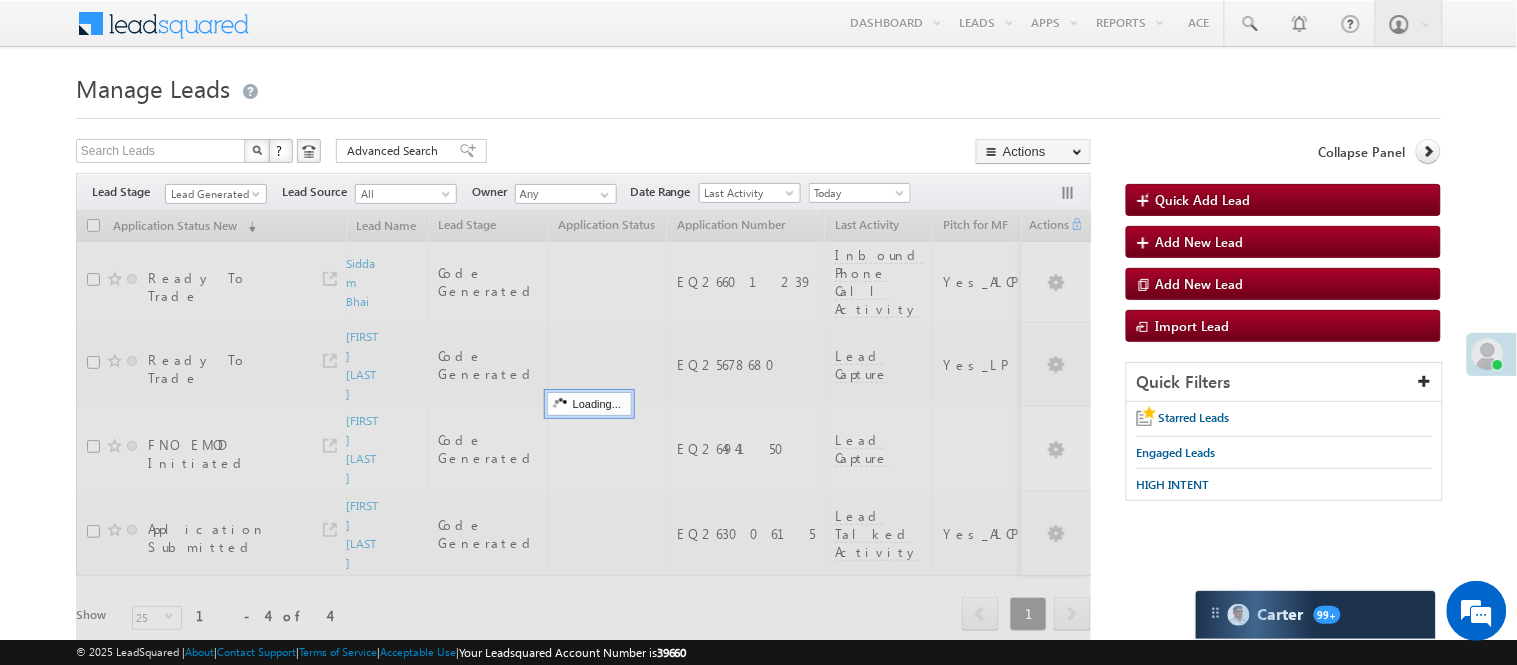 click on "Menu
Nisha Anand Yadav
Nisha .Yada v@ang elbro king. com" at bounding box center (758, 343) 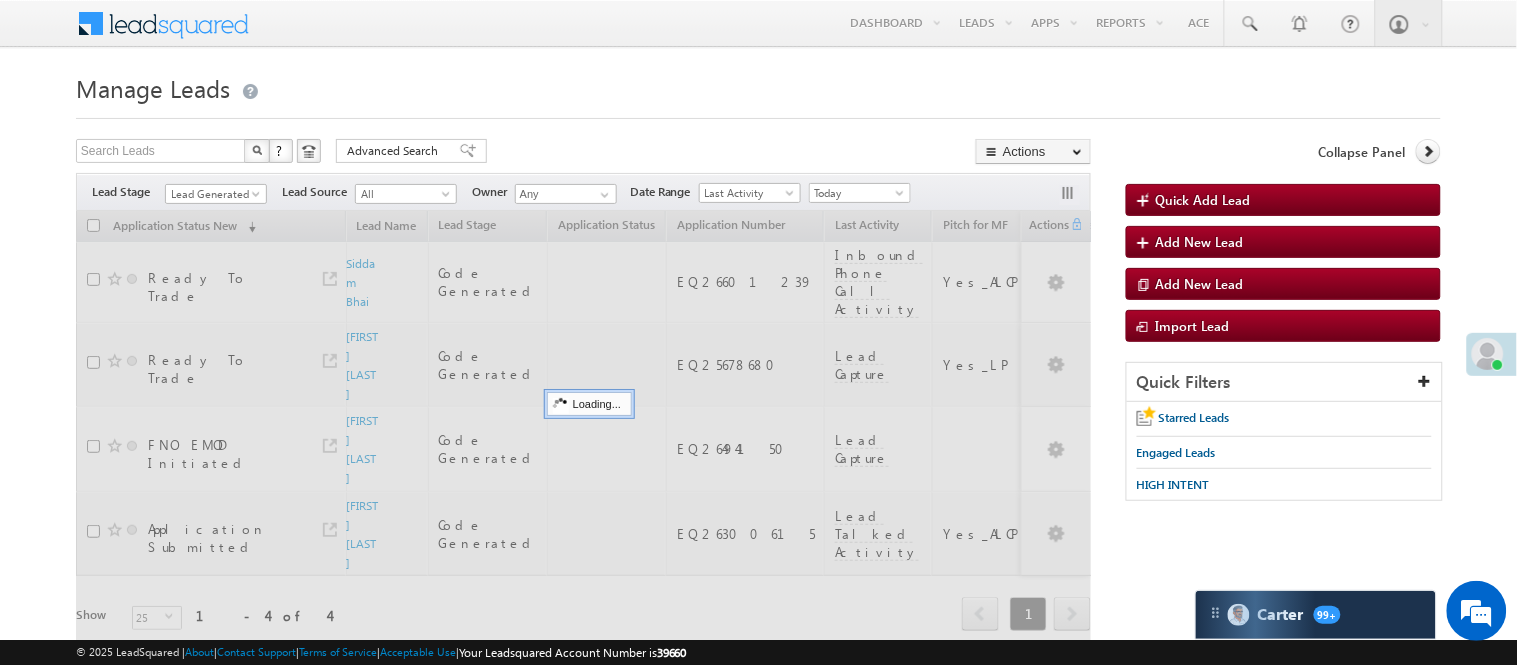 click on "Menu
Nisha Anand Yadav
Nisha .Yada v@ang elbro king. com" at bounding box center [758, 343] 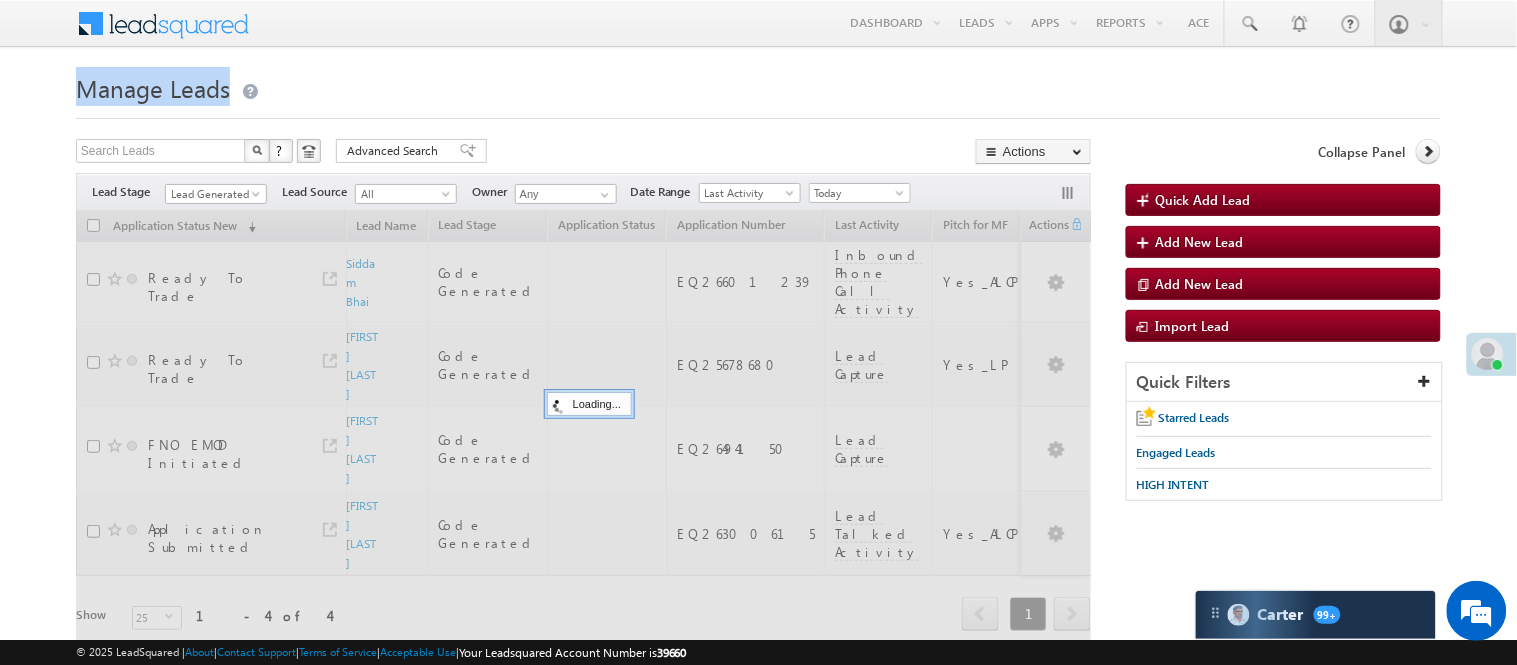 click on "Menu
Nisha Anand Yadav
Nisha .Yada v@ang elbro king. com" at bounding box center [758, 343] 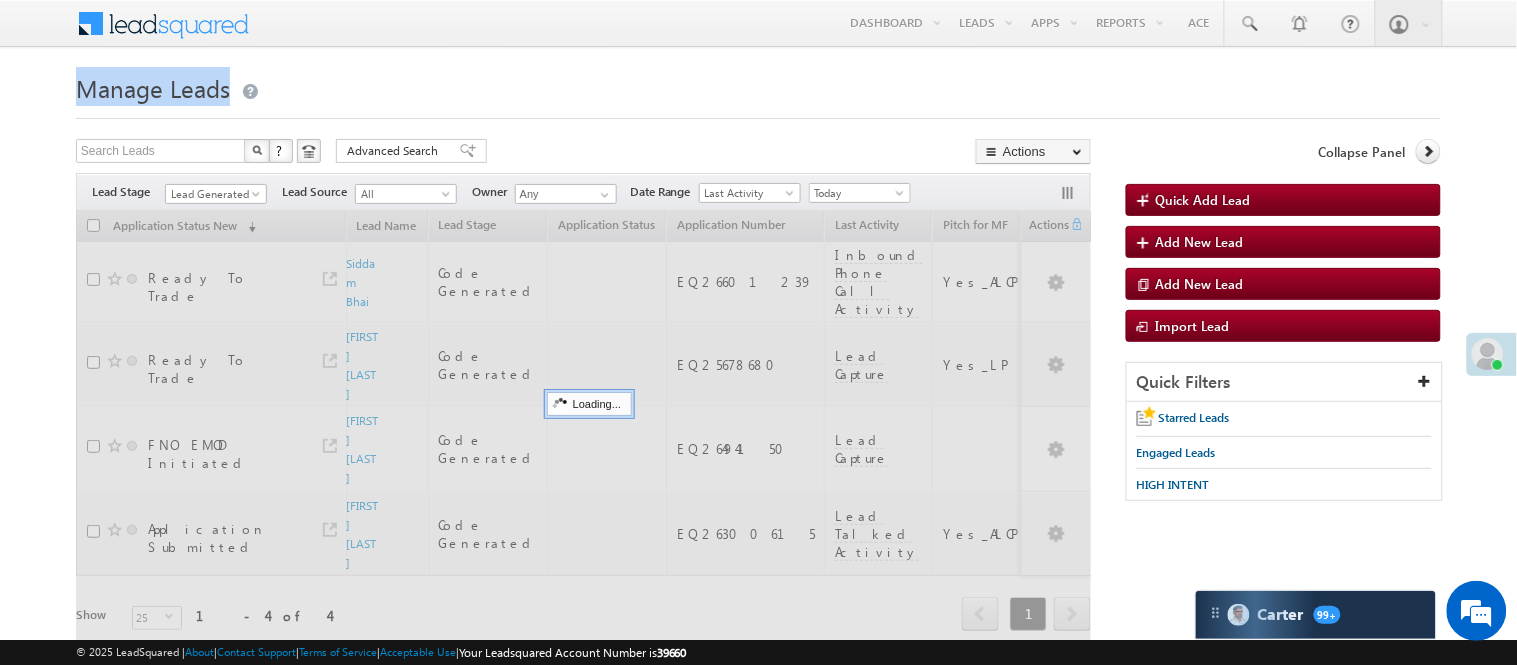 click on "Manage Leads" at bounding box center [758, 86] 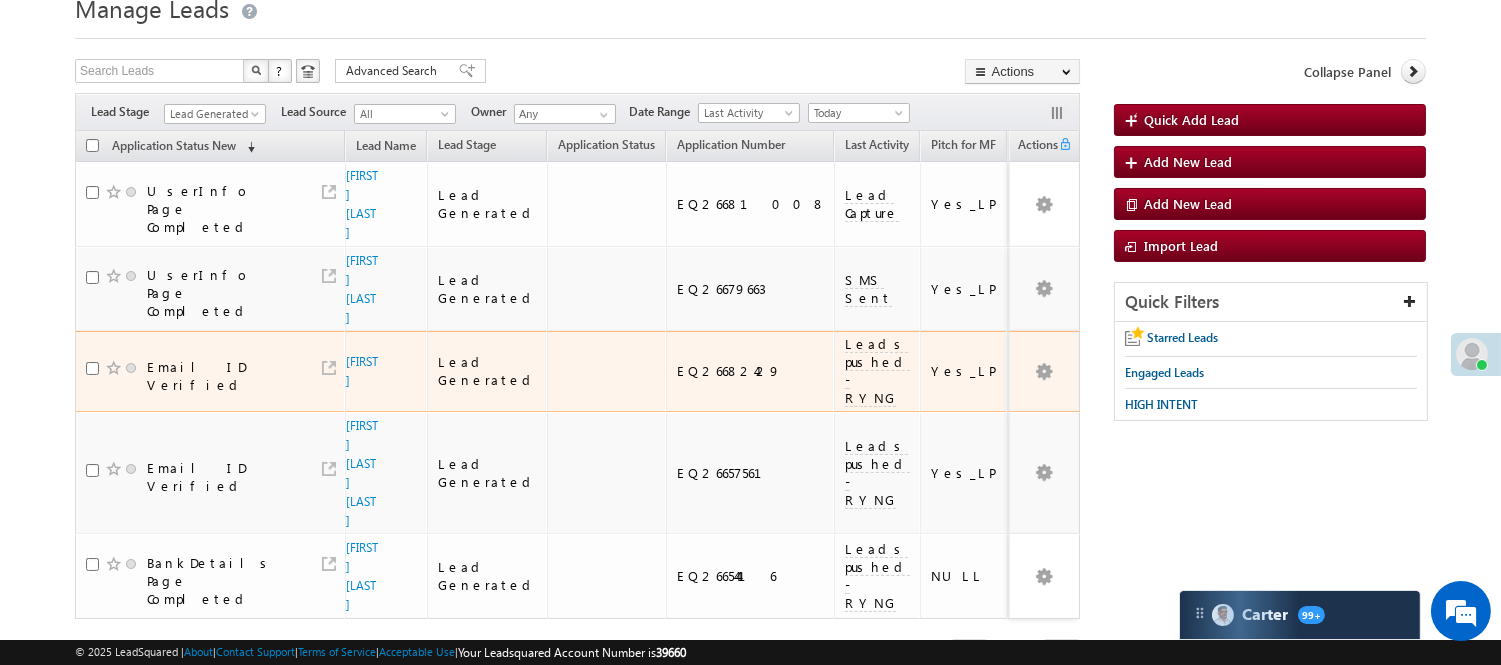 scroll, scrollTop: 157, scrollLeft: 0, axis: vertical 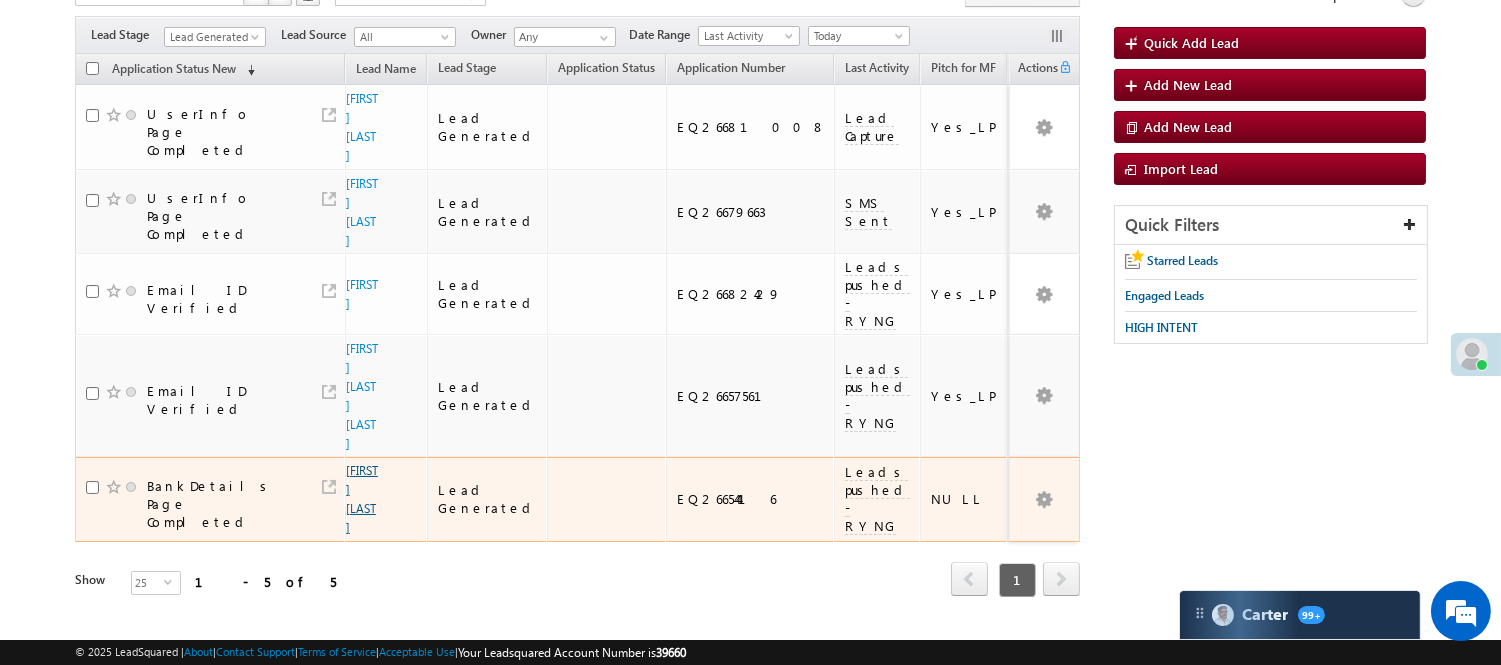 click on "SANGITA BAIRAGI" at bounding box center [362, 499] 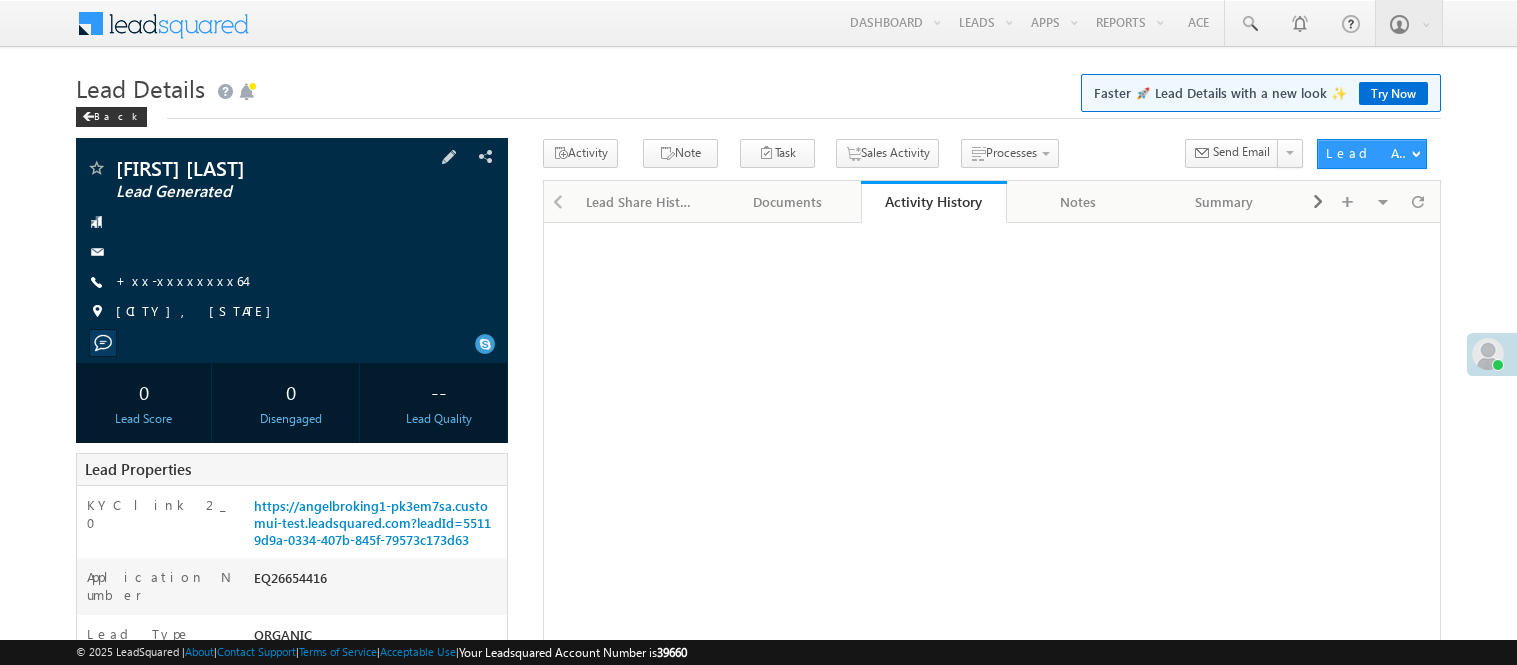 scroll, scrollTop: 0, scrollLeft: 0, axis: both 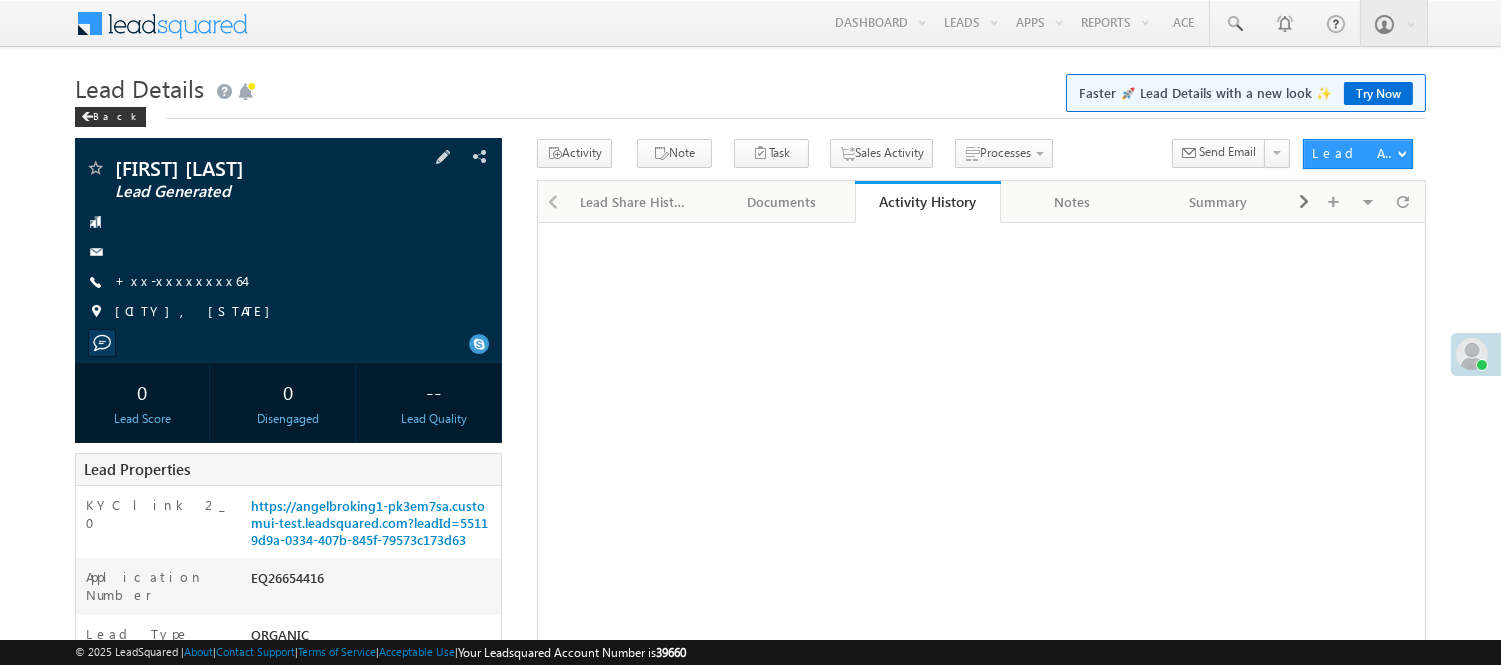 click on "[FIRST] [LAST]
Lead Generated
[PHONE]" at bounding box center (288, 245) 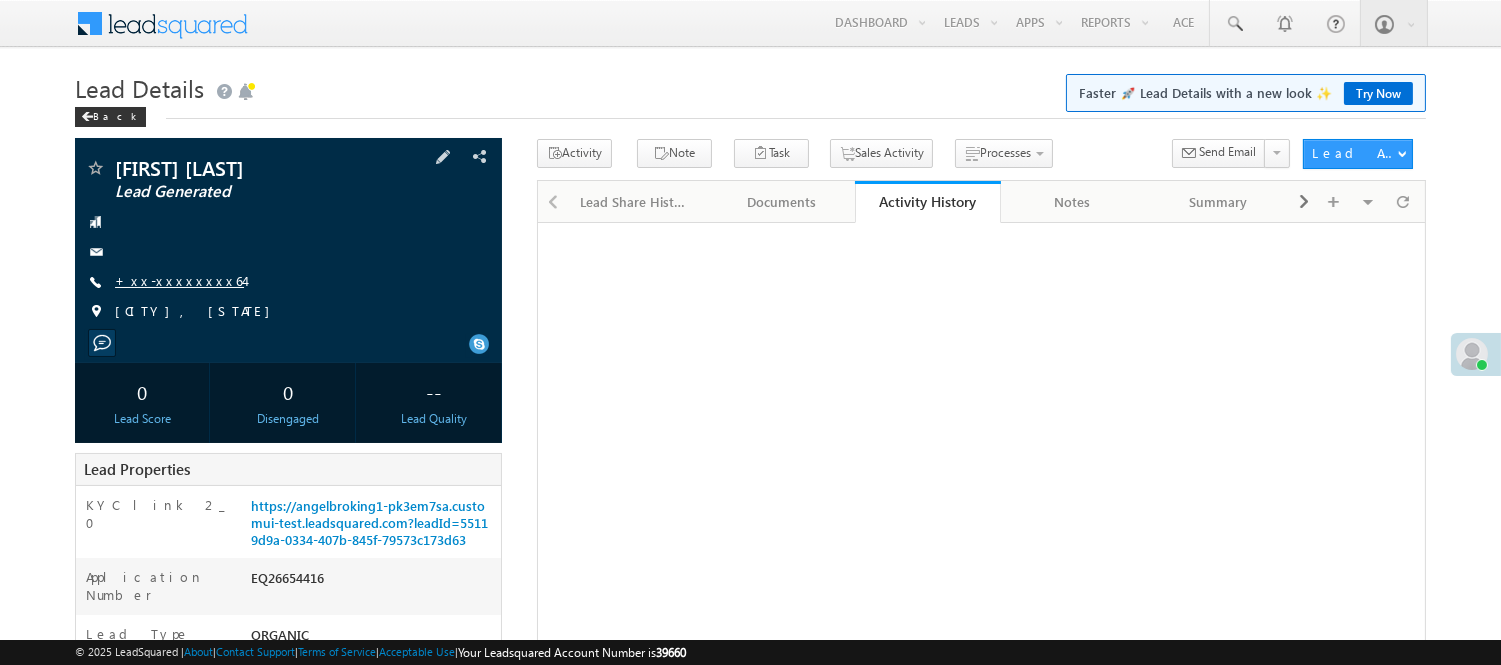 click on "+xx-xxxxxxxx64" at bounding box center (179, 280) 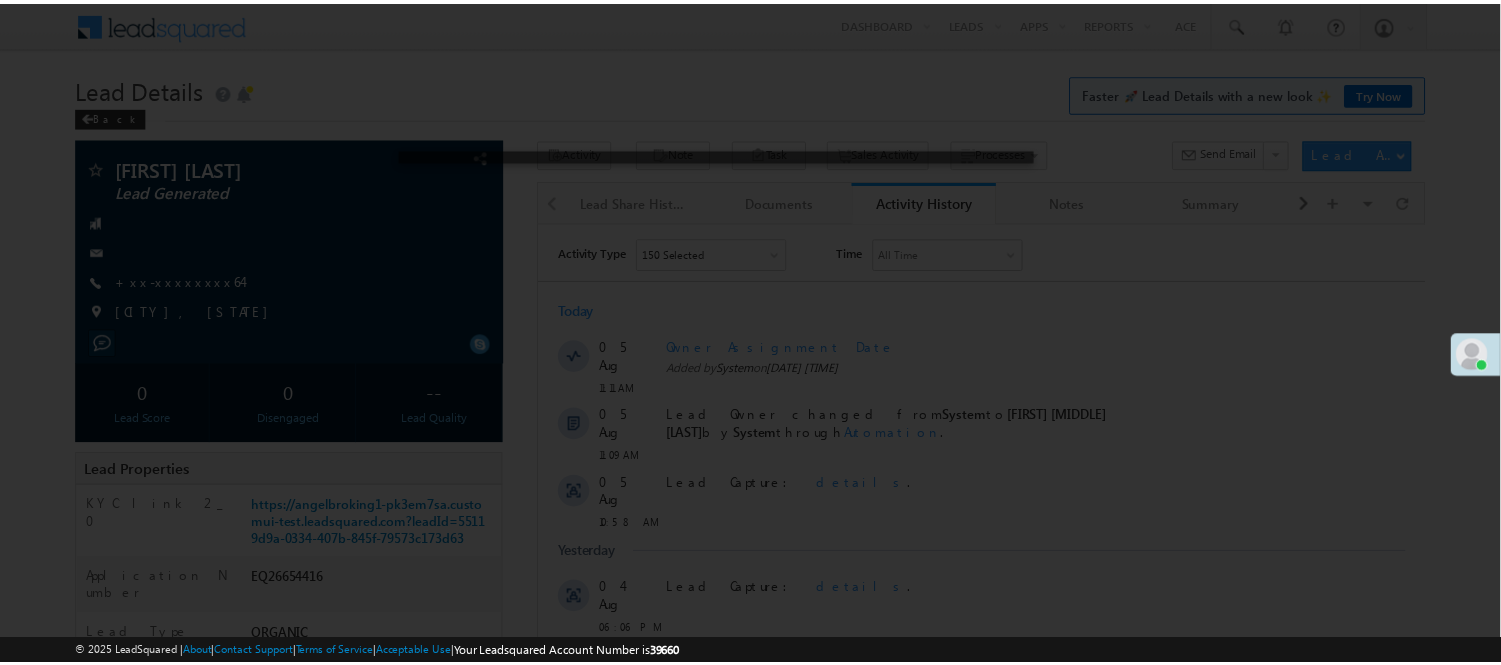 scroll, scrollTop: 0, scrollLeft: 0, axis: both 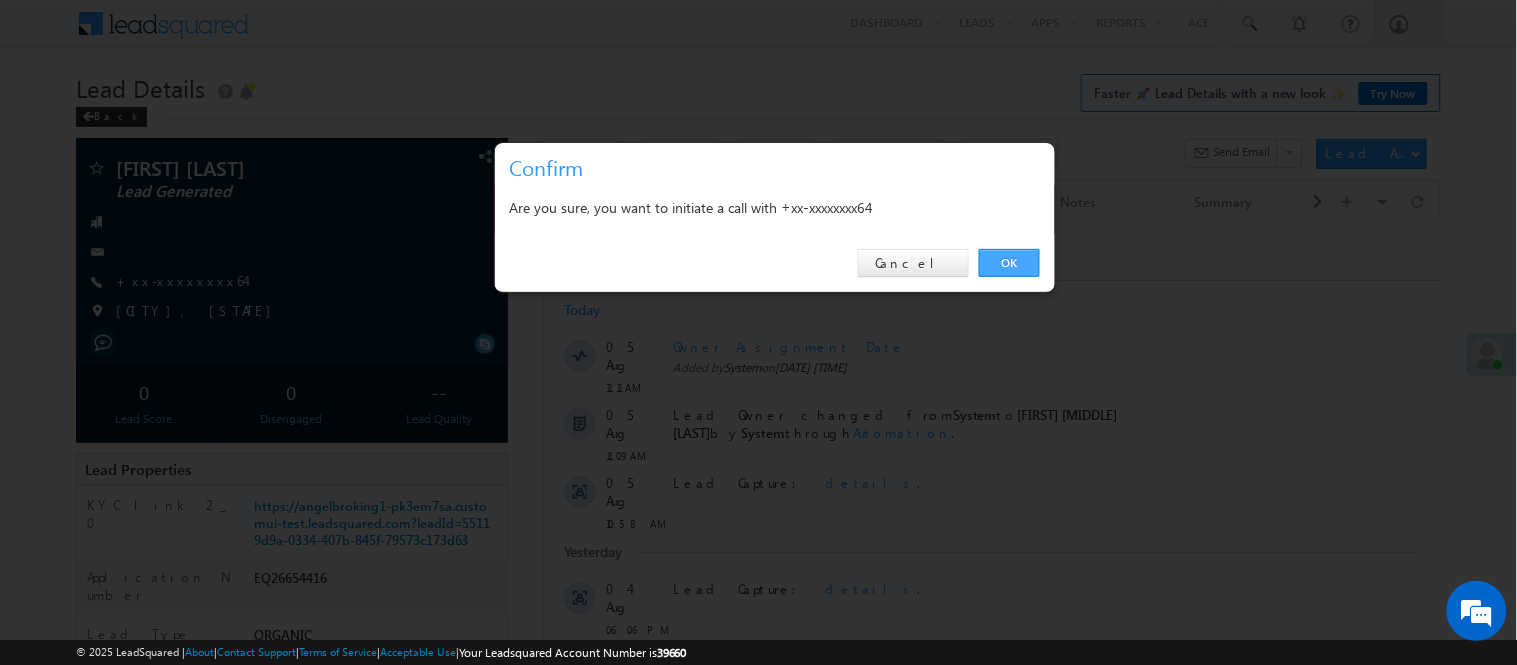 click on "OK" at bounding box center [1009, 263] 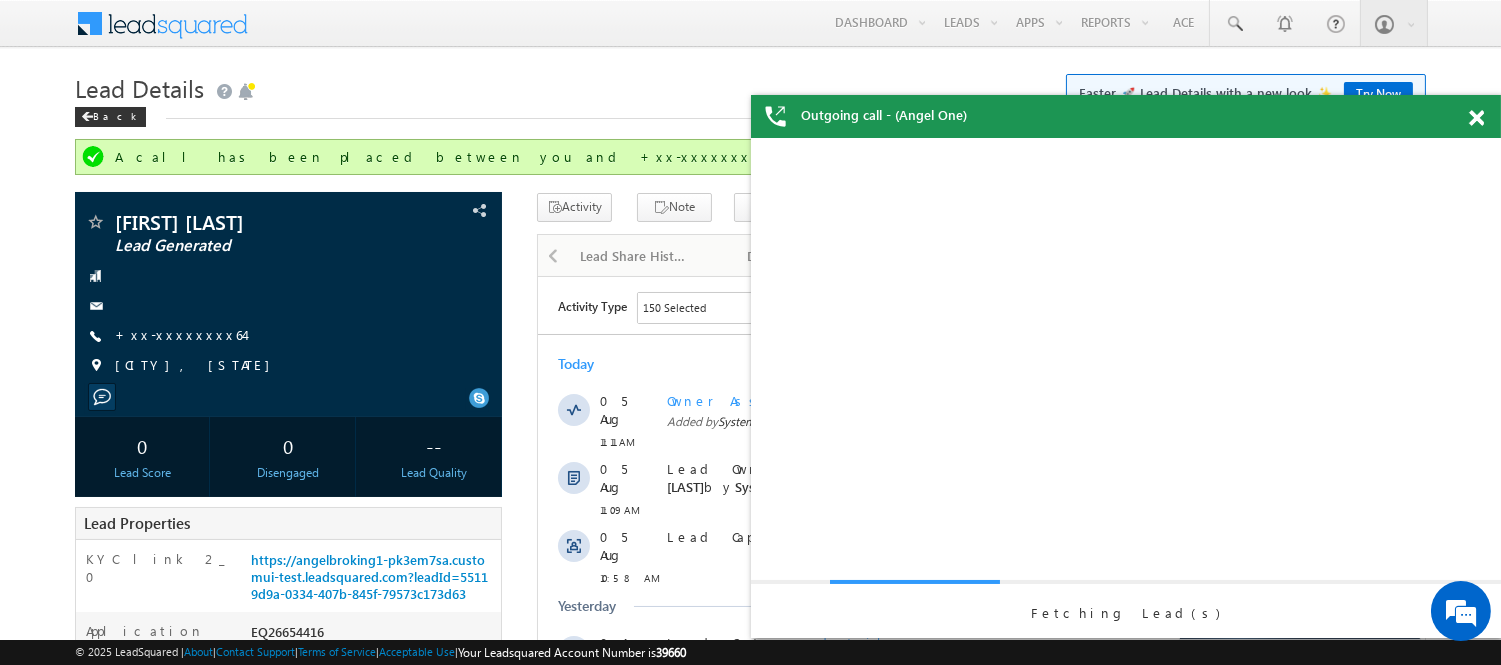 scroll, scrollTop: 0, scrollLeft: 0, axis: both 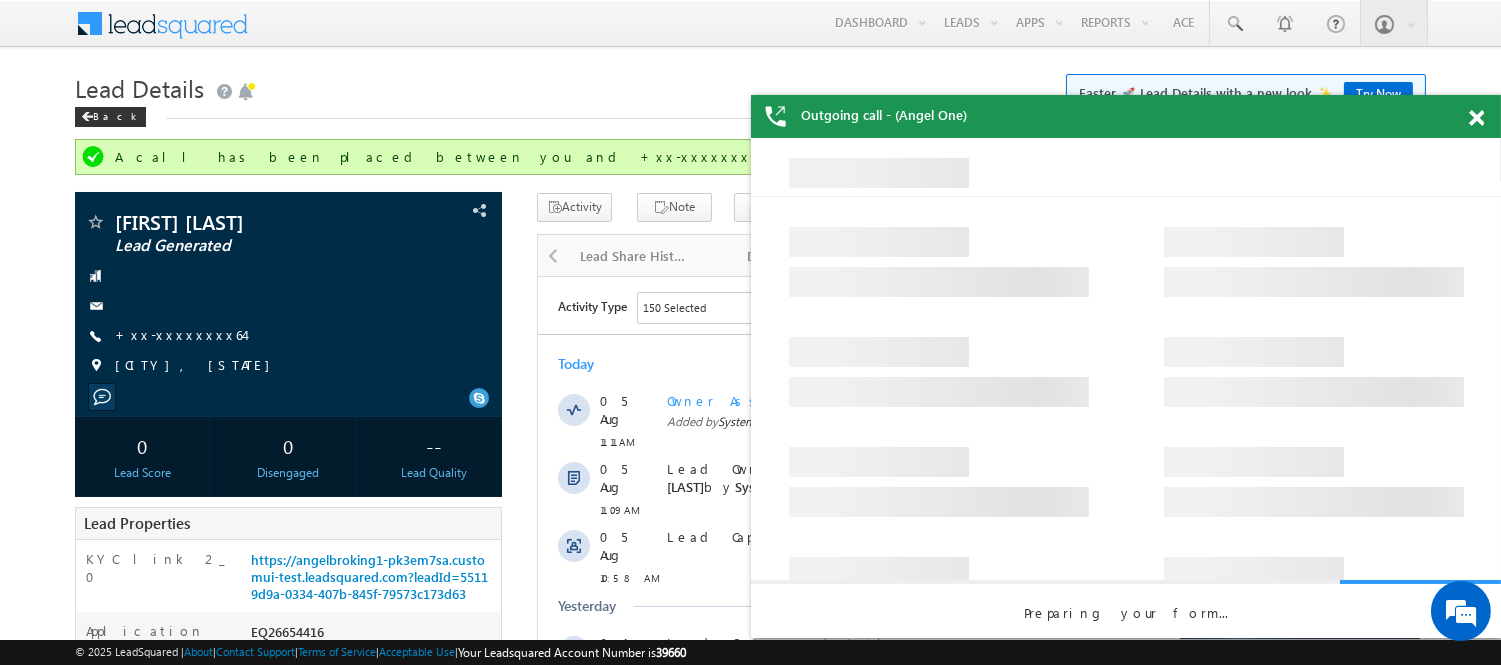 click at bounding box center (1476, 118) 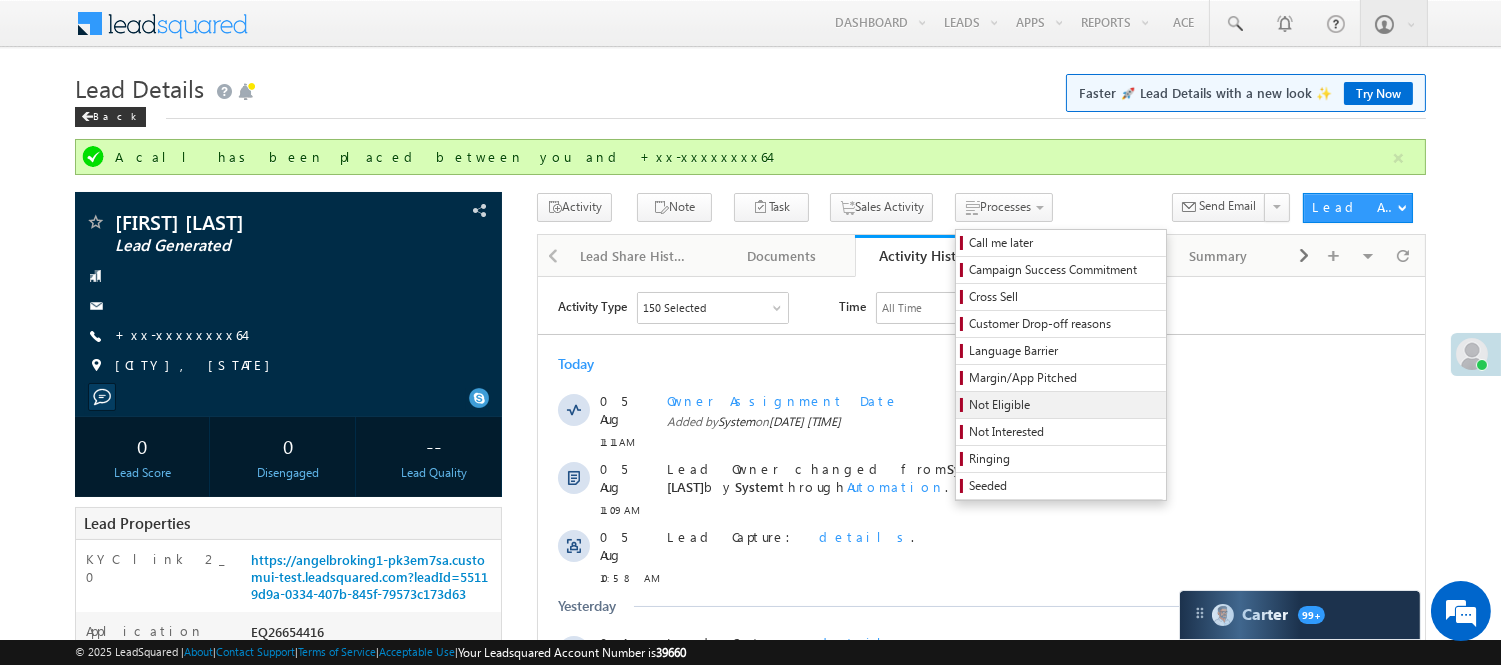 click on "Not Eligible" at bounding box center (1064, 405) 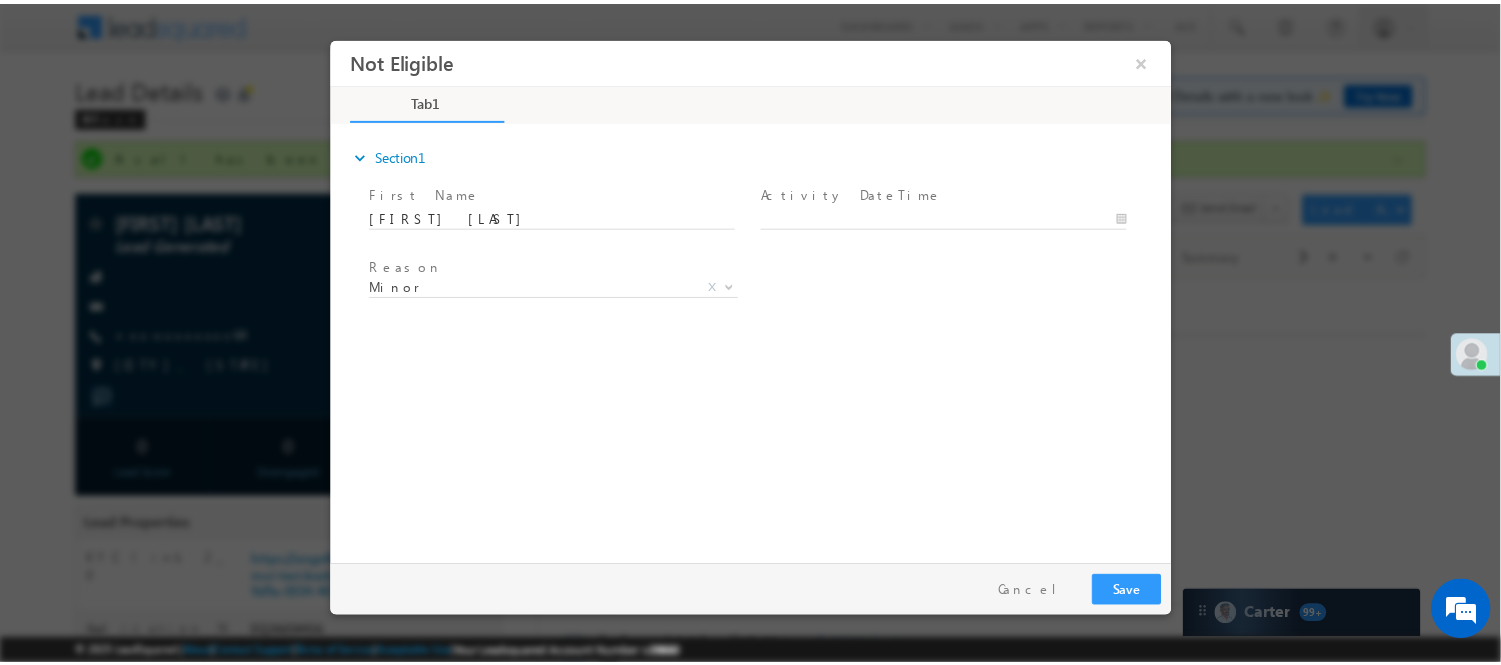 scroll, scrollTop: 0, scrollLeft: 0, axis: both 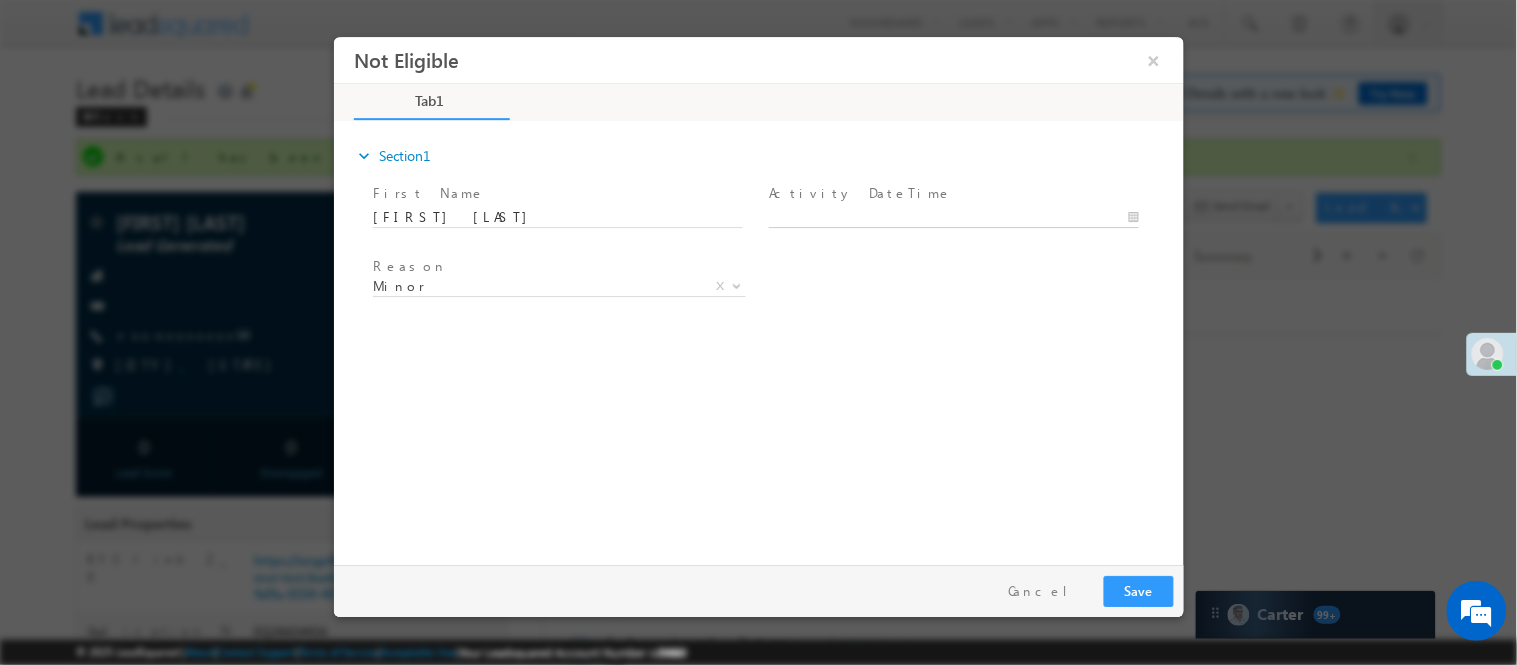 click on "Not Eligible
×" at bounding box center [758, 295] 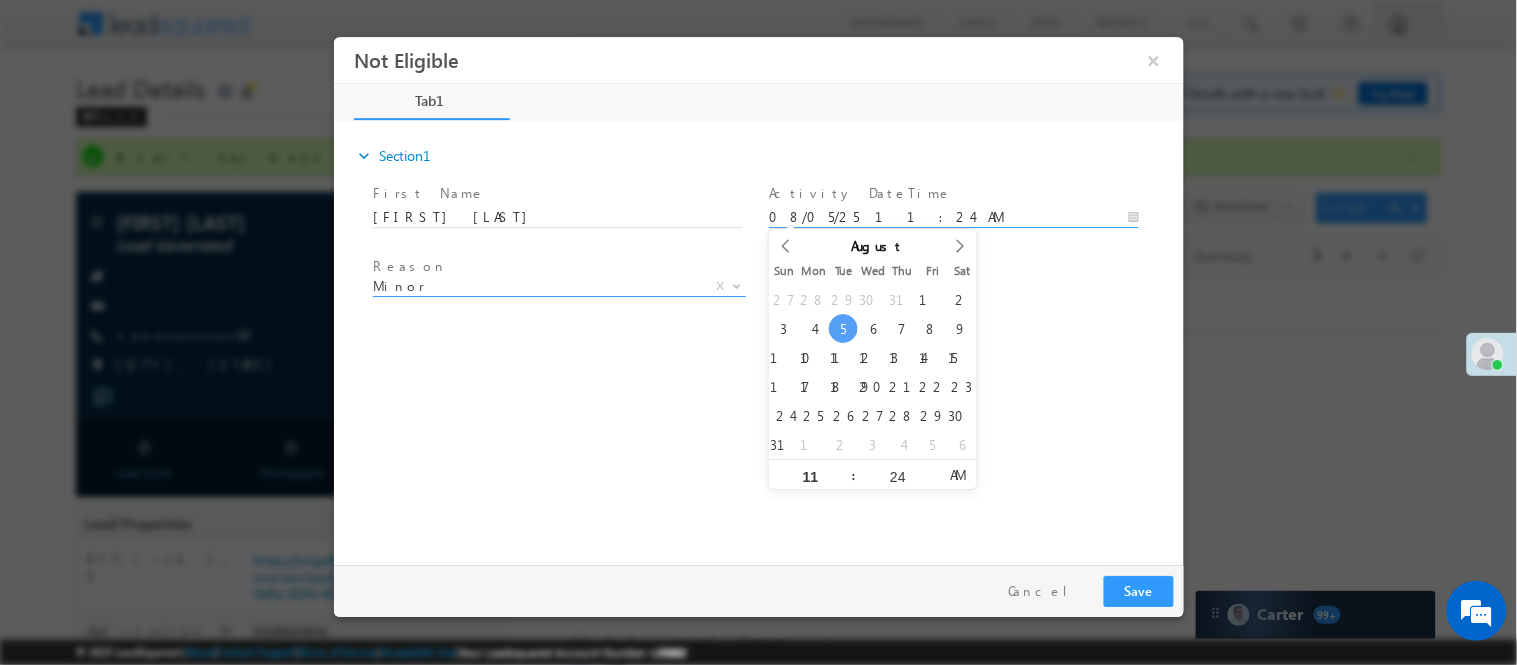 click on "Minor" at bounding box center [534, 285] 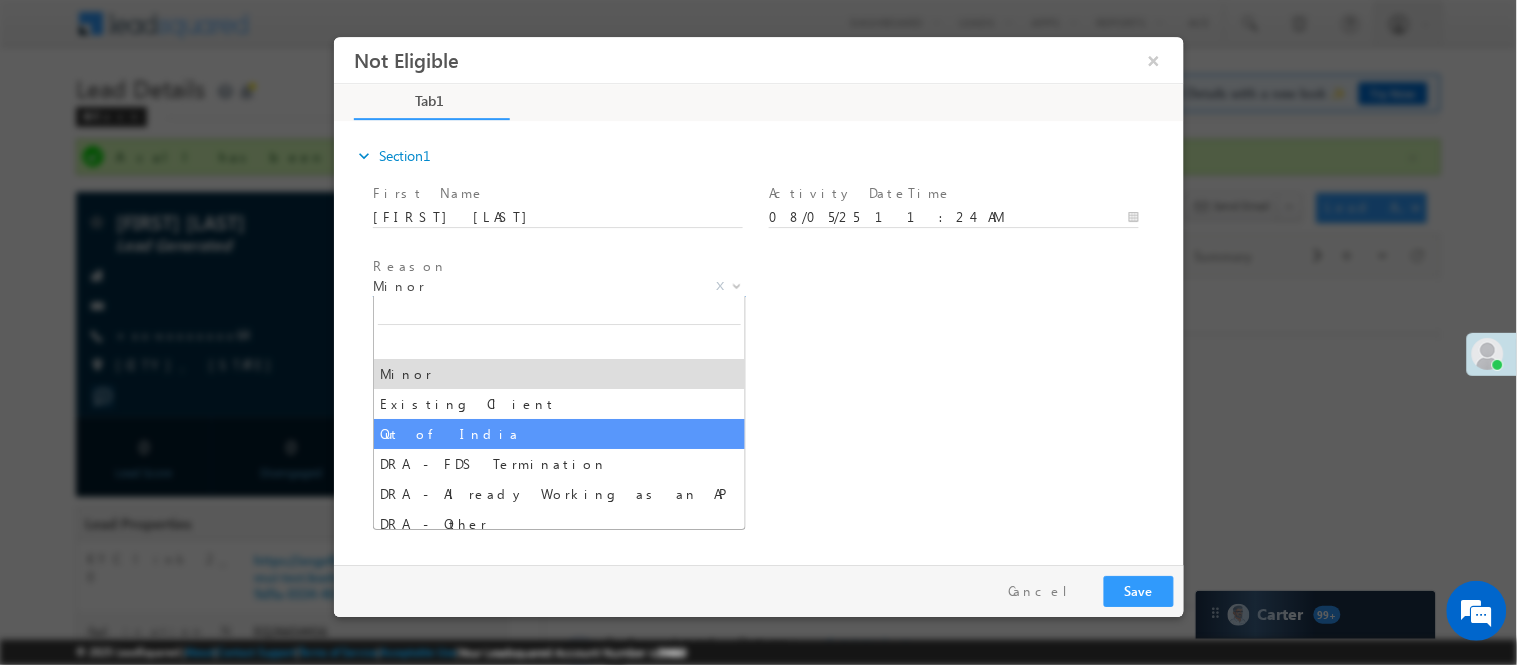 select on "Out of India" 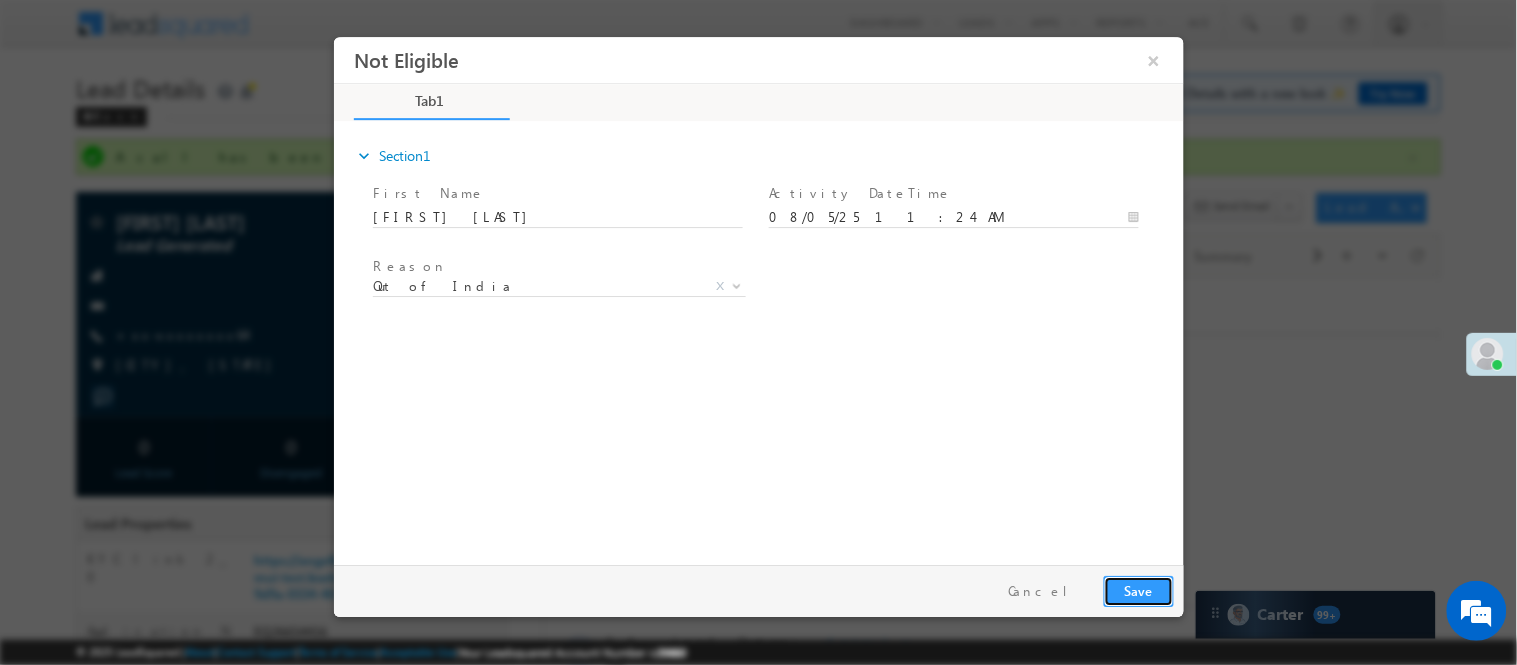 drag, startPoint x: 1141, startPoint y: 583, endPoint x: 903, endPoint y: 62, distance: 572.78705 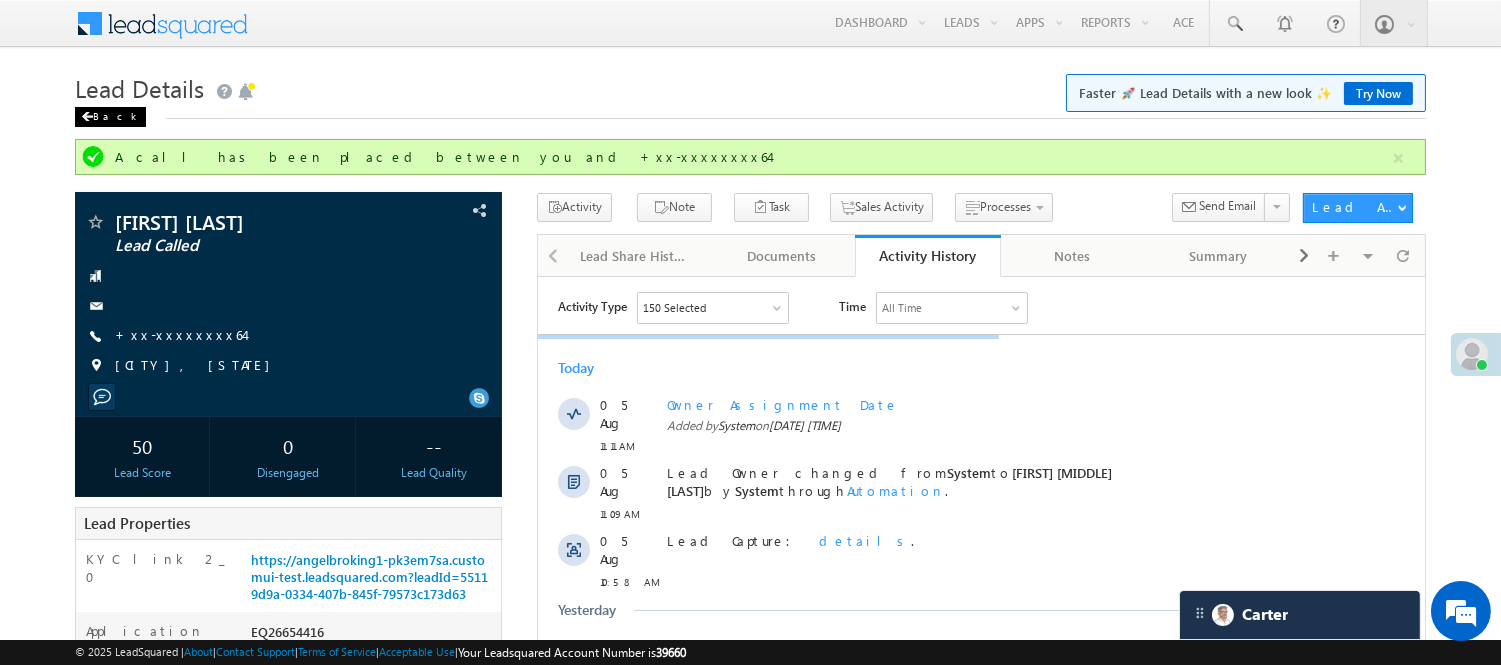 click on "Back" at bounding box center (110, 117) 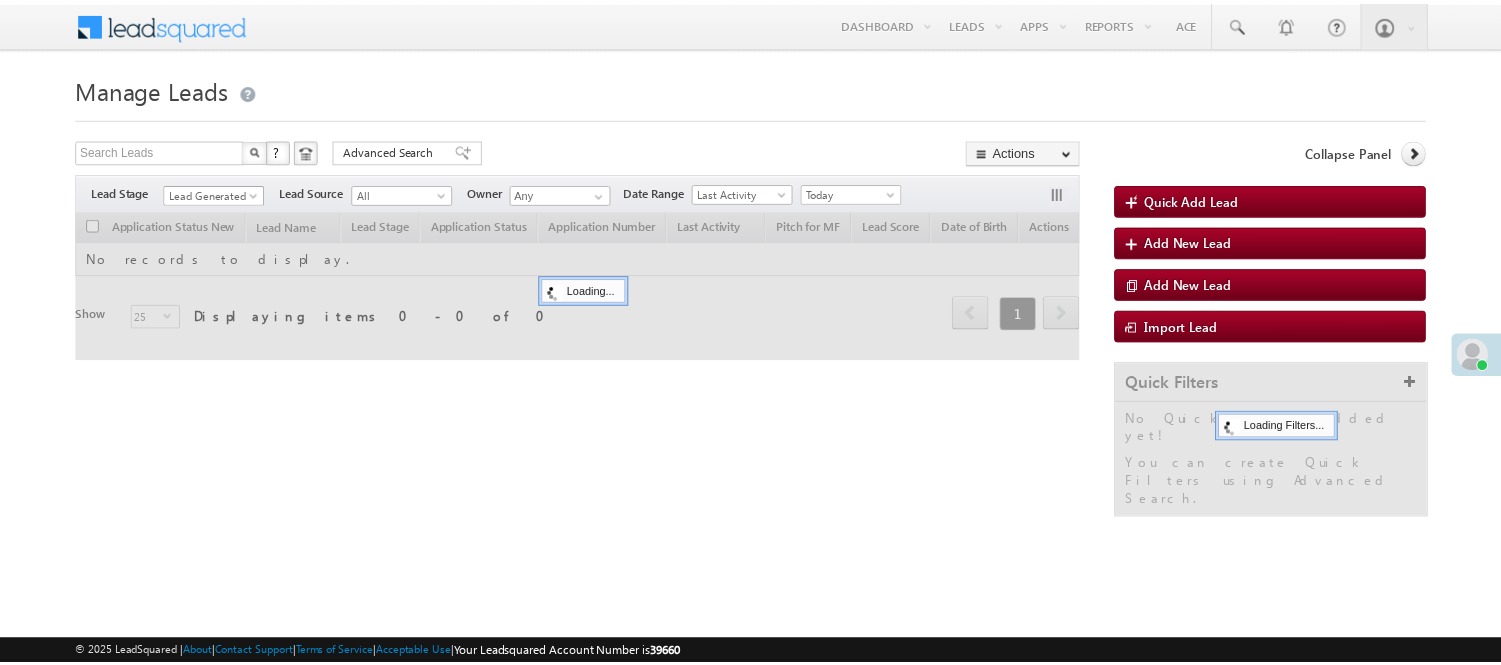 scroll, scrollTop: 0, scrollLeft: 0, axis: both 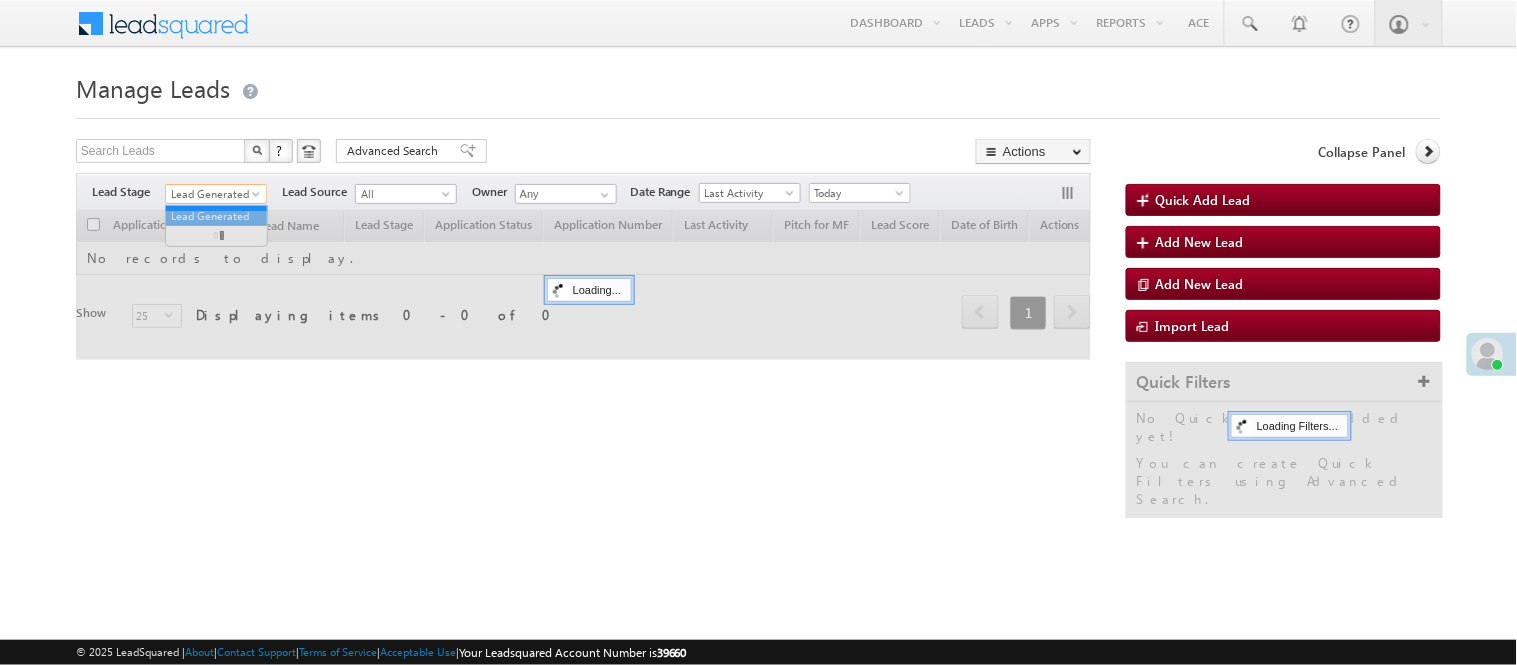 click on "Lead Generated" at bounding box center [213, 194] 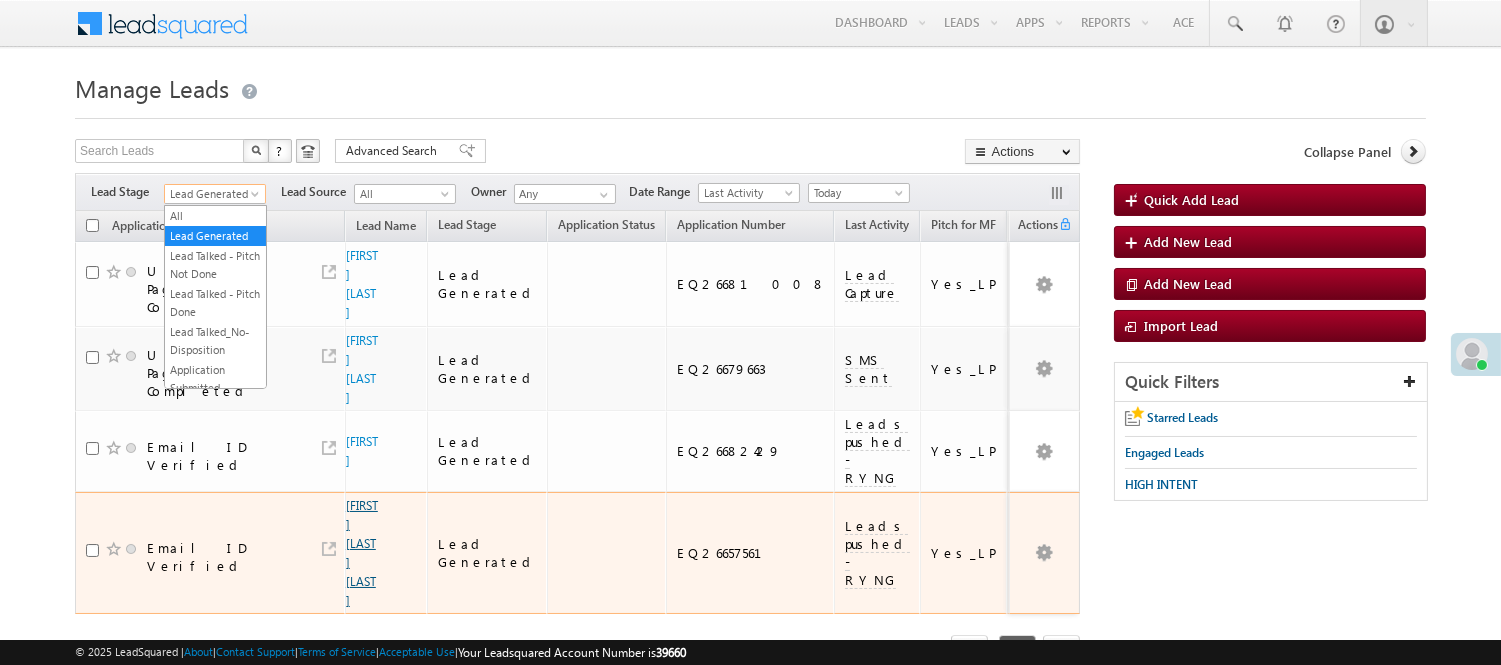 click on "[FIRST] [LAST] [LAST]" at bounding box center [362, 553] 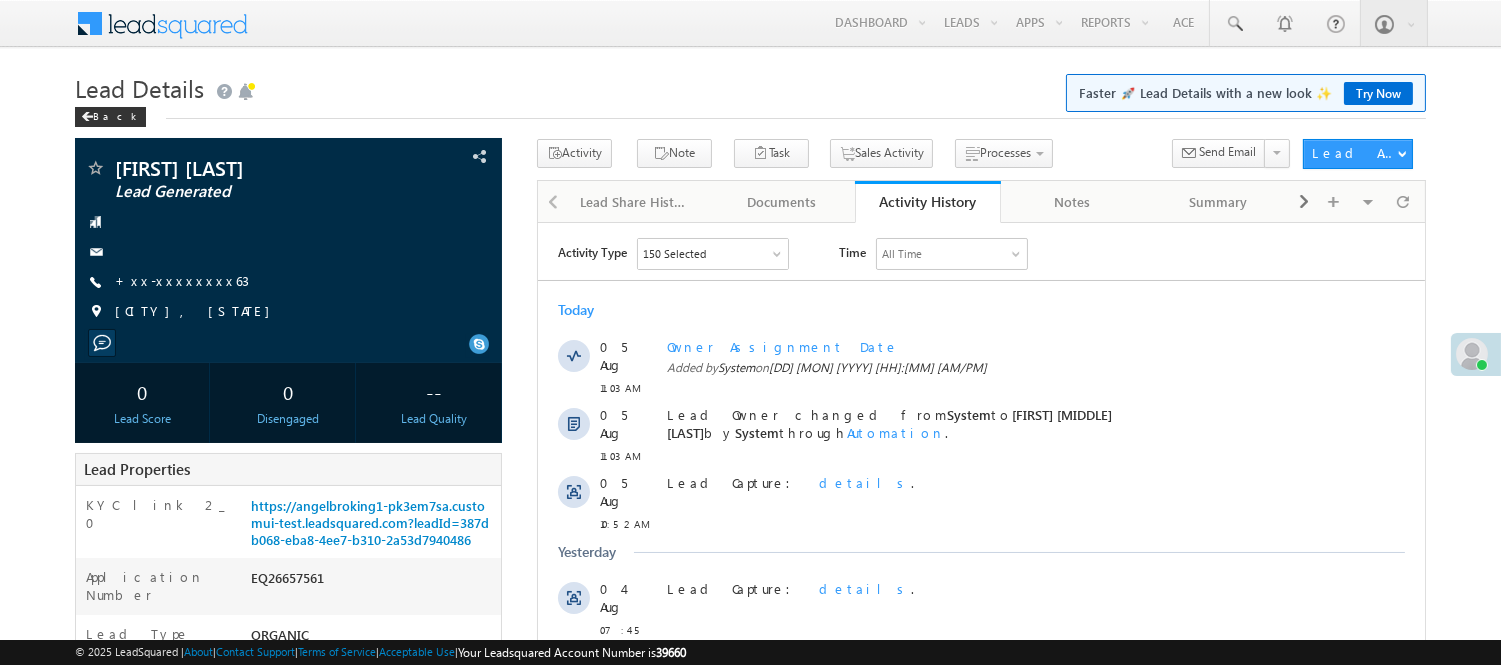 scroll, scrollTop: 0, scrollLeft: 0, axis: both 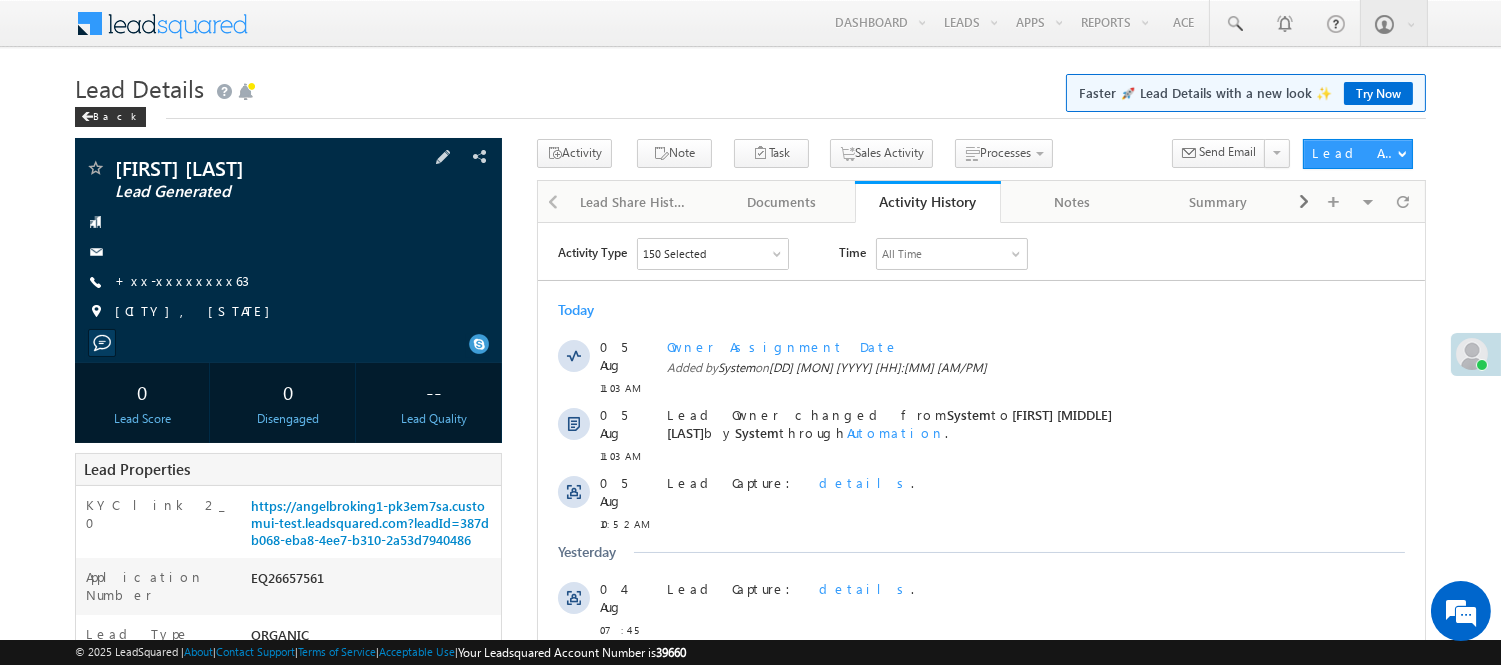 click on "[FIRST] [LAST]
Lead Generated
[PHONE]" at bounding box center (288, 245) 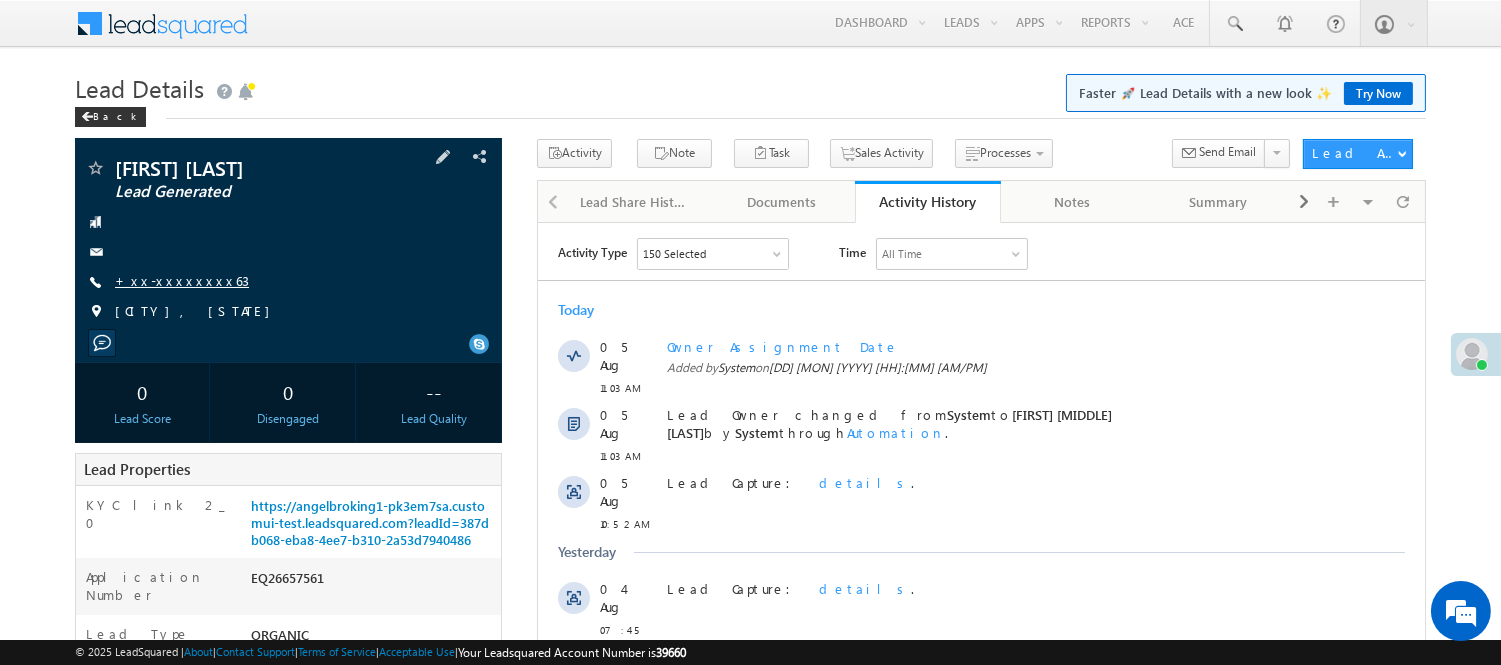 click on "+xx-xxxxxxxx63" at bounding box center (182, 280) 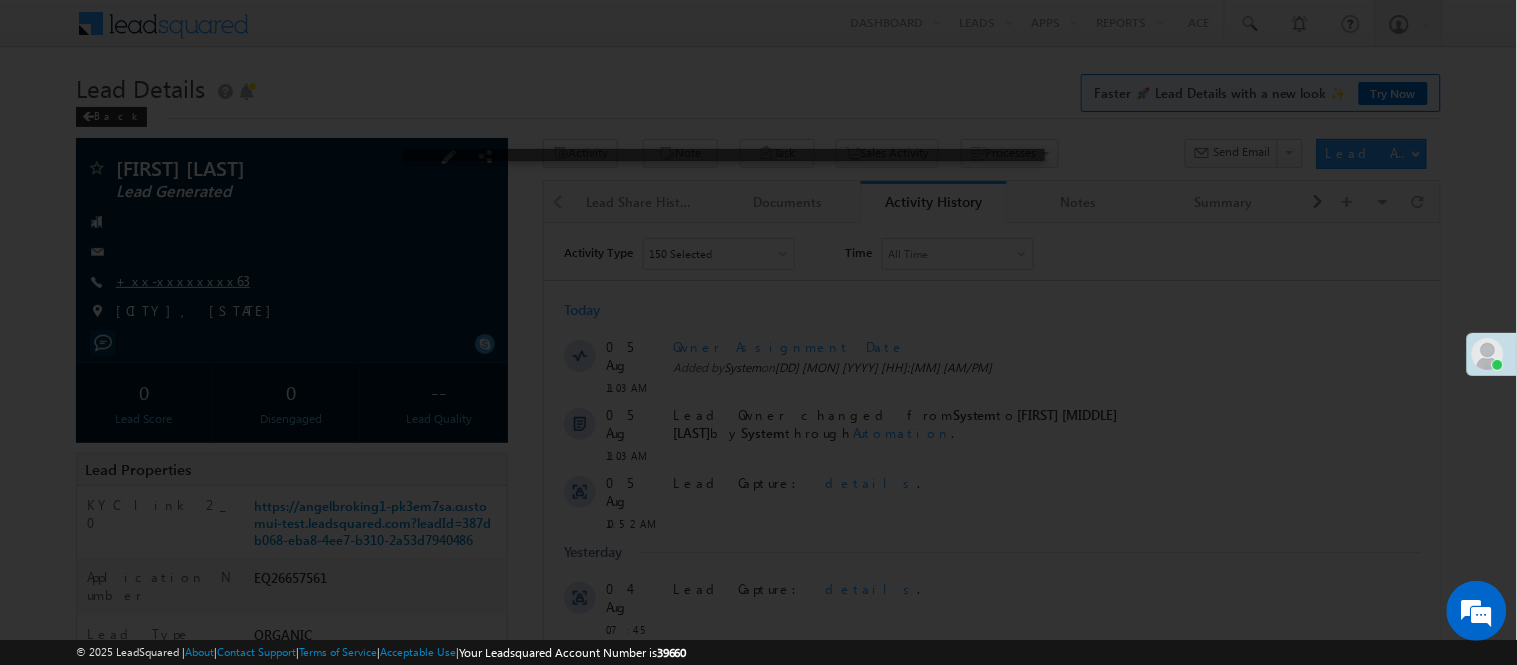 click at bounding box center (758, 332) 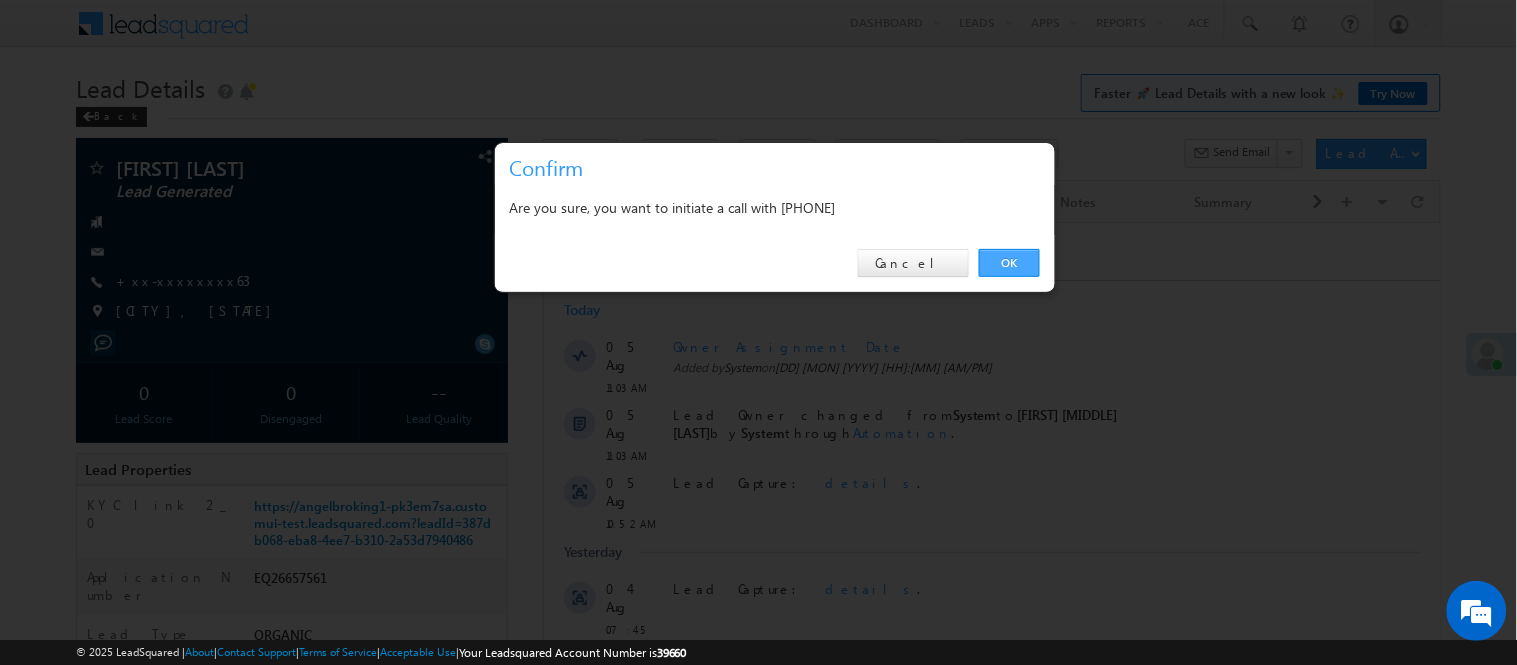 click on "OK" at bounding box center [1009, 263] 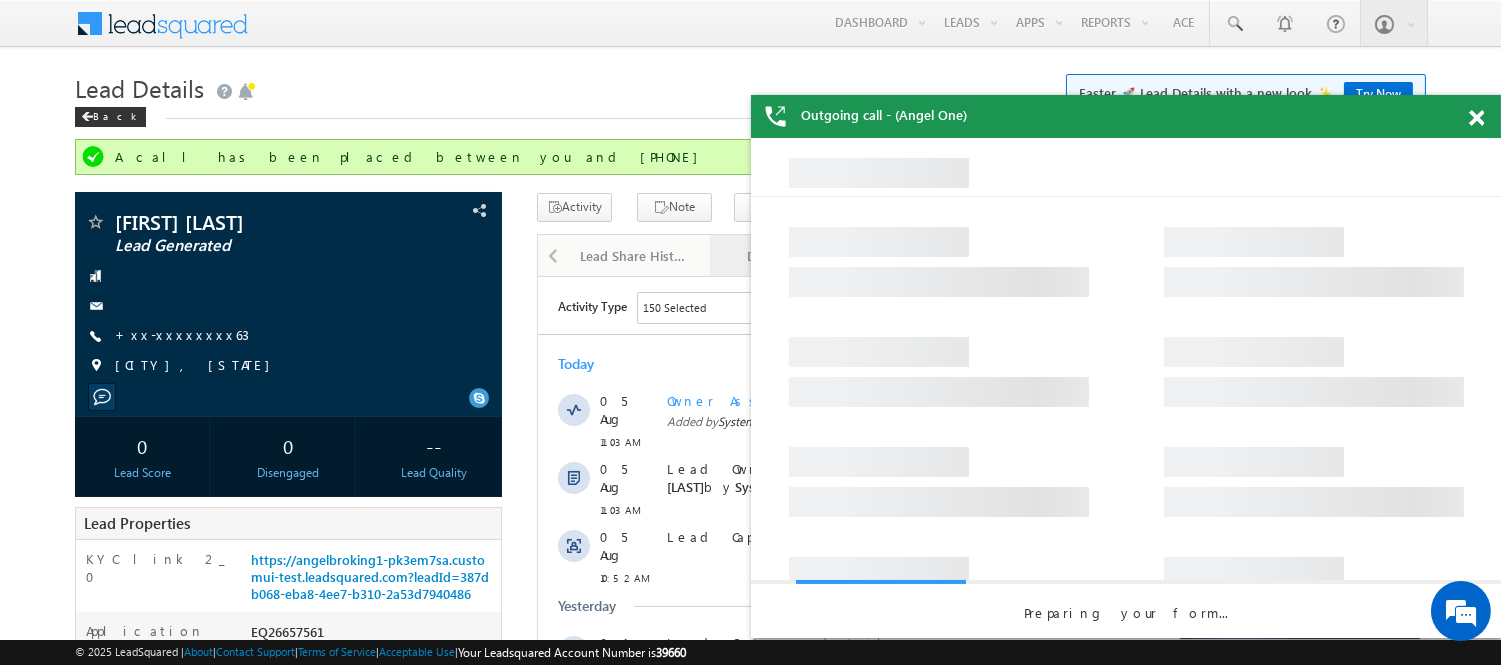 scroll, scrollTop: 0, scrollLeft: 0, axis: both 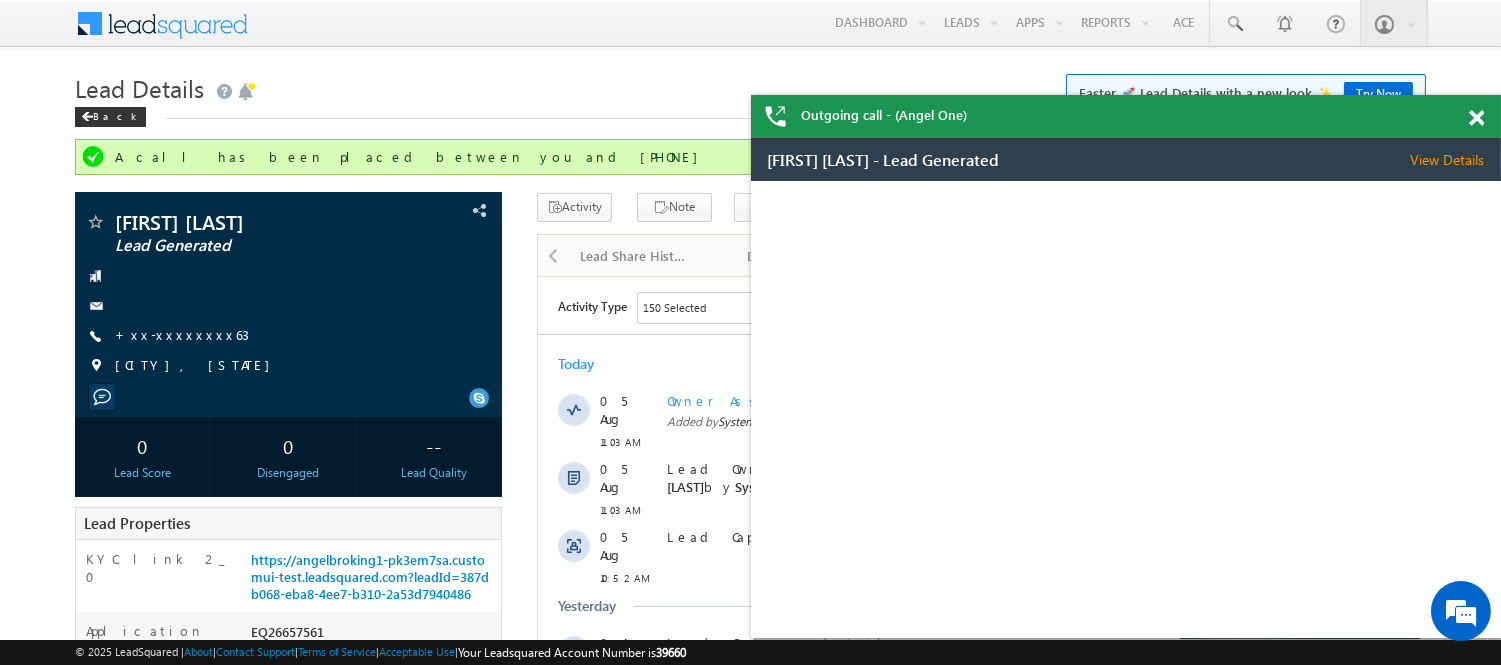 click at bounding box center [1487, 114] 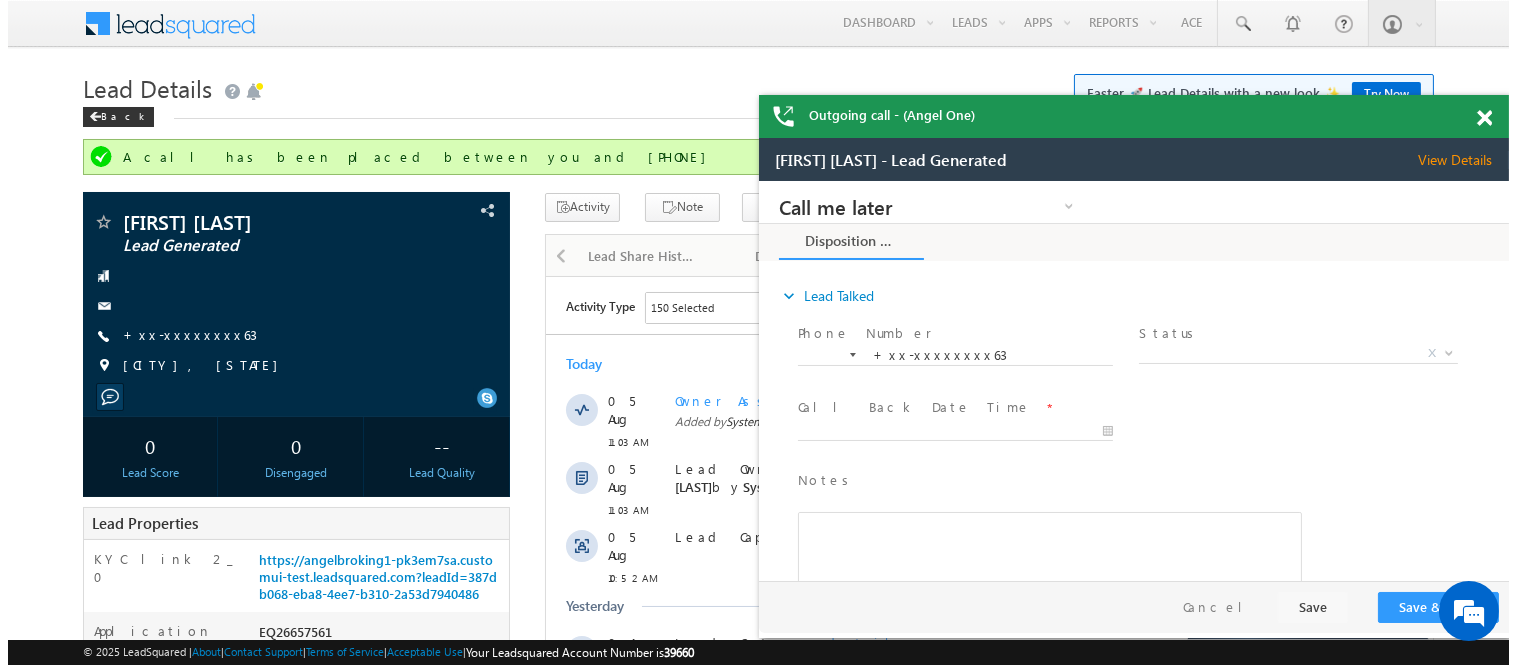 scroll, scrollTop: 0, scrollLeft: 0, axis: both 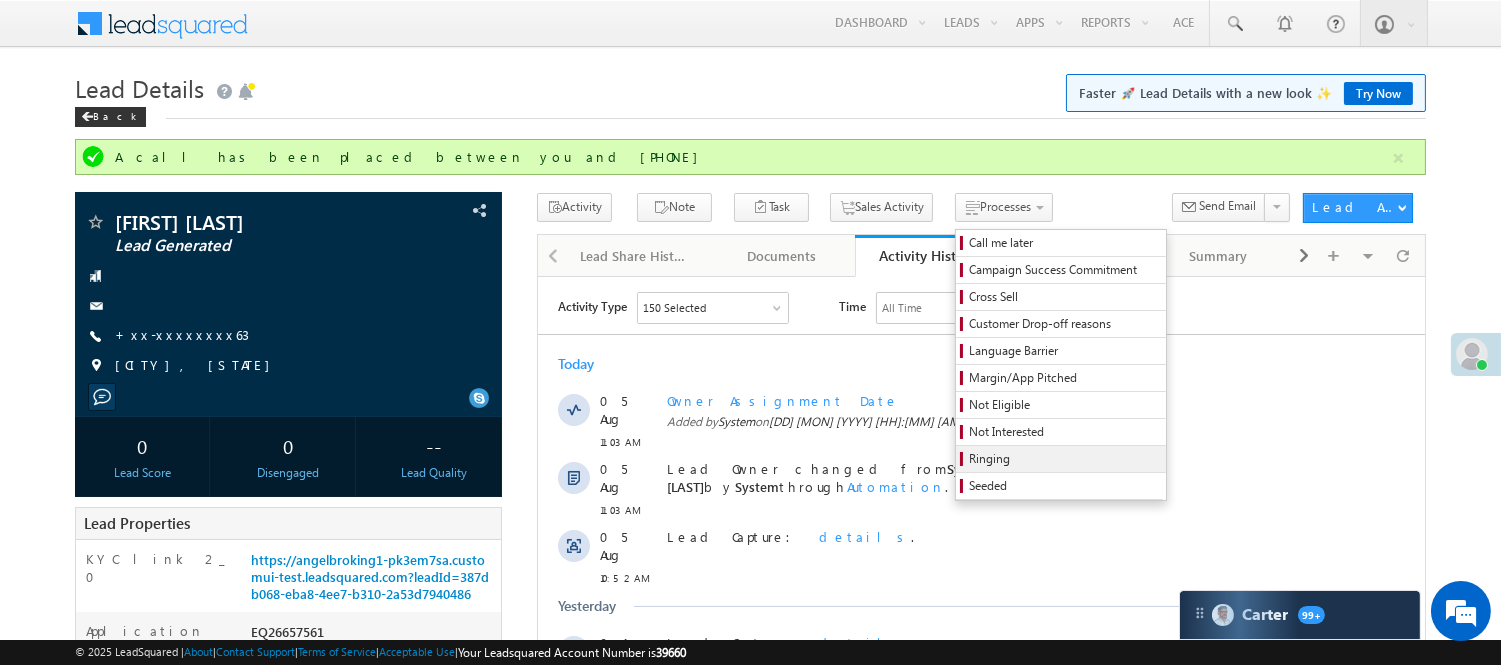 click on "Ringing" at bounding box center [1064, 459] 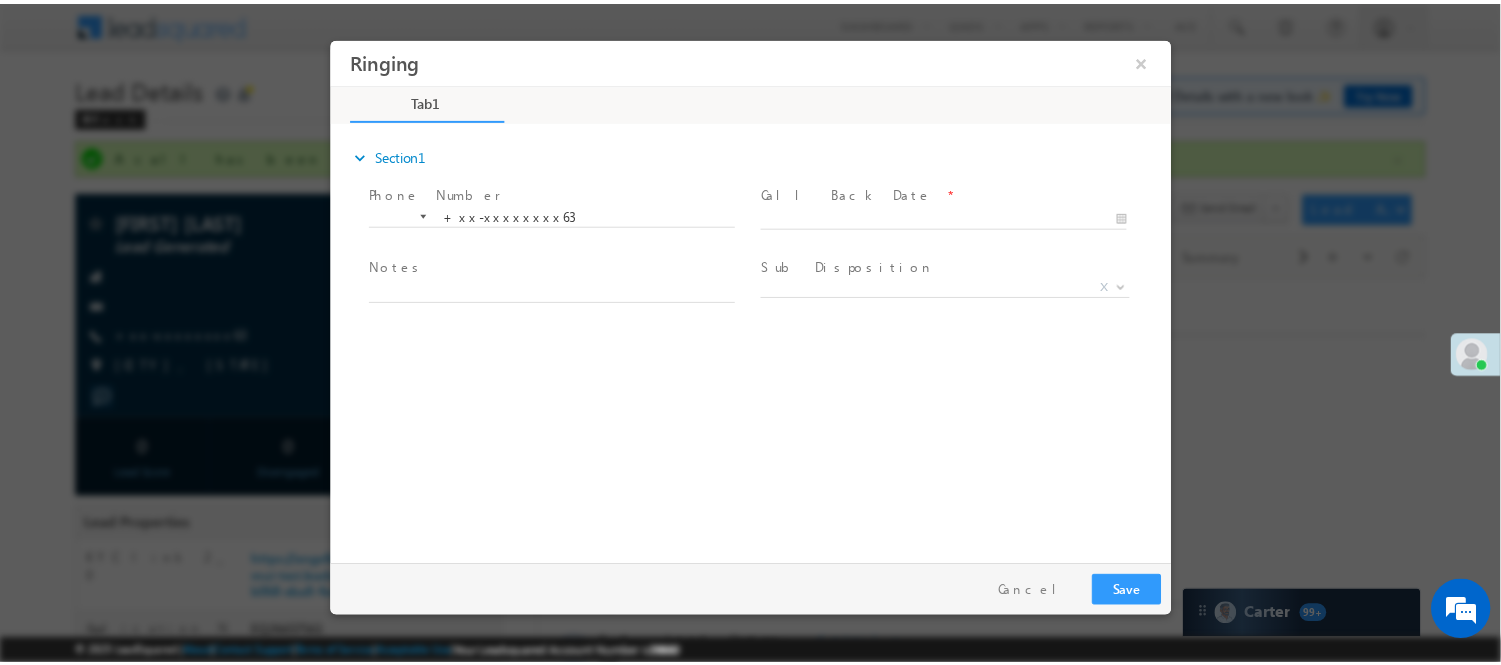 scroll, scrollTop: 0, scrollLeft: 0, axis: both 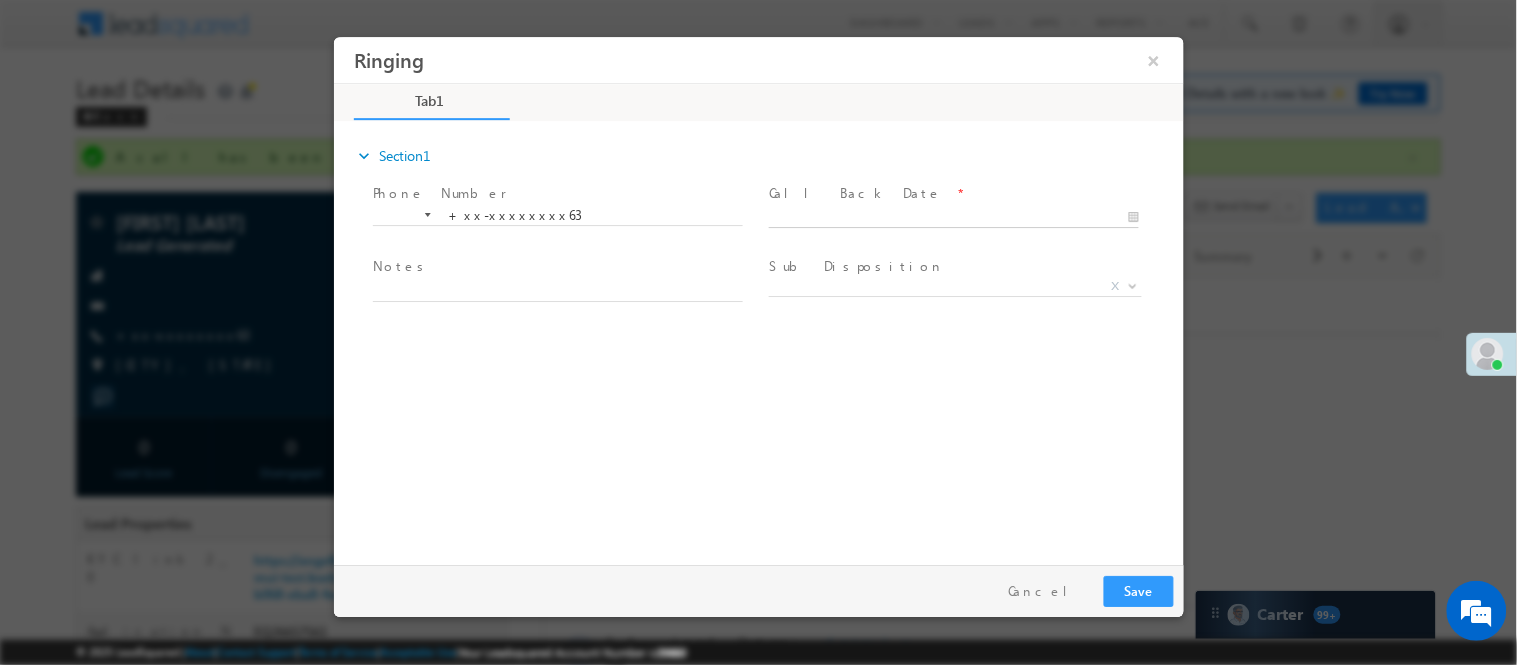 click on "Ringing
×" at bounding box center [758, 295] 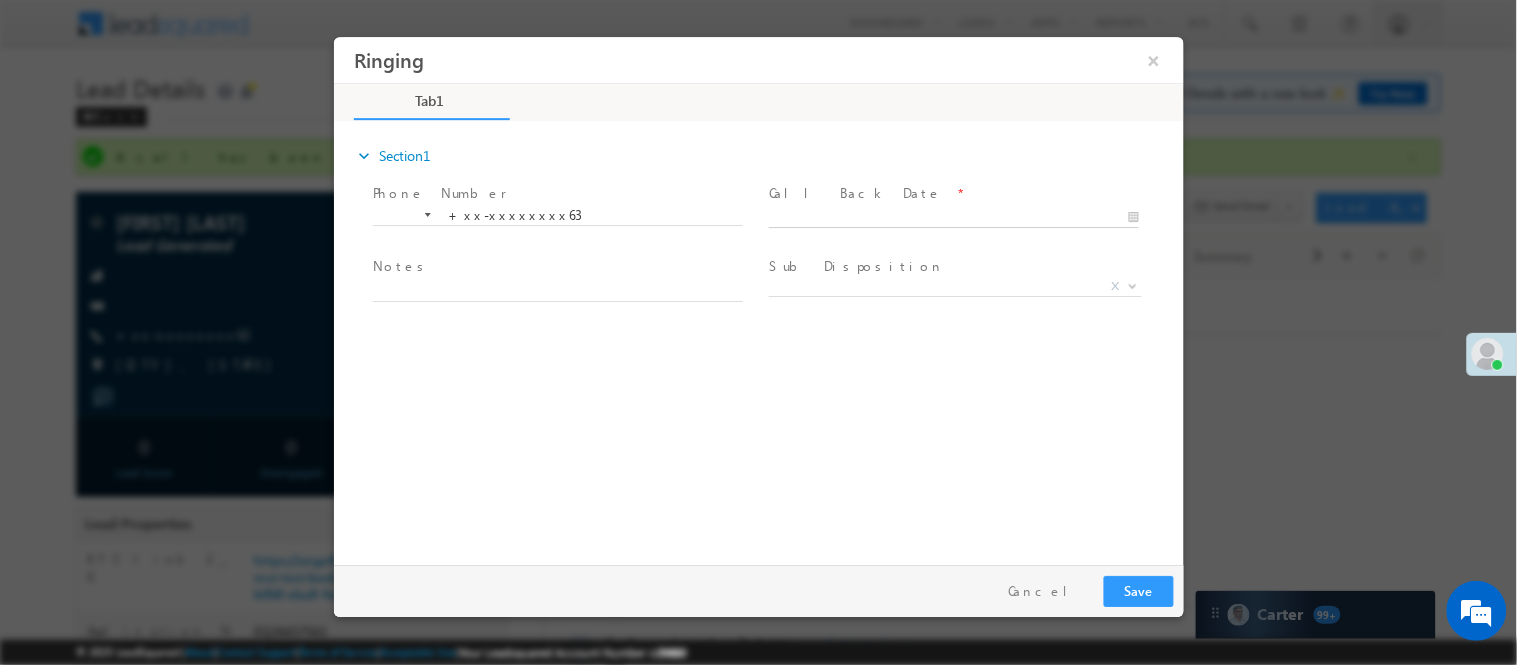 type on "08/05/25 11:25 AM" 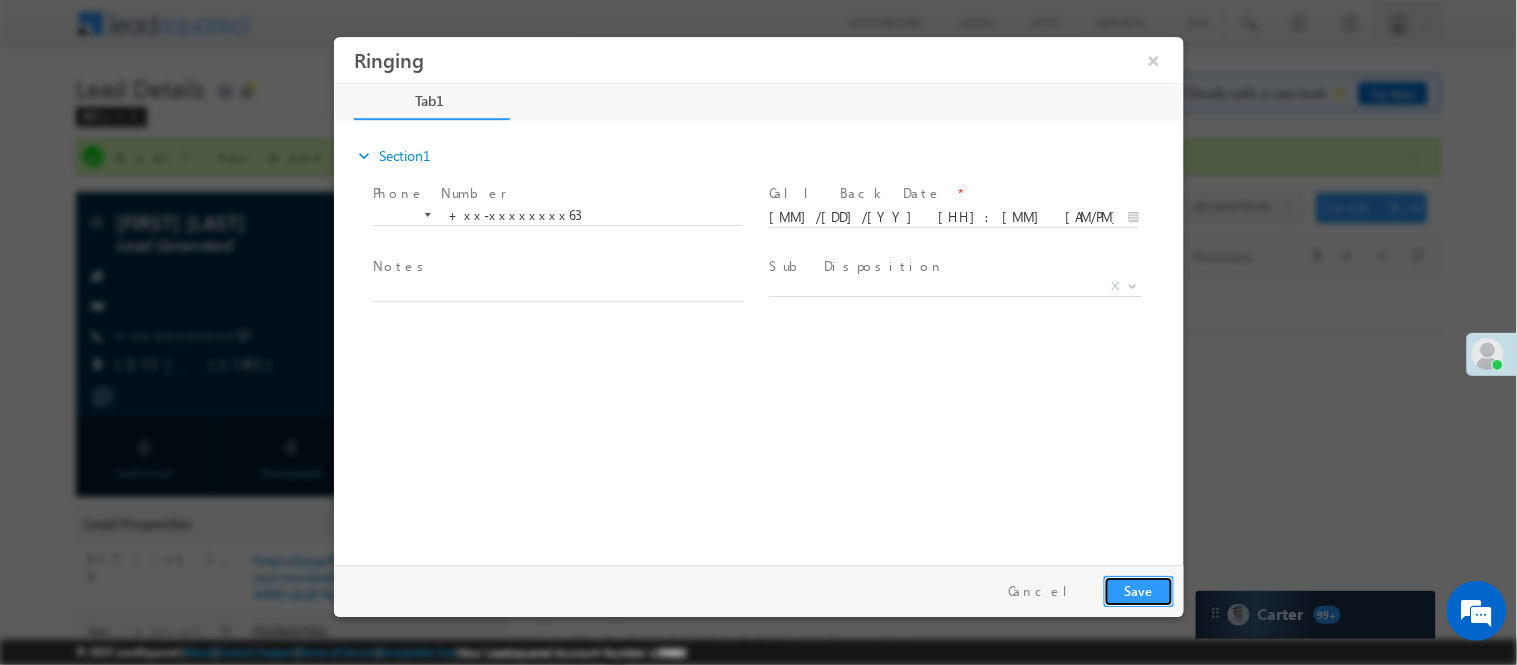 click on "Save" at bounding box center [1138, 590] 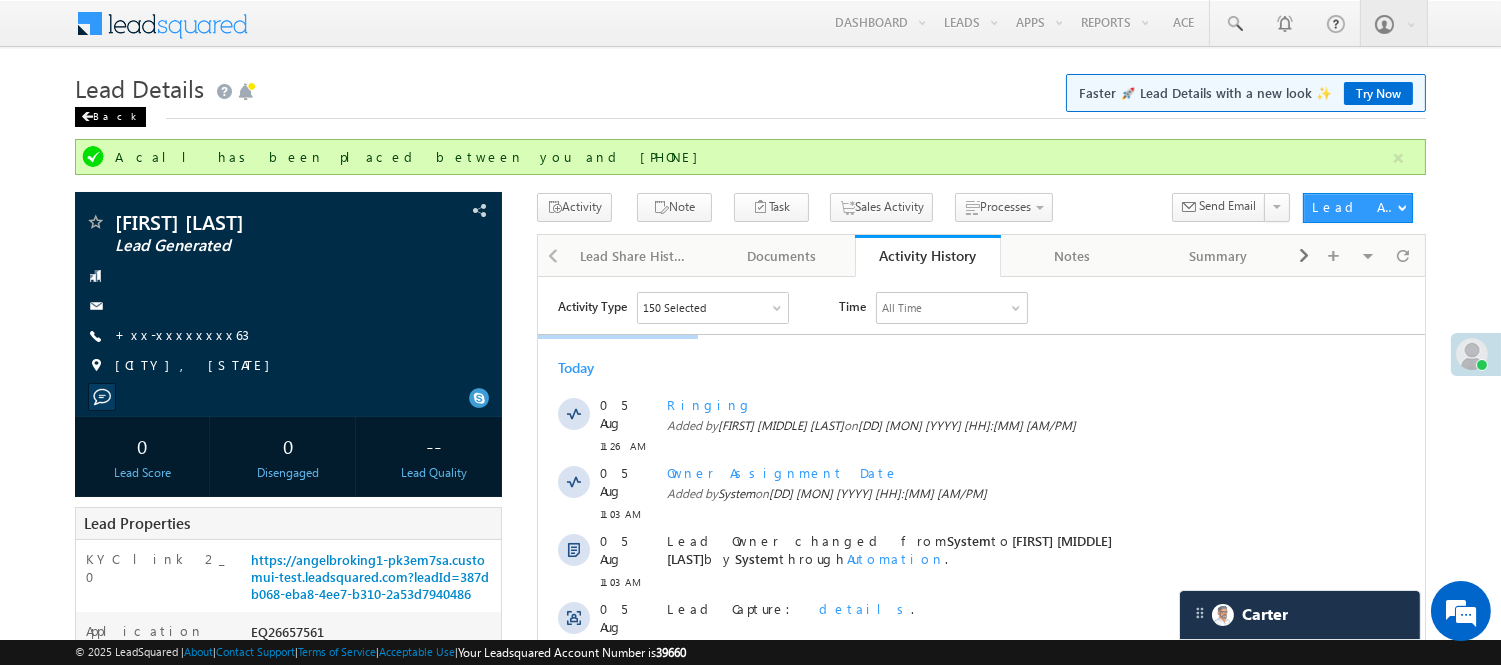 click on "Back" at bounding box center (110, 117) 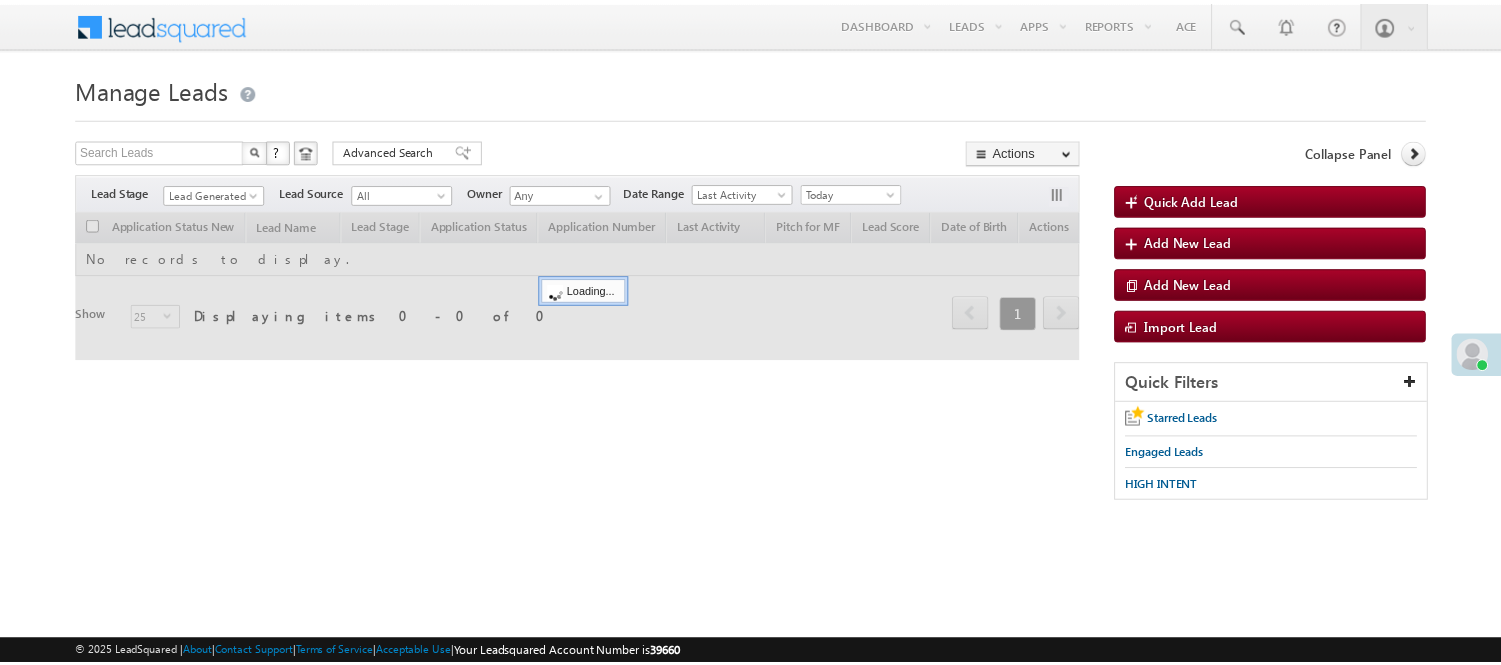 scroll, scrollTop: 0, scrollLeft: 0, axis: both 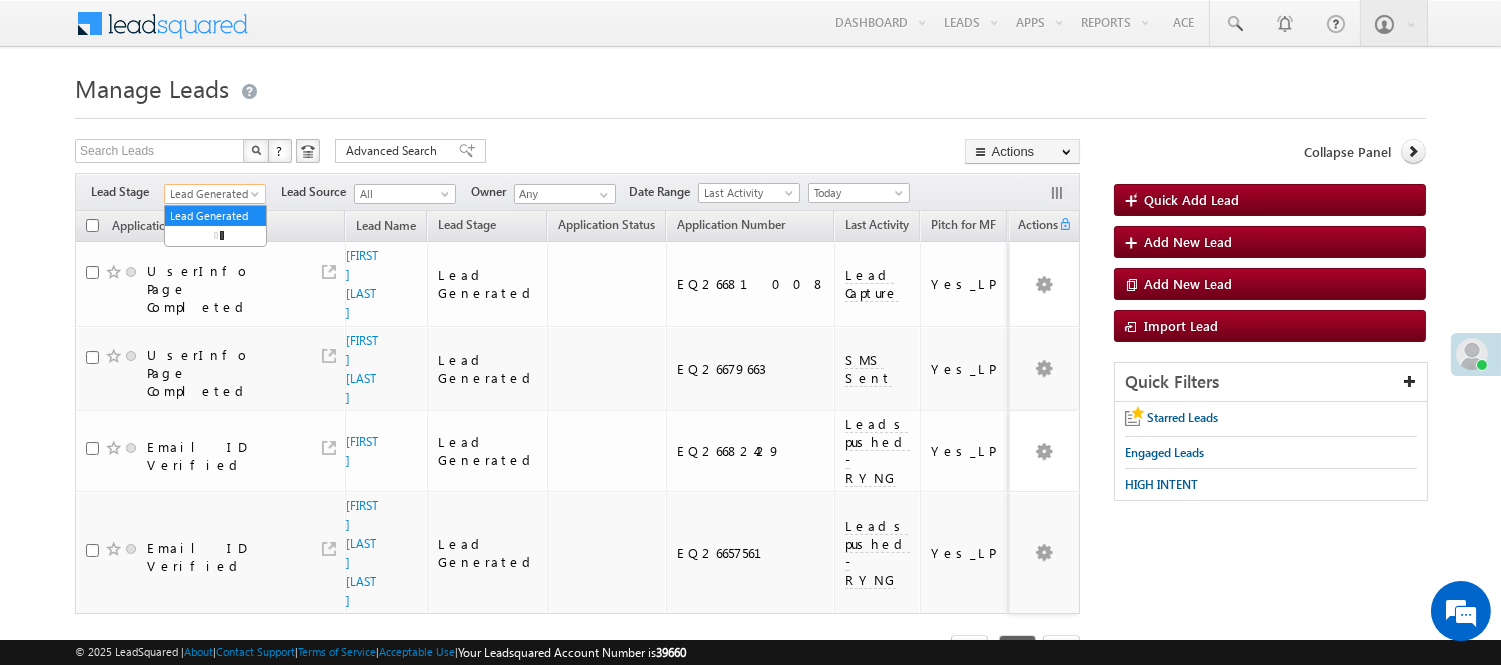 click on "Lead Generated" at bounding box center [212, 194] 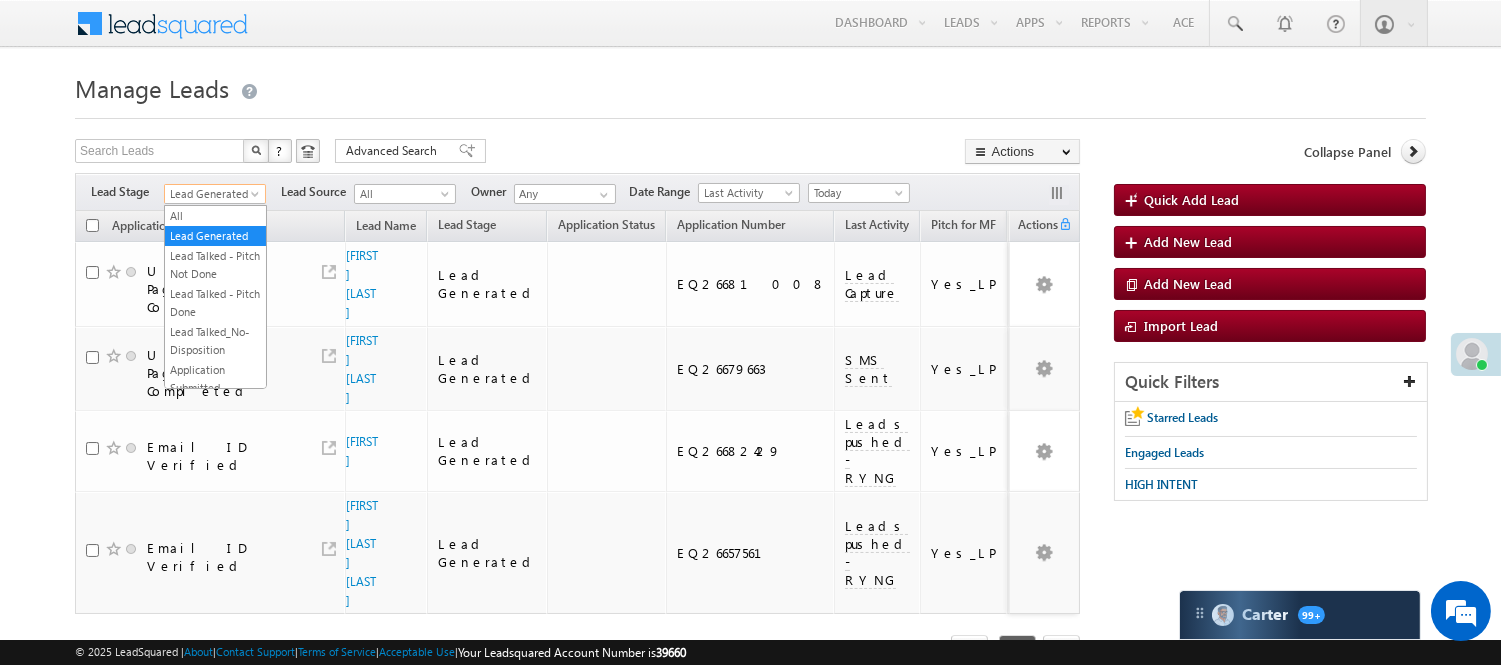 scroll, scrollTop: 0, scrollLeft: 0, axis: both 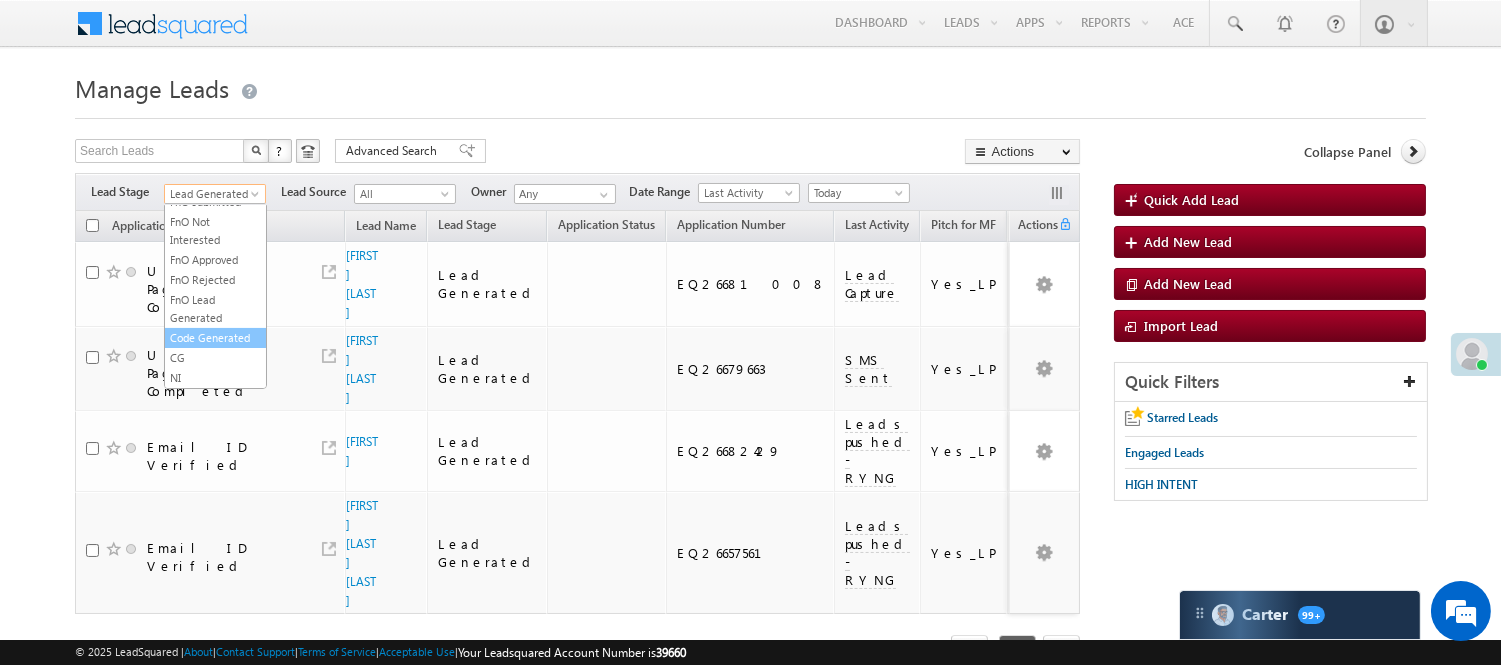 click on "Code Generated" at bounding box center [215, 338] 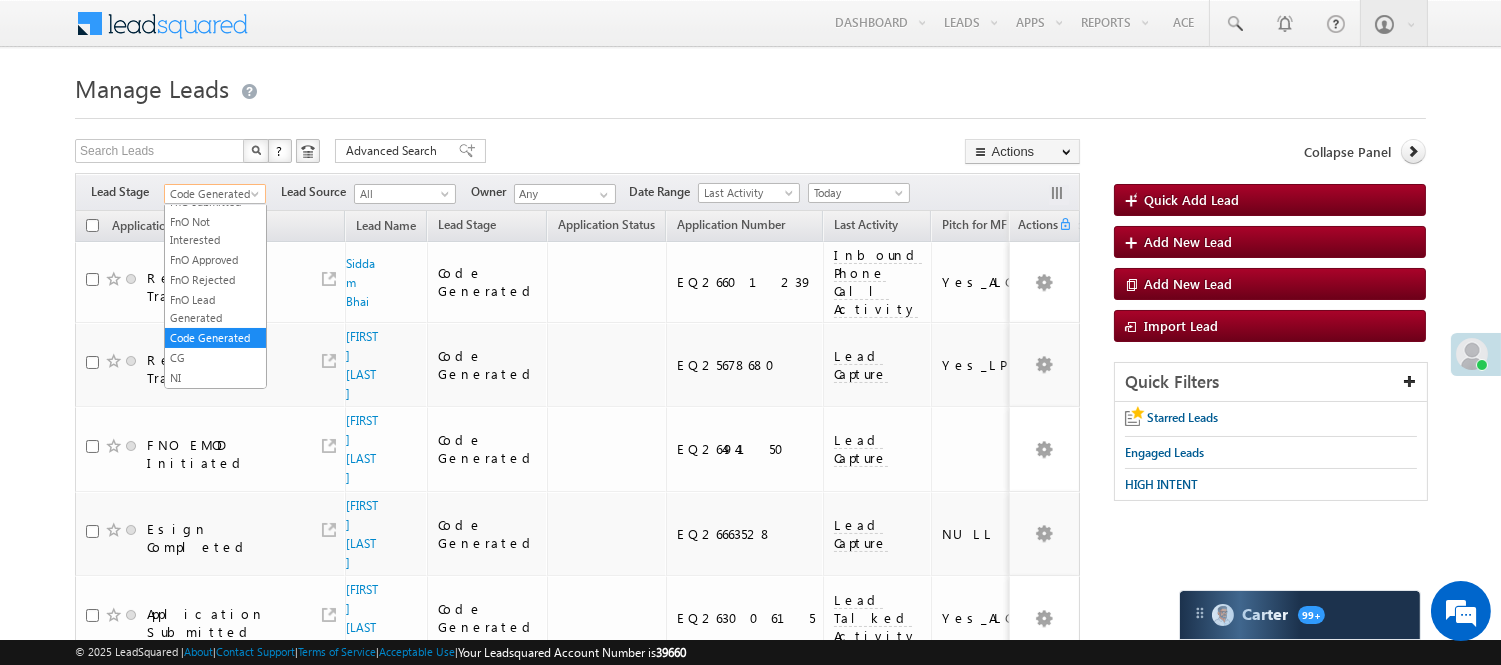 click on "Code Generated" at bounding box center [212, 194] 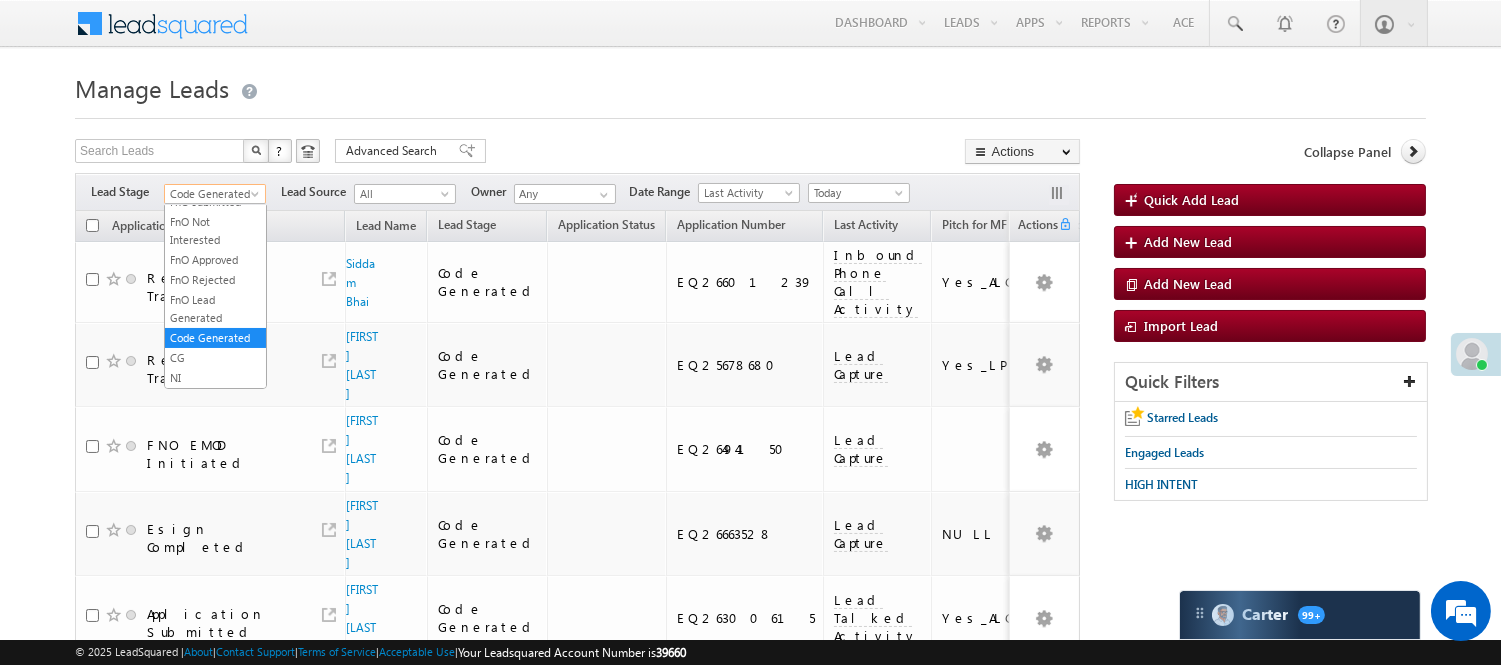 scroll, scrollTop: 0, scrollLeft: 0, axis: both 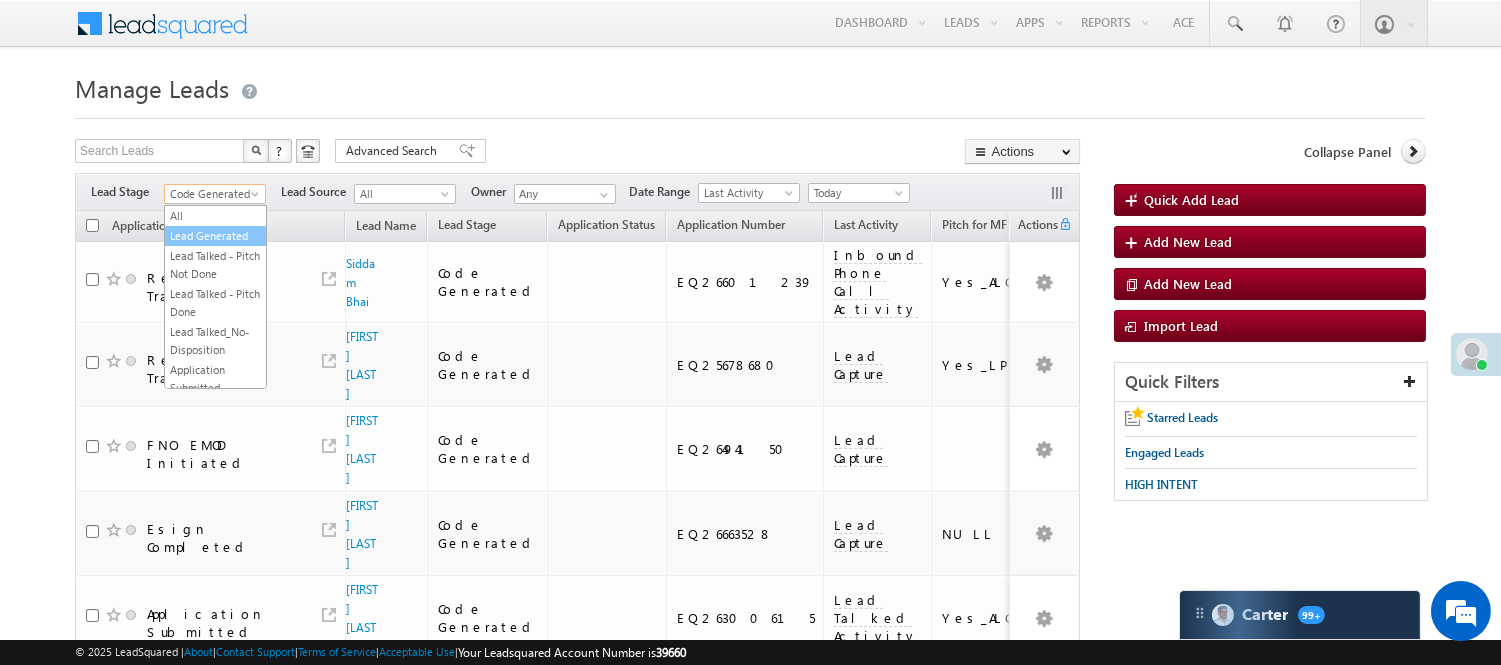 click on "Lead Generated" at bounding box center (215, 236) 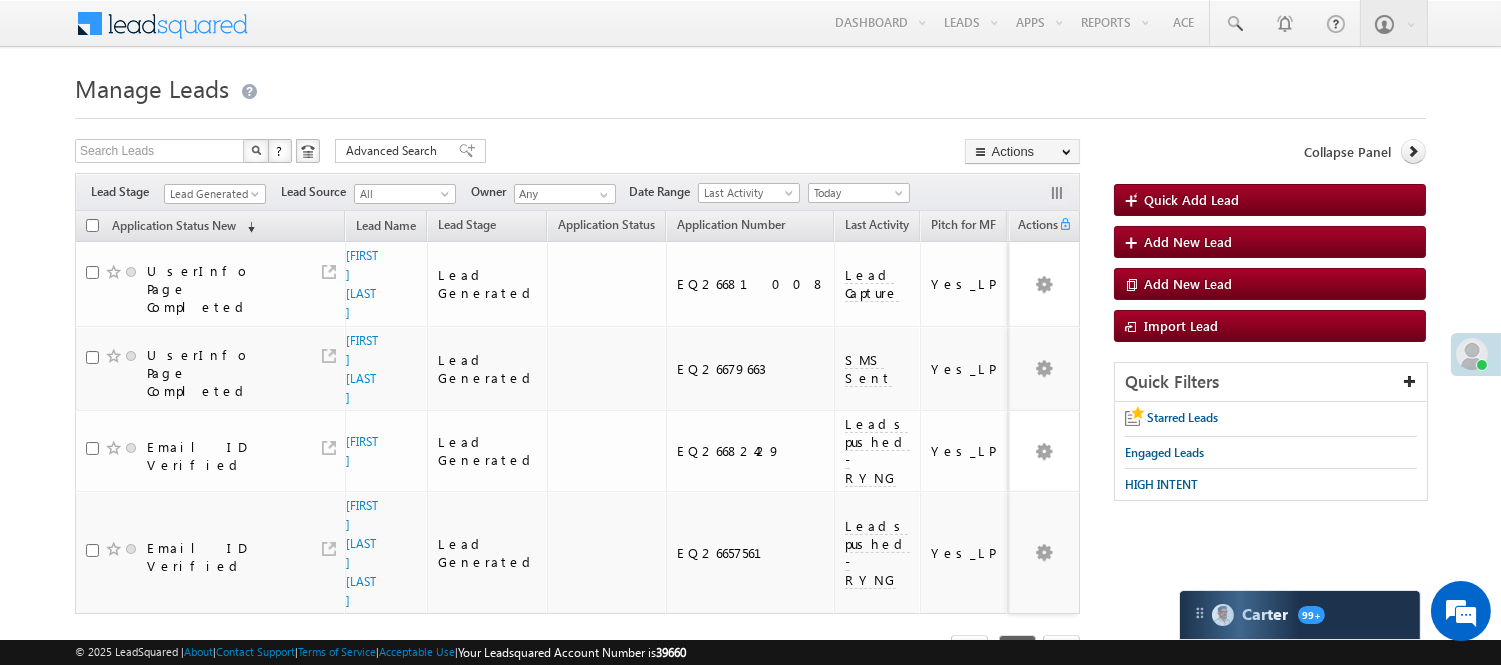 click on "Filters
Lead Stage
All Lead Generated Lead Talked - Pitch Not Done Lead Talked - Pitch Done Lead Talked_No-Disposition Application Submitted Payment Done Application Resubmitted Under Objection Lead Called Lead Talked Not Interested FnO Lead Called FnO Lead Talked FnO submitted FnO Not Interested FnO Approved FnO Rejected FnO Lead Generated Code Generated CG NI Lead Generated
Lead Source
All All
Owner Any Any" at bounding box center [577, 192] 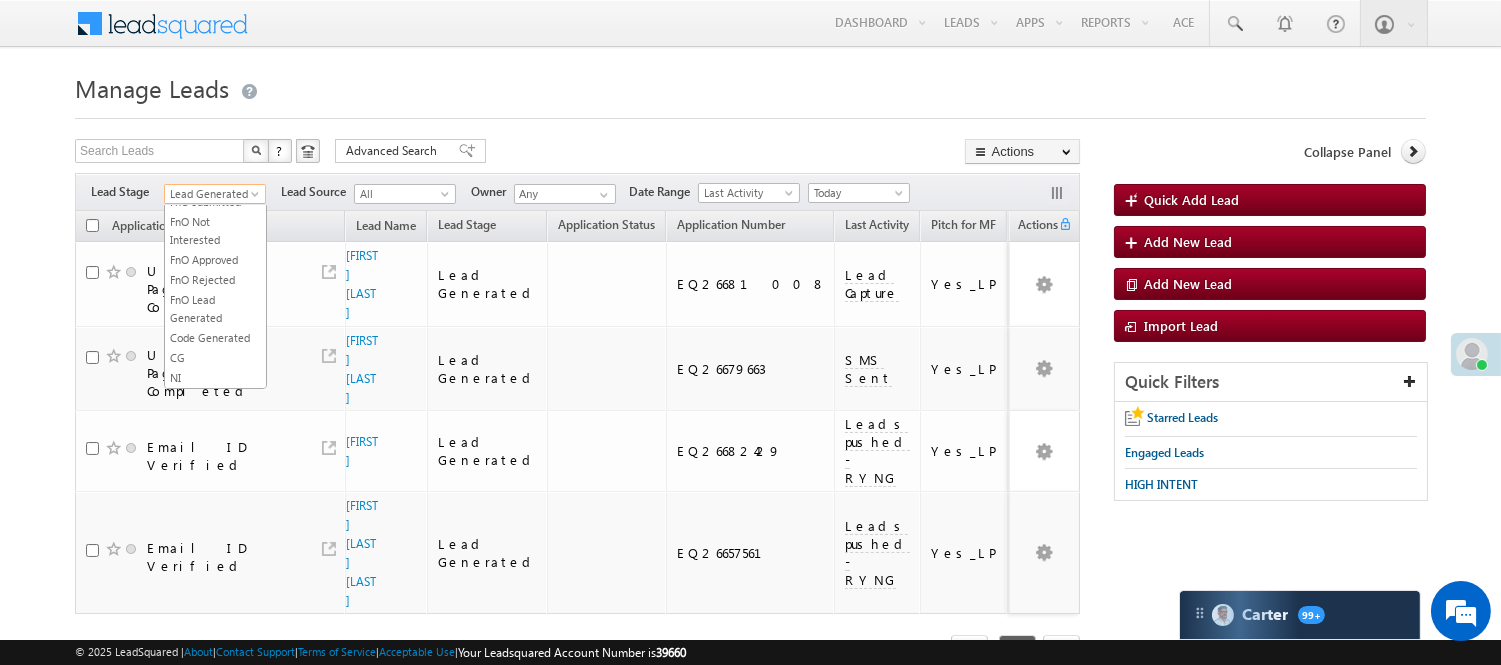 scroll, scrollTop: 496, scrollLeft: 0, axis: vertical 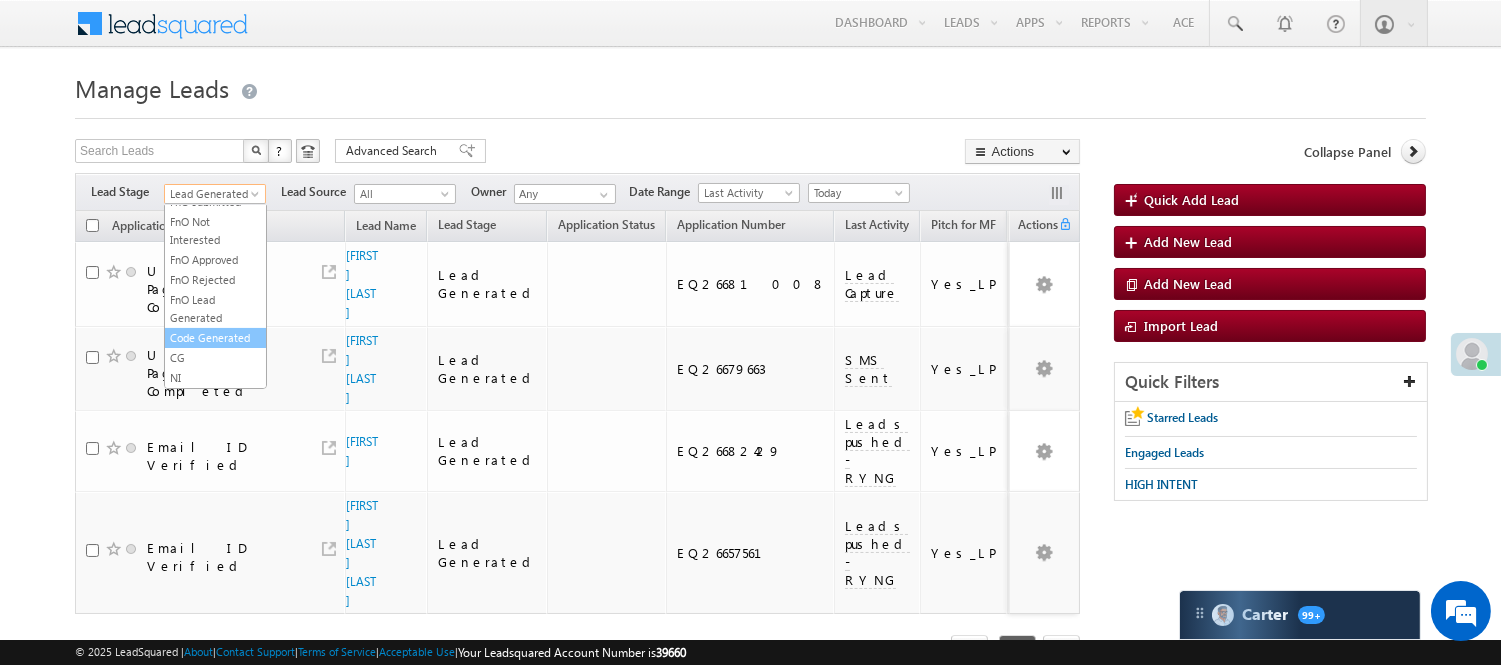 click on "Code Generated" at bounding box center (215, 338) 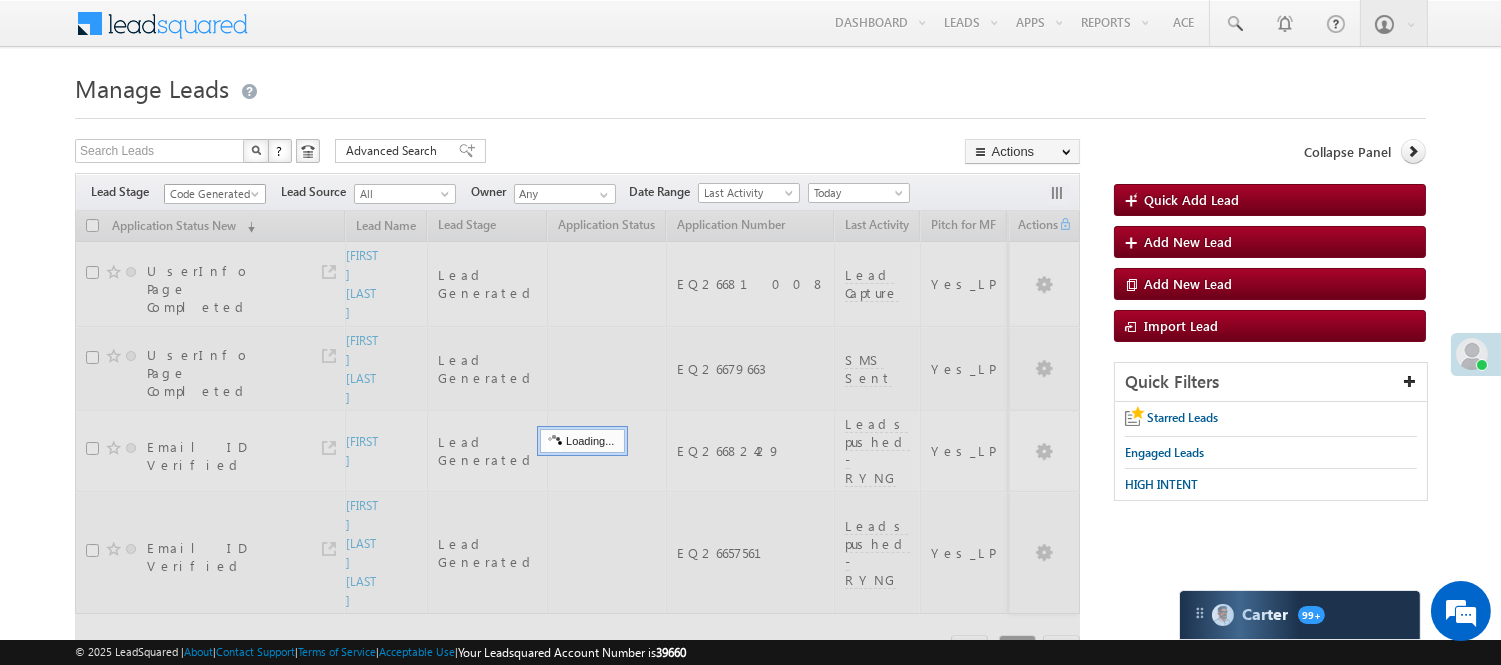 click on "Code Generated" at bounding box center (212, 194) 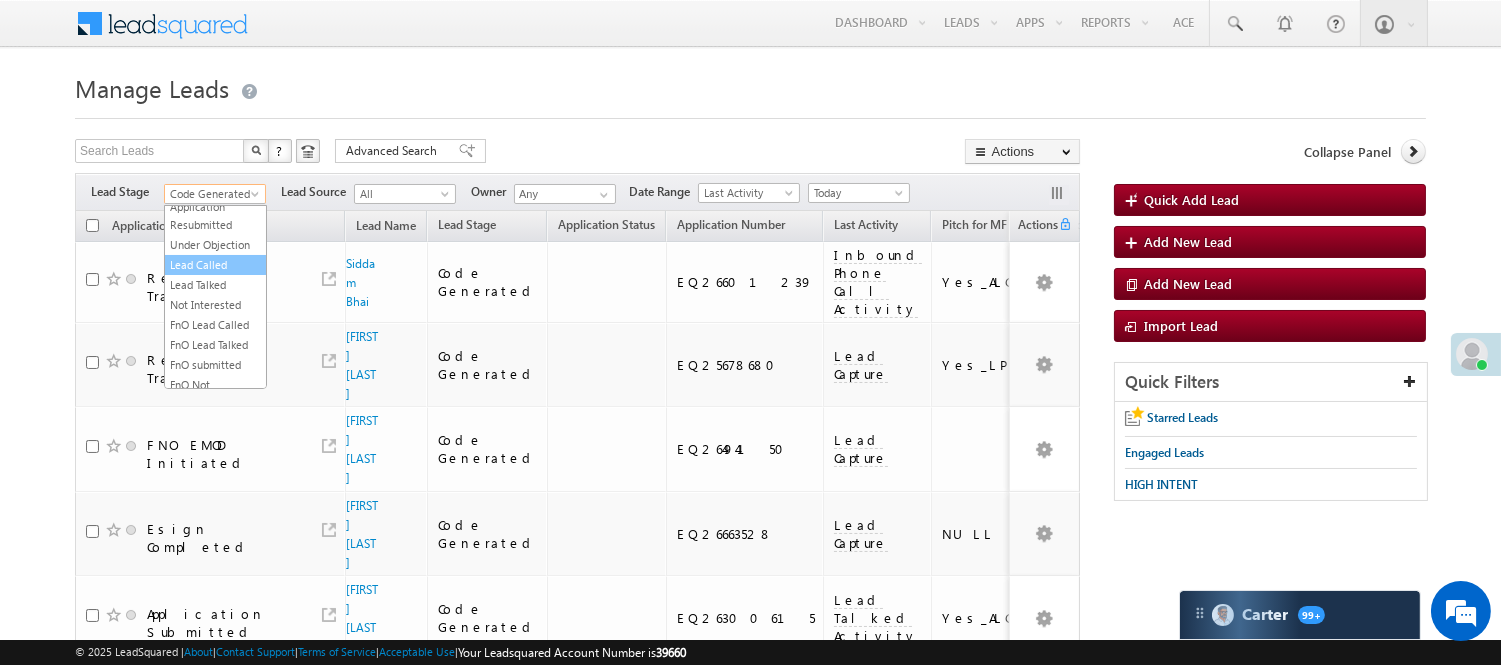 scroll, scrollTop: 222, scrollLeft: 0, axis: vertical 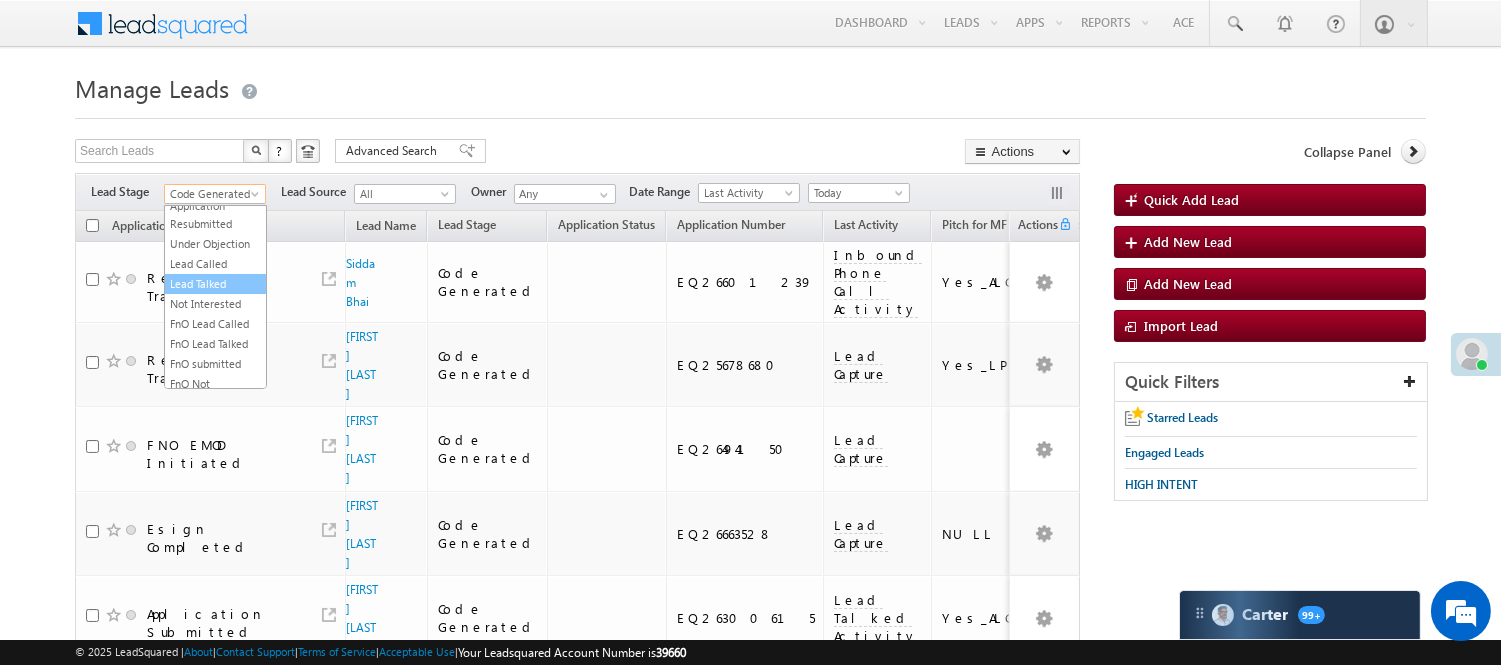 click on "Lead Talked" at bounding box center (215, 284) 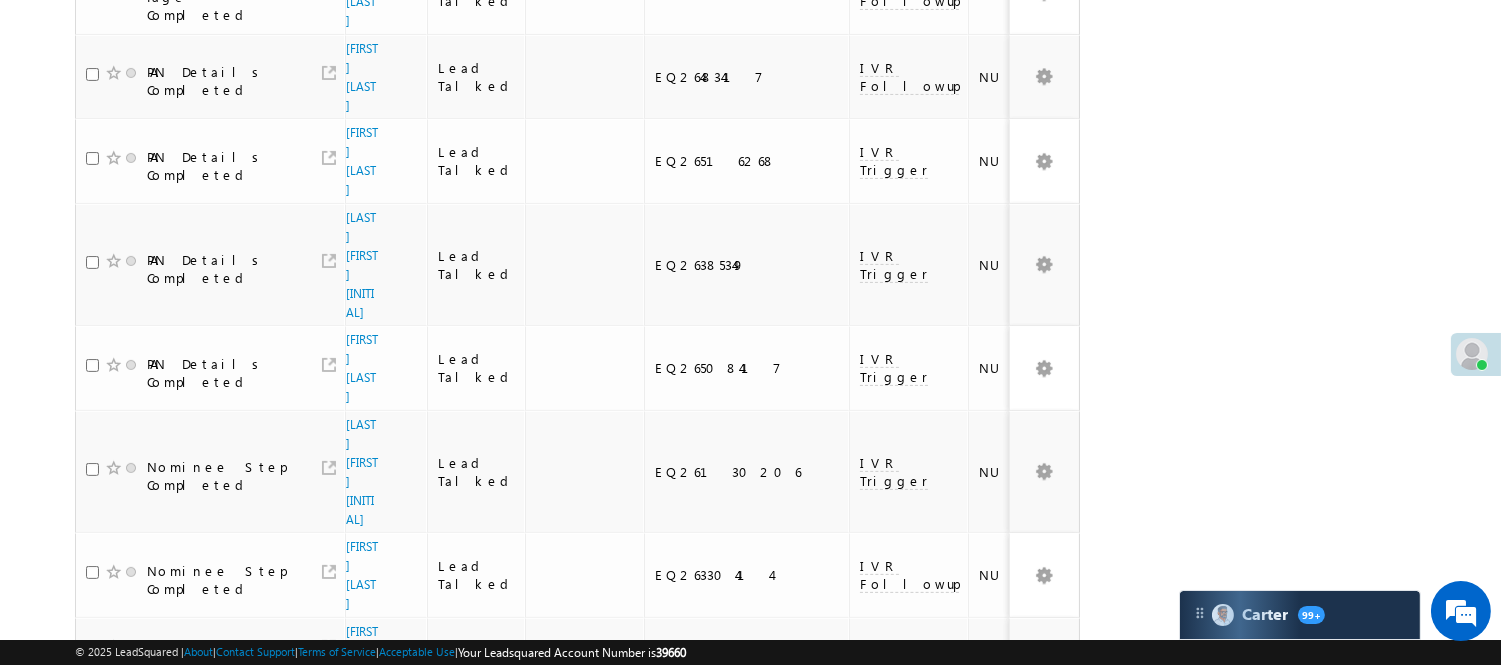 scroll, scrollTop: 1366, scrollLeft: 0, axis: vertical 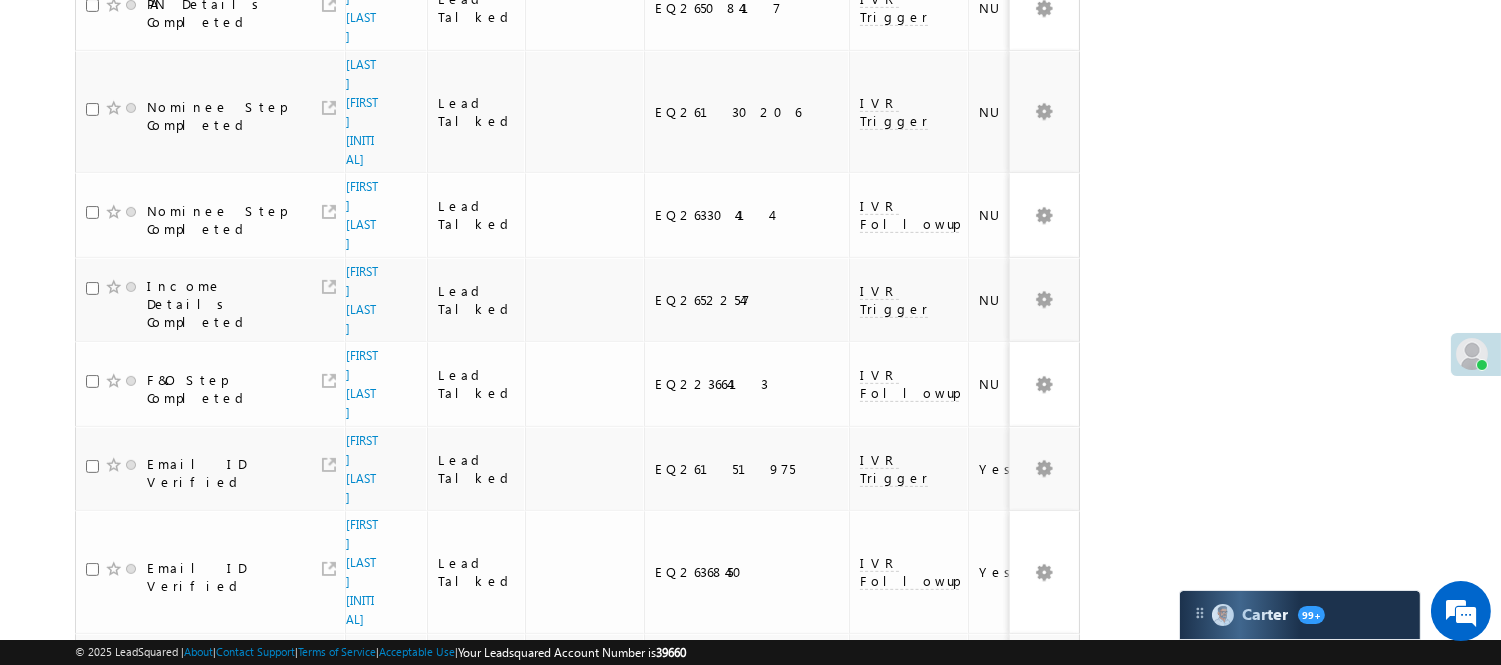 click on "2" at bounding box center (1018, 1117) 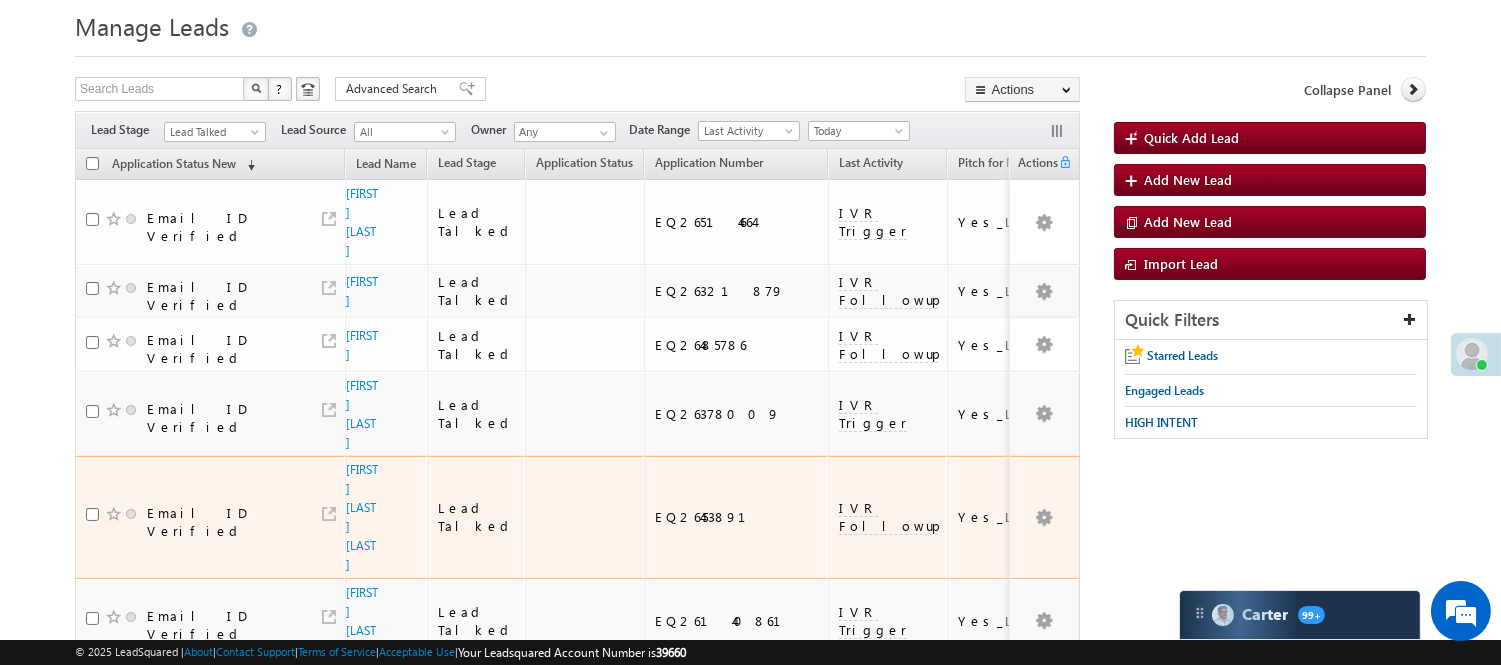 scroll, scrollTop: 0, scrollLeft: 0, axis: both 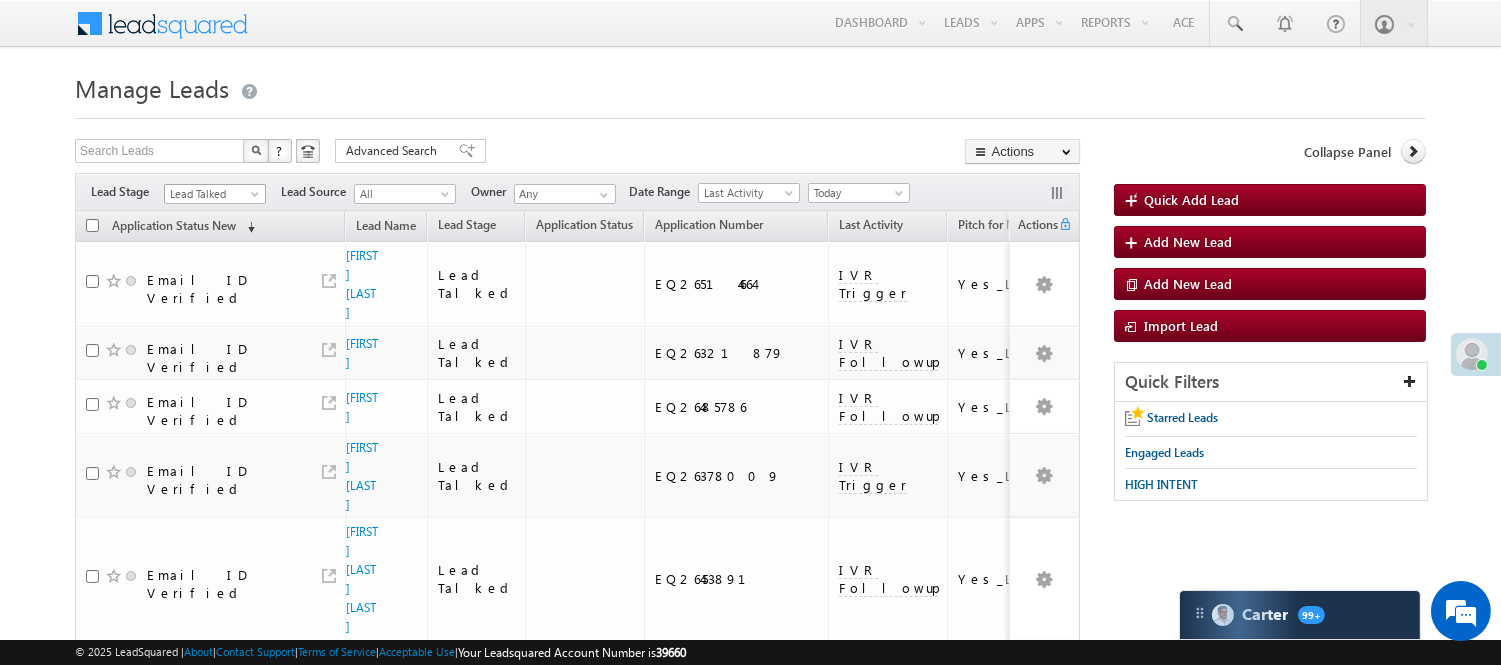 click on "Lead Talked" at bounding box center (212, 194) 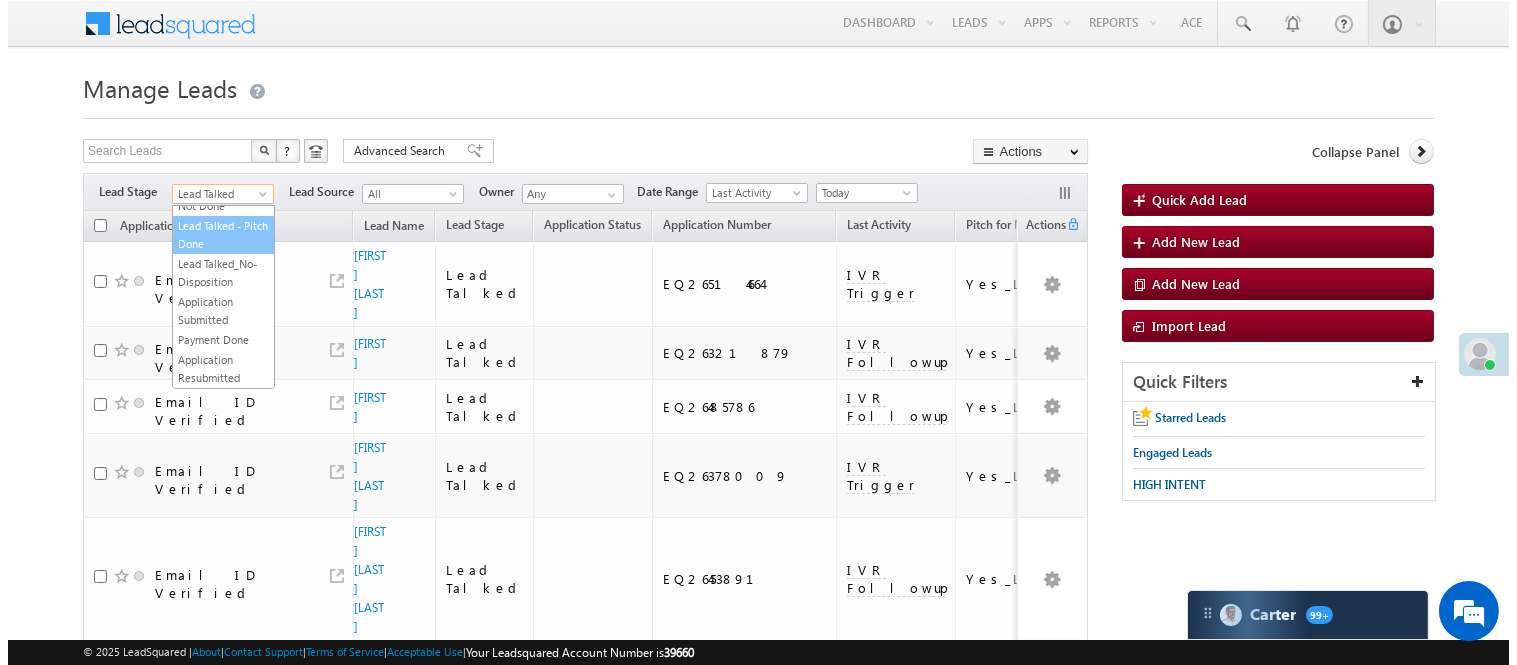 scroll, scrollTop: 0, scrollLeft: 0, axis: both 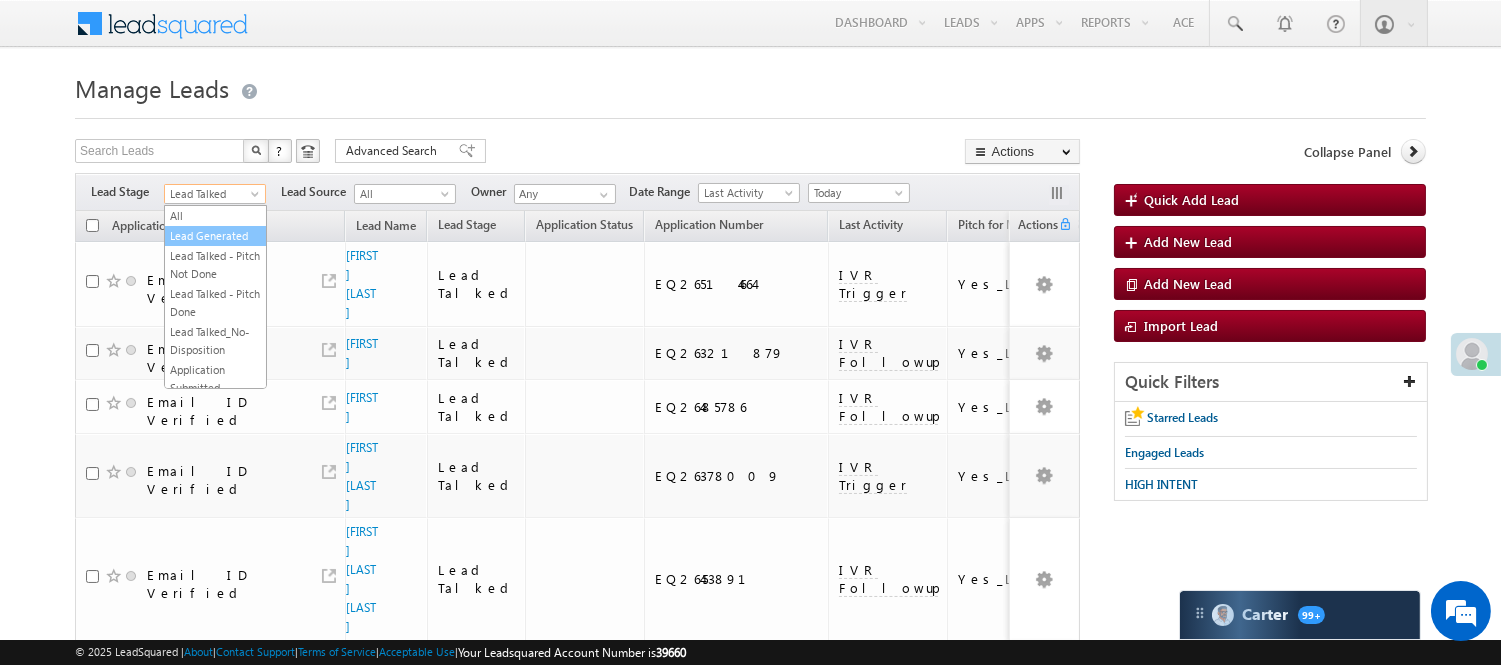 click on "Lead Generated" at bounding box center (215, 236) 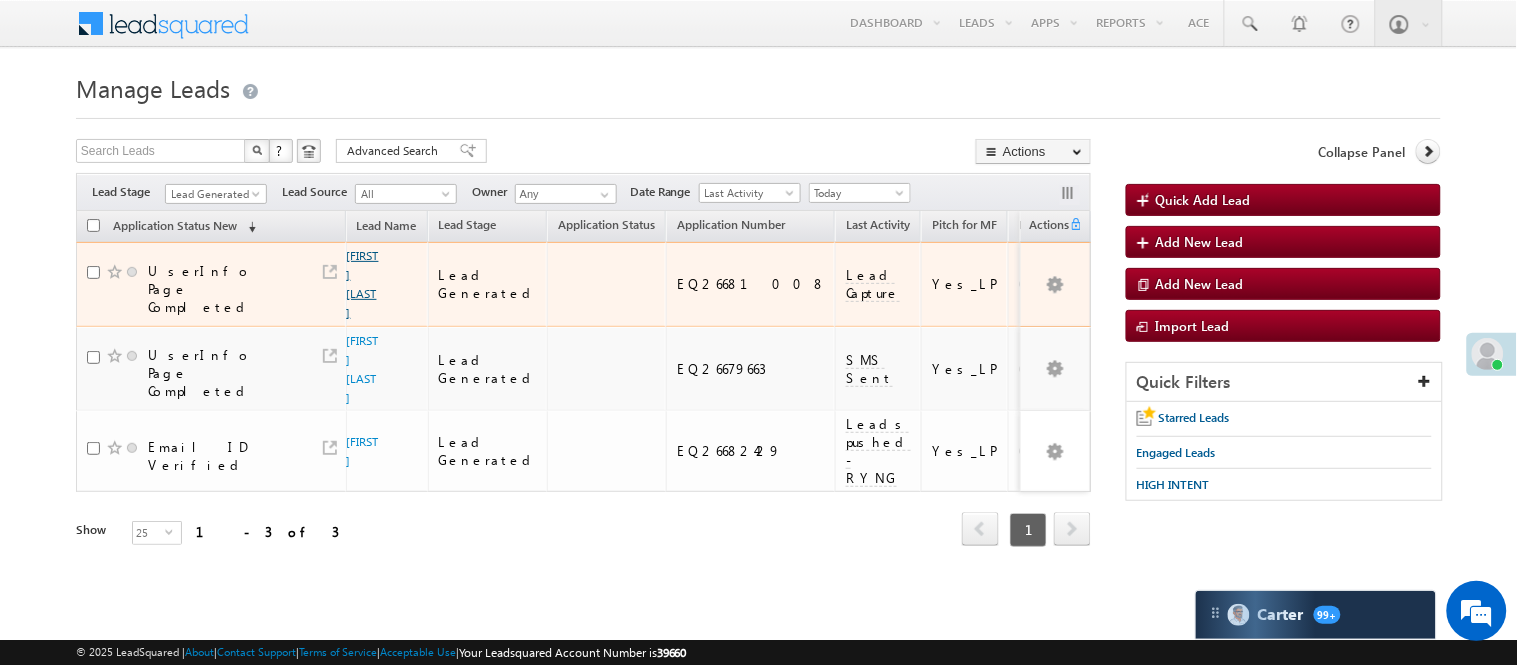 click on "Raj kumar" at bounding box center (363, 284) 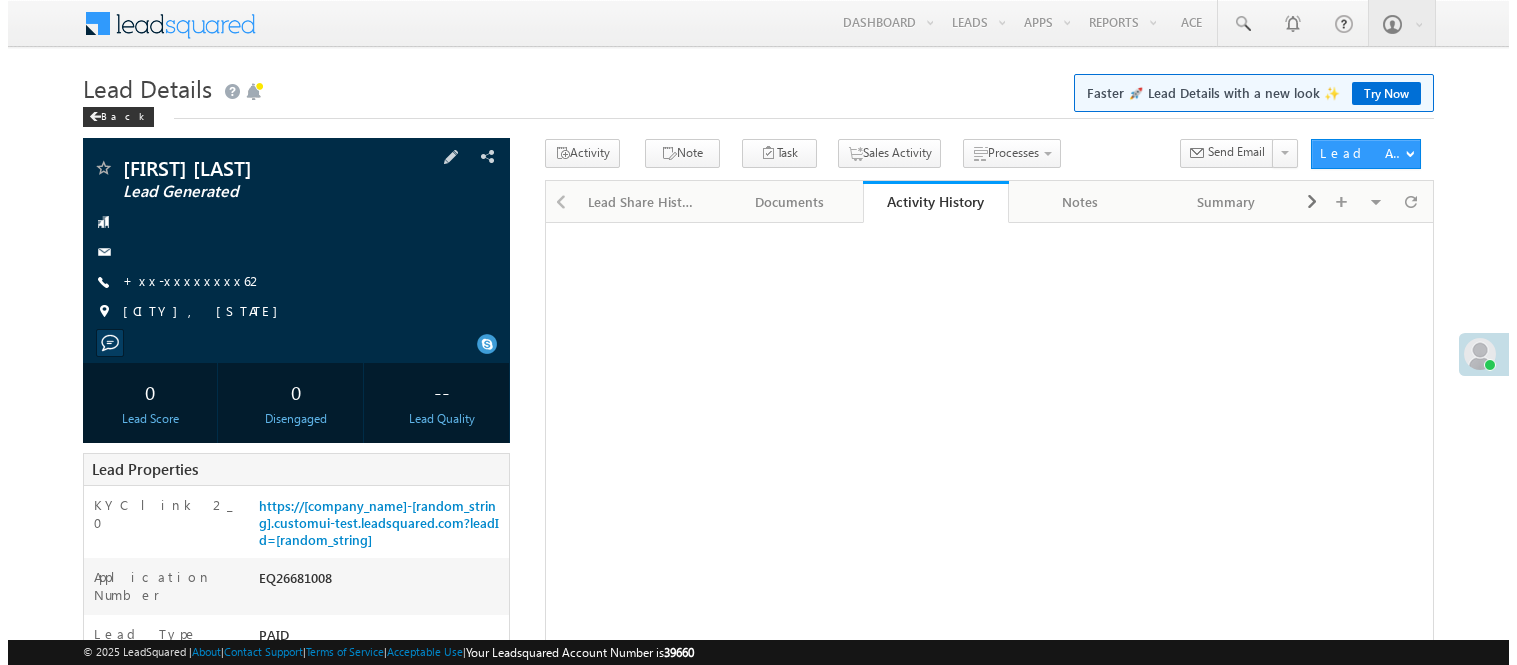 scroll, scrollTop: 0, scrollLeft: 0, axis: both 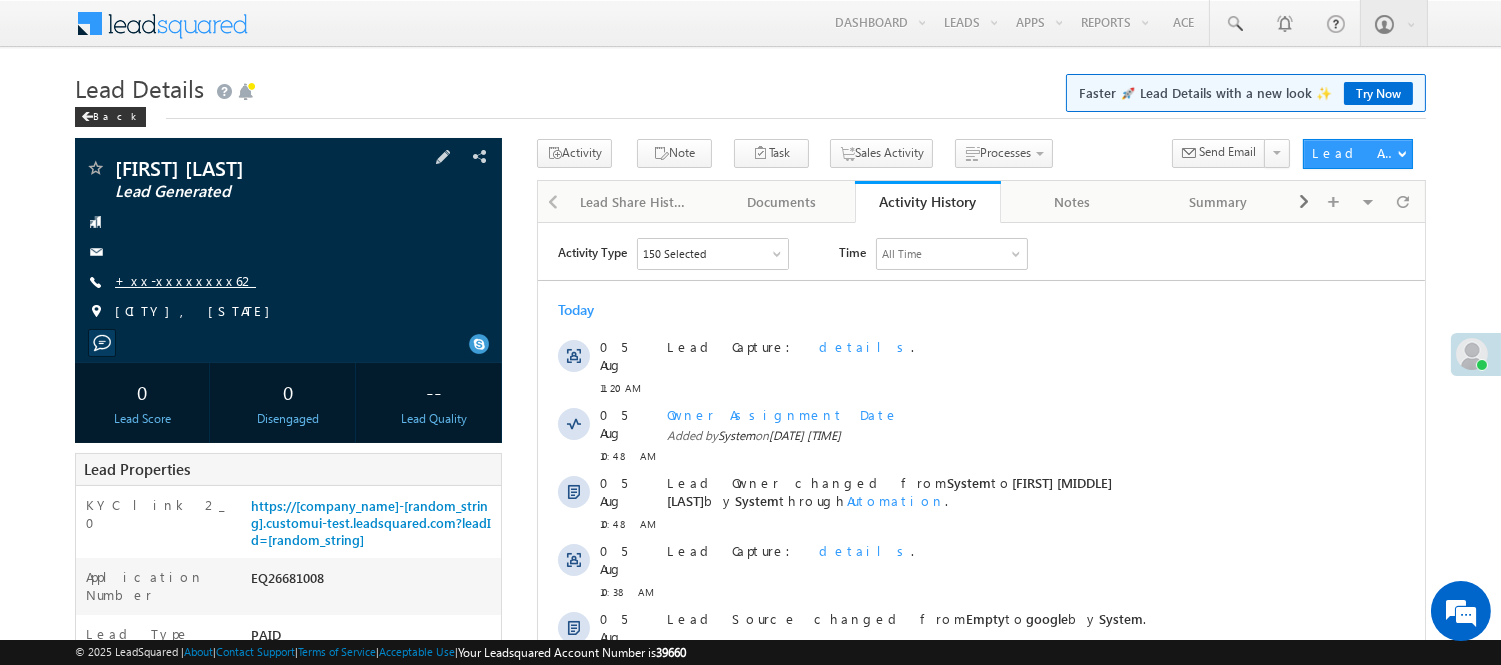 click on "+xx-xxxxxxxx62" at bounding box center [185, 280] 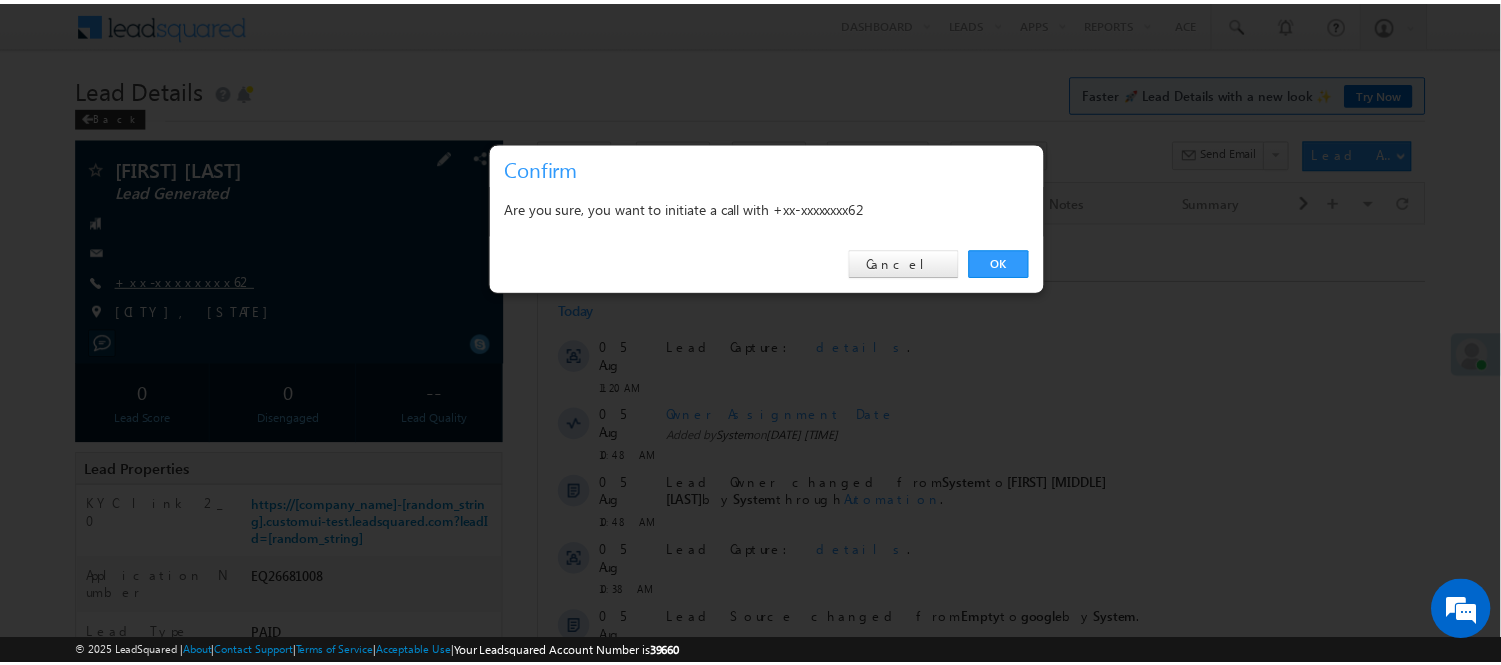 scroll, scrollTop: 0, scrollLeft: 0, axis: both 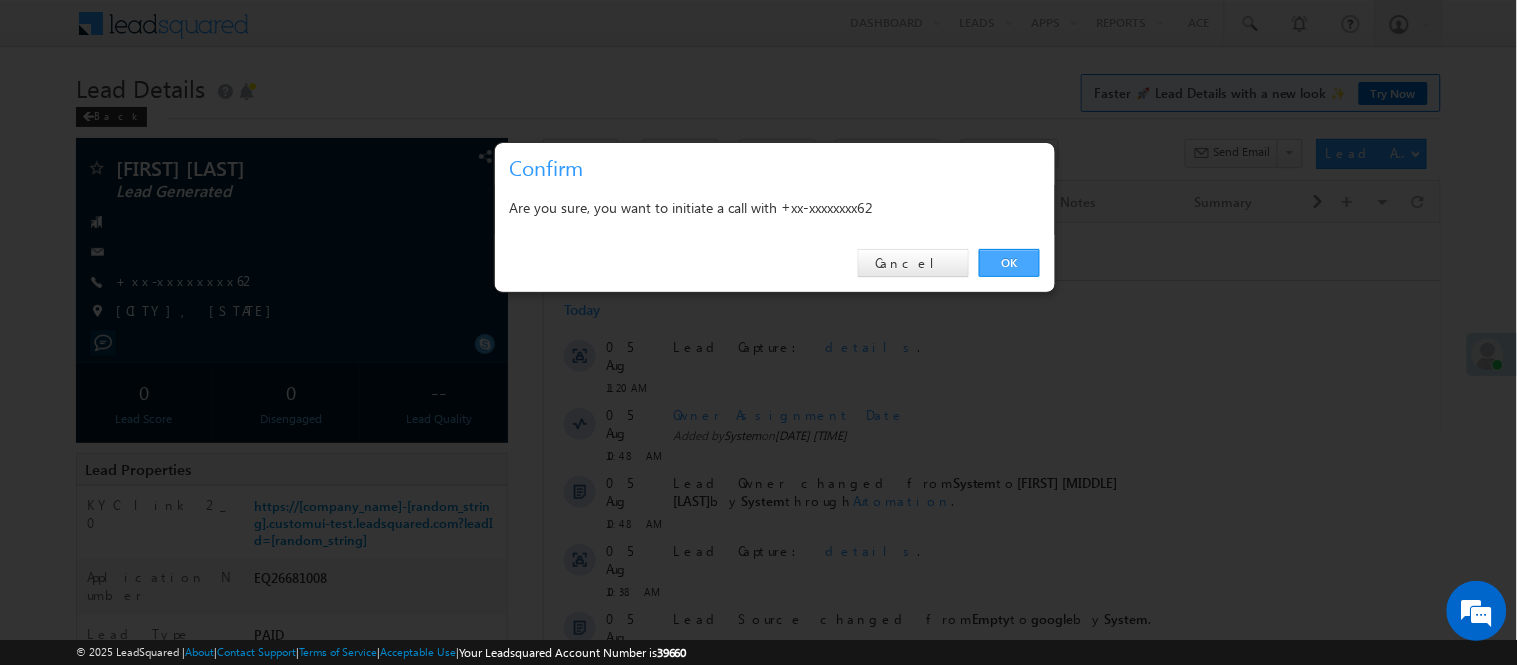 click on "OK" at bounding box center [1009, 263] 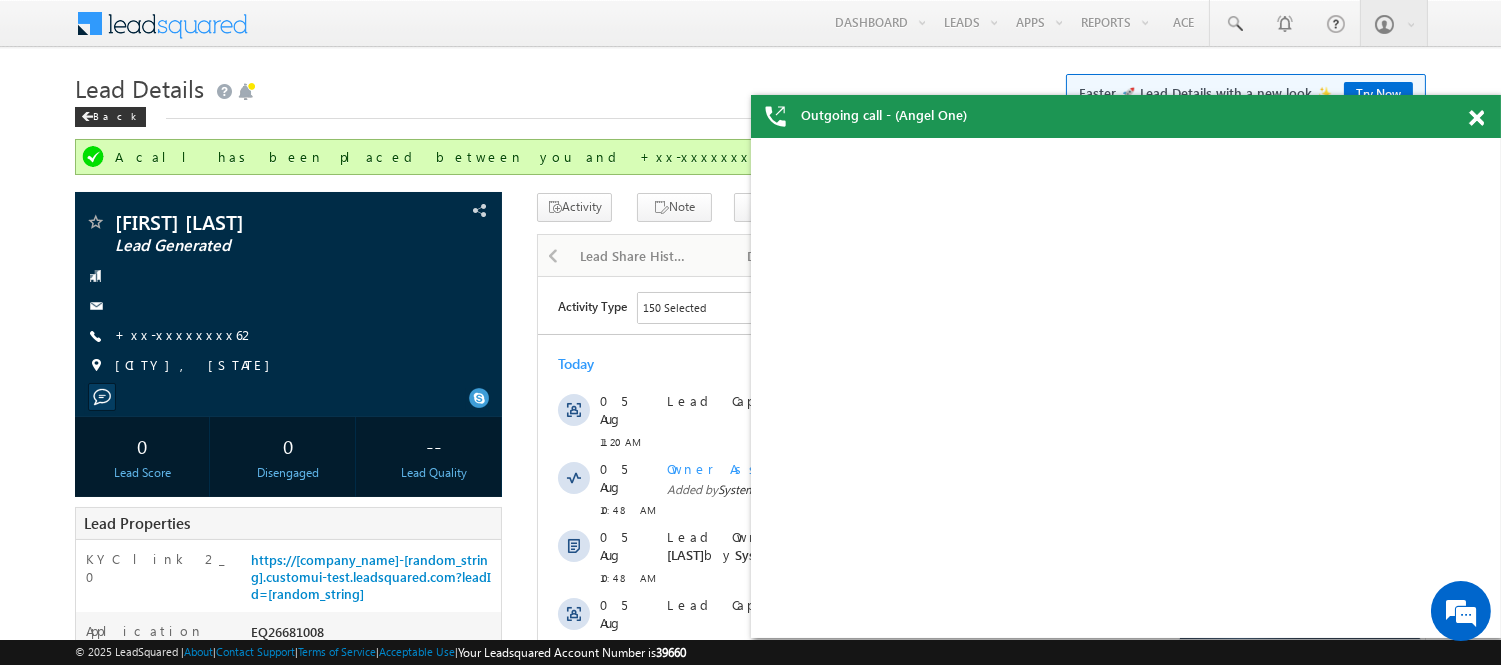 click at bounding box center (1476, 118) 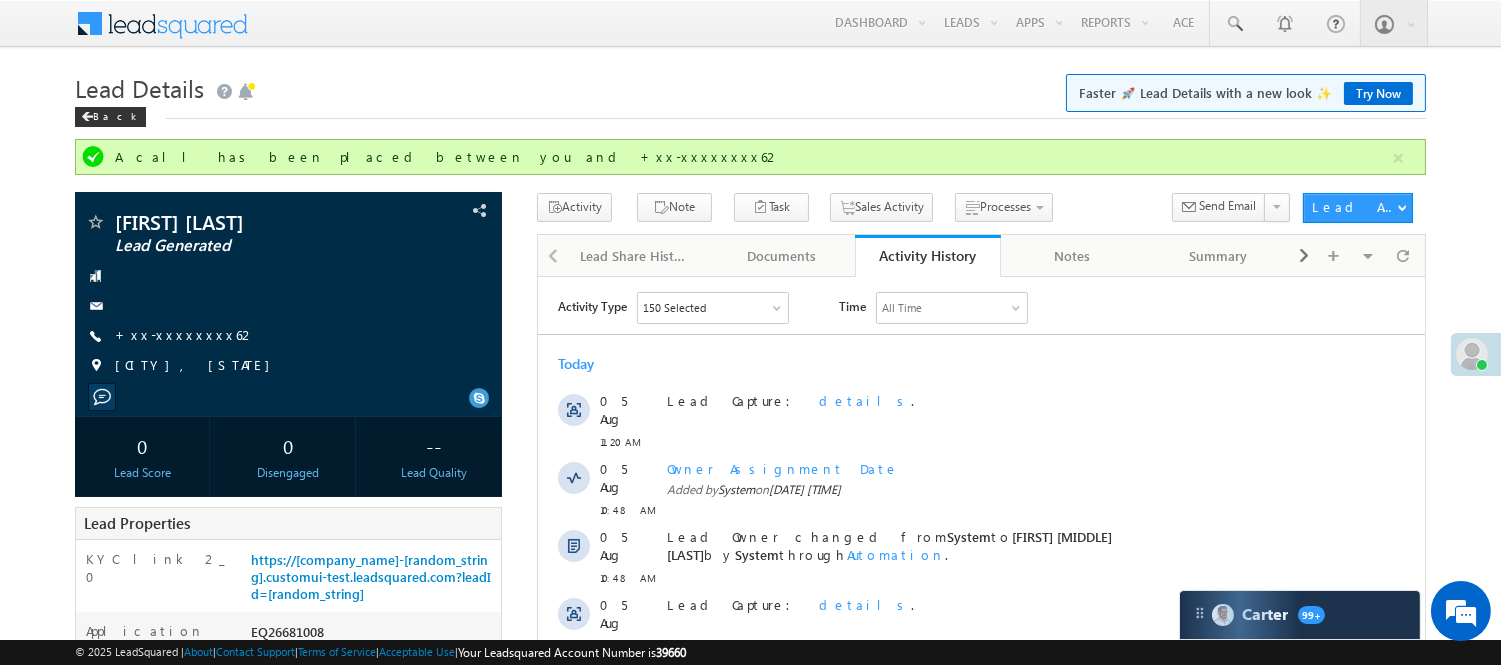scroll, scrollTop: 0, scrollLeft: 0, axis: both 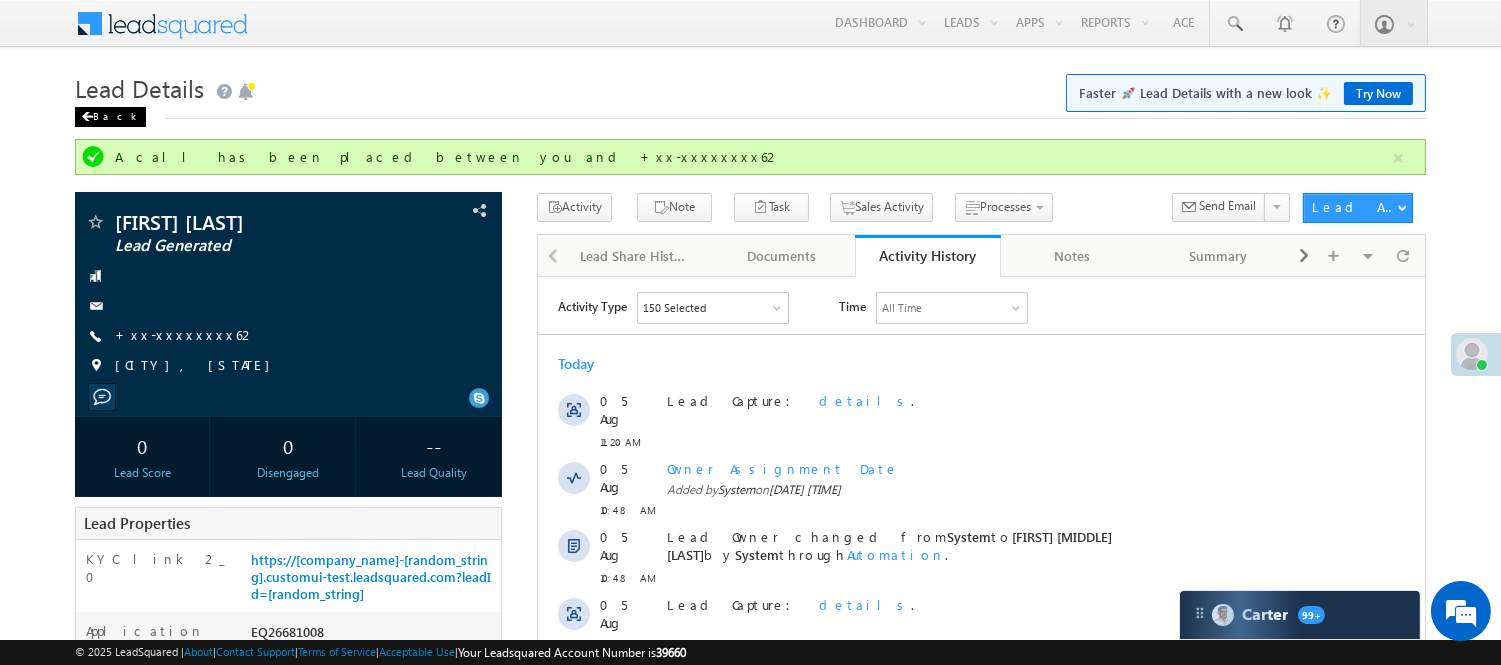 click on "Back" at bounding box center (110, 117) 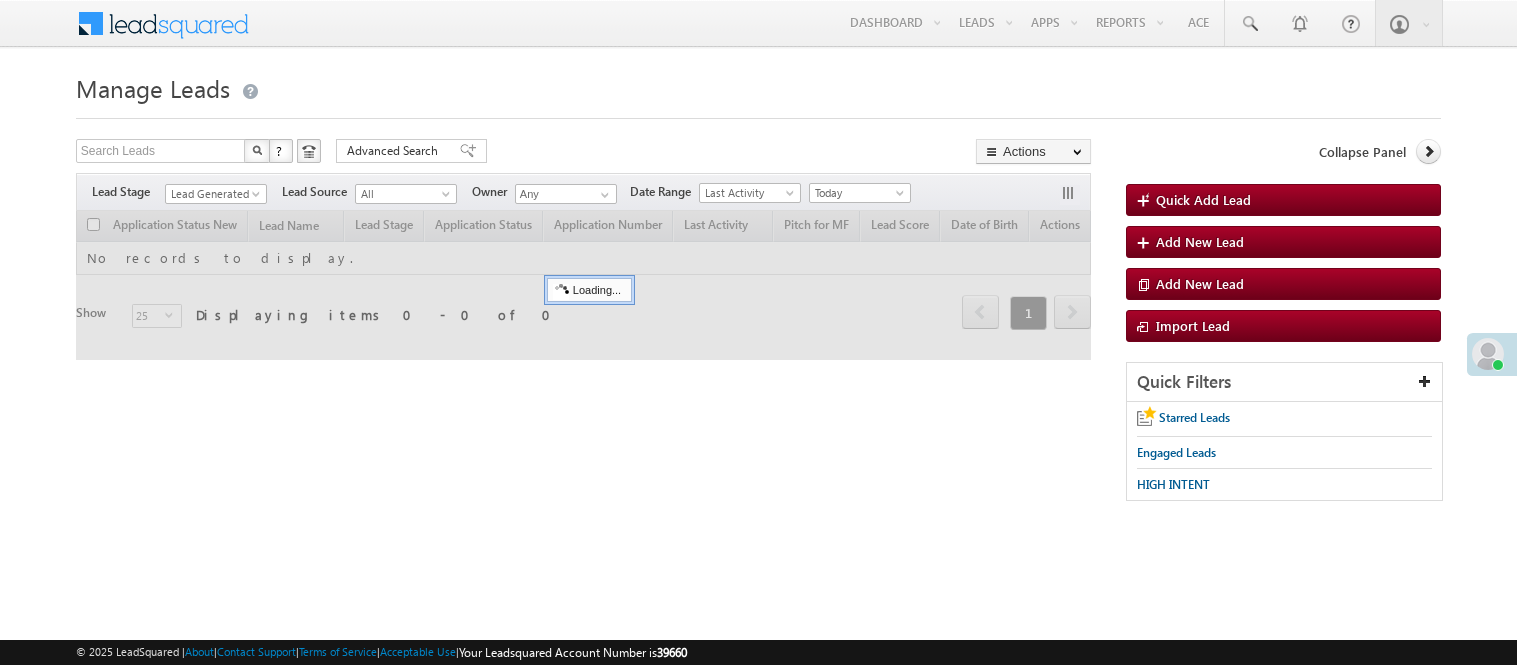 scroll, scrollTop: 0, scrollLeft: 0, axis: both 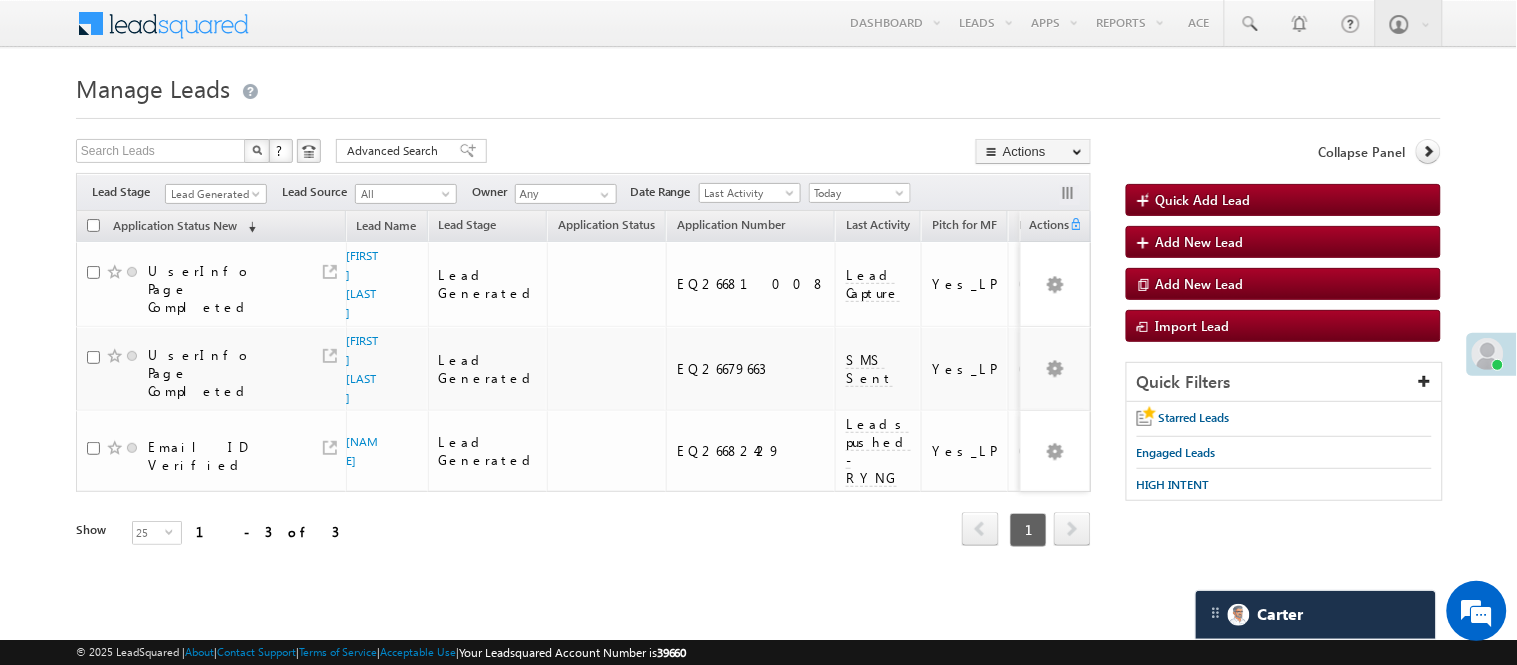 click on "Lead Generated" at bounding box center (216, 191) 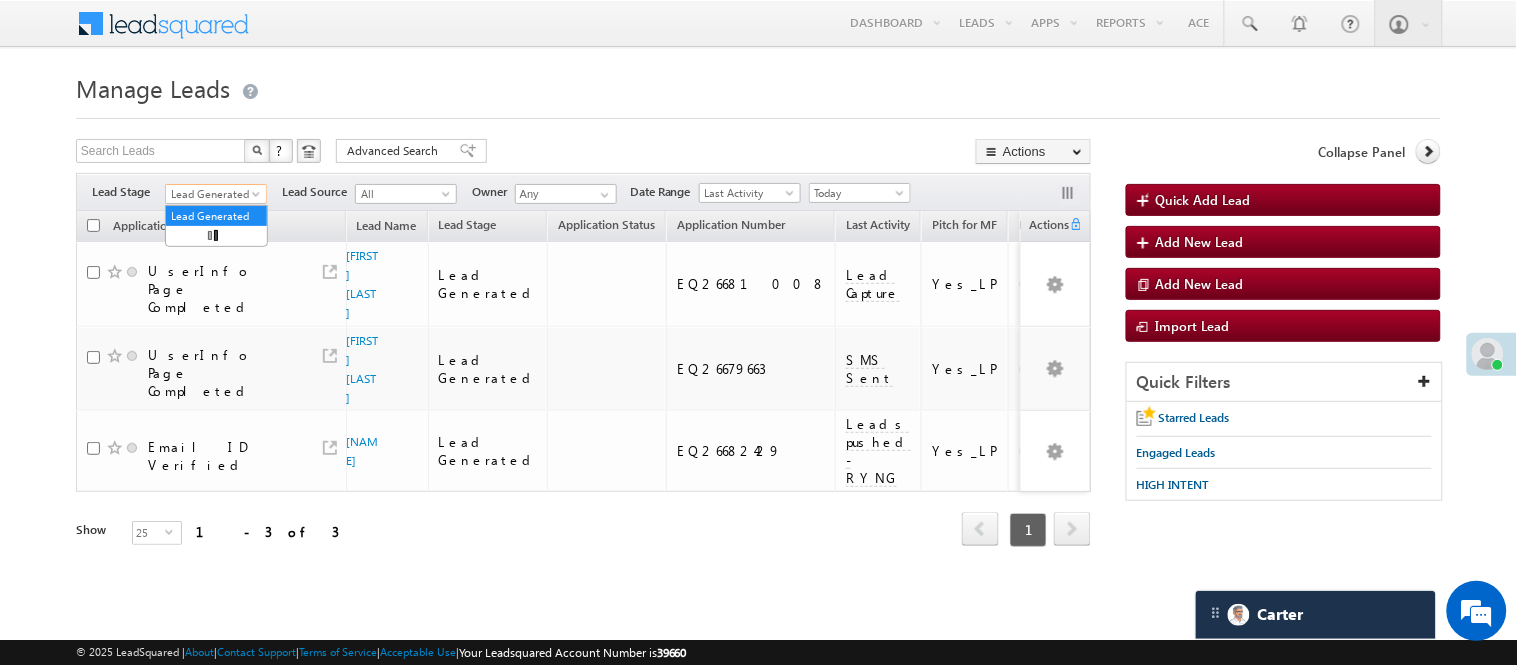click on "Lead Generated" at bounding box center (213, 194) 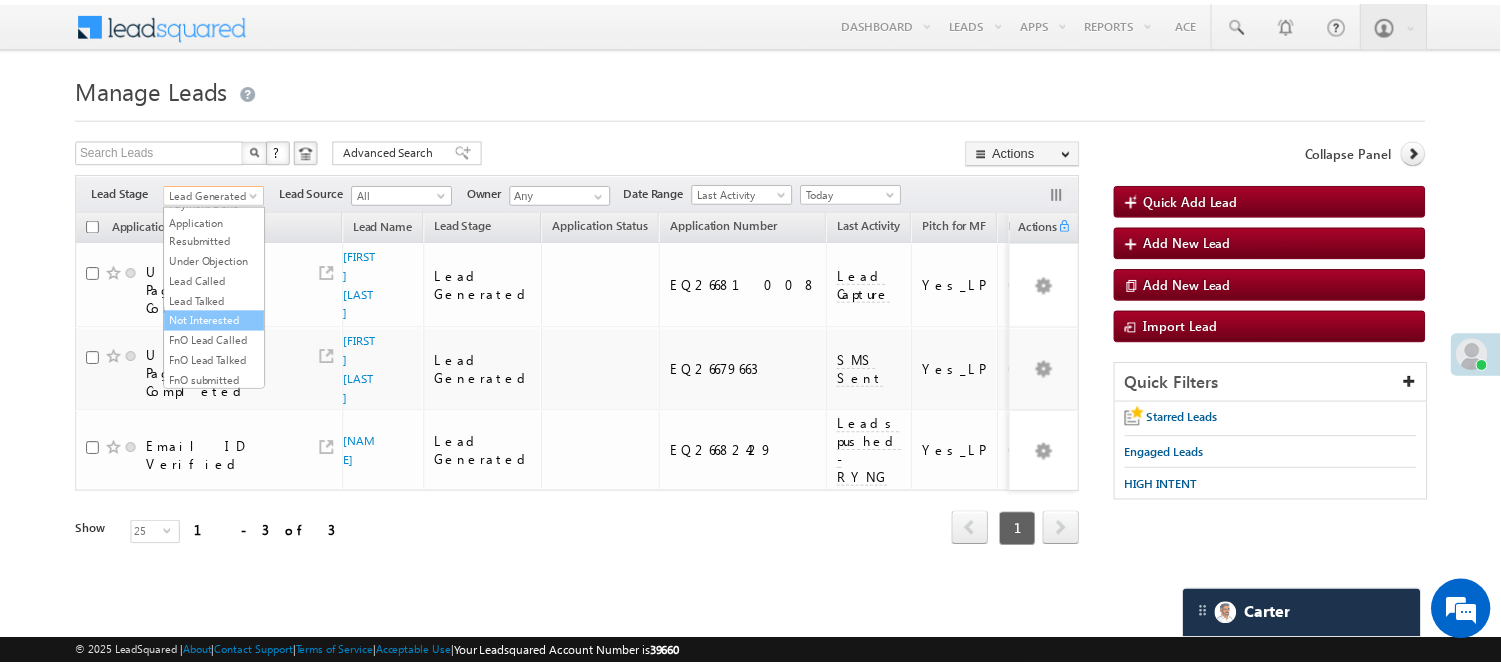 scroll, scrollTop: 496, scrollLeft: 0, axis: vertical 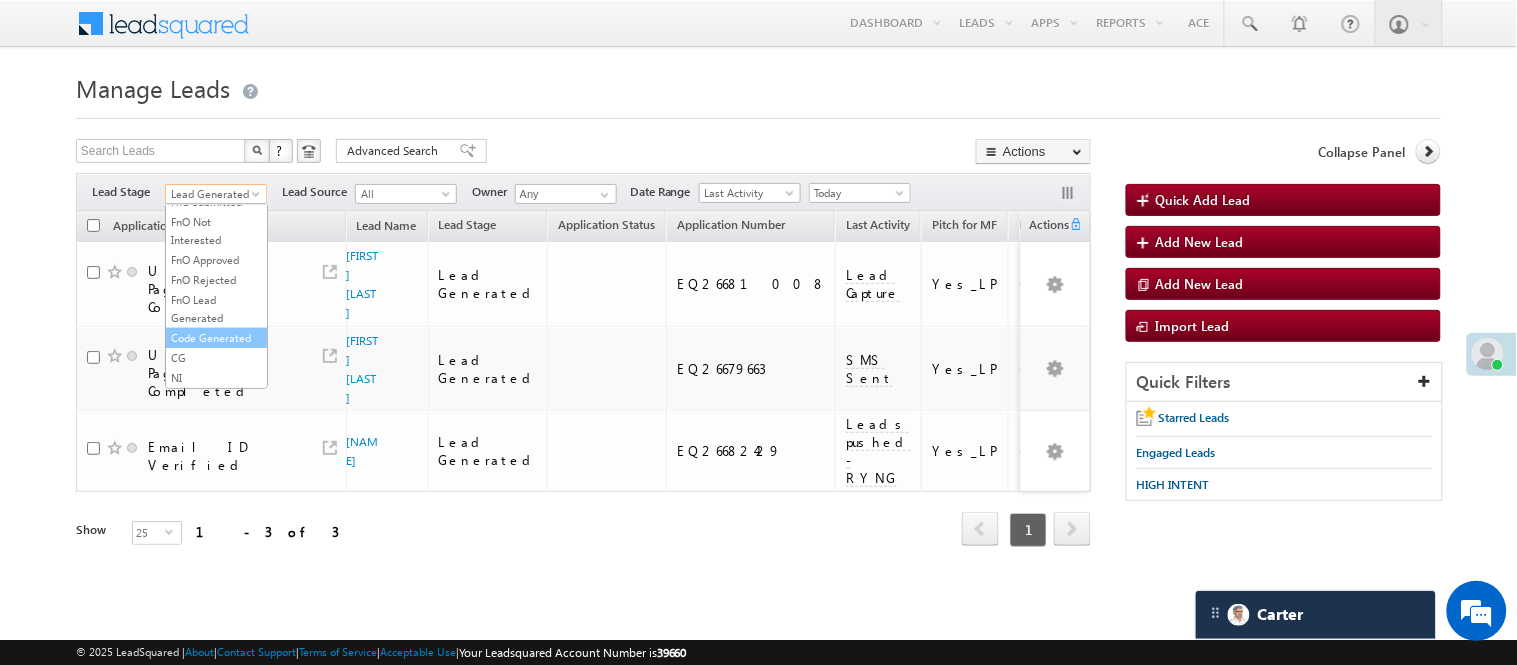 click on "Code Generated" at bounding box center (216, 338) 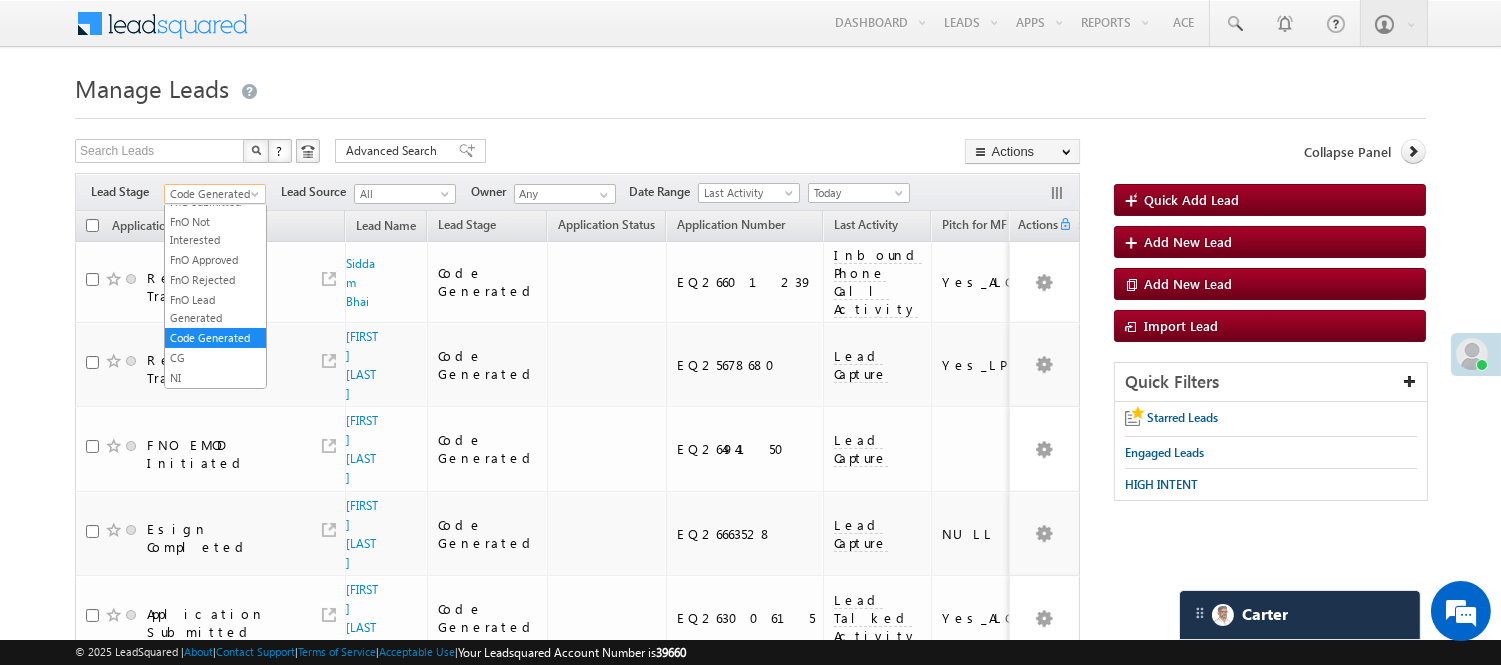 click on "Code Generated" at bounding box center (212, 194) 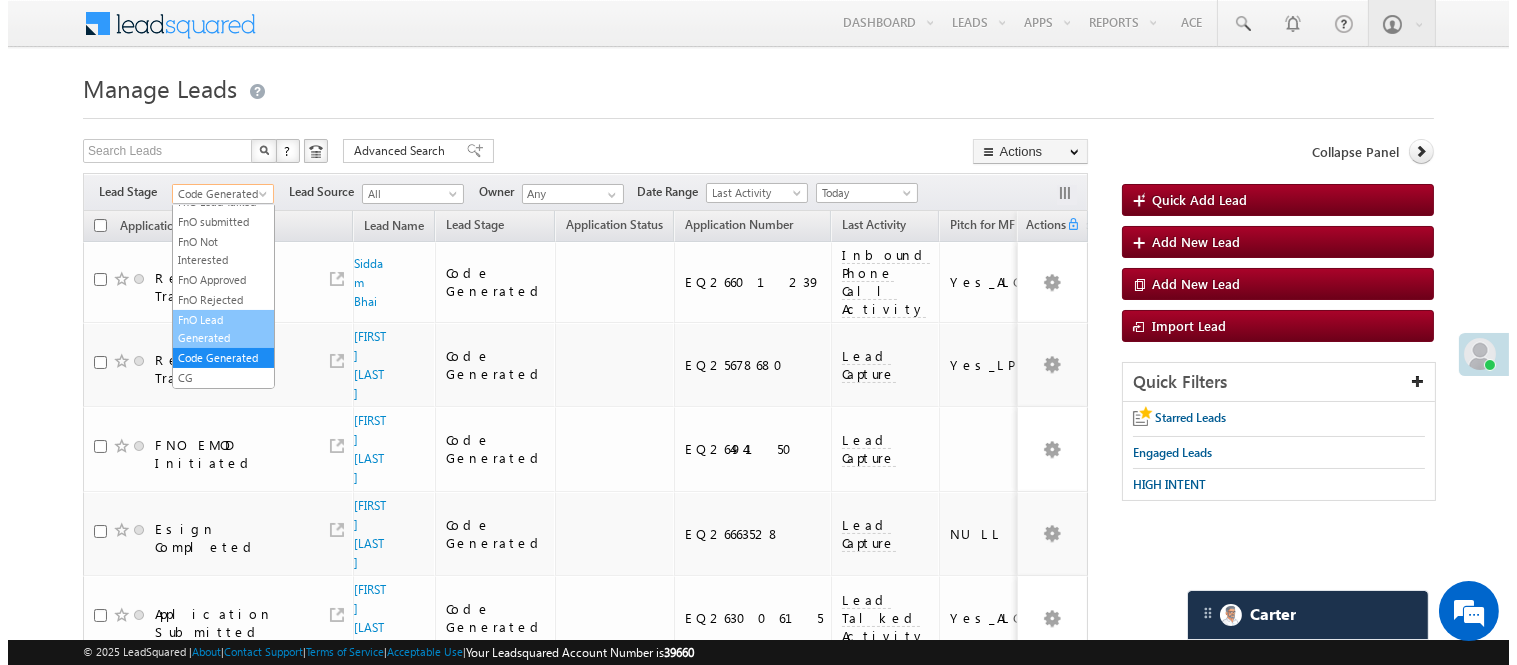 scroll, scrollTop: 0, scrollLeft: 0, axis: both 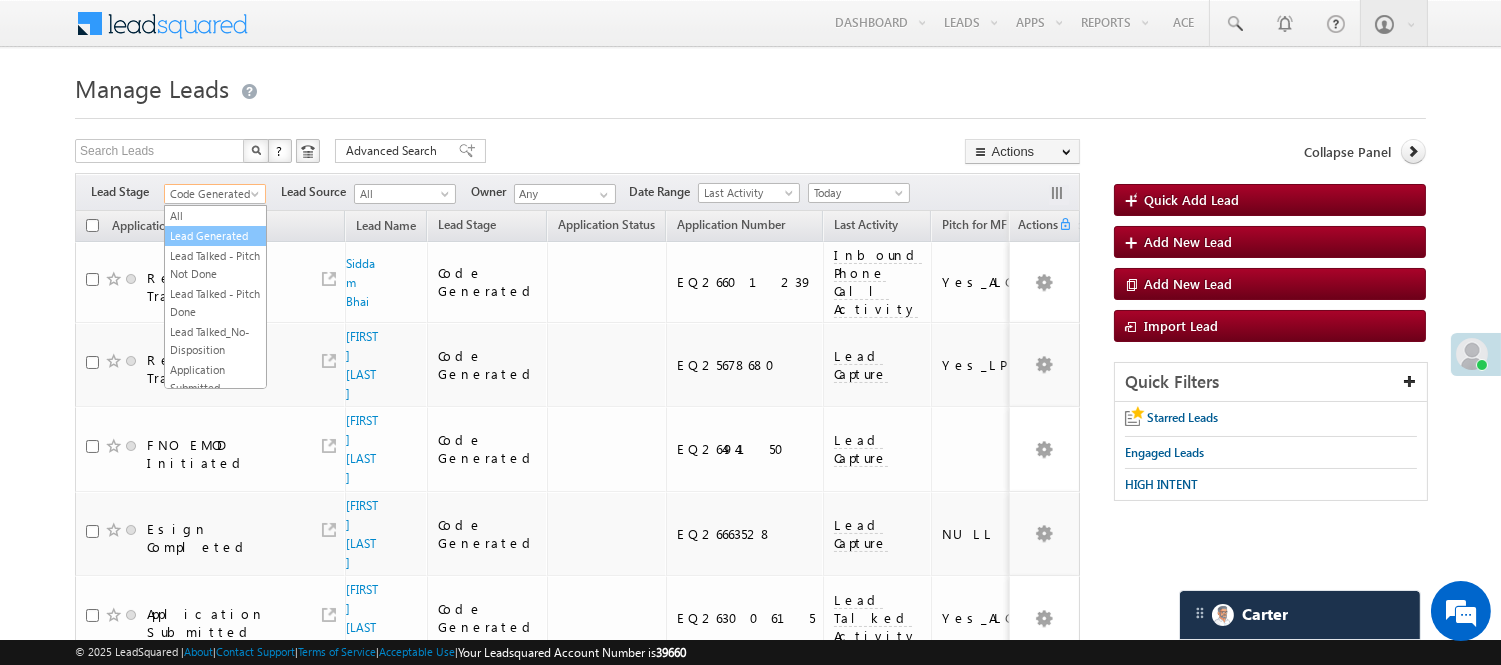 click on "Lead Generated" at bounding box center (215, 236) 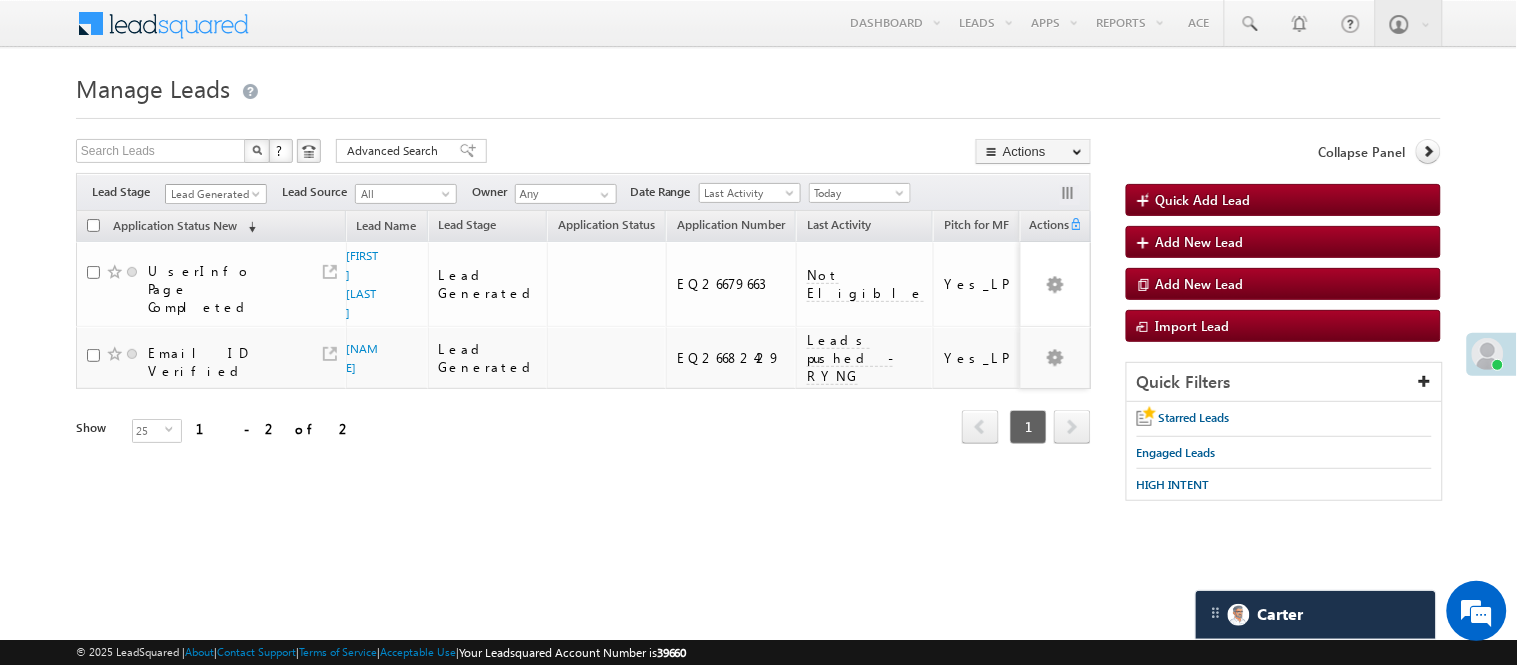 click on "Lead Generated" at bounding box center (213, 194) 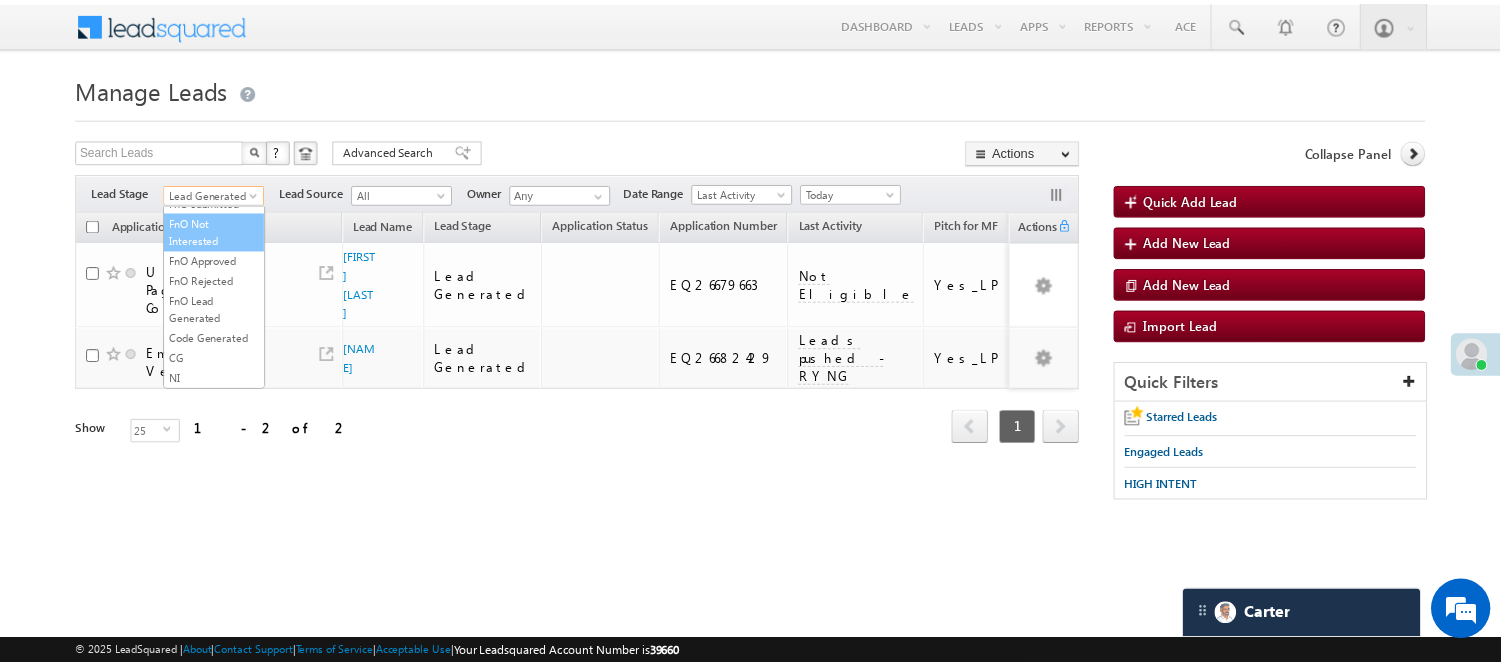scroll, scrollTop: 496, scrollLeft: 0, axis: vertical 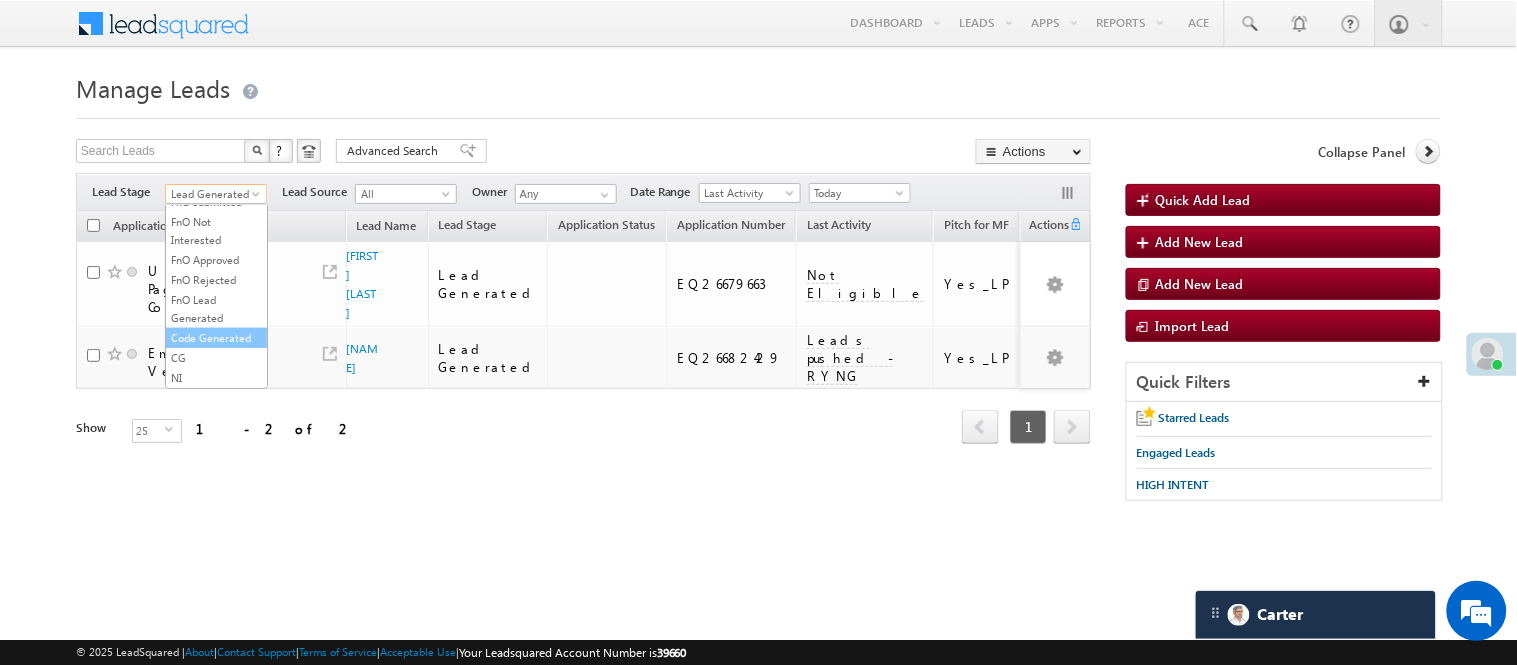 click on "Code Generated" at bounding box center (216, 338) 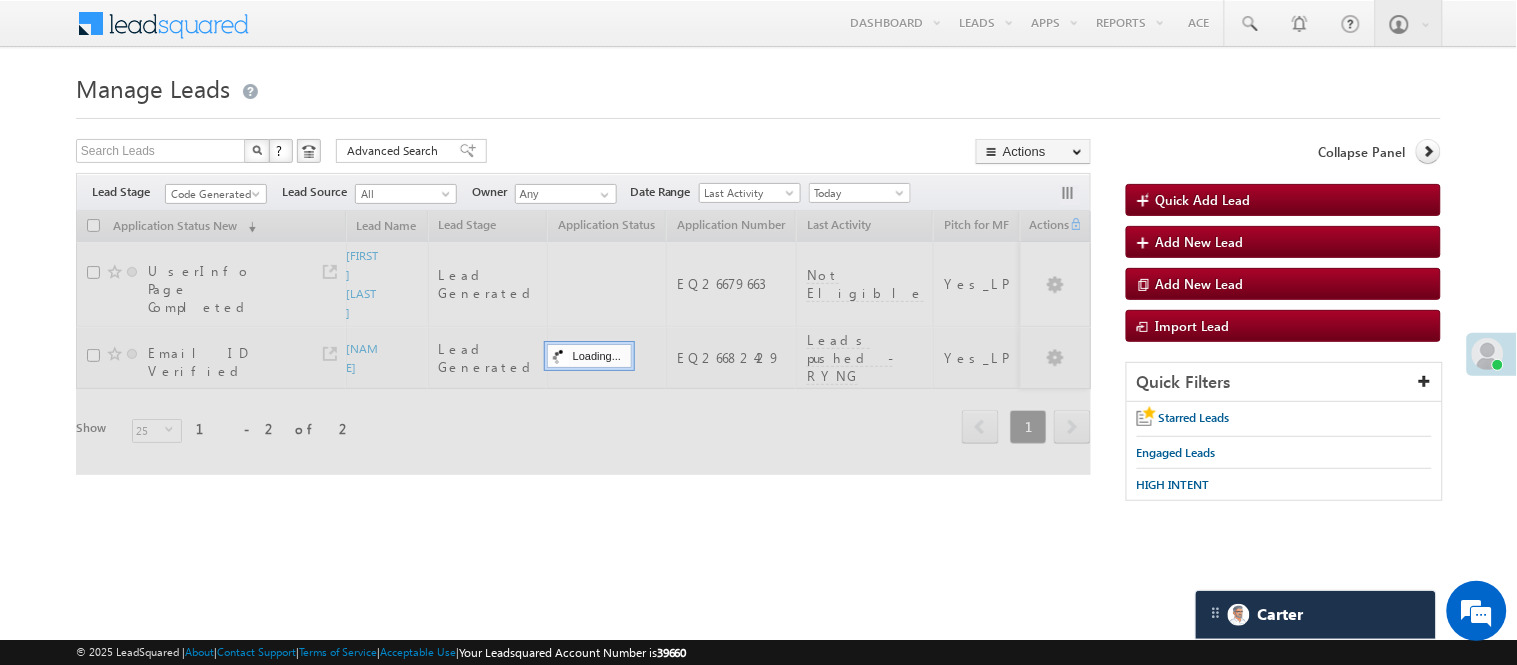 click on "Manage Leads
Quick Add Lead
Search Leads X ?   2 results found
Advanced Search
Advanced Search
Actions Actions" at bounding box center (758, 294) 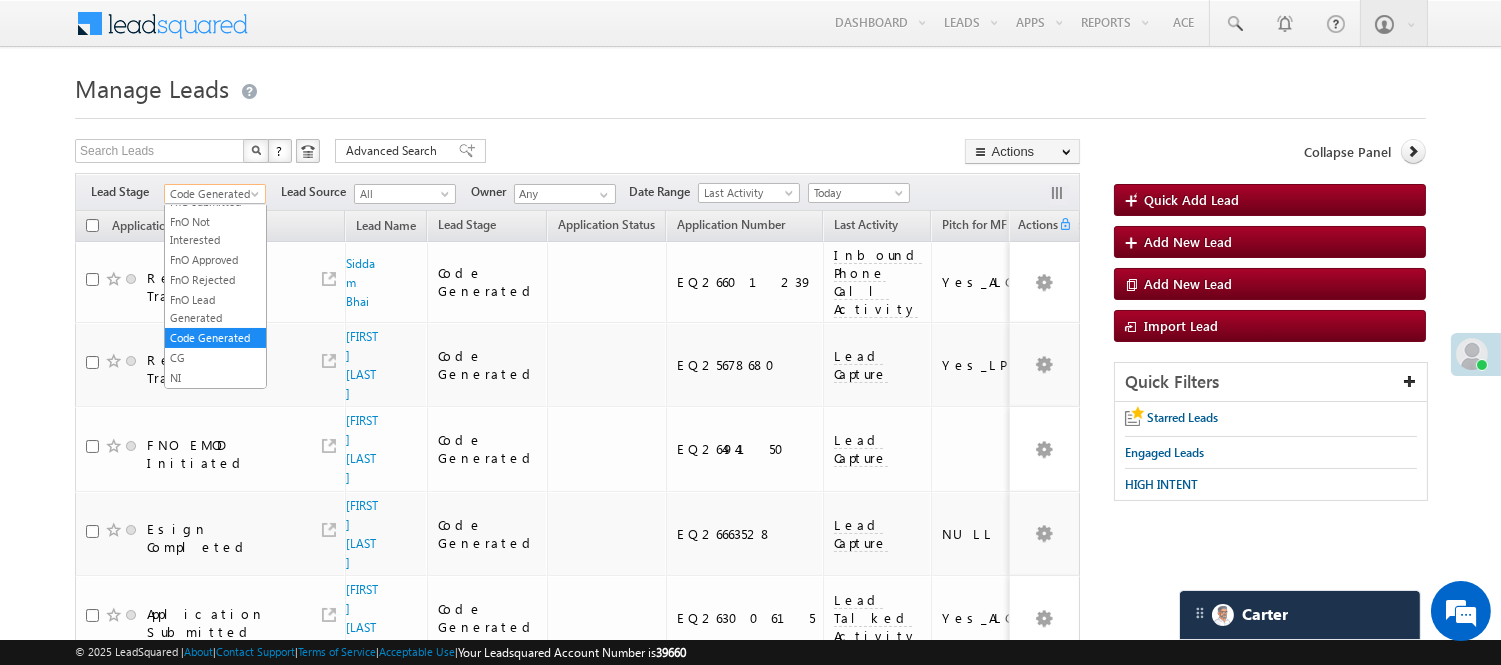 click on "Code Generated" at bounding box center [212, 194] 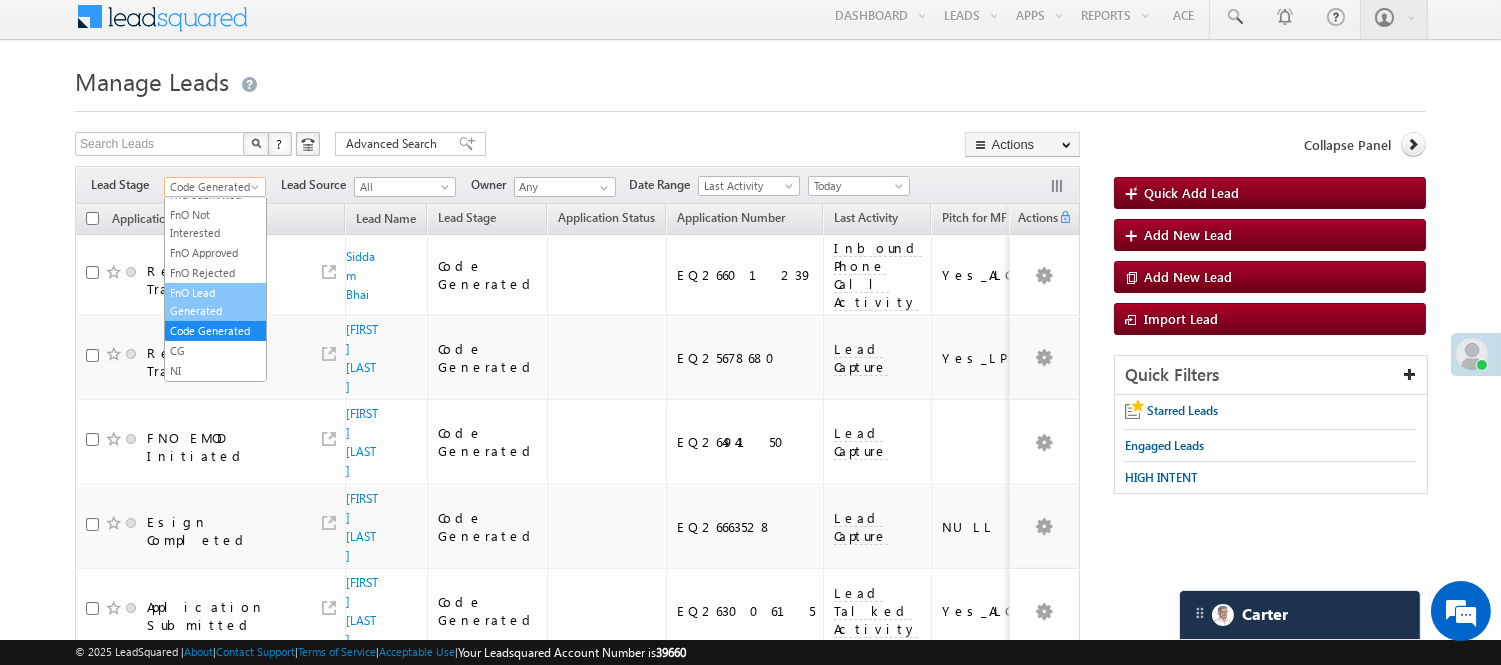scroll, scrollTop: 0, scrollLeft: 0, axis: both 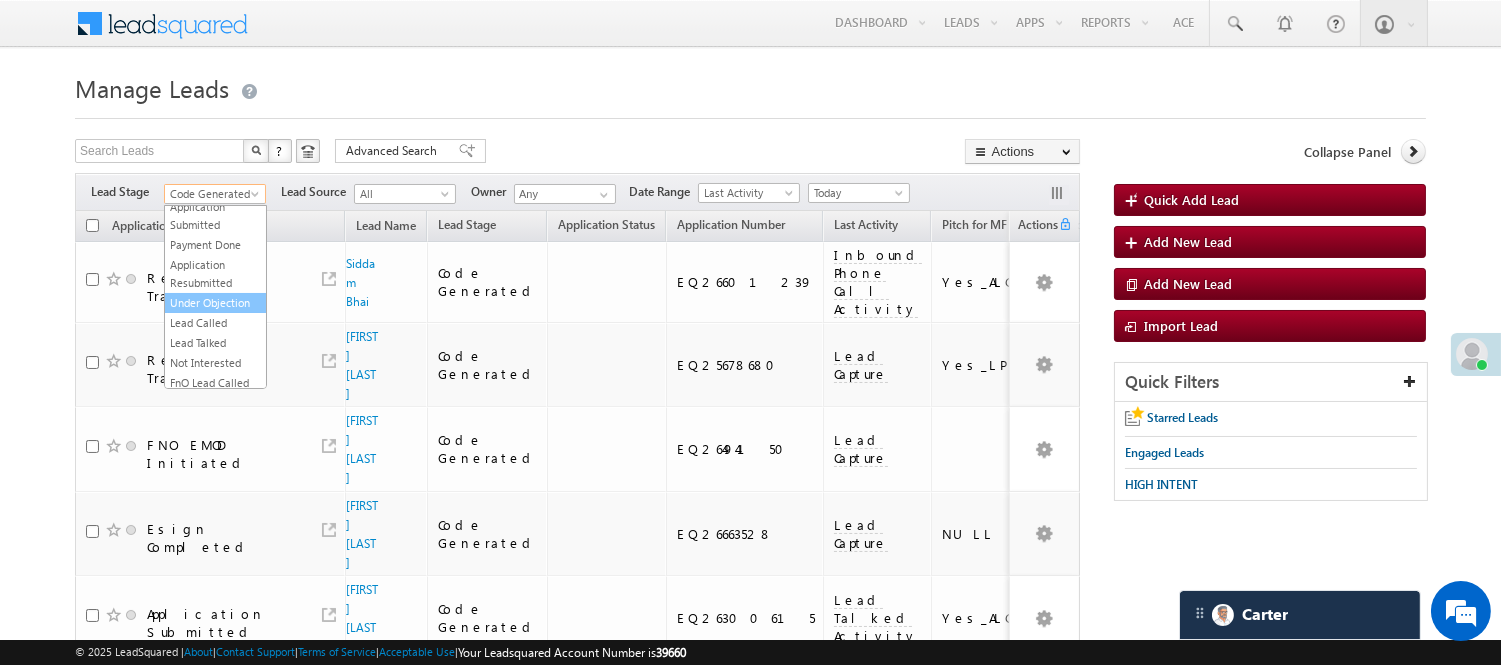 click on "Under Objection" at bounding box center [215, 303] 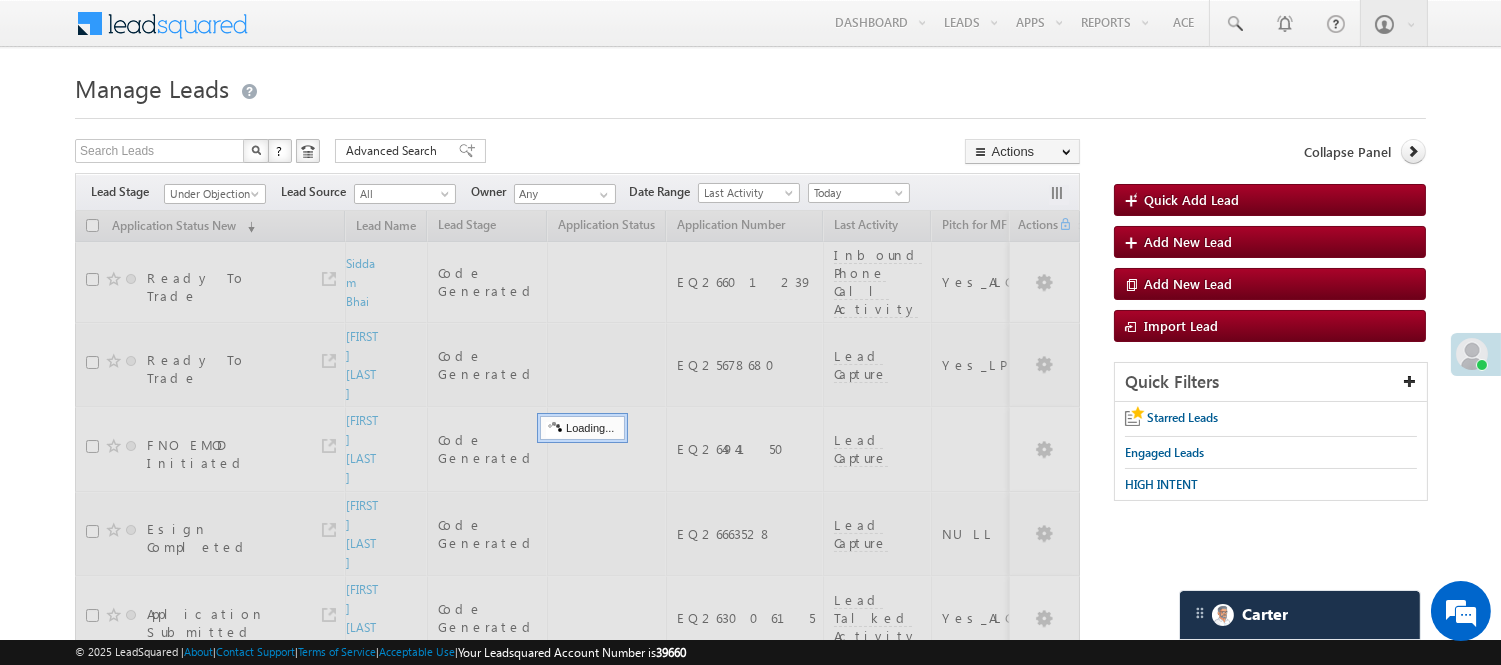 click at bounding box center (750, 112) 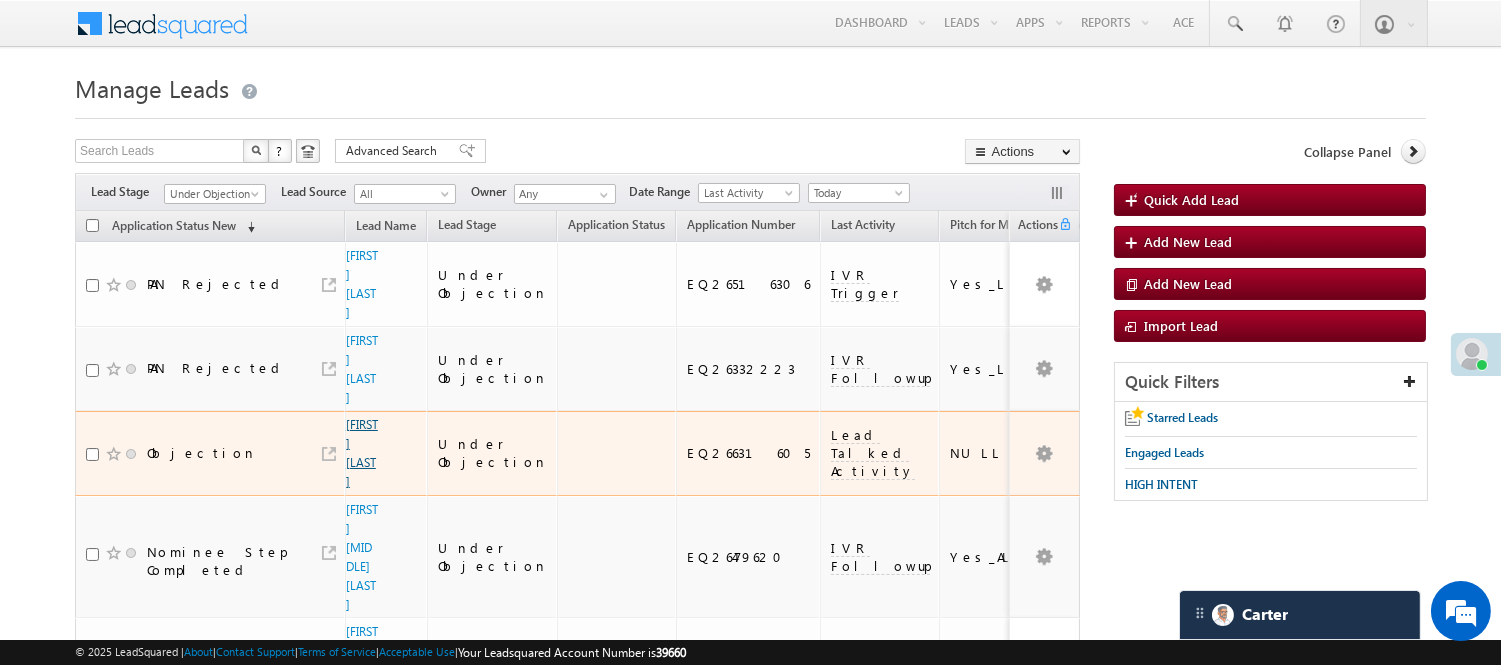 click on "Ashish Salgaonkar" at bounding box center [362, 453] 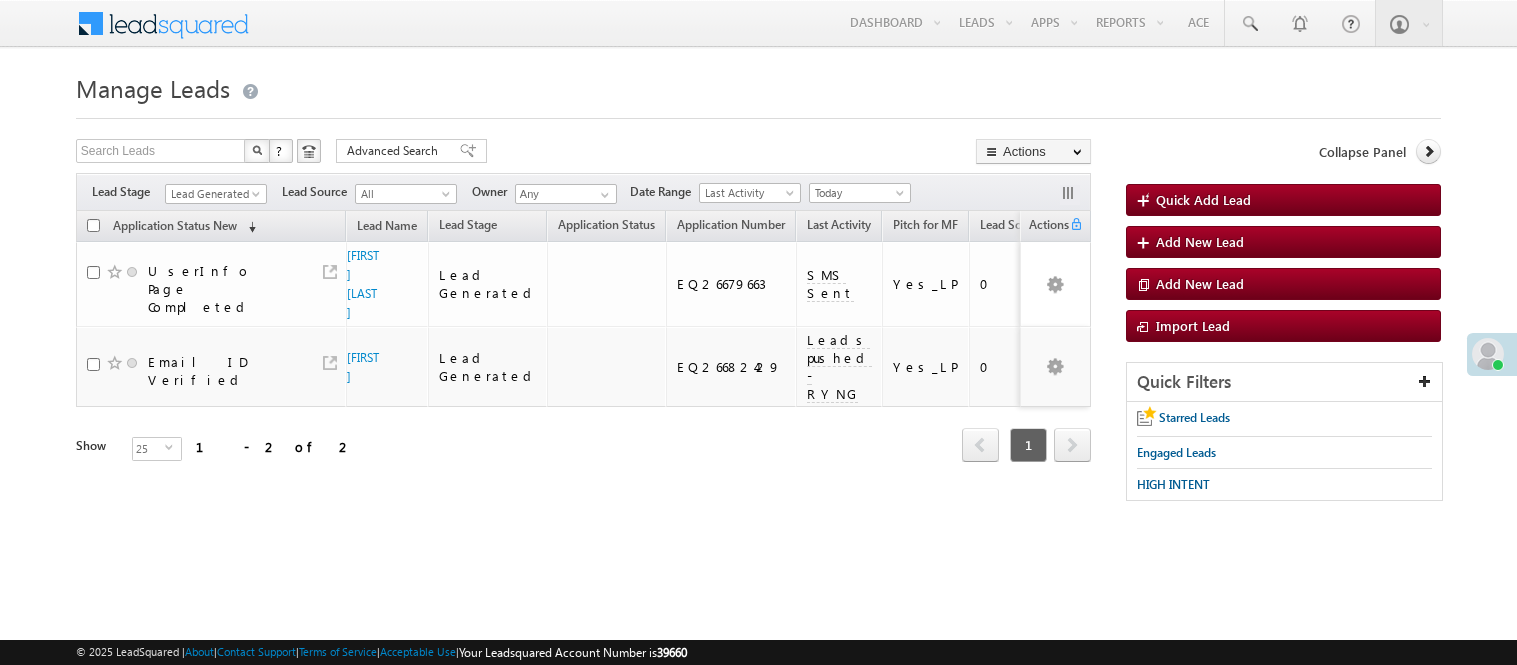scroll, scrollTop: 0, scrollLeft: 0, axis: both 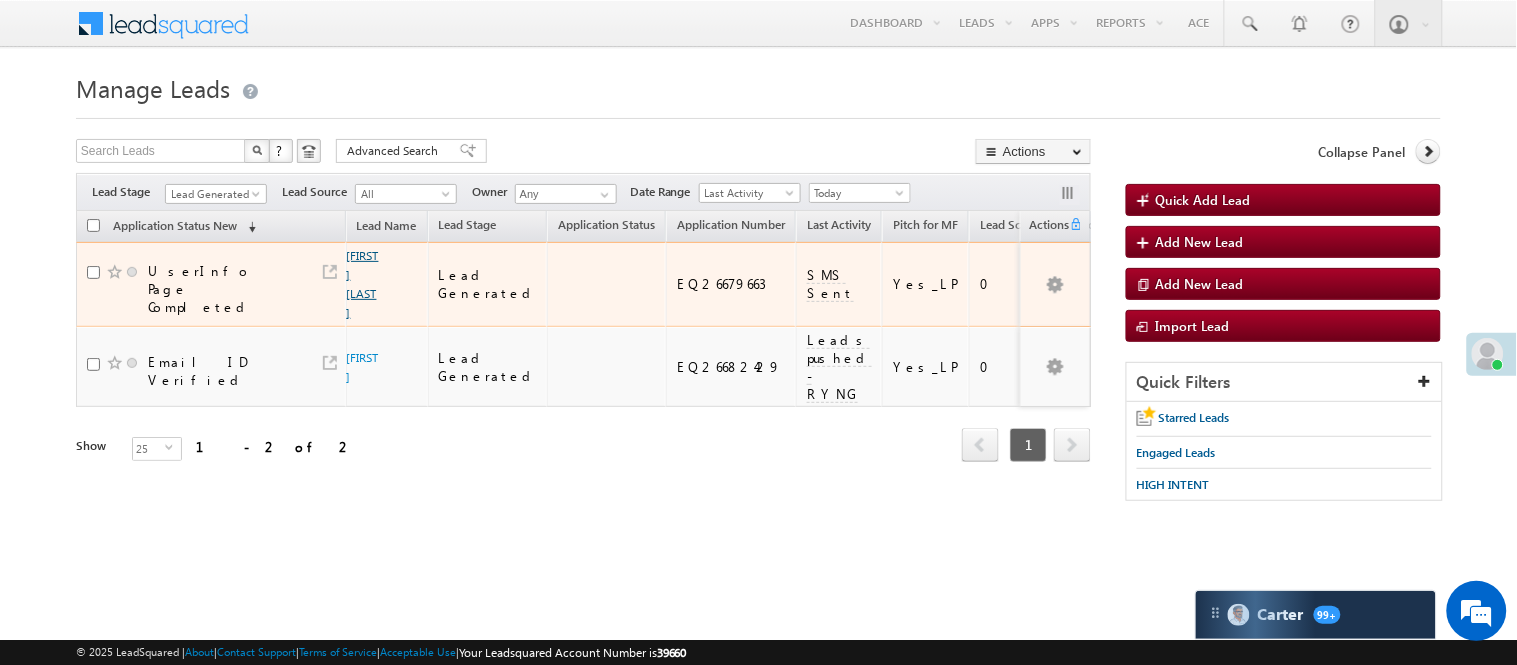 click on "[FIRST] [LAST]" at bounding box center [363, 284] 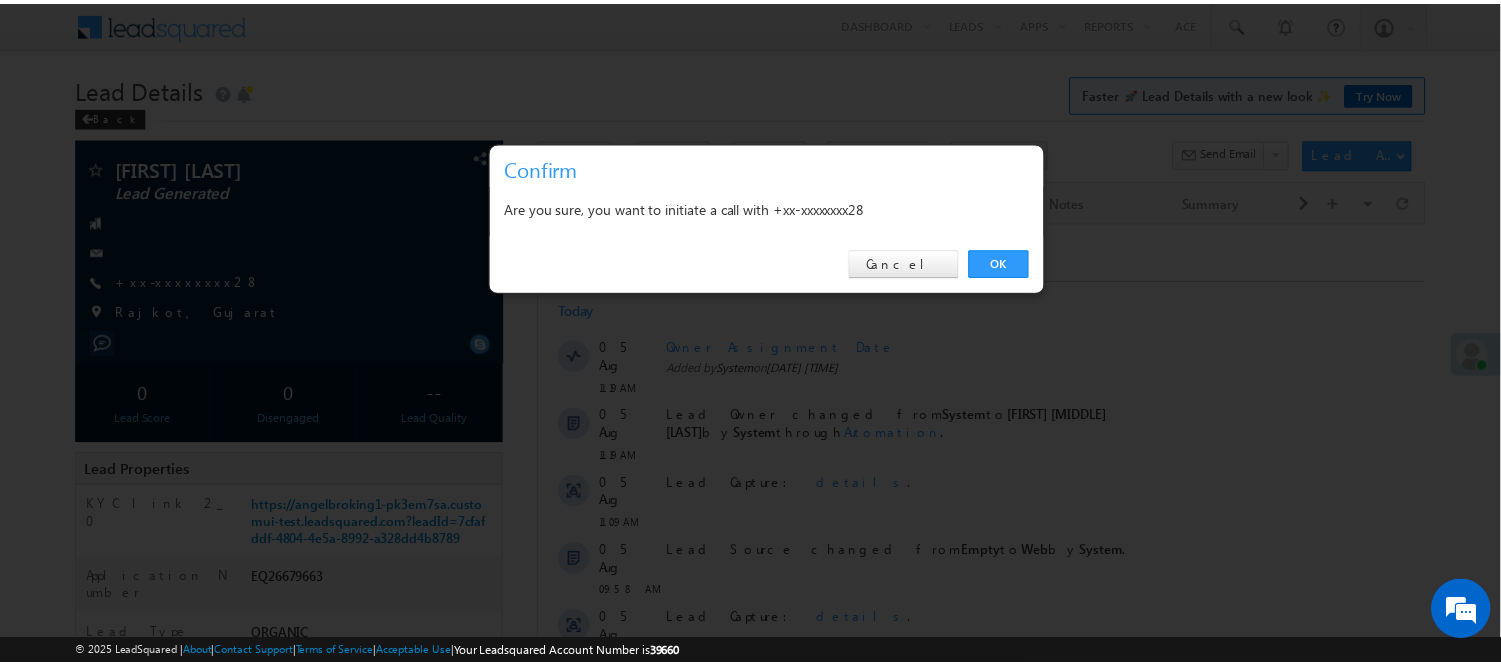 scroll, scrollTop: 0, scrollLeft: 0, axis: both 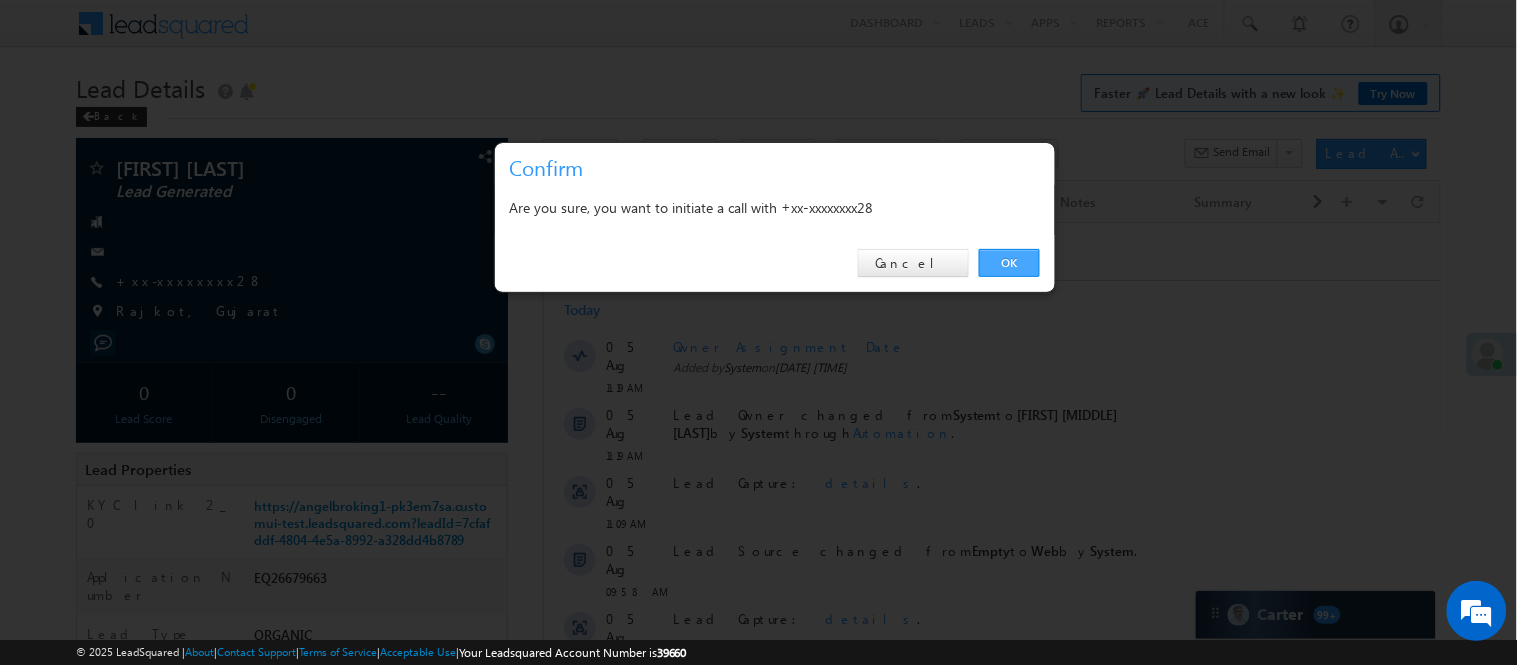 click on "OK" at bounding box center (1009, 263) 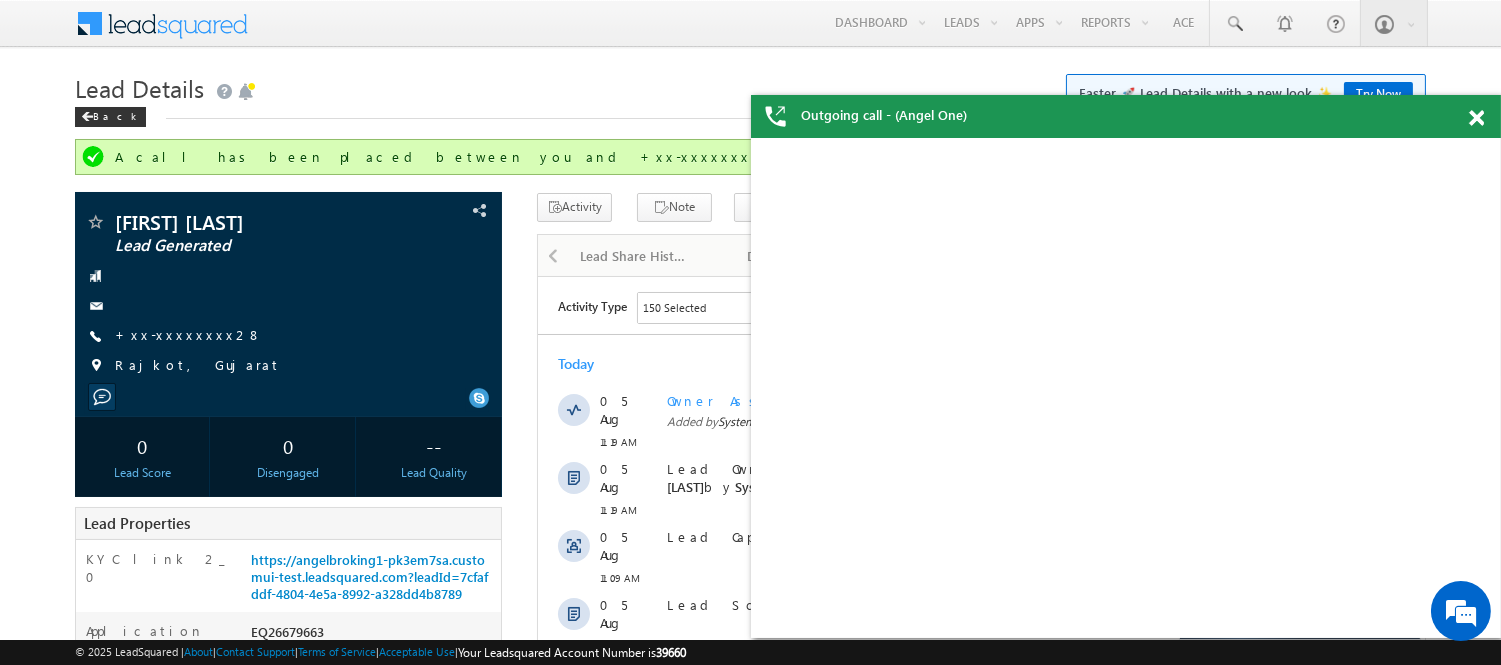 scroll, scrollTop: 0, scrollLeft: 0, axis: both 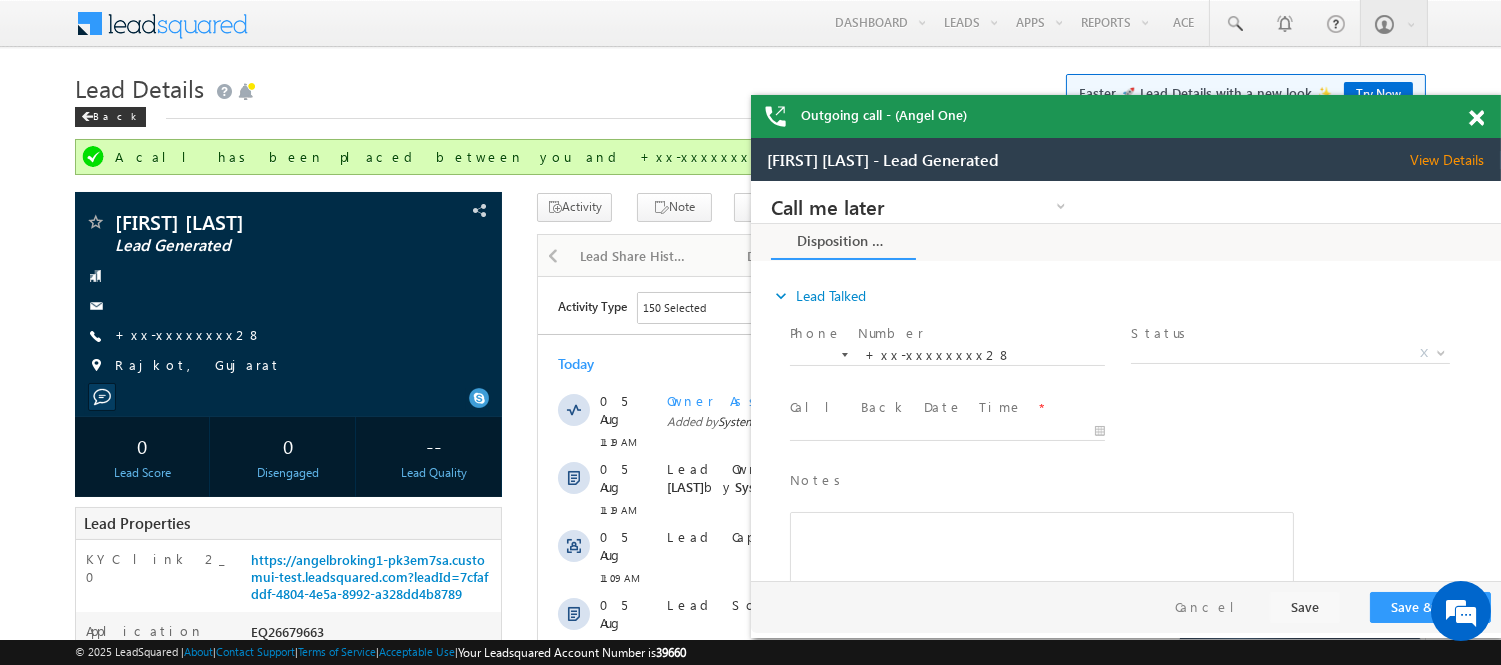 click at bounding box center [1476, 118] 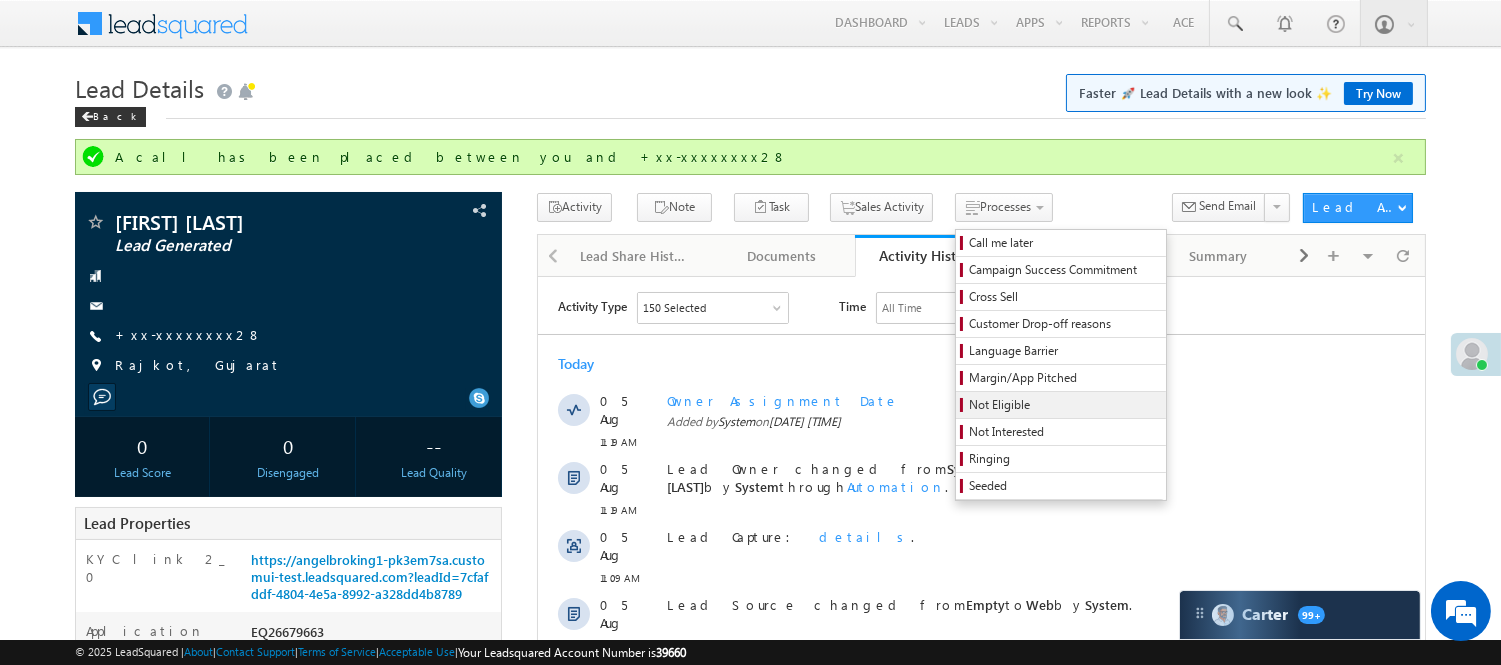 click on "Not Eligible" at bounding box center (1064, 405) 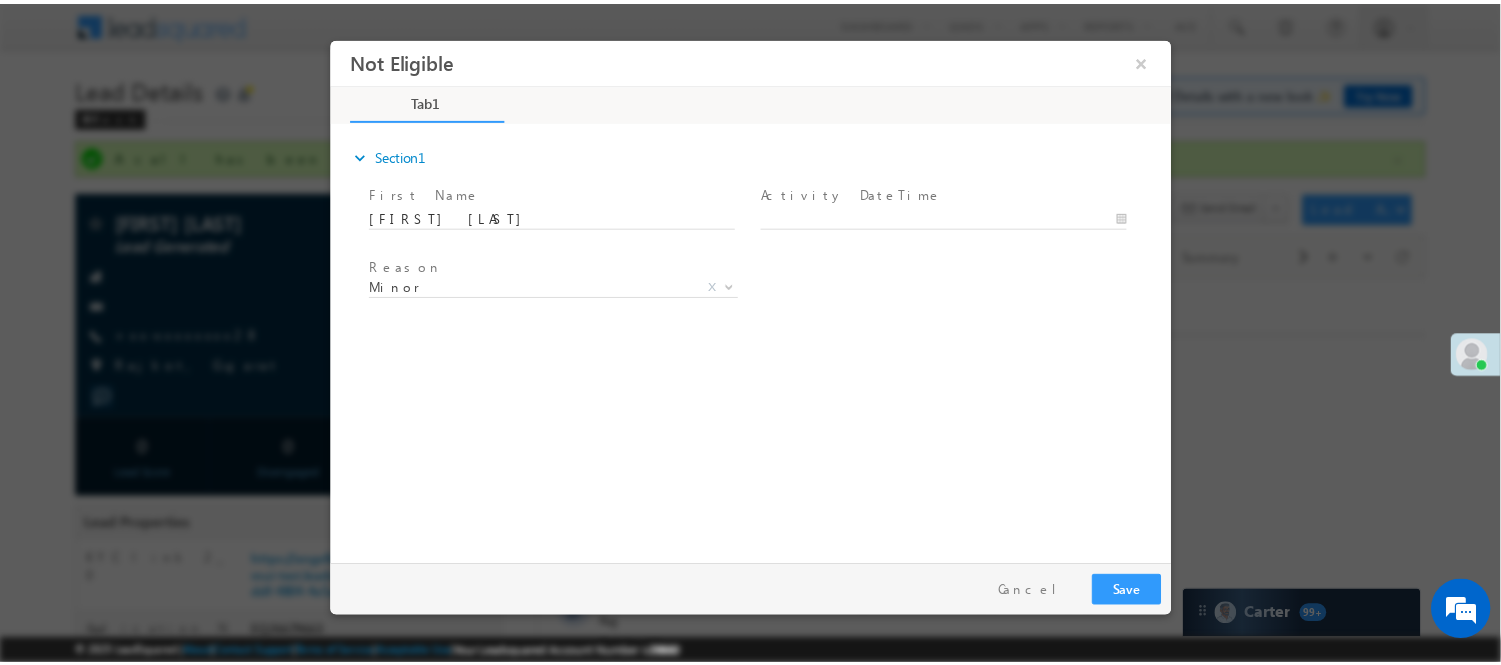 scroll, scrollTop: 0, scrollLeft: 0, axis: both 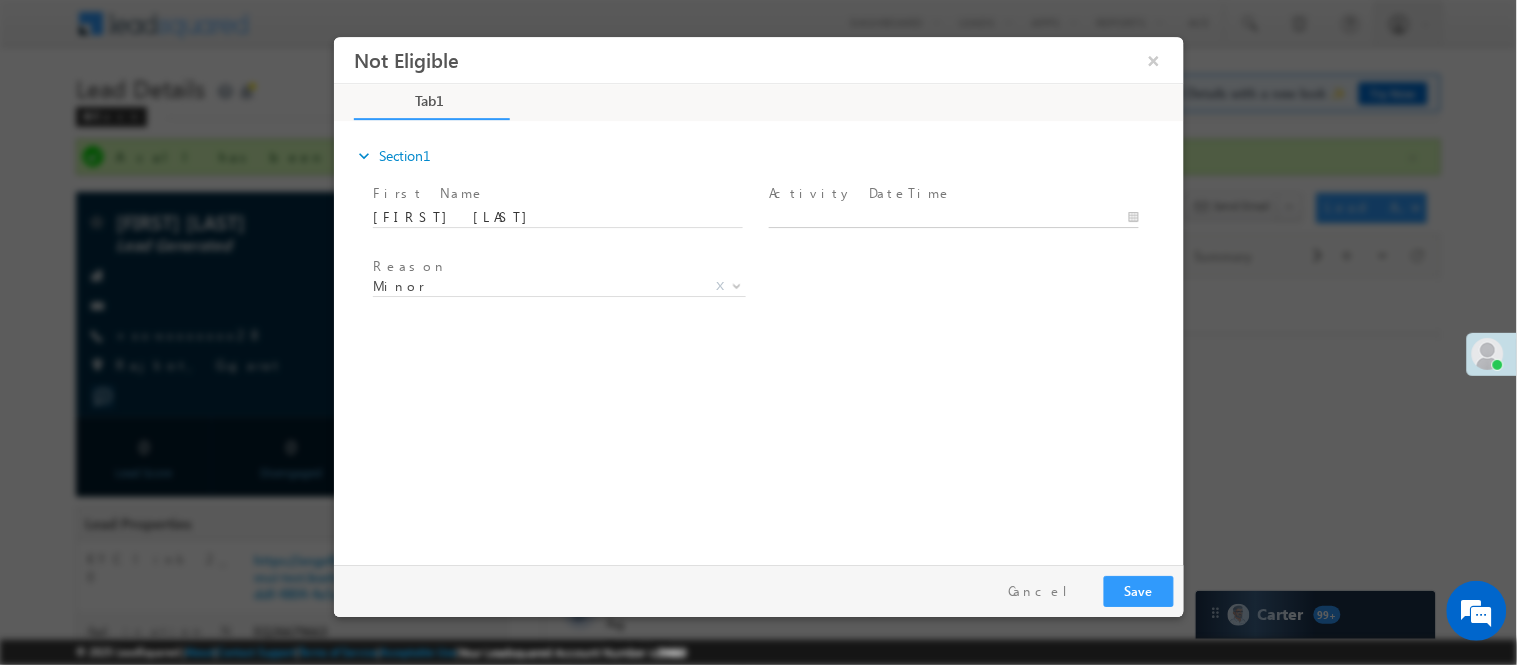 click on "Not Eligible
×" at bounding box center (758, 295) 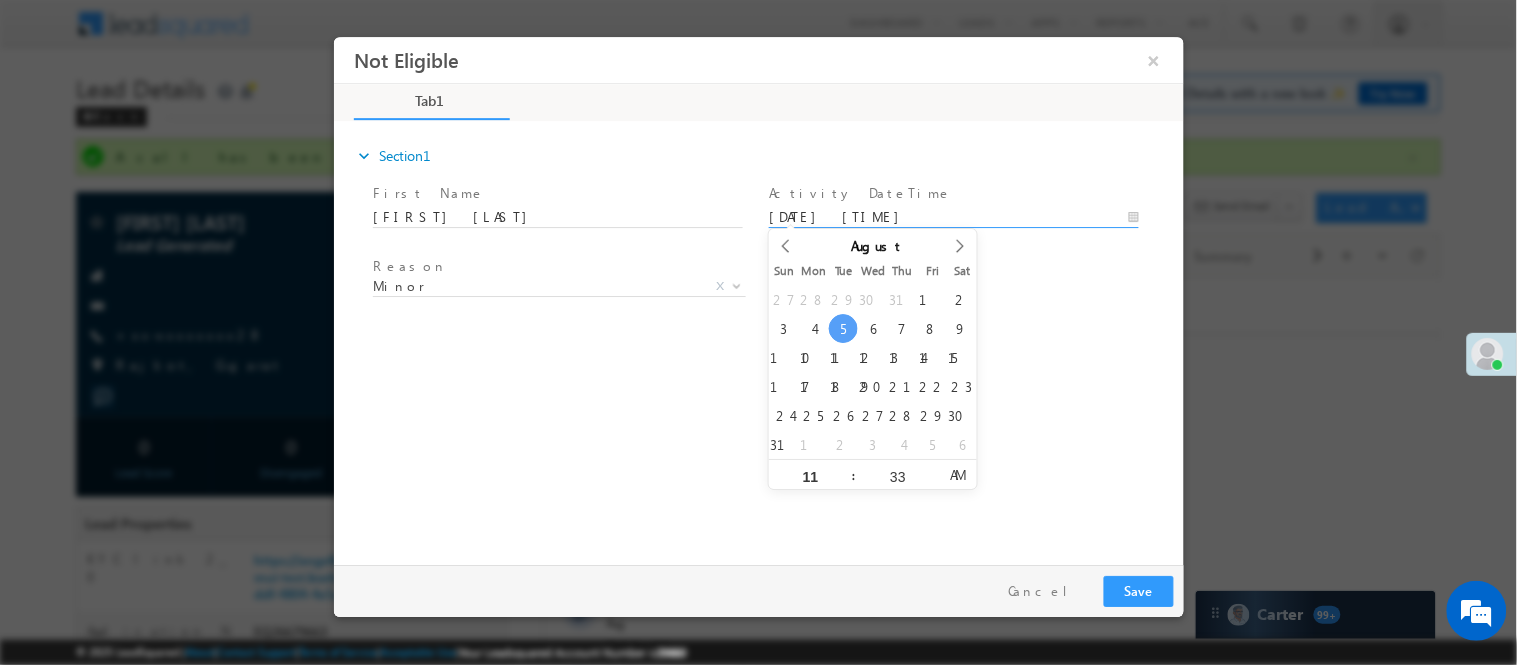 click on "[DATE] [TIME]" at bounding box center (953, 217) 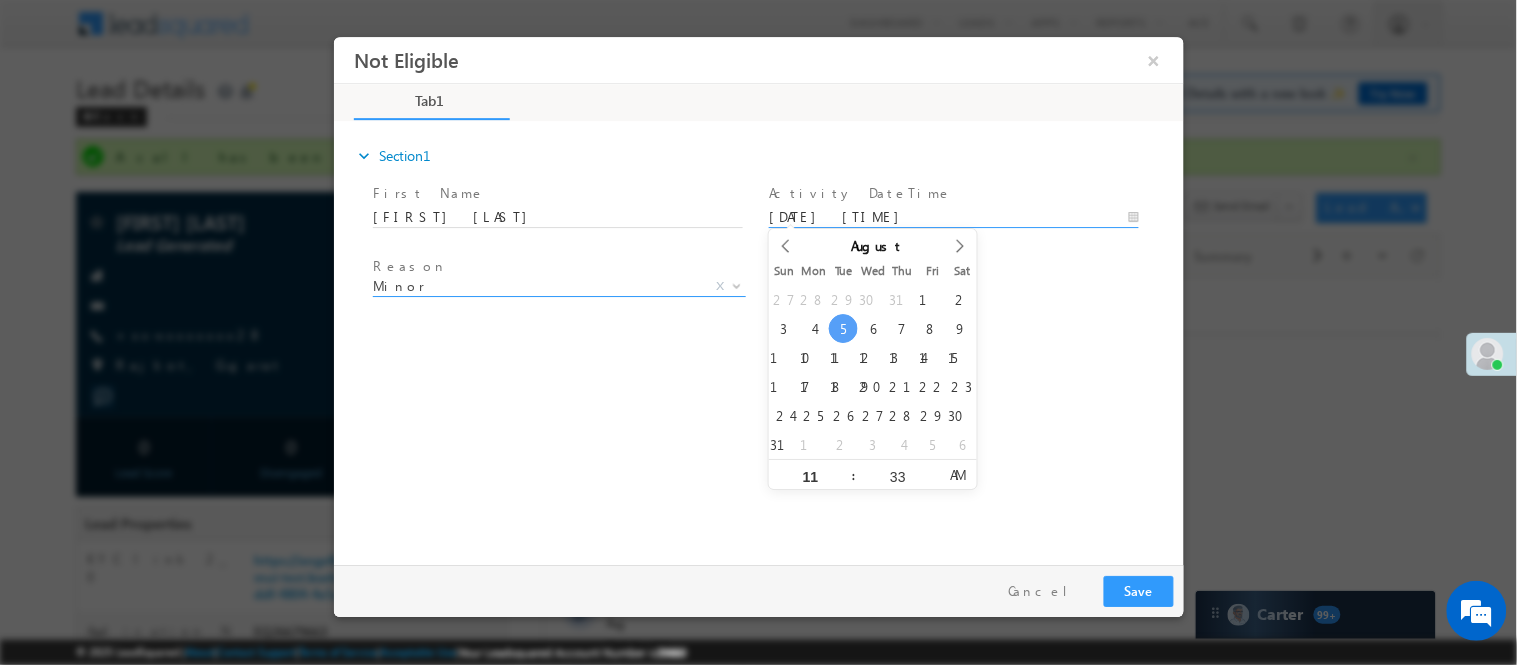 click on "Minor" at bounding box center [534, 285] 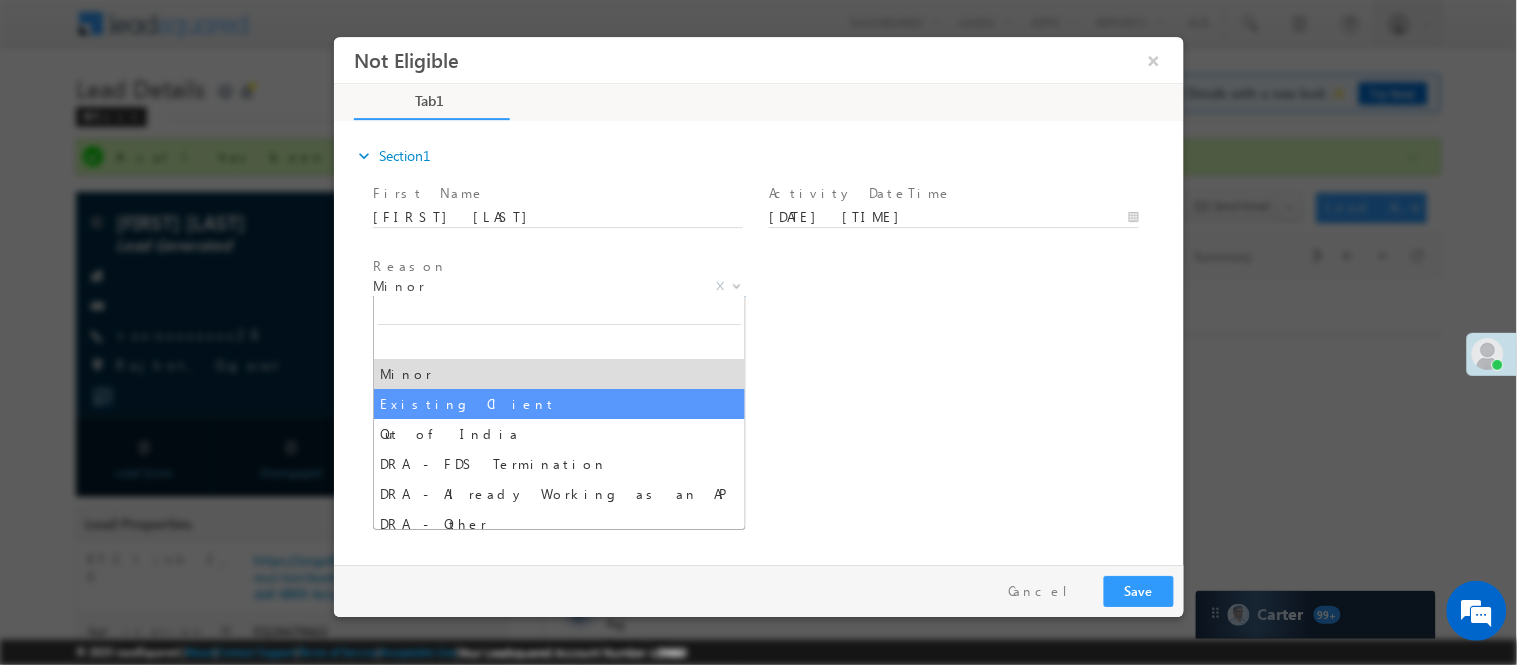 drag, startPoint x: 418, startPoint y: 434, endPoint x: 446, endPoint y: 404, distance: 41.036568 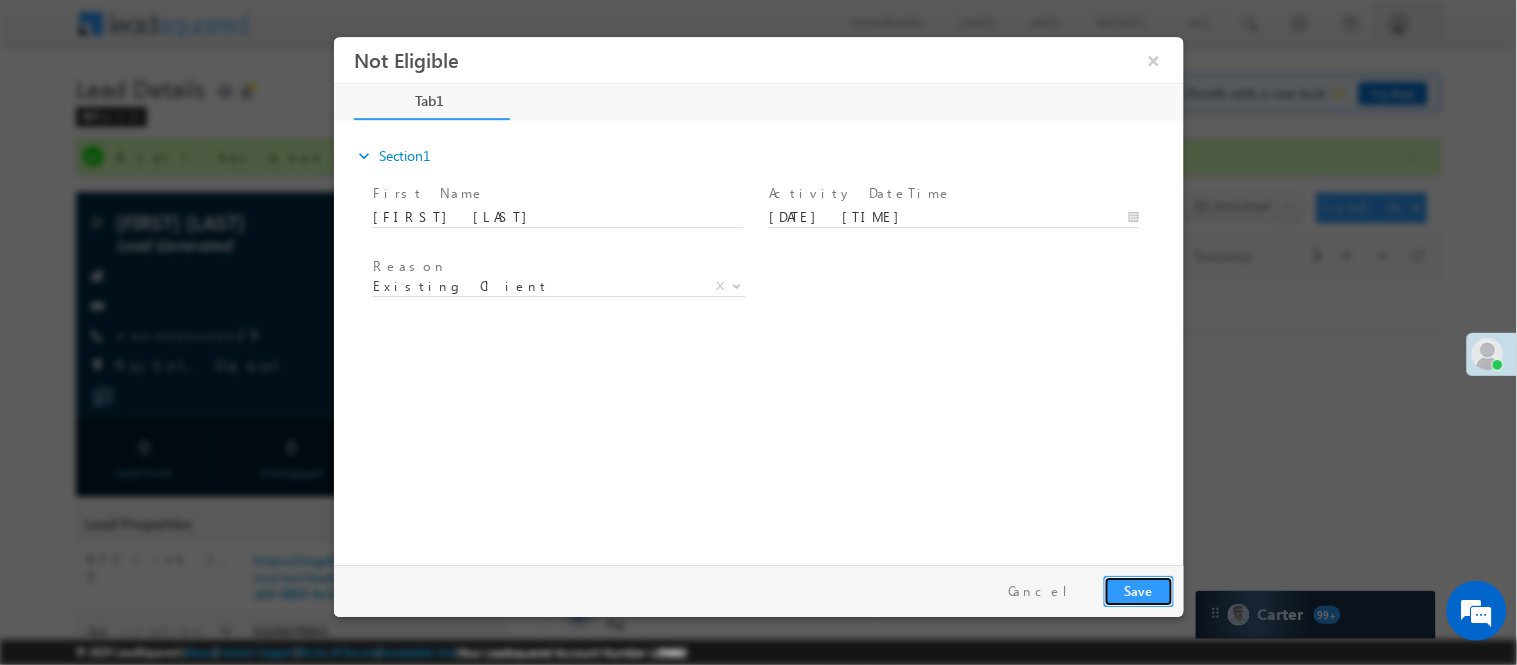 click on "Save" at bounding box center [1138, 590] 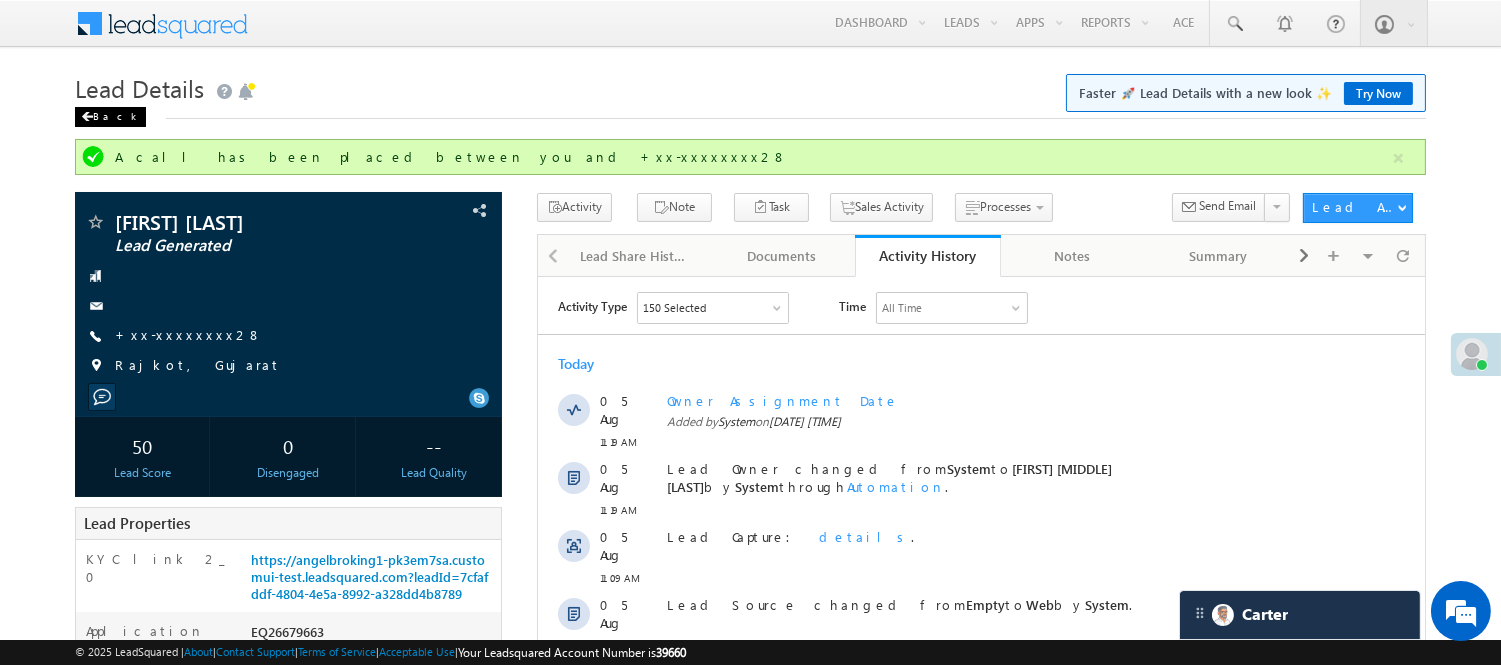 click on "Back" at bounding box center (110, 117) 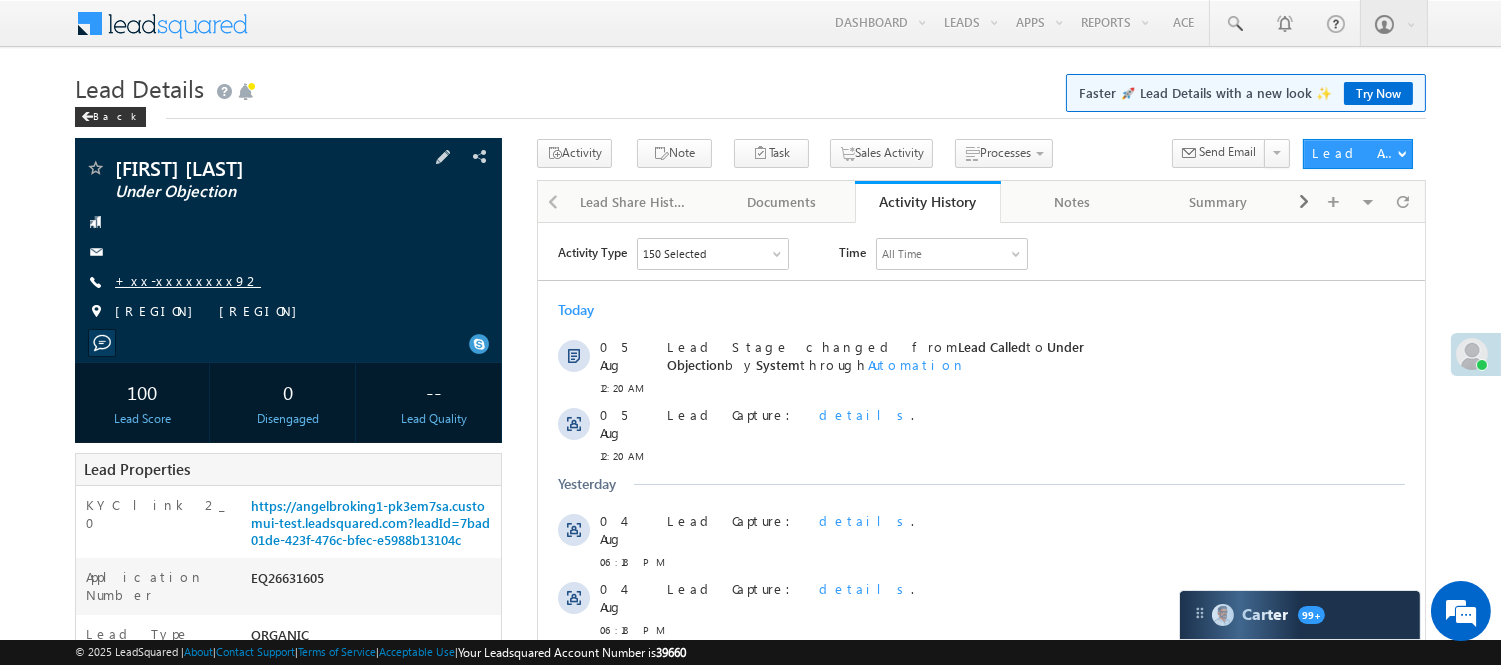 scroll, scrollTop: 0, scrollLeft: 0, axis: both 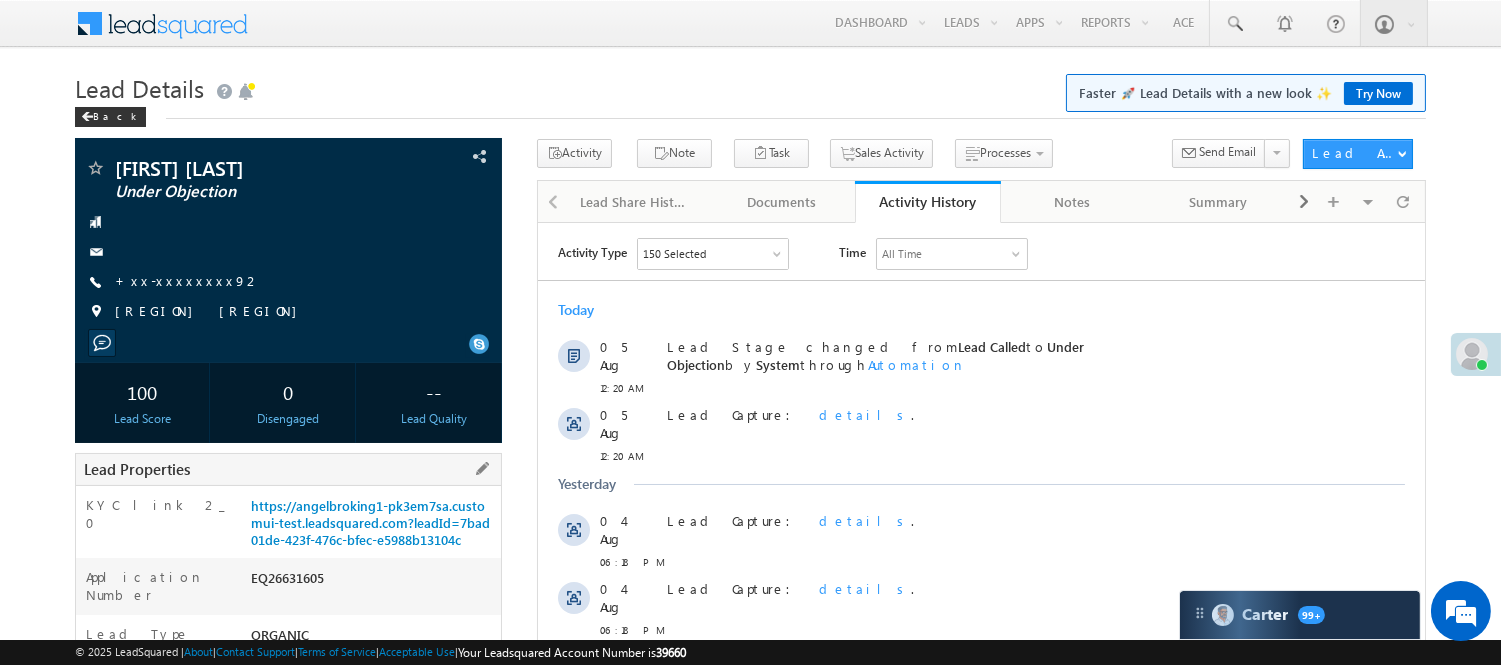 click on "EQ26631605" at bounding box center [373, 582] 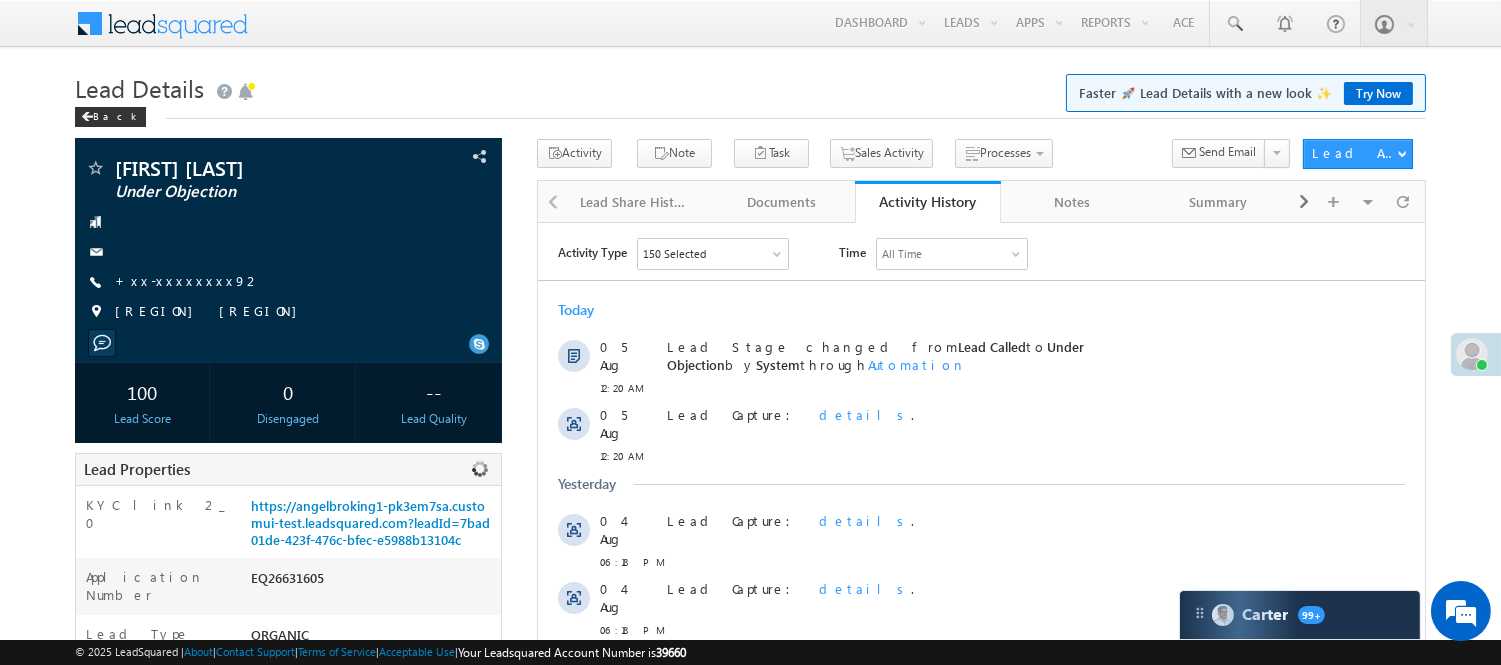 copy on "EQ26631605" 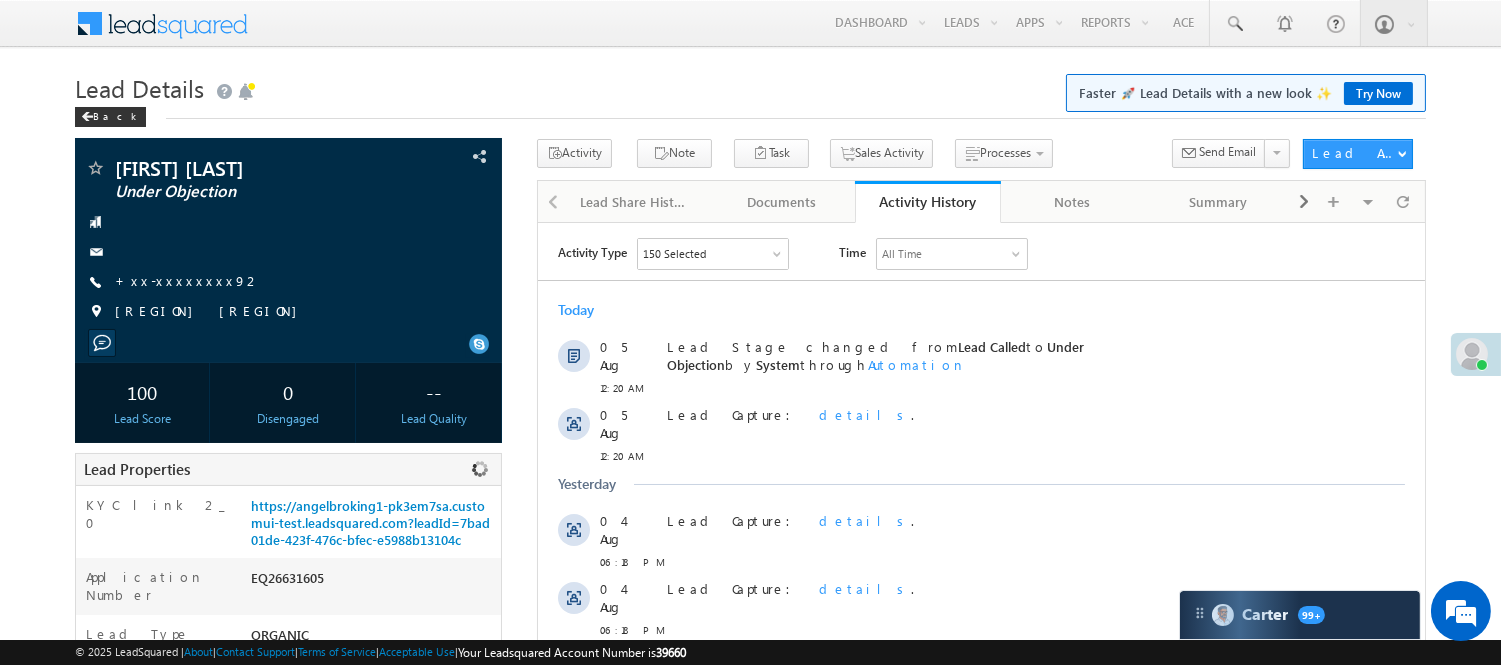 scroll, scrollTop: 0, scrollLeft: 0, axis: both 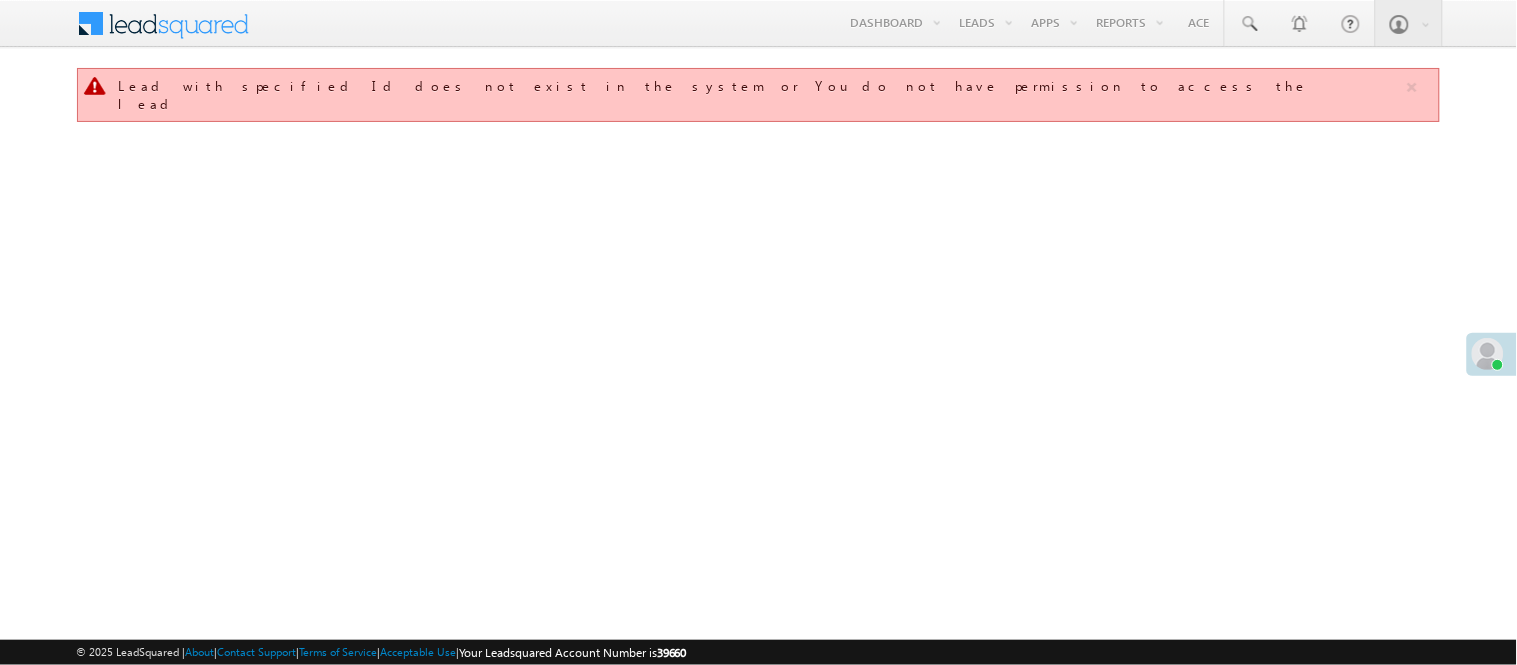 click on "Manage Leads" at bounding box center [0, 0] 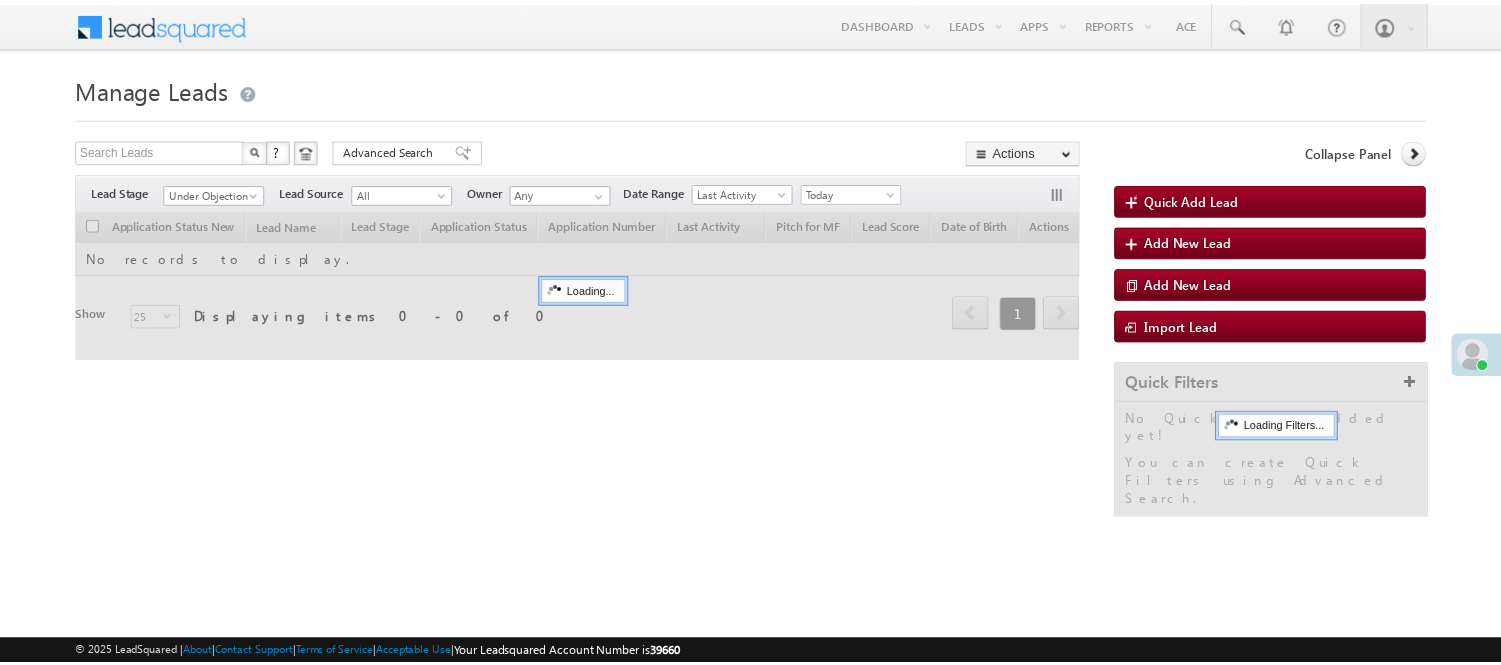 scroll, scrollTop: 0, scrollLeft: 0, axis: both 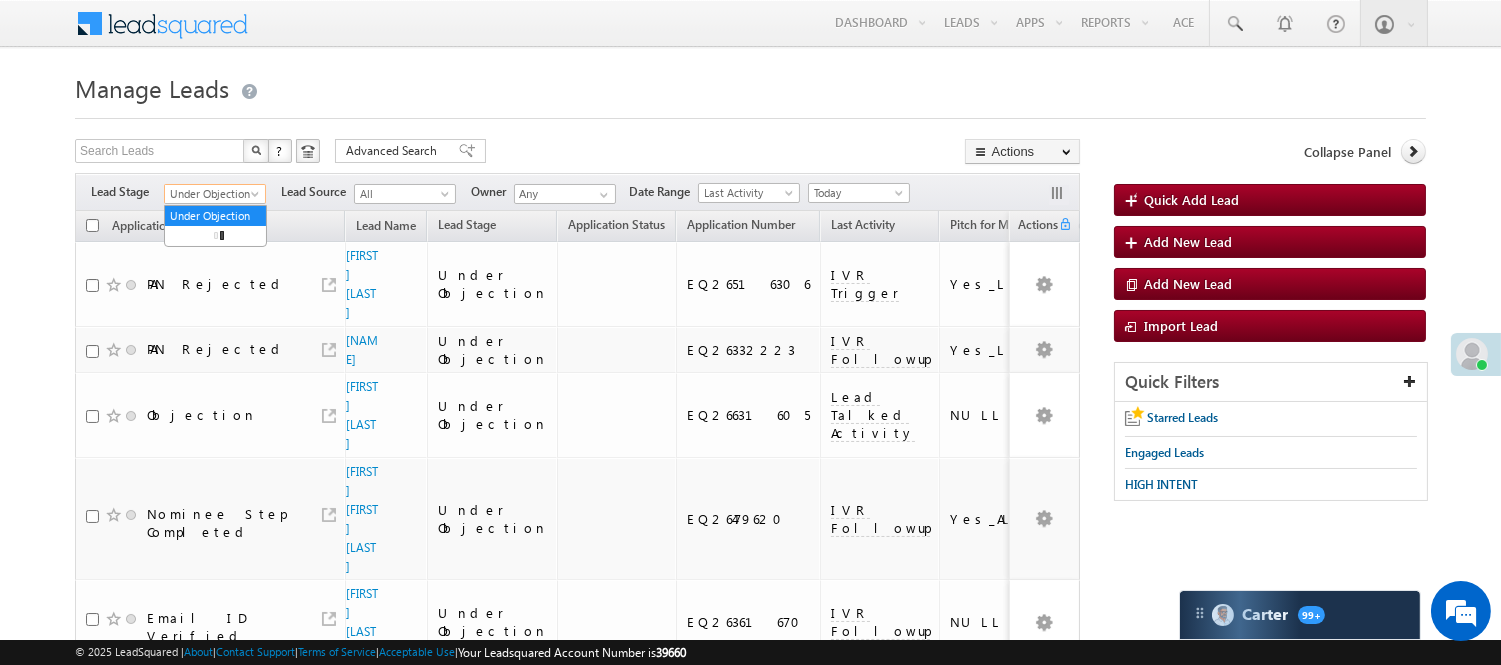 click on "Under Objection" at bounding box center (212, 194) 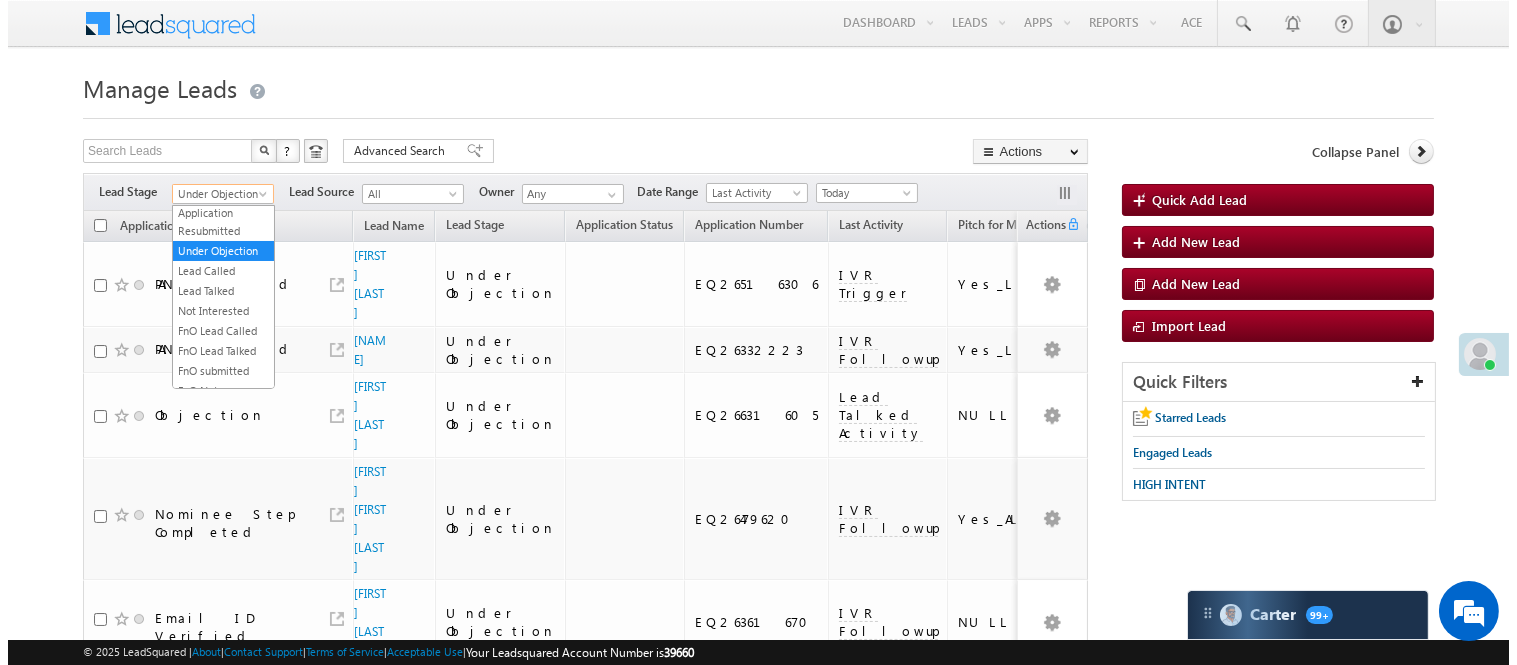 scroll, scrollTop: 0, scrollLeft: 0, axis: both 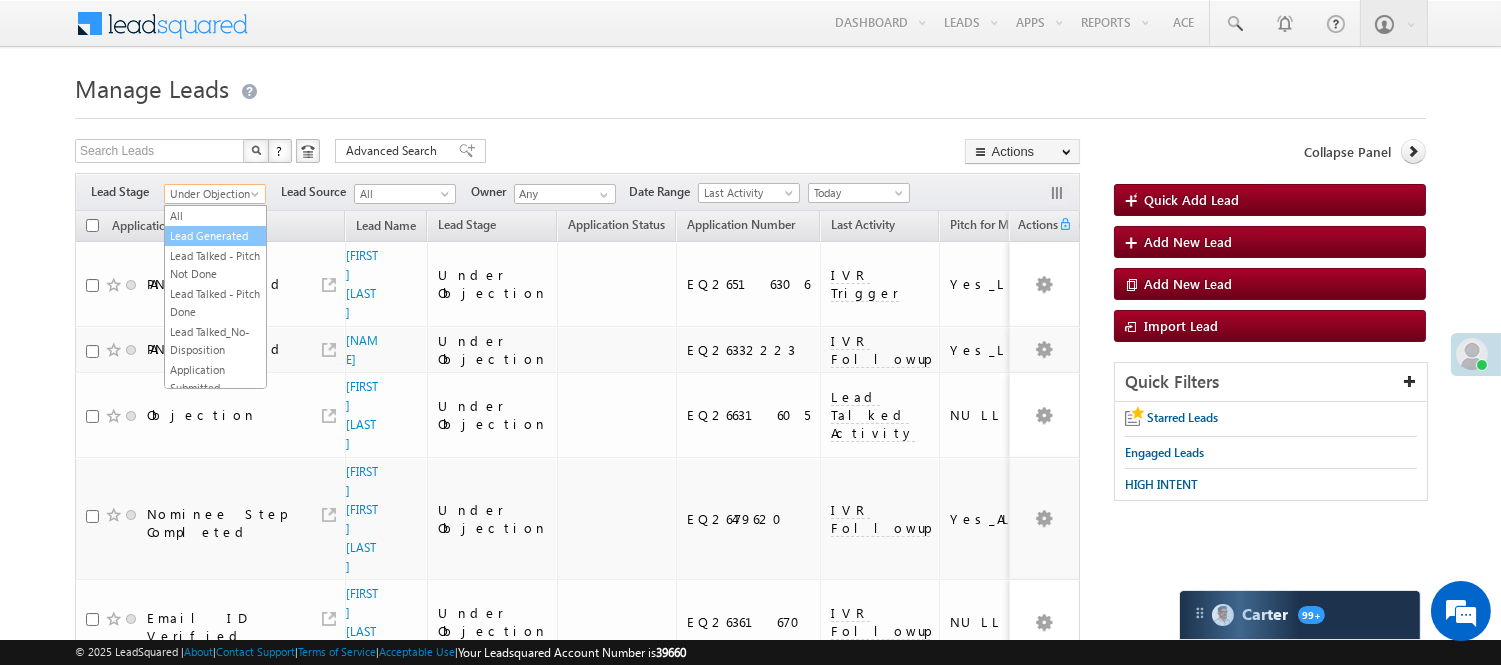 click on "Lead Generated" at bounding box center (215, 236) 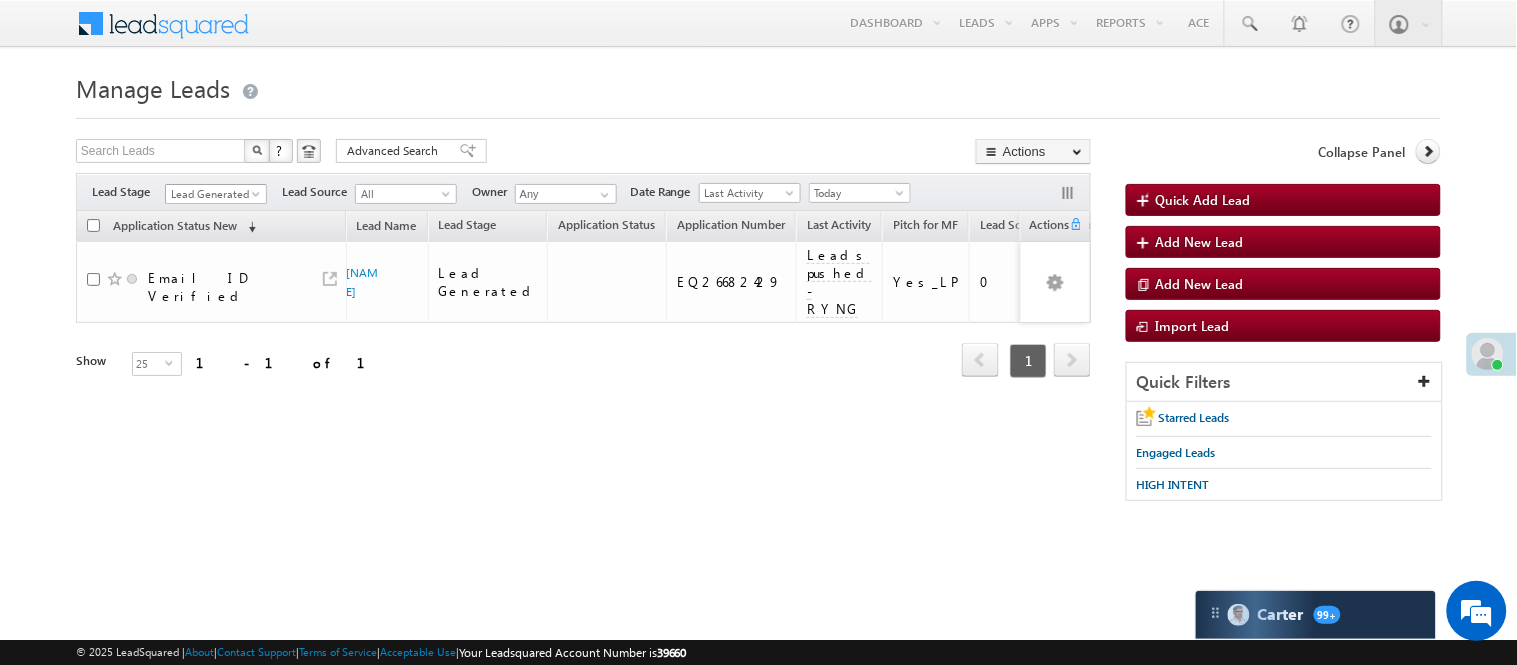 click on "Lead Generated" at bounding box center (213, 194) 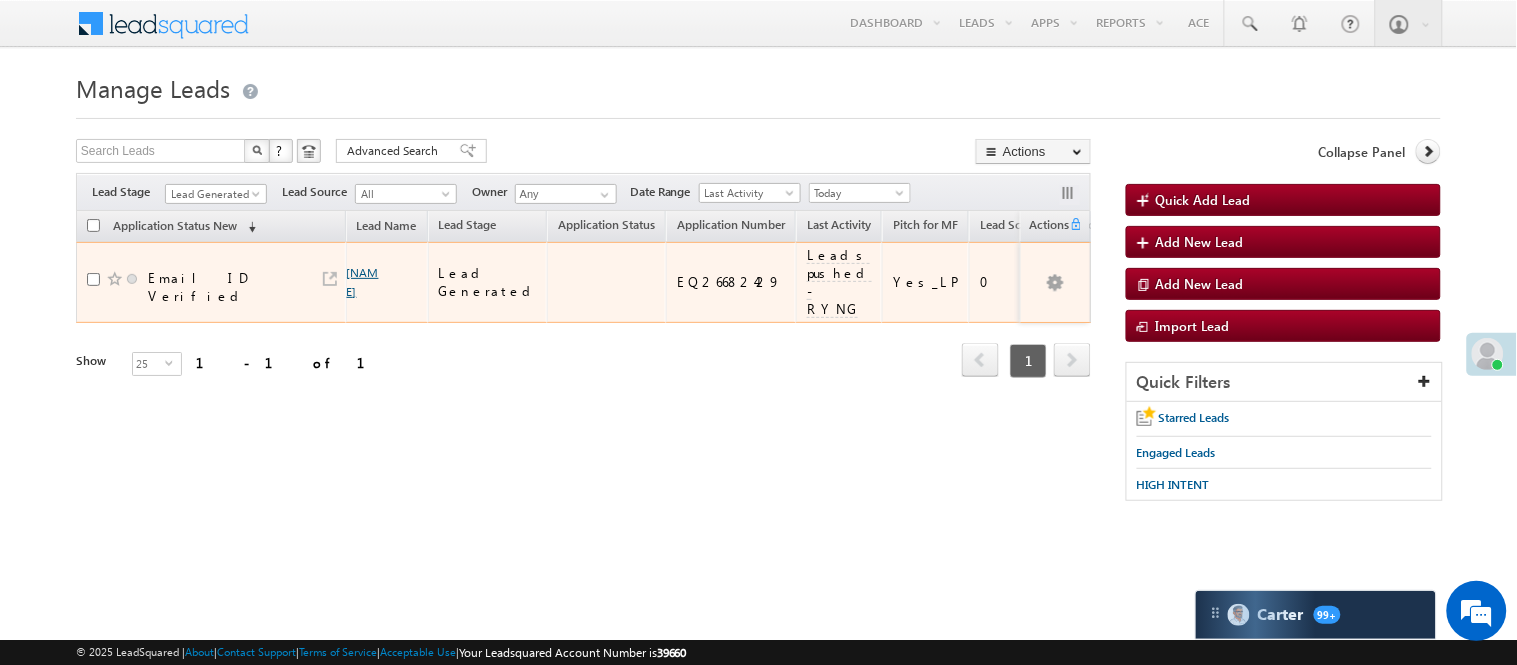 click on "Naitik" at bounding box center (363, 282) 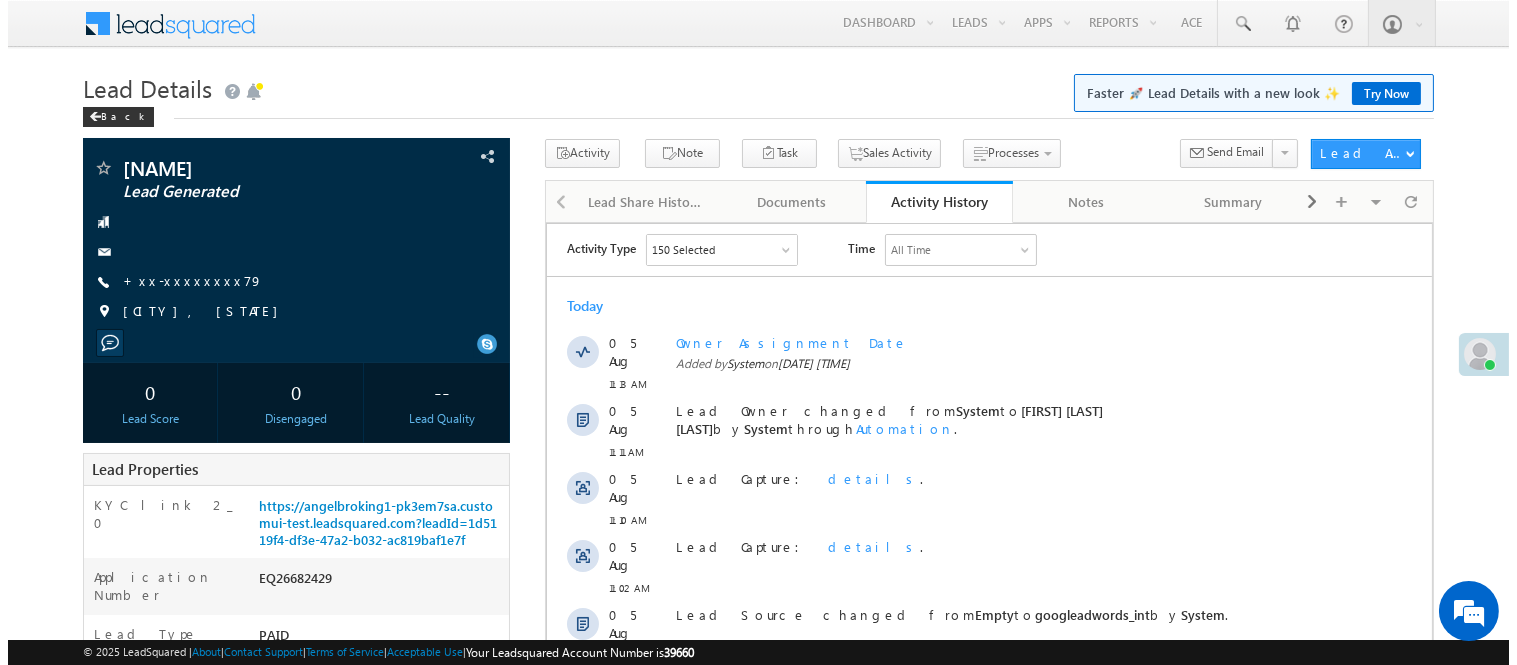 scroll, scrollTop: 0, scrollLeft: 0, axis: both 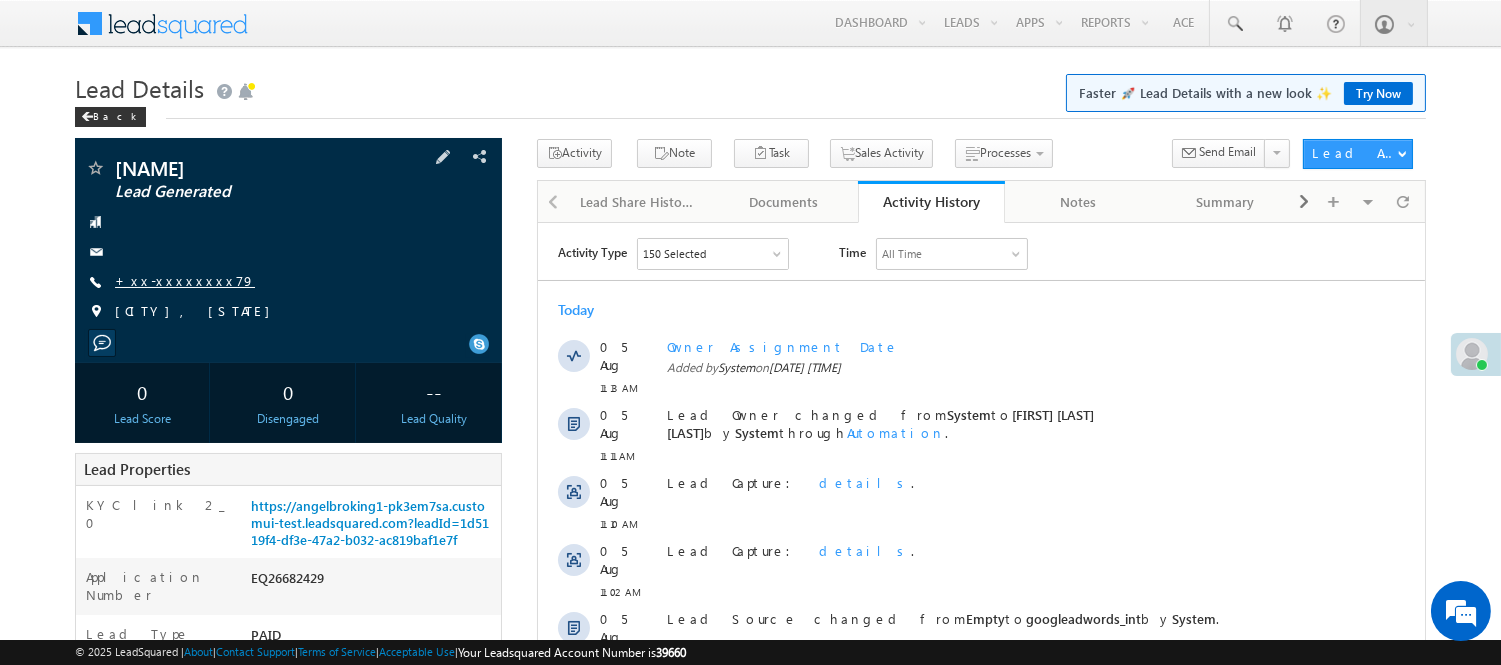click on "+xx-xxxxxxxx79" at bounding box center [185, 280] 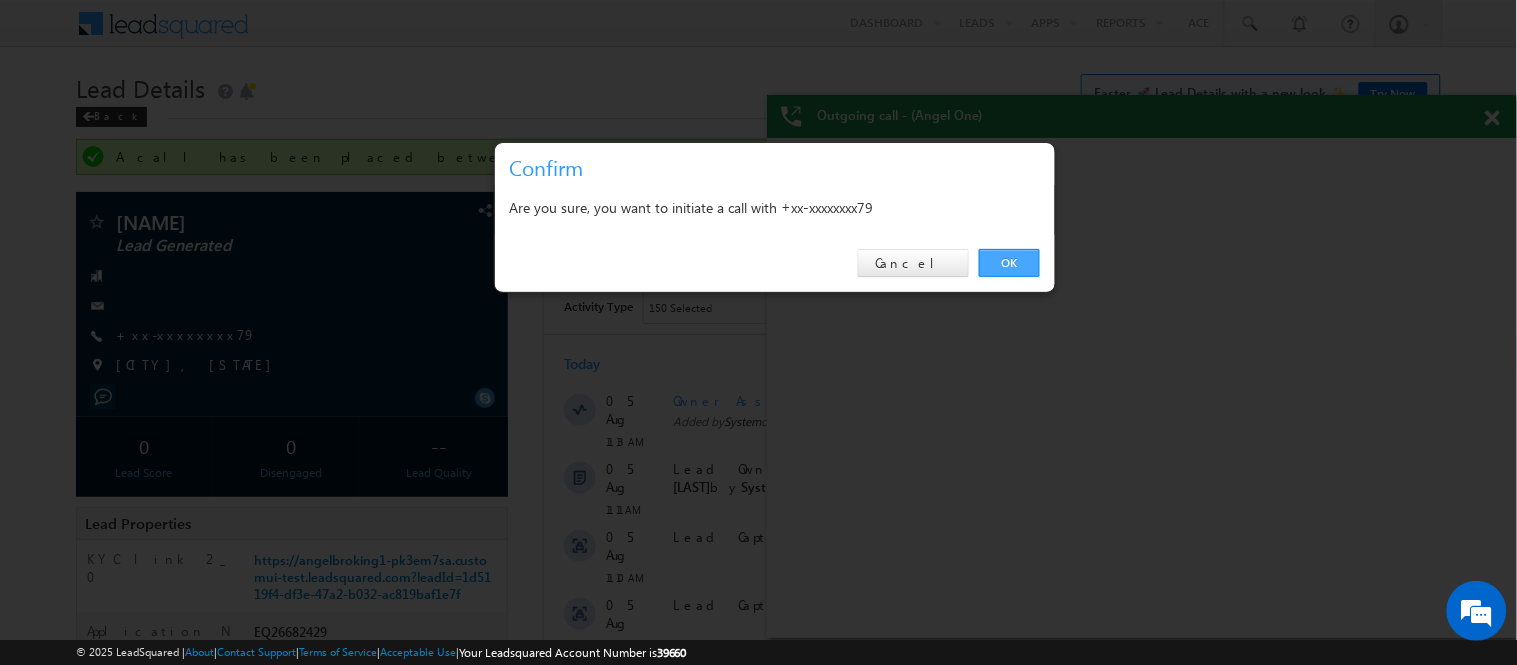 scroll, scrollTop: 0, scrollLeft: 0, axis: both 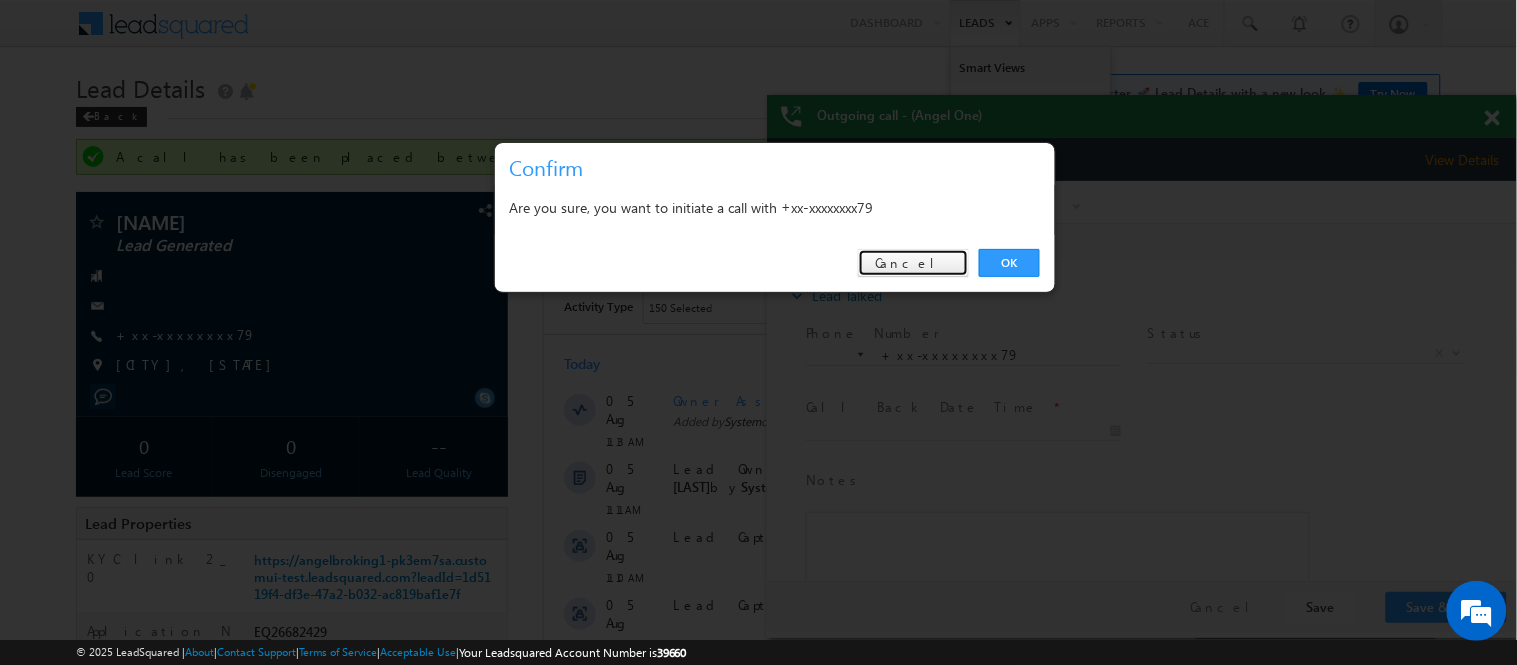 drag, startPoint x: 933, startPoint y: 248, endPoint x: 993, endPoint y: 0, distance: 255.15486 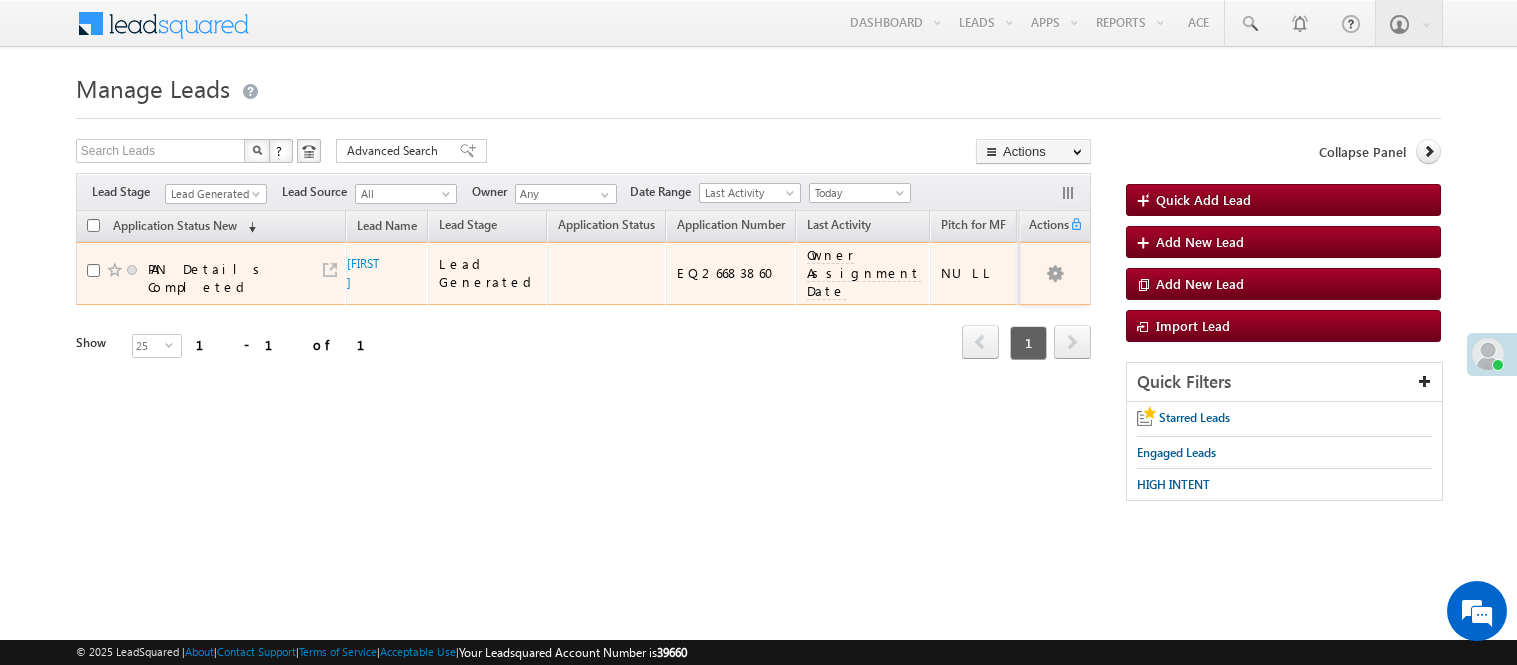 scroll, scrollTop: 0, scrollLeft: 0, axis: both 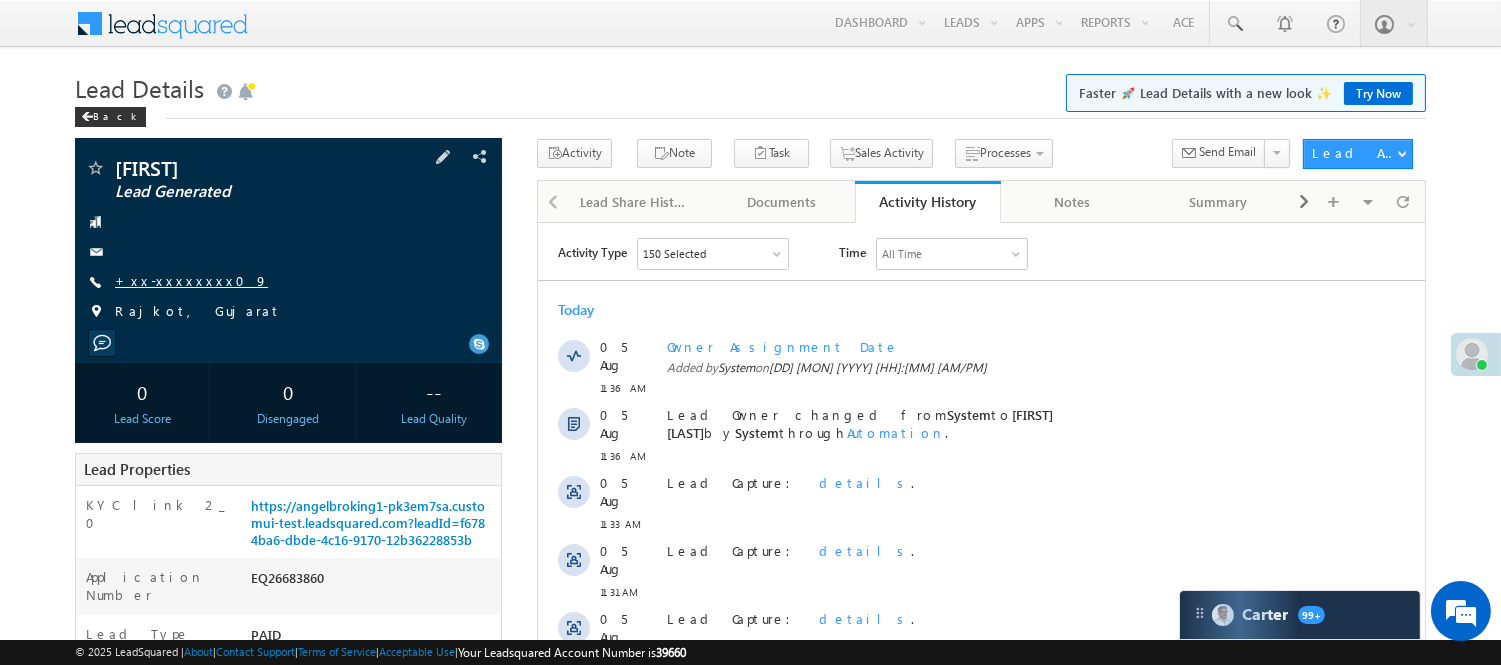 click on "+xx-xxxxxxxx09" at bounding box center [191, 280] 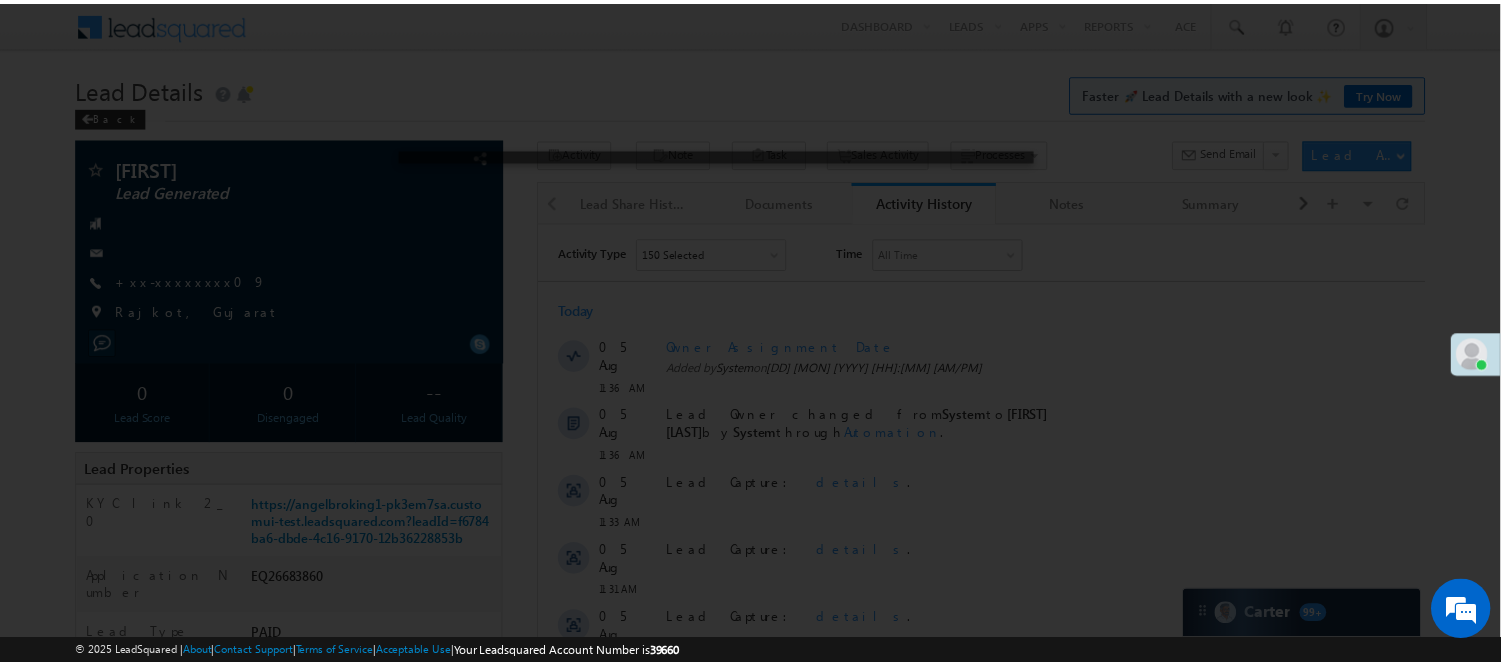 scroll, scrollTop: 0, scrollLeft: 0, axis: both 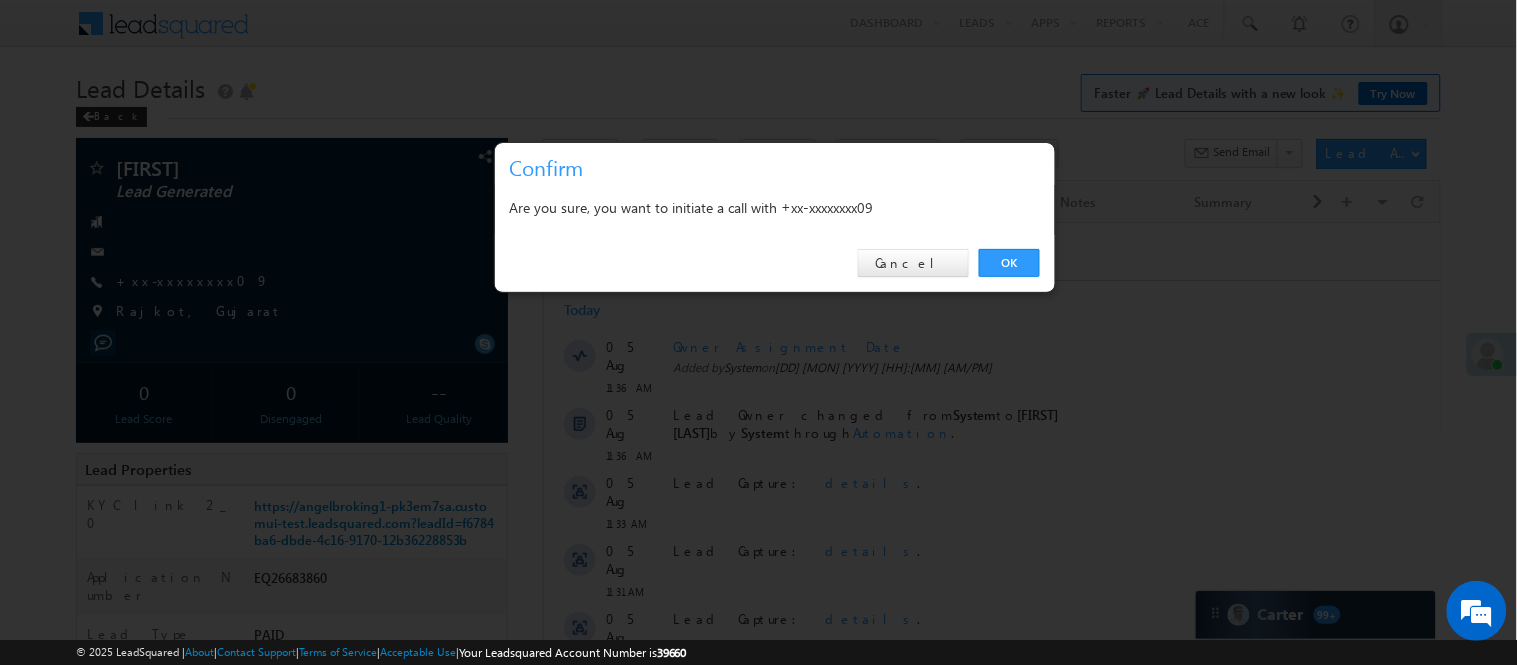 click on "OK" at bounding box center (1009, 263) 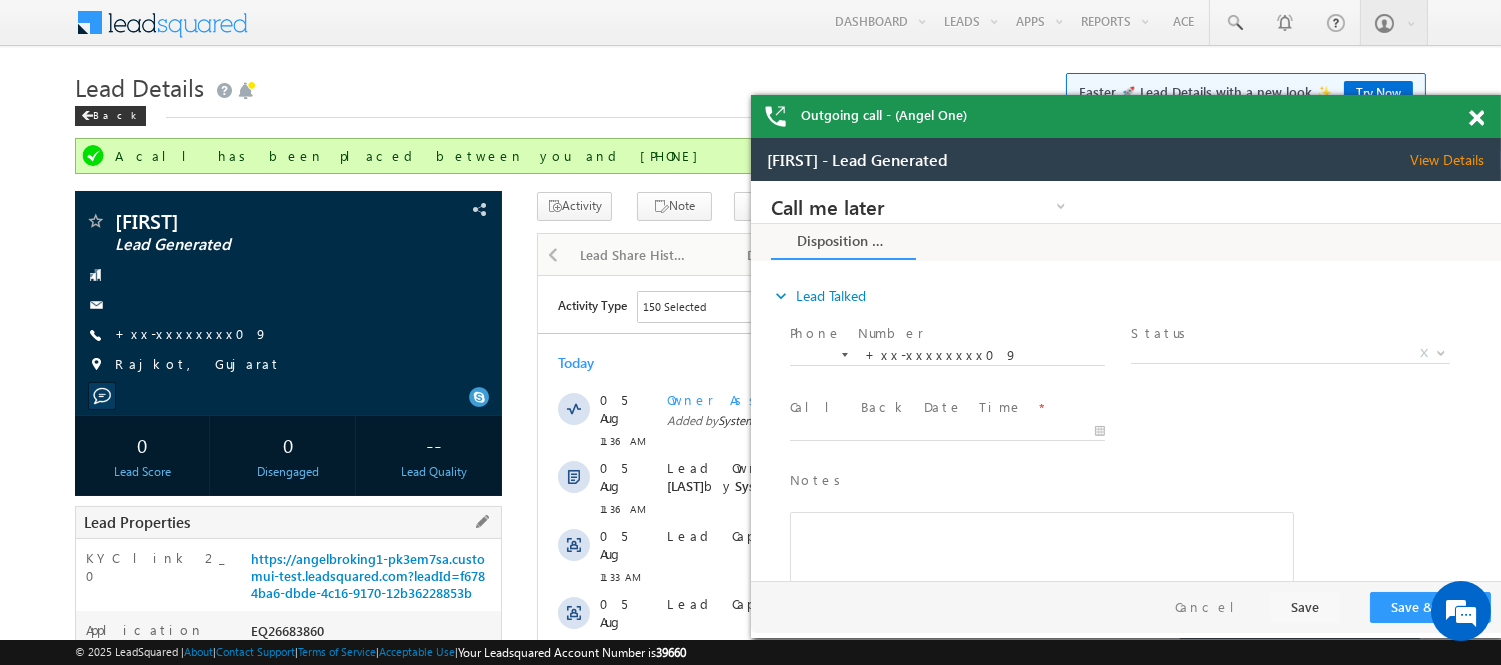 scroll, scrollTop: 333, scrollLeft: 0, axis: vertical 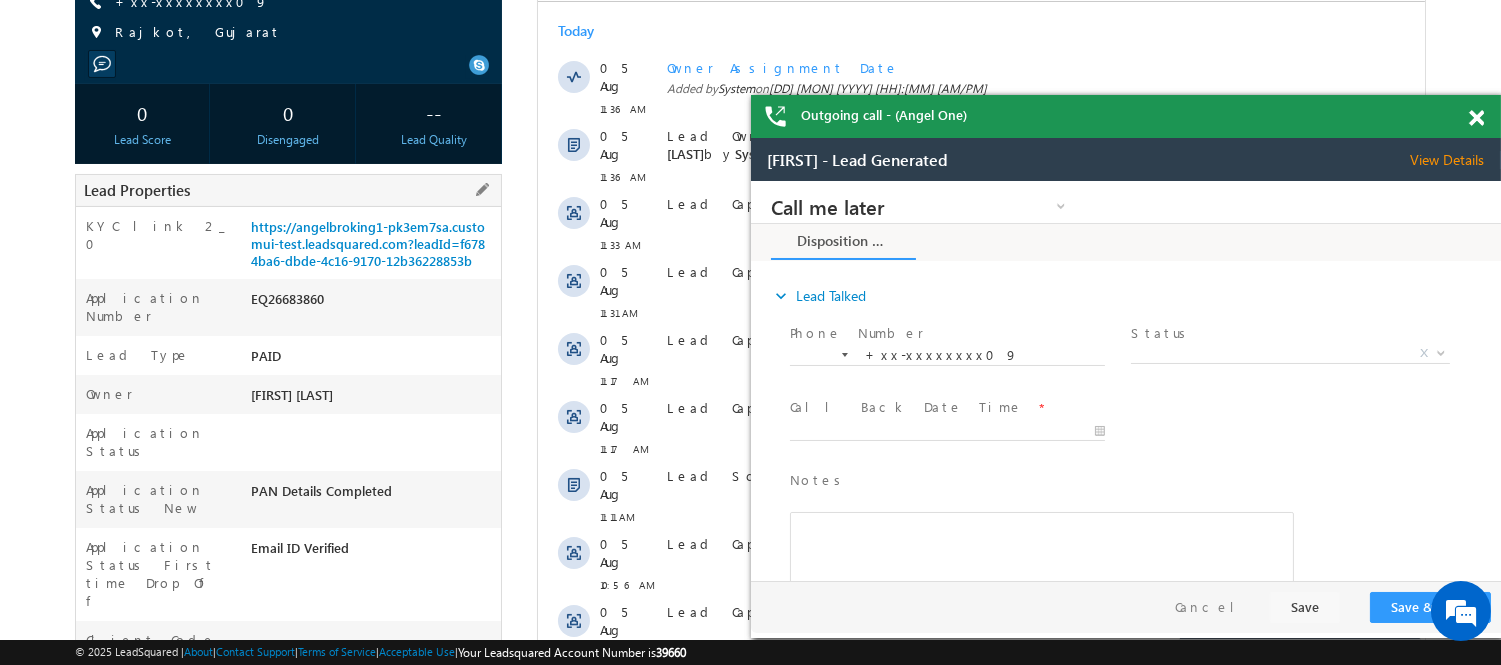click on "EQ26683860" at bounding box center [373, 303] 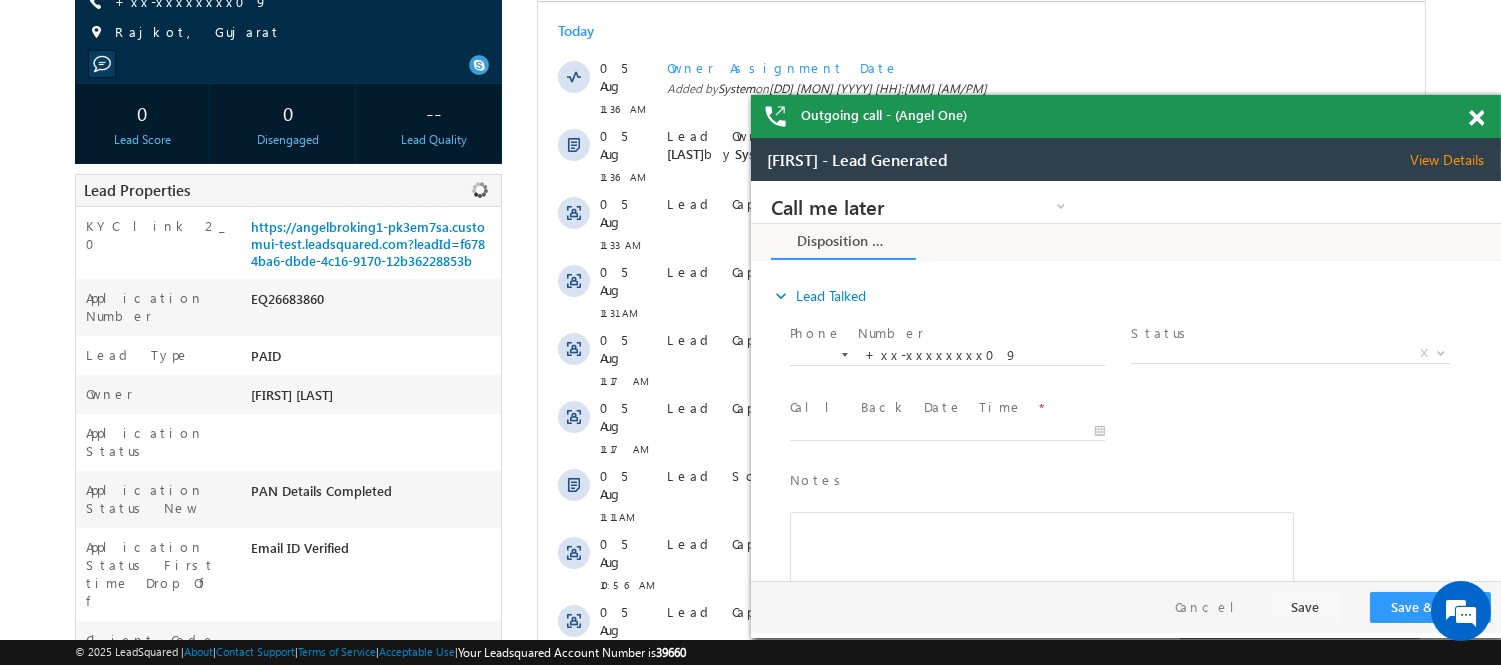 copy on "EQ26683860" 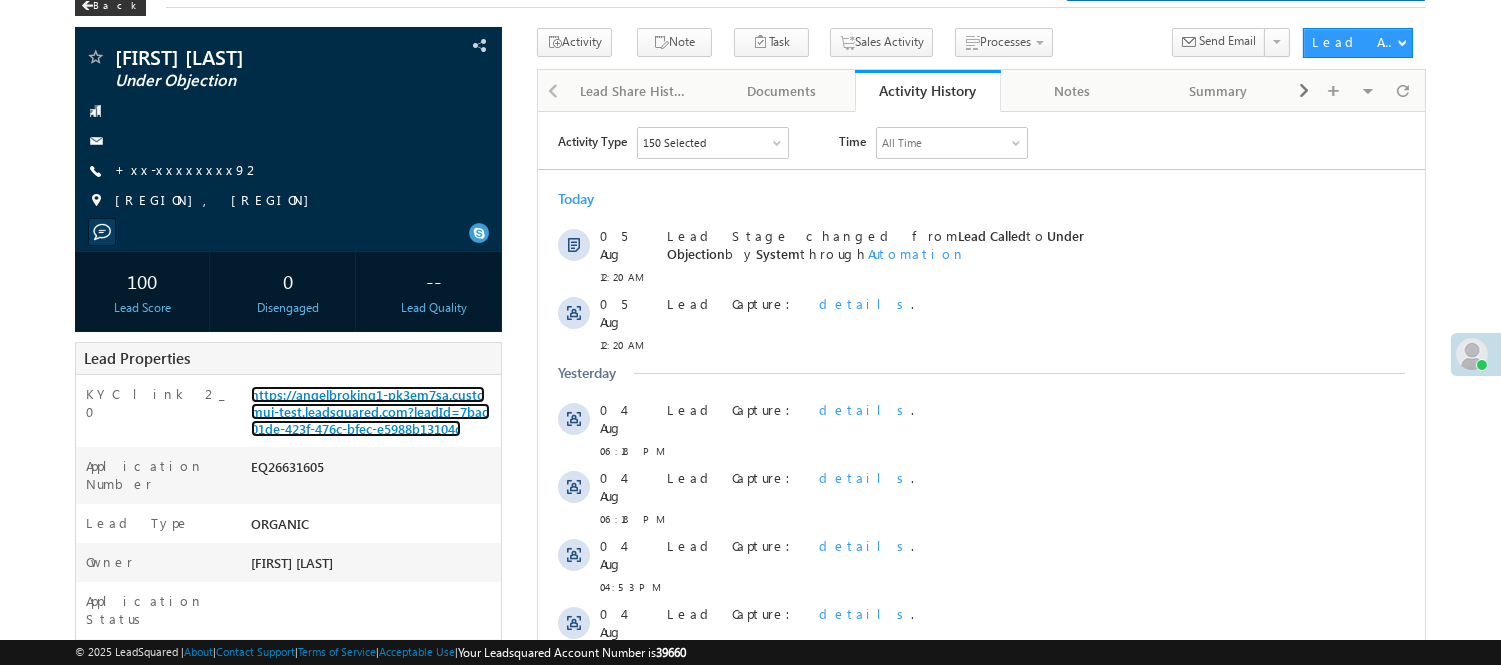 scroll, scrollTop: 0, scrollLeft: 0, axis: both 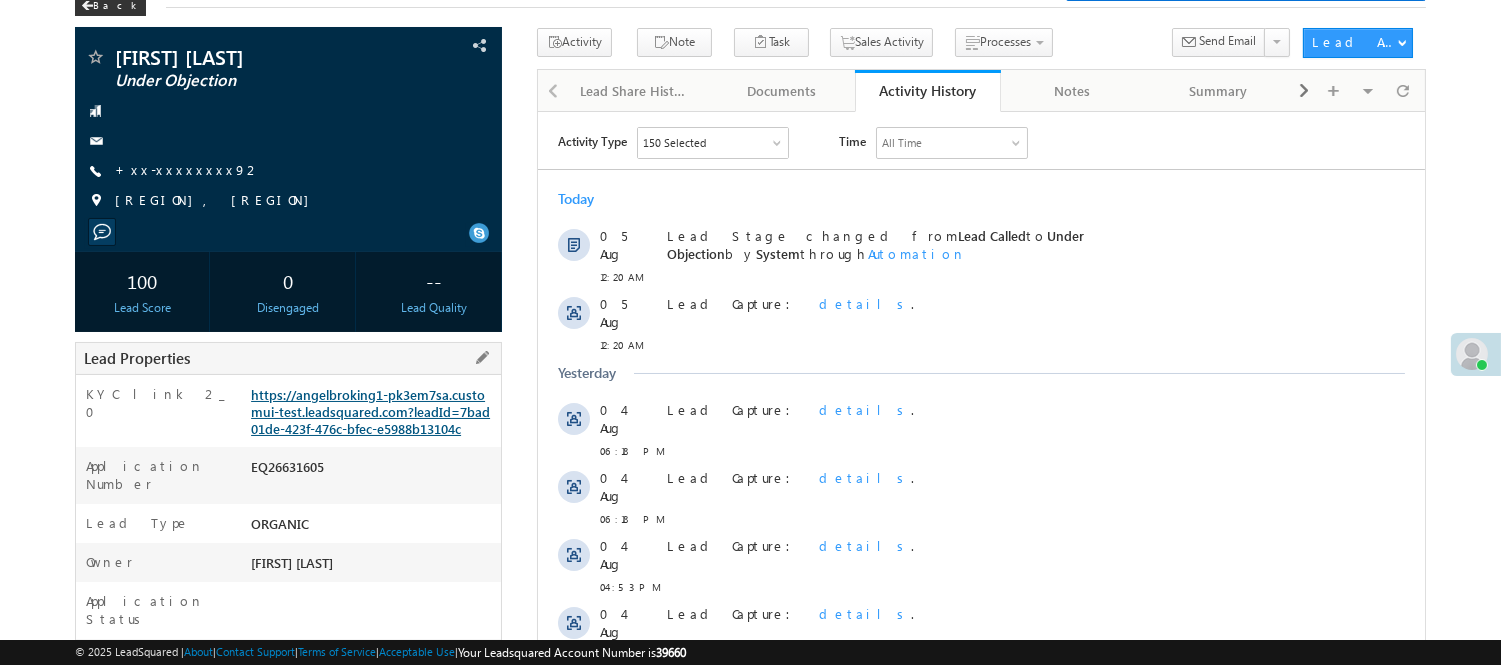 click on "https://angelbroking1-pk3em7sa.customui-test.leadsquared.com?leadId=7bad01de-423f-476c-bfec-e5988b13104c" at bounding box center (370, 411) 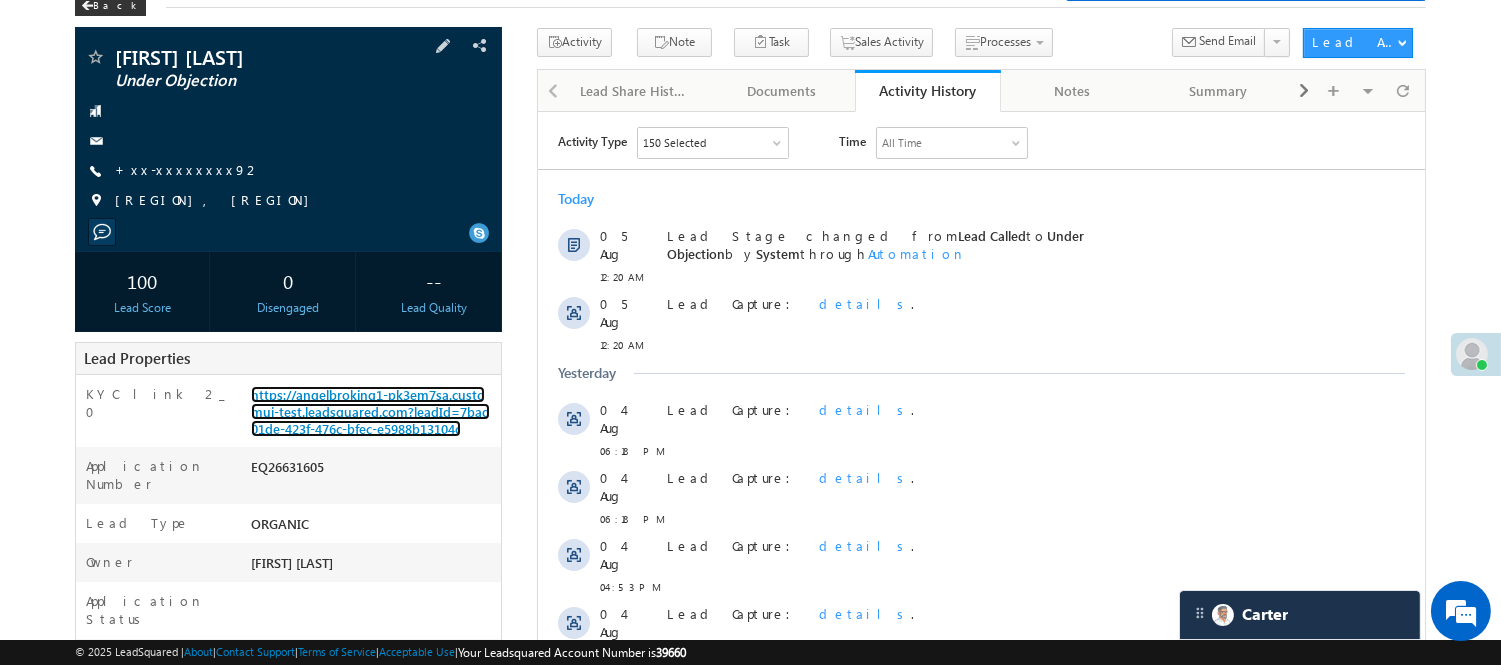 scroll, scrollTop: 0, scrollLeft: 0, axis: both 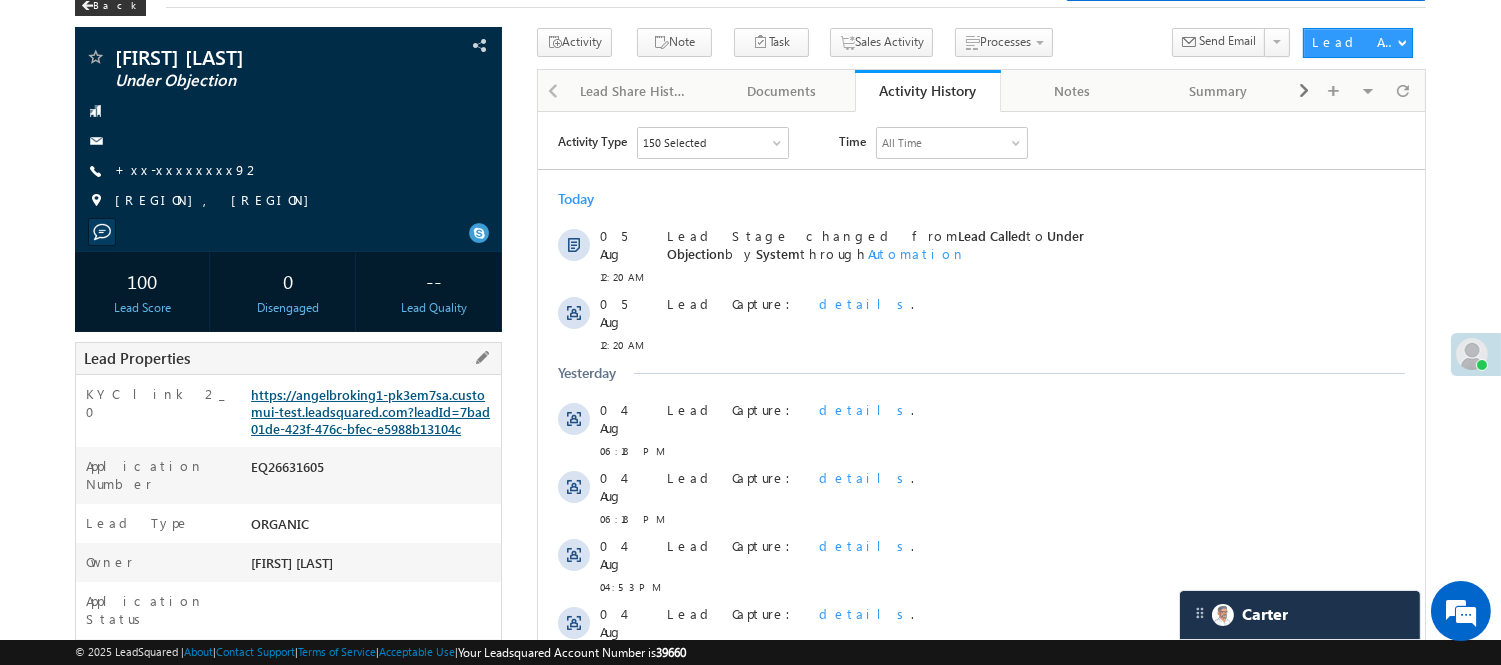 click on "https://angelbroking1-pk3em7sa.customui-test.leadsquared.com?leadId=7bad01de-423f-476c-bfec-e5988b13104c" at bounding box center (370, 411) 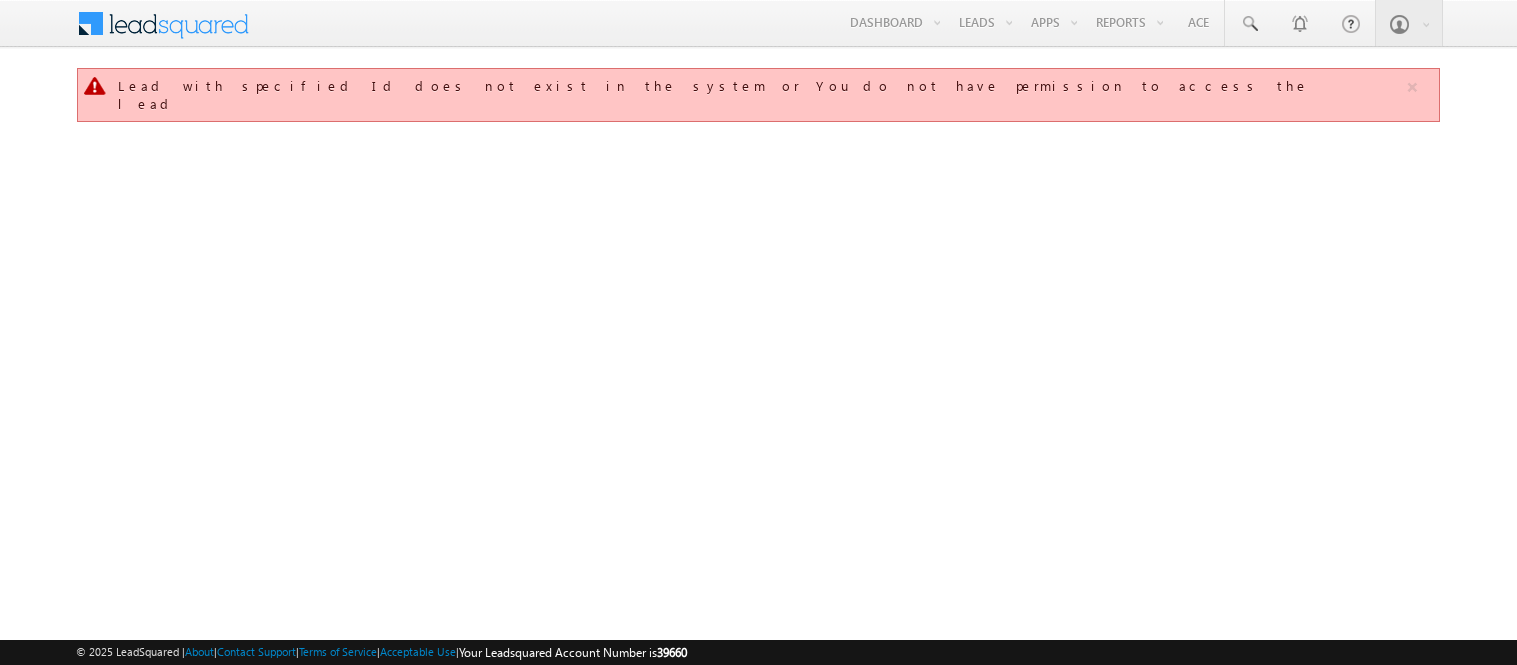 scroll, scrollTop: 0, scrollLeft: 0, axis: both 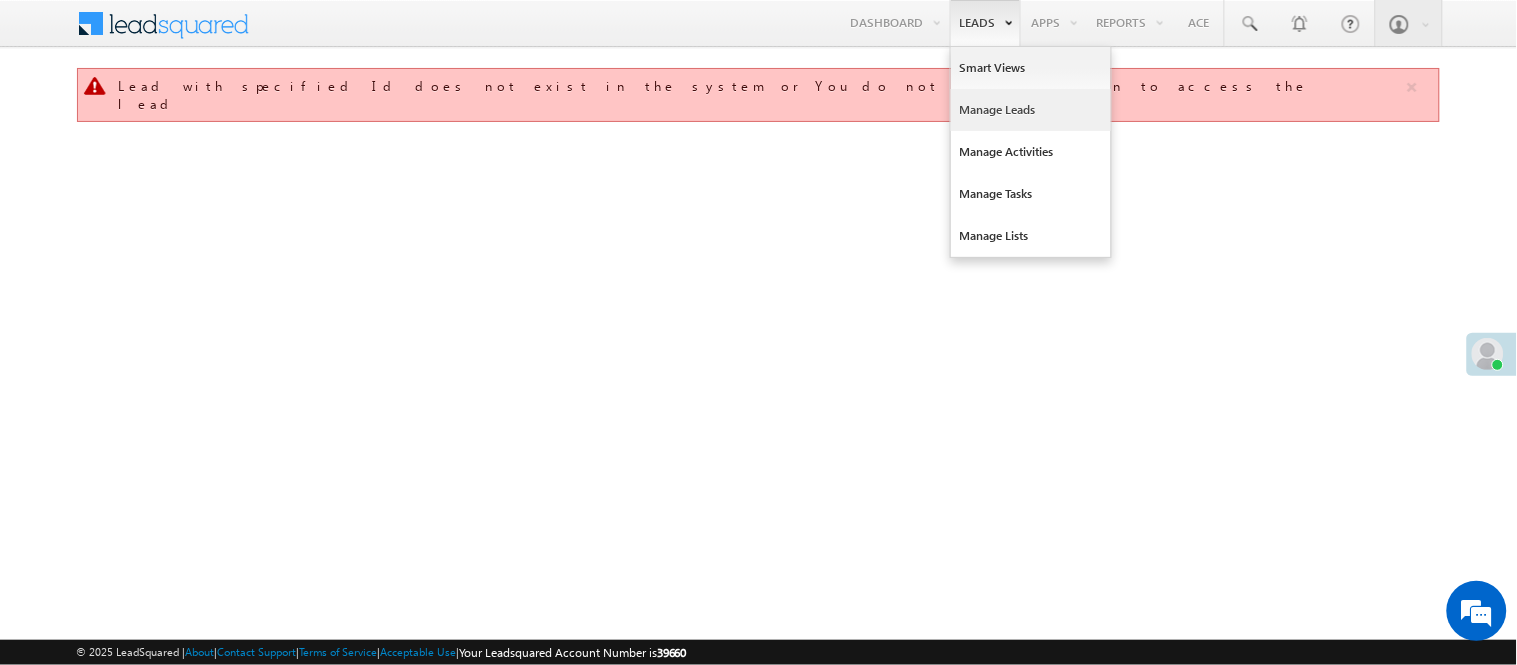 click on "Manage Leads" at bounding box center [1031, 110] 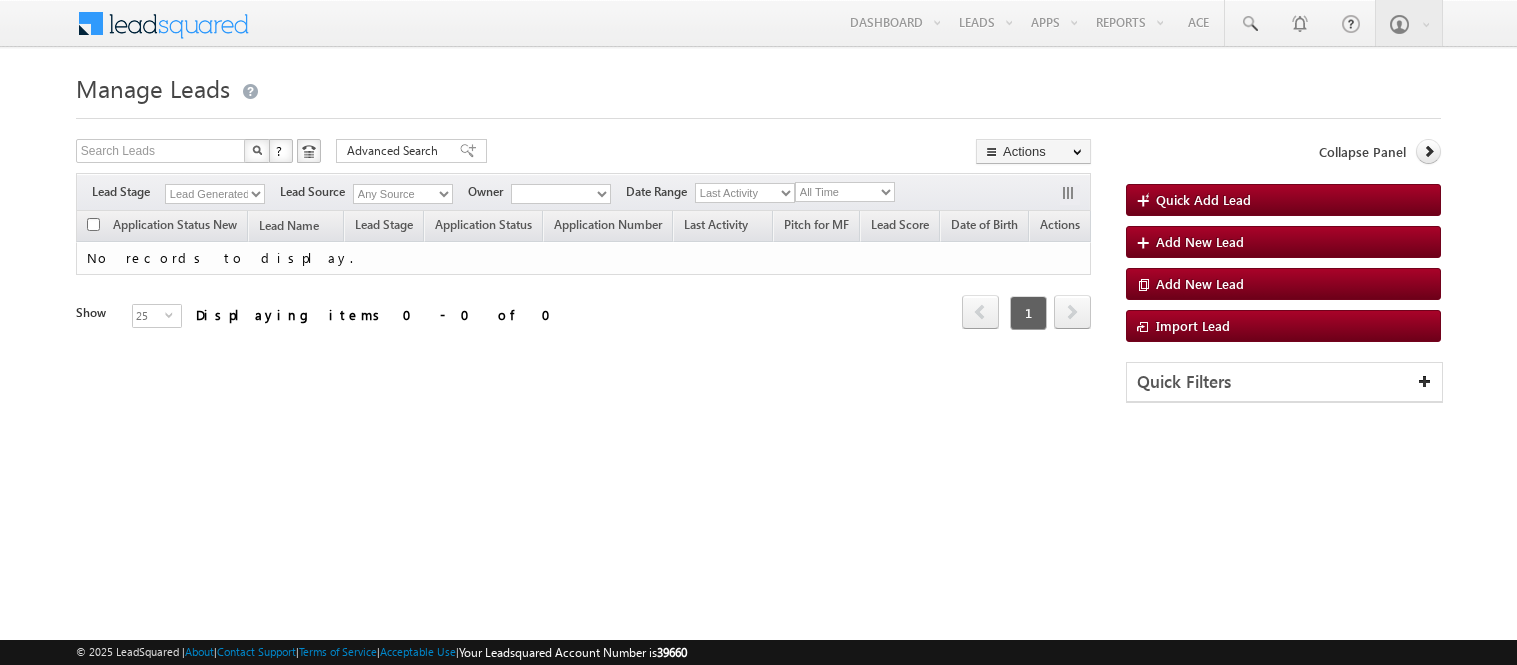 scroll, scrollTop: 0, scrollLeft: 0, axis: both 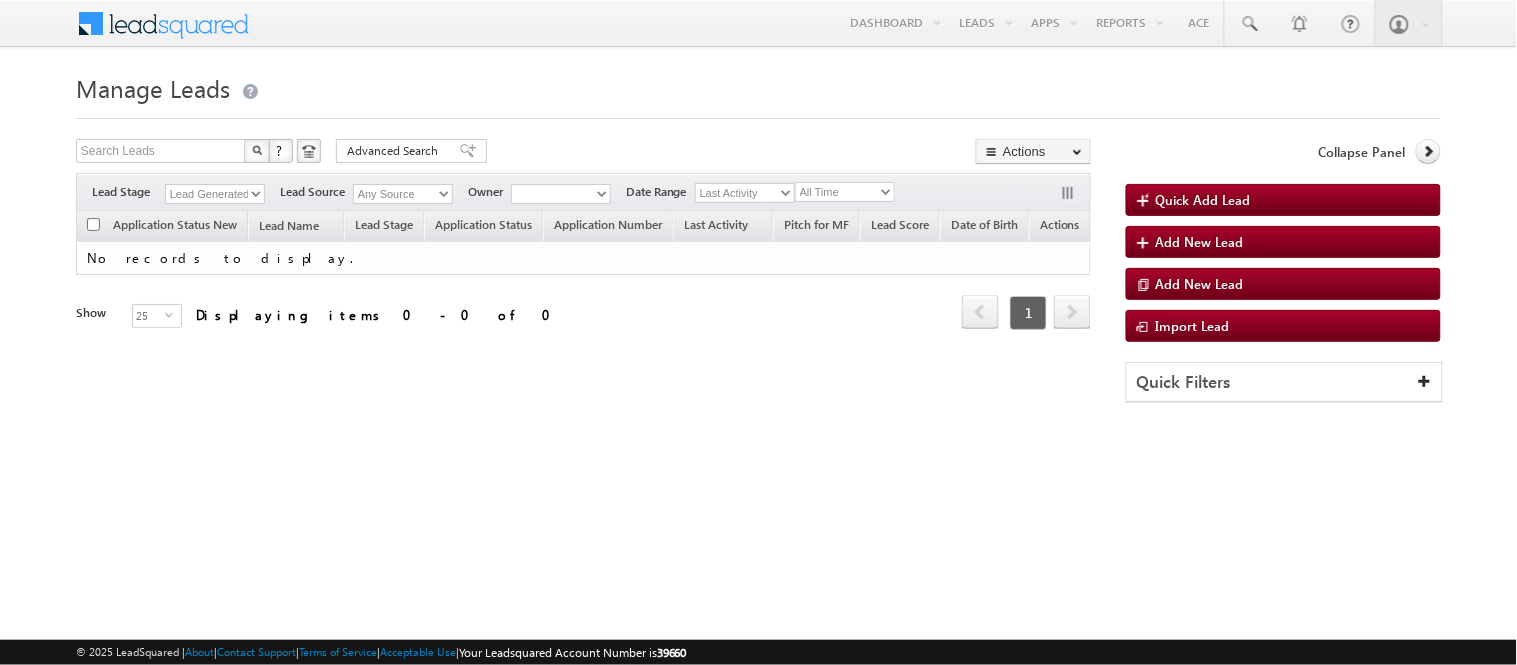 click on "Lead Generated" at bounding box center [215, 194] 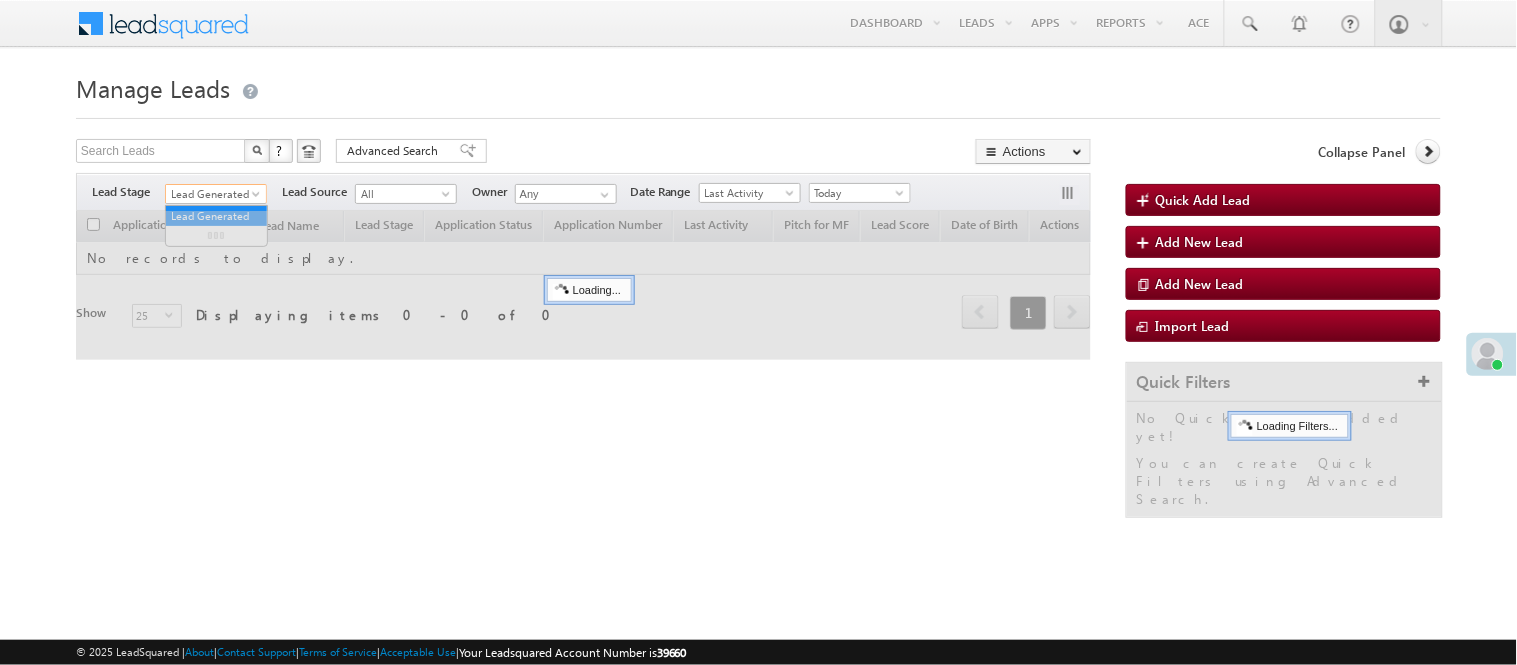 click on "Lead Generated" at bounding box center [213, 194] 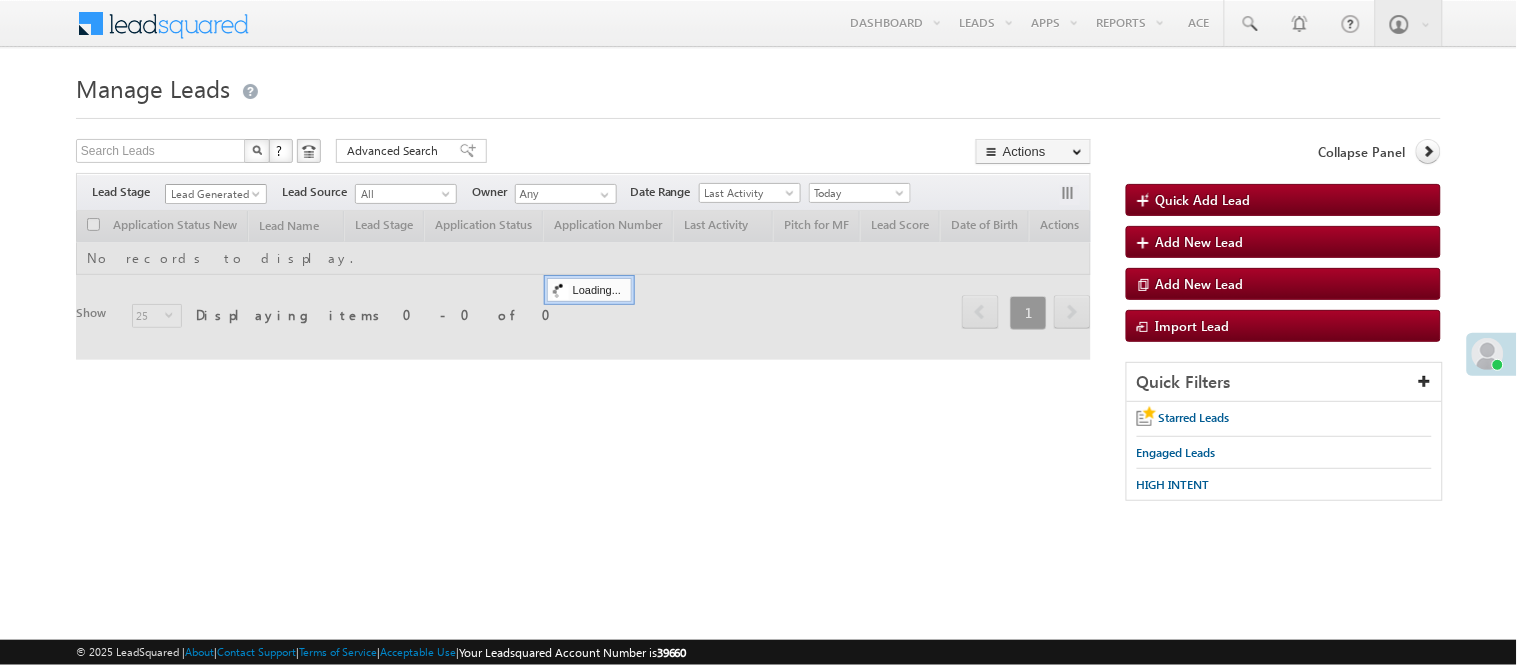 click on "Lead Generated" at bounding box center [213, 194] 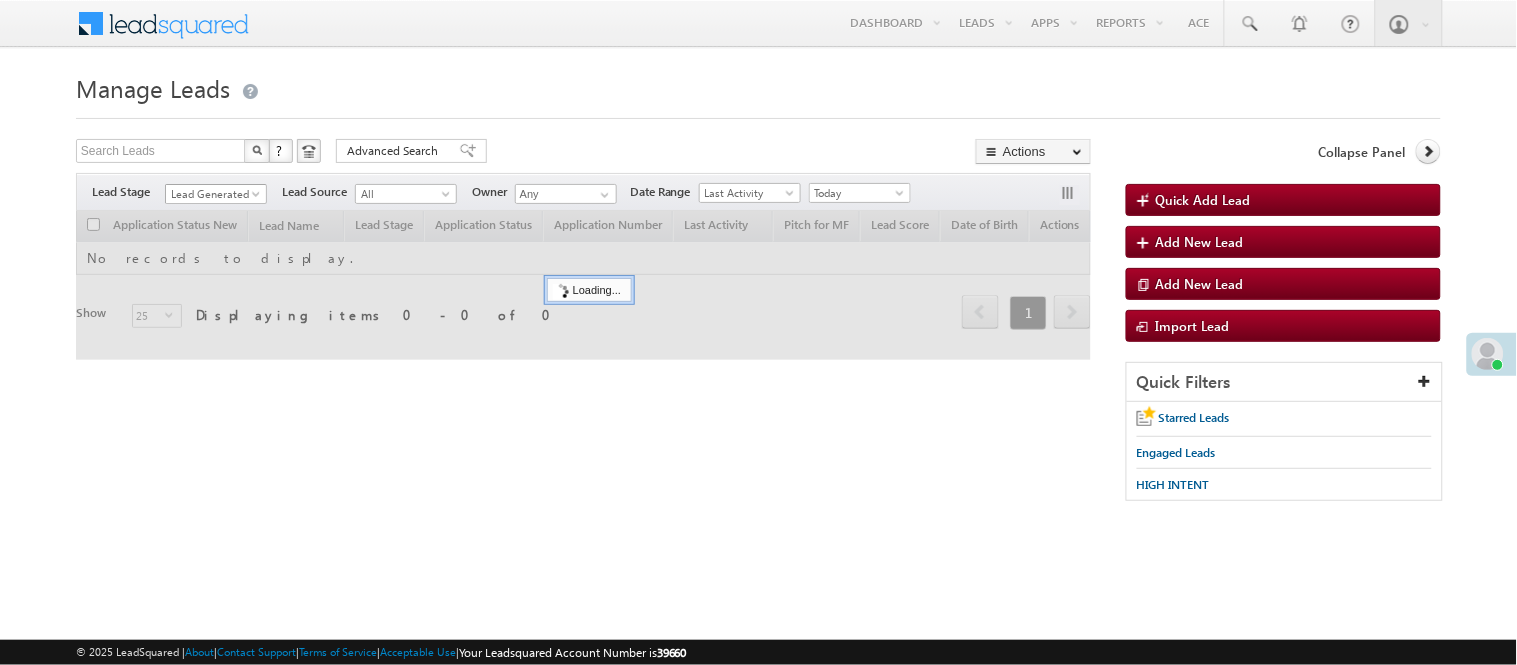 click on "Lead Generated" at bounding box center [213, 194] 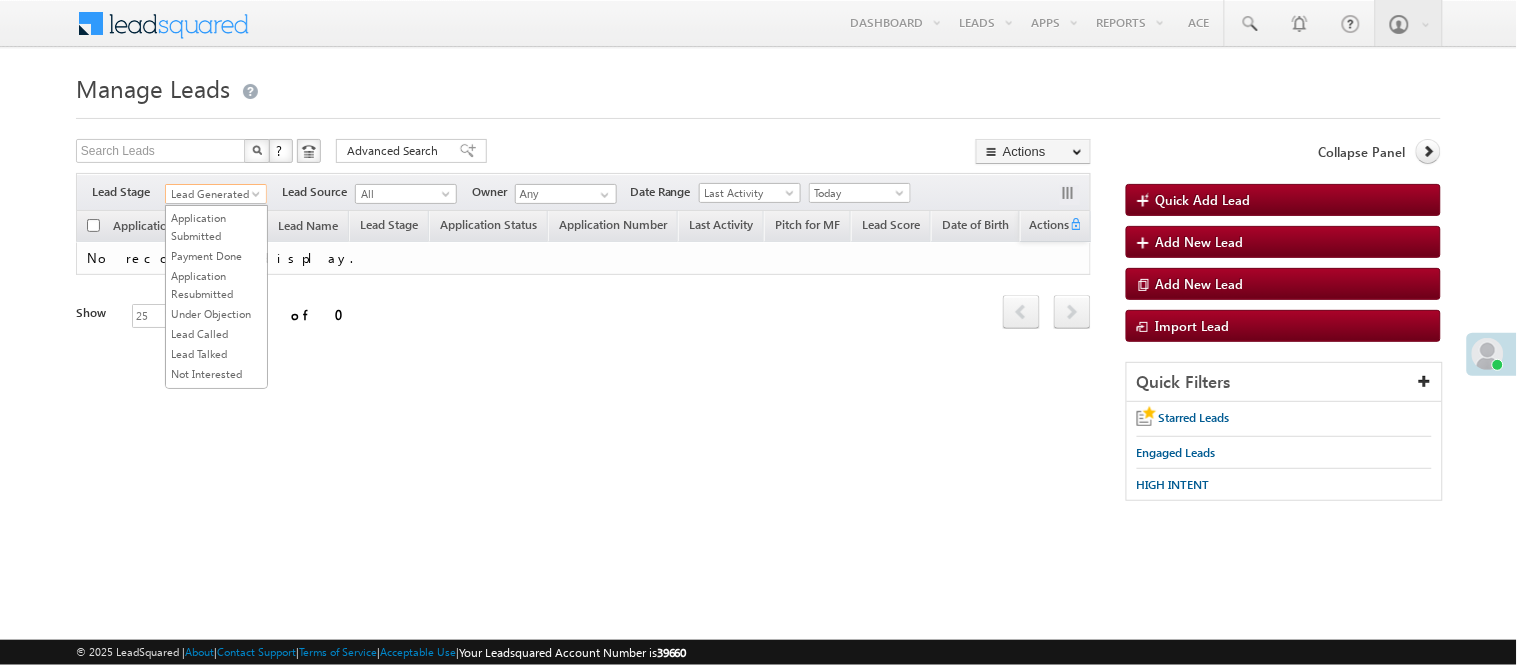 scroll, scrollTop: 496, scrollLeft: 0, axis: vertical 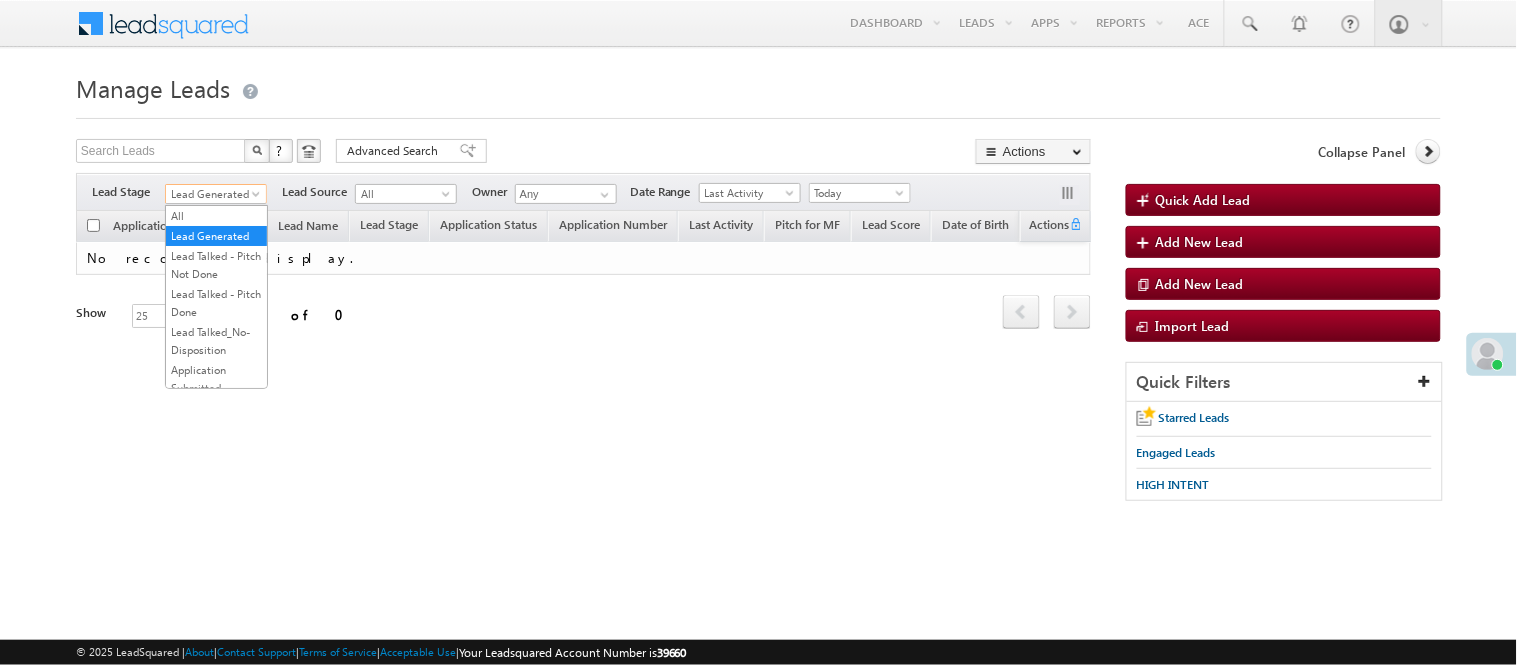click on "Lead Talked_No-Disposition" at bounding box center (216, 341) 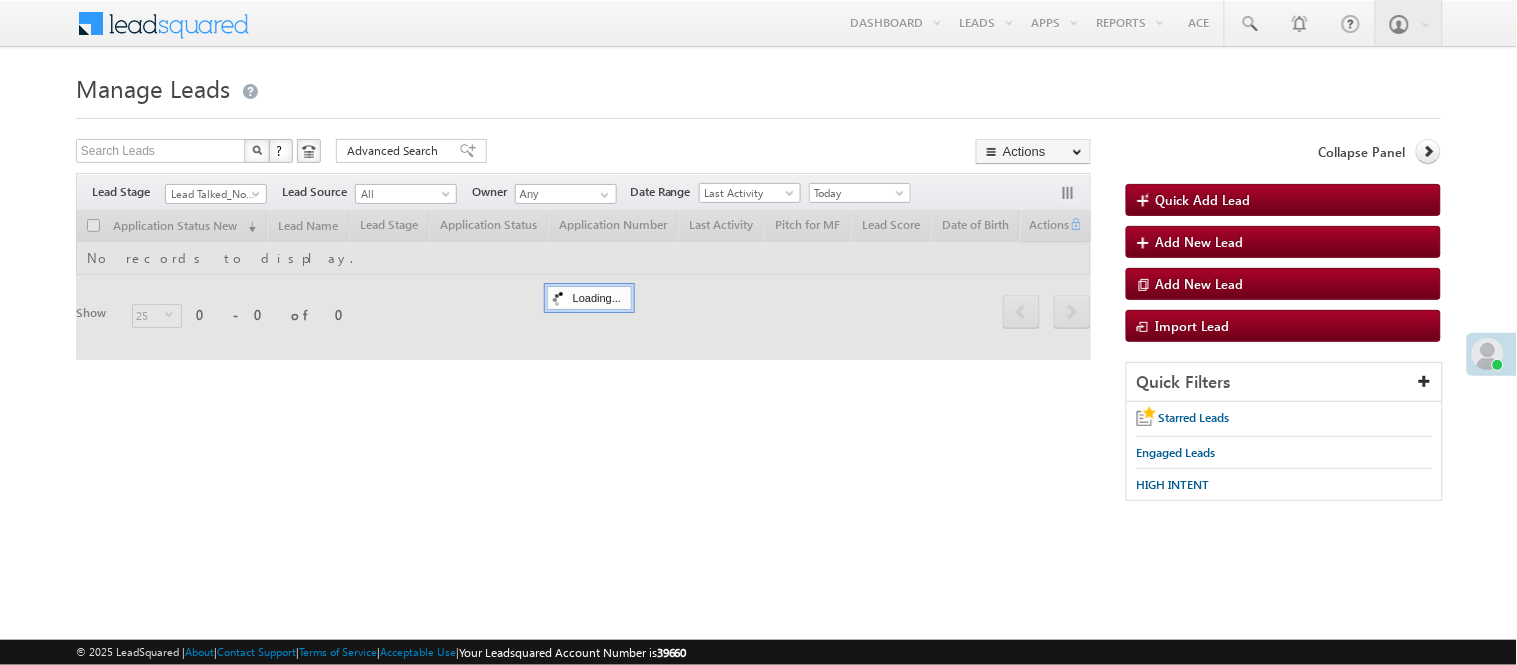 click on "Lead Talked_No-Disposition" at bounding box center [216, 191] 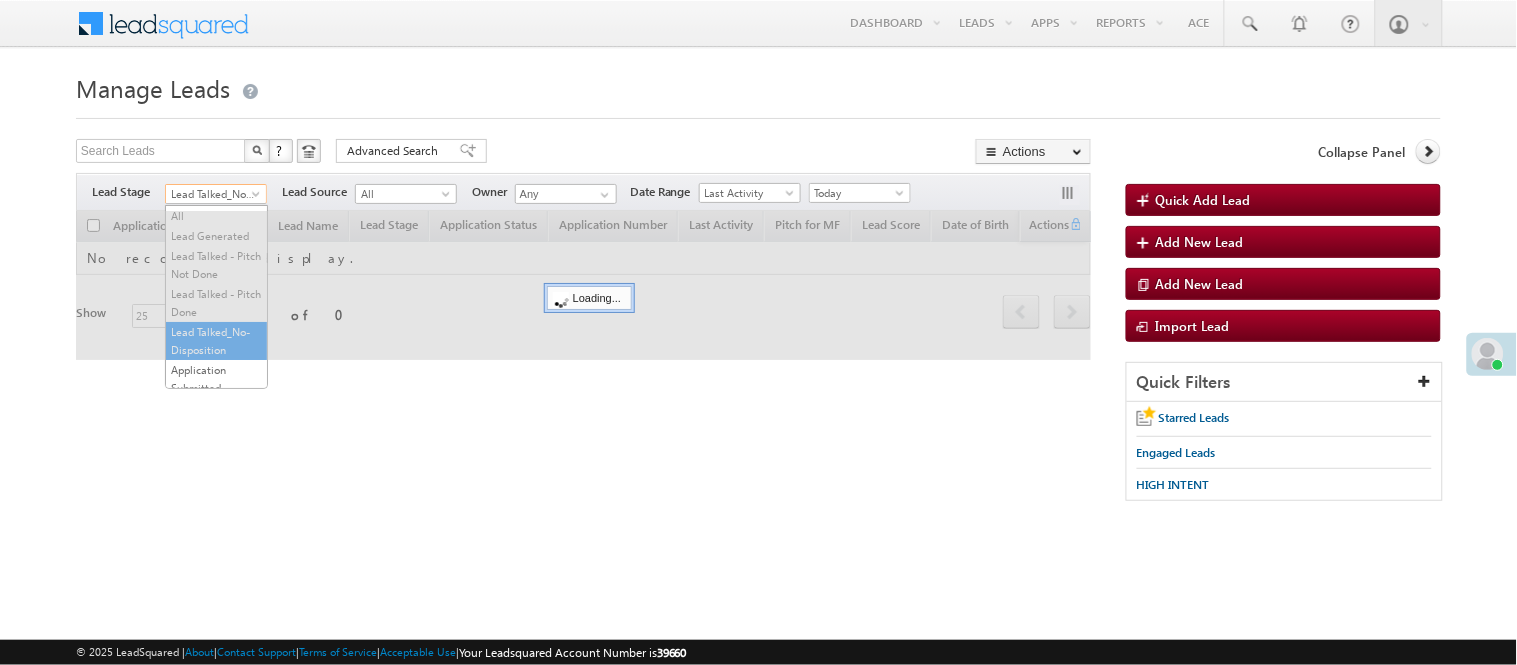 click on "Lead Talked_No-Disposition" at bounding box center [213, 194] 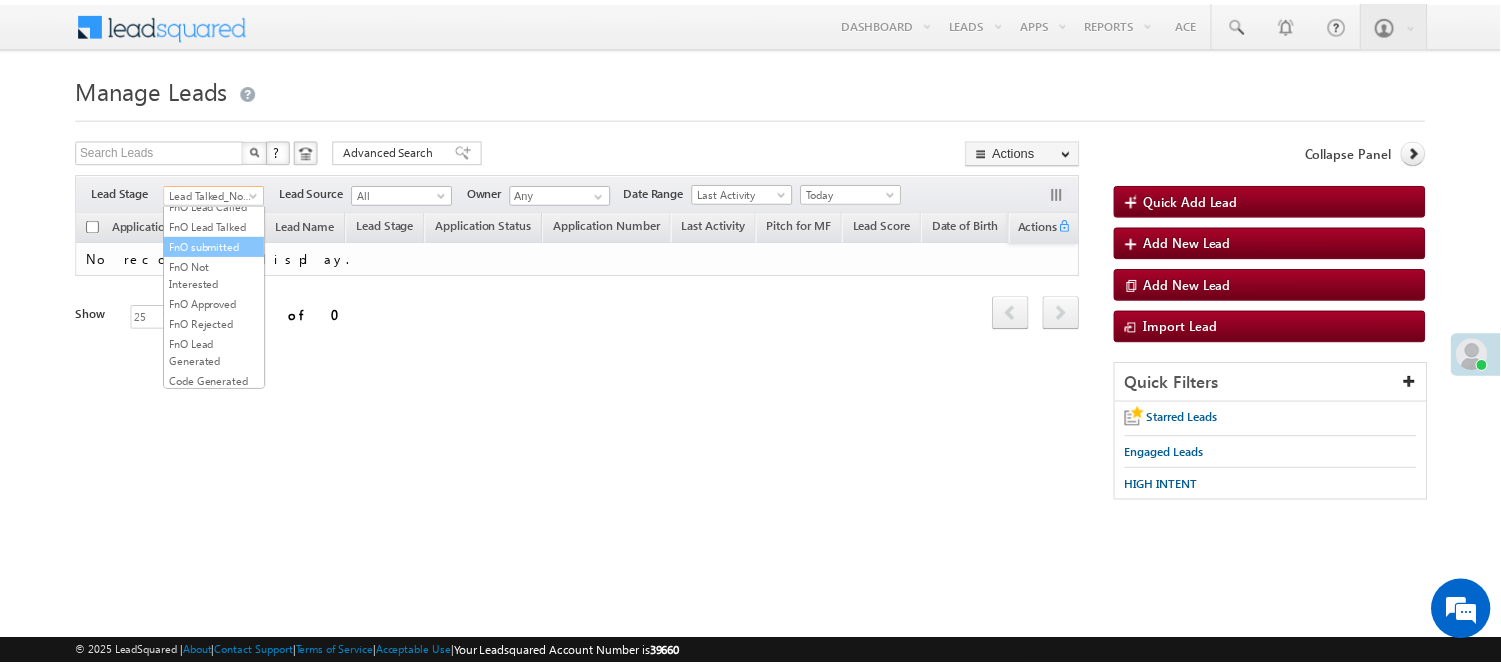 scroll, scrollTop: 452, scrollLeft: 0, axis: vertical 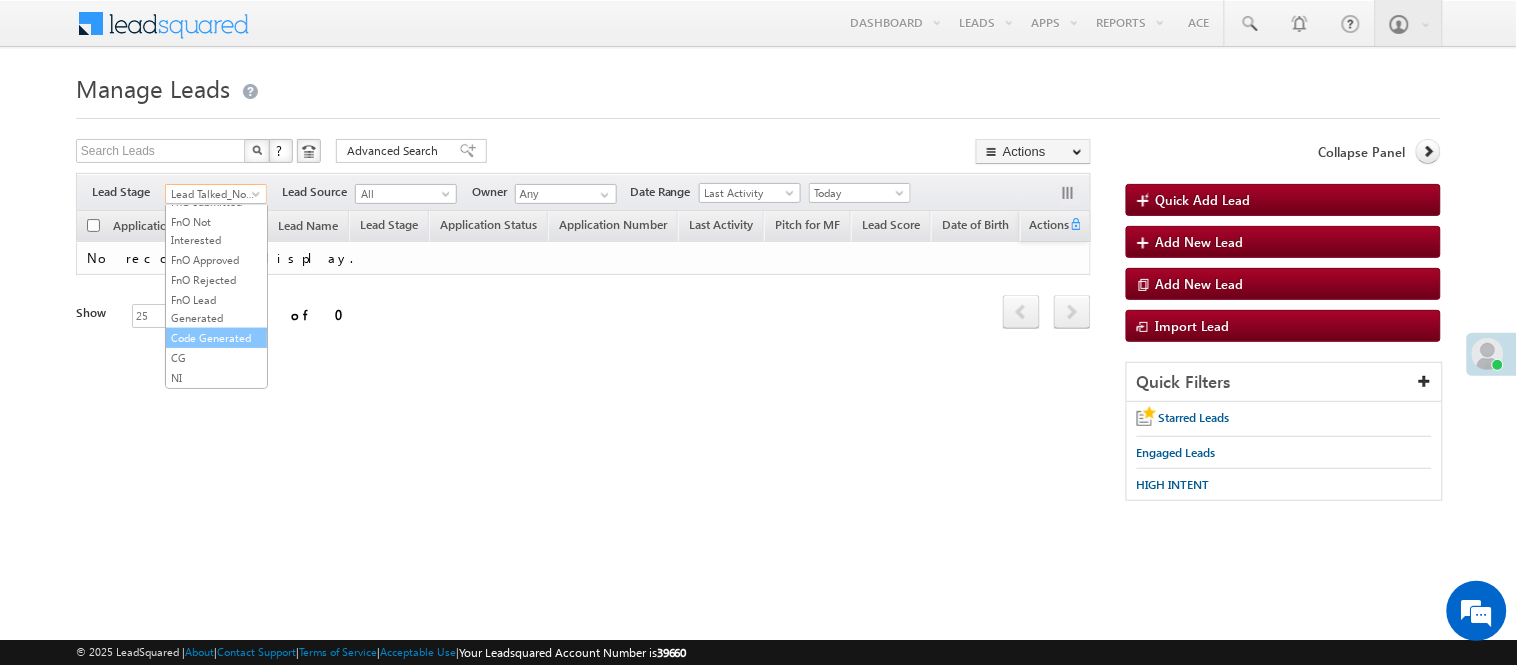 click on "Code Generated" at bounding box center [216, 338] 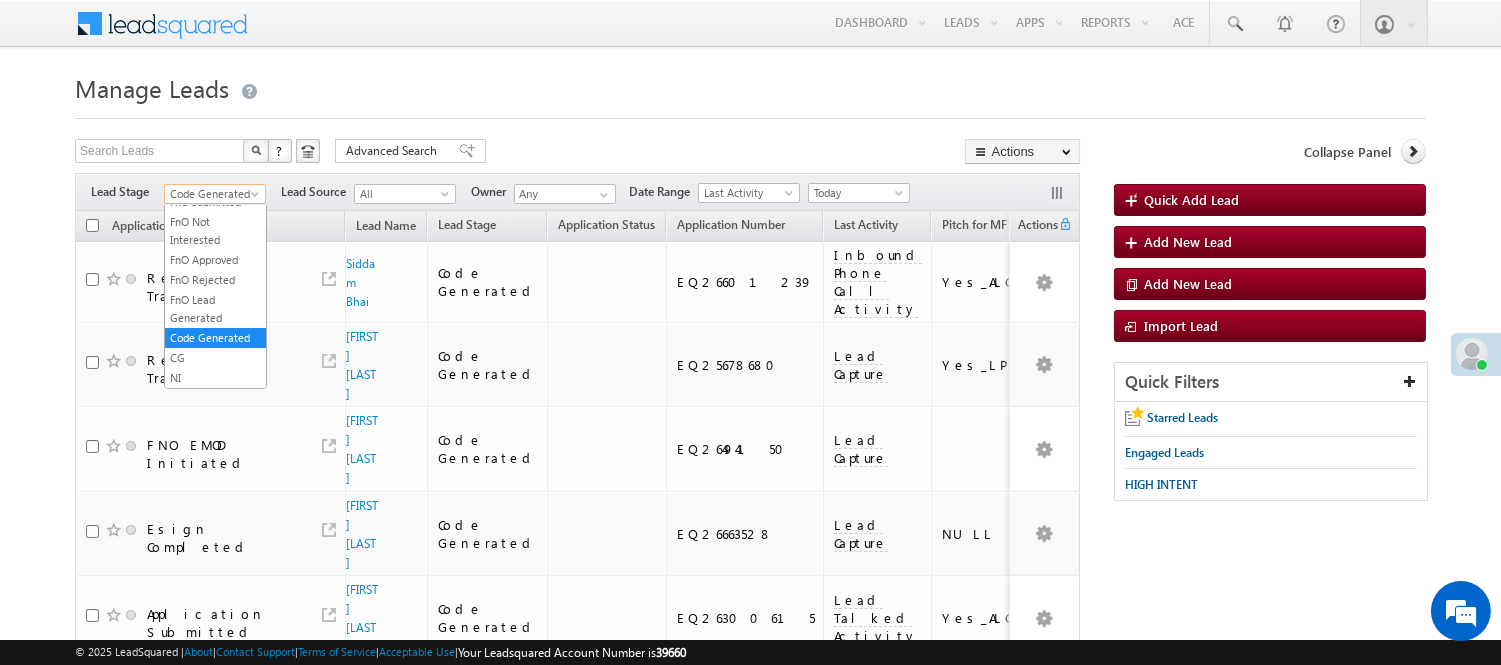 click on "Code Generated" at bounding box center (212, 194) 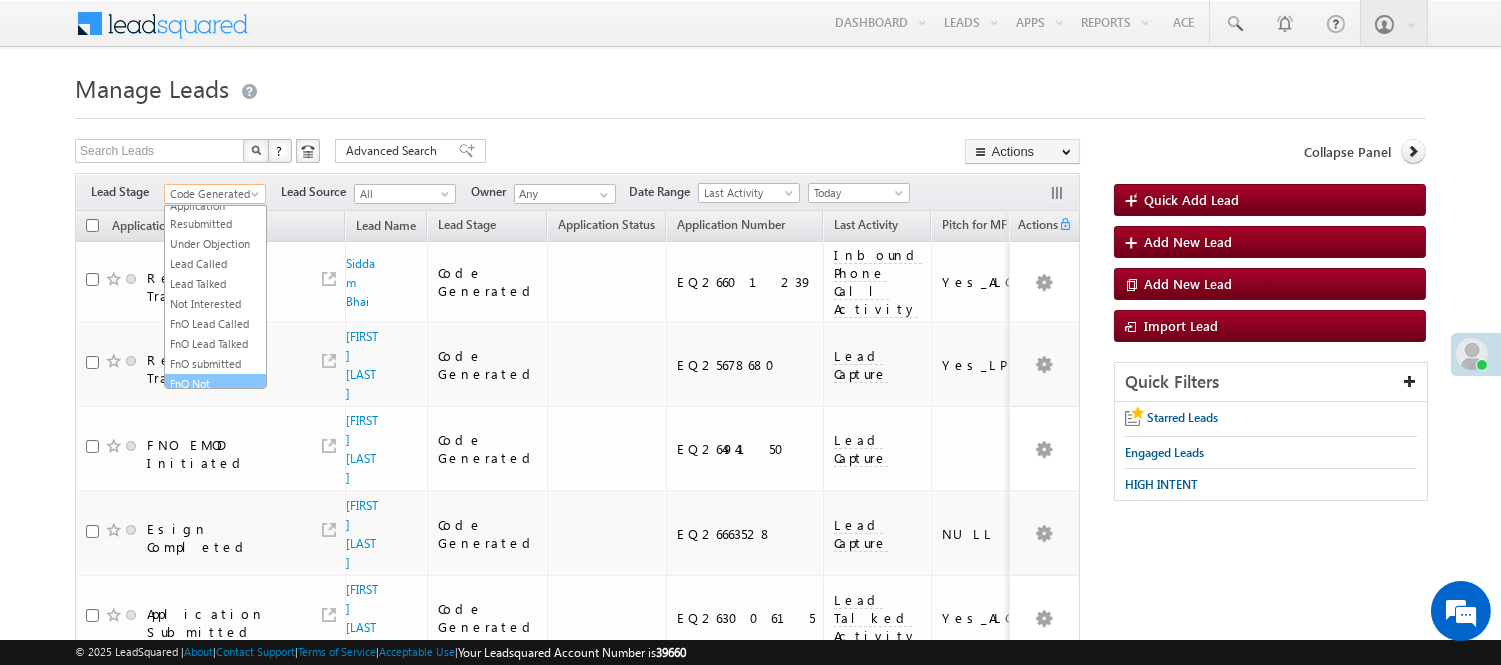 scroll, scrollTop: 0, scrollLeft: 0, axis: both 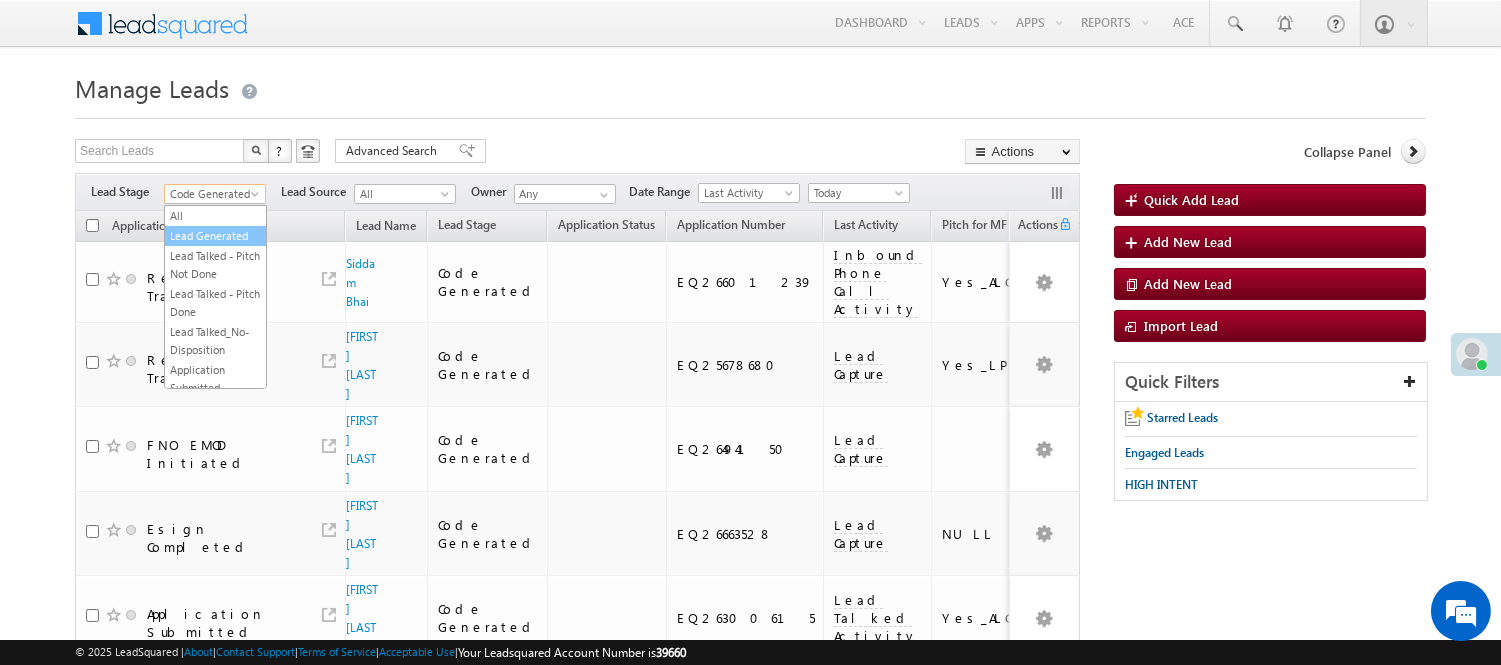 click on "Lead Generated" at bounding box center (215, 236) 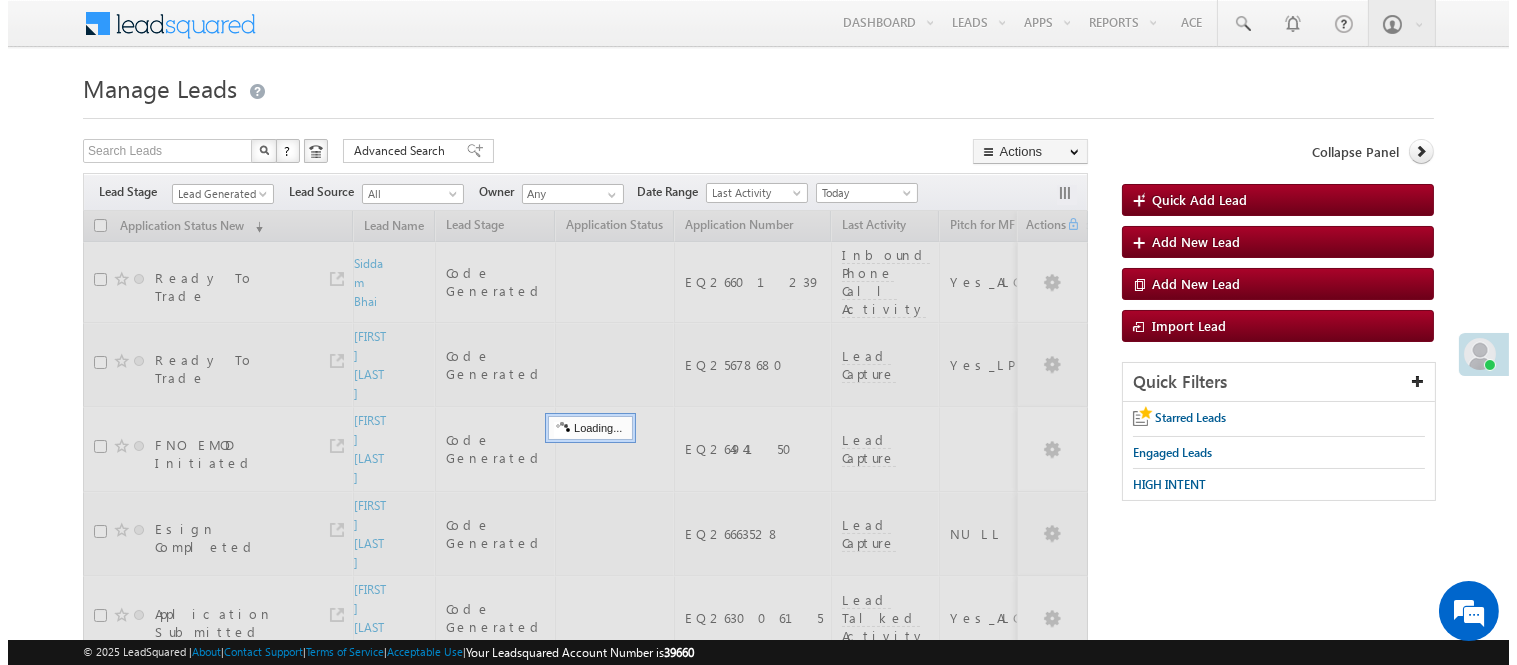 scroll, scrollTop: 0, scrollLeft: 0, axis: both 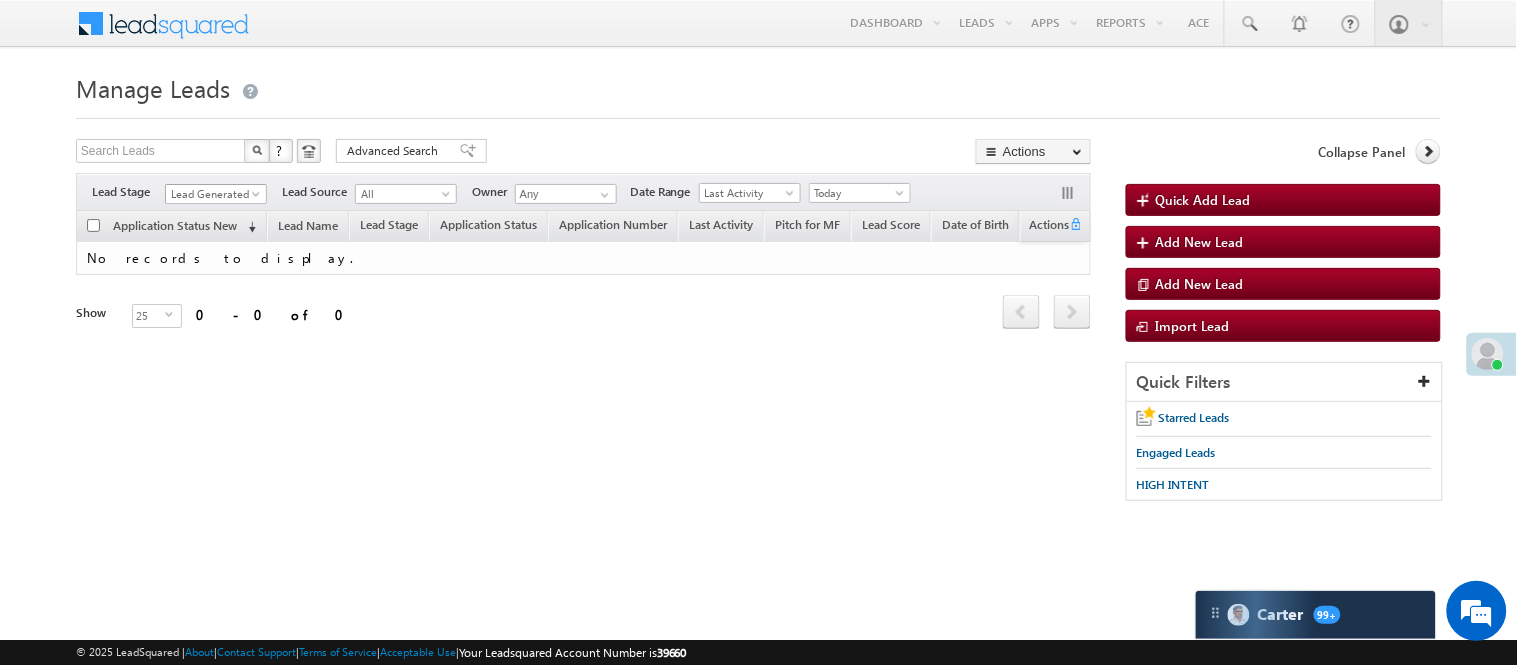 click on "Lead Generated" at bounding box center [216, 194] 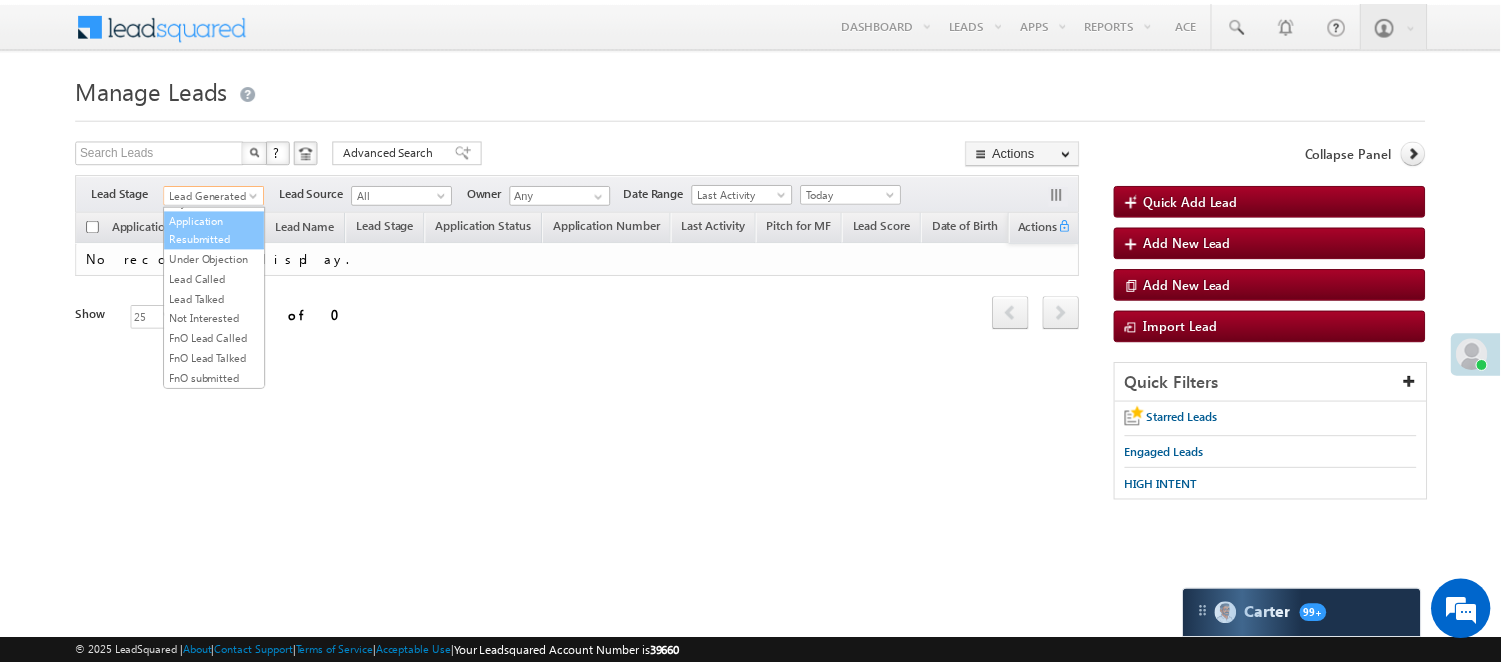 scroll, scrollTop: 163, scrollLeft: 0, axis: vertical 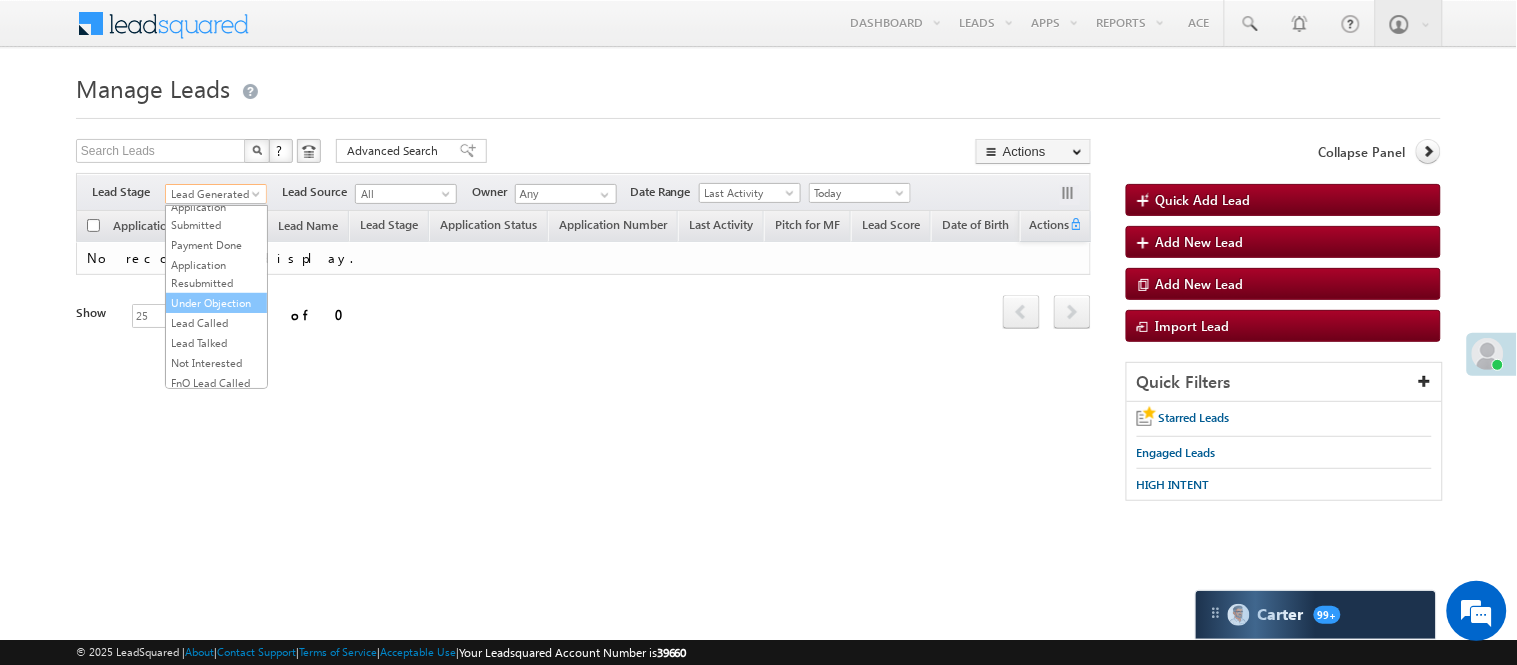 click on "Under Objection" at bounding box center [216, 303] 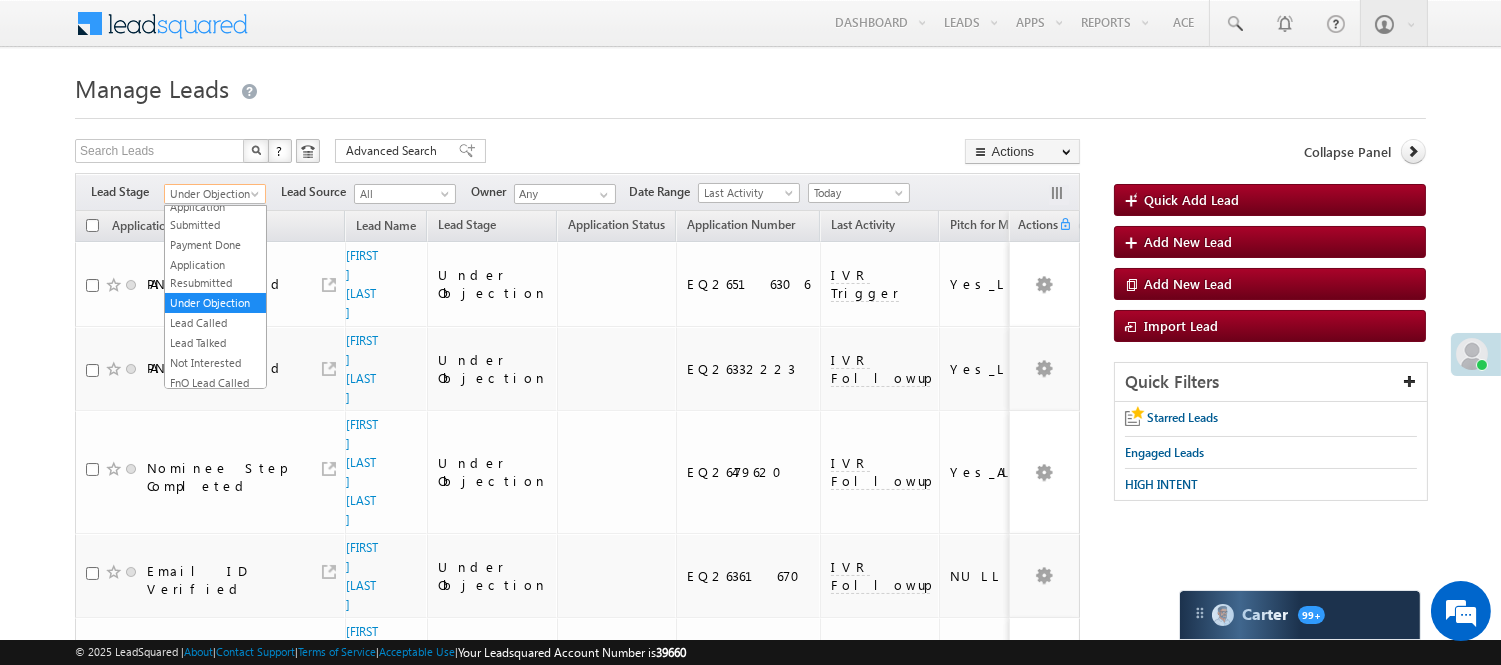 click on "Under Objection" at bounding box center [212, 194] 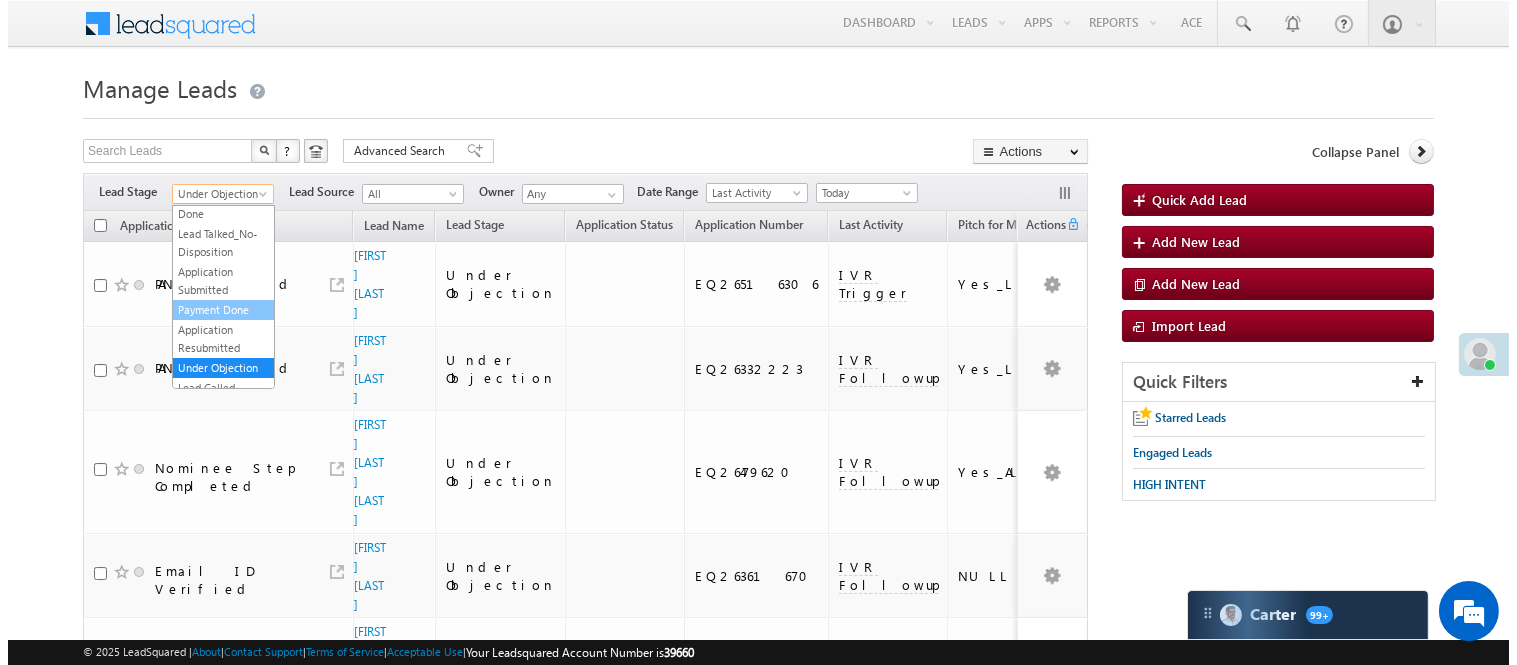 scroll, scrollTop: 0, scrollLeft: 0, axis: both 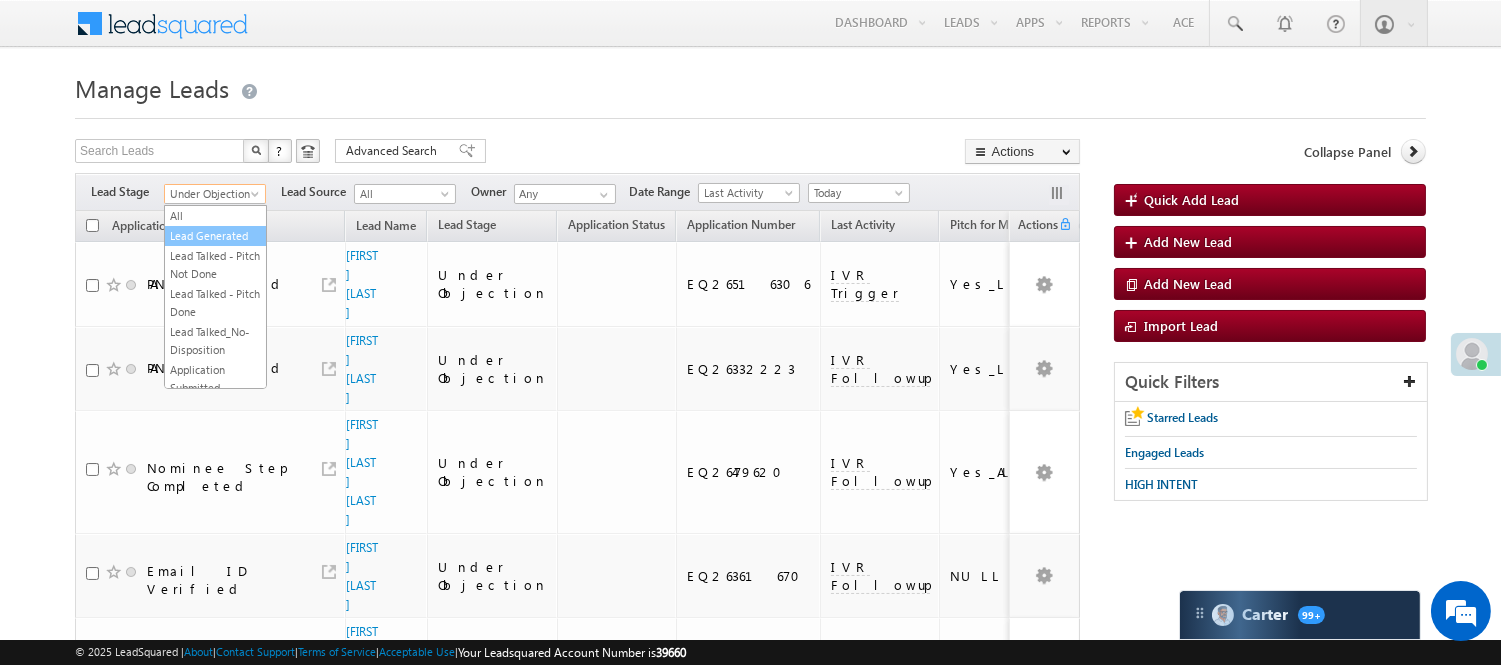 click on "Lead Generated" at bounding box center (215, 236) 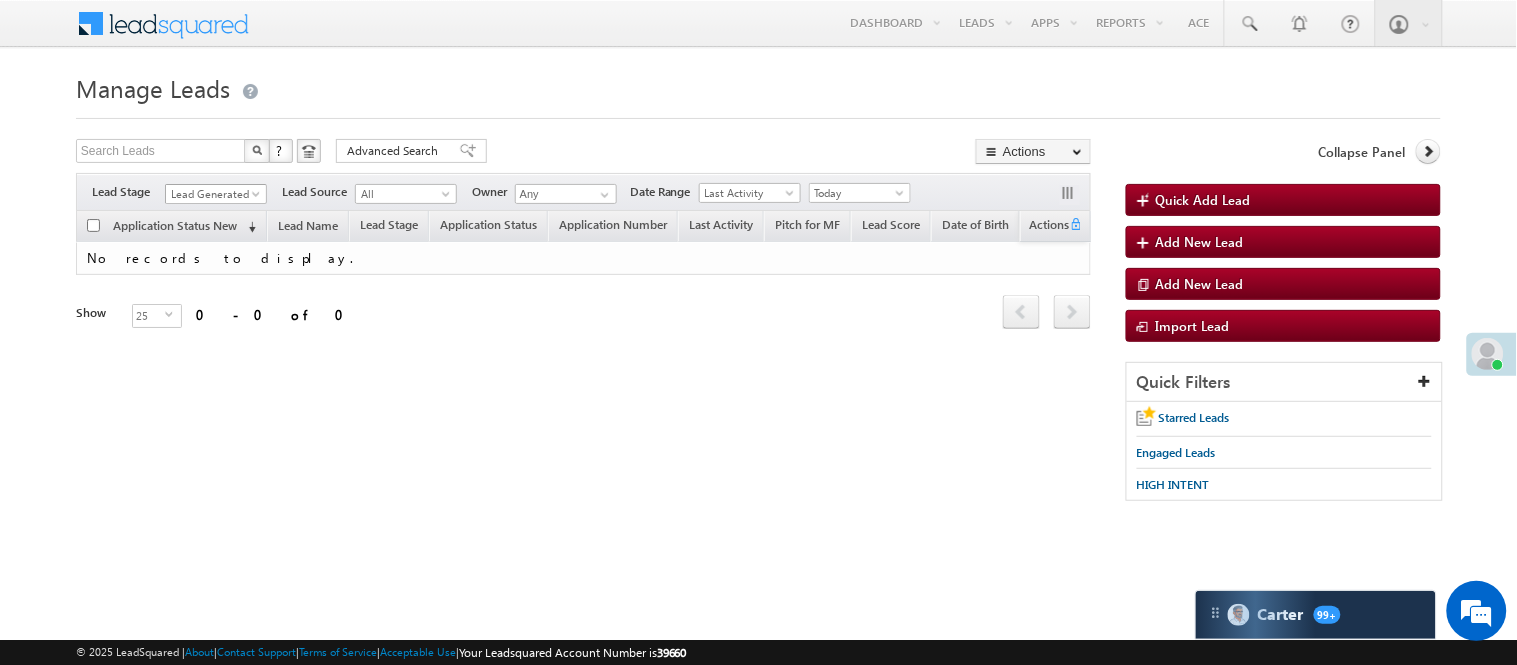 click on "Lead Generated" at bounding box center [213, 194] 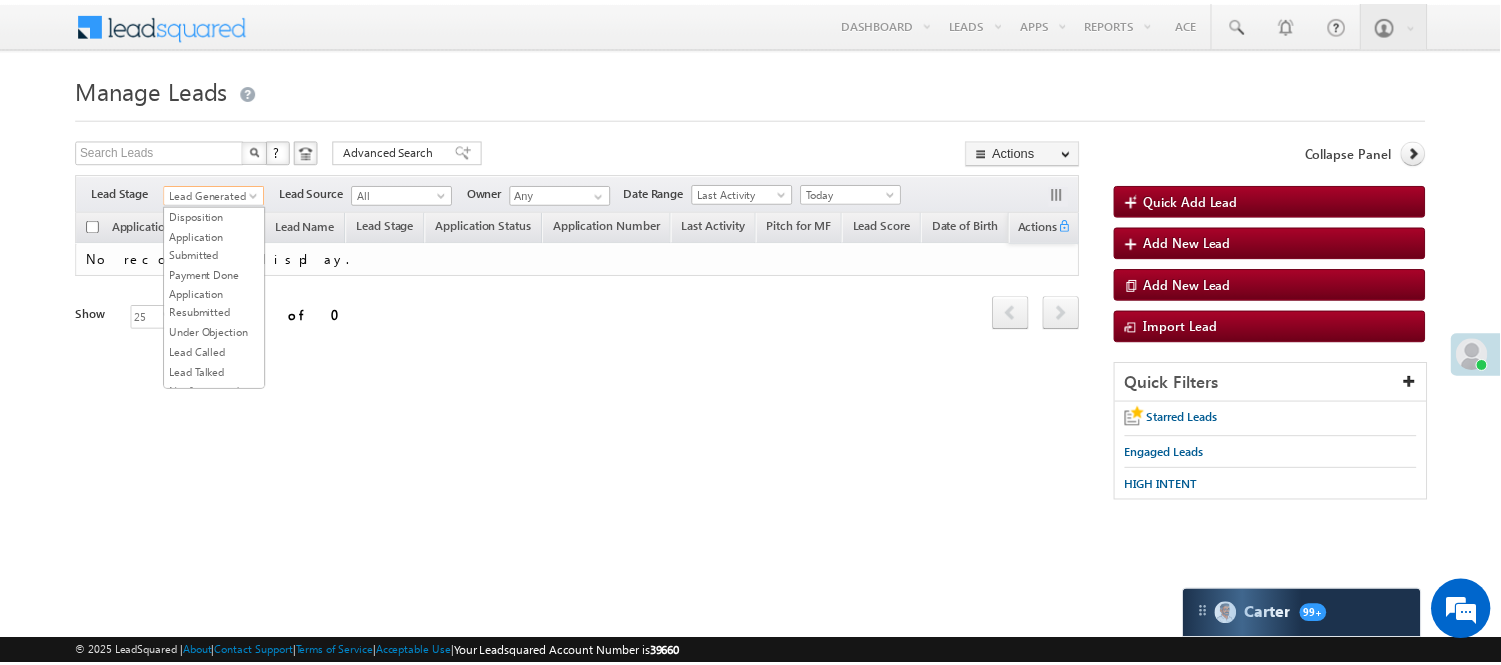 scroll, scrollTop: 496, scrollLeft: 0, axis: vertical 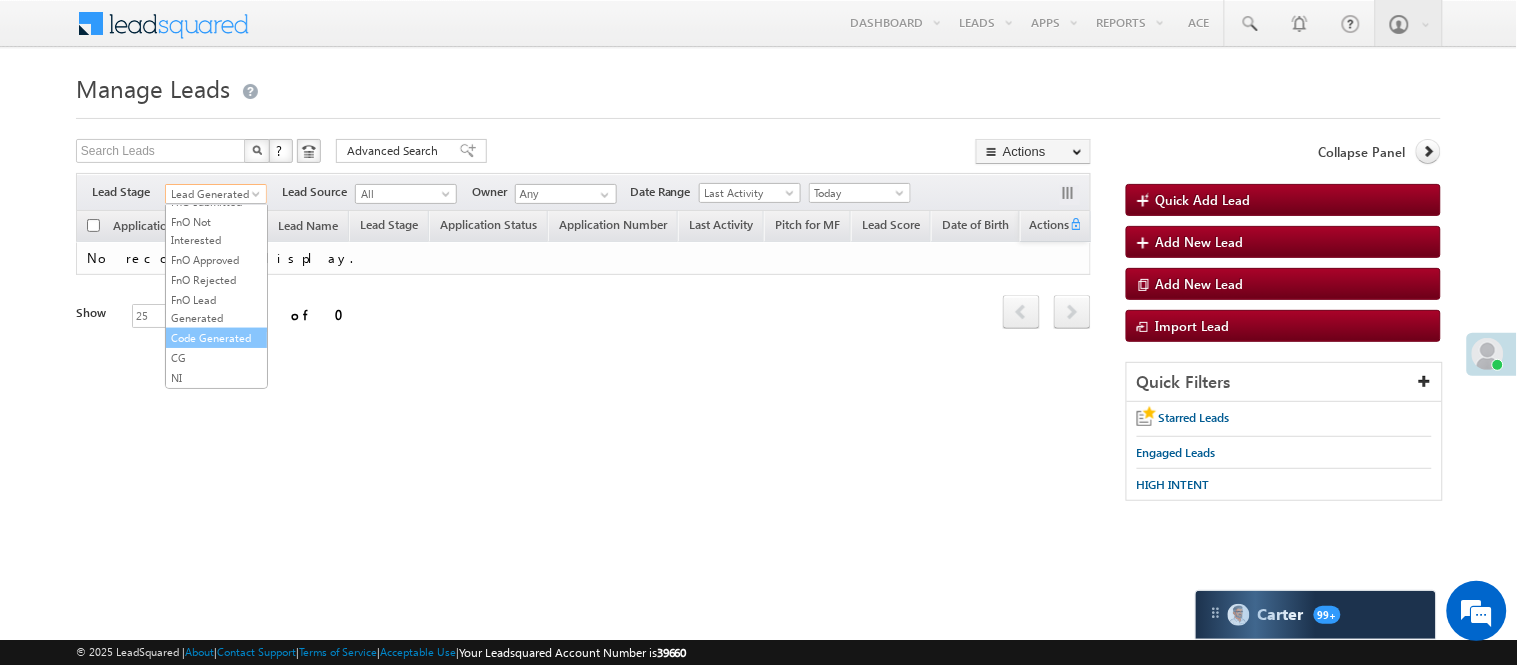 click on "Code Generated" at bounding box center (216, 338) 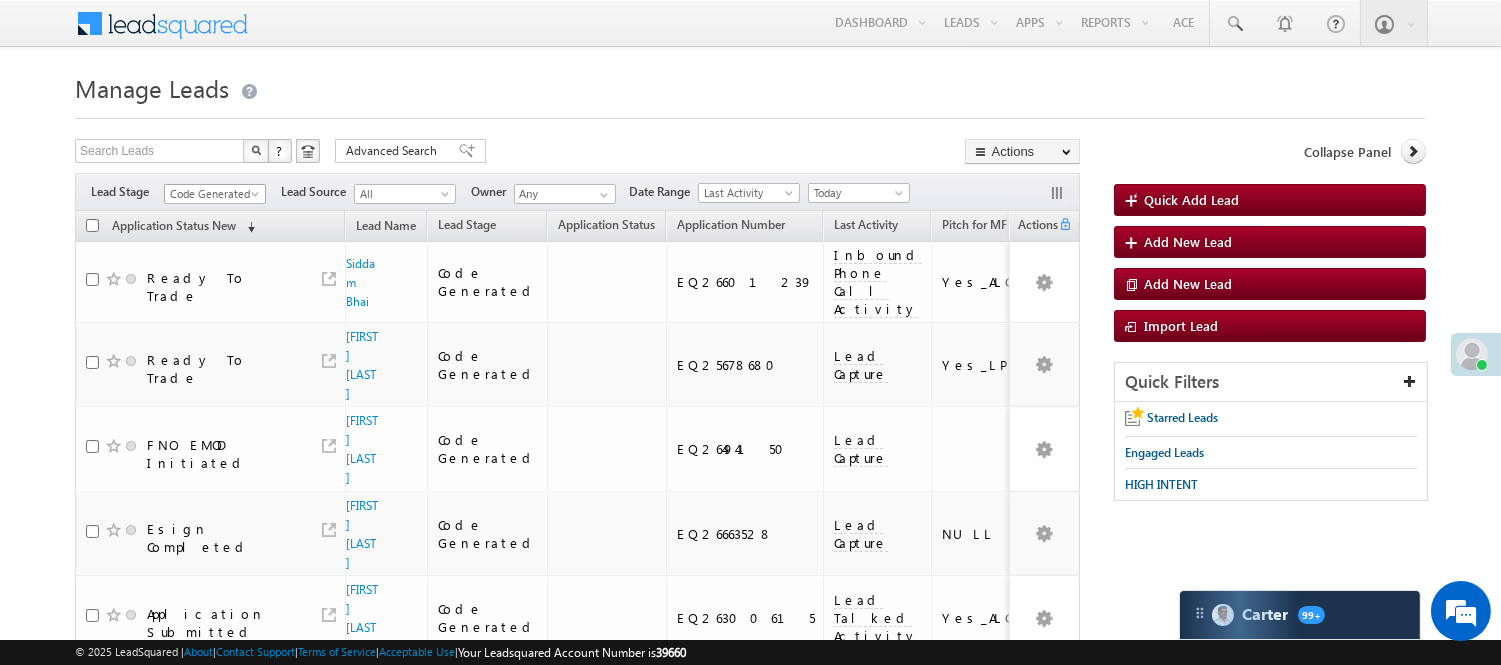 click on "Code Generated" at bounding box center [212, 194] 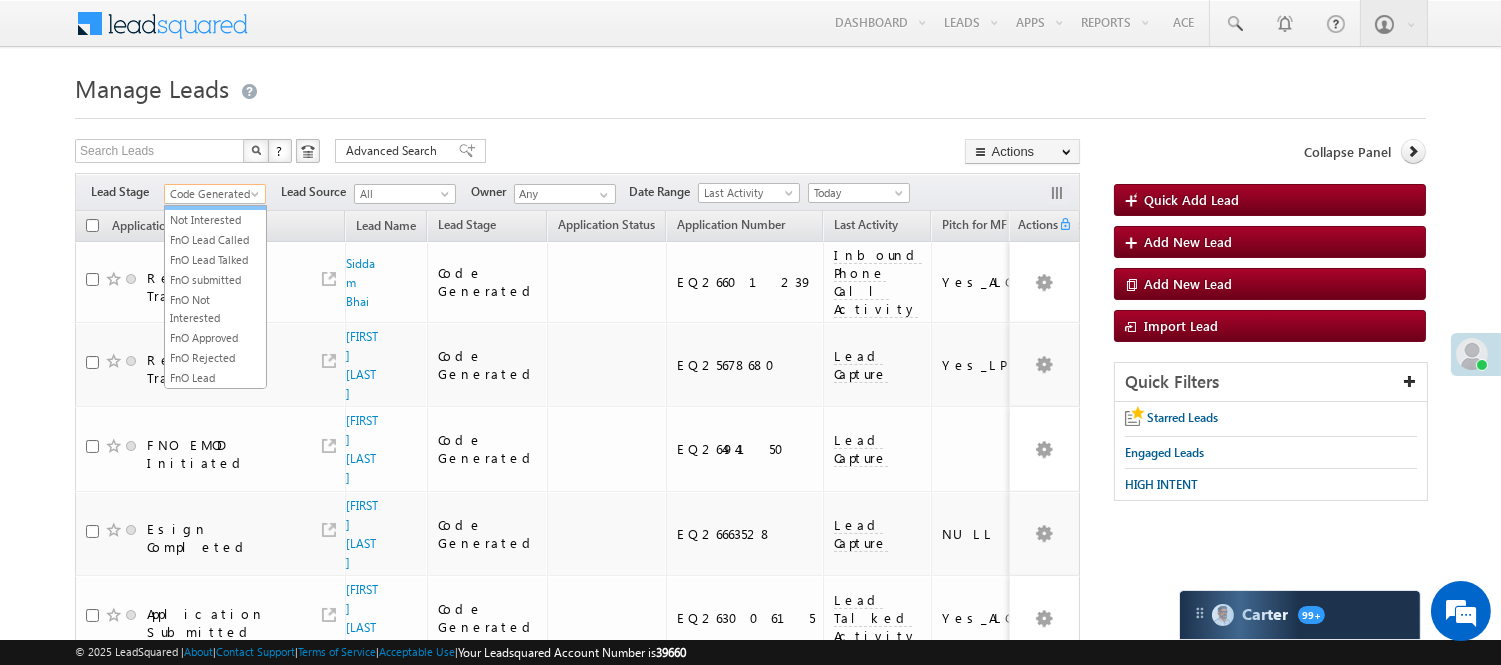 scroll, scrollTop: 52, scrollLeft: 0, axis: vertical 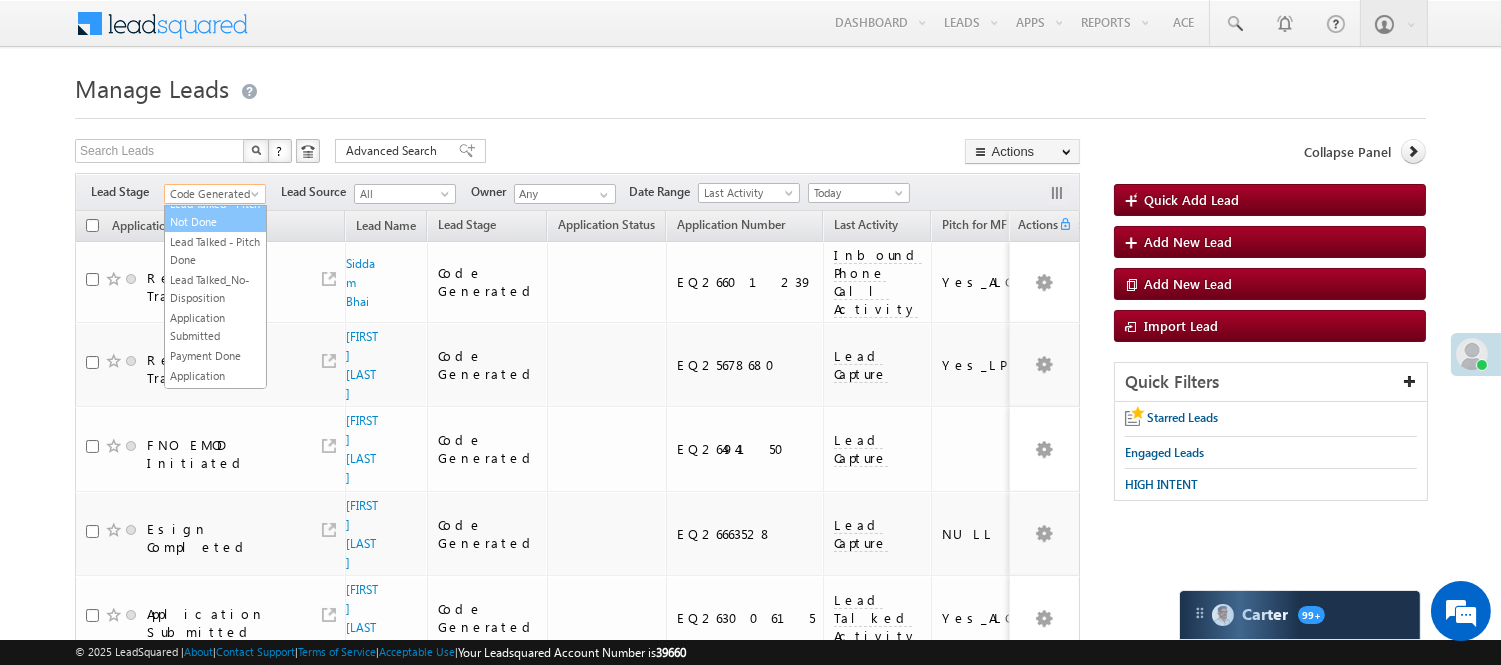 click on "Lead Talked - Pitch Not Done" at bounding box center (215, 213) 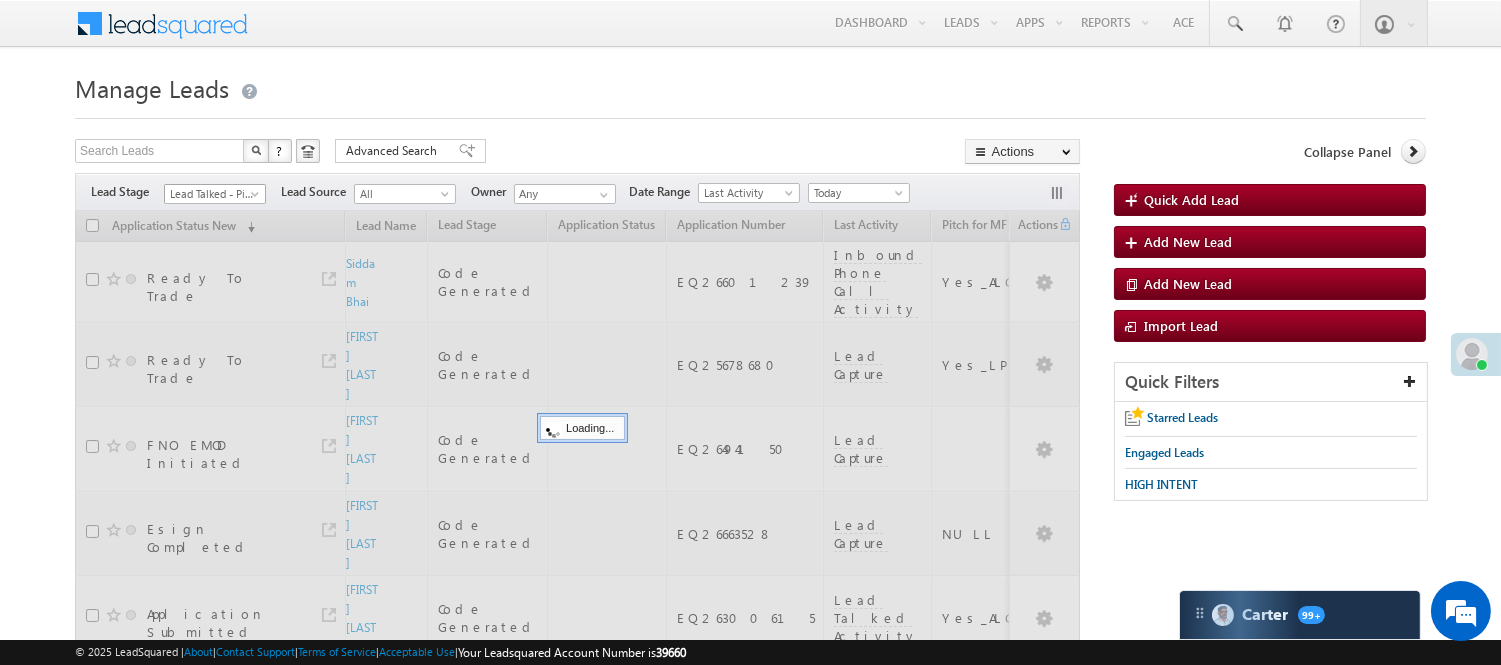 click on "Lead Talked - Pitch Not Done" at bounding box center [212, 194] 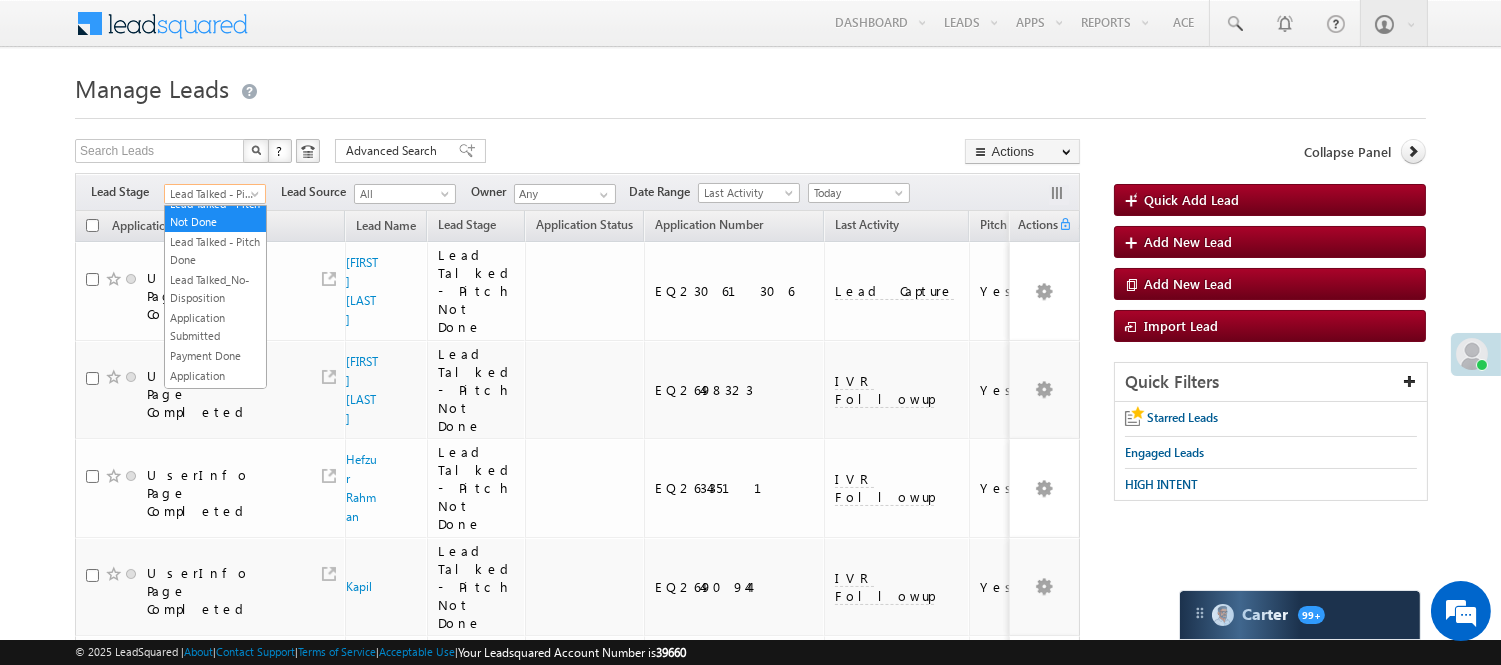 click on "Lead Generated" at bounding box center [215, 184] 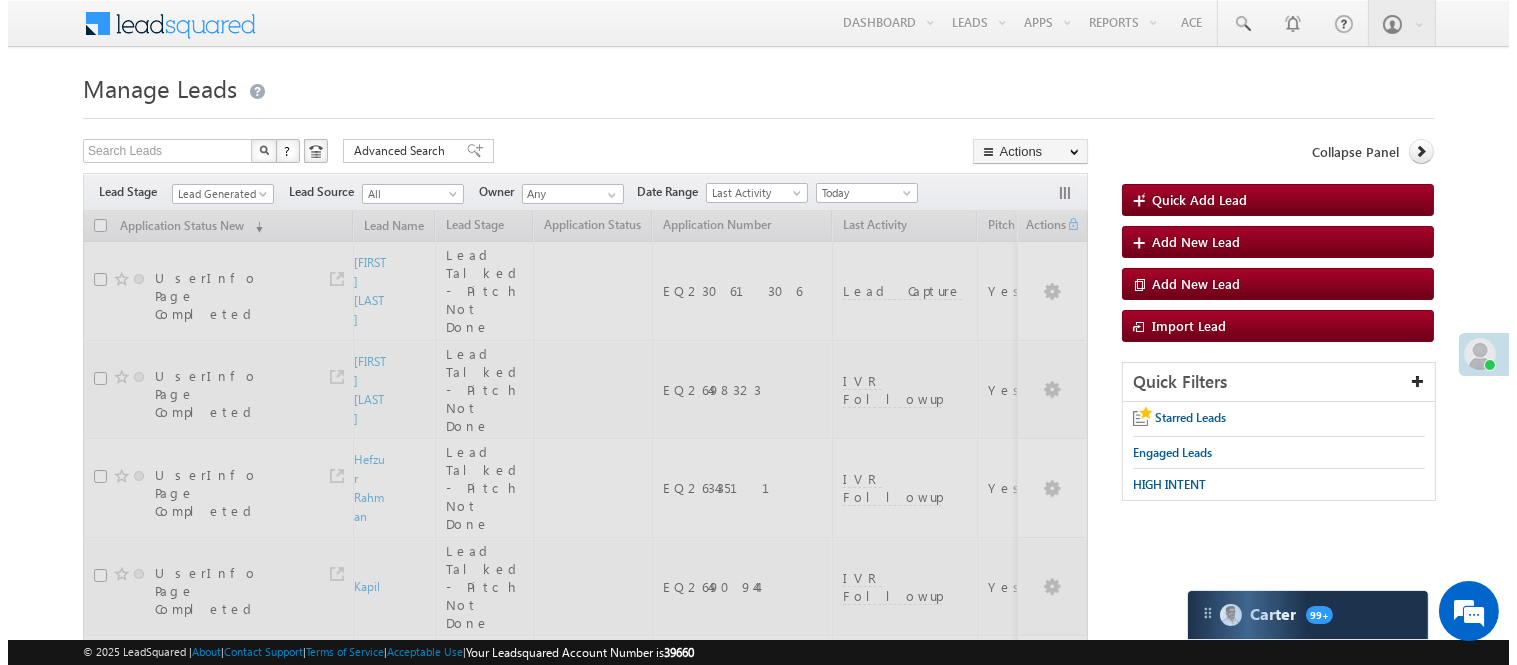 scroll, scrollTop: 0, scrollLeft: 0, axis: both 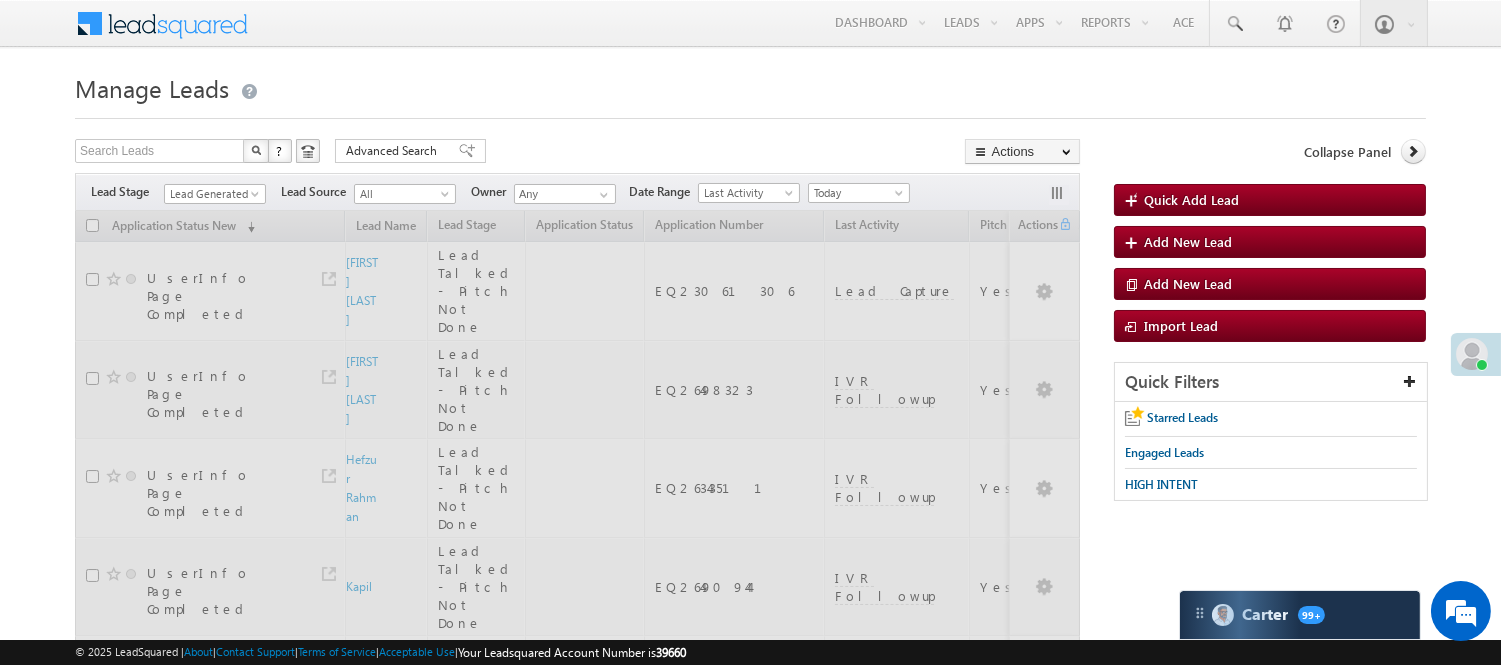 click on "Manage Leads
Quick Add Lead
Search Leads X ?   23 results found
Advanced Search
Advanced Search
Actions Actions" at bounding box center [750, 1369] 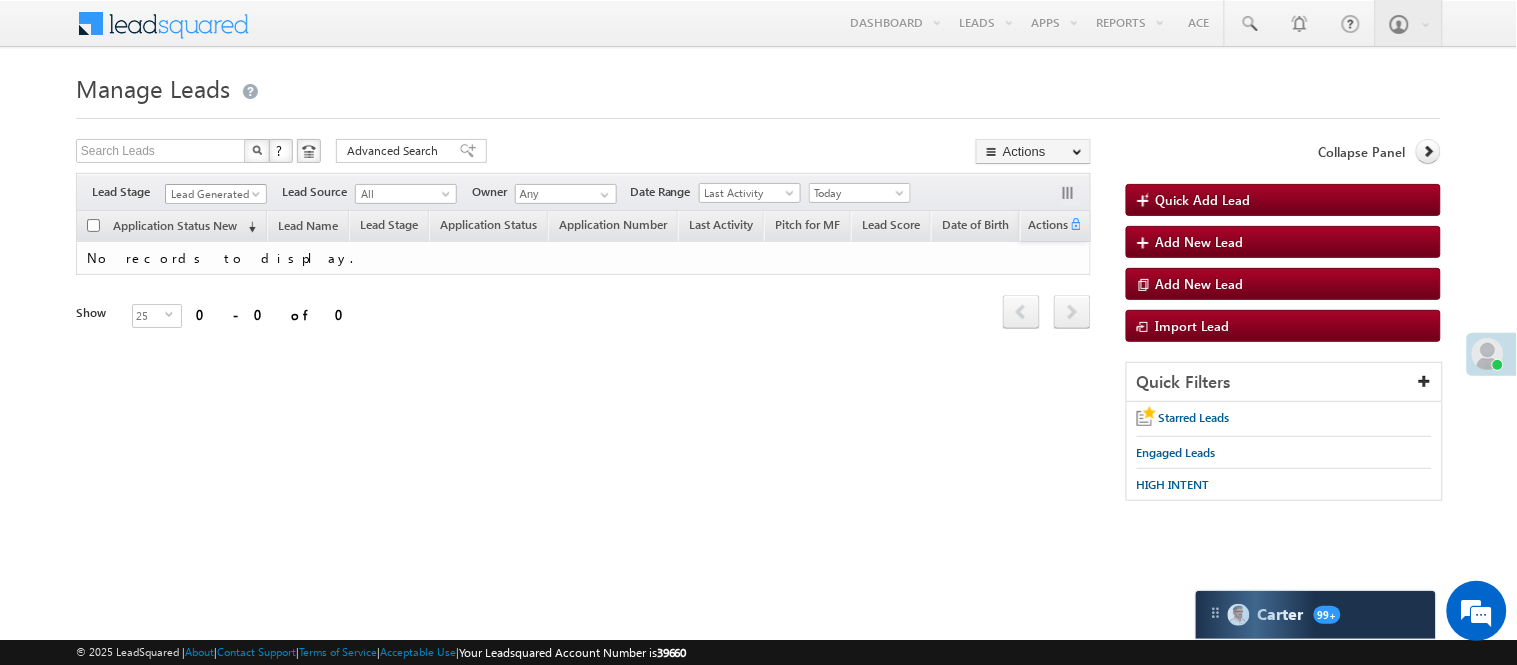 click on "Lead Generated" at bounding box center [213, 194] 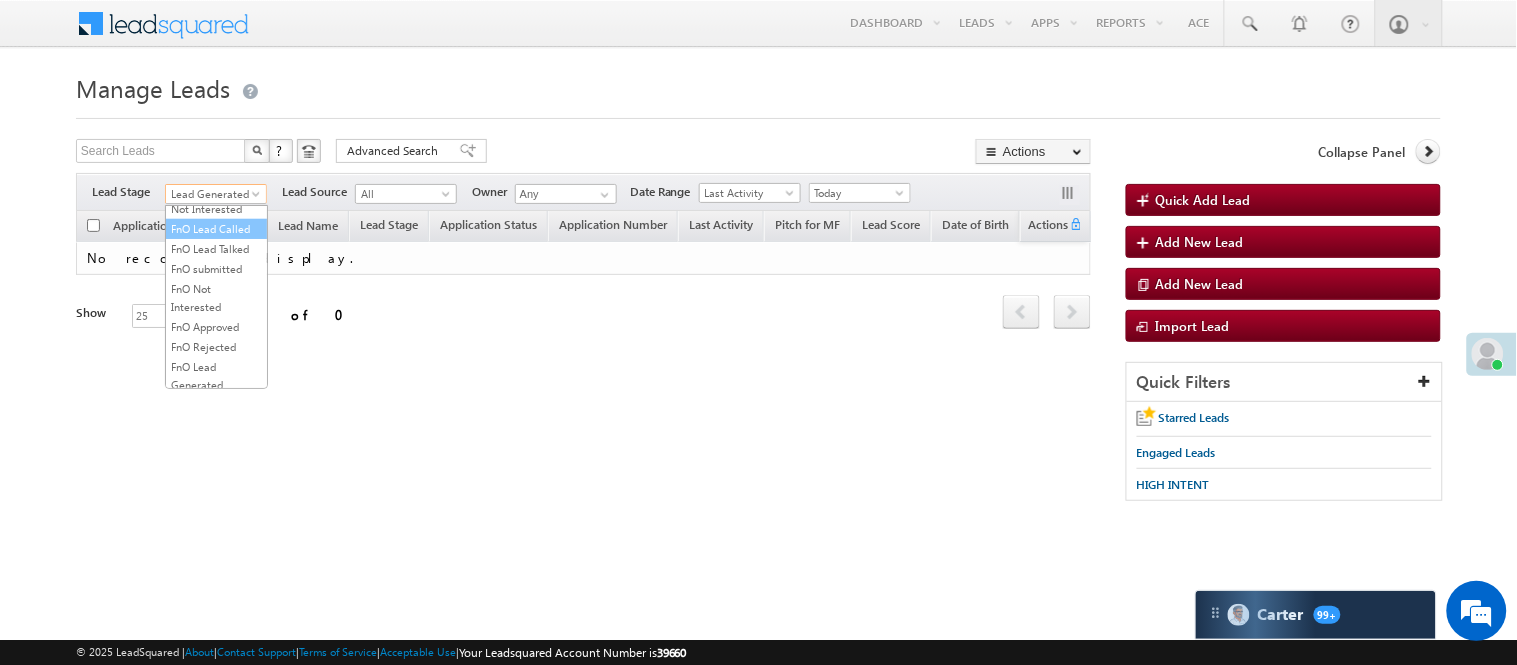 scroll, scrollTop: 333, scrollLeft: 0, axis: vertical 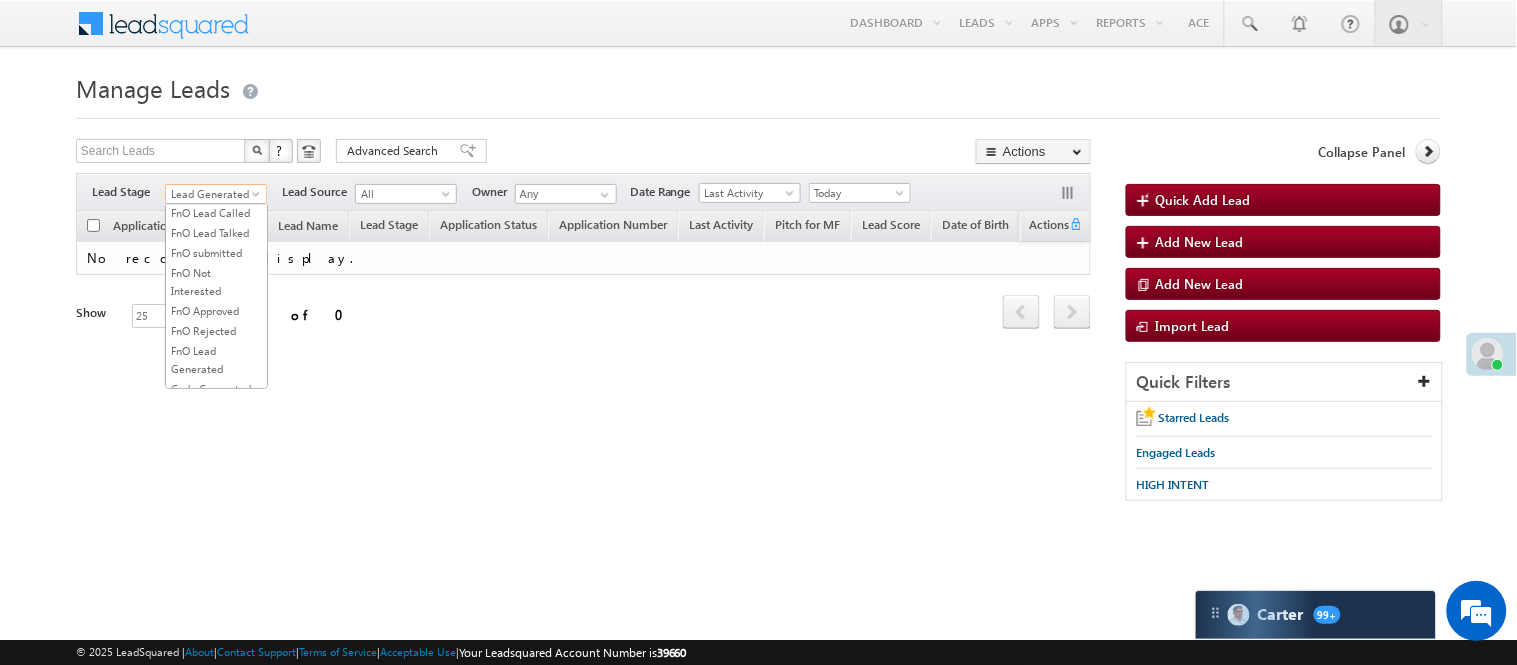 click on "Lead Called" at bounding box center [216, 153] 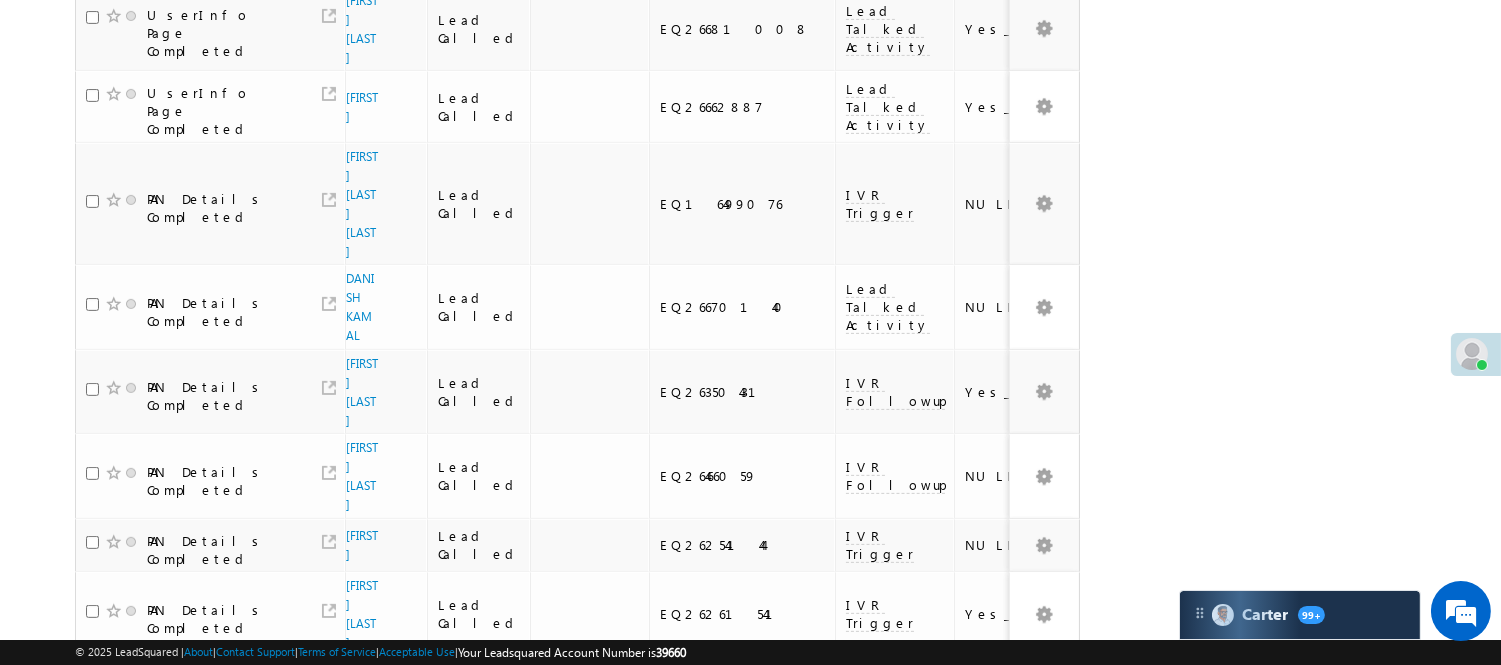 scroll, scrollTop: 1347, scrollLeft: 0, axis: vertical 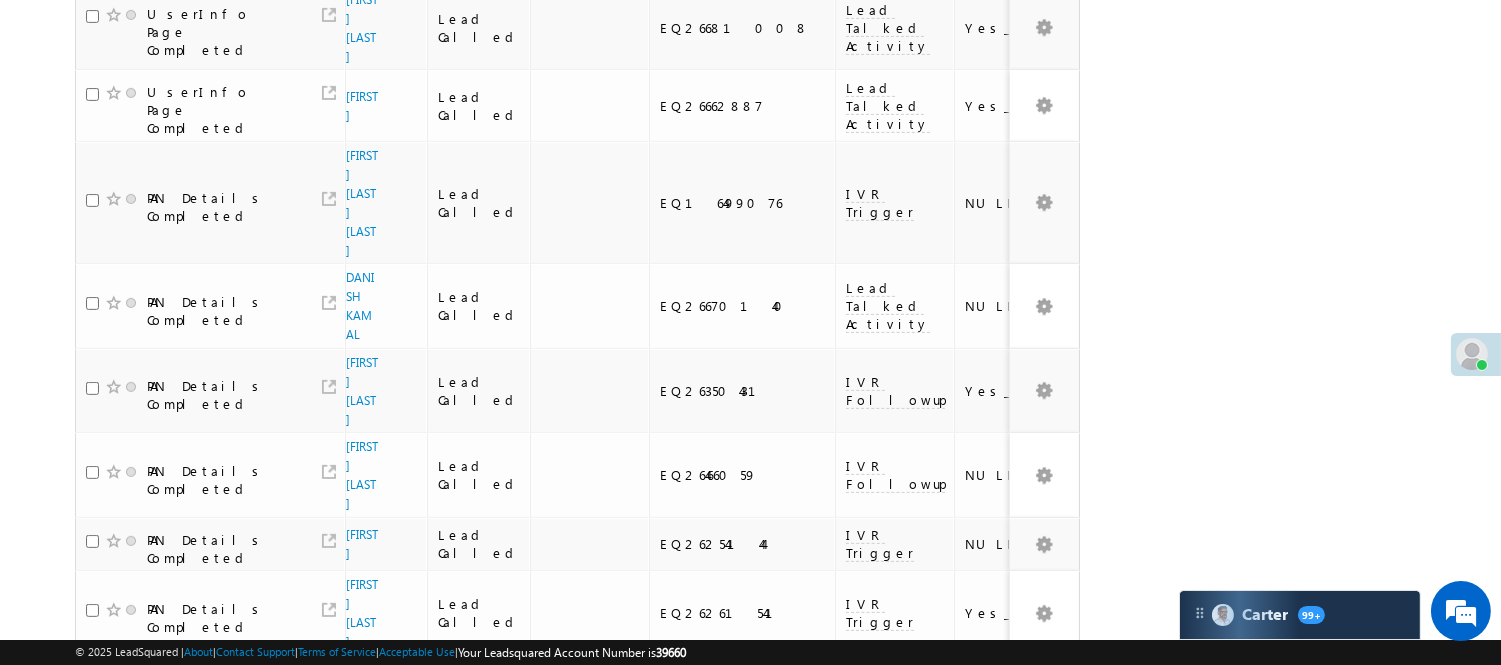 click on "[FIRST] [LAST]" at bounding box center (362, 760) 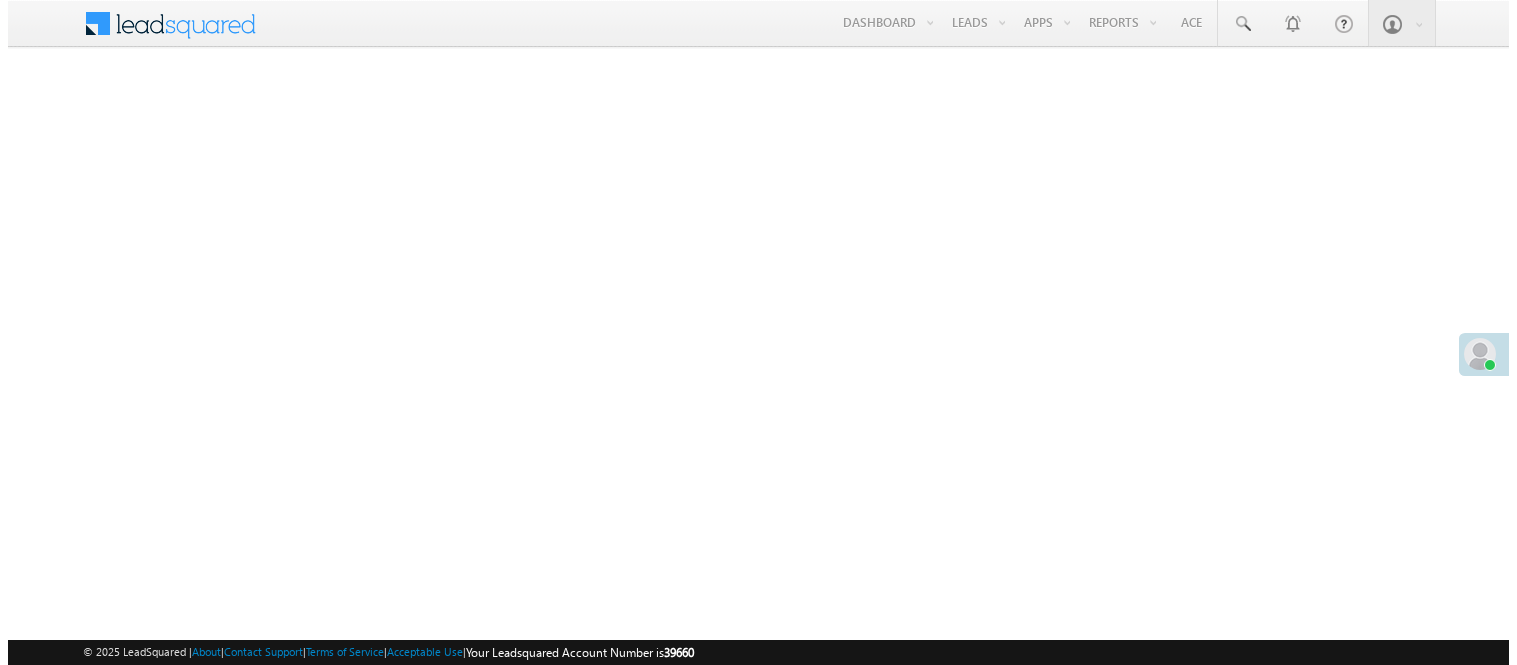 scroll, scrollTop: 0, scrollLeft: 0, axis: both 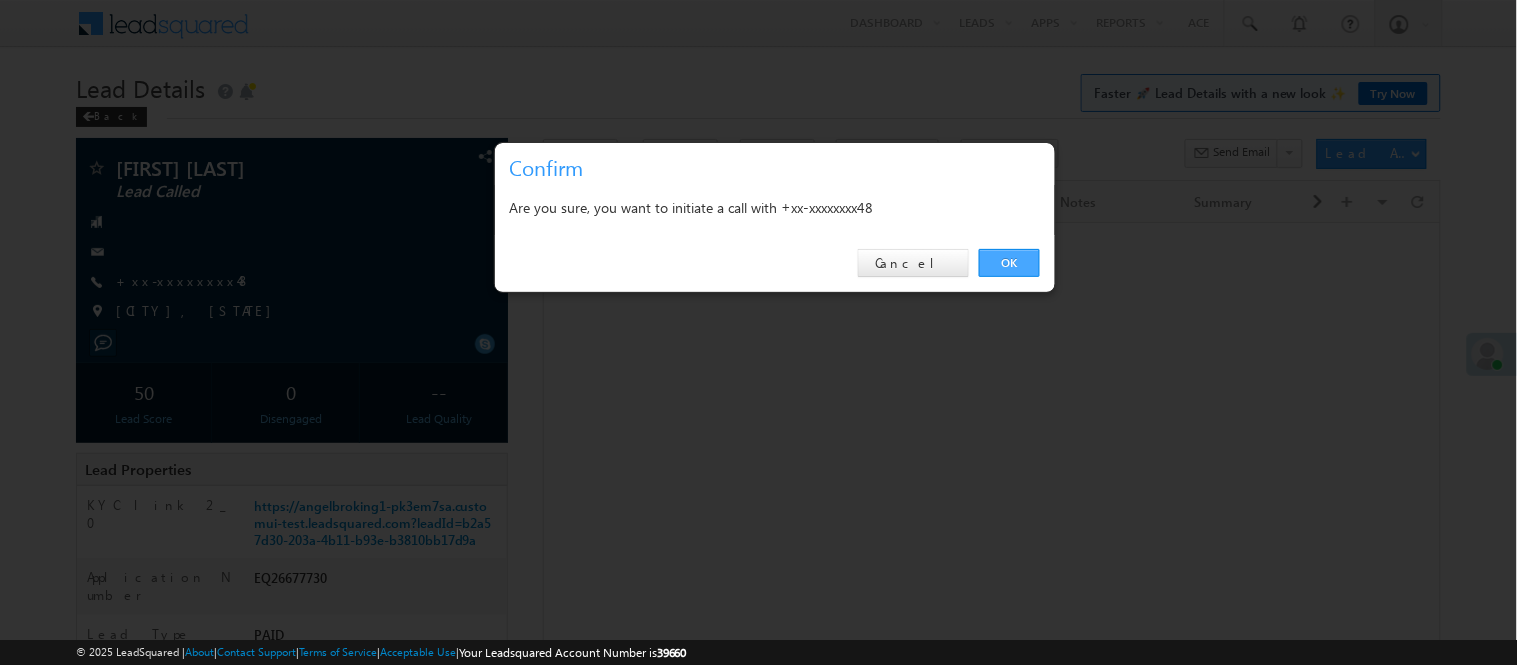 click on "OK" at bounding box center [1009, 263] 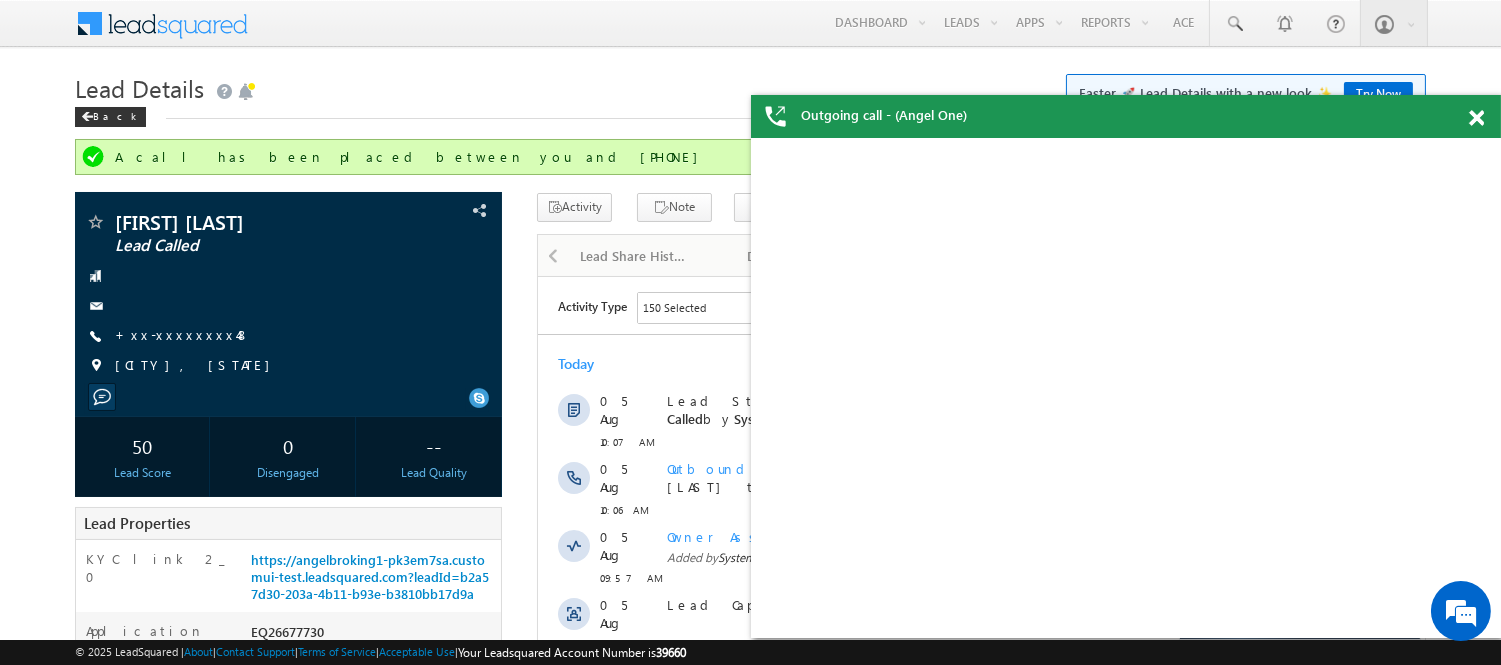 scroll, scrollTop: 0, scrollLeft: 0, axis: both 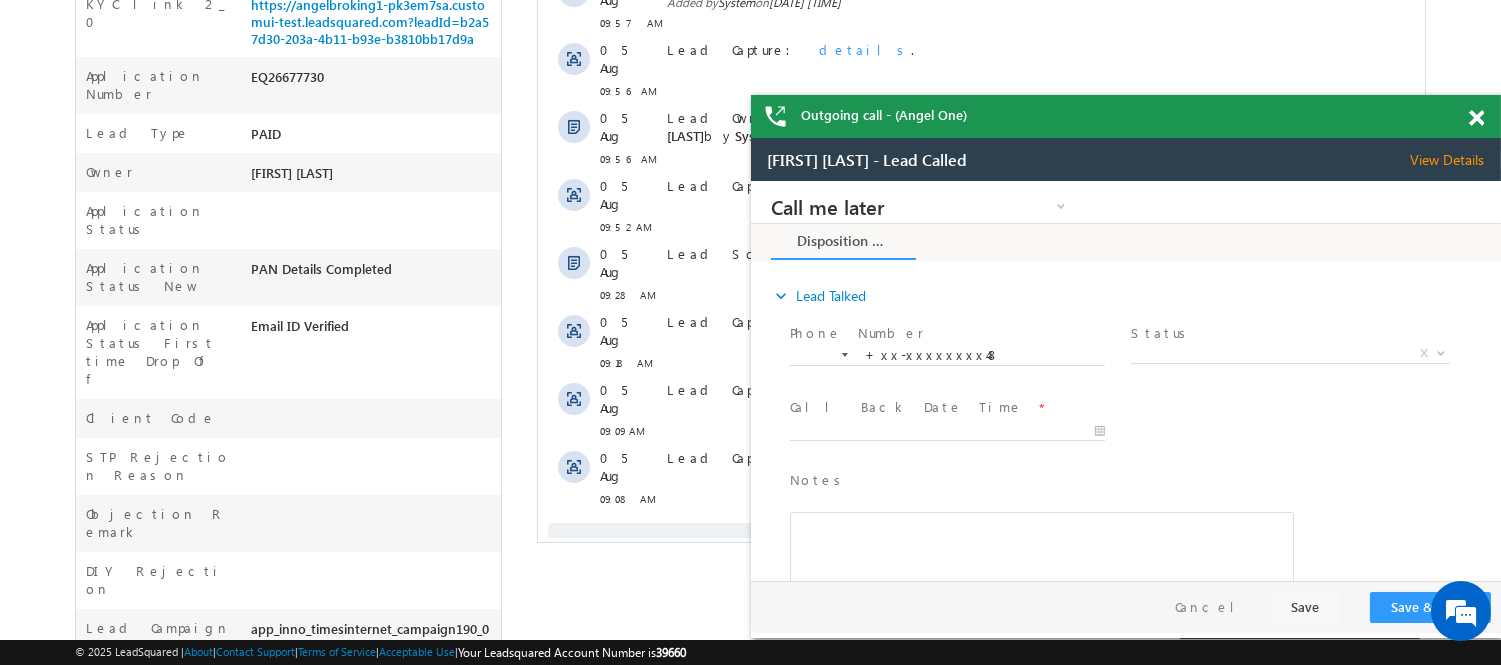 click on "EQ26677730" at bounding box center (373, 81) 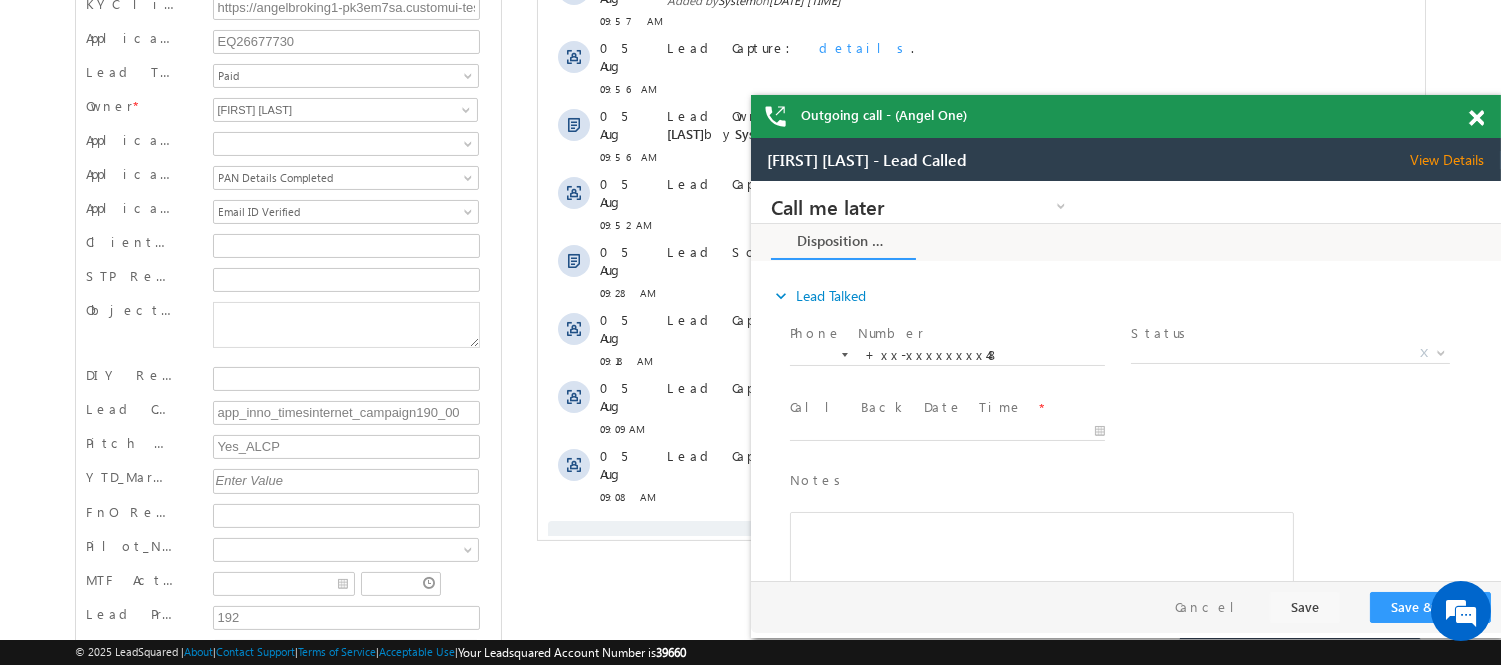 scroll, scrollTop: 168, scrollLeft: 0, axis: vertical 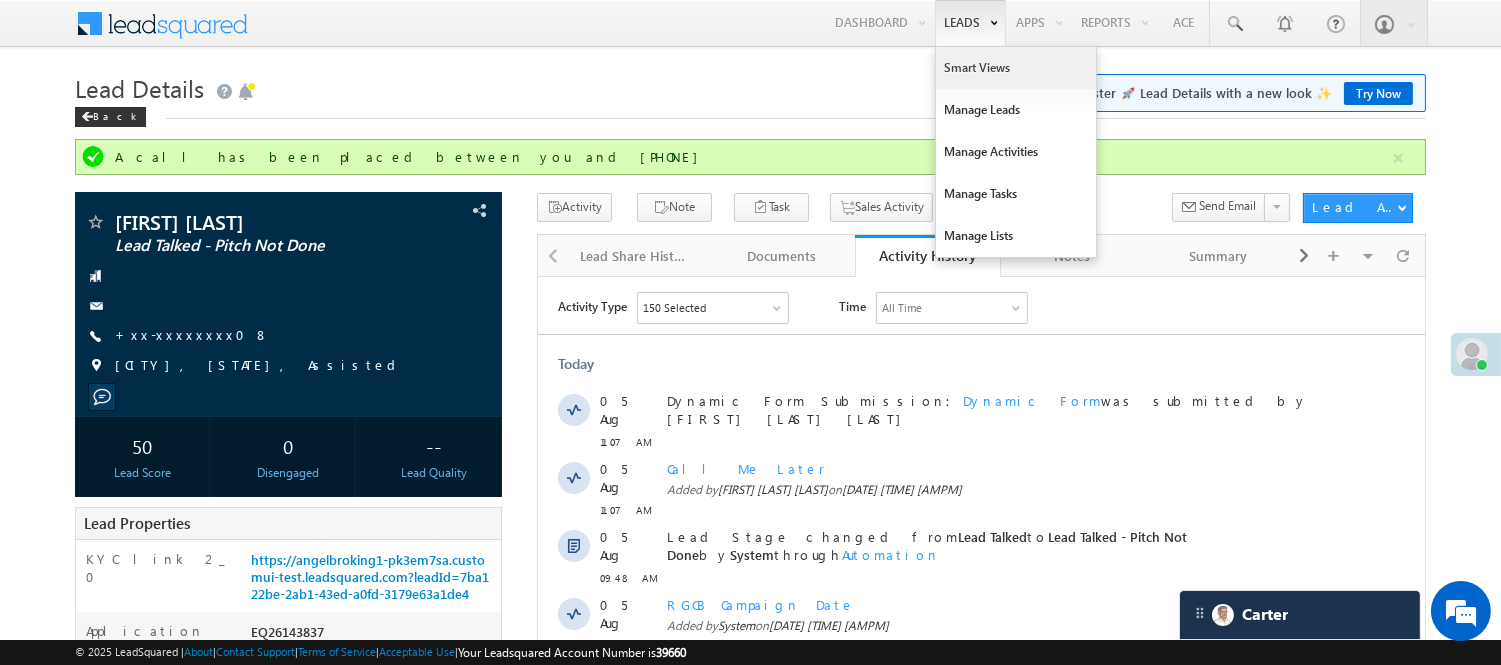 drag, startPoint x: 948, startPoint y: 62, endPoint x: 224, endPoint y: 197, distance: 736.47876 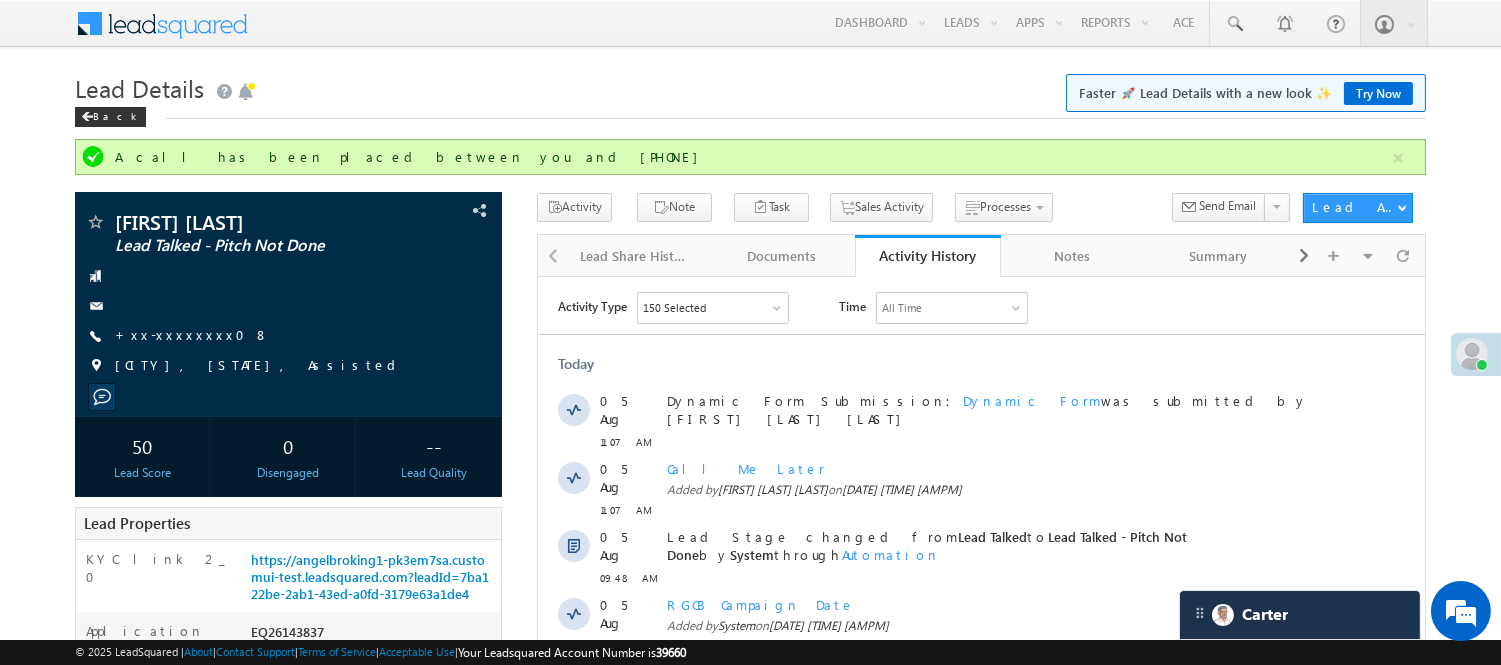 scroll, scrollTop: 333, scrollLeft: 0, axis: vertical 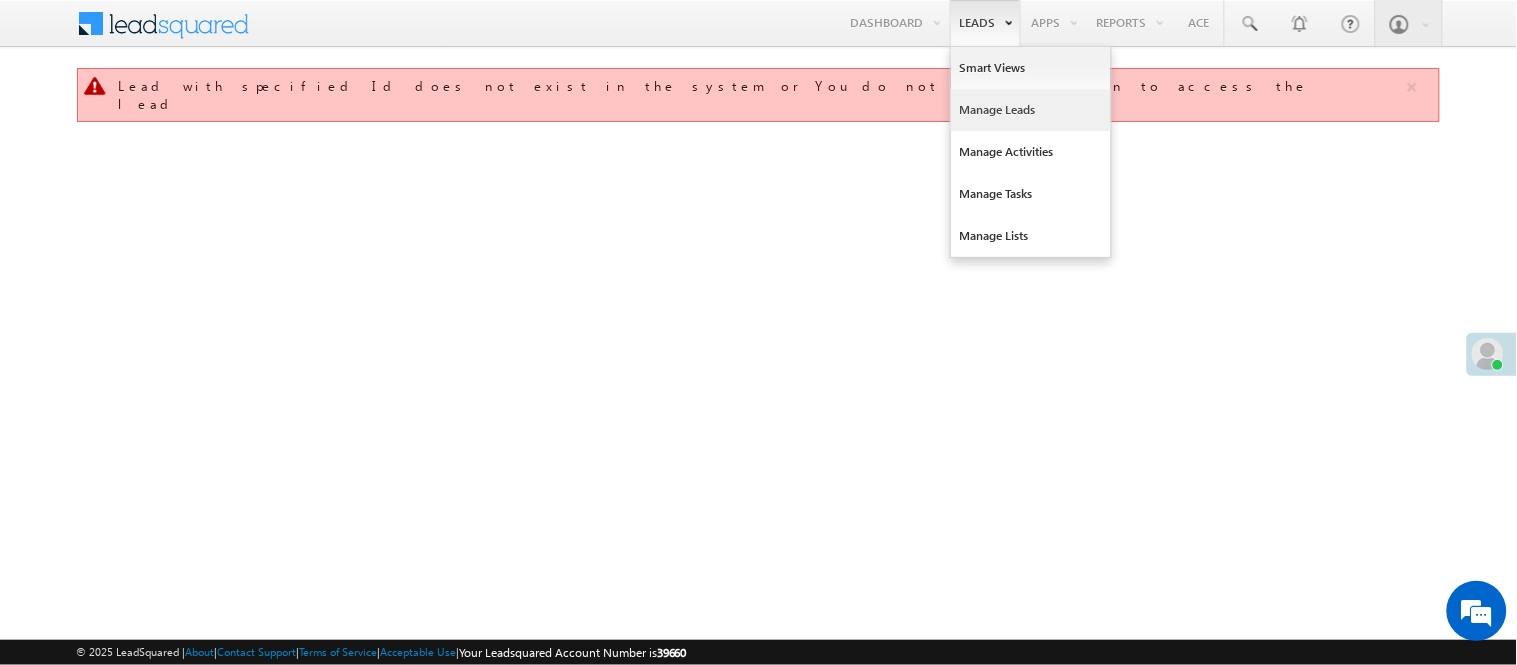 click on "Manage Leads" at bounding box center (1031, 110) 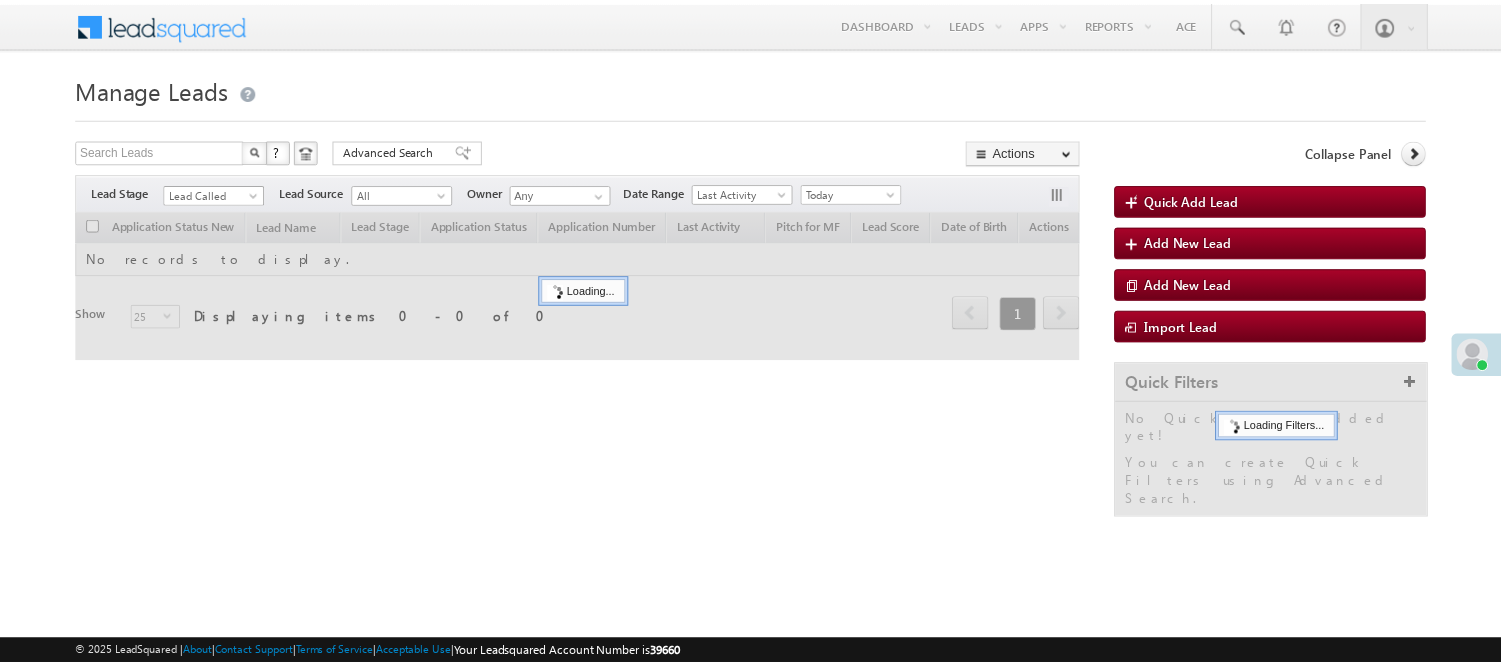 scroll, scrollTop: 0, scrollLeft: 0, axis: both 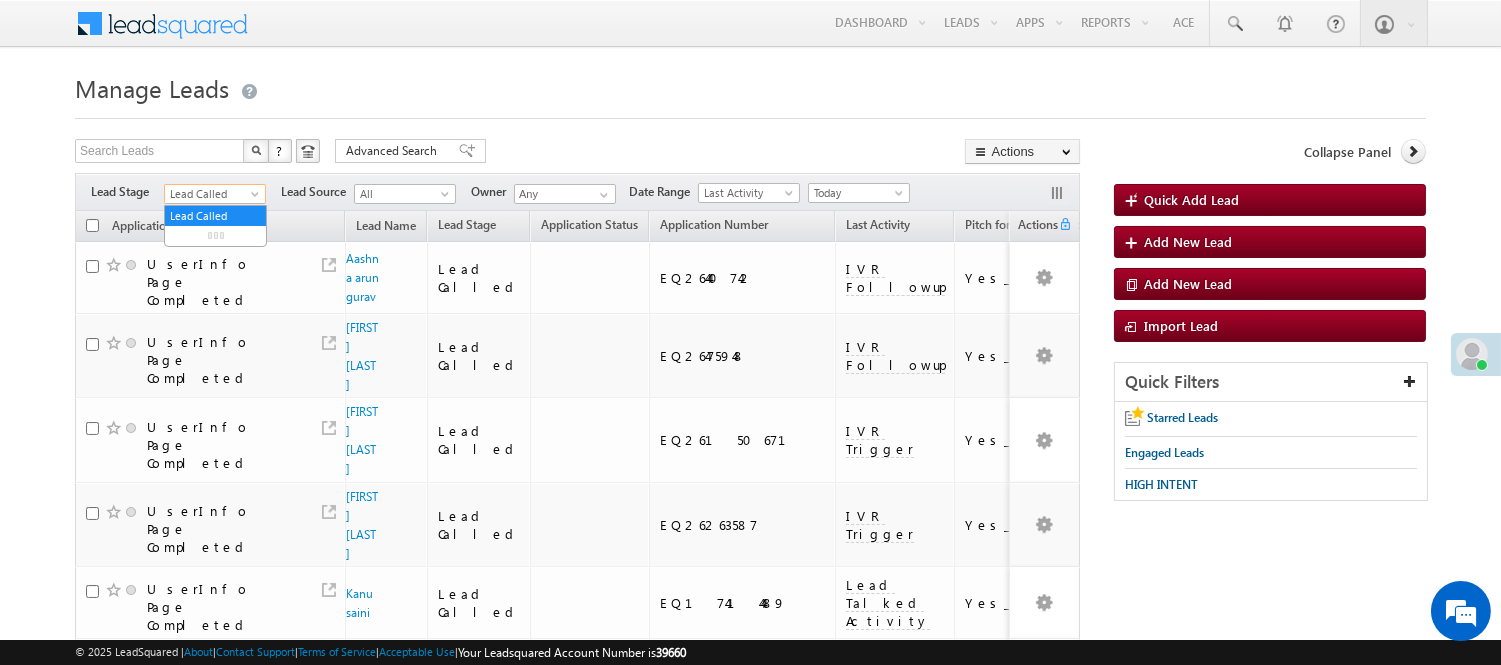 click on "Lead Called" at bounding box center [212, 194] 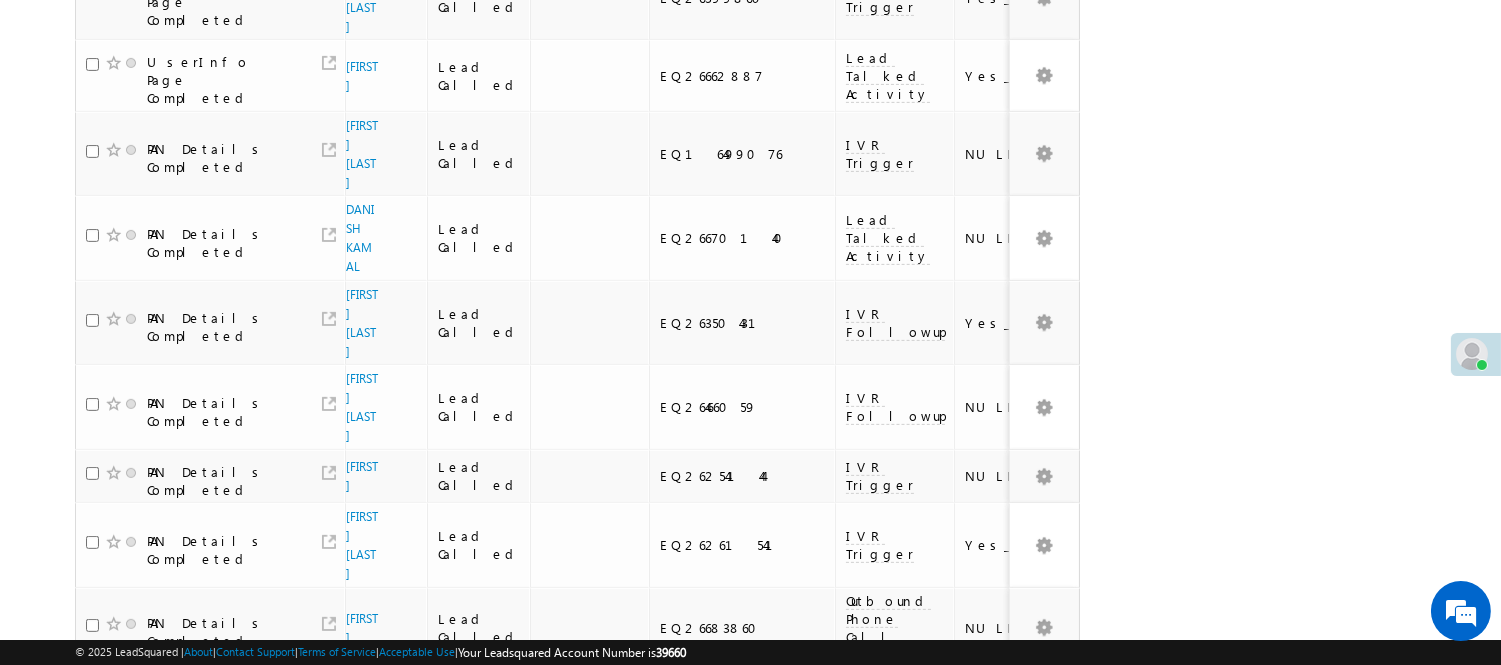 scroll, scrollTop: 2, scrollLeft: 0, axis: vertical 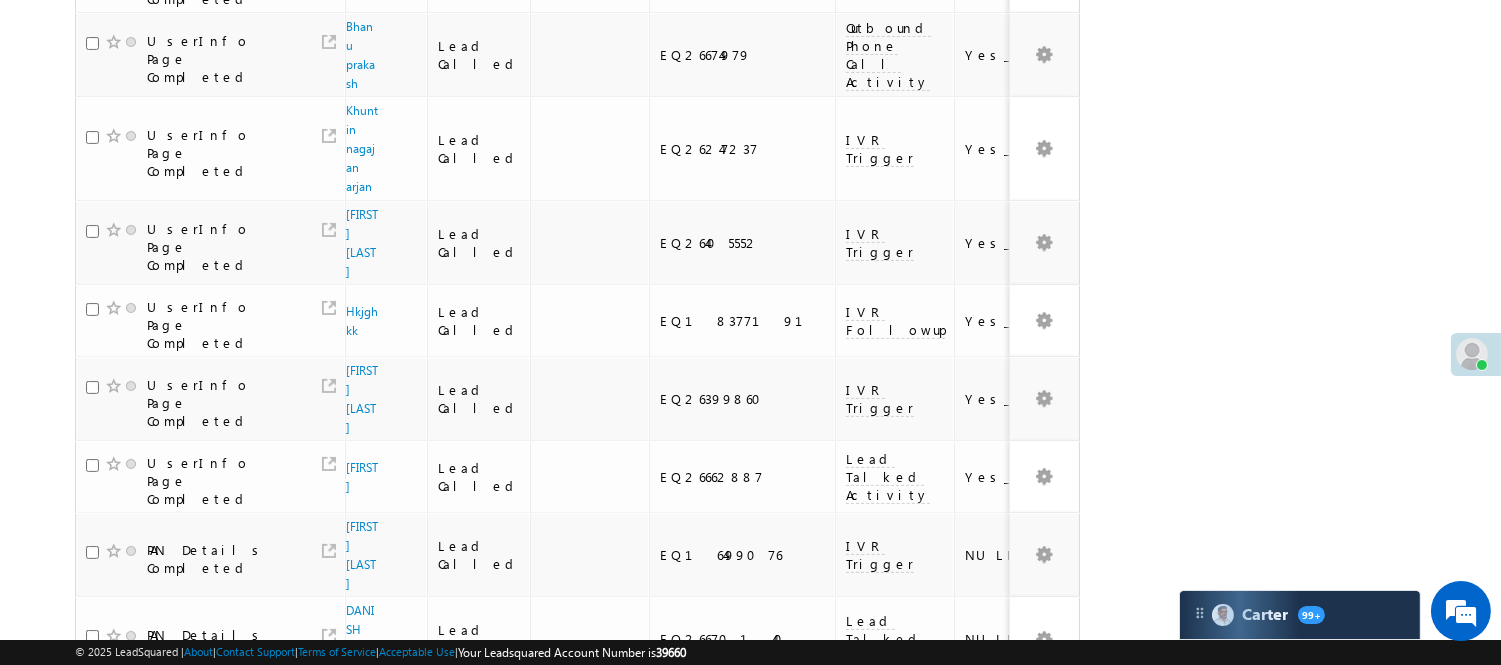 click on "2" at bounding box center (938, 1399) 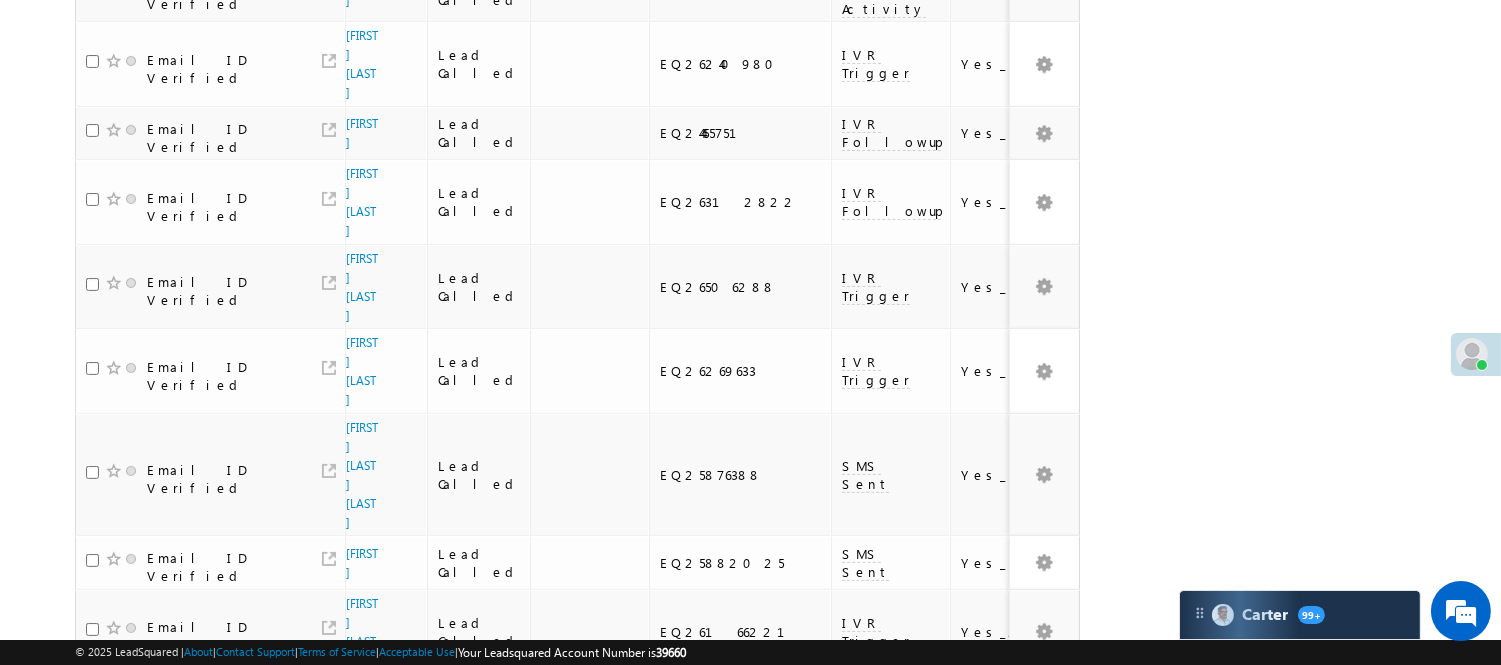 scroll, scrollTop: 0, scrollLeft: 0, axis: both 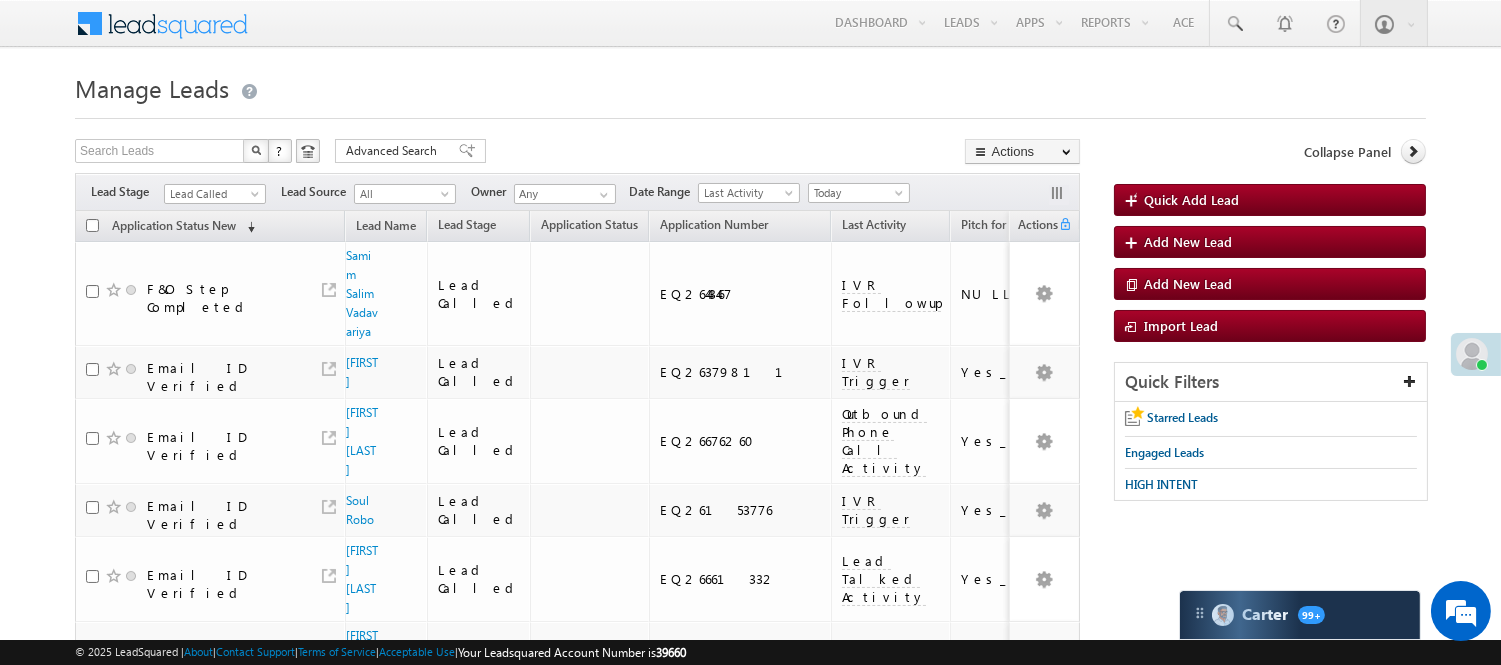 drag, startPoint x: 217, startPoint y: 178, endPoint x: 217, endPoint y: 190, distance: 12 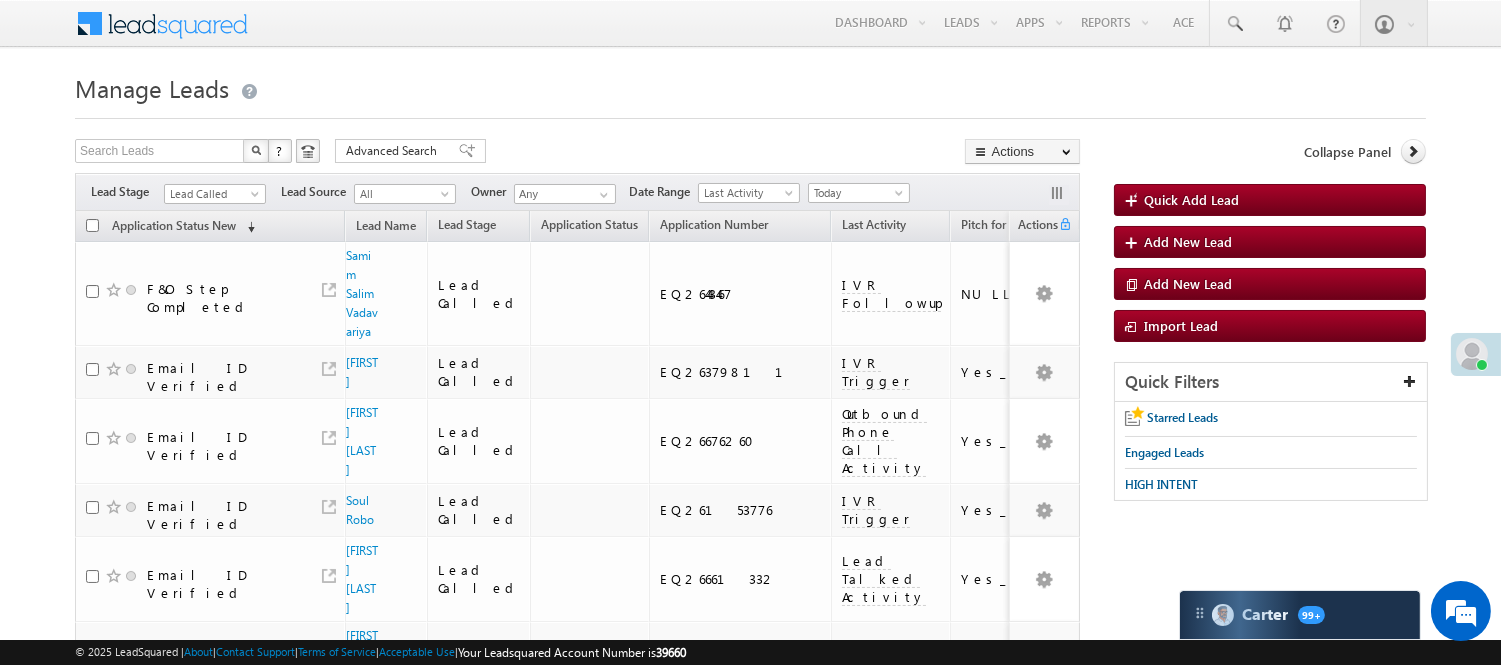 click on "Filters
Lead Stage
All Lead Generated Lead Talked - Pitch Not Done Lead Talked - Pitch Done Lead Talked_No-Disposition Application Submitted Payment Done Application Resubmitted Under Objection Lead Called Lead Talked Not Interested FnO Lead Called FnO Lead Talked FnO submitted FnO Not Interested FnO Approved FnO Rejected FnO Lead Generated Code Generated CG NI Lead Called
Lead Source
All All
Owner Any Any Go" at bounding box center (577, 192) 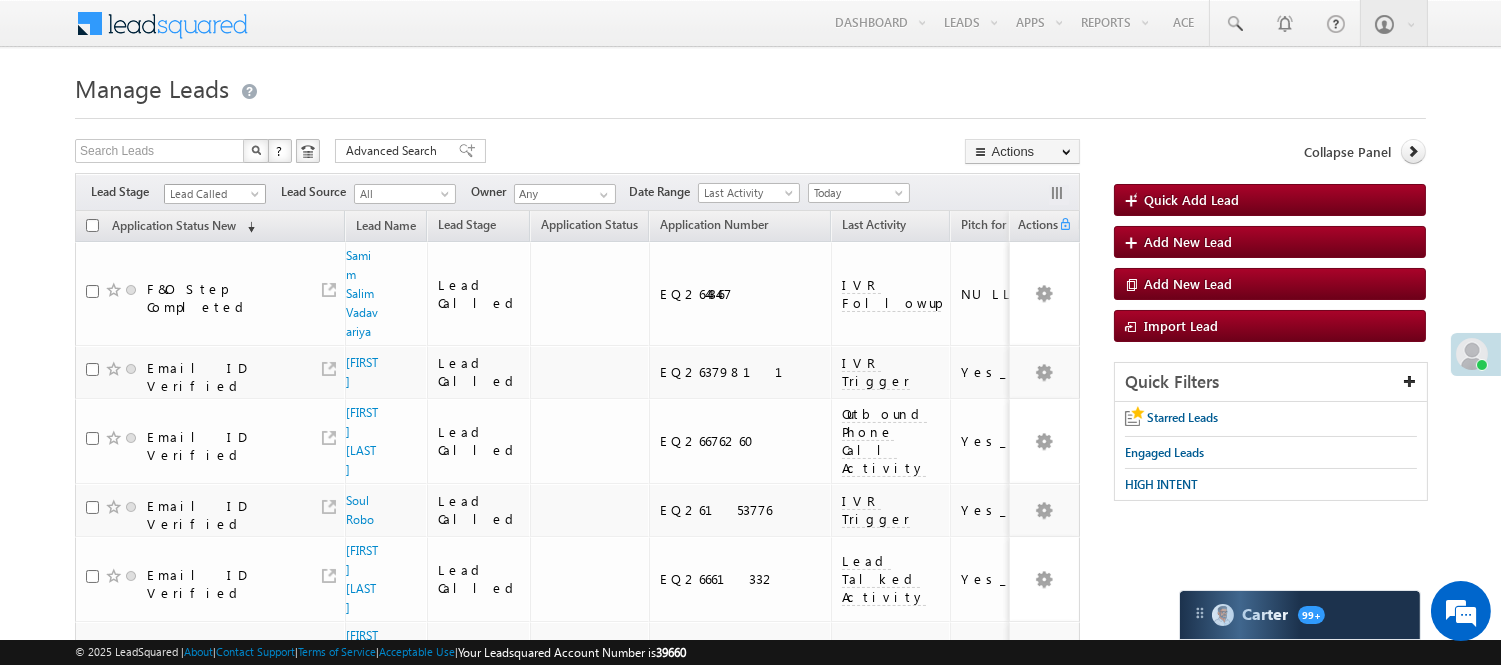 click on "Lead Called" at bounding box center (212, 194) 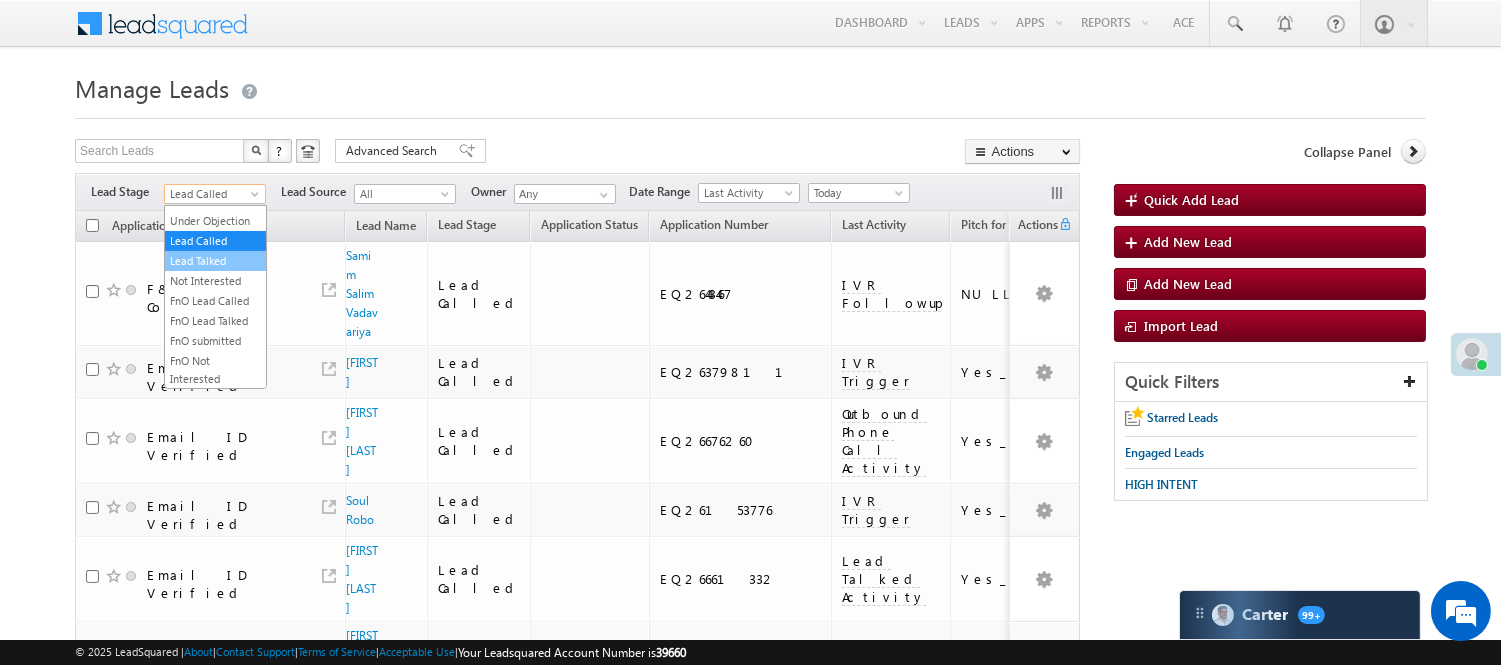 scroll, scrollTop: 0, scrollLeft: 0, axis: both 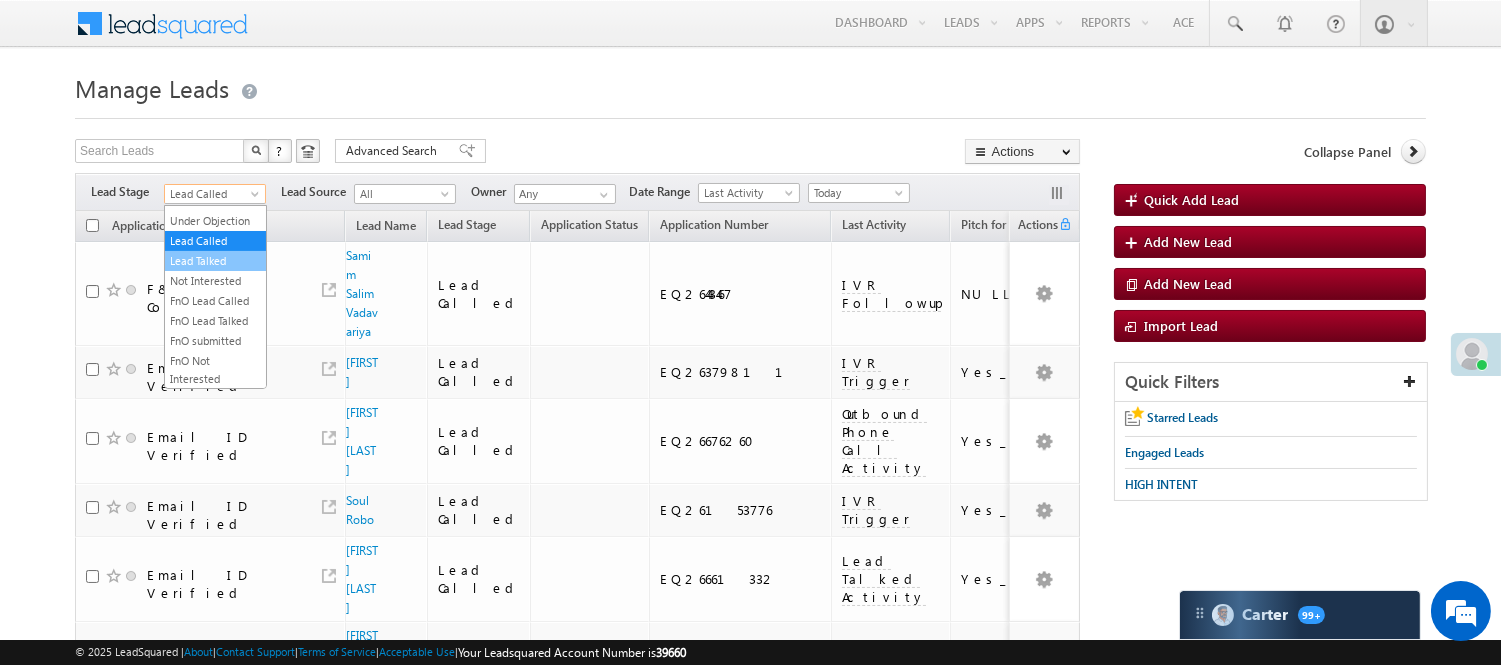 click on "Lead Talked" at bounding box center [215, 261] 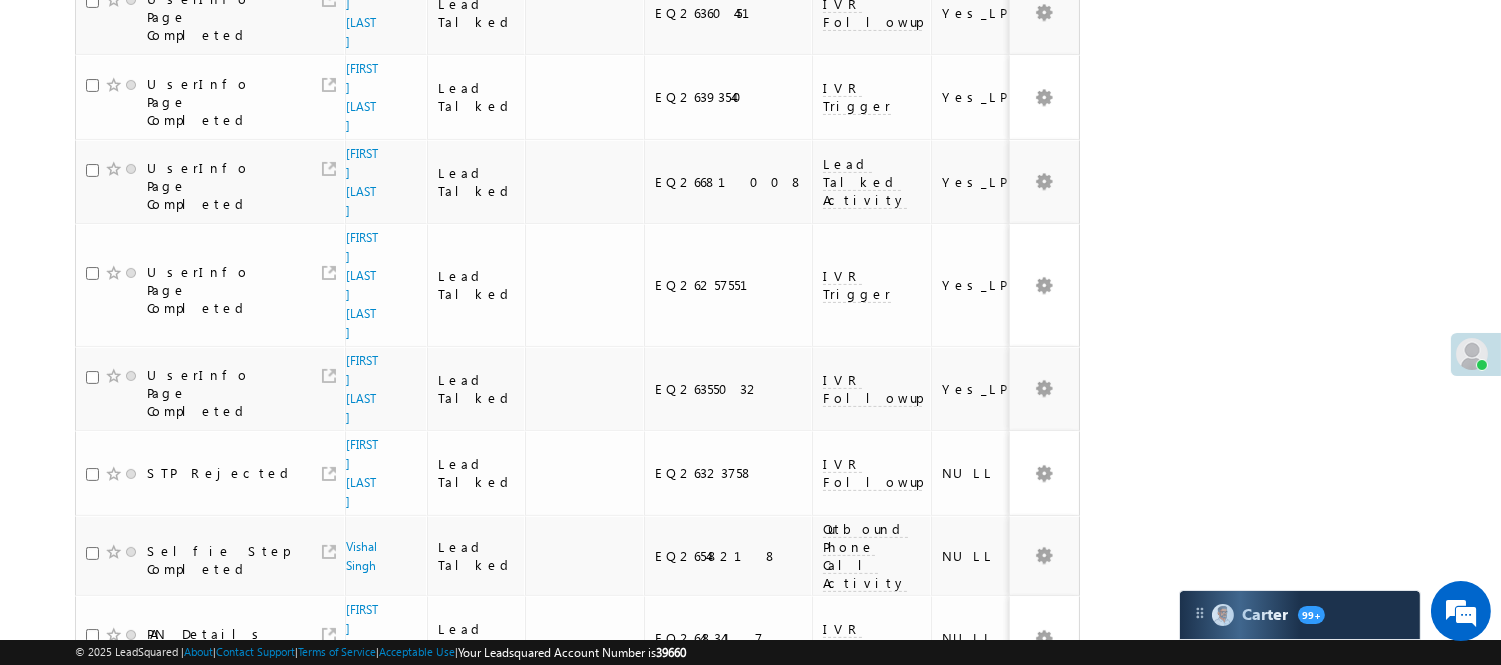 scroll, scrollTop: 1343, scrollLeft: 0, axis: vertical 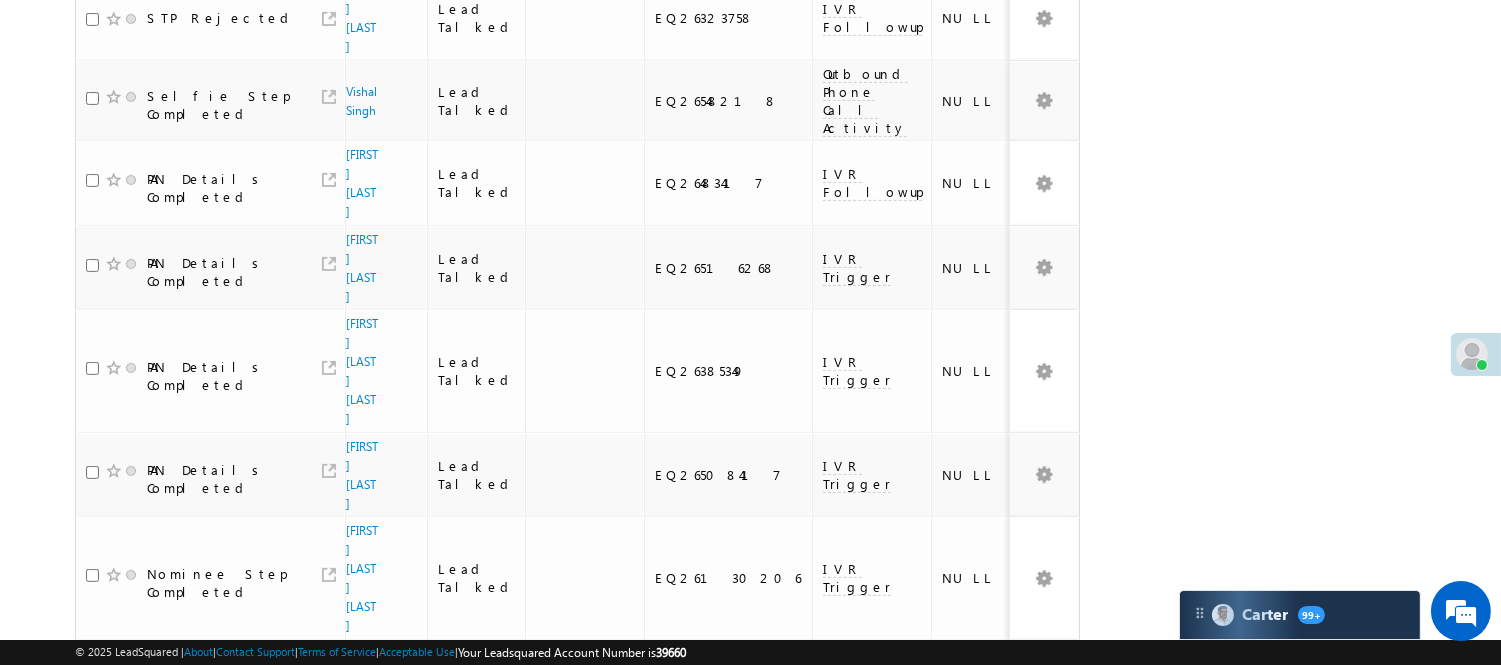 click on "2" at bounding box center [1018, 1192] 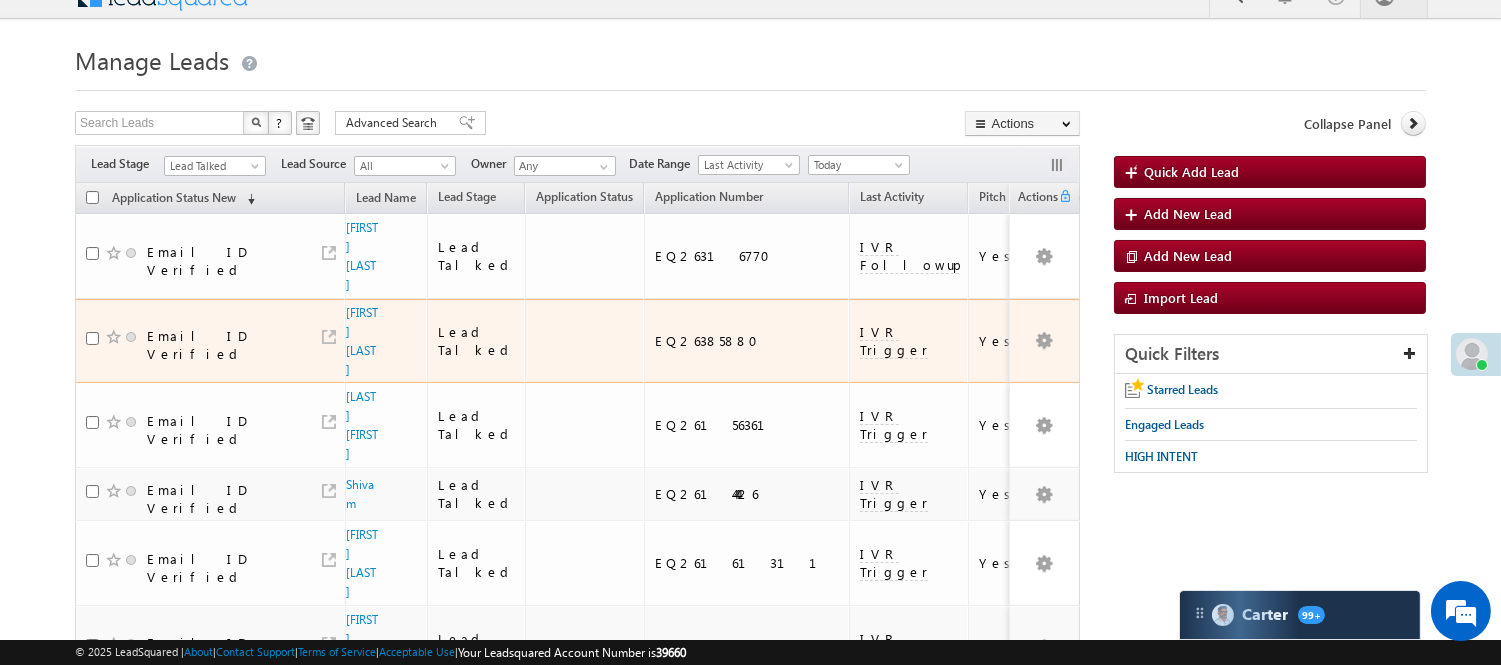 scroll, scrollTop: 0, scrollLeft: 0, axis: both 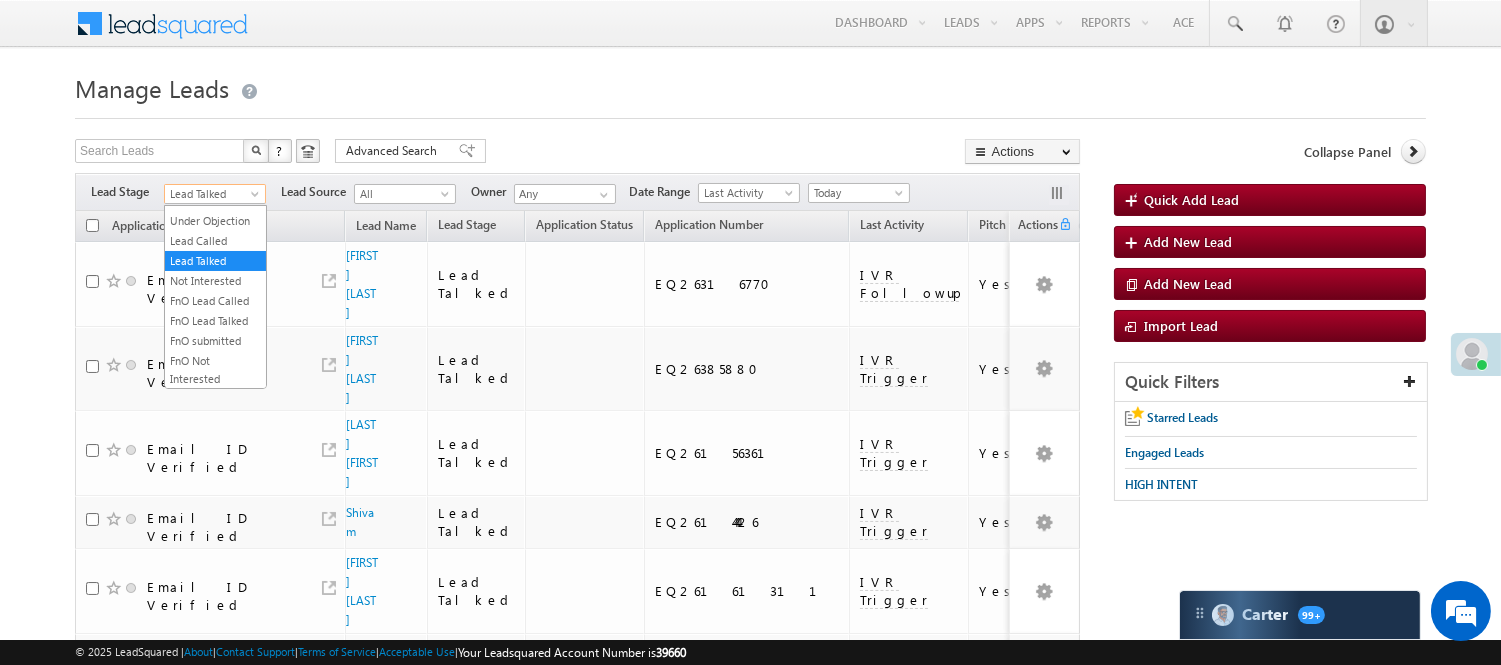 click on "Lead Talked" at bounding box center [212, 194] 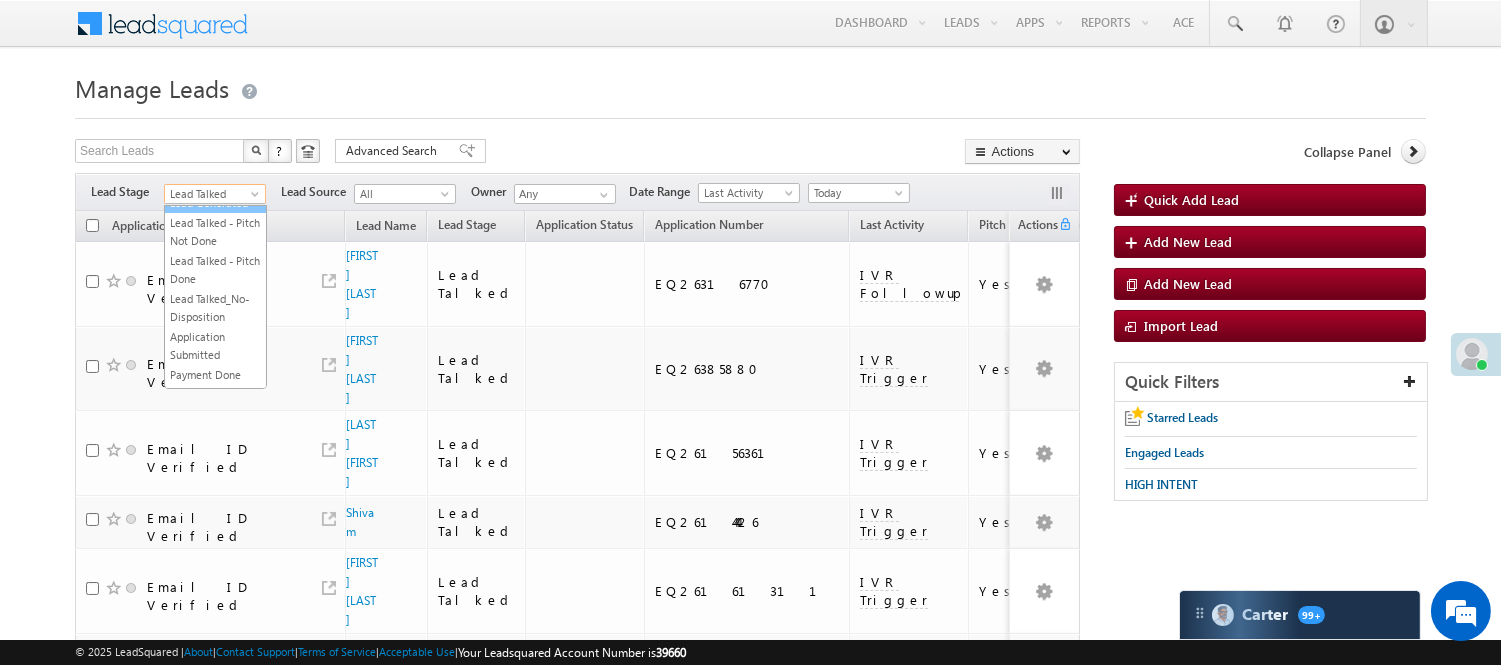 scroll, scrollTop: 0, scrollLeft: 0, axis: both 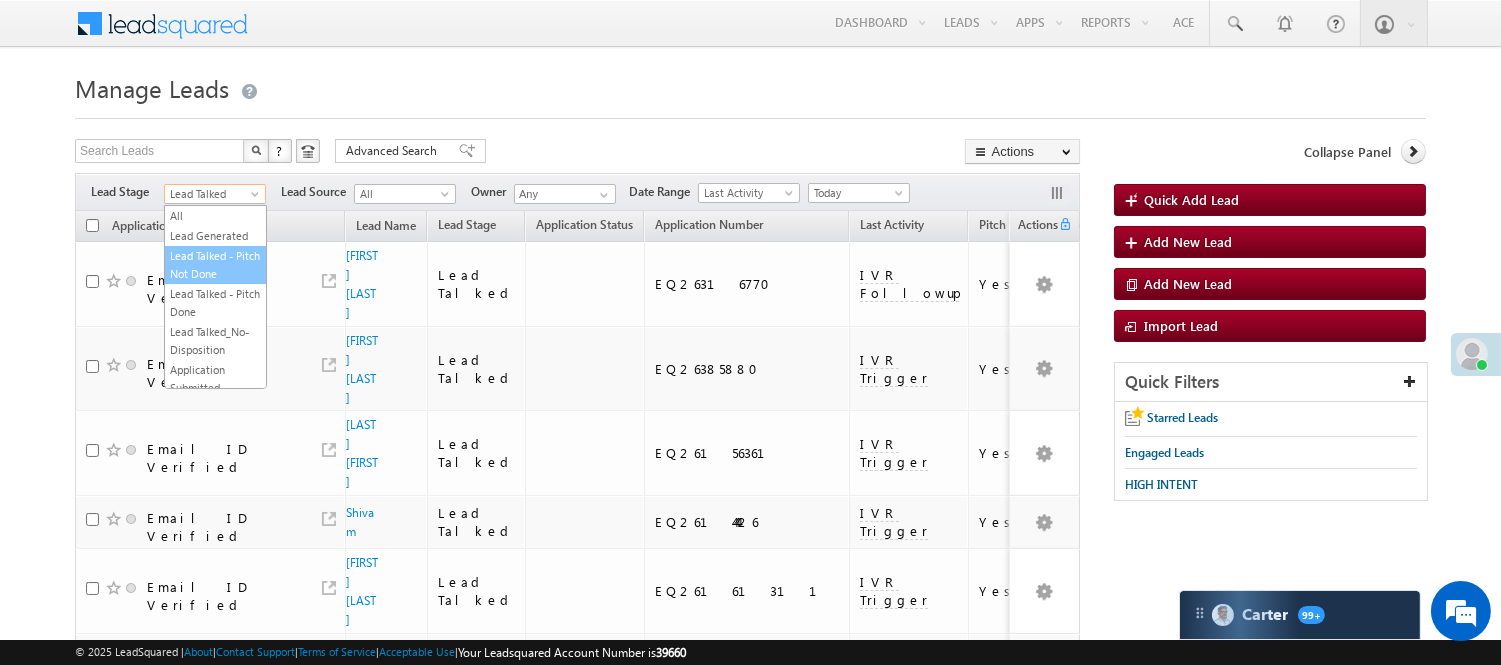 click on "Lead Talked - Pitch Not Done" at bounding box center (215, 265) 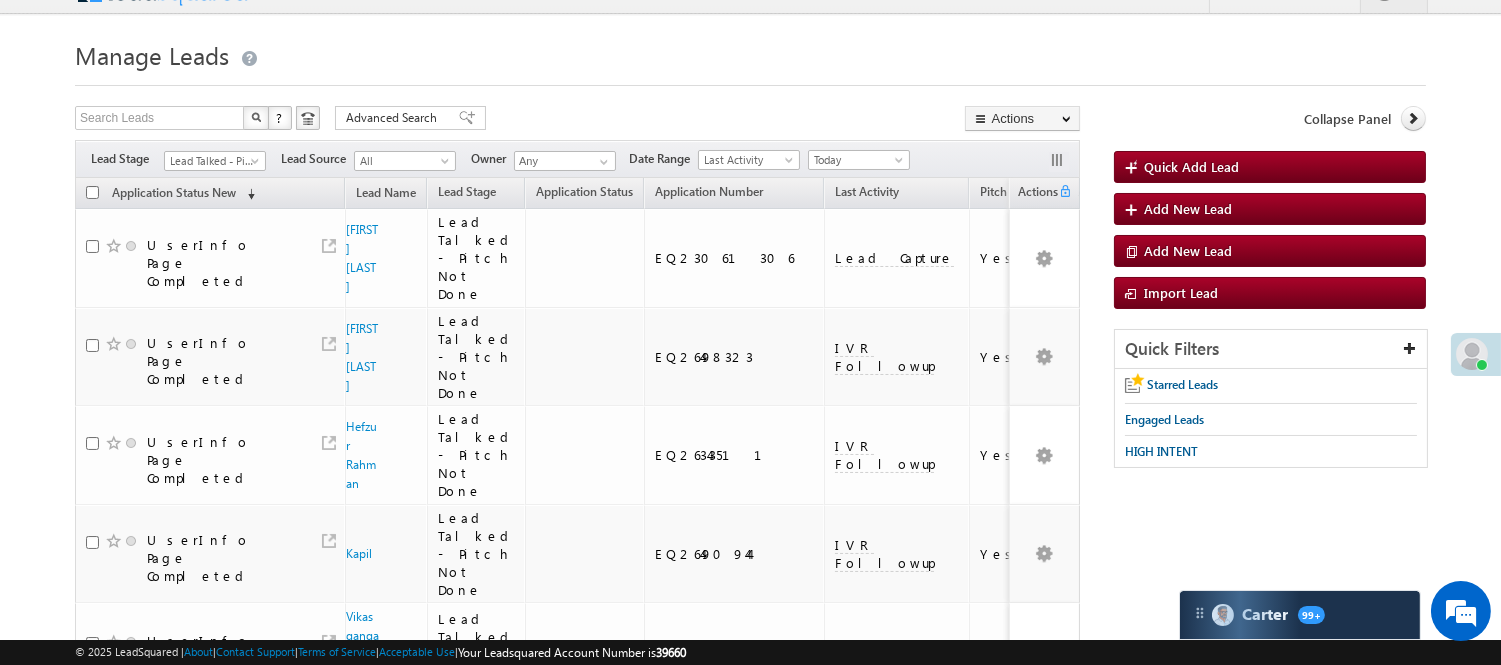 scroll, scrollTop: 0, scrollLeft: 0, axis: both 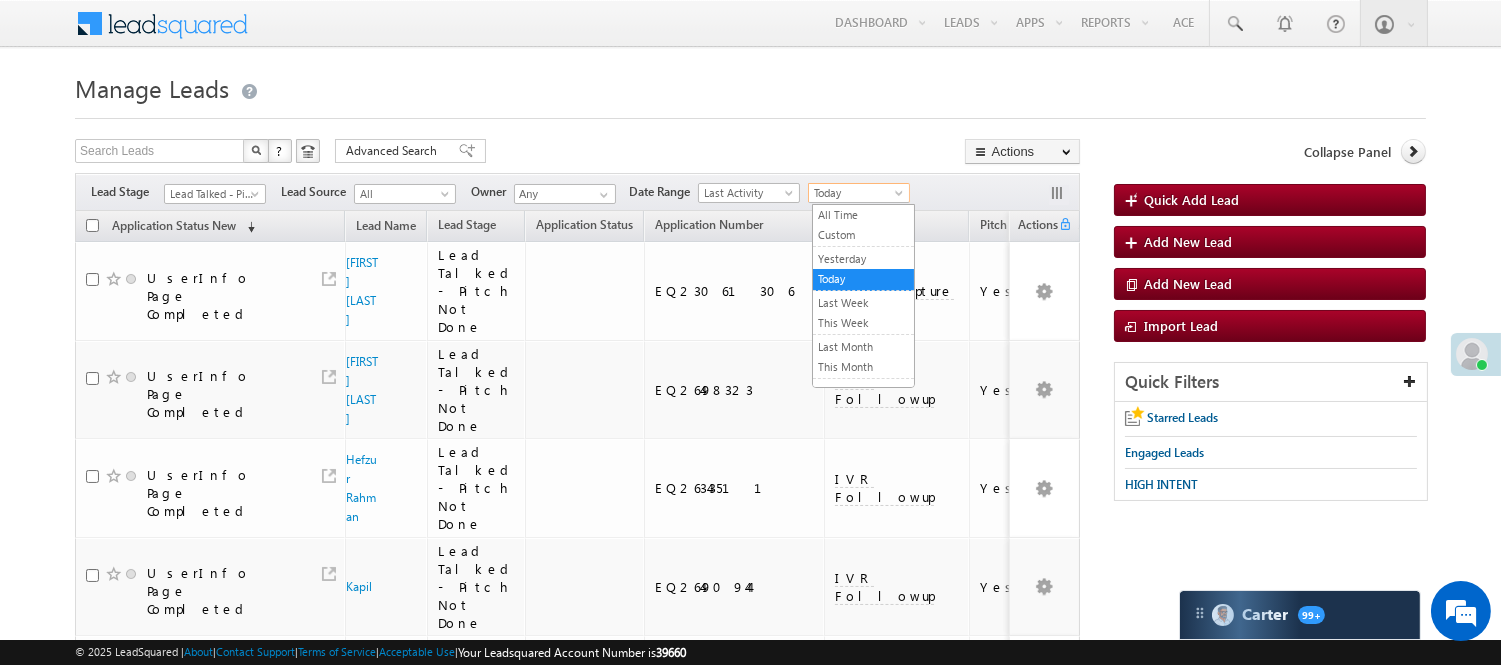 click on "Today" at bounding box center [856, 193] 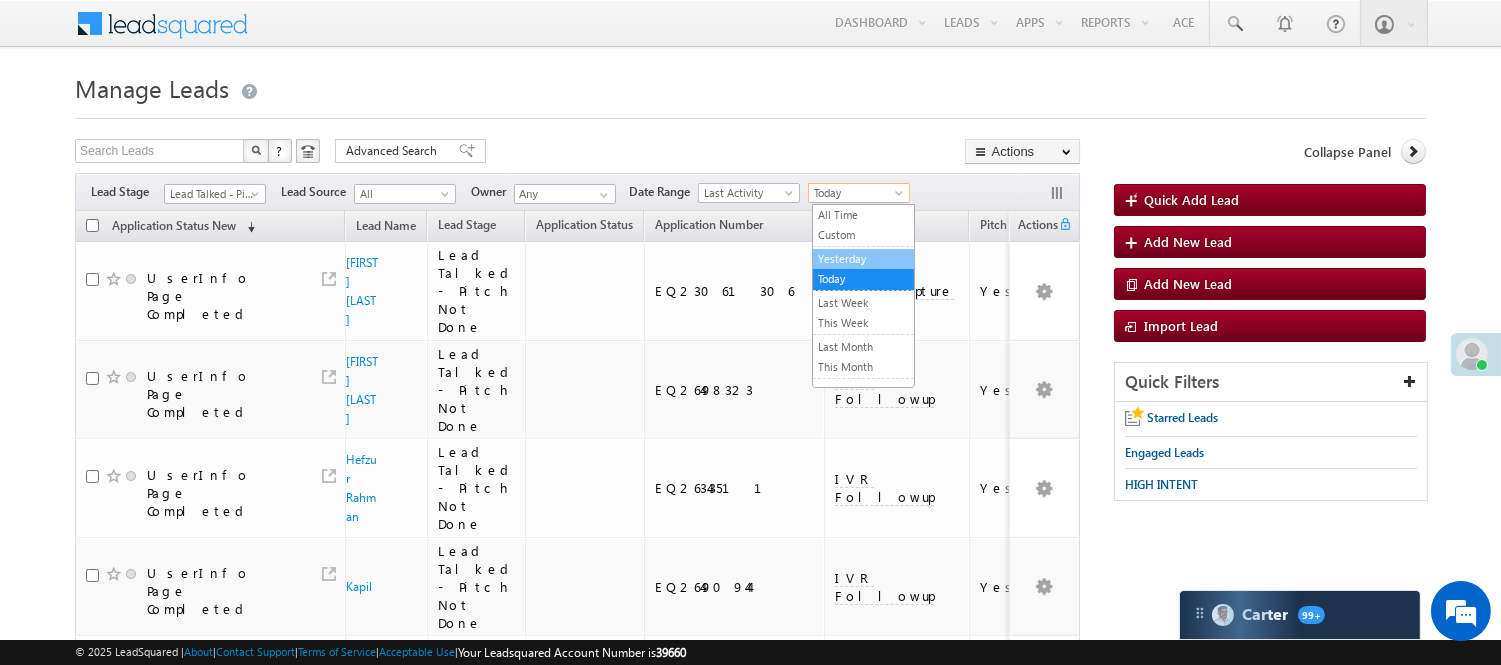 click on "Yesterday" at bounding box center (863, 259) 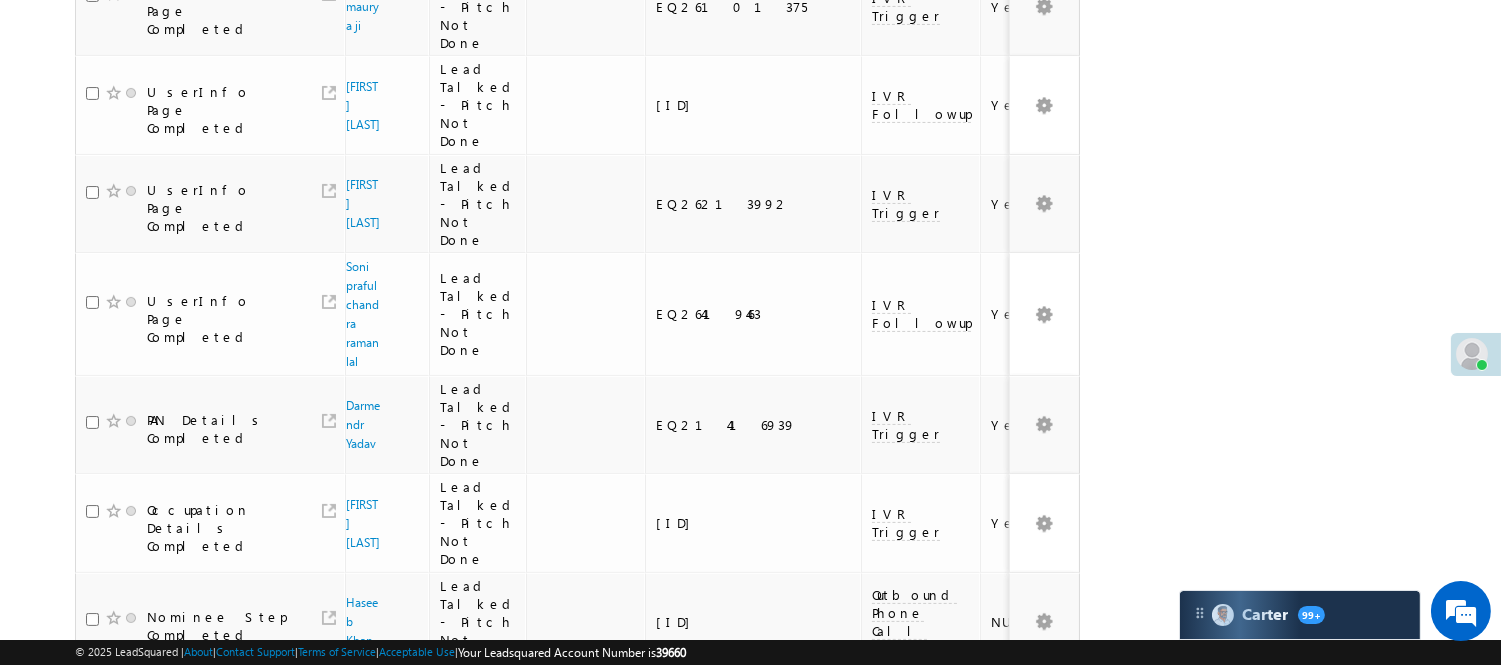 scroll, scrollTop: 1000, scrollLeft: 0, axis: vertical 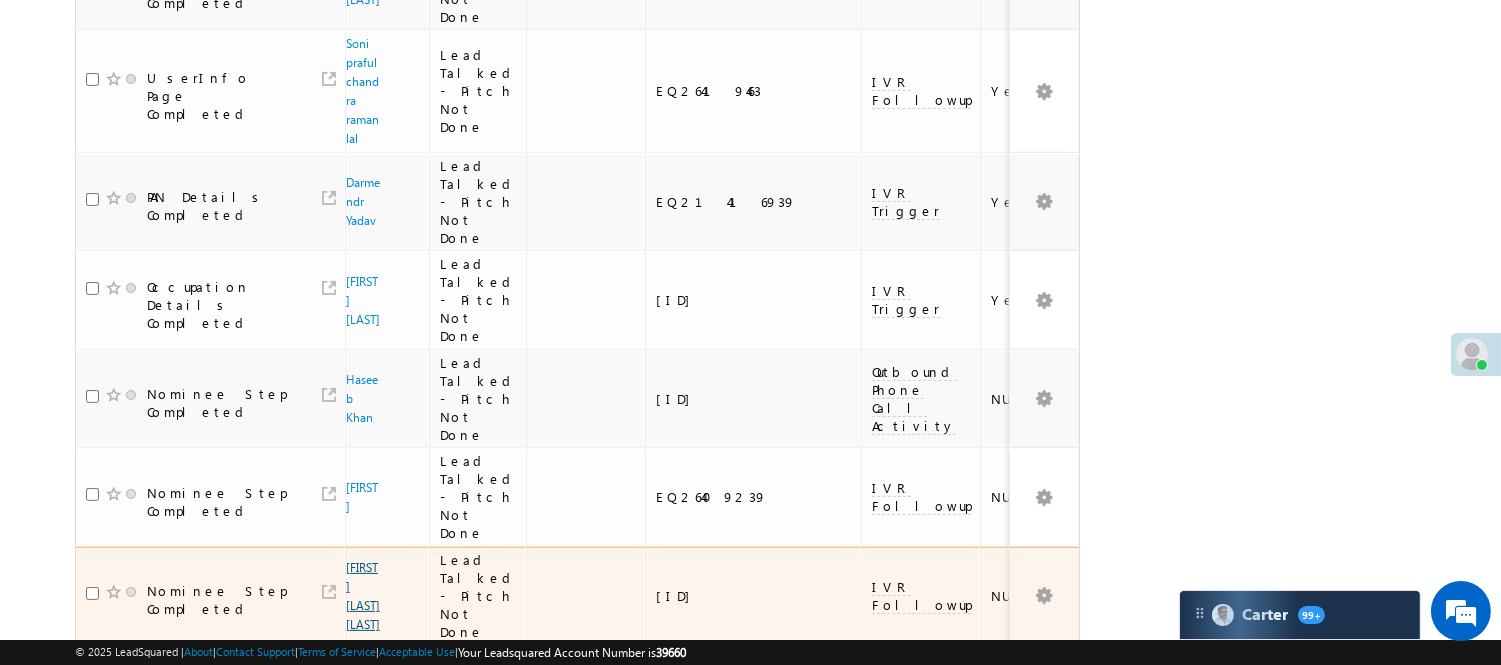 click on "RISHIKESH BHANUDAS GATKAL" at bounding box center (363, 596) 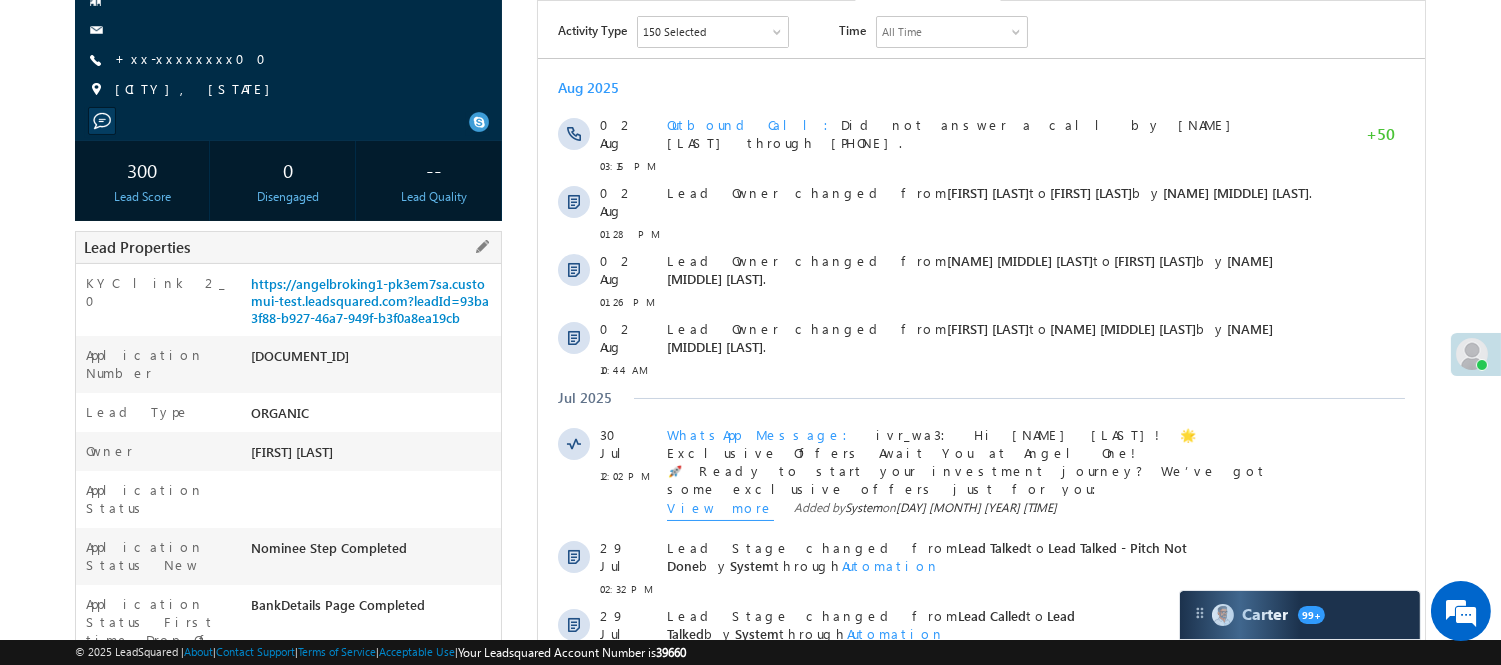 scroll, scrollTop: 111, scrollLeft: 0, axis: vertical 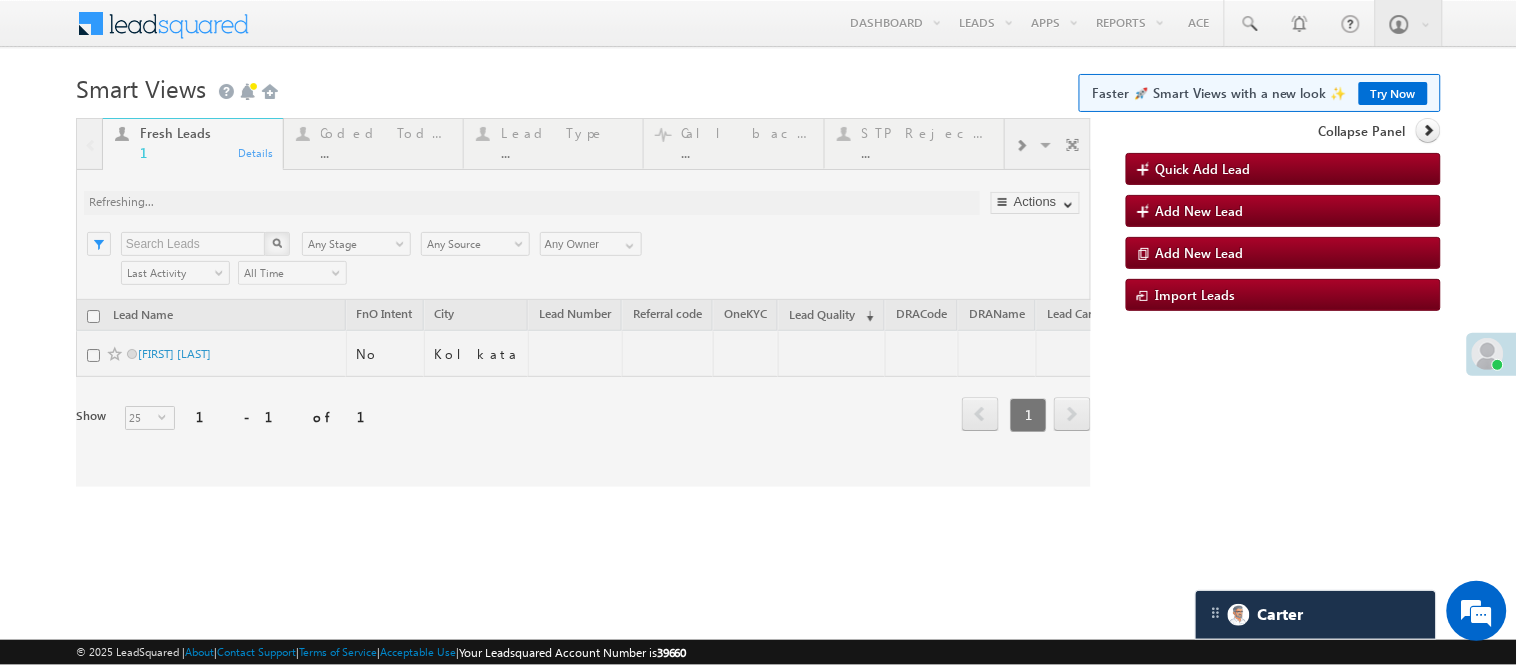 click at bounding box center [583, 302] 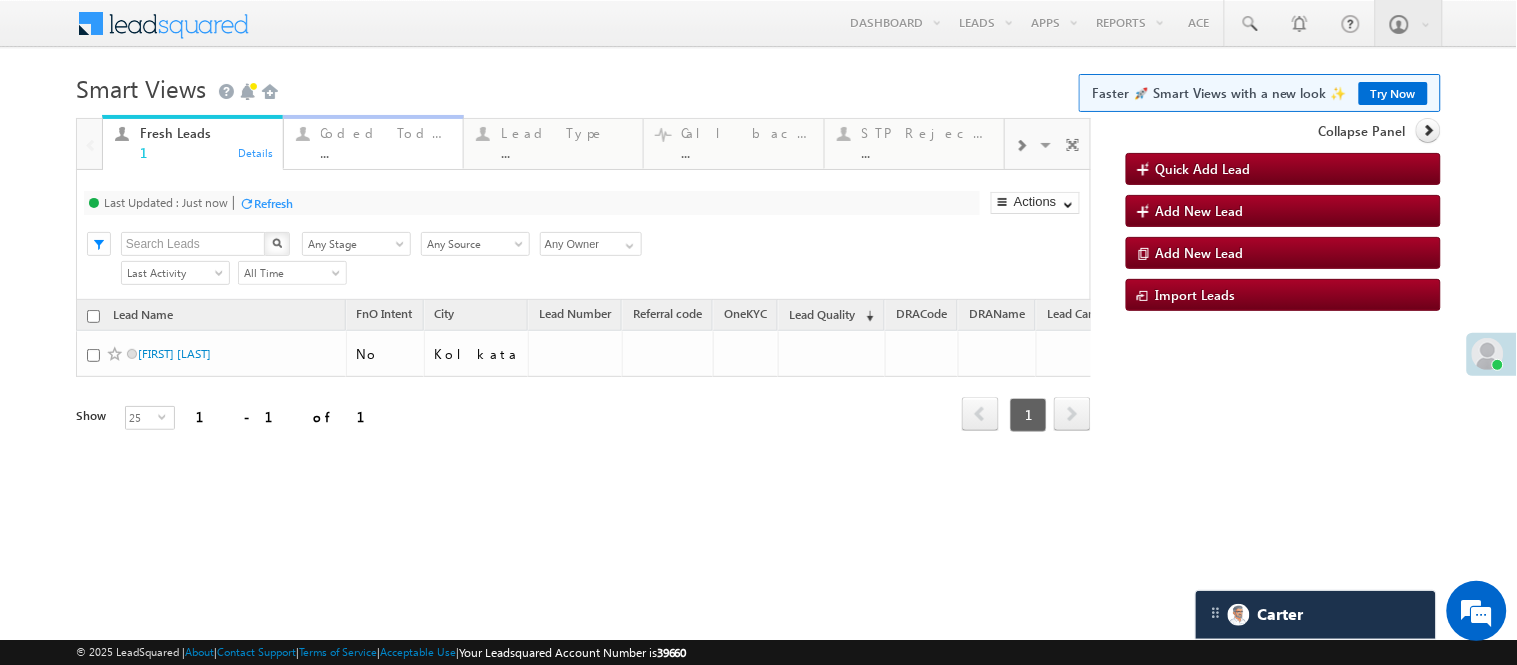 click on "..." at bounding box center (386, 152) 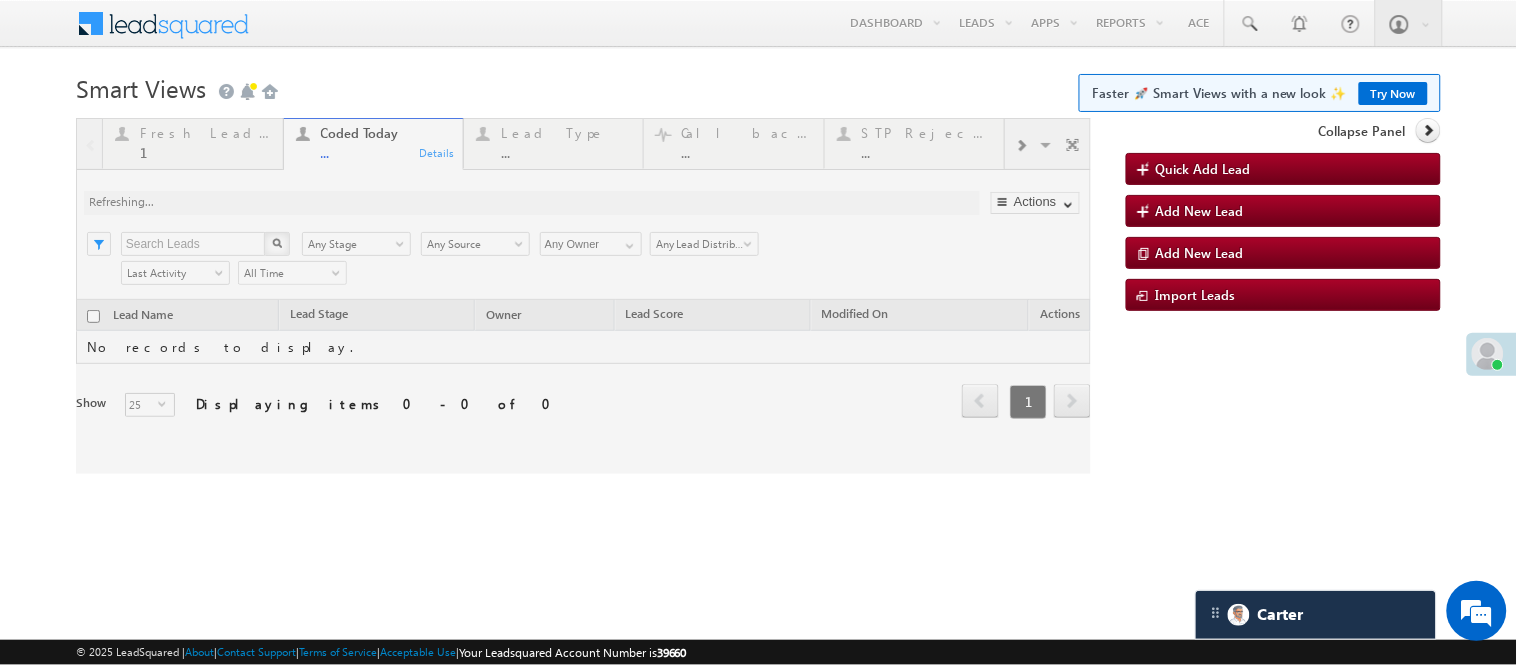 scroll, scrollTop: 0, scrollLeft: 0, axis: both 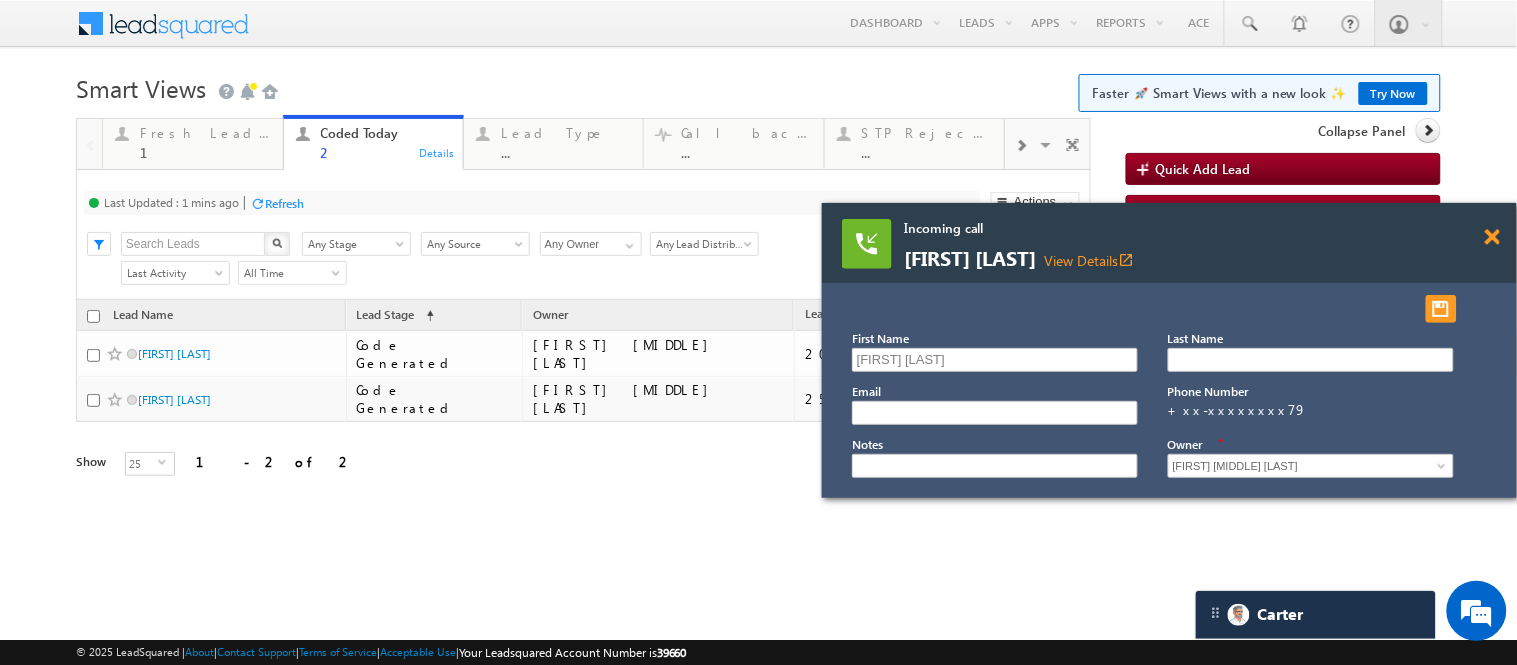 click at bounding box center (1492, 237) 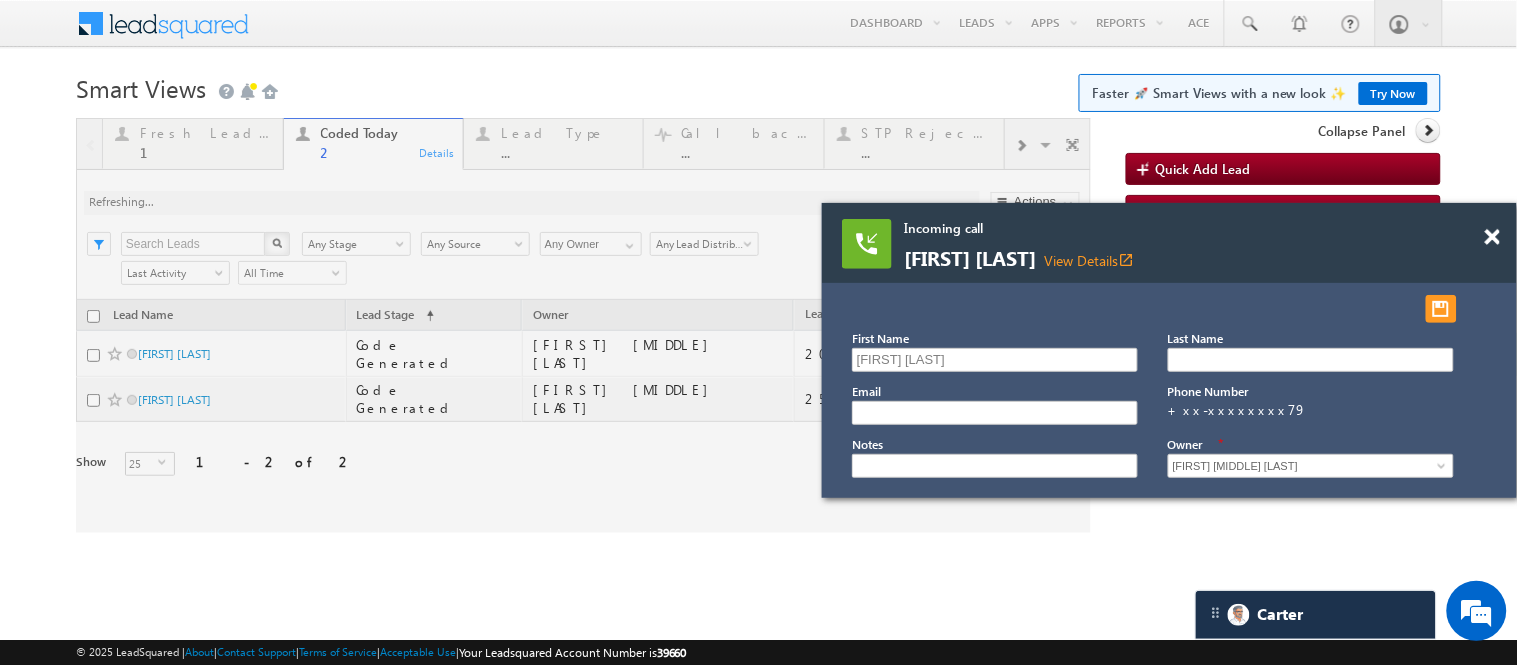 click on "Menu
Nisha Anand Yadav
Nisha .Yada v@ang elbro king. com" at bounding box center (758, 283) 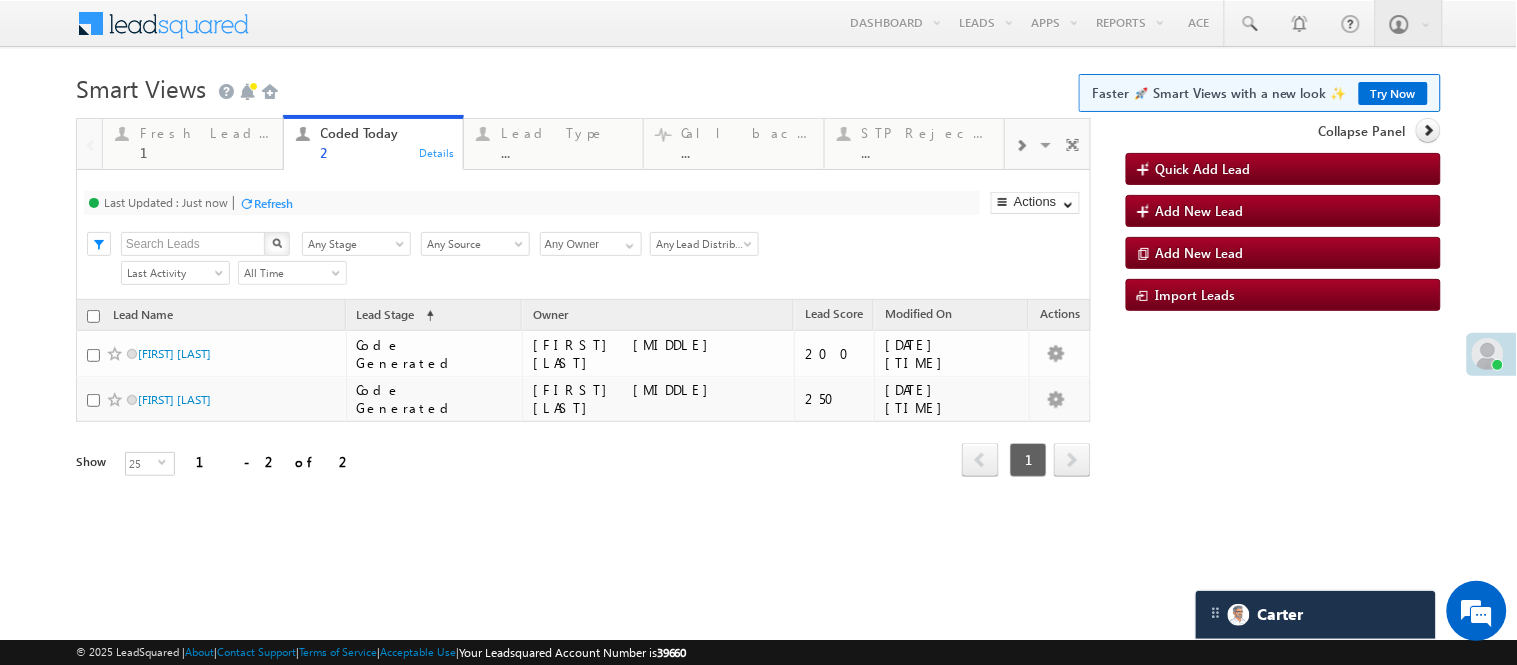 click on "Smart Views Getting Started Faster 🚀 Smart Views with a new look ✨ Try Now" at bounding box center [758, 86] 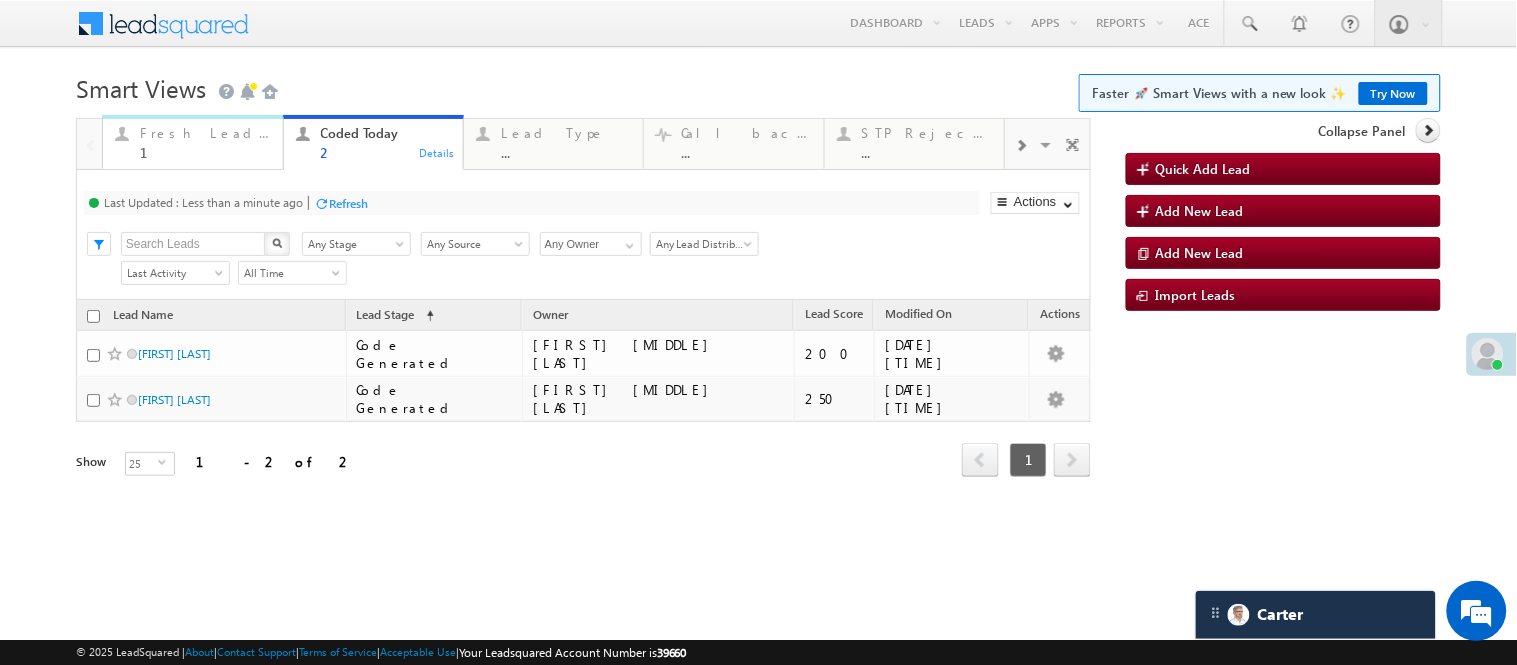 click on "1" at bounding box center [205, 152] 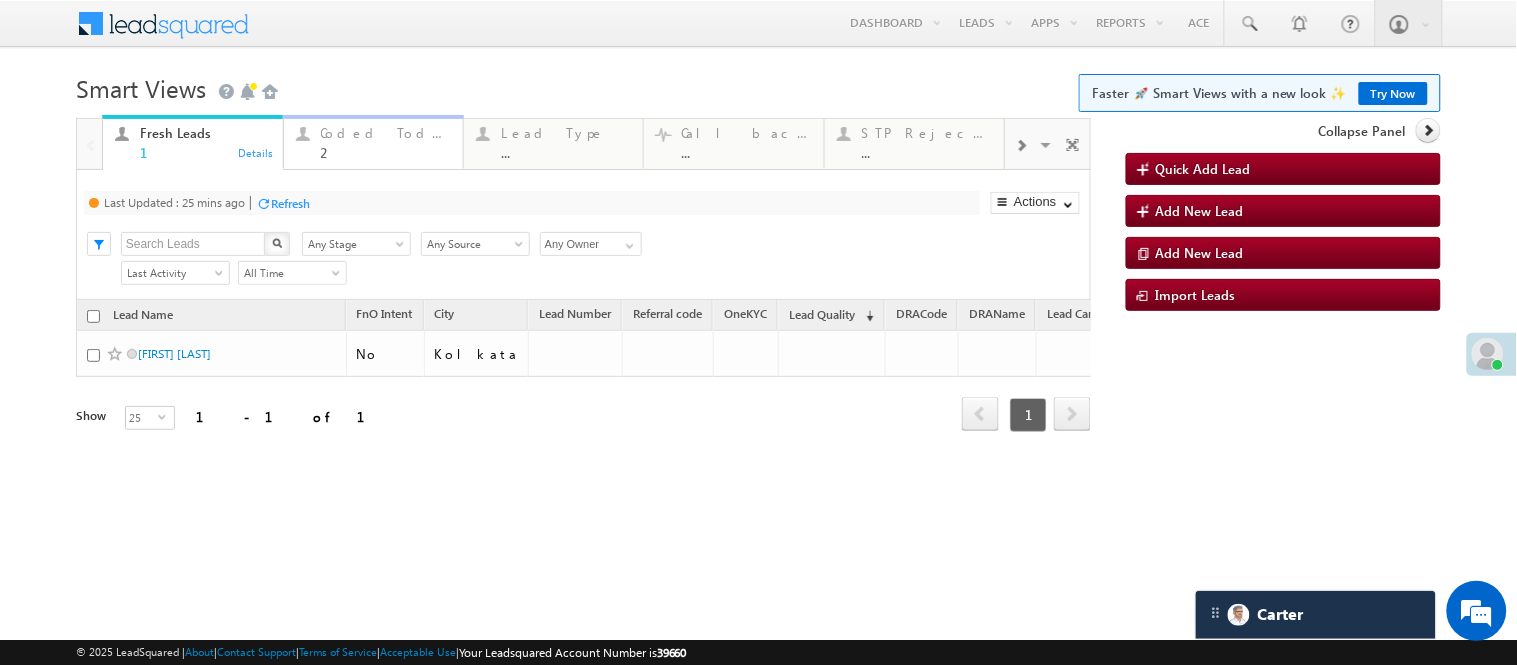 click on "Coded Today 2 Details" at bounding box center (373, 142) 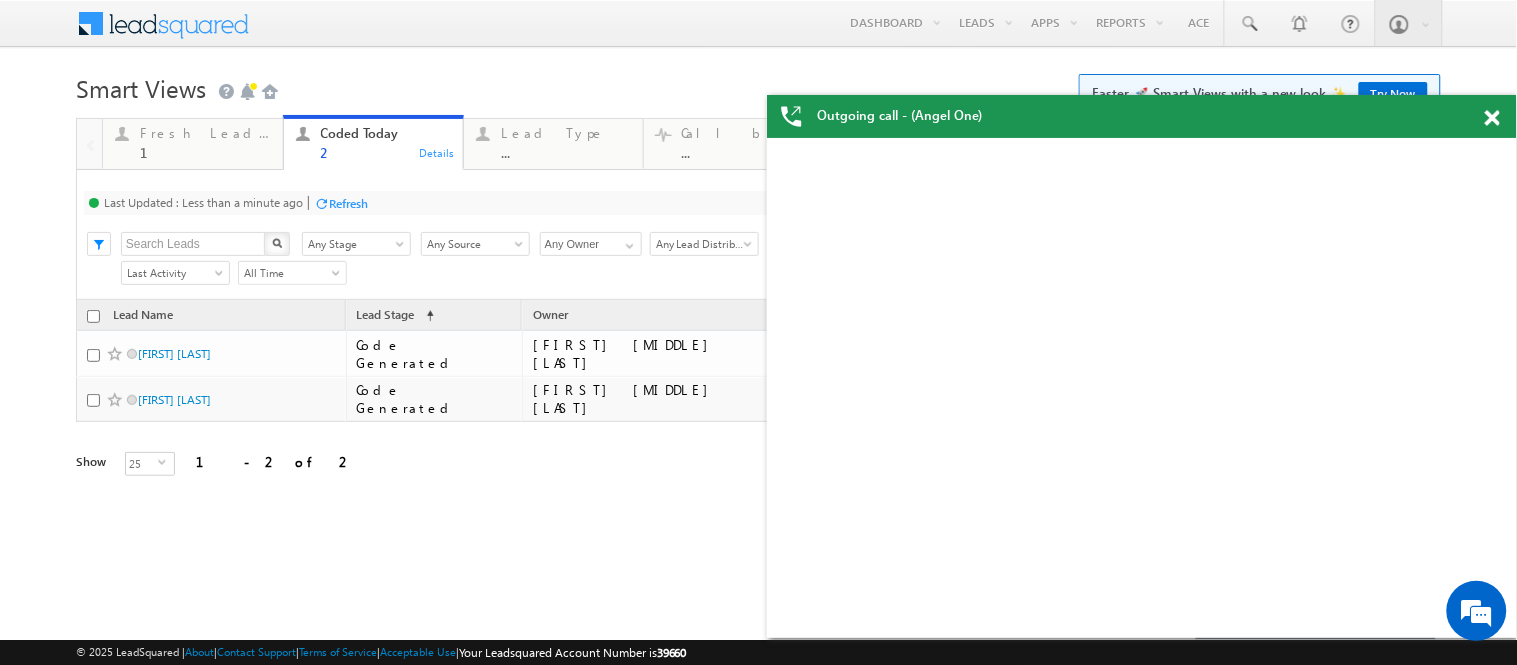scroll, scrollTop: 0, scrollLeft: 0, axis: both 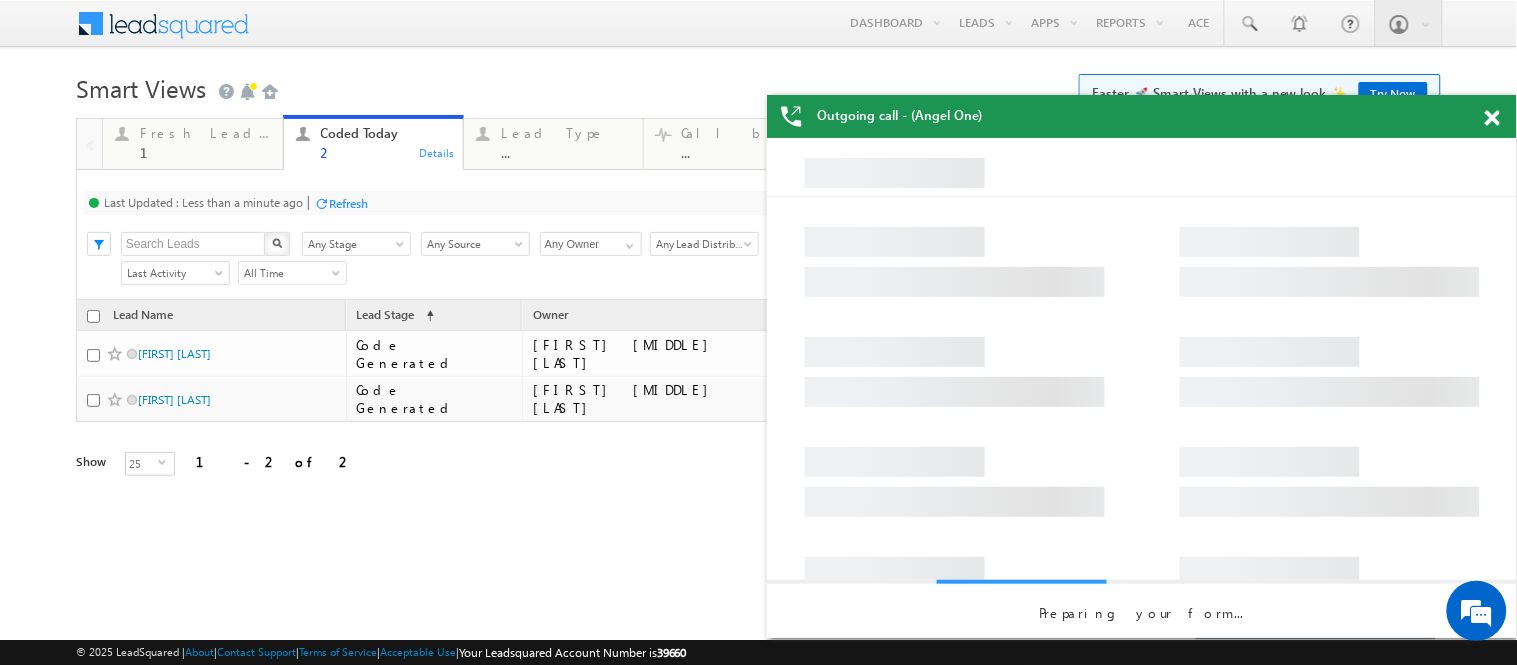 click at bounding box center [1492, 118] 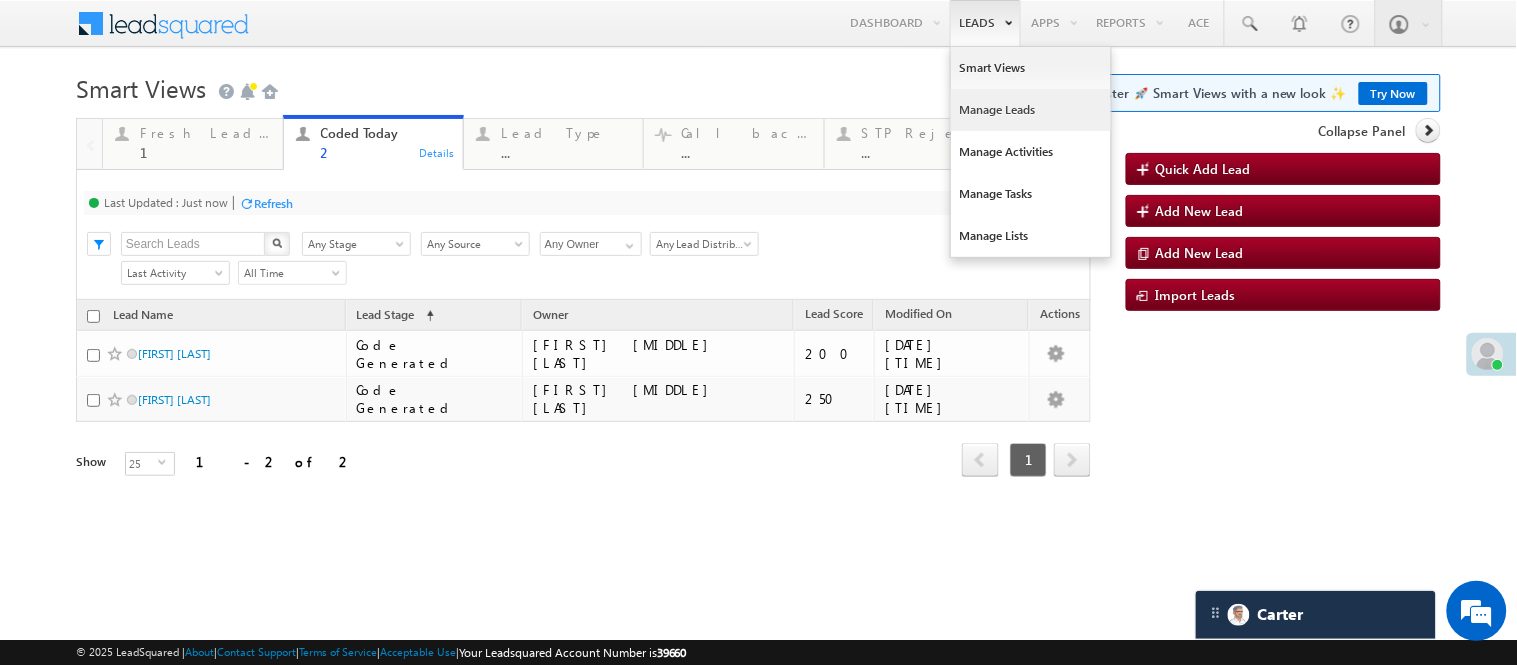 click on "Manage Leads" at bounding box center (1031, 110) 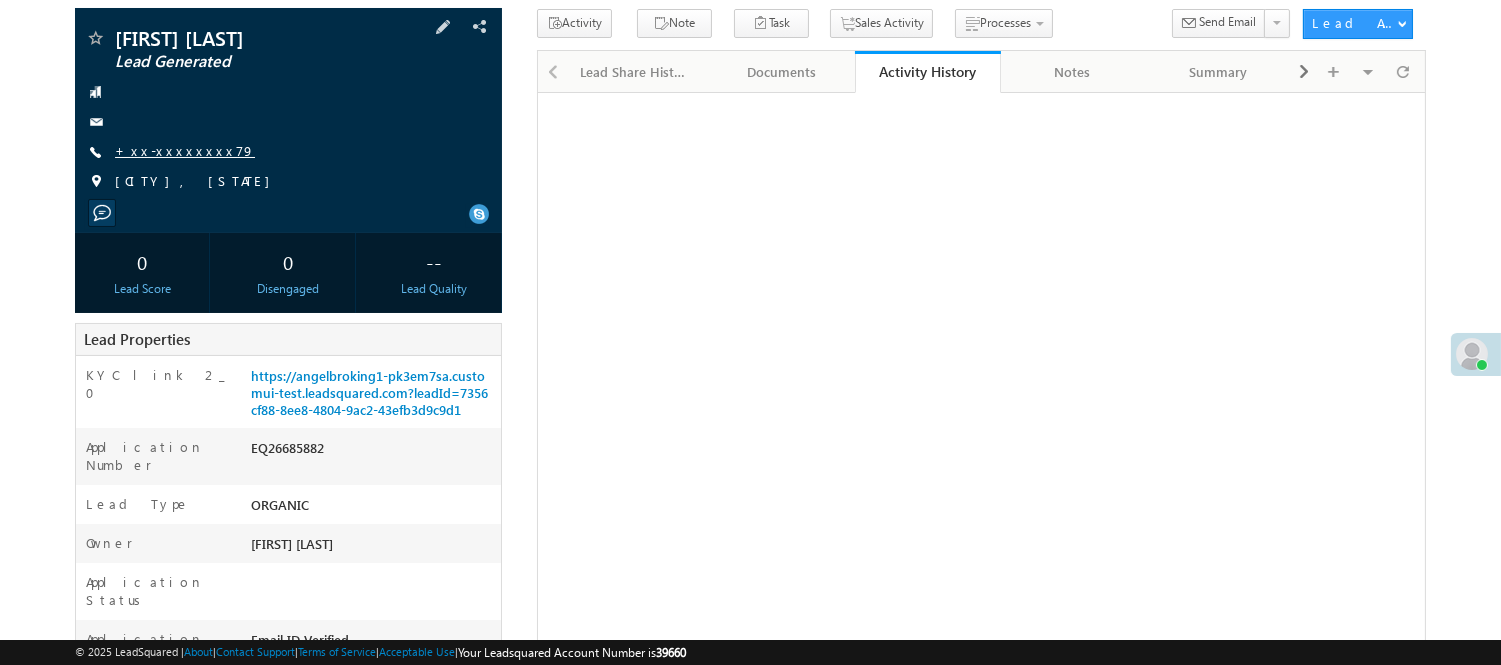 scroll, scrollTop: 111, scrollLeft: 0, axis: vertical 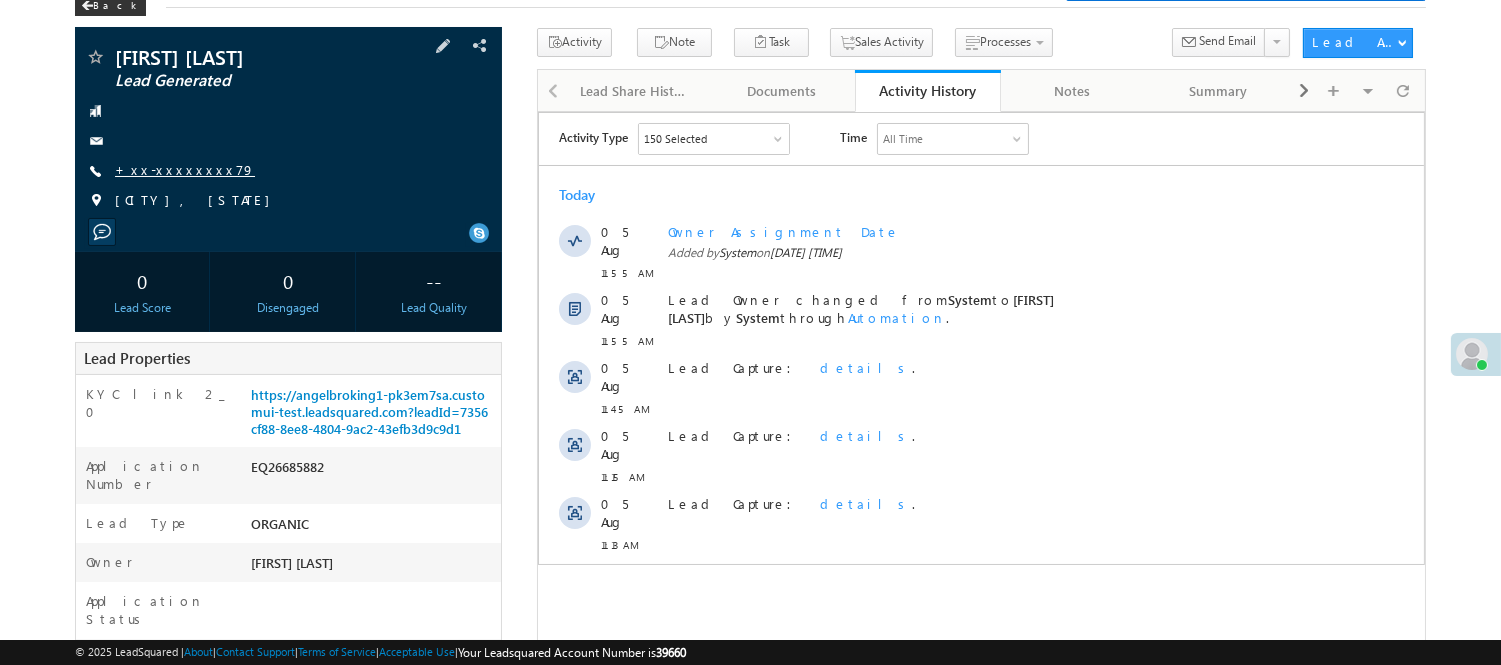 click on "+xx-xxxxxxxx79" at bounding box center [185, 169] 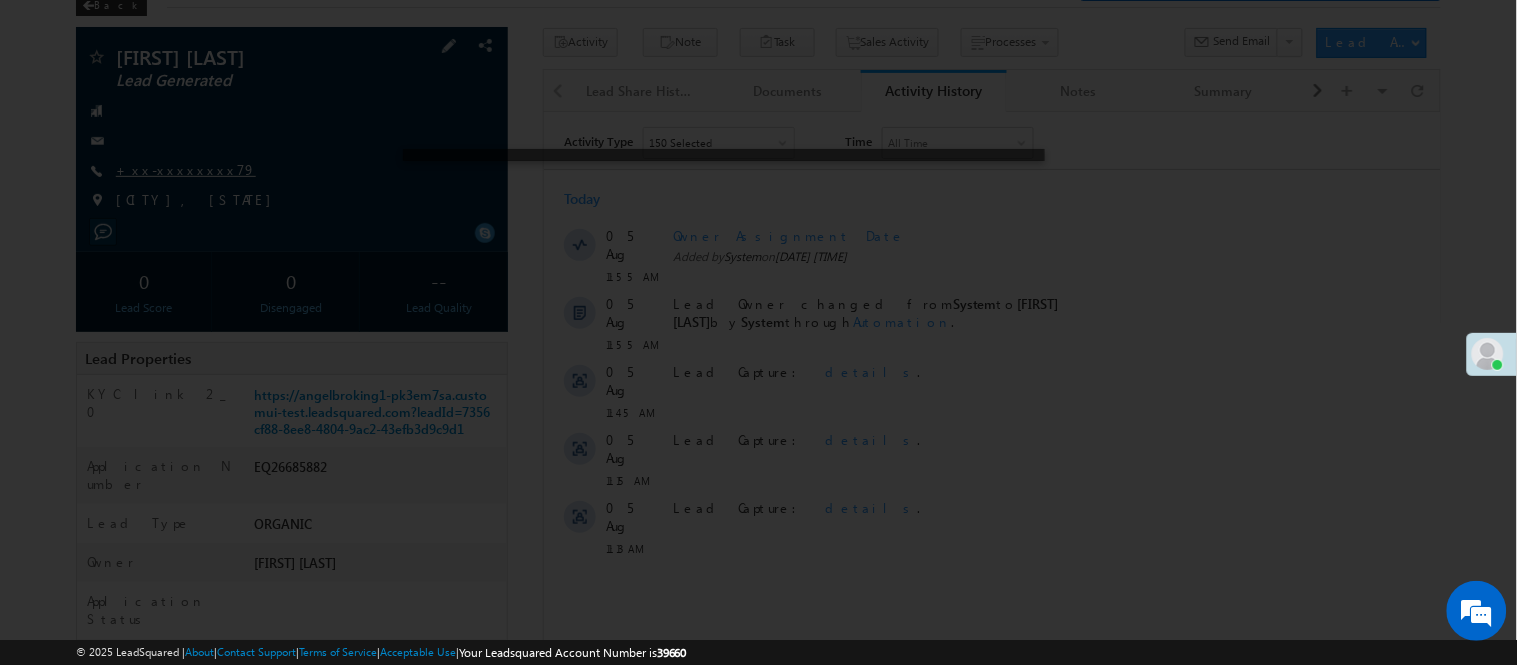 scroll, scrollTop: 0, scrollLeft: 0, axis: both 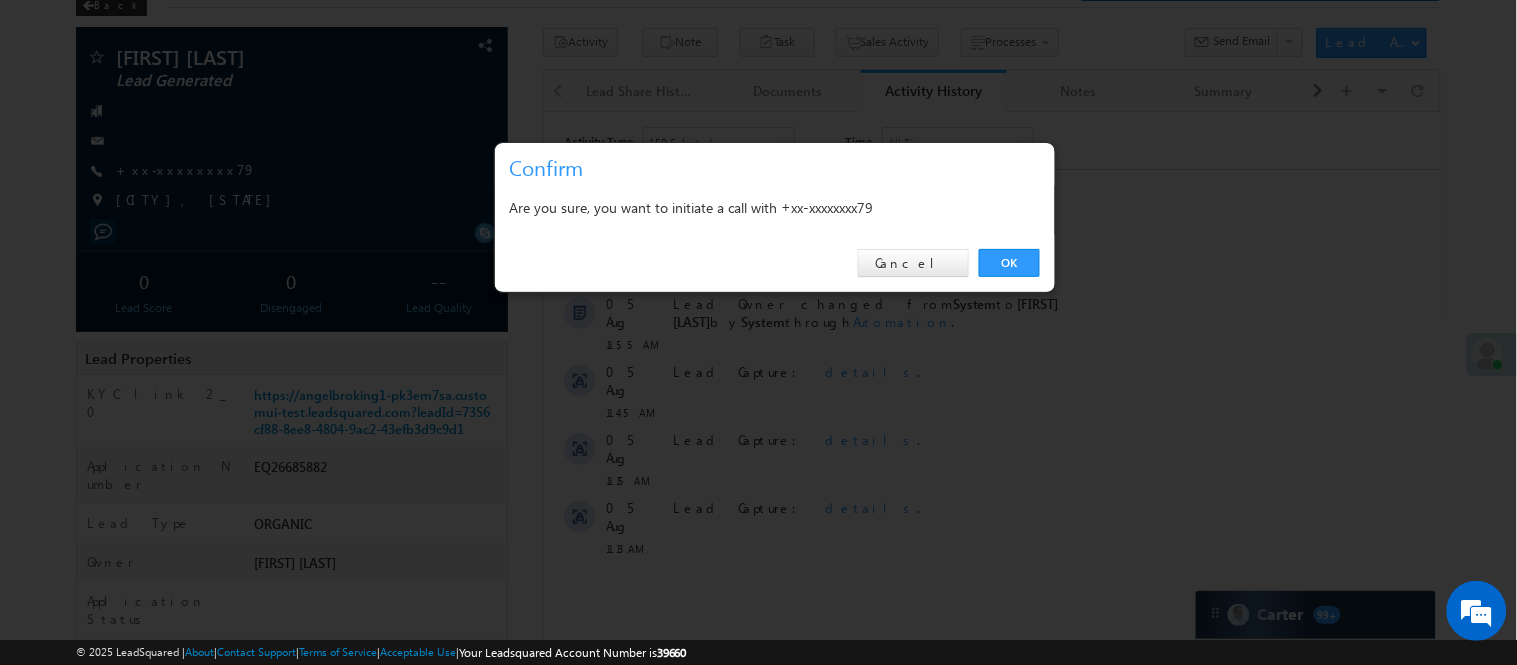 click on "OK Cancel" at bounding box center [775, 263] 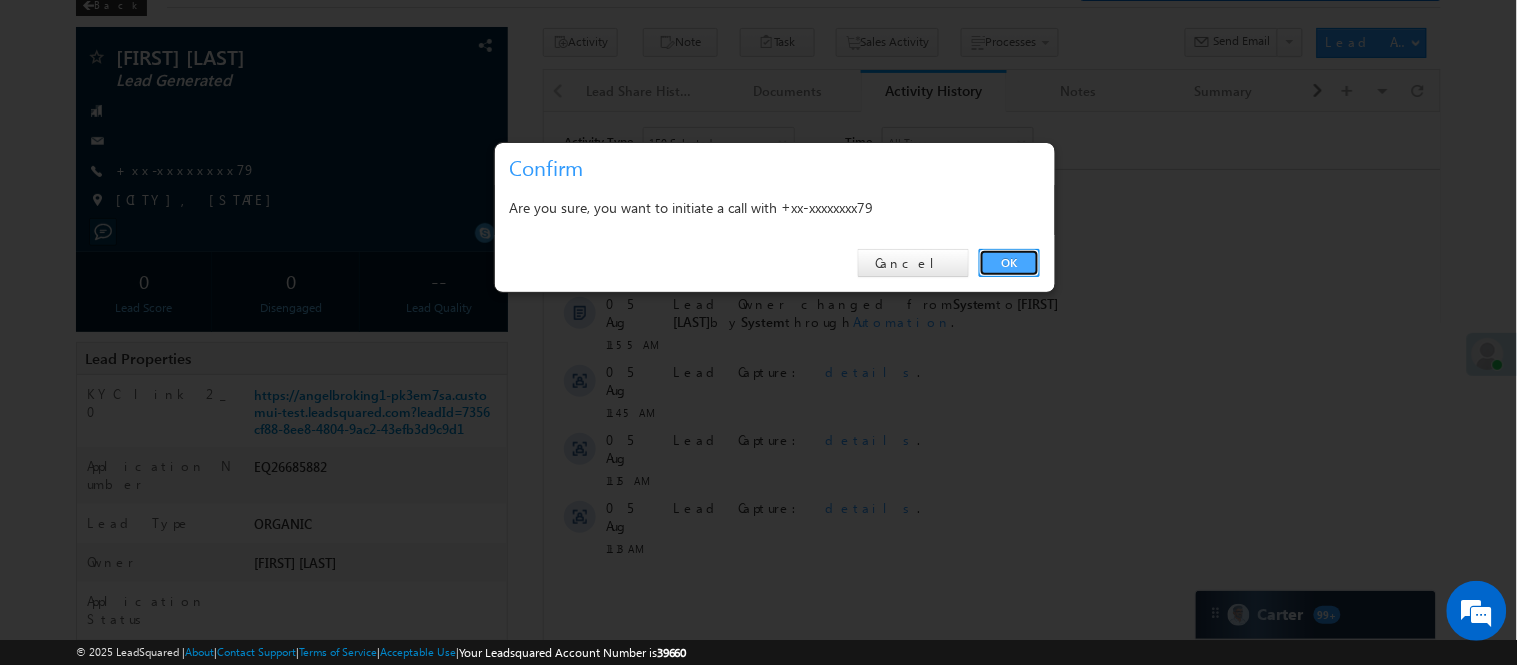 drag, startPoint x: 1027, startPoint y: 258, endPoint x: 458, endPoint y: 160, distance: 577.3777 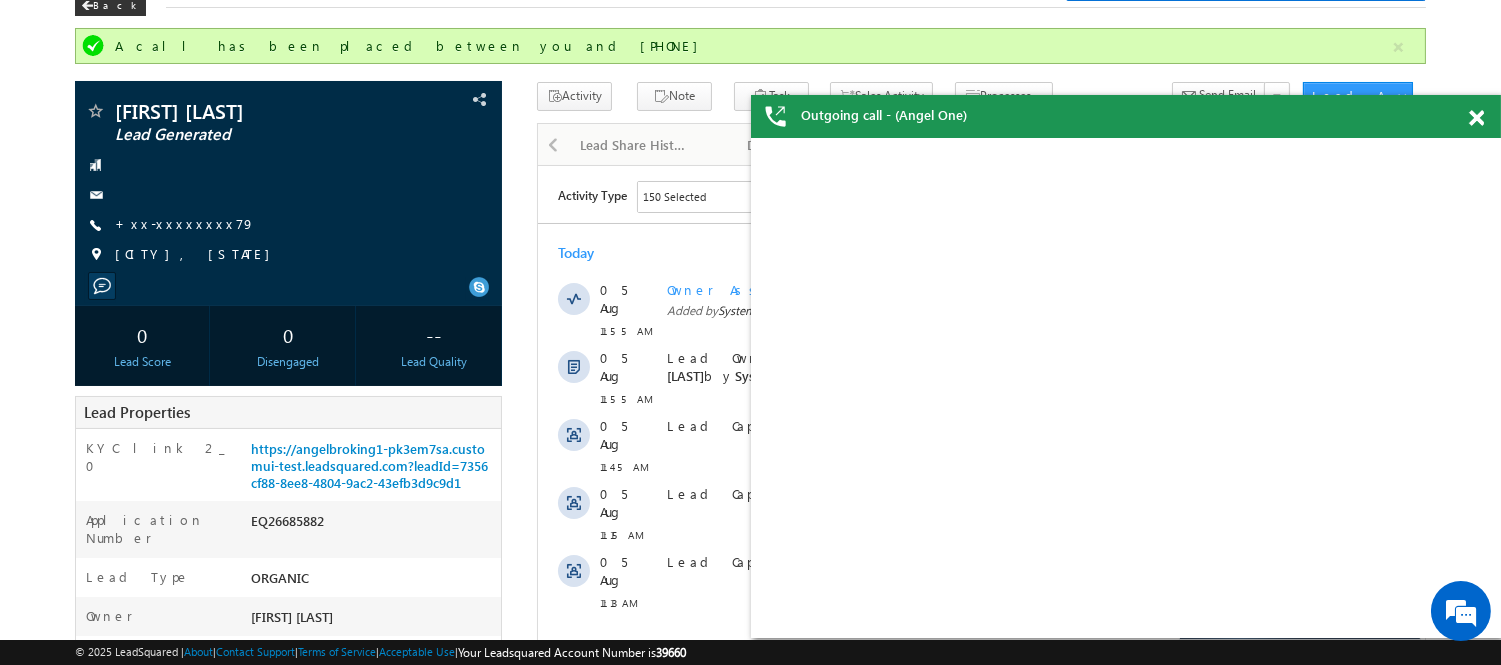 scroll, scrollTop: 0, scrollLeft: 0, axis: both 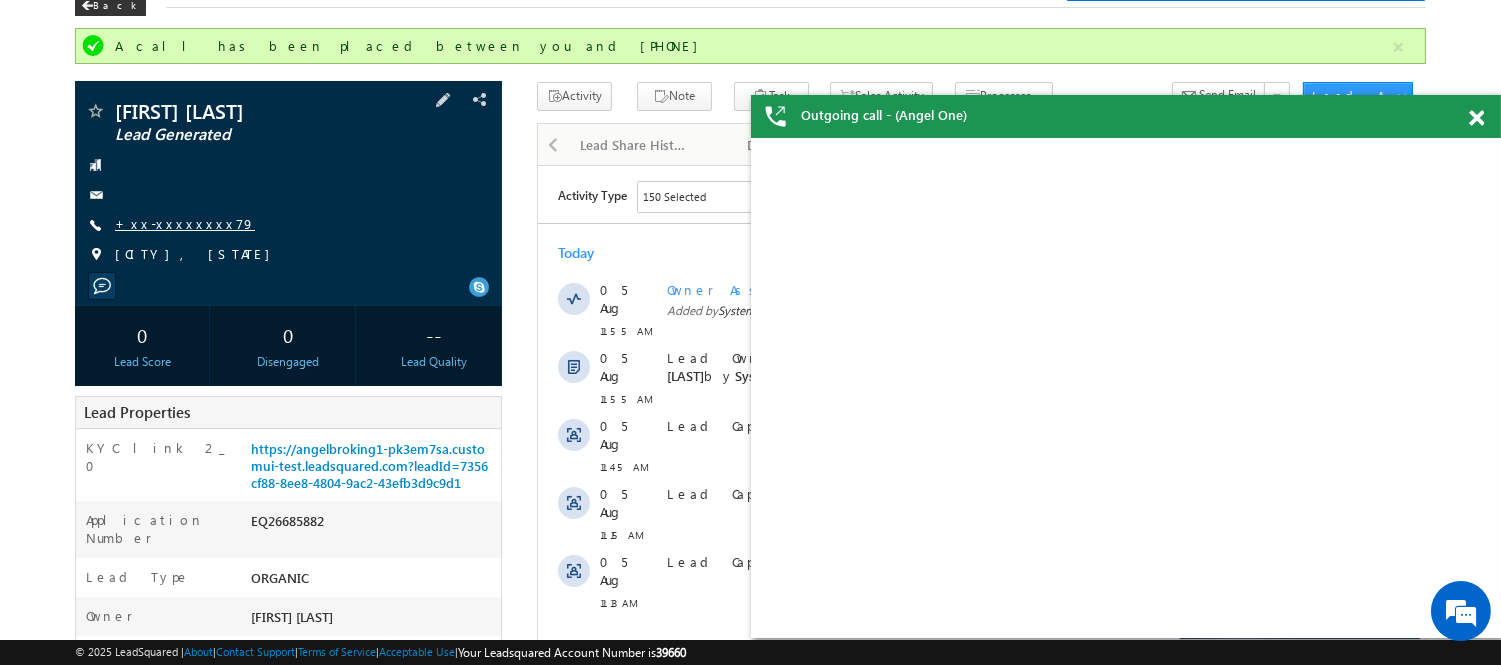 click on "+xx-xxxxxxxx79" at bounding box center (185, 223) 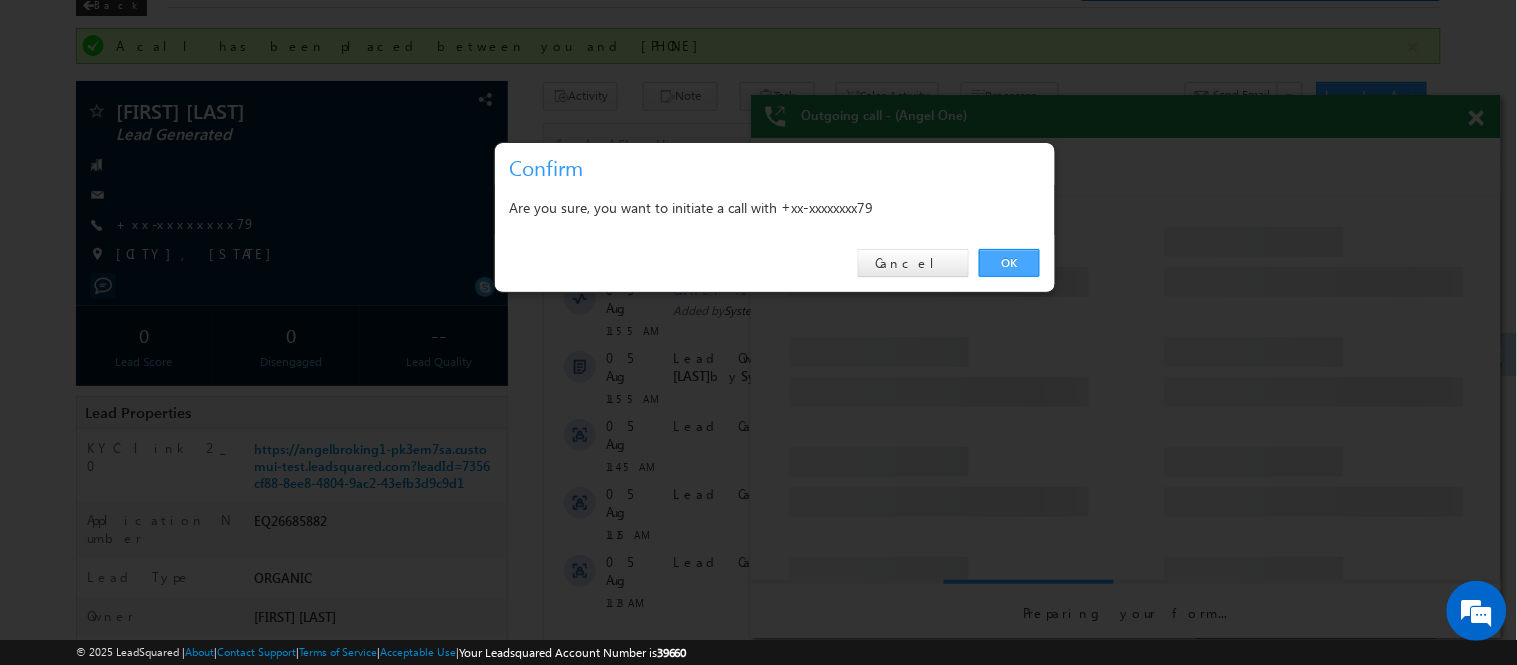 click on "OK" at bounding box center [1009, 263] 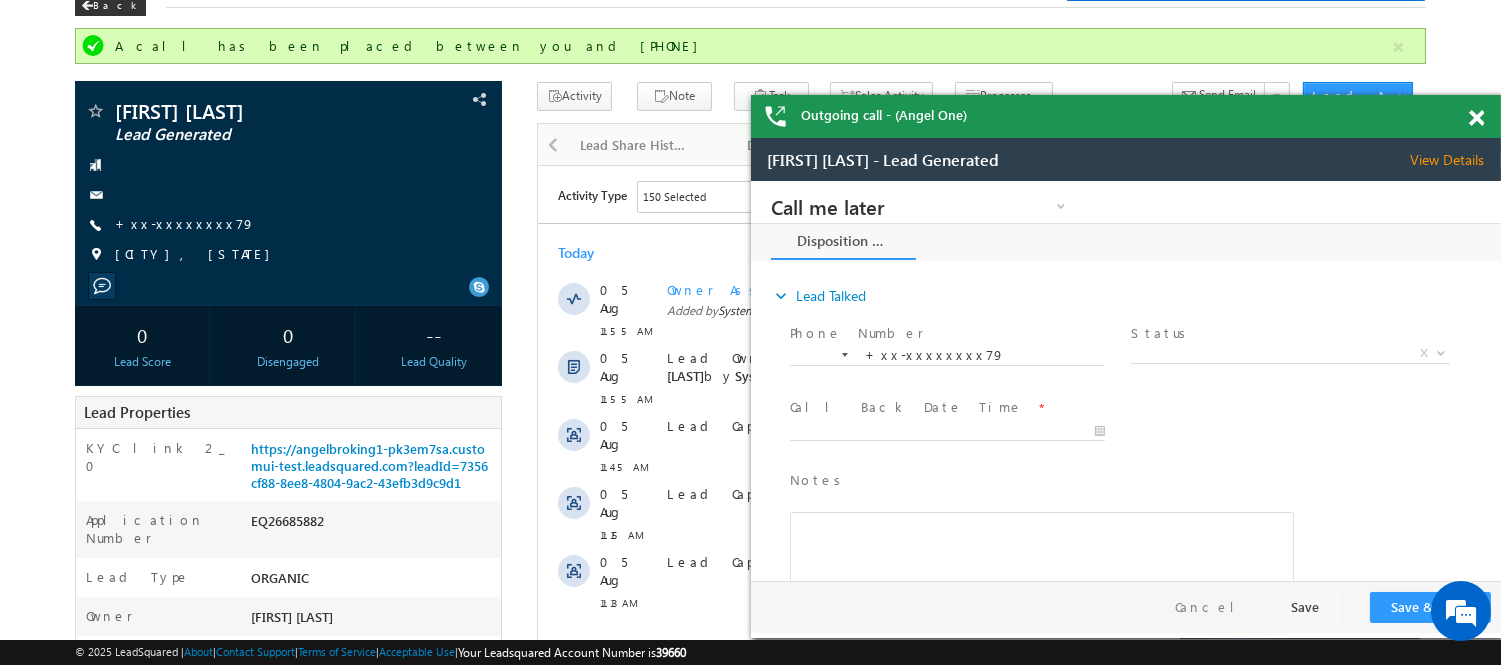 scroll, scrollTop: 0, scrollLeft: 0, axis: both 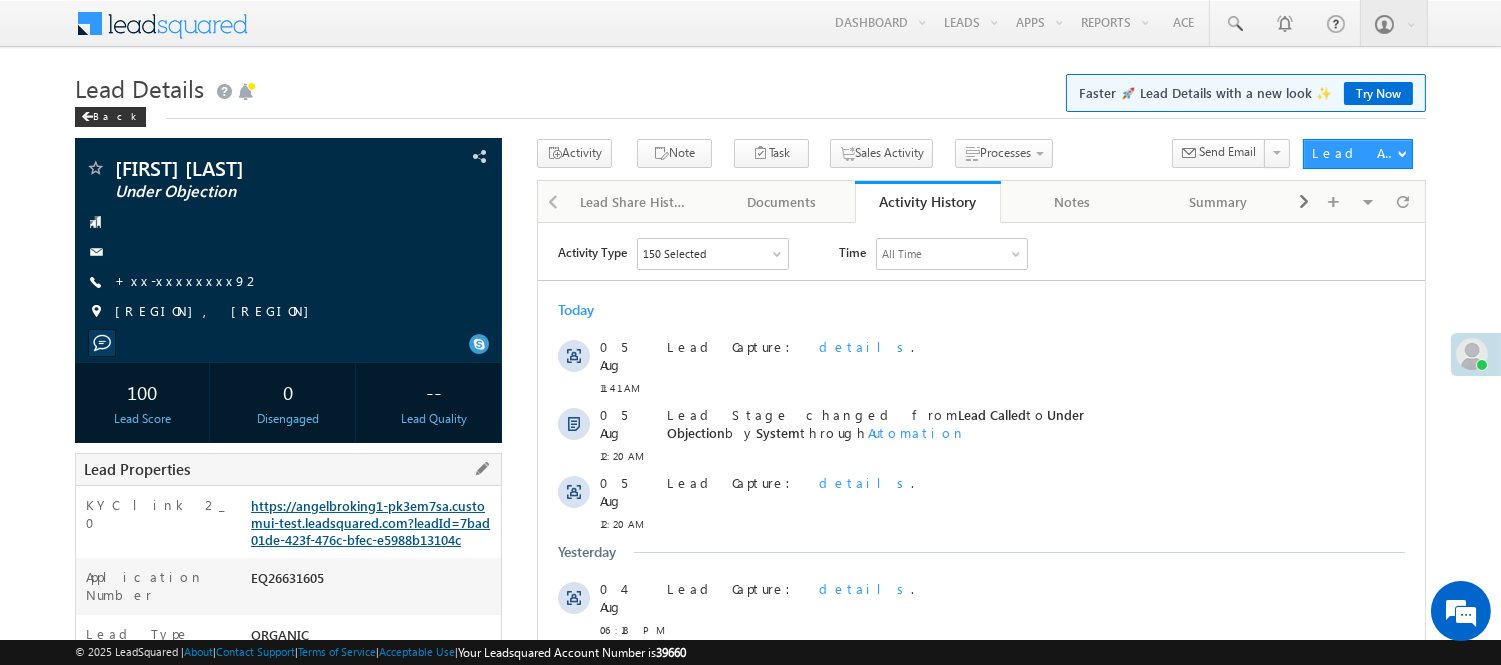 click on "https://angelbroking1-pk3em7sa.customui-test.leadsquared.com?leadId=7bad01de-423f-476c-bfec-e5988b13104c" at bounding box center (370, 522) 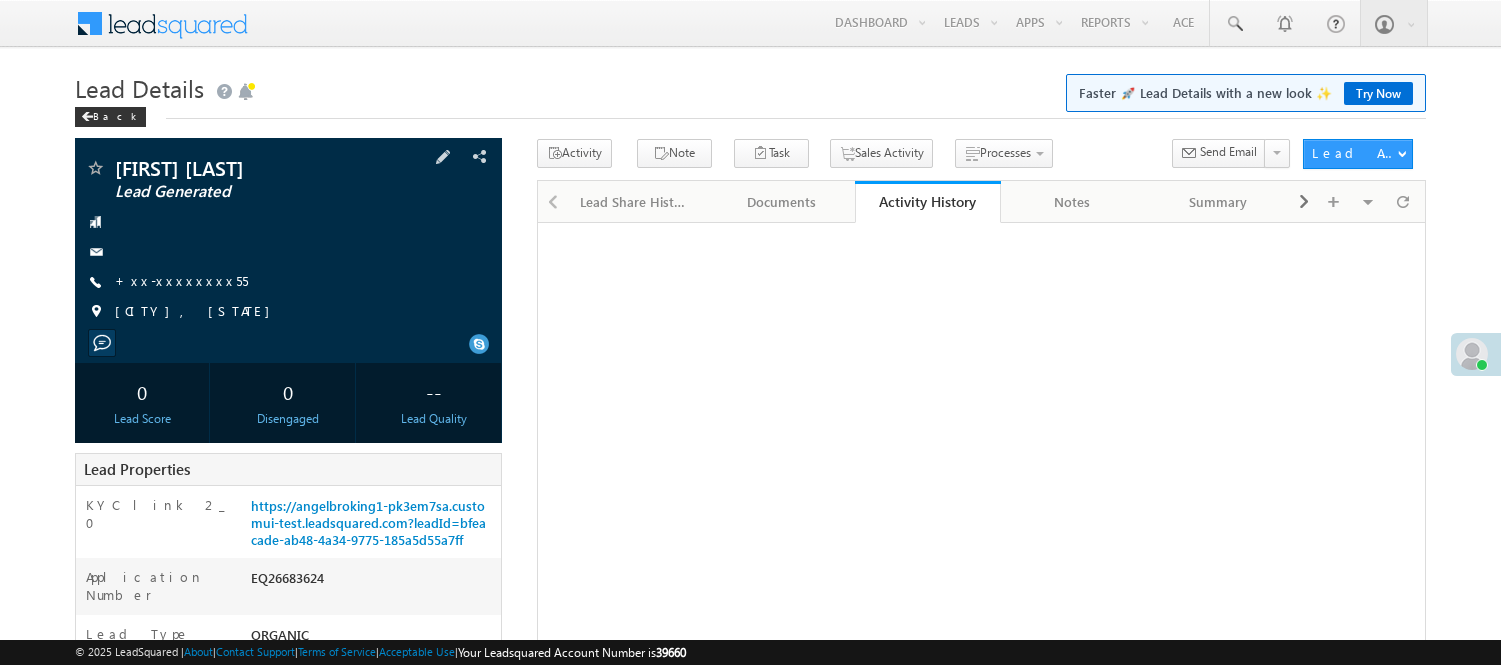 scroll, scrollTop: 333, scrollLeft: 0, axis: vertical 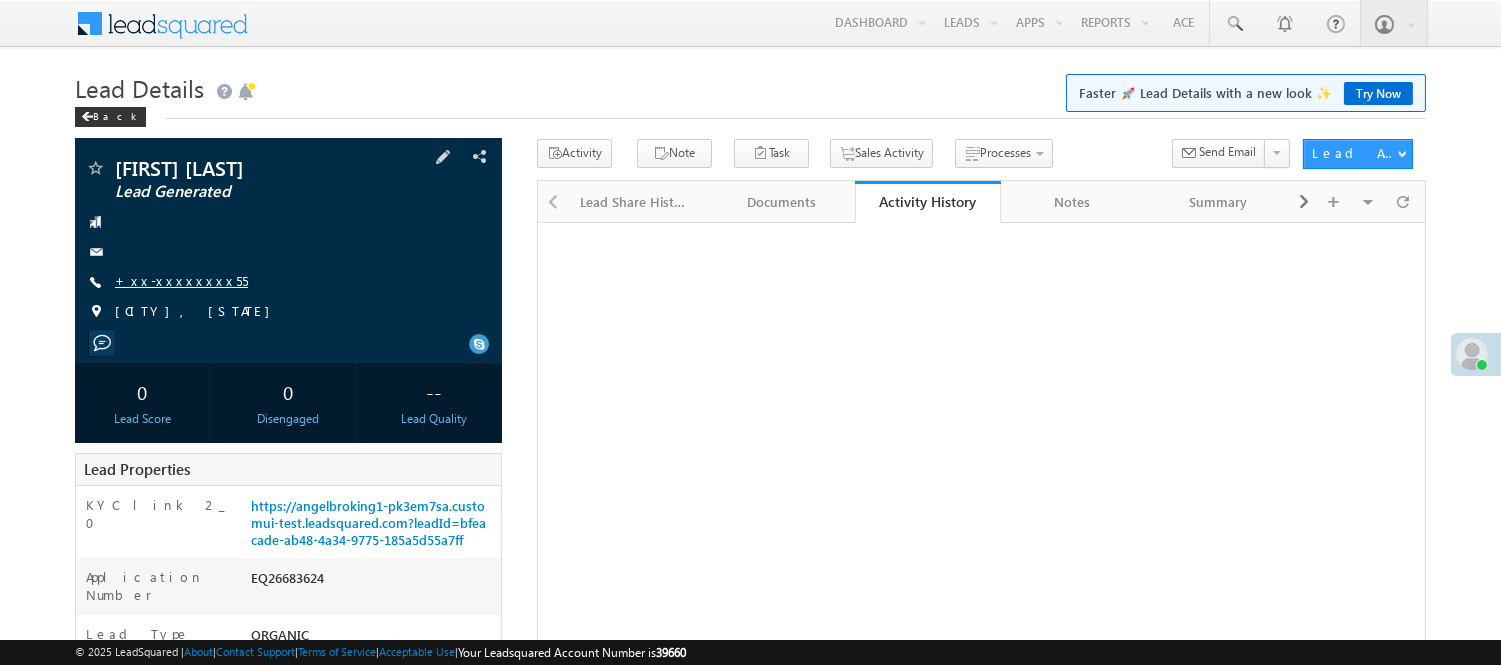 click on "+xx-xxxxxxxx55" at bounding box center [181, 280] 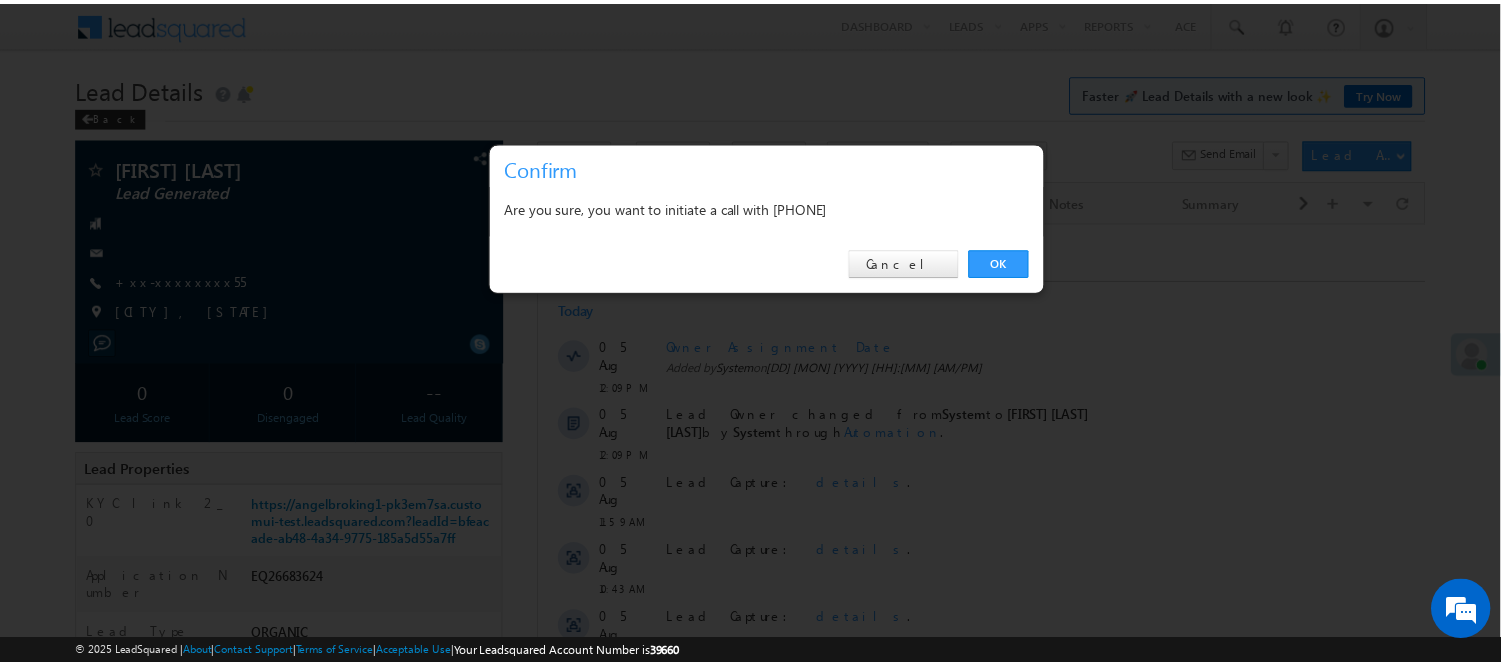 scroll, scrollTop: 0, scrollLeft: 0, axis: both 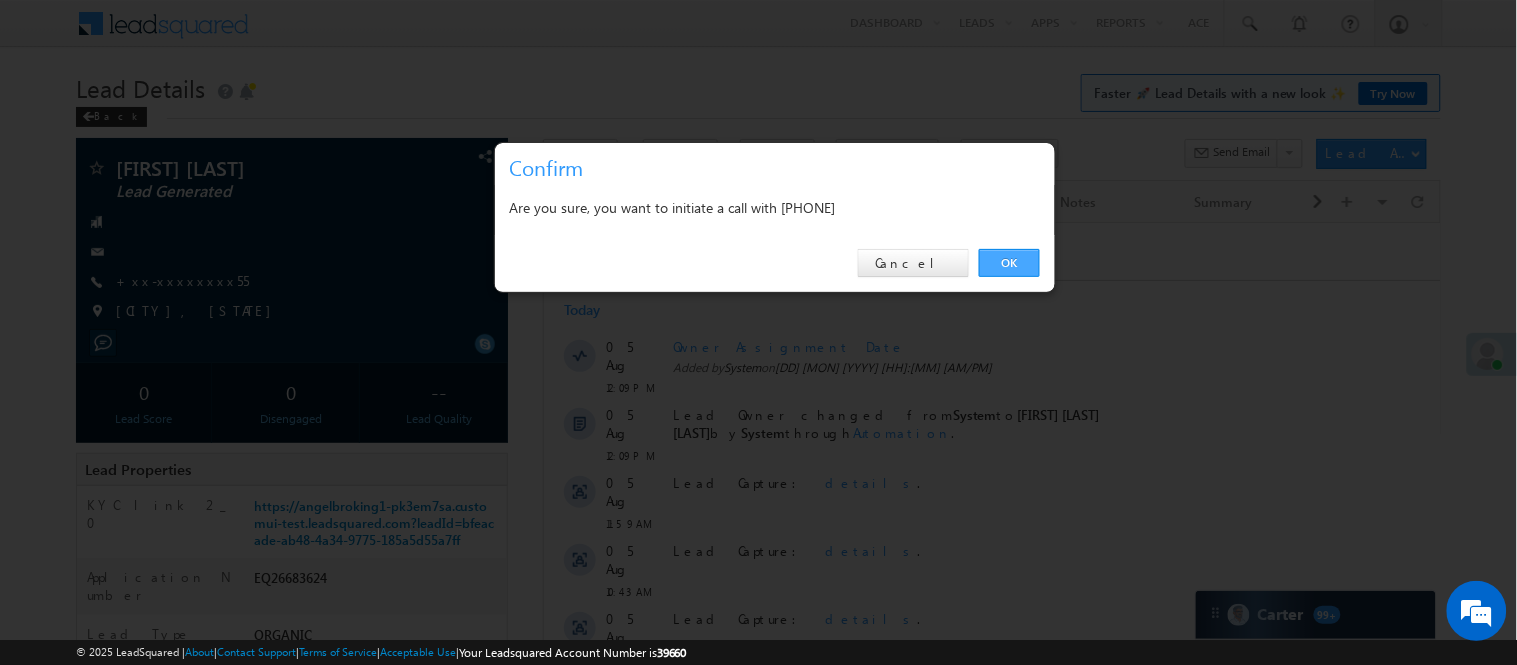 click on "OK" at bounding box center [1009, 263] 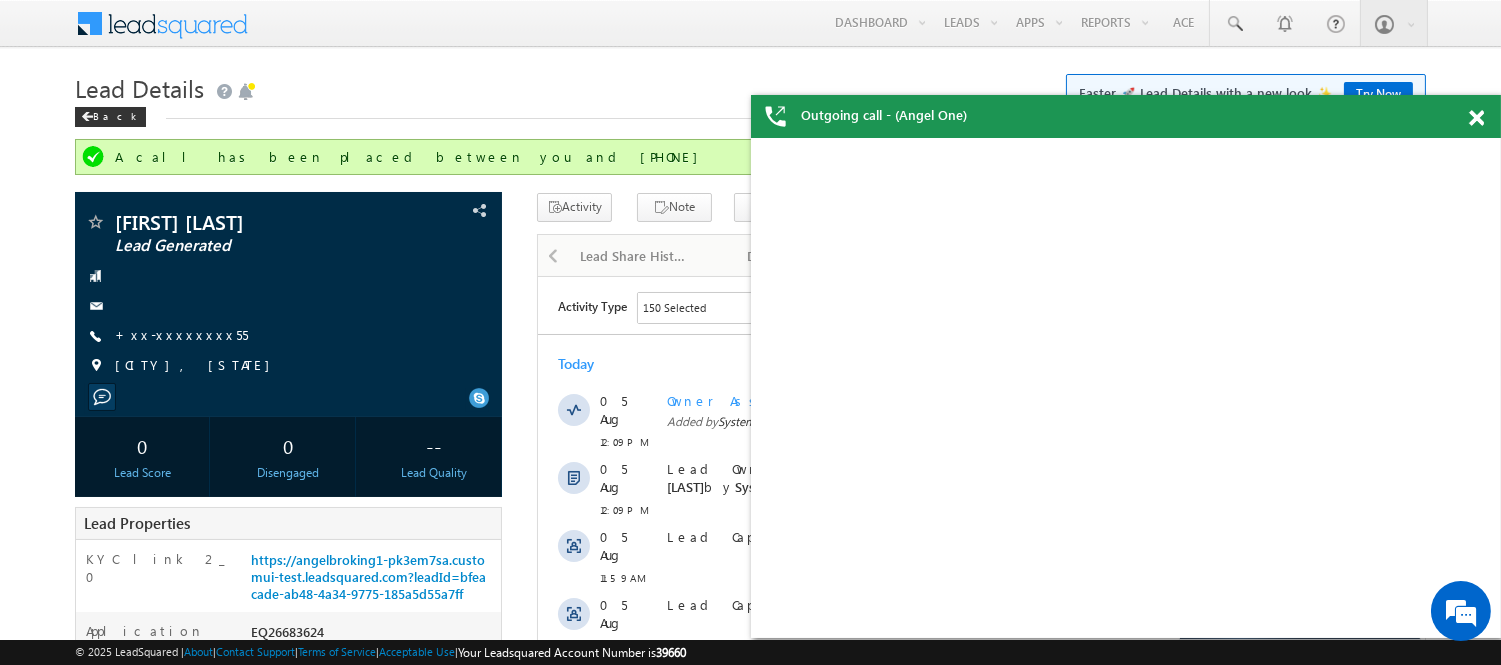 scroll, scrollTop: 0, scrollLeft: 0, axis: both 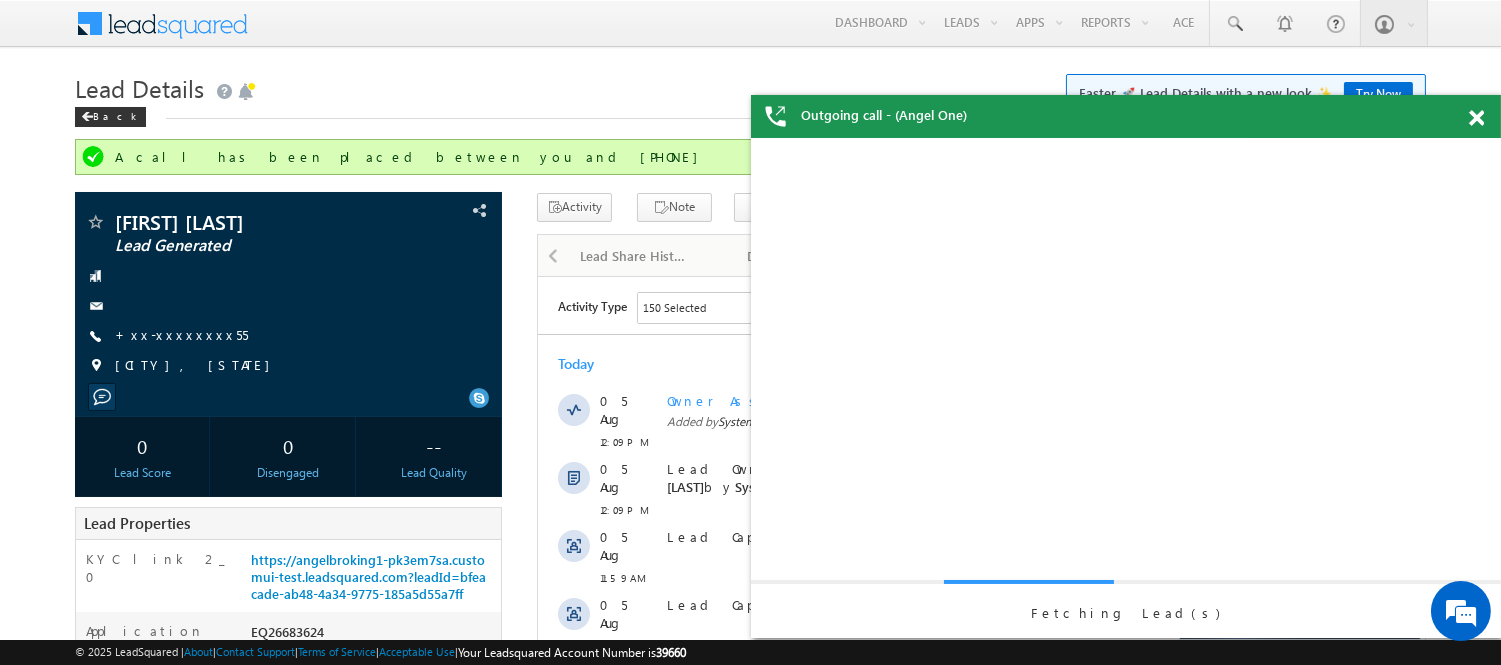 click at bounding box center (1476, 118) 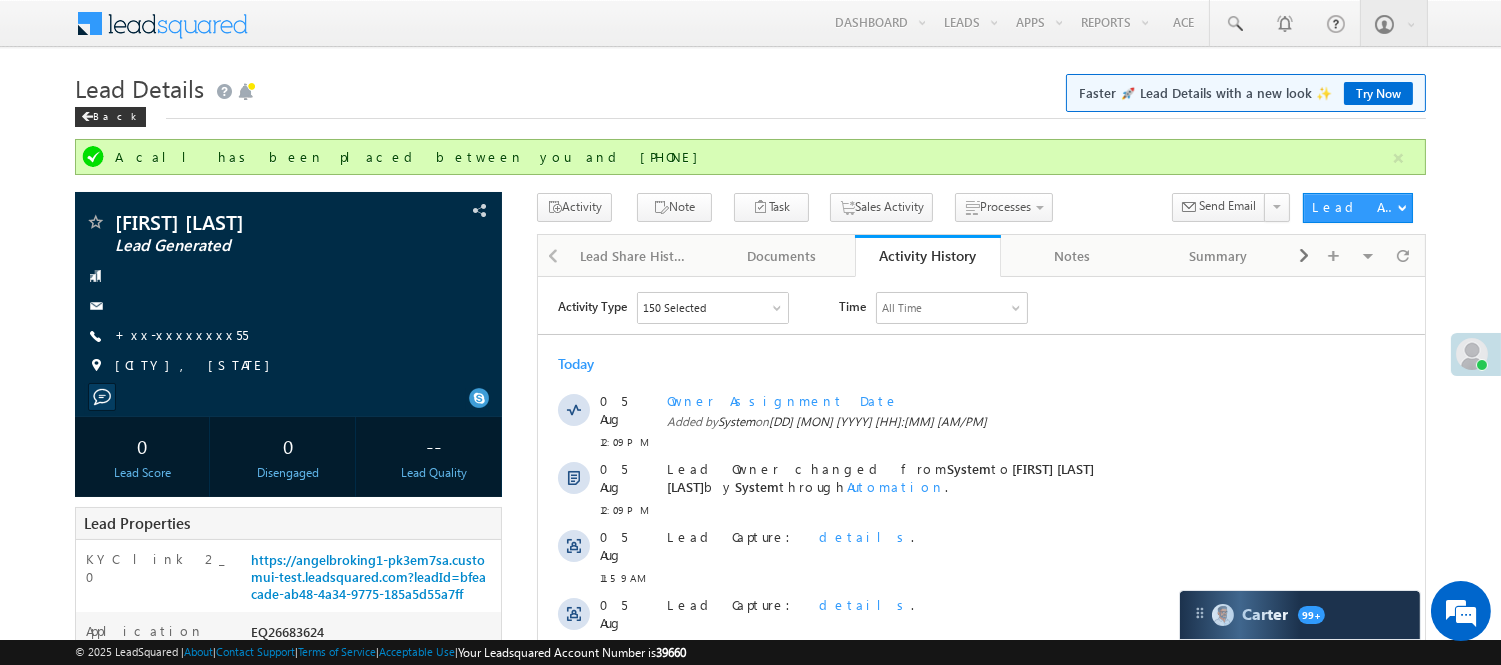scroll, scrollTop: 582, scrollLeft: 0, axis: vertical 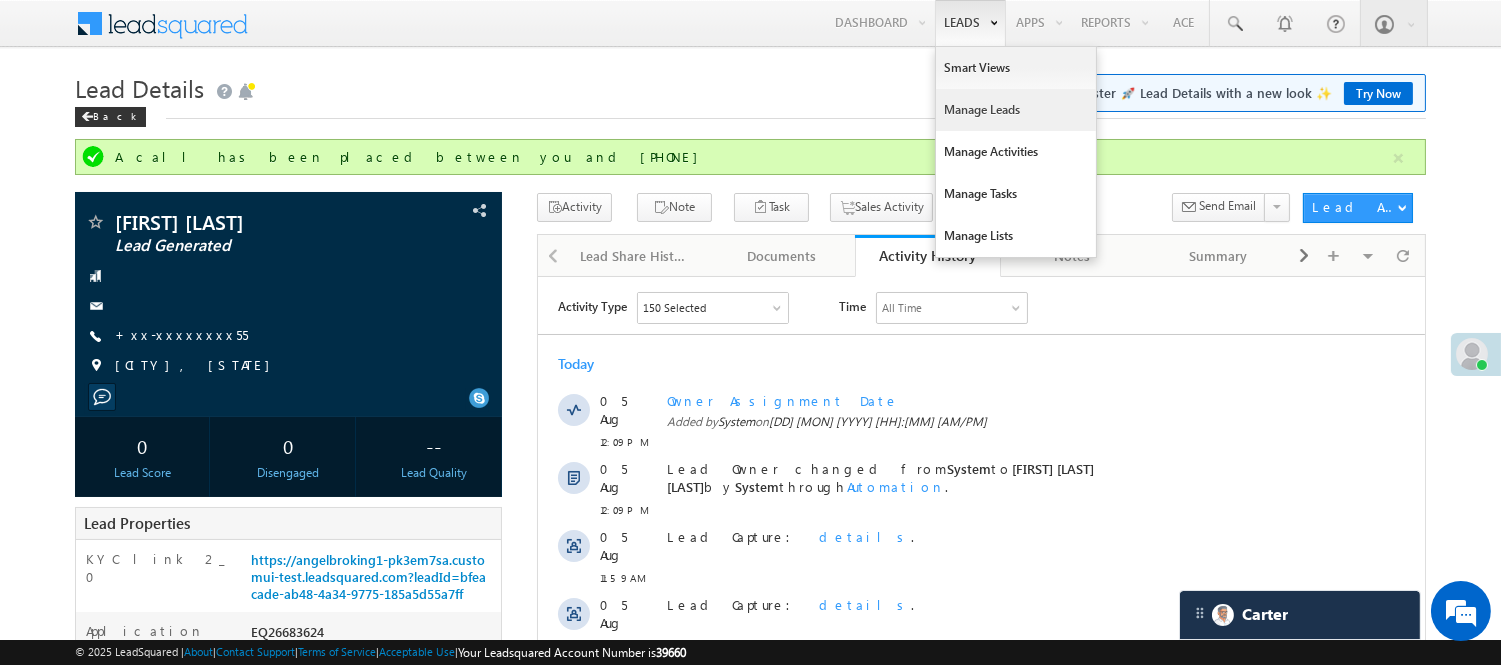click on "Manage Leads" at bounding box center [1016, 110] 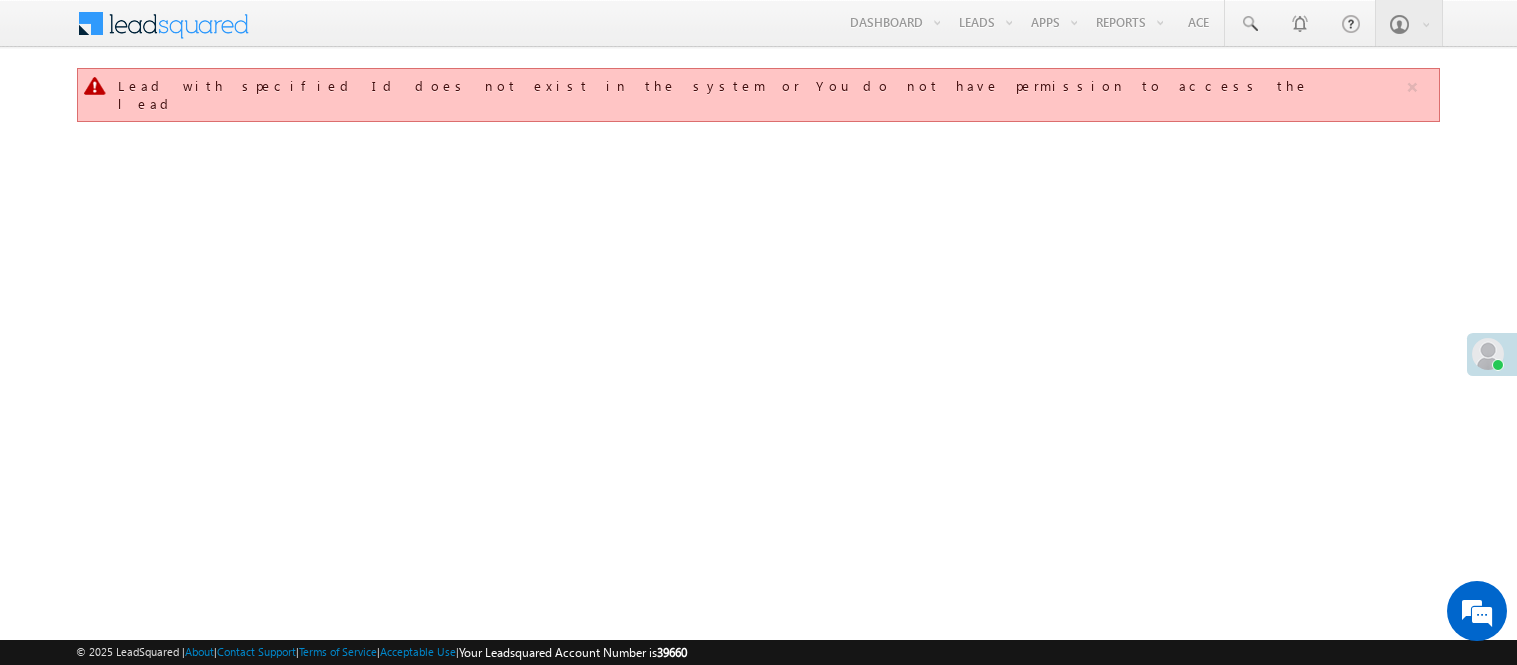 scroll, scrollTop: 0, scrollLeft: 0, axis: both 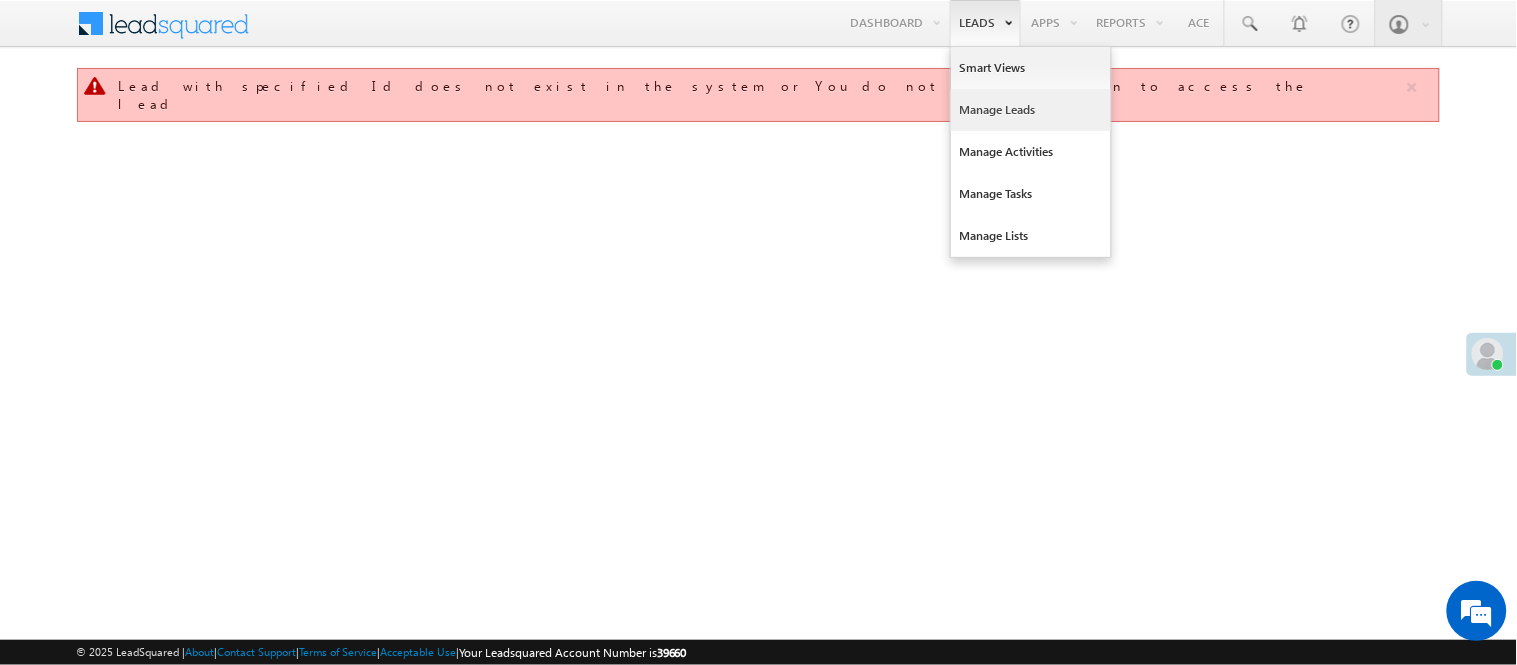 click on "Manage Leads" at bounding box center (1031, 110) 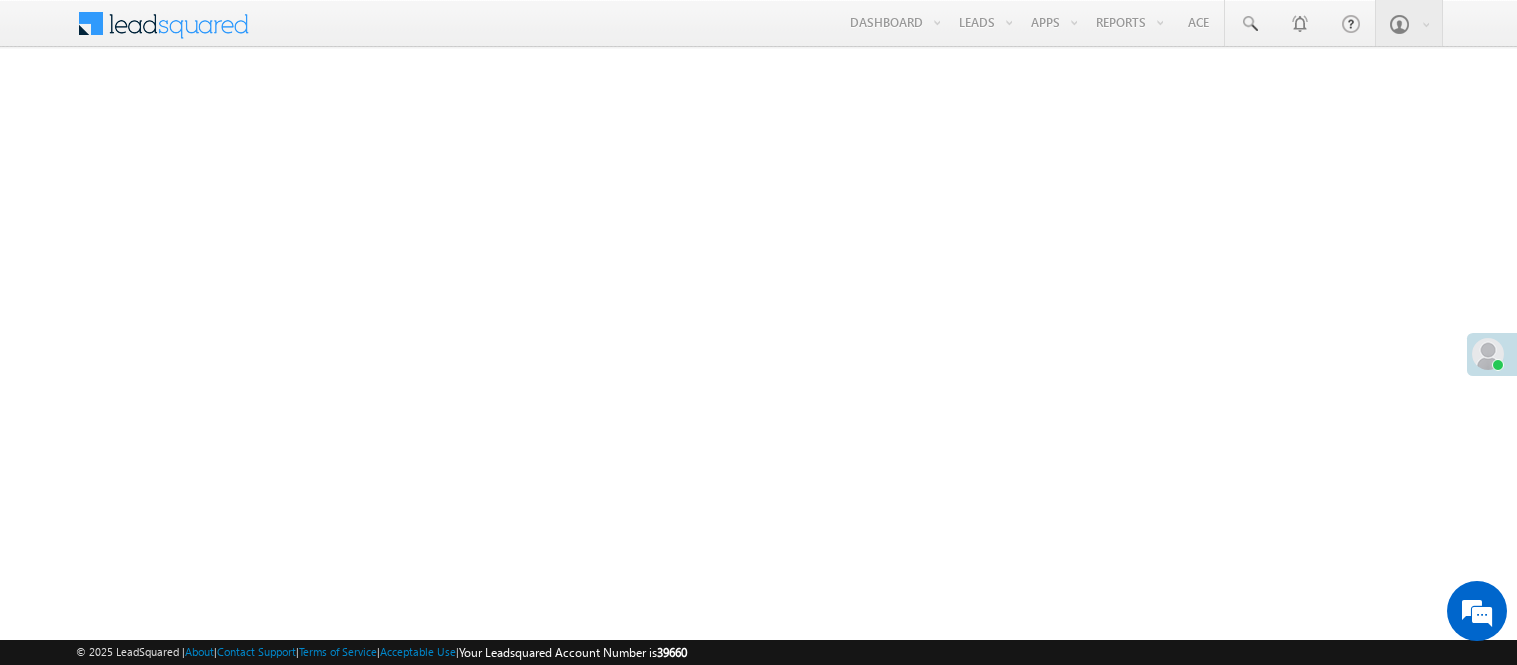 scroll, scrollTop: 0, scrollLeft: 0, axis: both 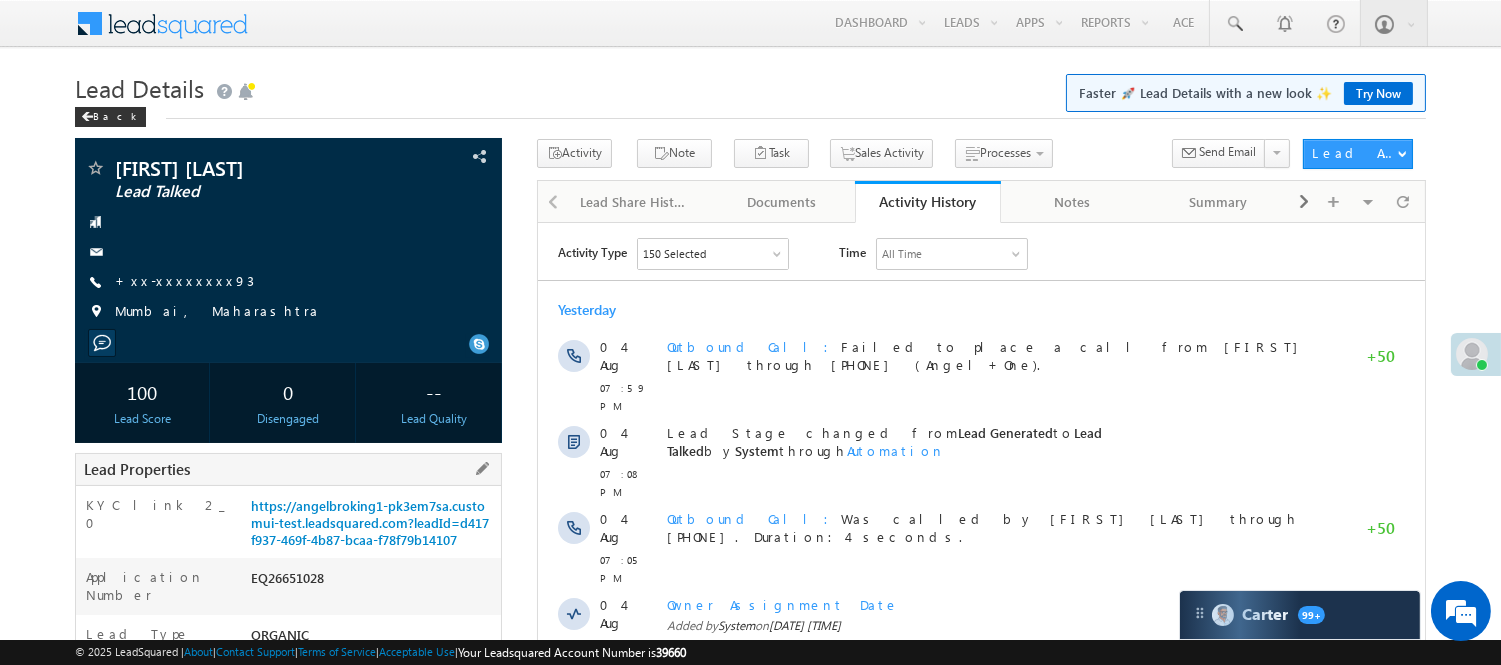 click on "EQ26651028" at bounding box center [373, 582] 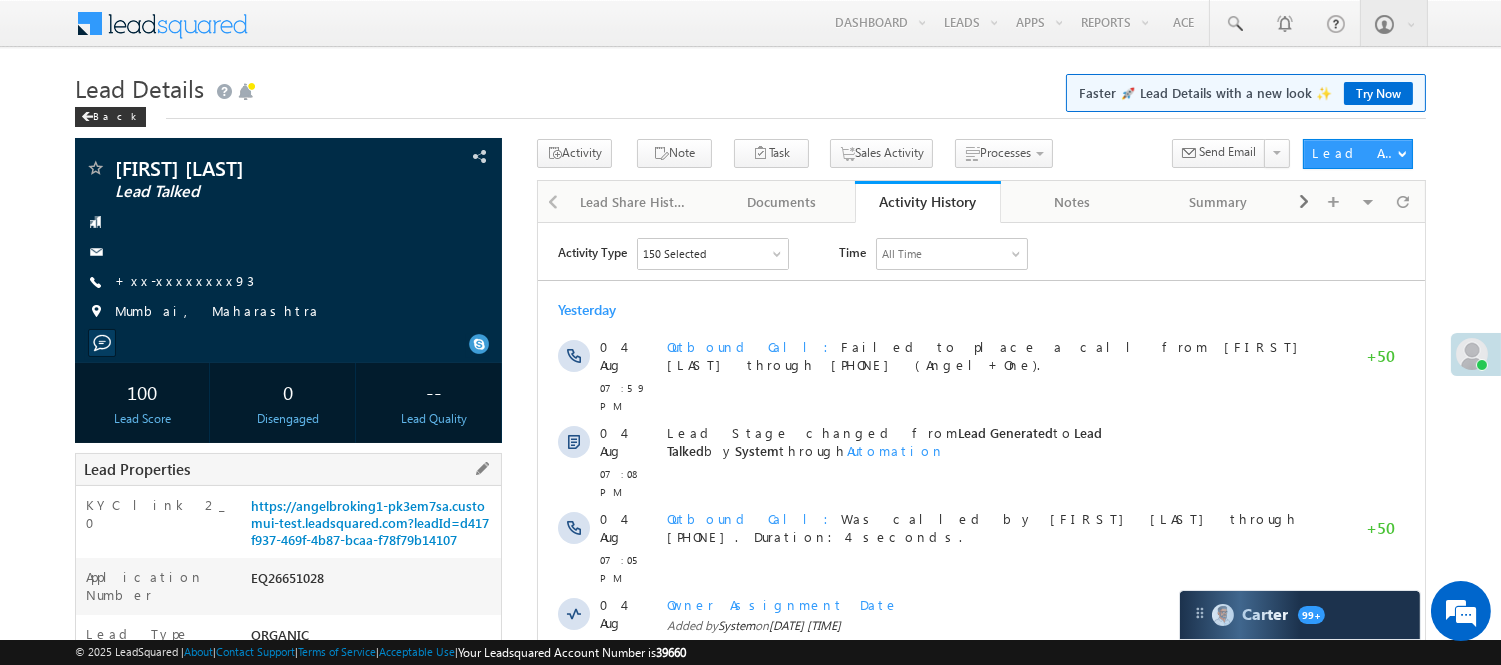 click on "EQ26651028" at bounding box center (373, 582) 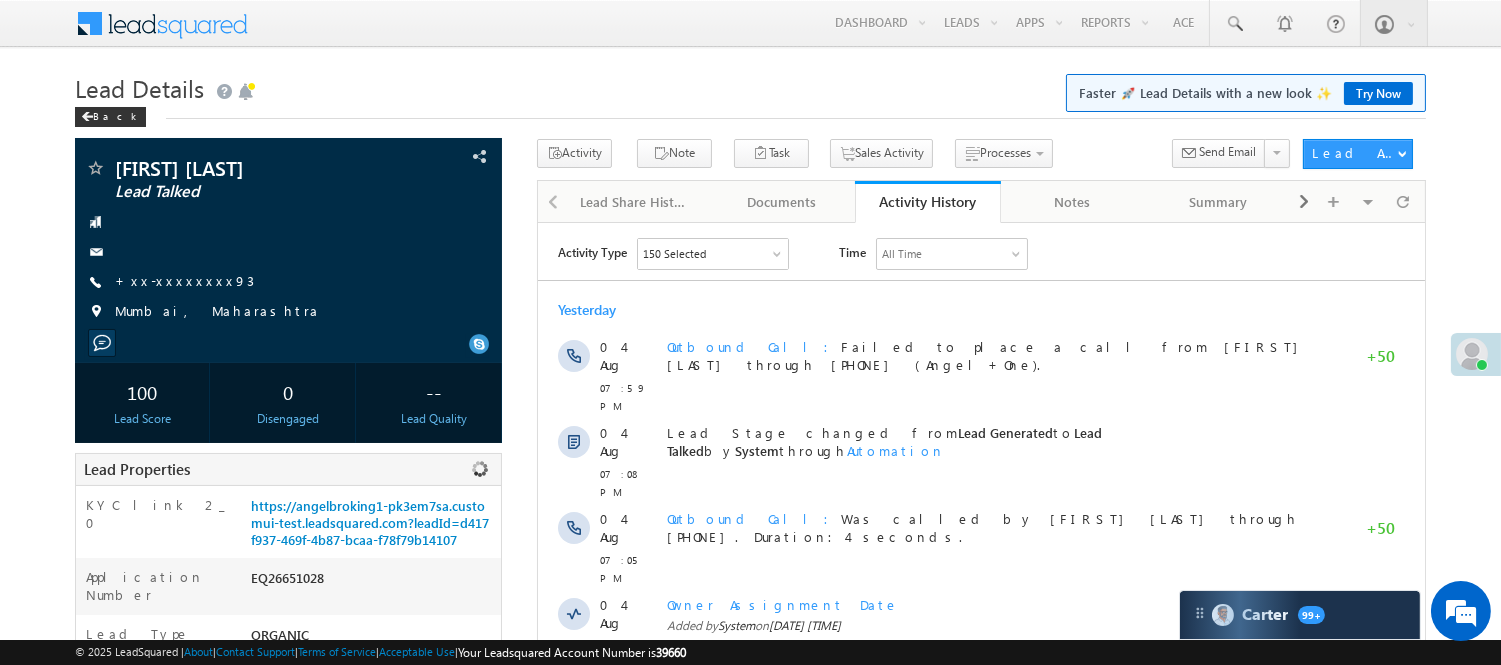 copy on "EQ26651028" 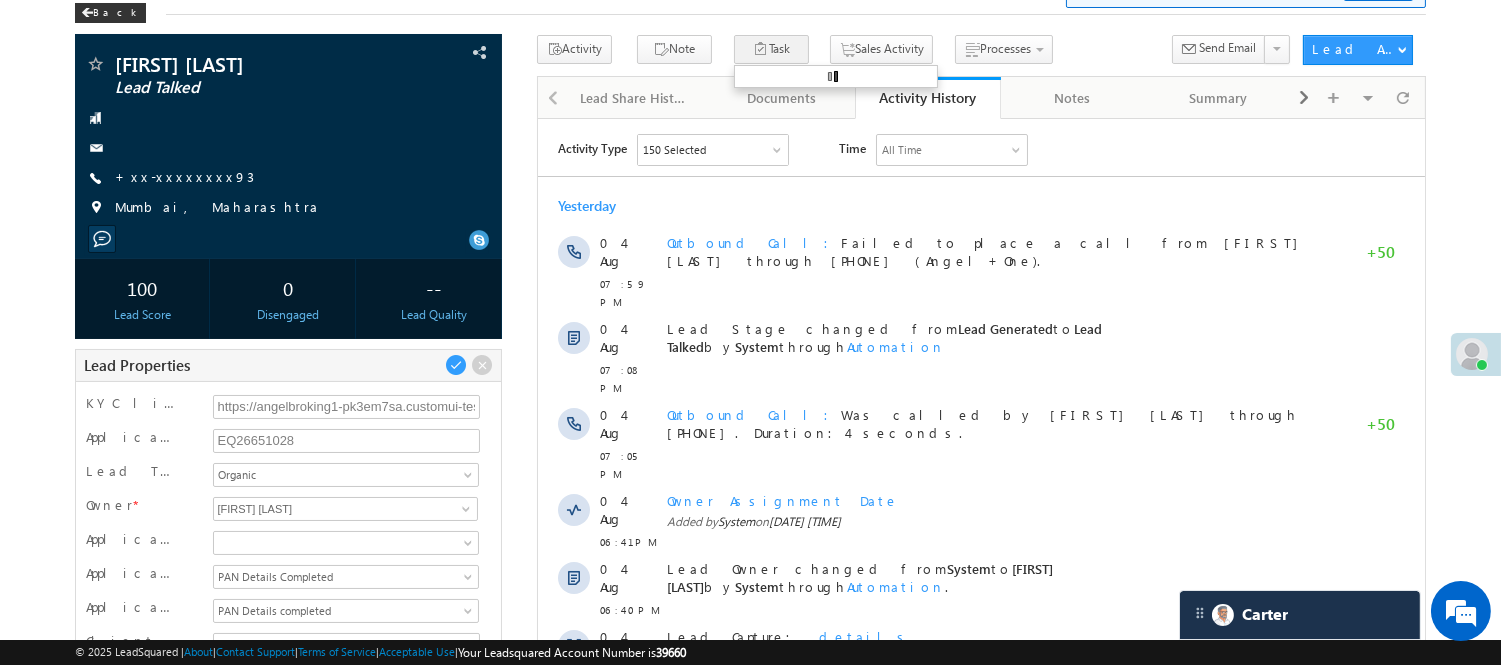scroll, scrollTop: 0, scrollLeft: 0, axis: both 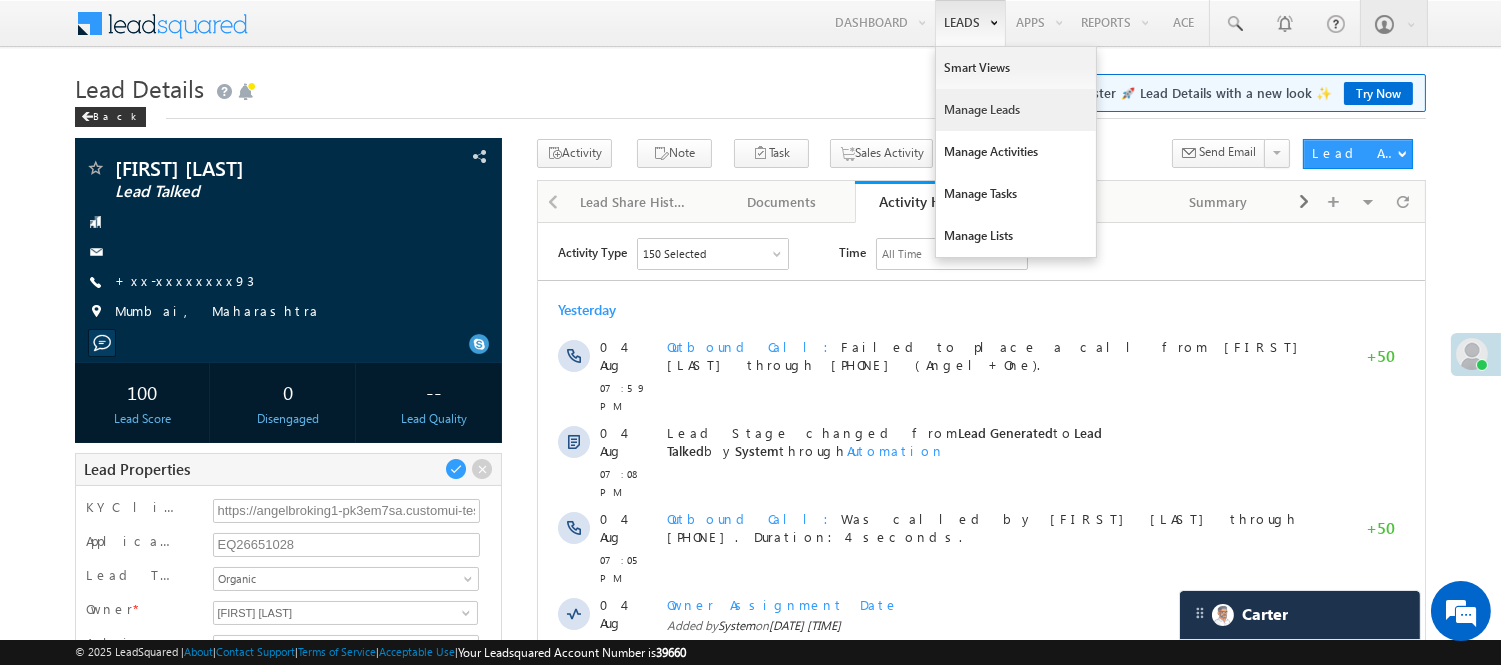 click on "Manage Leads" at bounding box center [1016, 110] 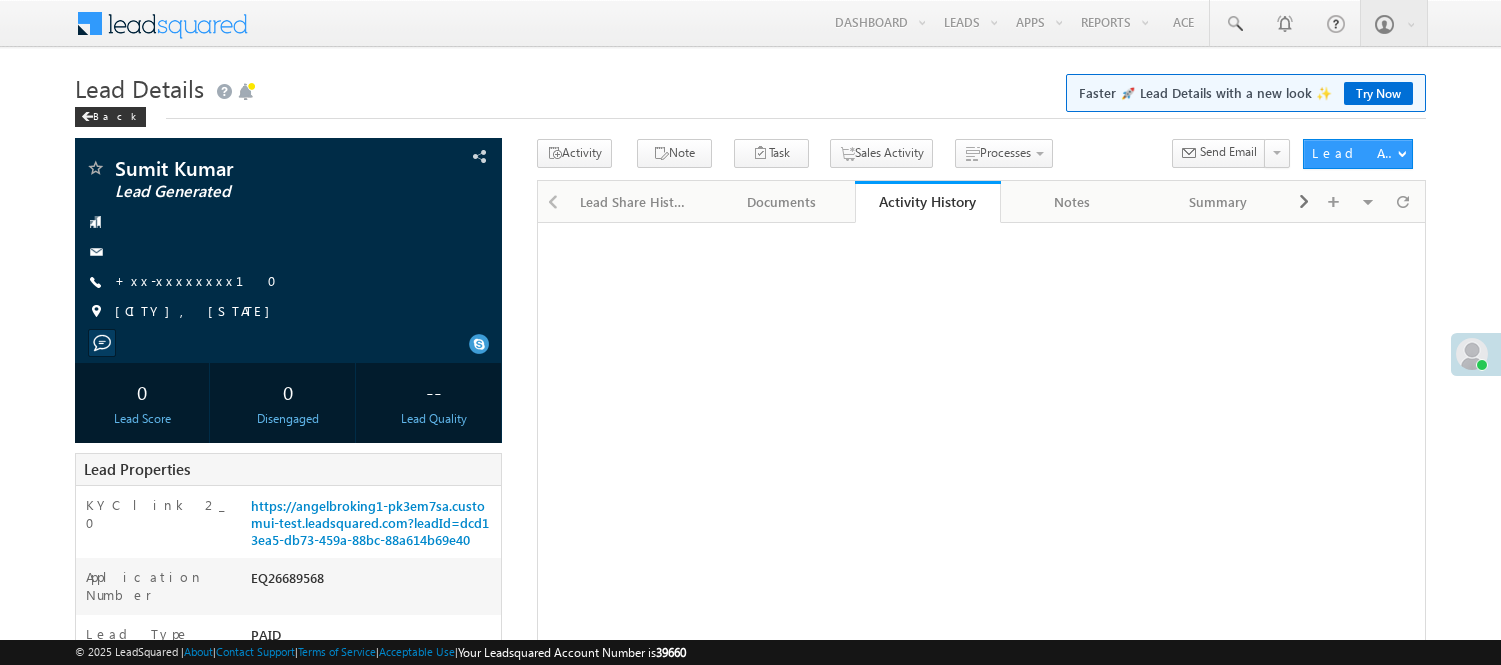 click on "+xx-xxxxxxxx10" at bounding box center (202, 280) 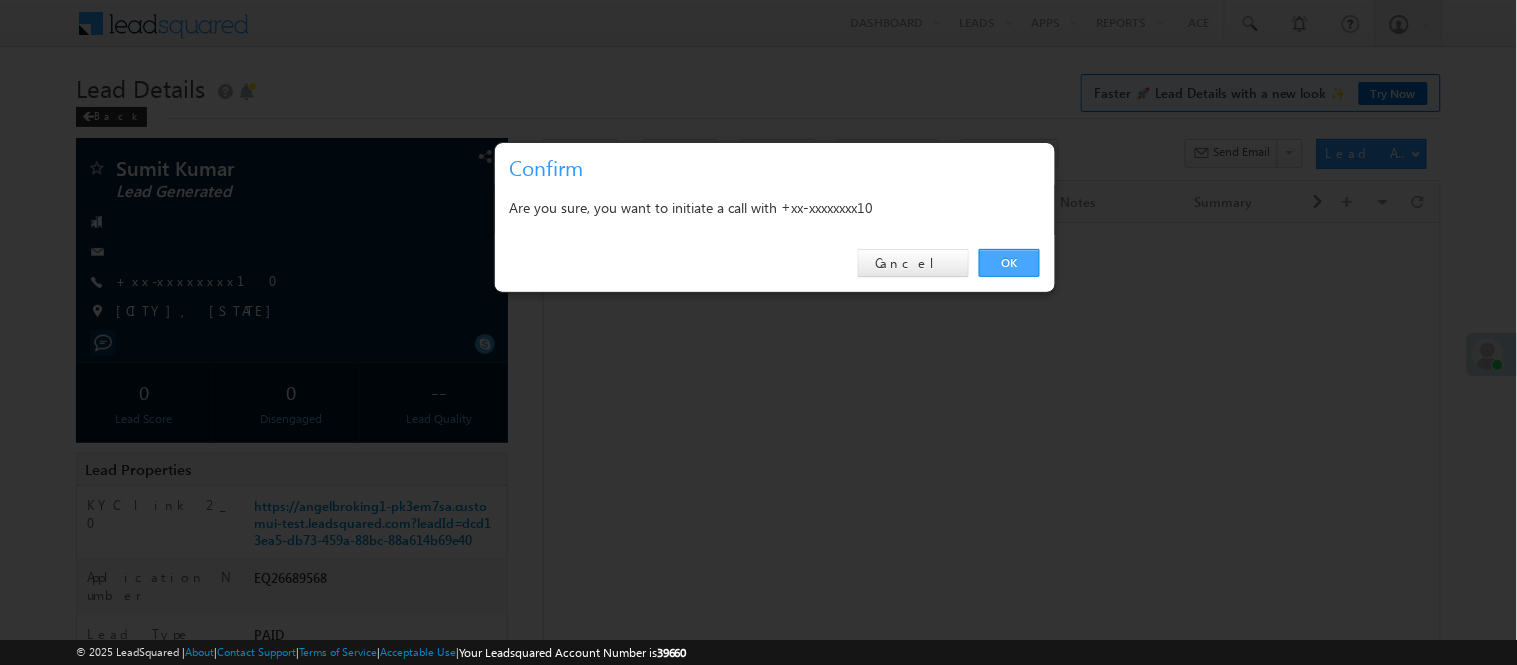 click on "OK" at bounding box center [1009, 263] 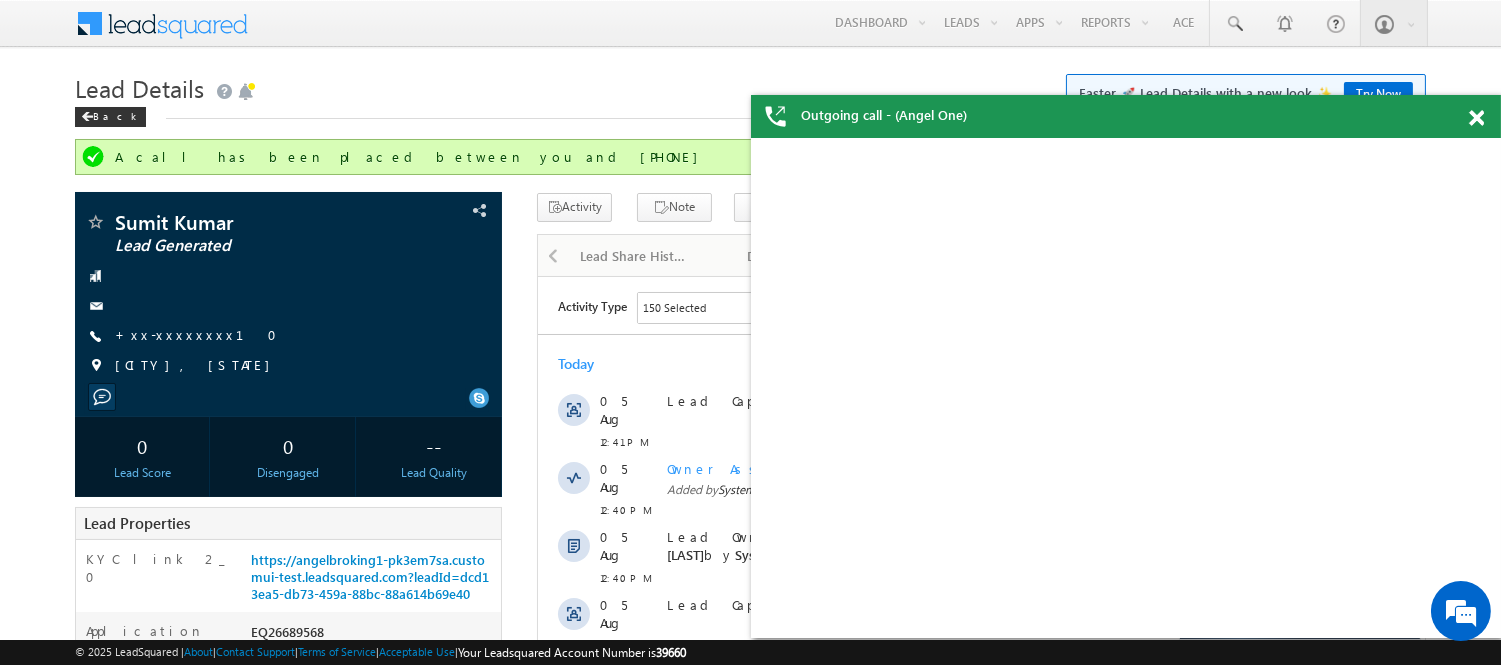 scroll, scrollTop: 0, scrollLeft: 0, axis: both 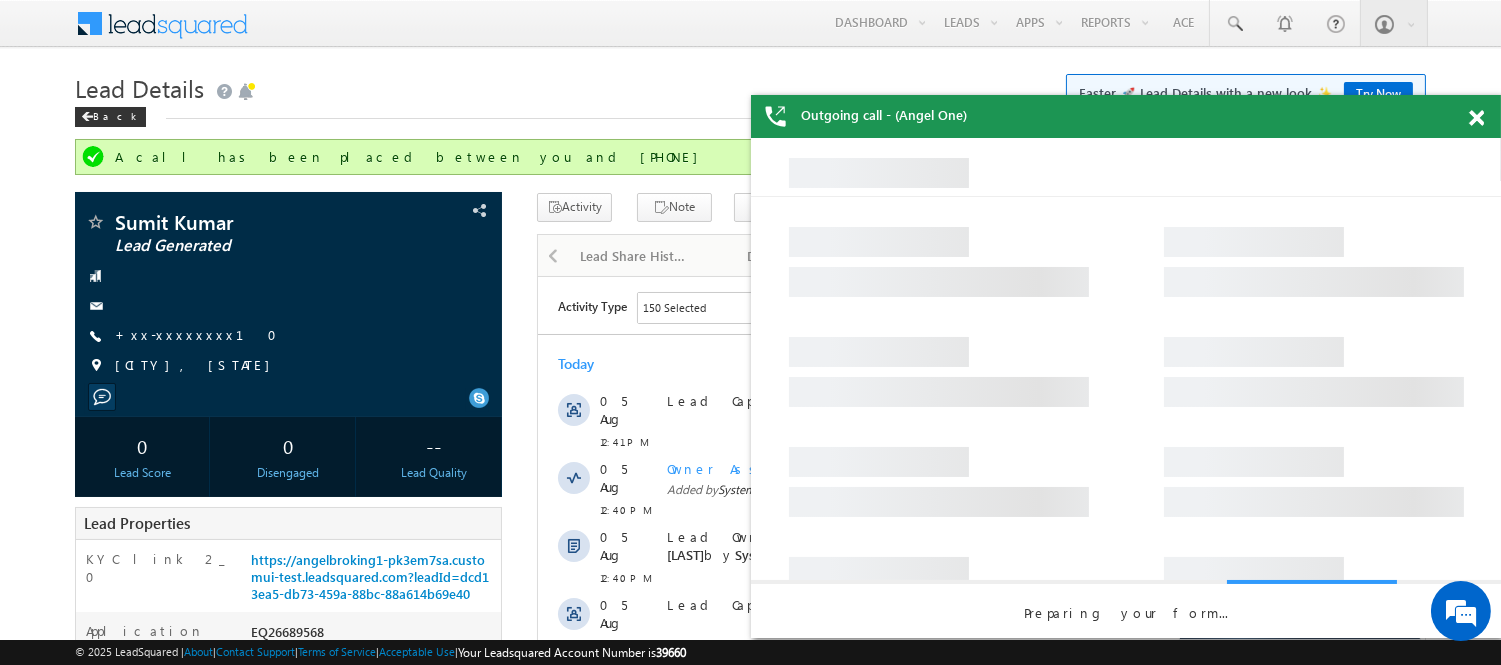 click at bounding box center [1476, 118] 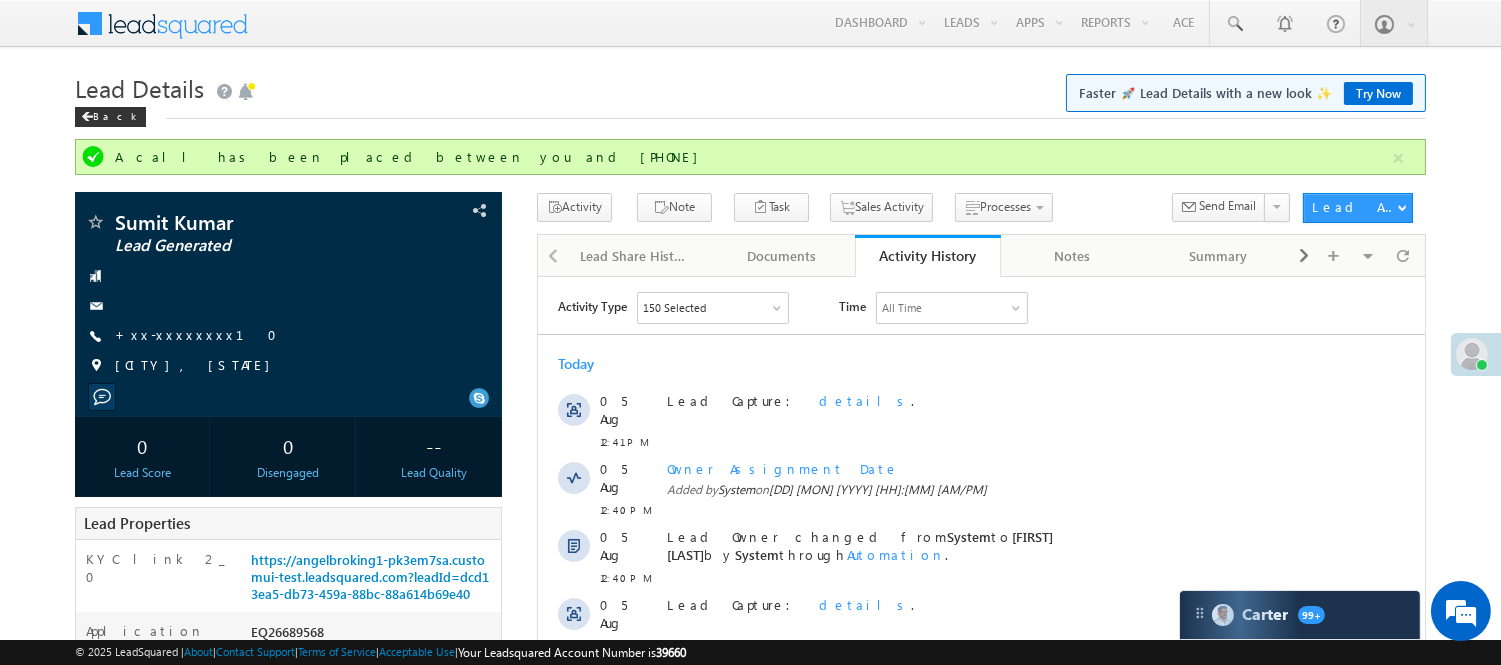 scroll, scrollTop: 0, scrollLeft: 0, axis: both 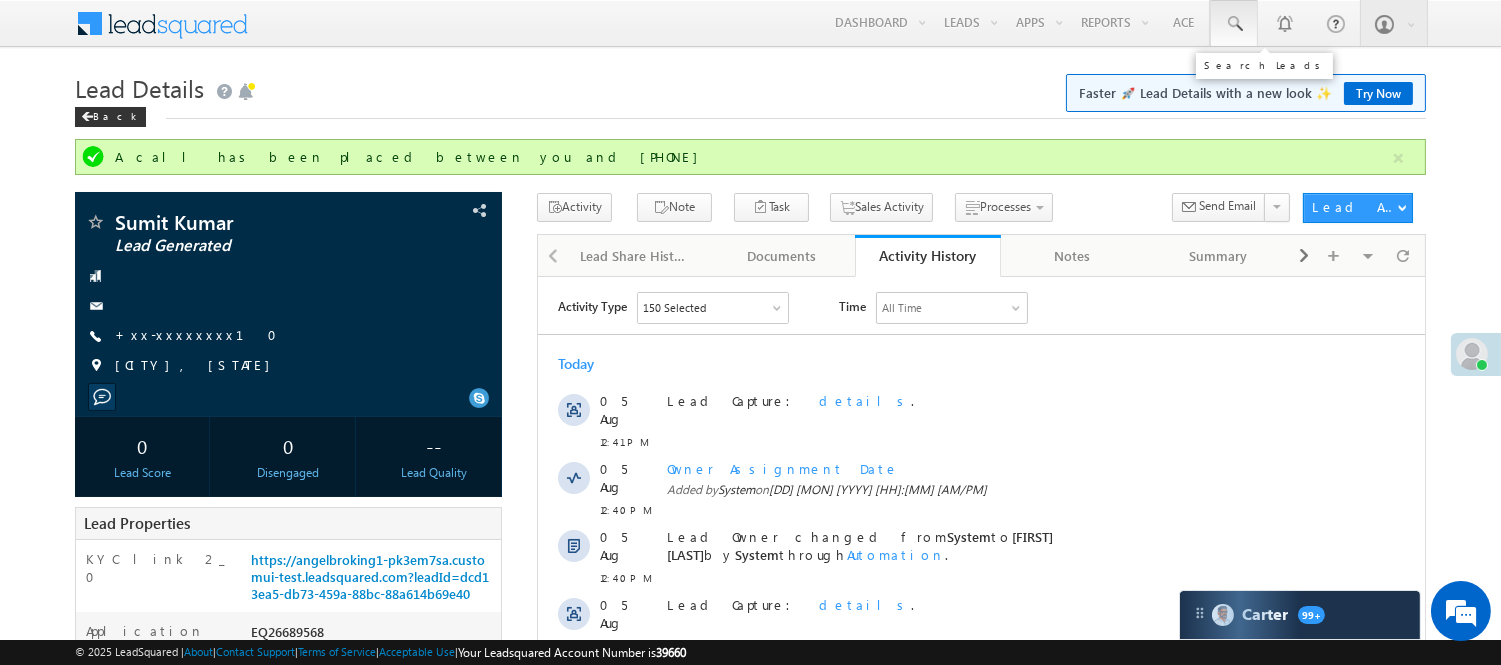click at bounding box center (1234, 23) 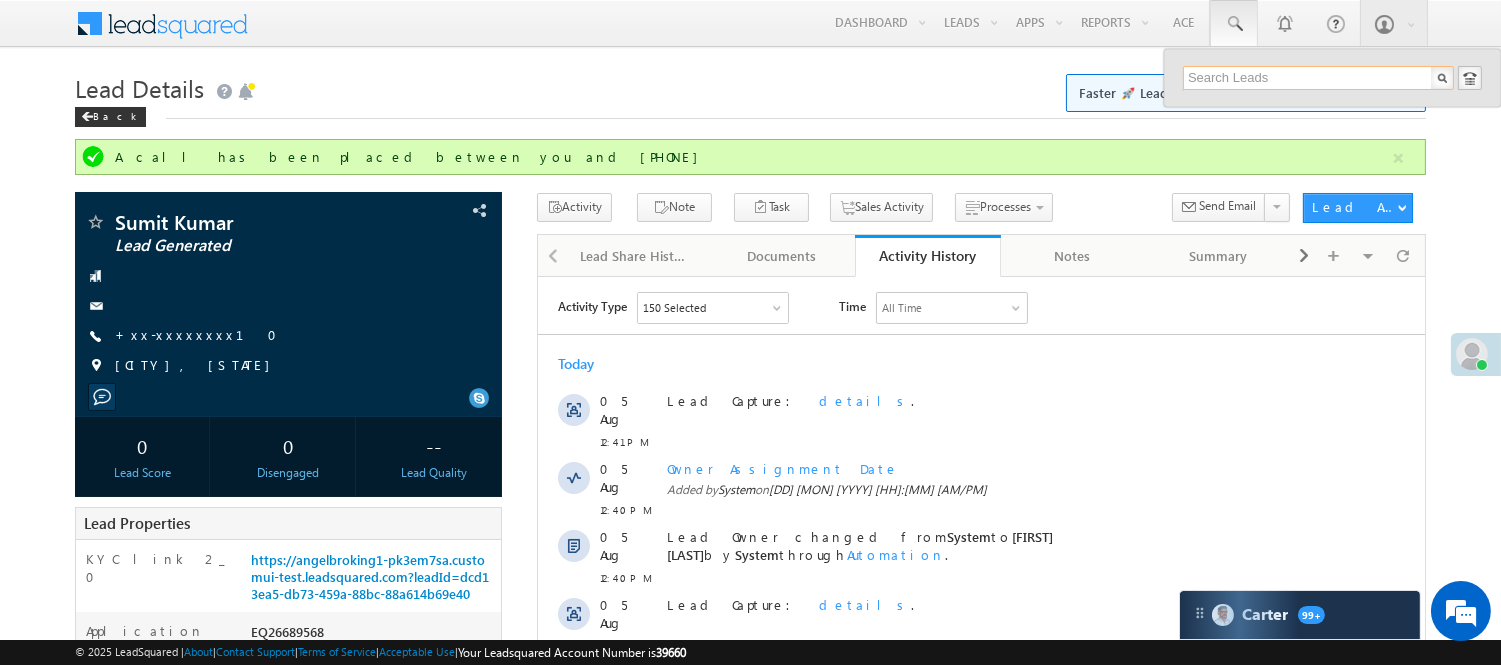 click at bounding box center [1318, 78] 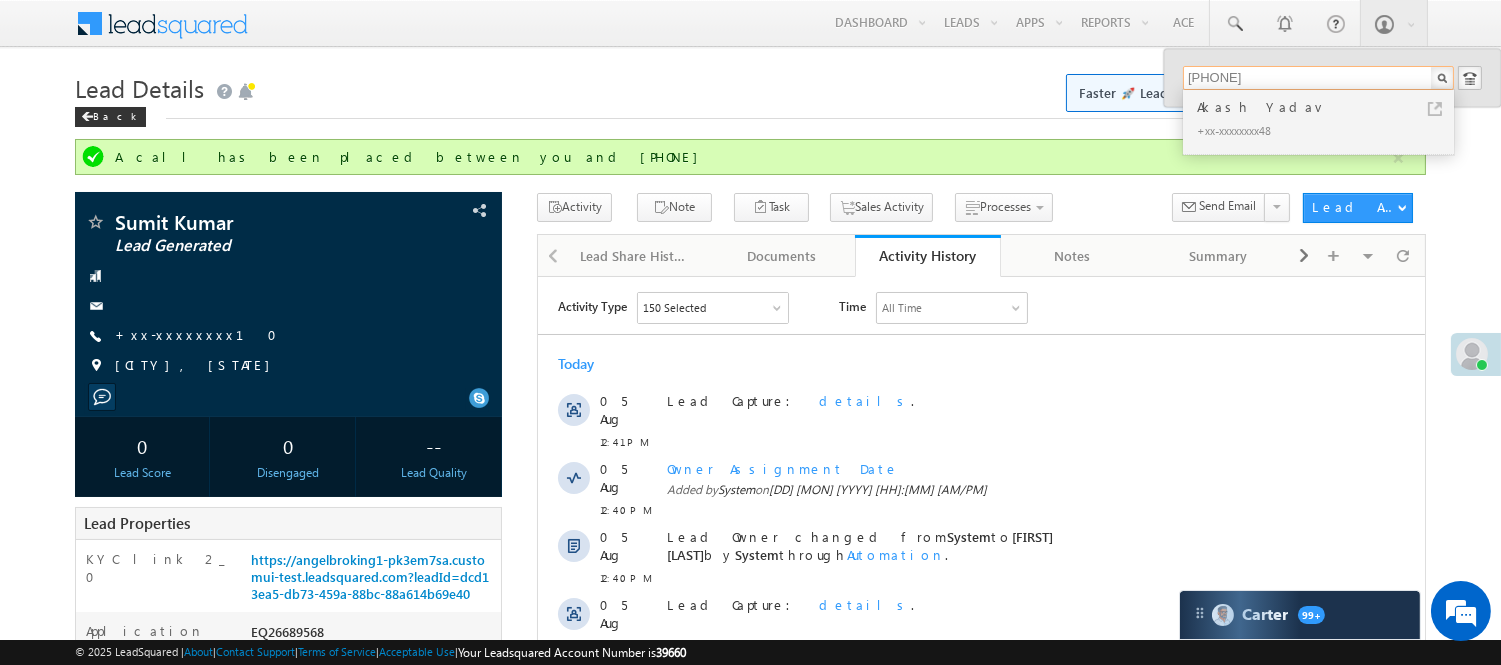 type on "[PHONE]" 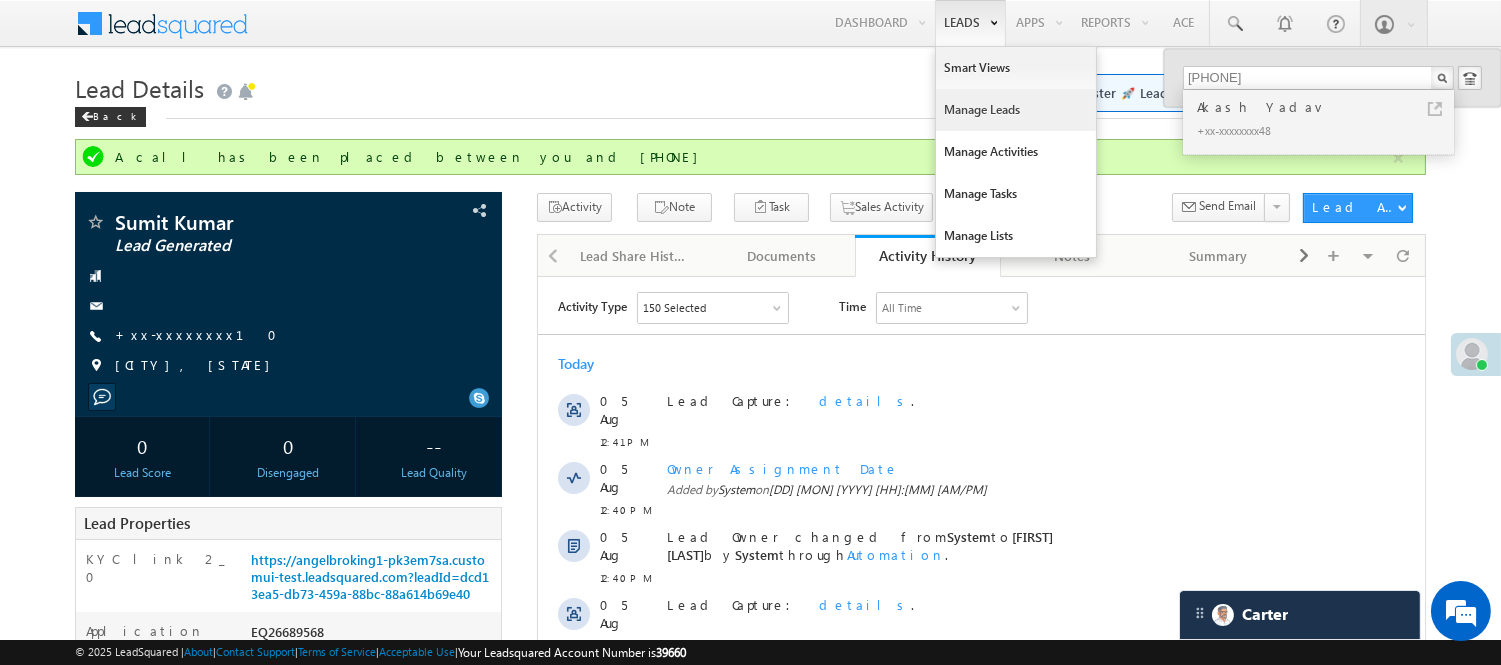 click on "Manage Leads" at bounding box center [1016, 110] 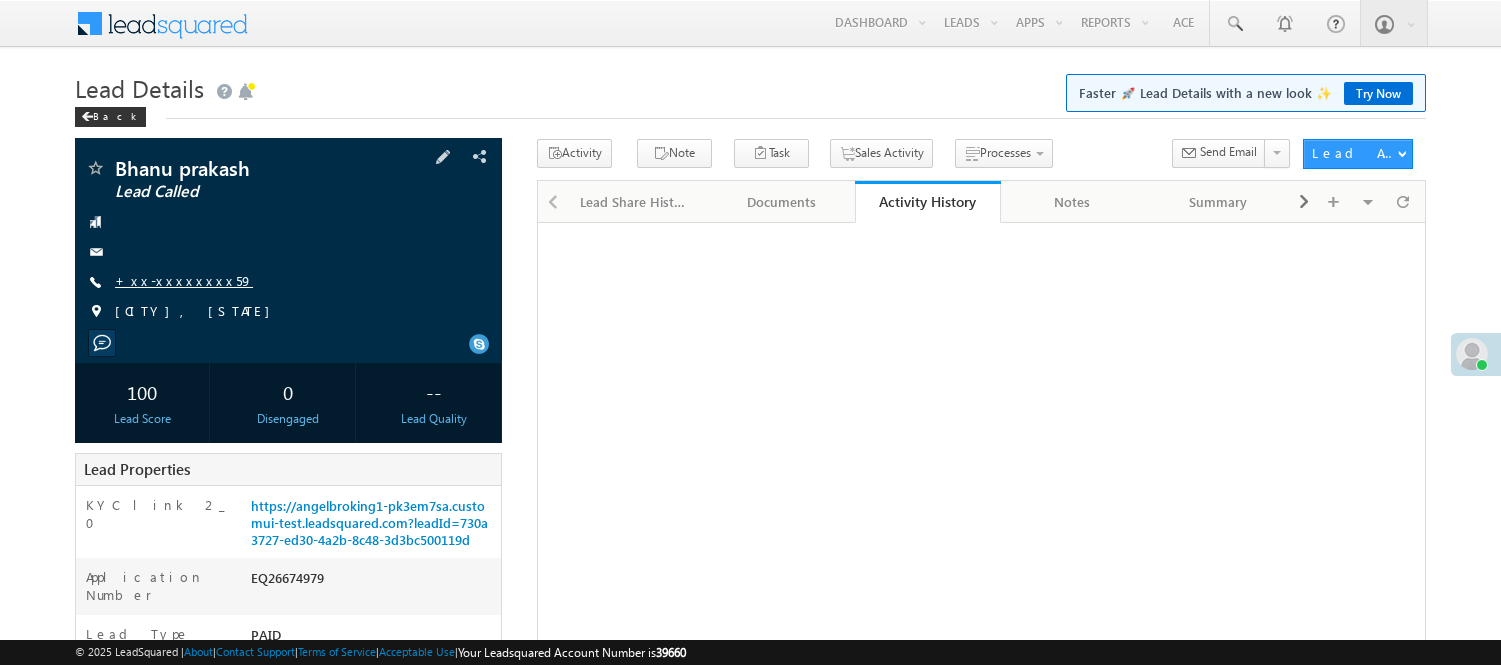 scroll, scrollTop: 0, scrollLeft: 0, axis: both 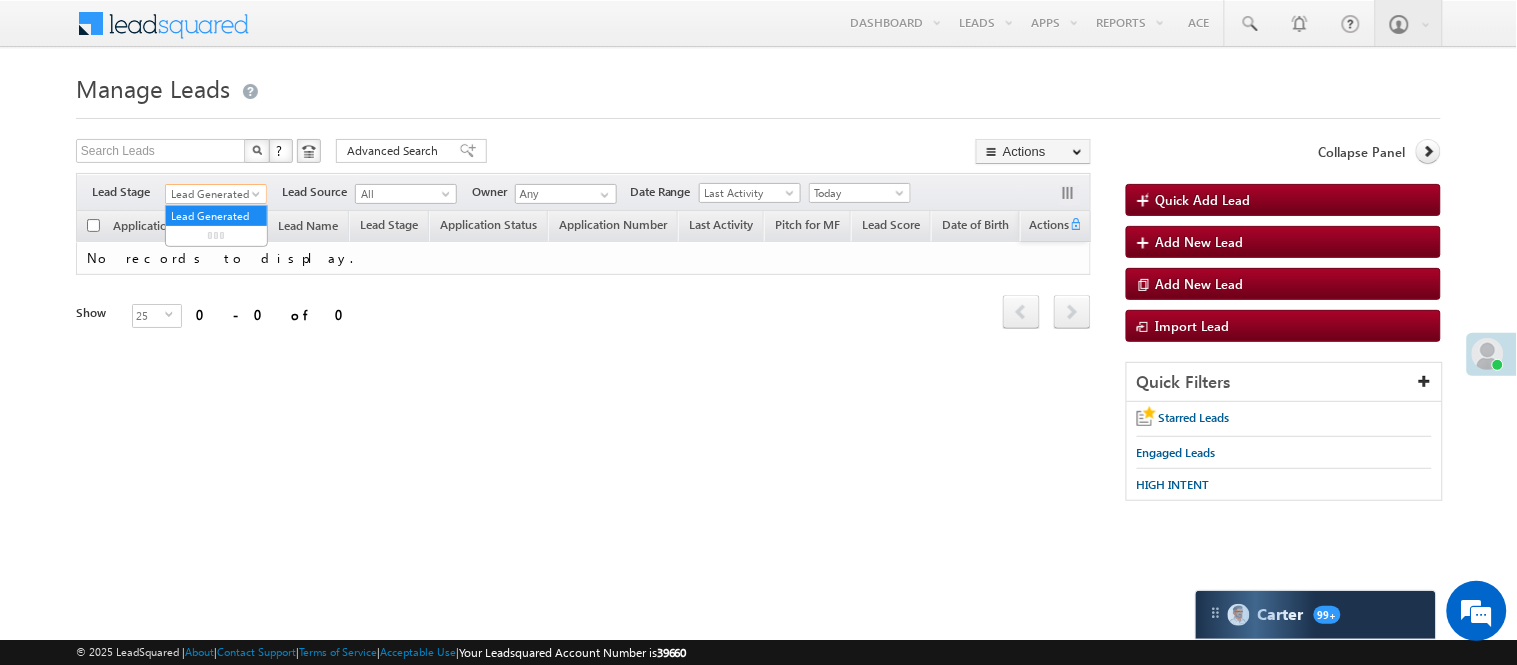 click on "Lead Generated" at bounding box center [213, 194] 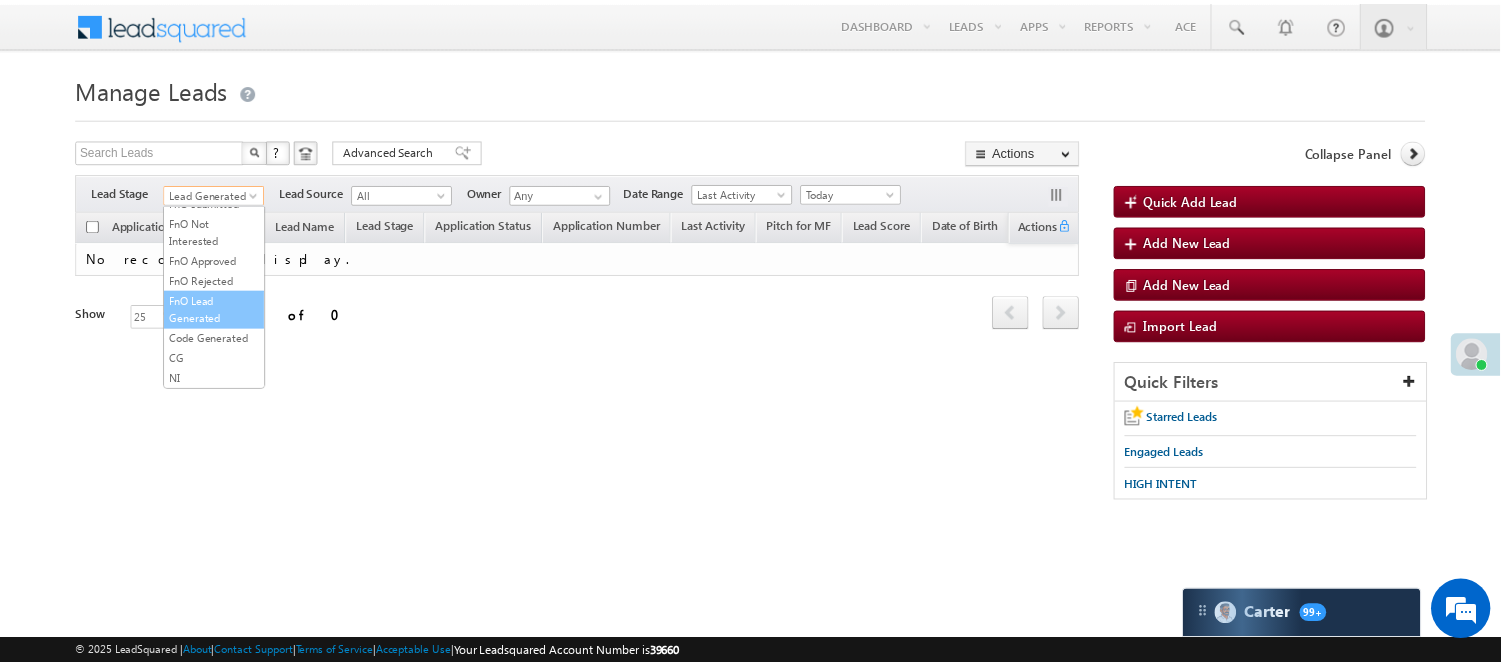 scroll, scrollTop: 496, scrollLeft: 0, axis: vertical 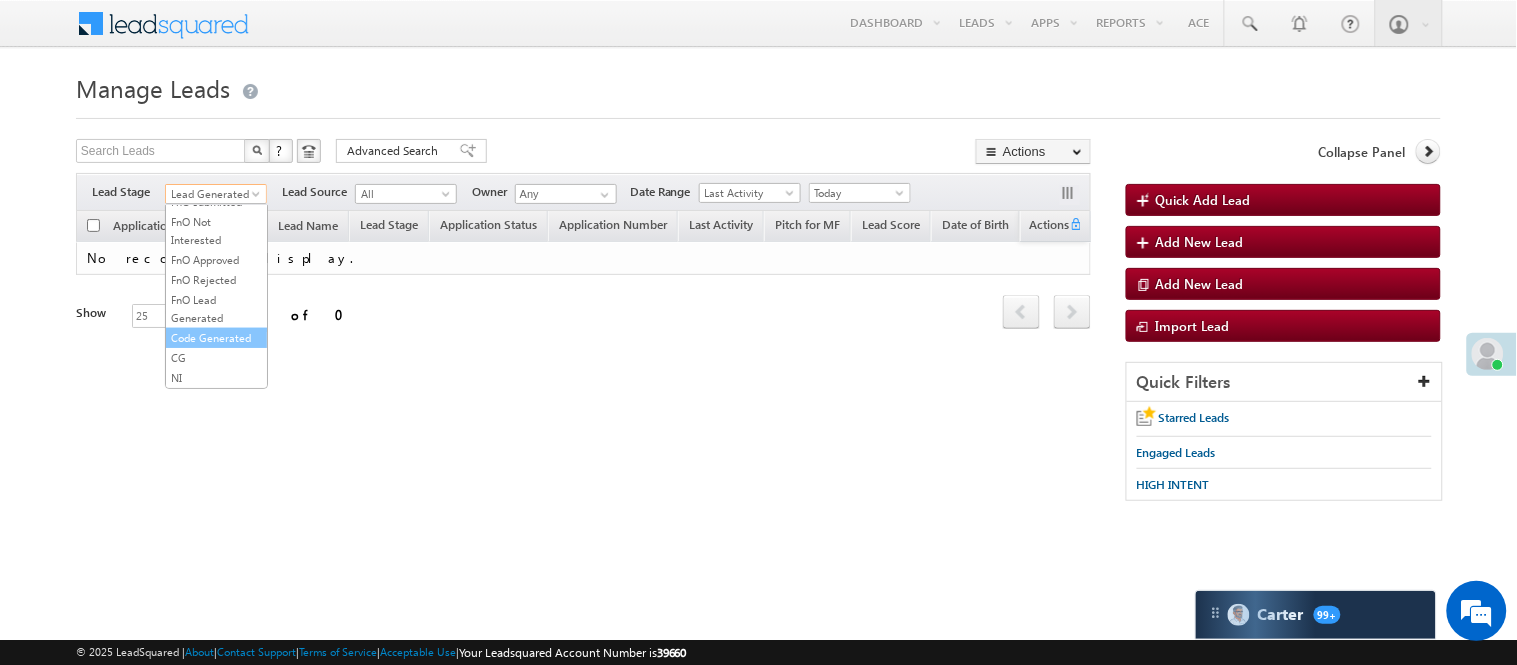click on "Code Generated" at bounding box center [216, 338] 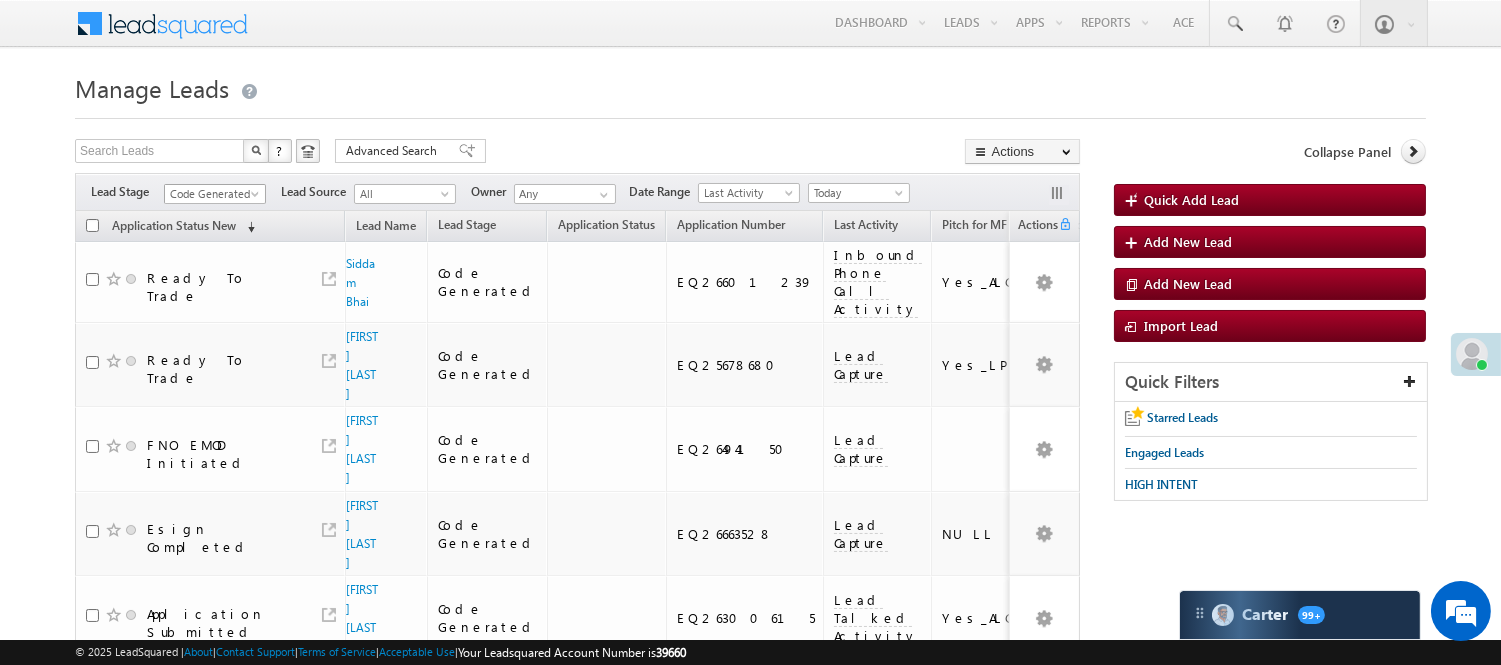 click on "Code Generated" at bounding box center [212, 194] 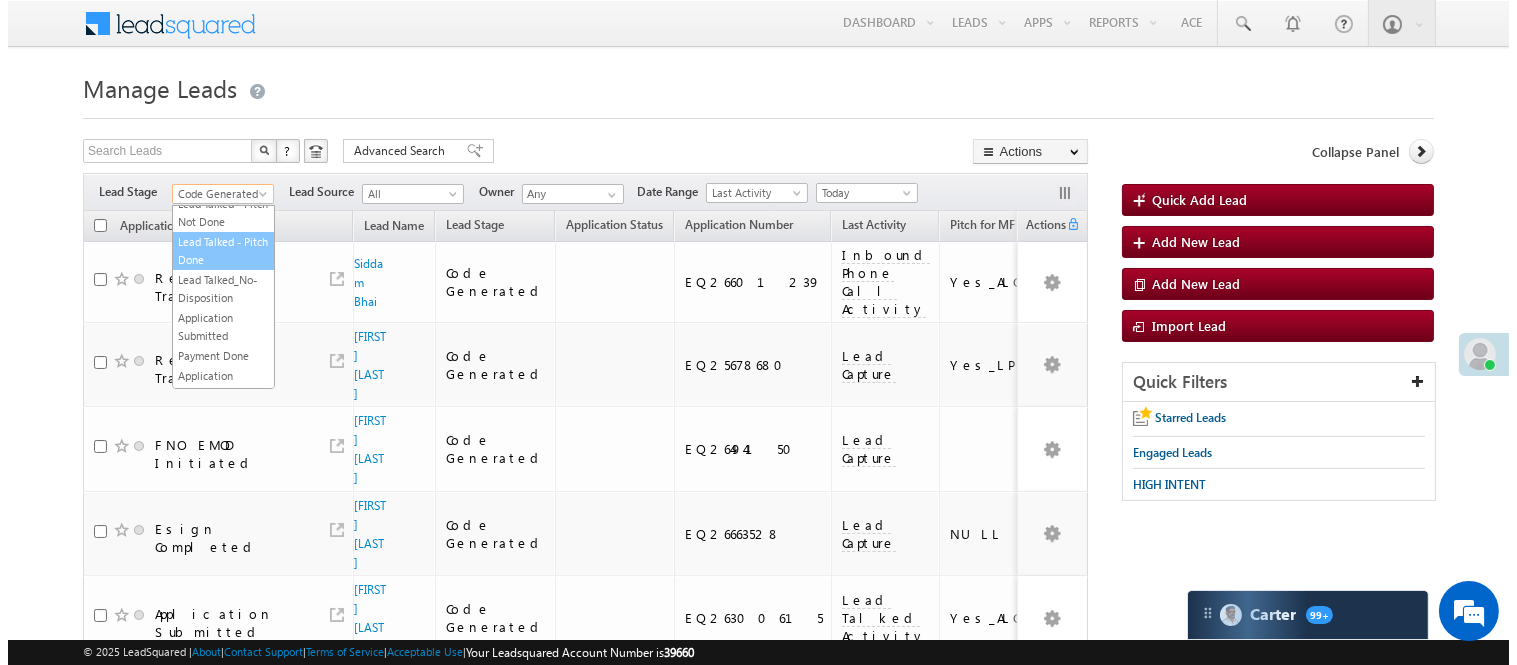 scroll, scrollTop: 0, scrollLeft: 0, axis: both 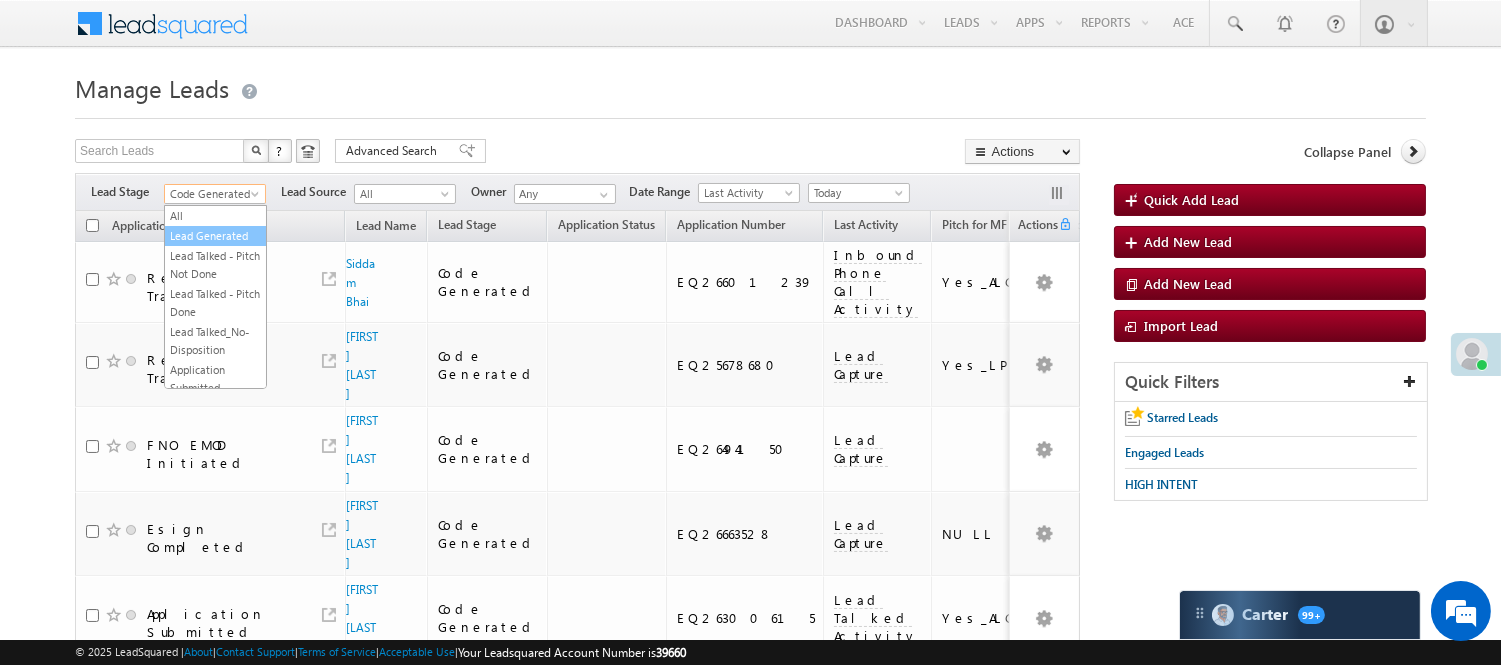 click on "Lead Generated" at bounding box center [215, 236] 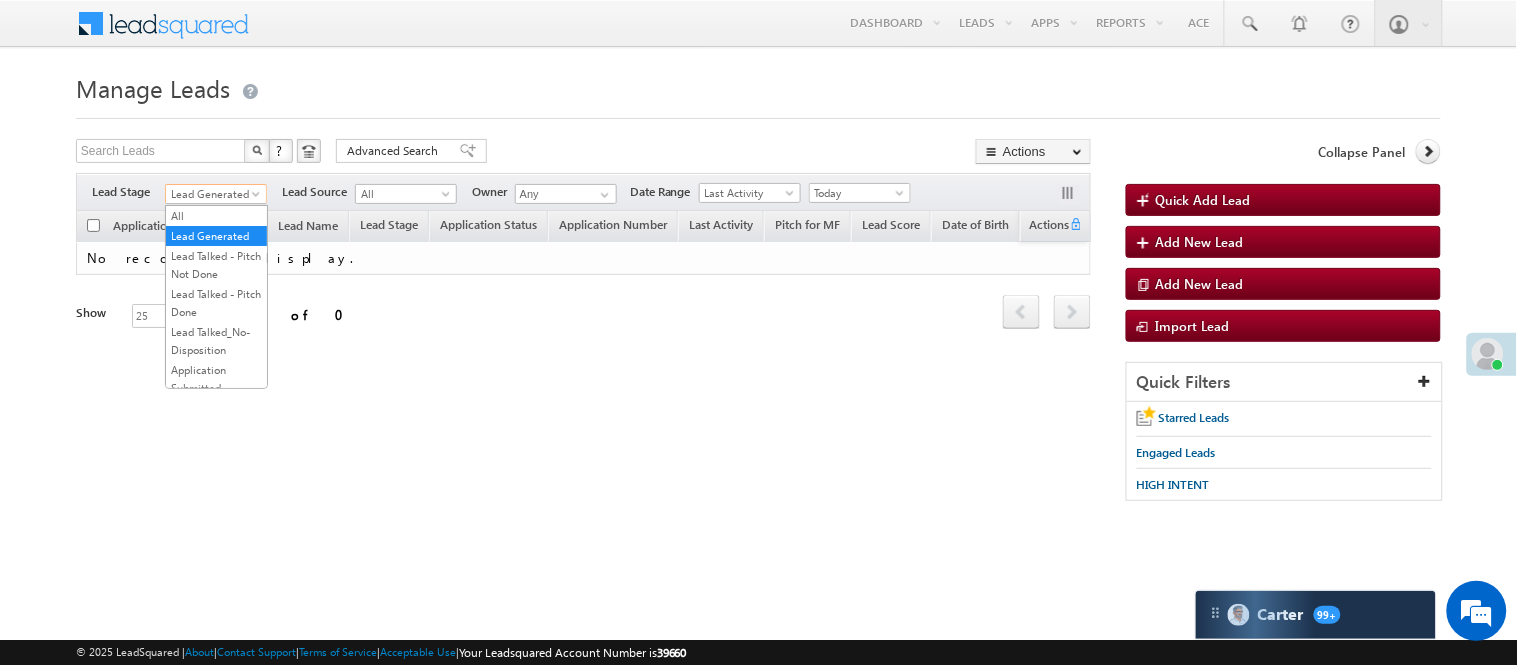 click on "Lead Generated" at bounding box center [213, 194] 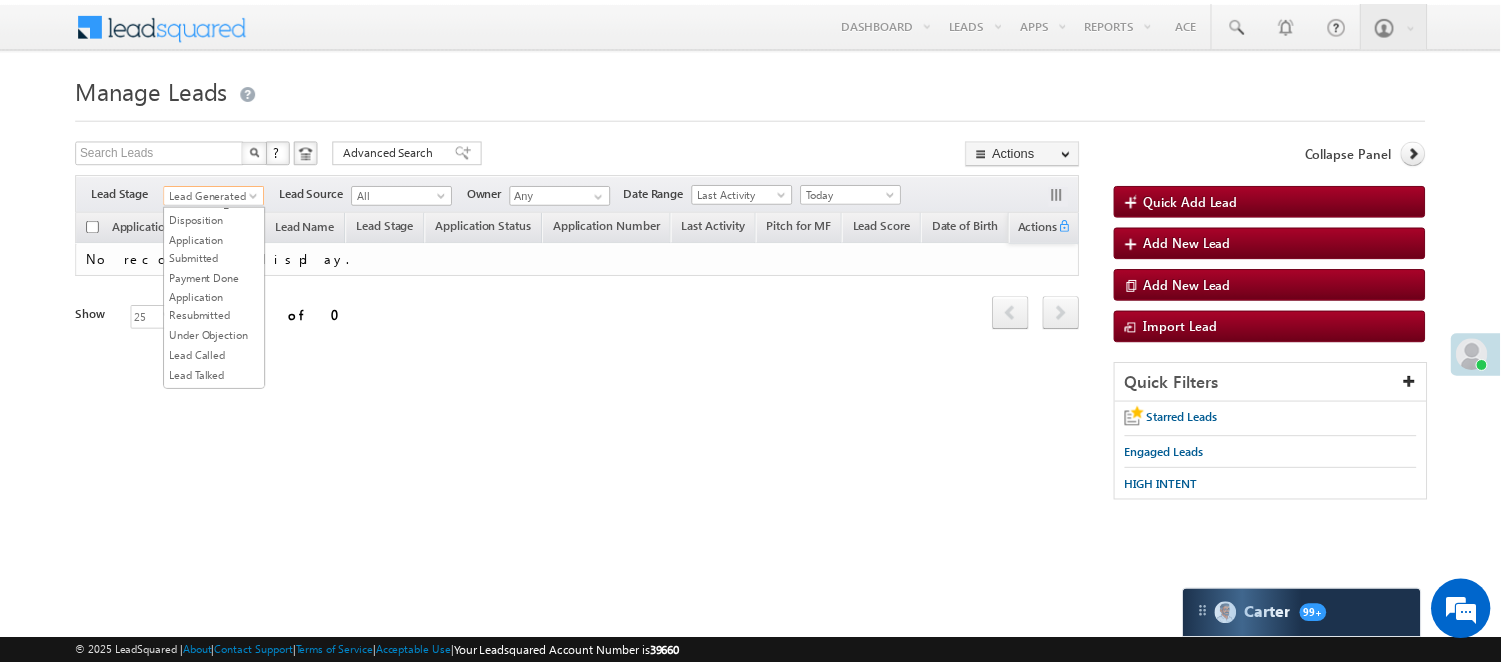 scroll, scrollTop: 333, scrollLeft: 0, axis: vertical 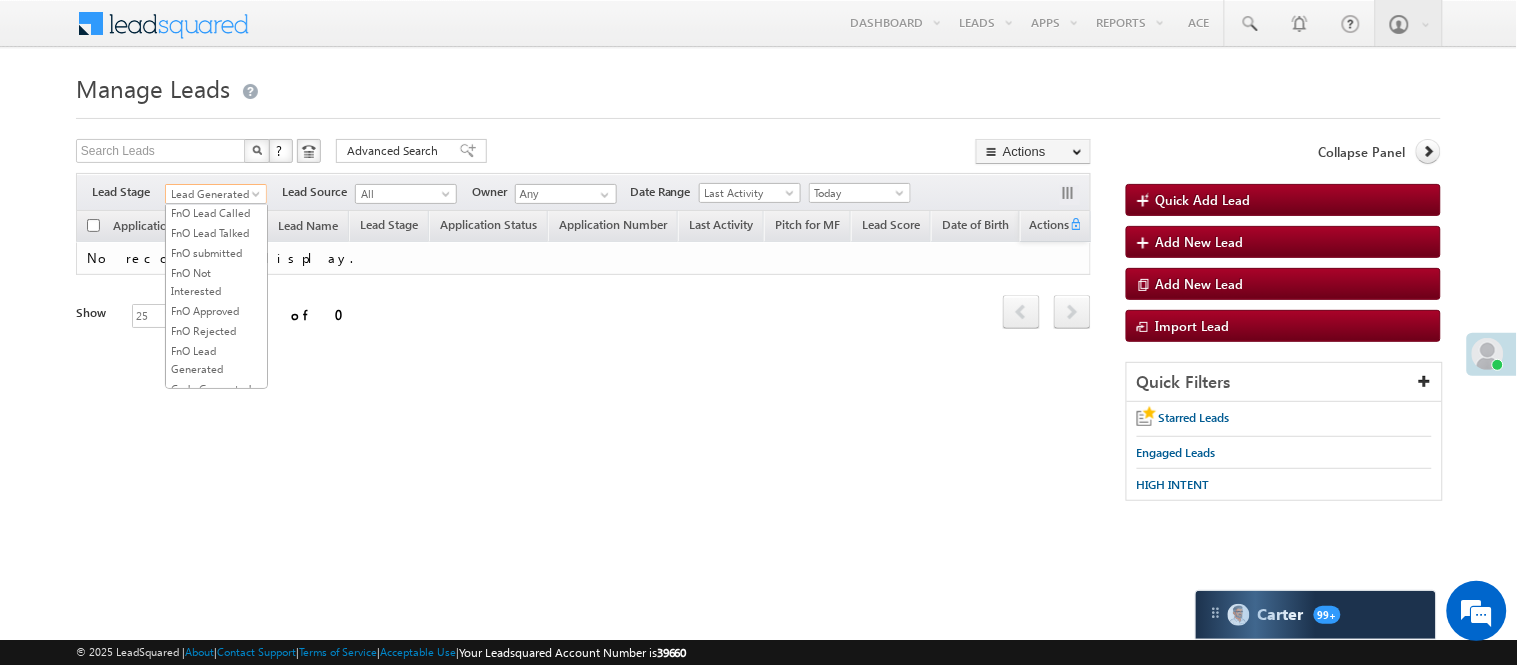 click on "Lead Called" at bounding box center (216, 153) 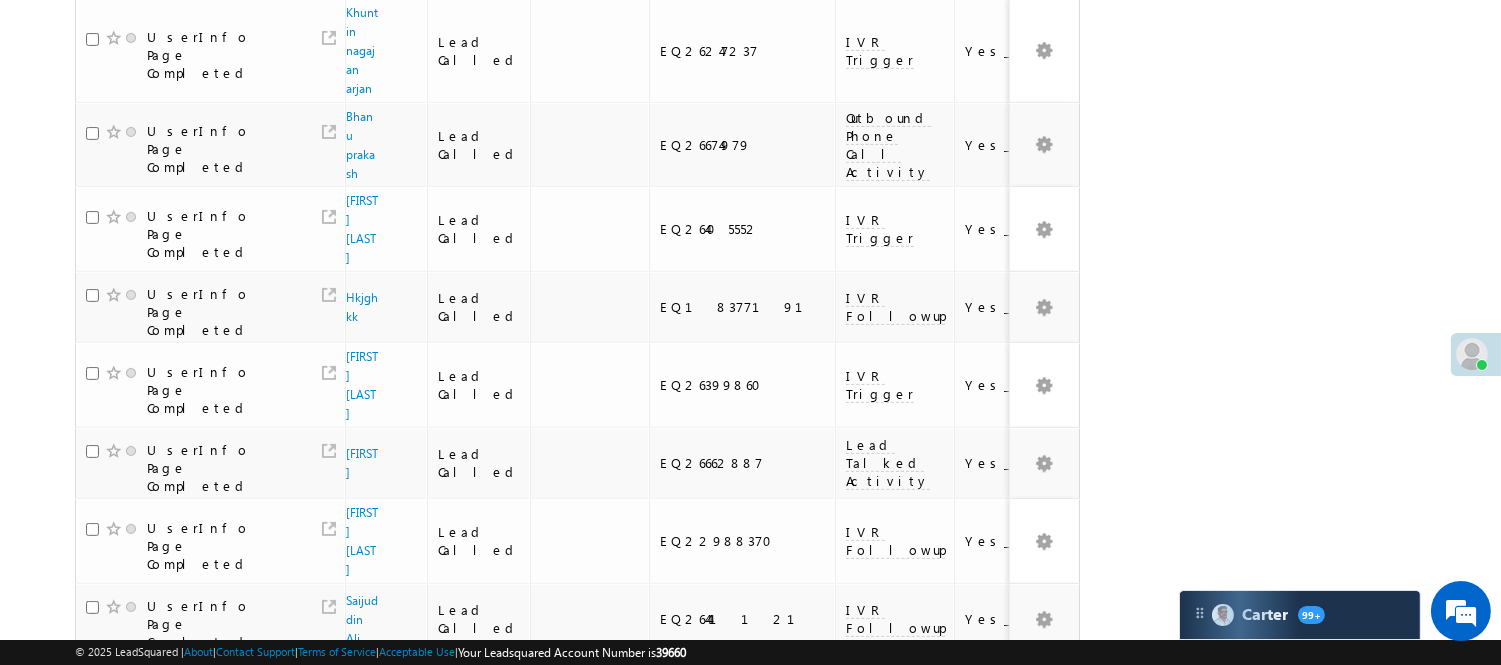 scroll, scrollTop: 1180, scrollLeft: 0, axis: vertical 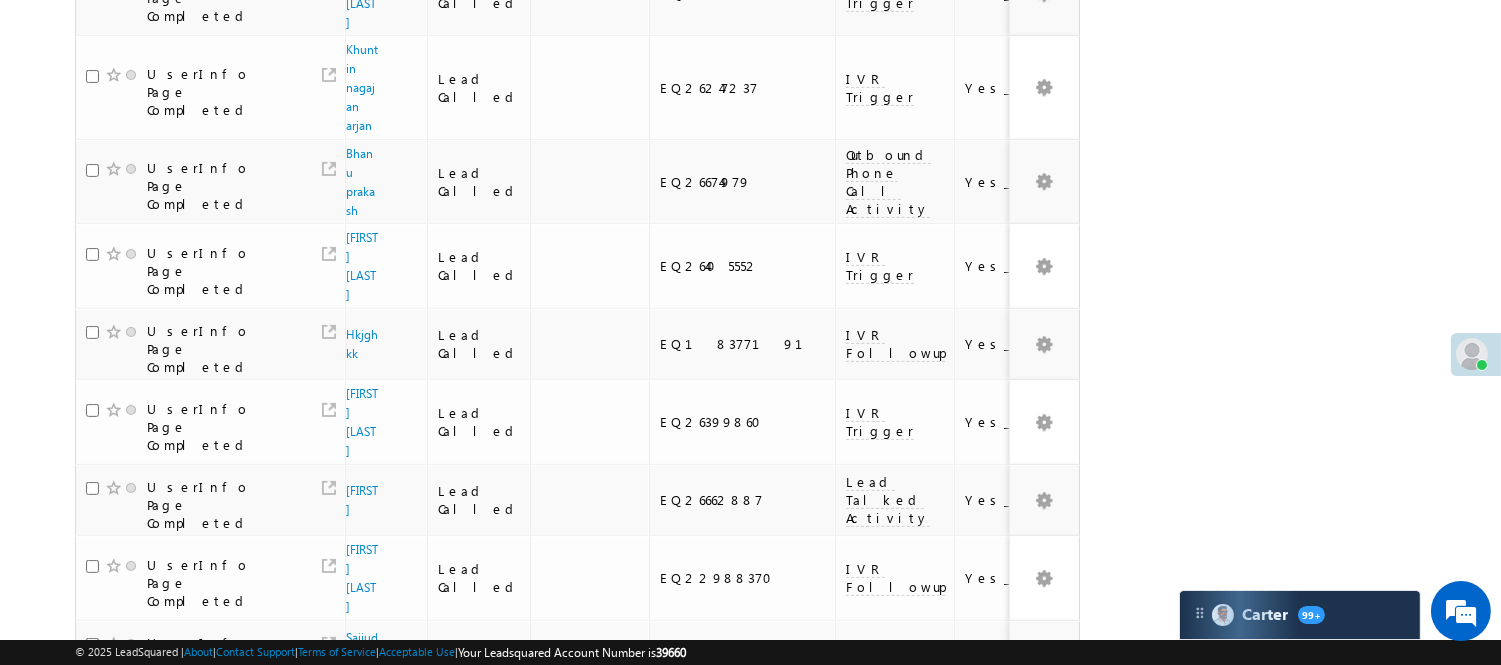 click on "DANISH KAMAL" at bounding box center [360, 819] 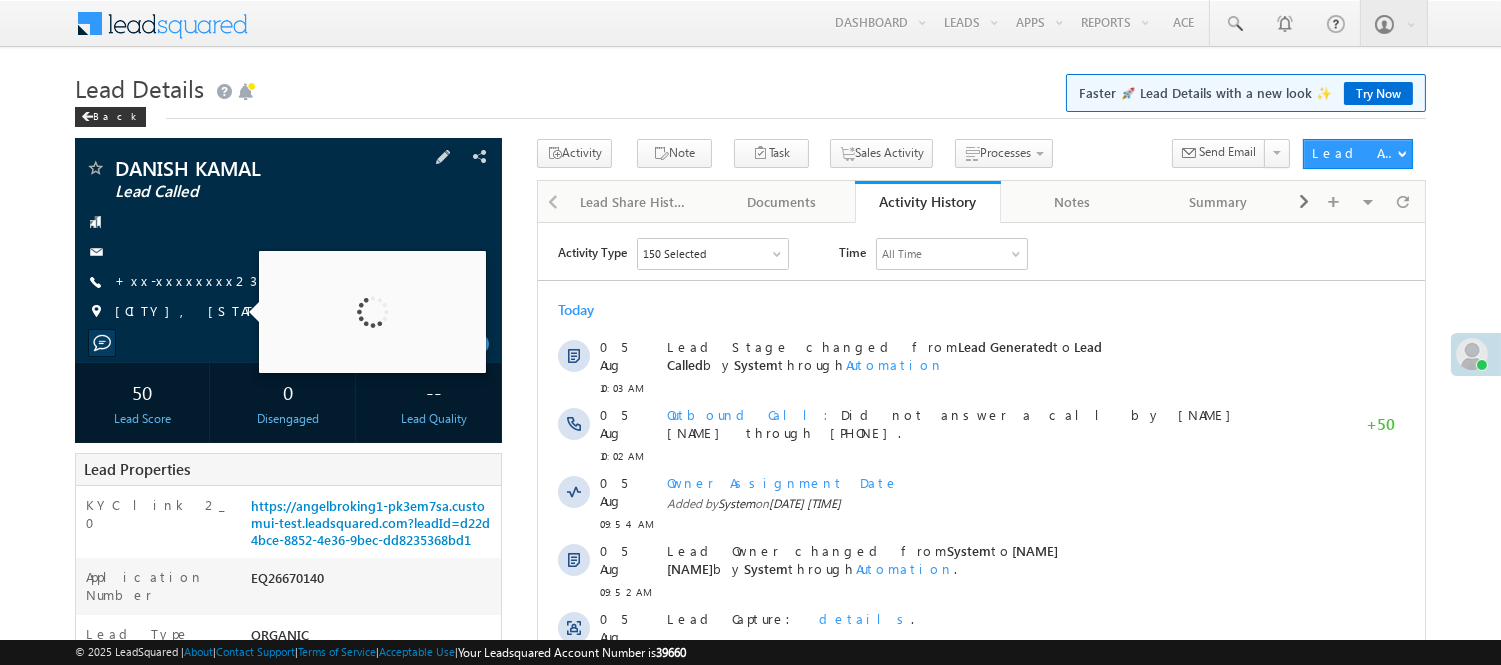 scroll, scrollTop: 0, scrollLeft: 0, axis: both 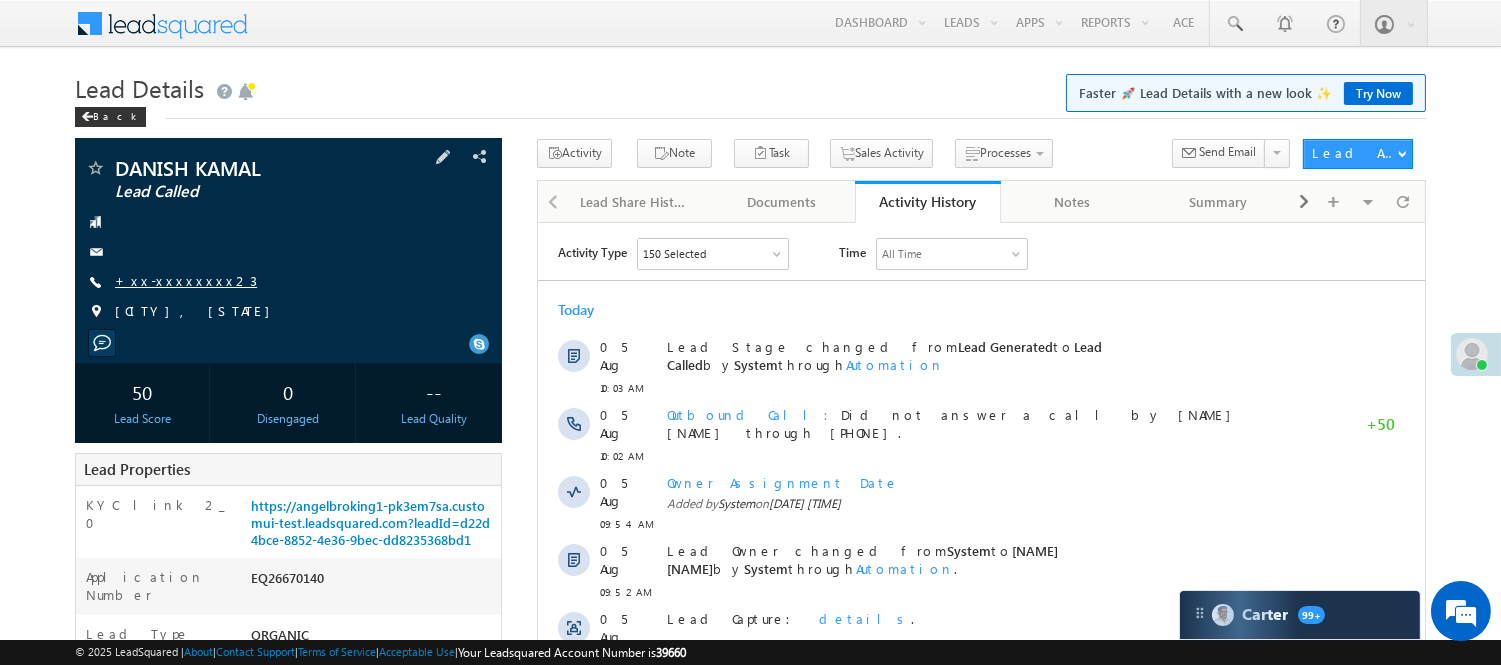 click on "+xx-xxxxxxxx23" at bounding box center [186, 280] 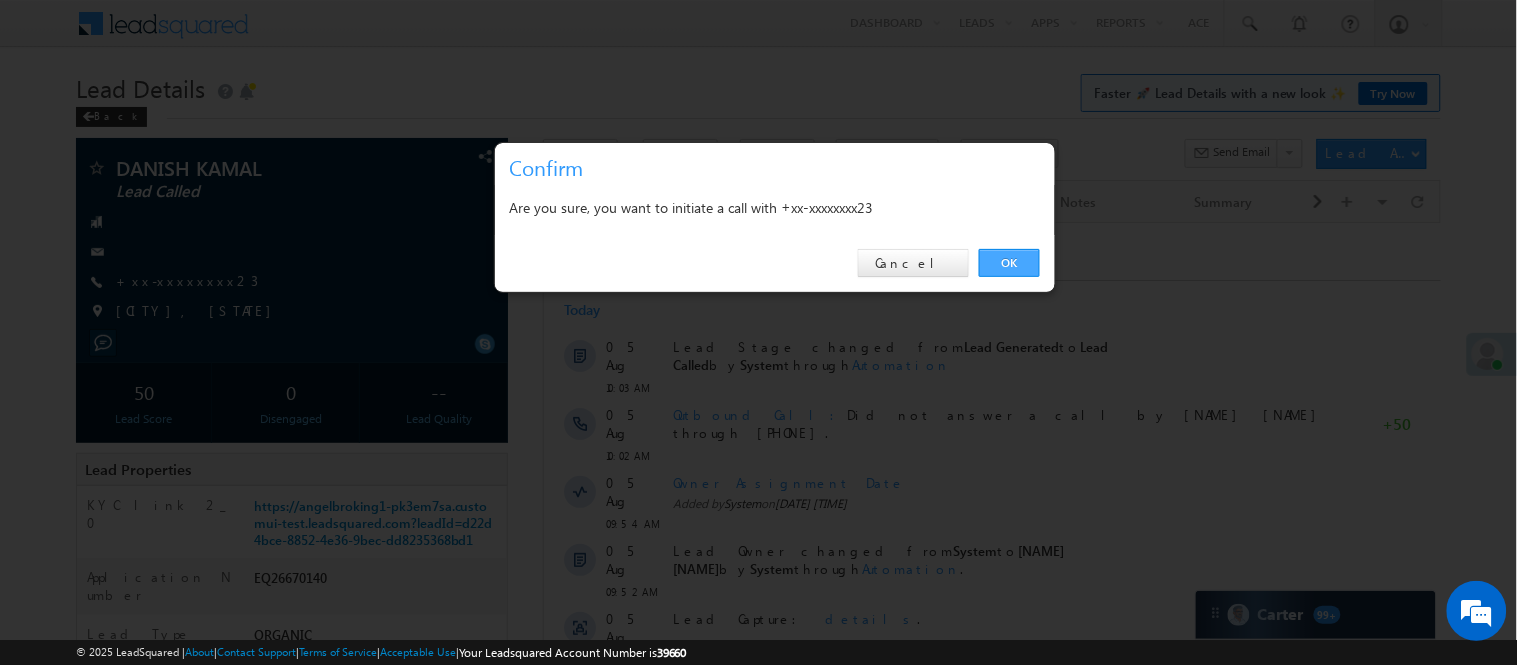 click on "OK" at bounding box center (1009, 263) 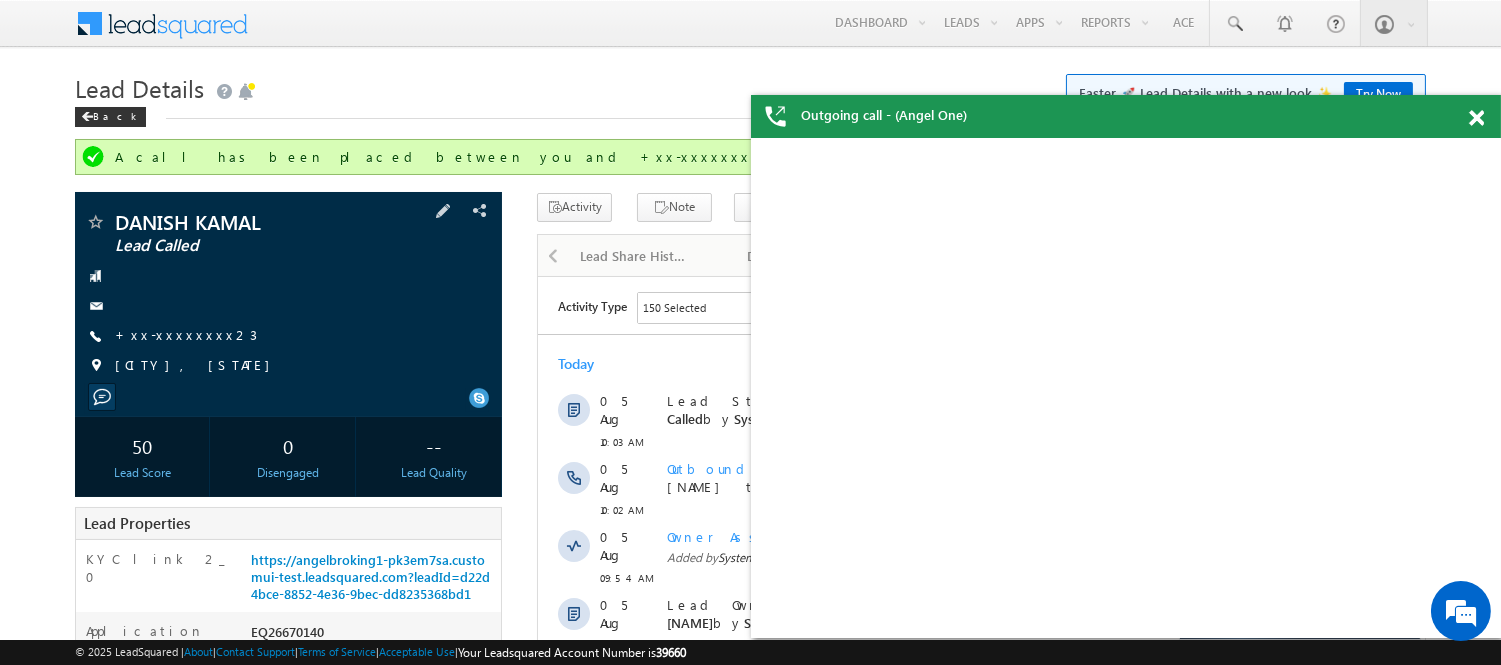 scroll, scrollTop: 0, scrollLeft: 0, axis: both 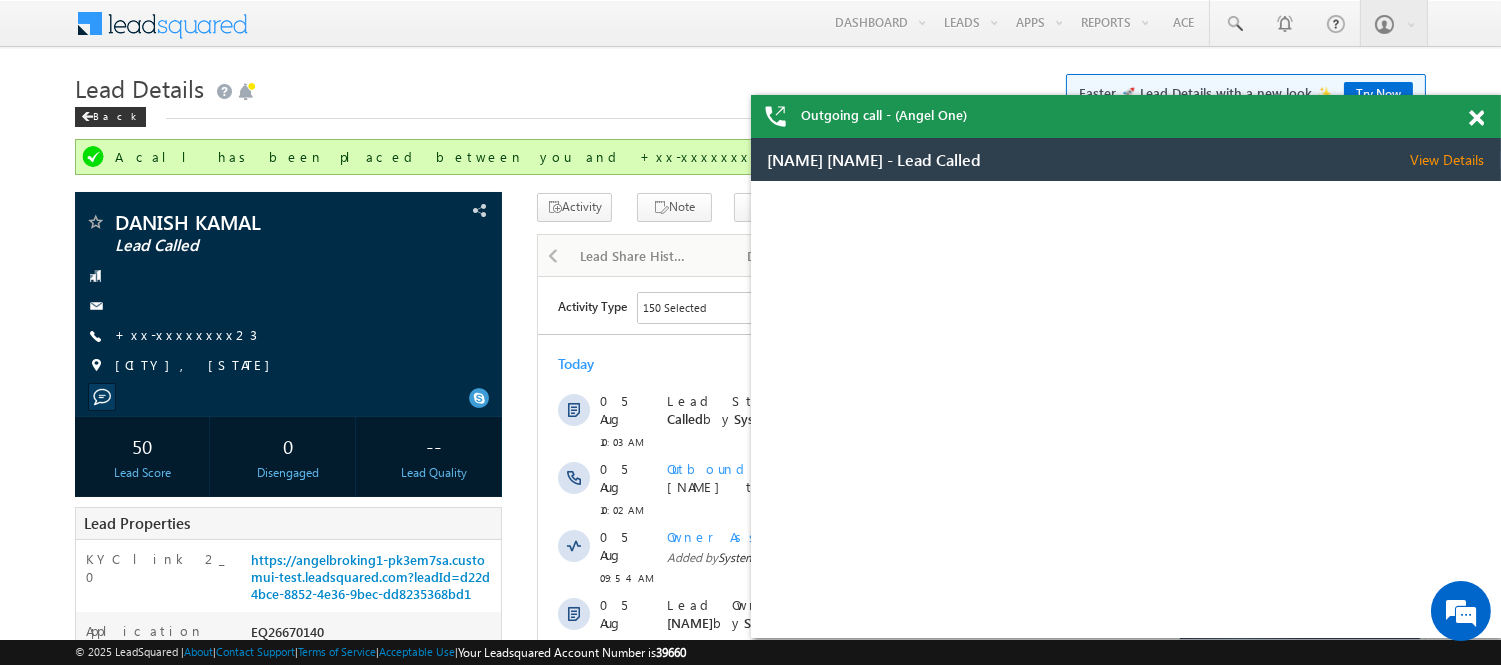 click at bounding box center (1476, 118) 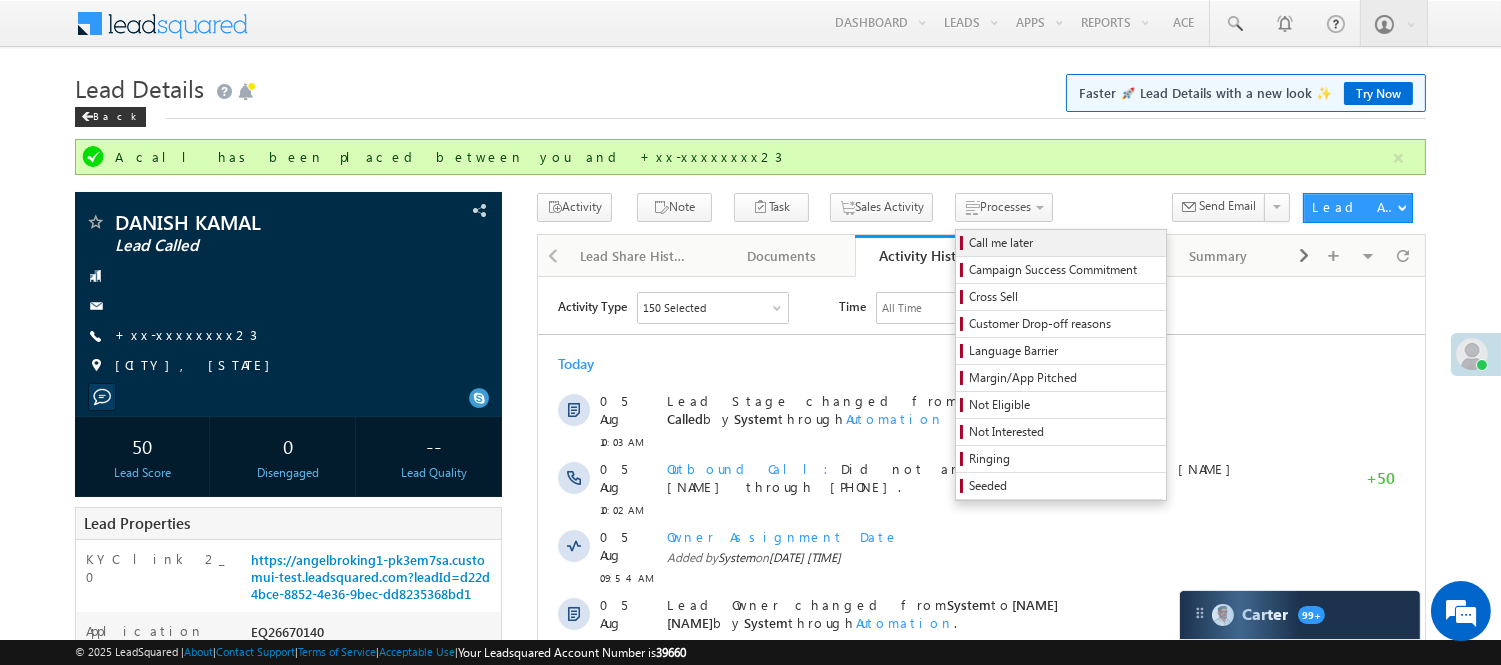 click on "Call me later" at bounding box center [1061, 243] 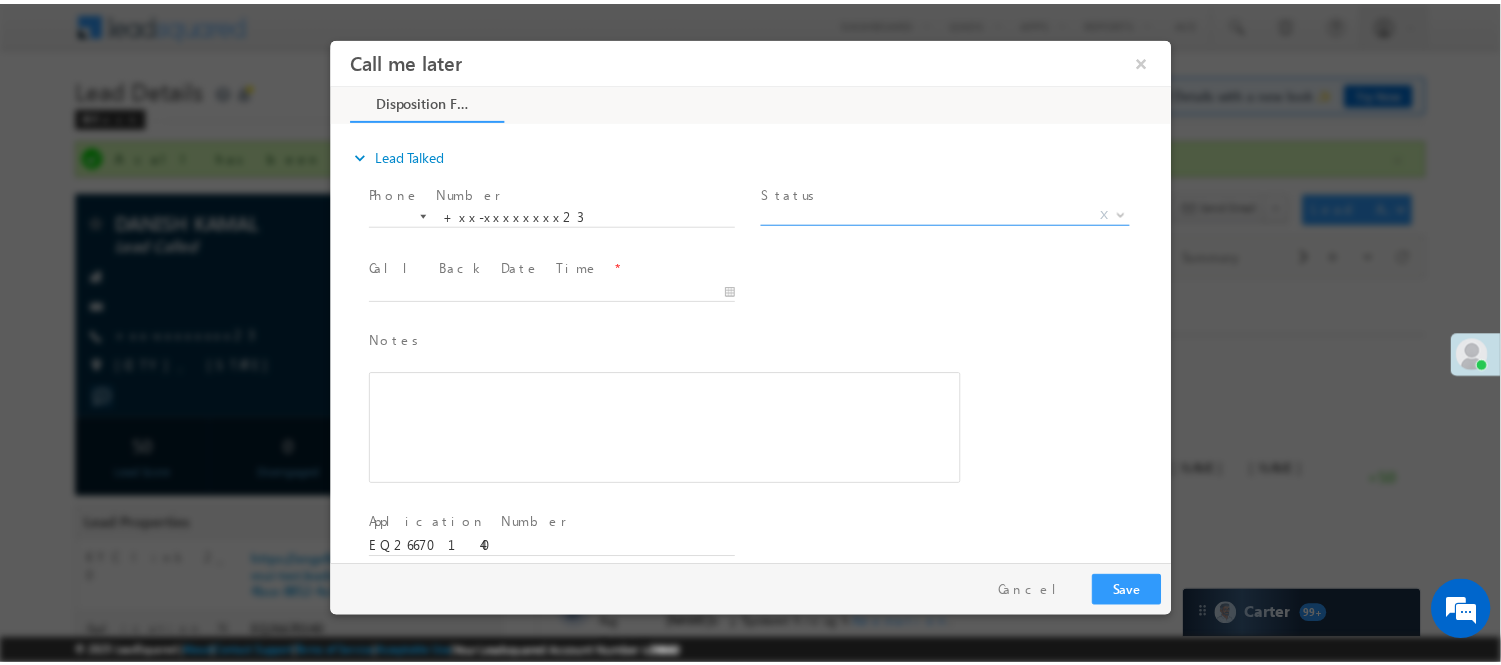 scroll, scrollTop: 0, scrollLeft: 0, axis: both 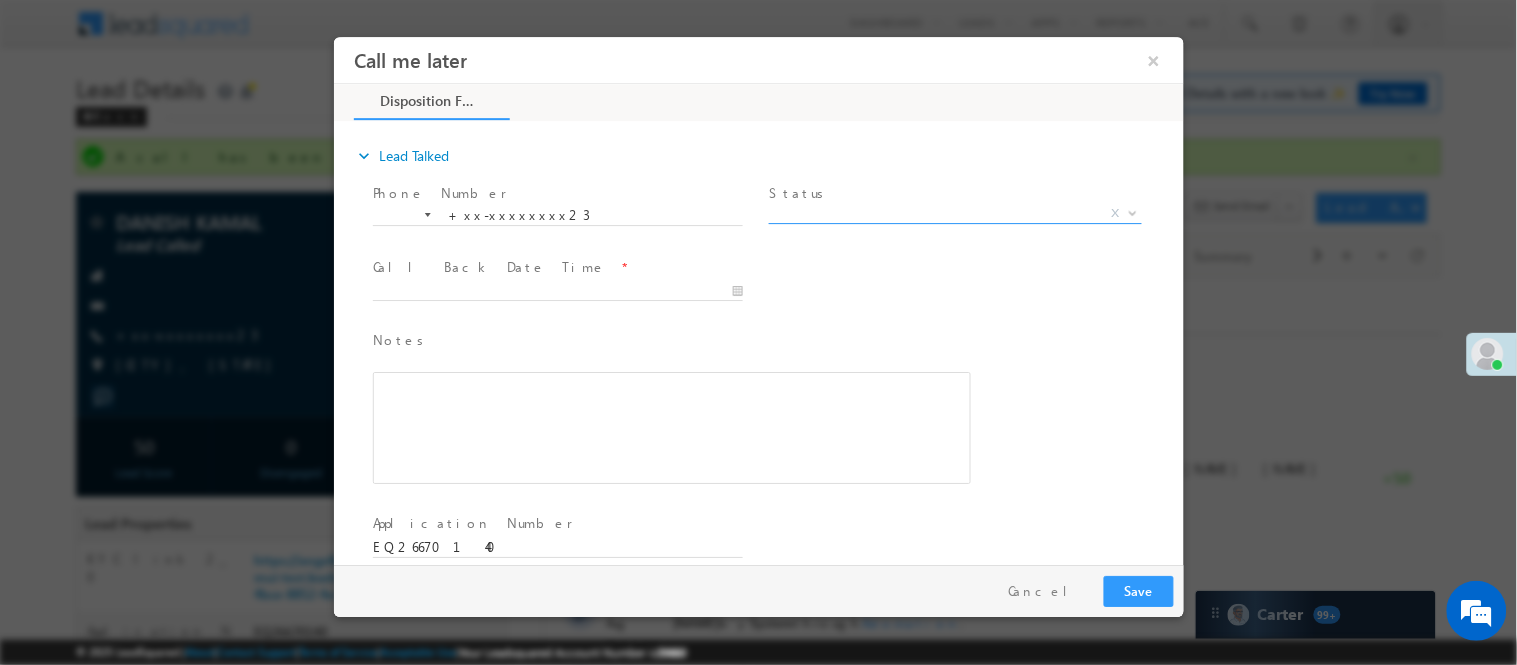 click on "X" at bounding box center (954, 213) 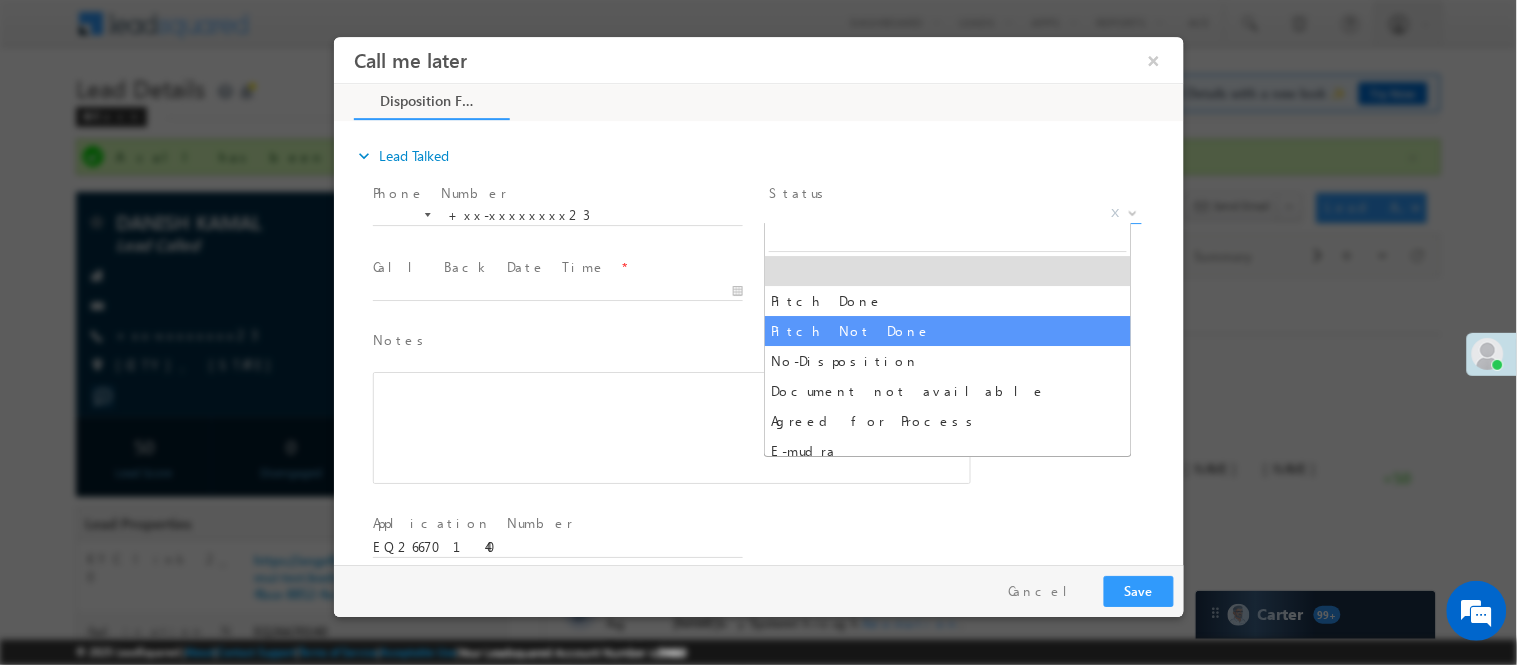 select on "Pitch Not Done" 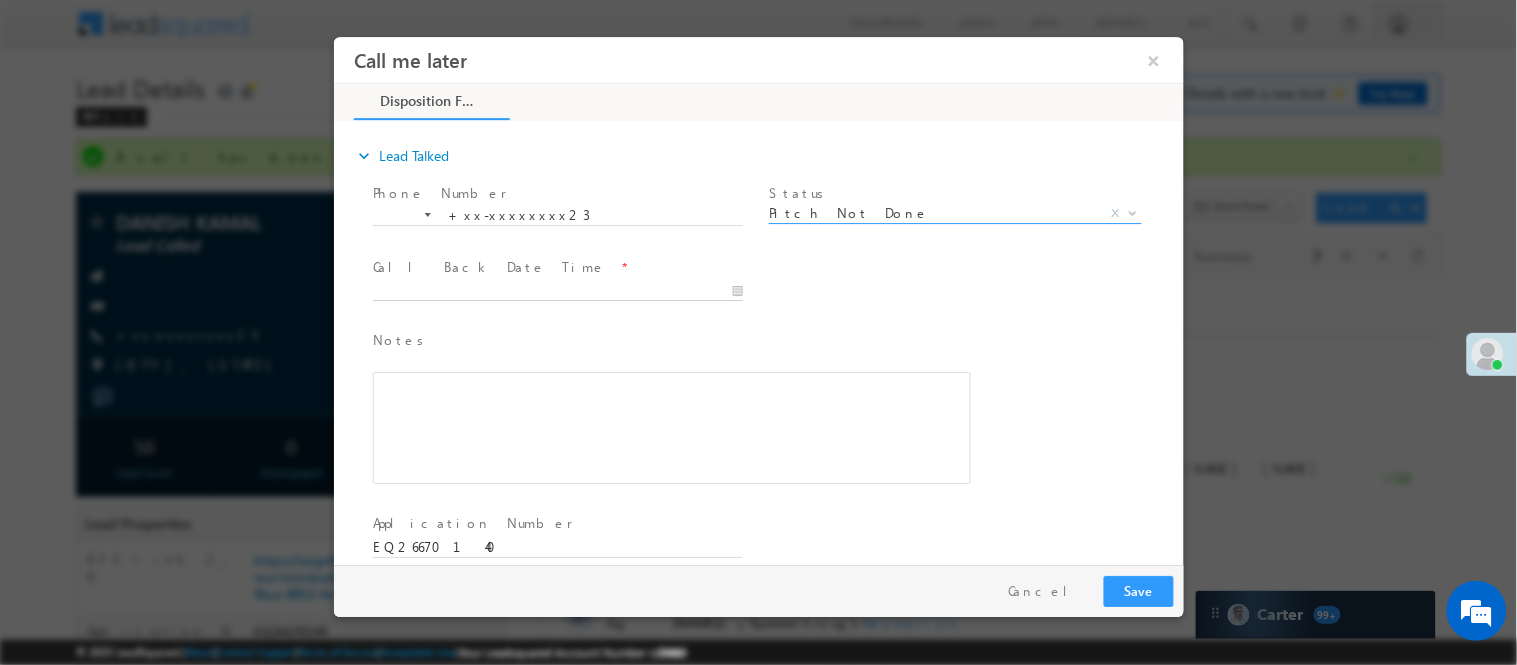 click at bounding box center [557, 291] 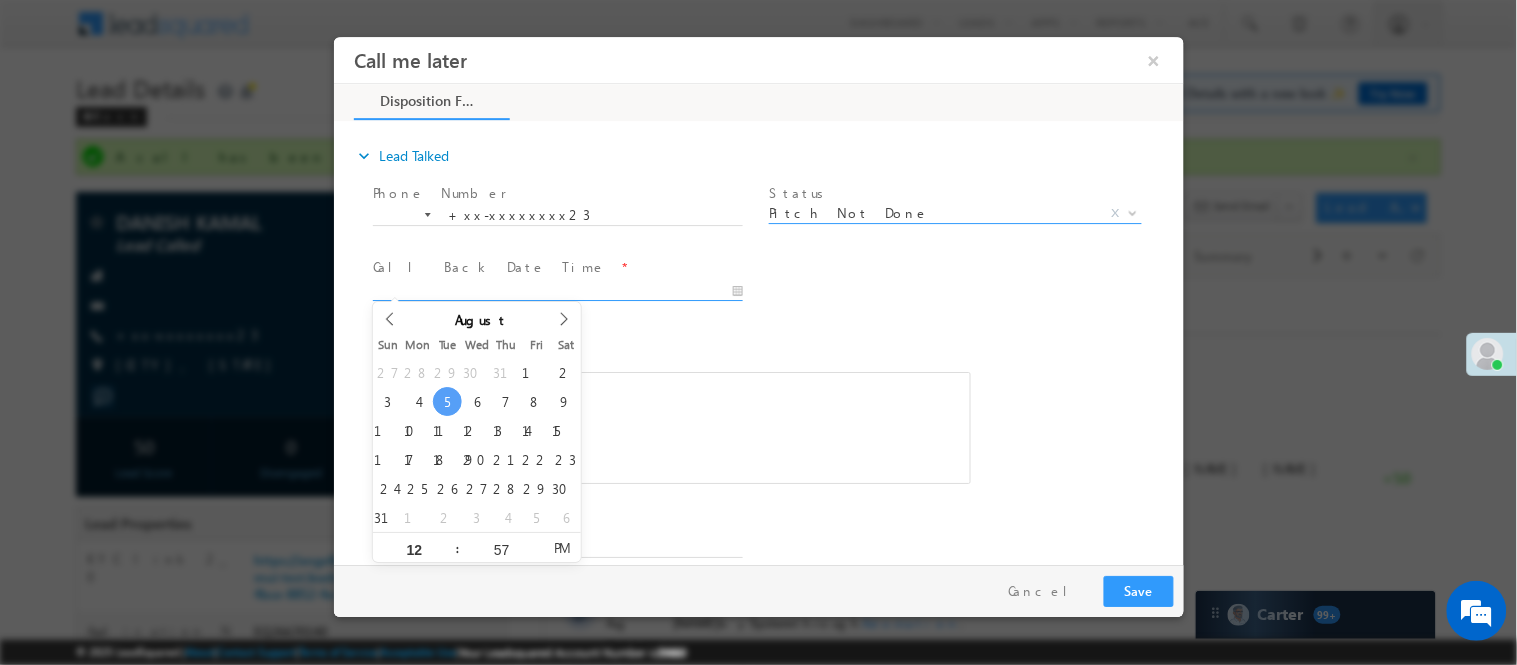 type on "08/05/25 12:57 PM" 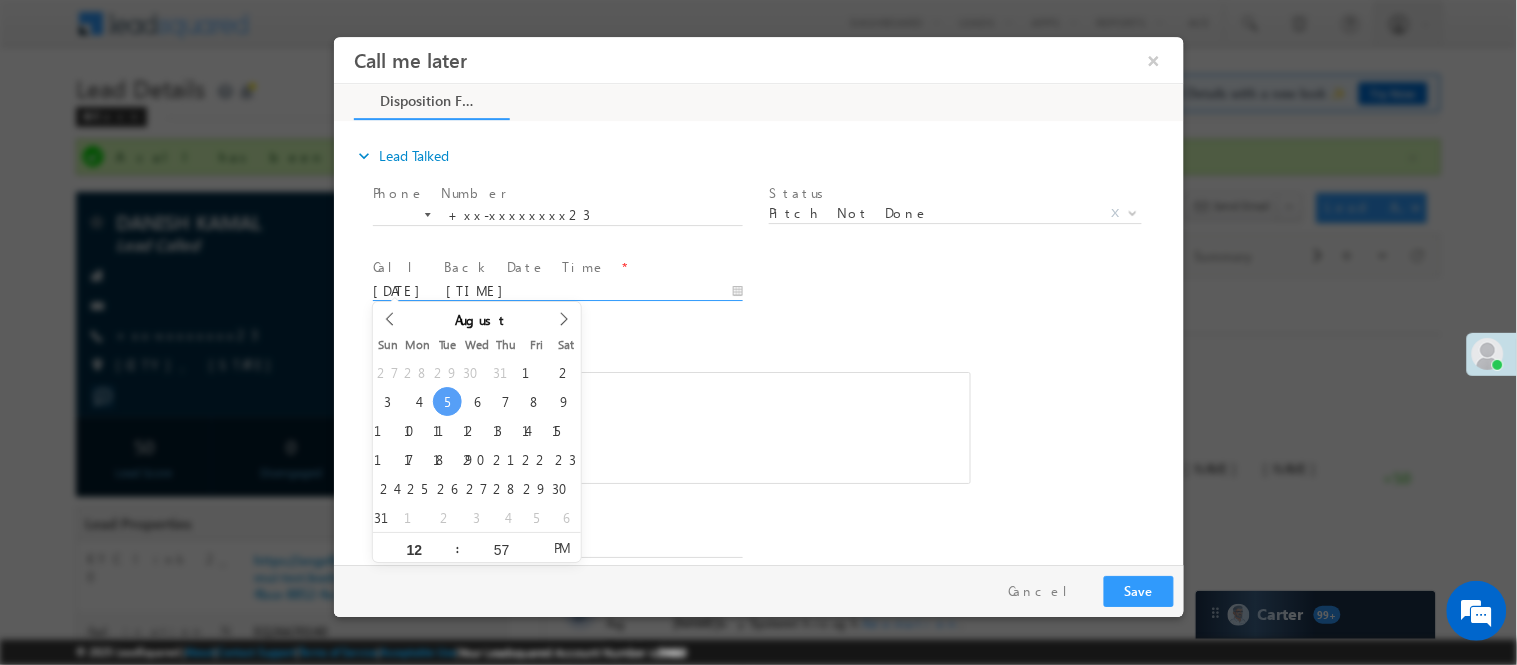 click on "08/05/25 12:57 PM" at bounding box center [557, 291] 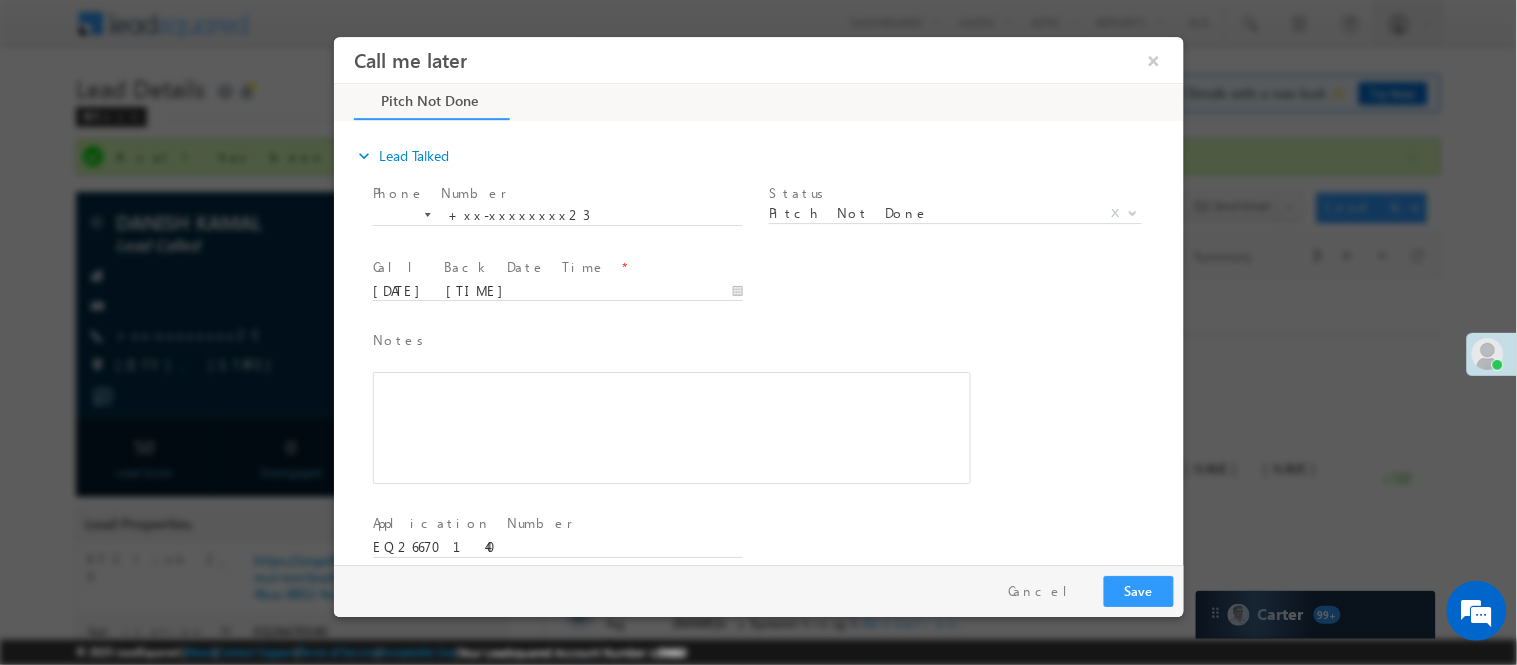 click on "Pay & Save
Save
Cancel" at bounding box center [763, 590] 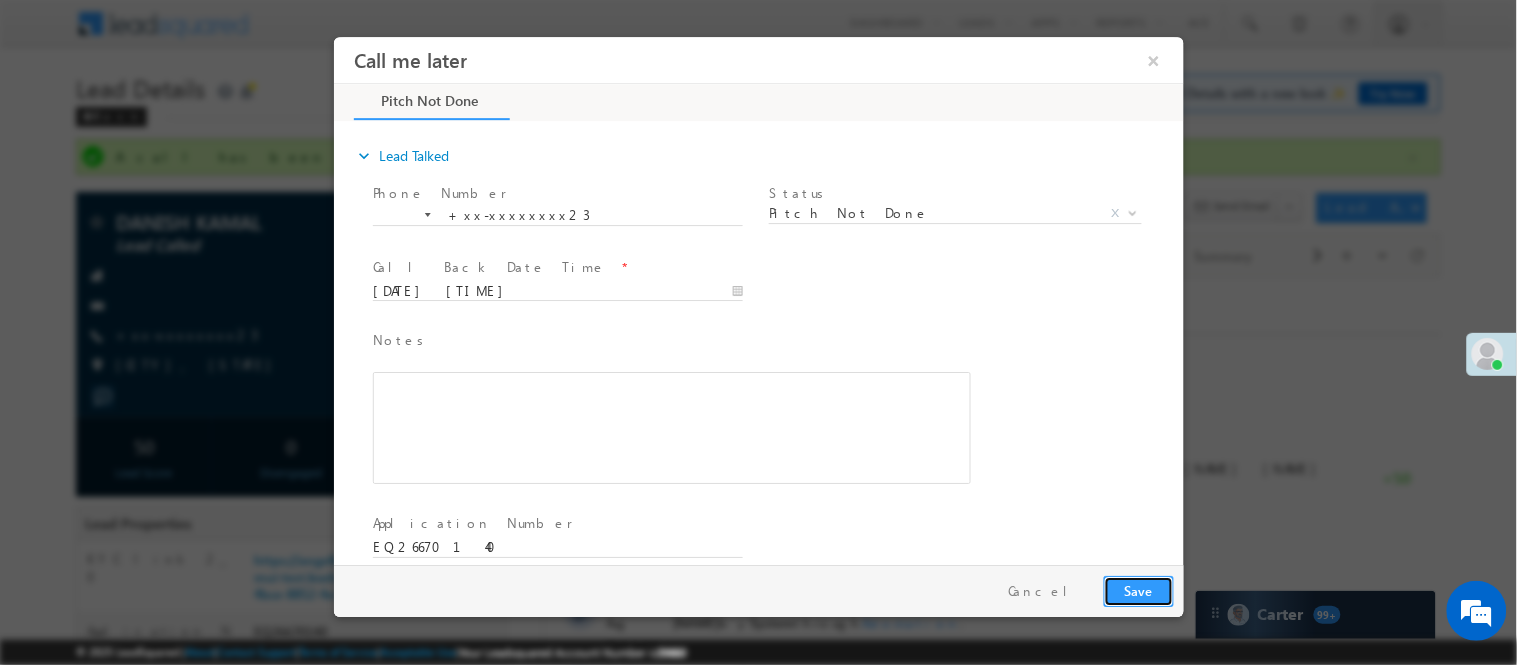 click on "Save" at bounding box center [1138, 590] 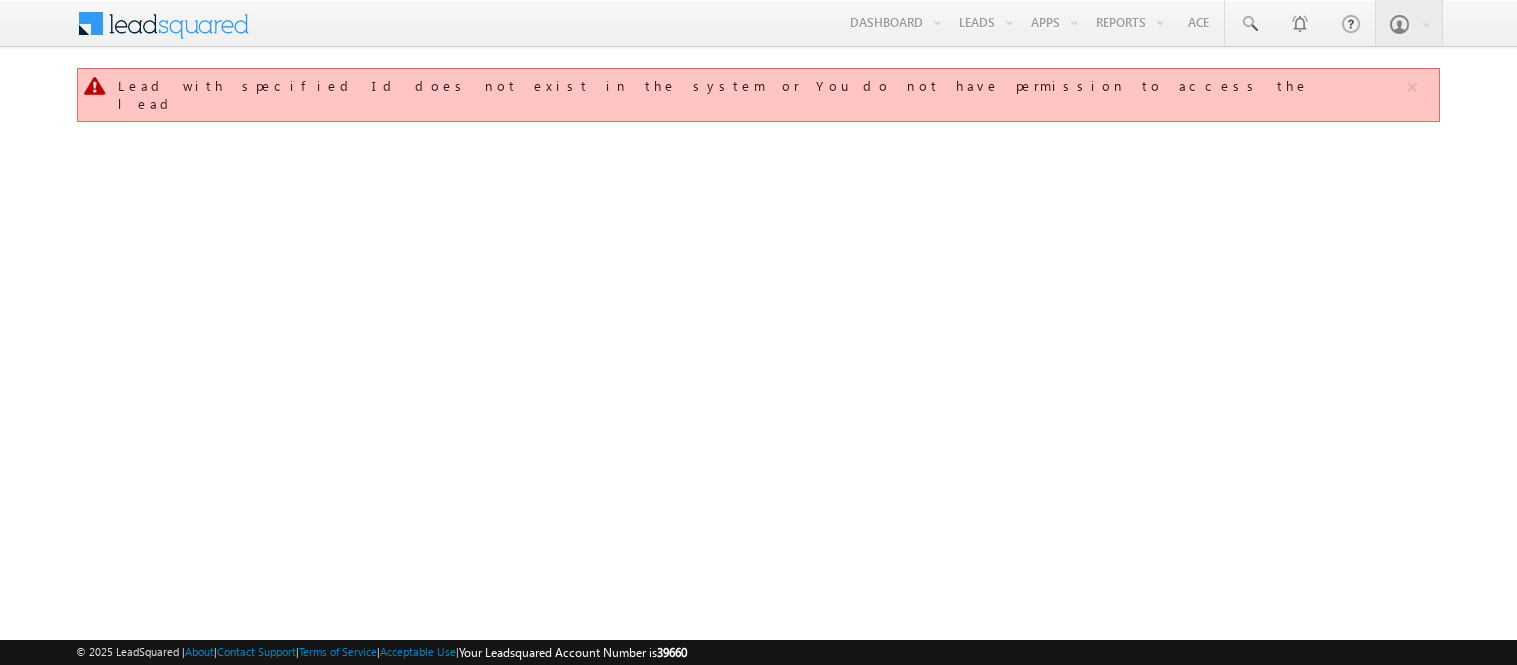 scroll, scrollTop: 0, scrollLeft: 0, axis: both 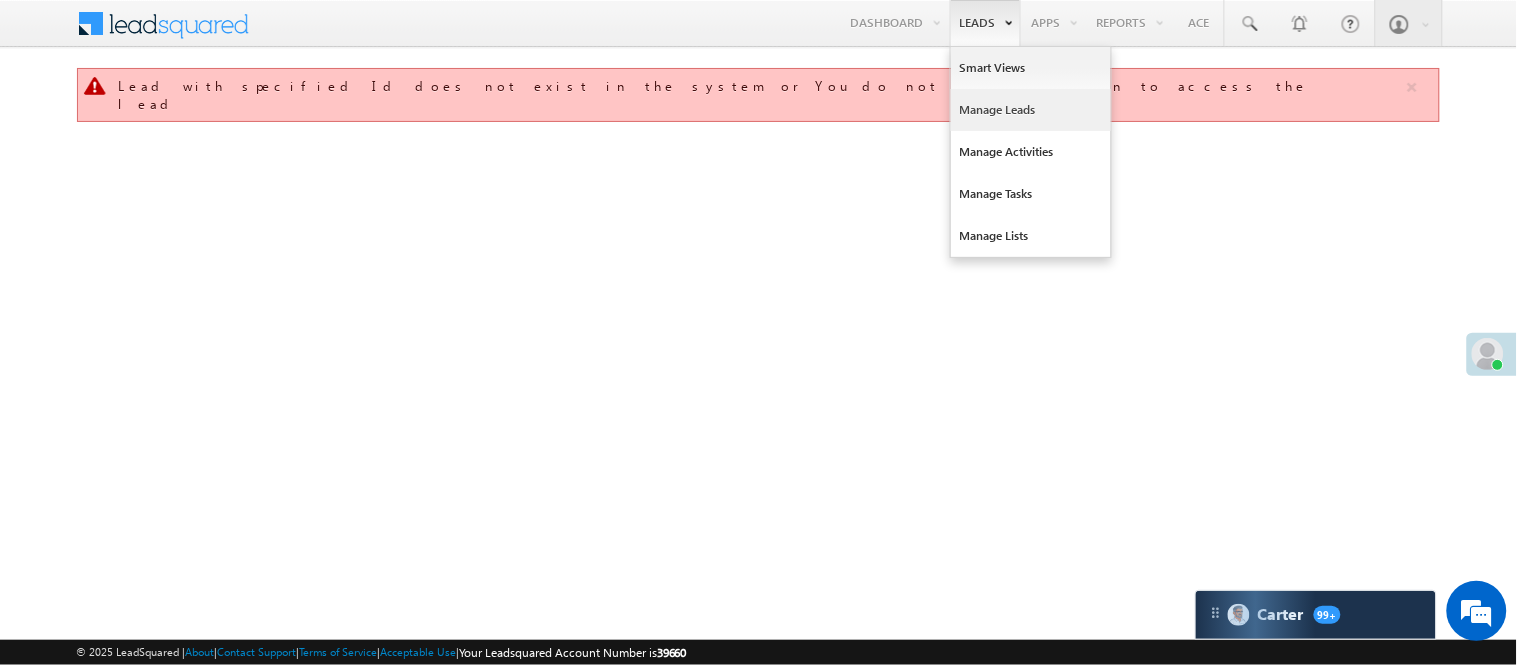 click on "Manage Leads" at bounding box center (1031, 110) 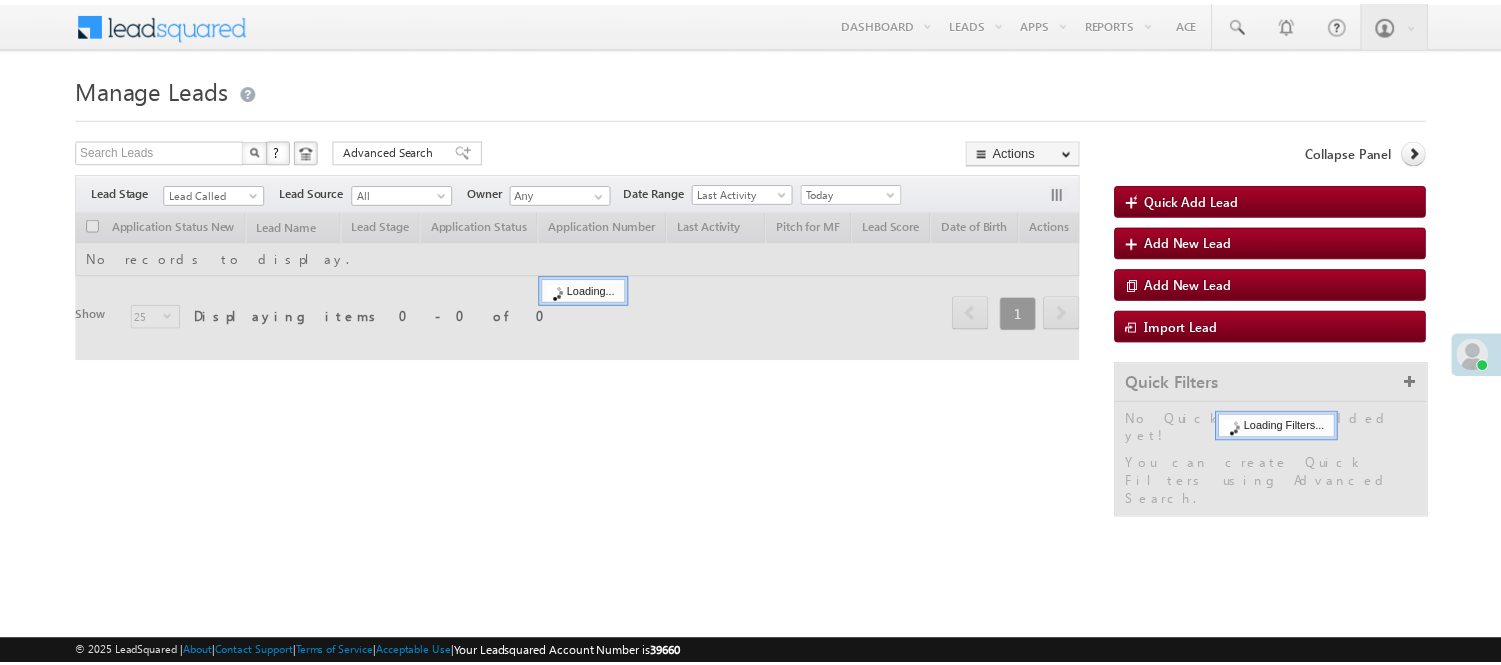 scroll, scrollTop: 0, scrollLeft: 0, axis: both 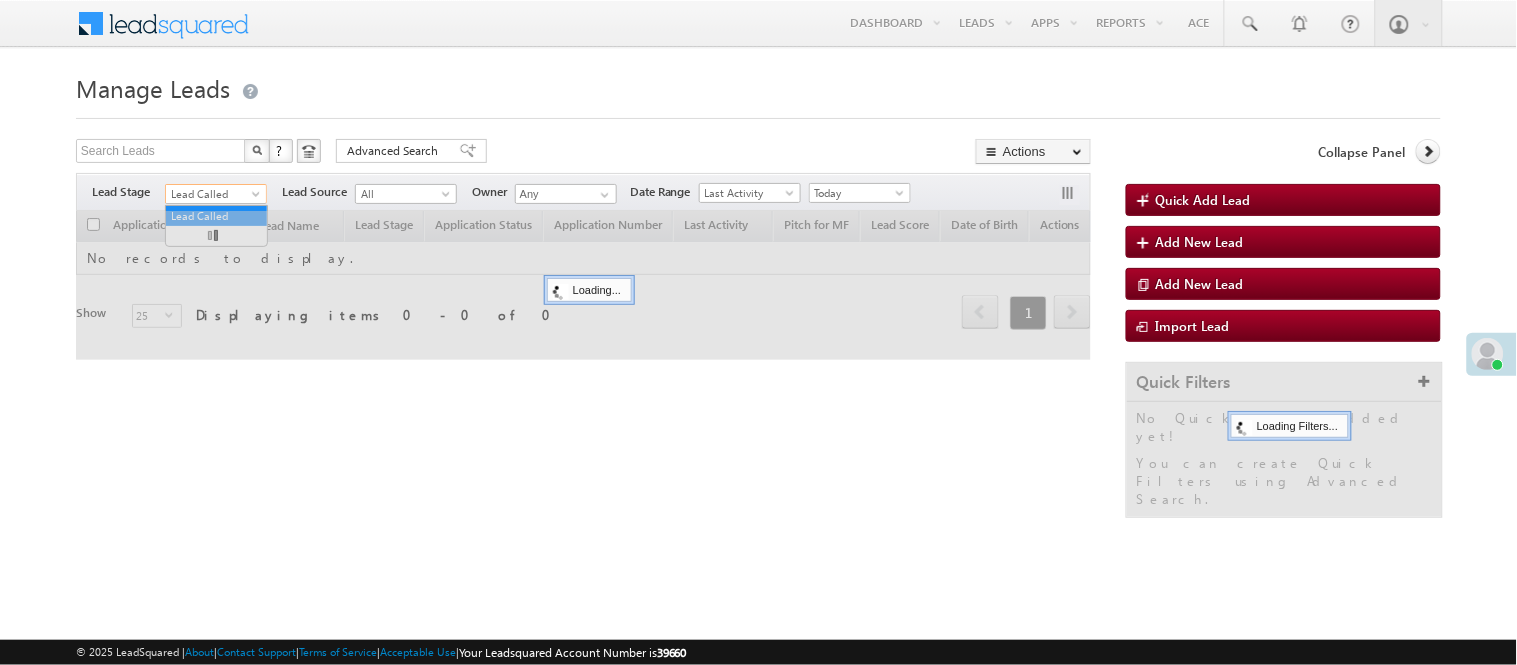 click on "Lead Called" at bounding box center (213, 194) 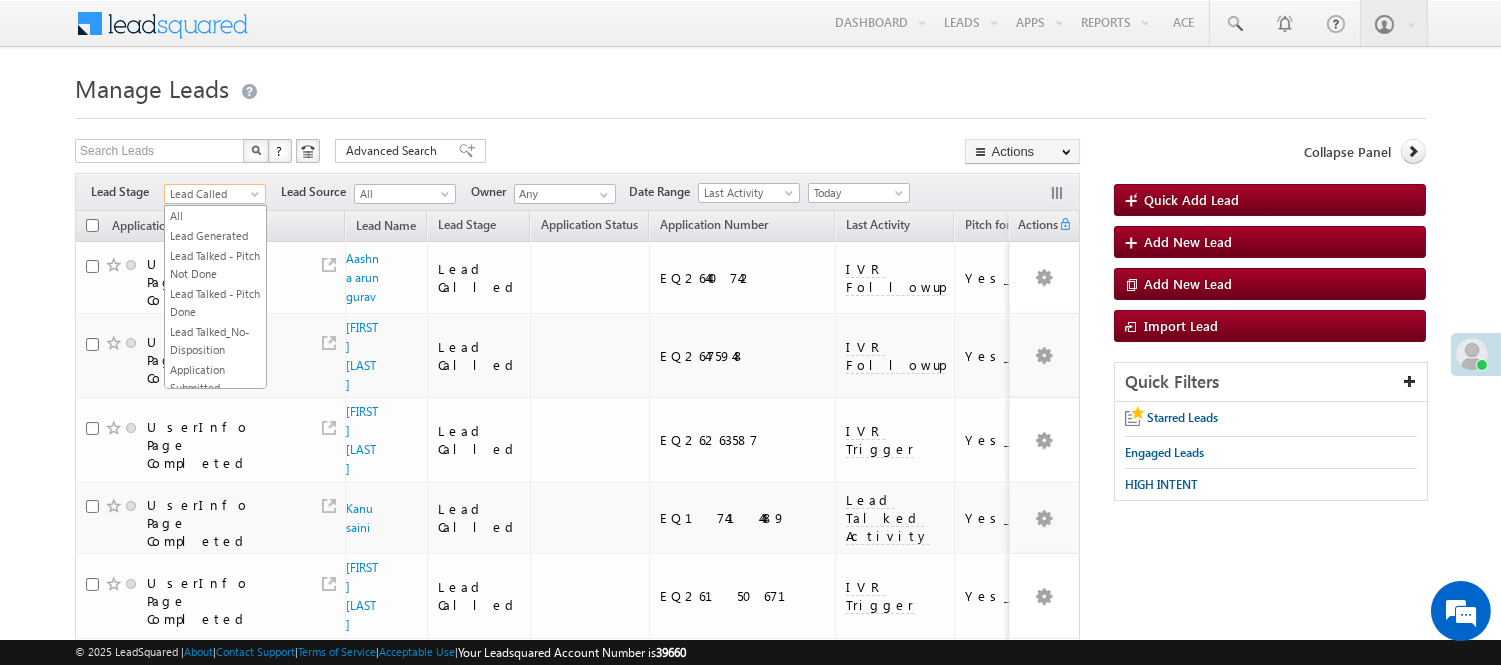scroll, scrollTop: 1248, scrollLeft: 0, axis: vertical 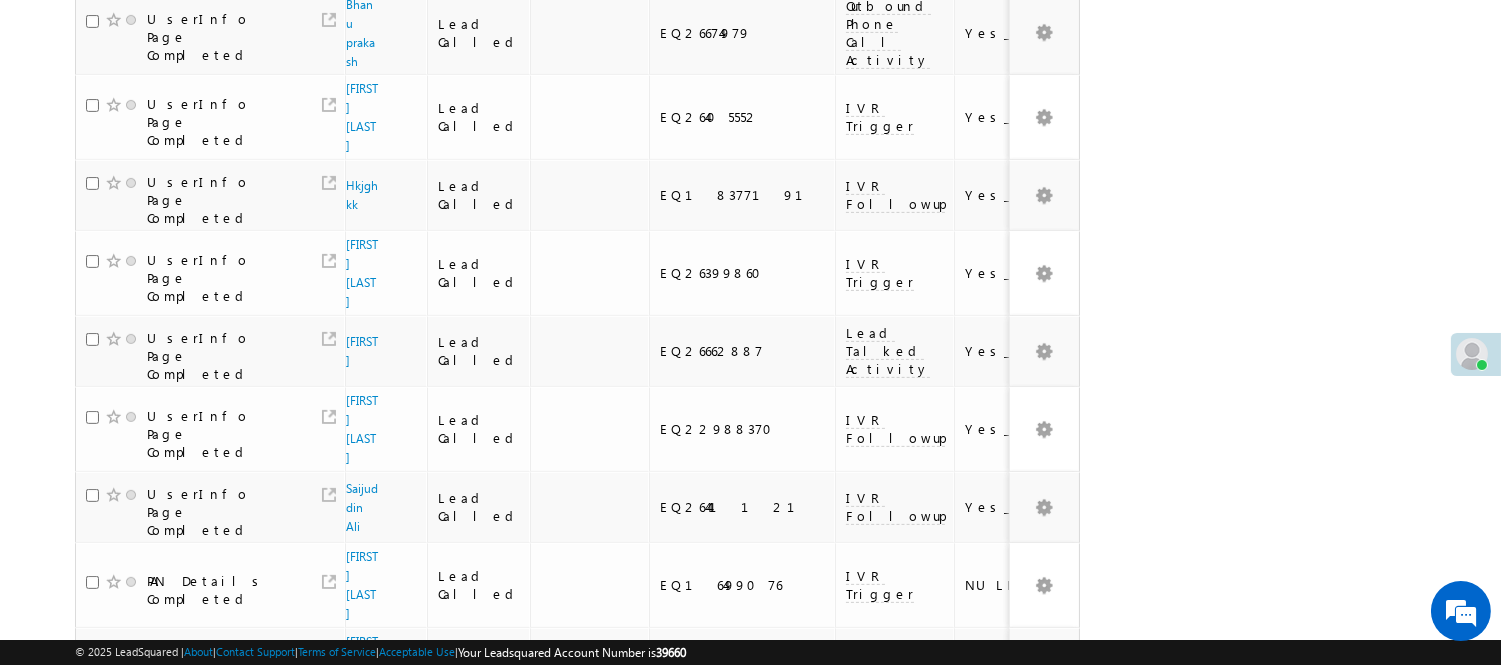 click on "[FIRST] [LAST]" at bounding box center [363, 754] 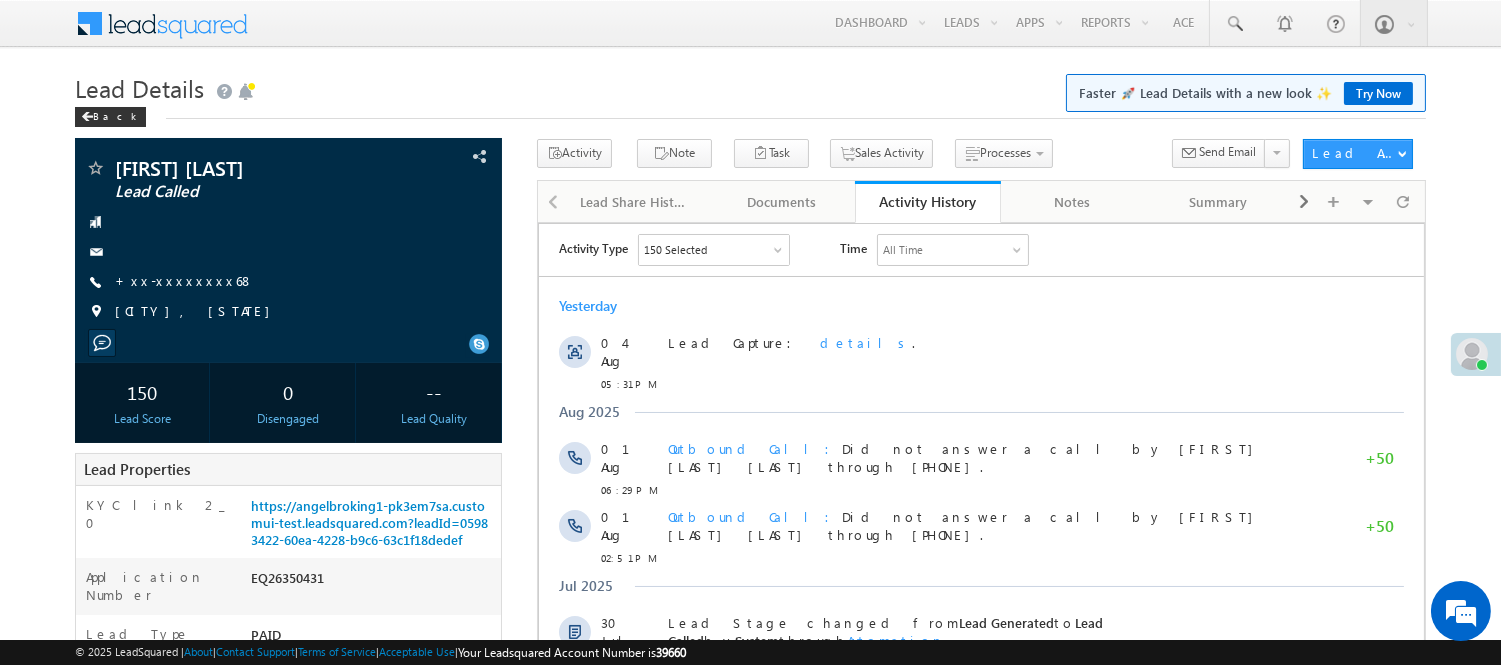 scroll, scrollTop: 0, scrollLeft: 0, axis: both 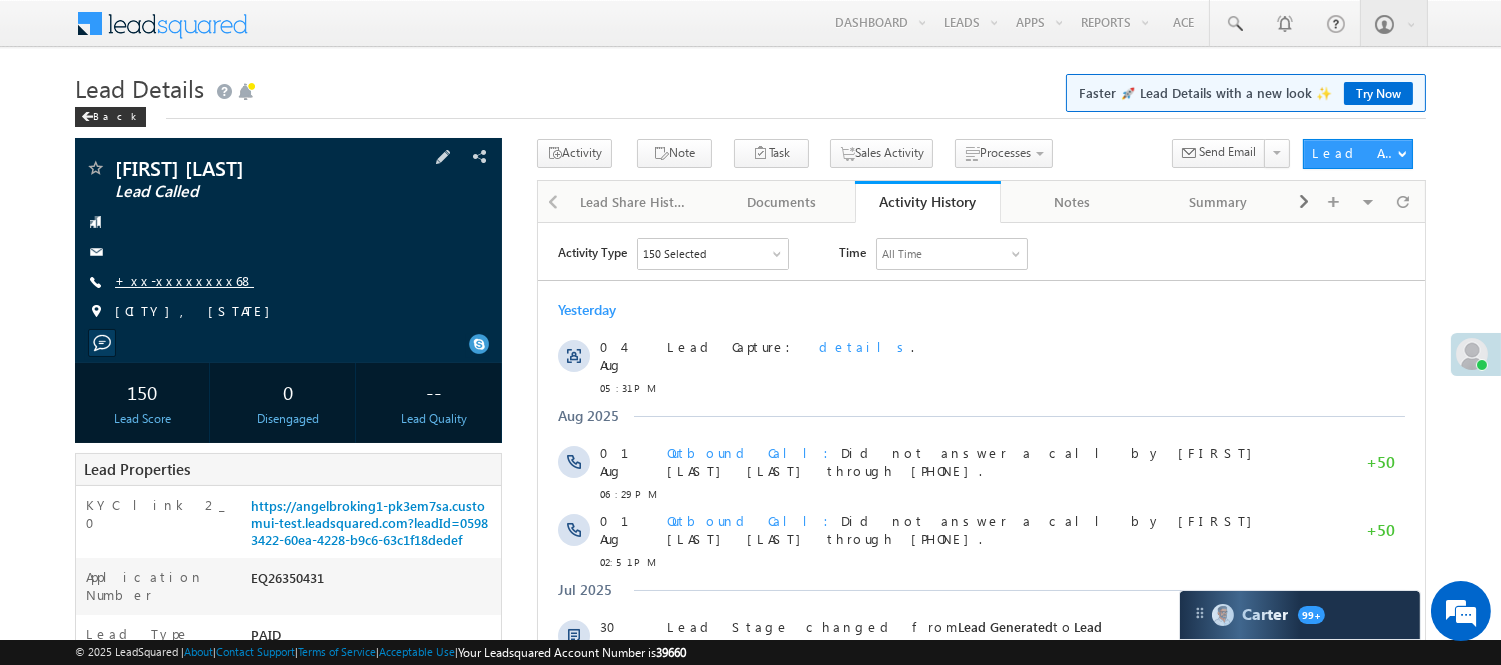 click on "+xx-xxxxxxxx68" at bounding box center [184, 280] 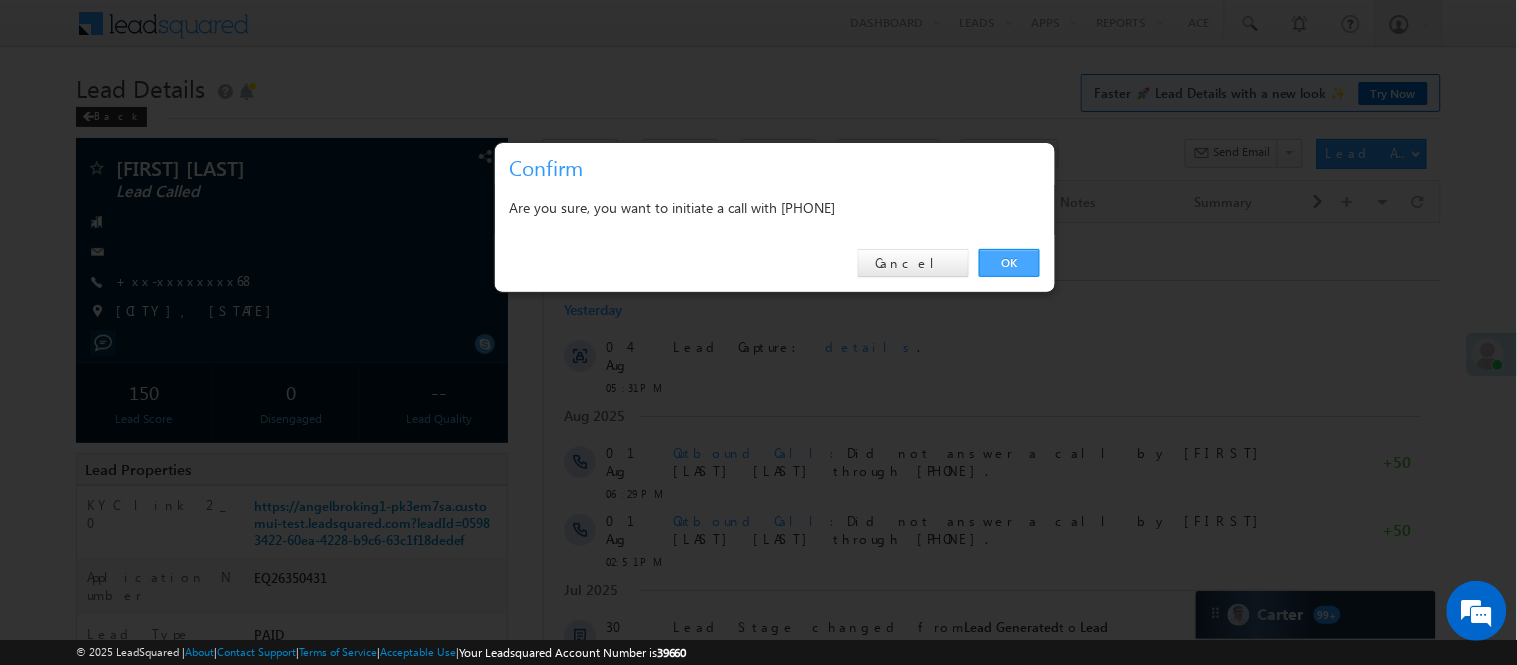 click on "OK" at bounding box center [1009, 263] 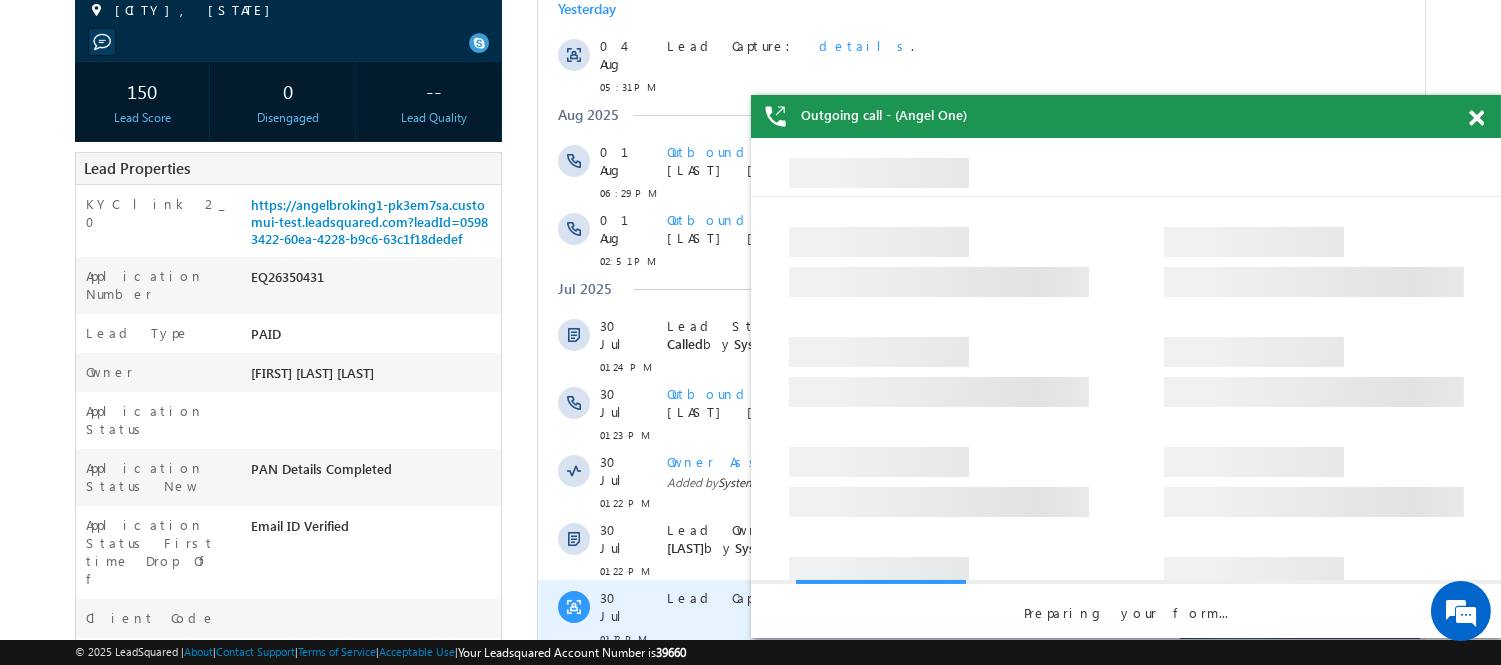 scroll, scrollTop: 777, scrollLeft: 0, axis: vertical 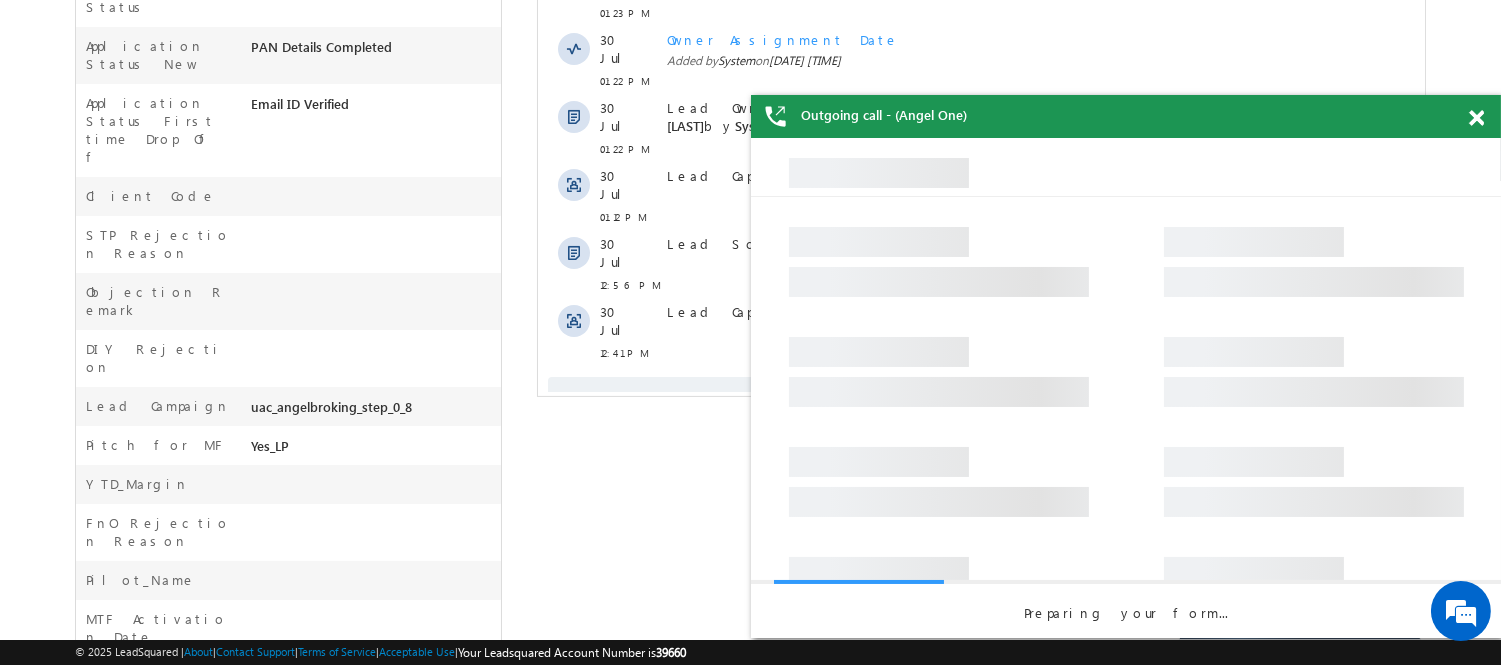 click at bounding box center (1476, 118) 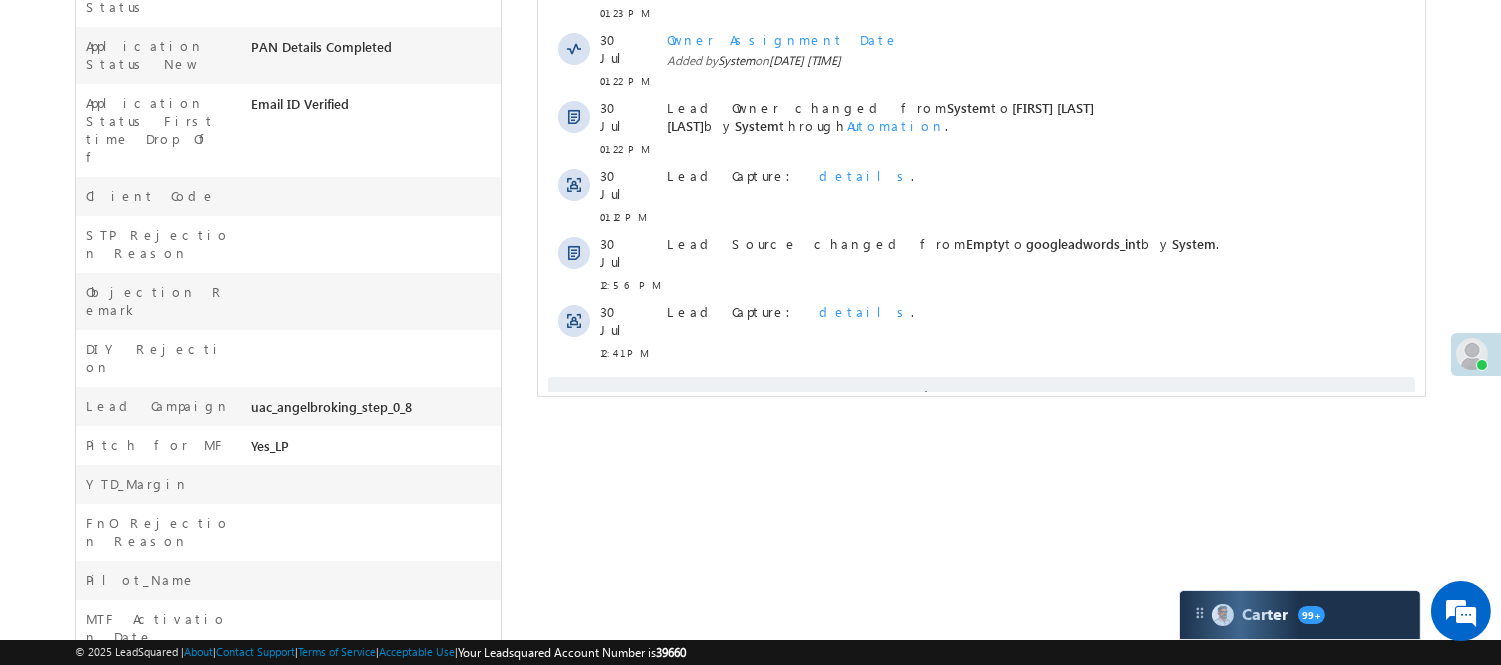 scroll, scrollTop: 195, scrollLeft: 0, axis: vertical 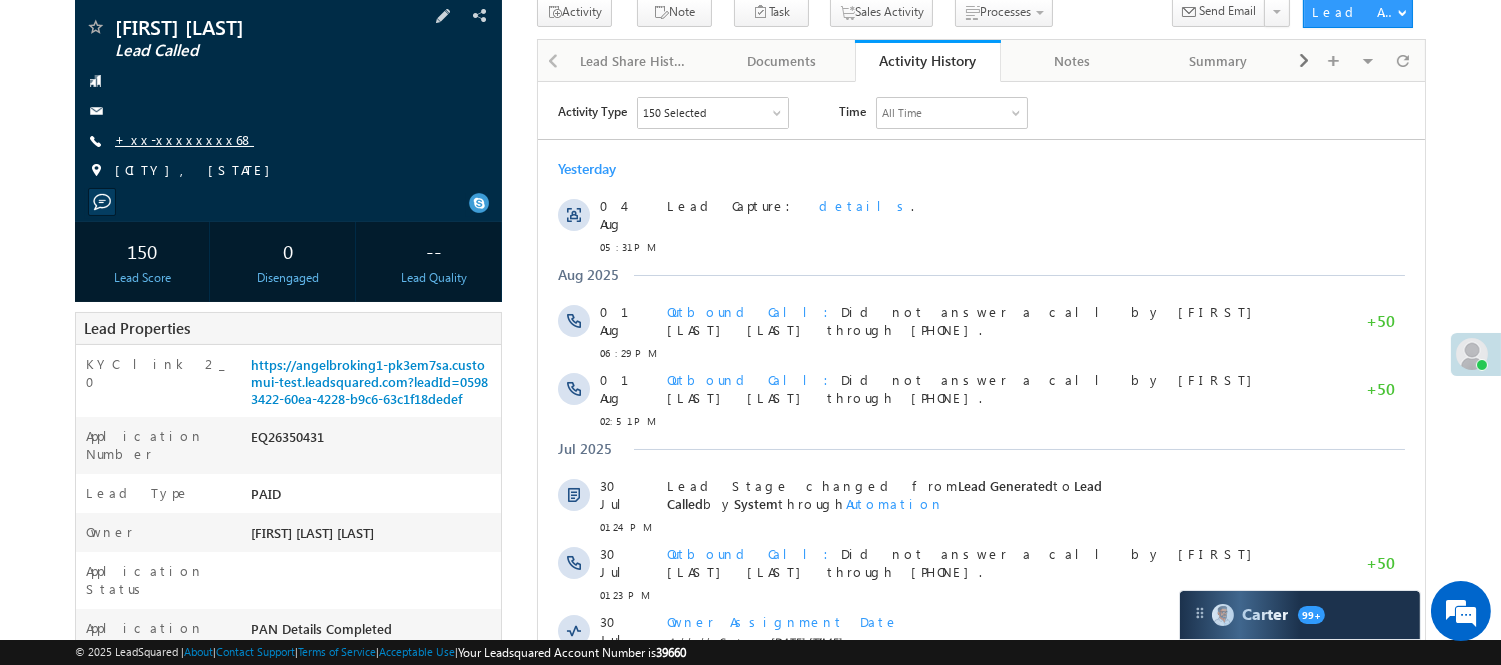 click on "+xx-xxxxxxxx68" at bounding box center (184, 139) 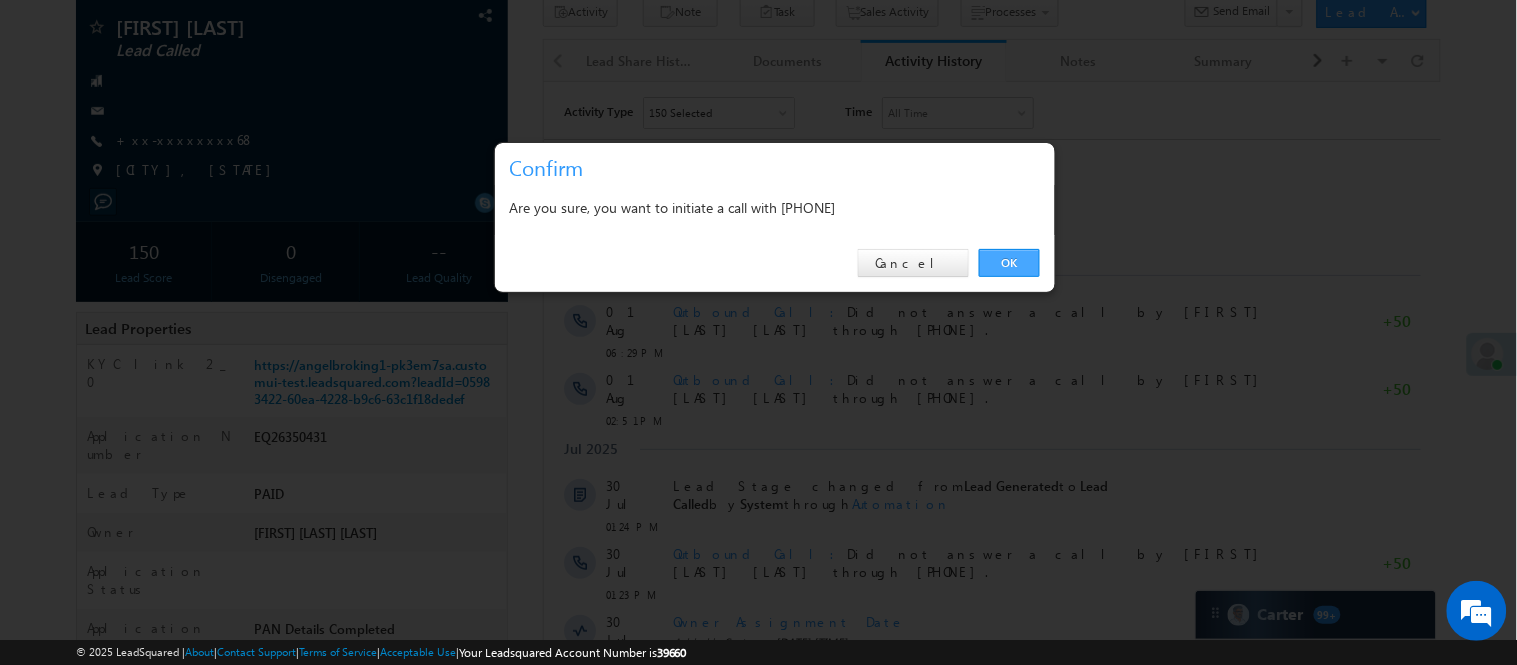 click on "OK" at bounding box center [1009, 263] 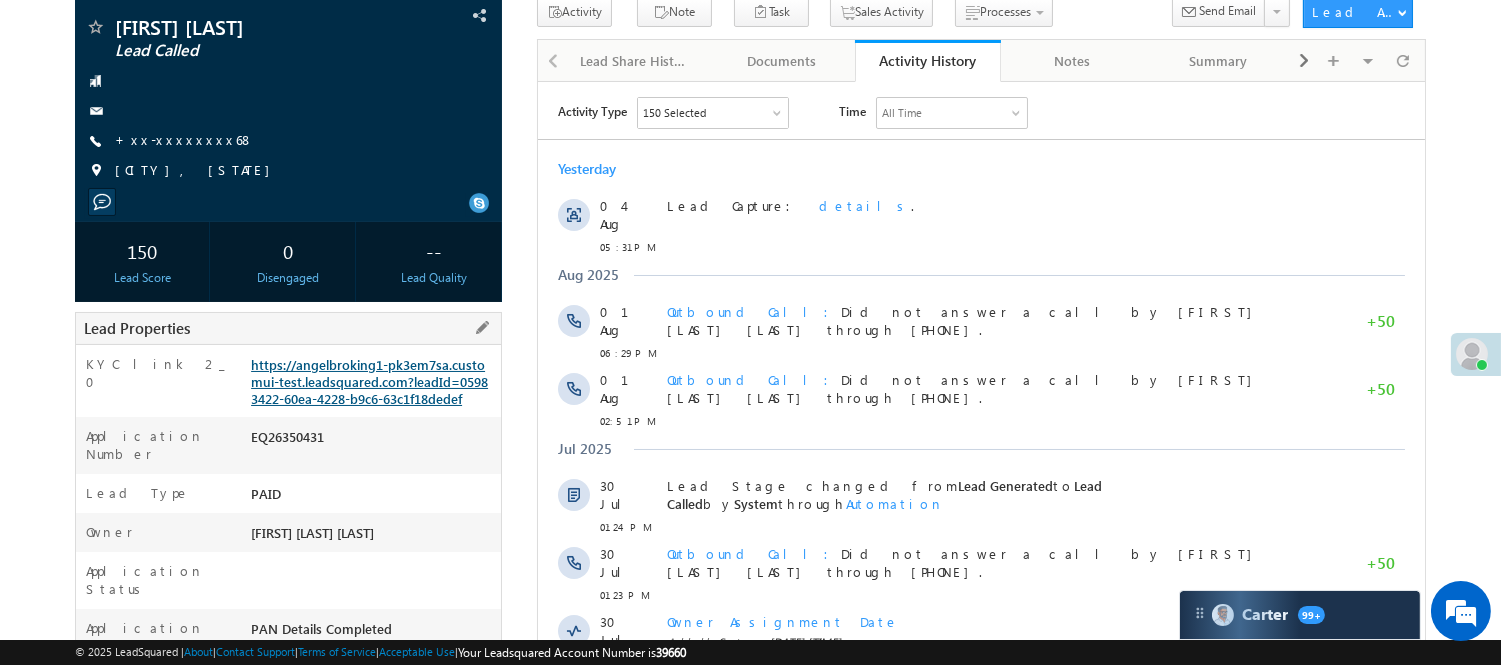 click on "https://angelbroking1-pk3em7sa.customui-test.leadsquared.com?leadId=05983422-60ea-4228-b9c6-63c1f18dedef" at bounding box center (369, 381) 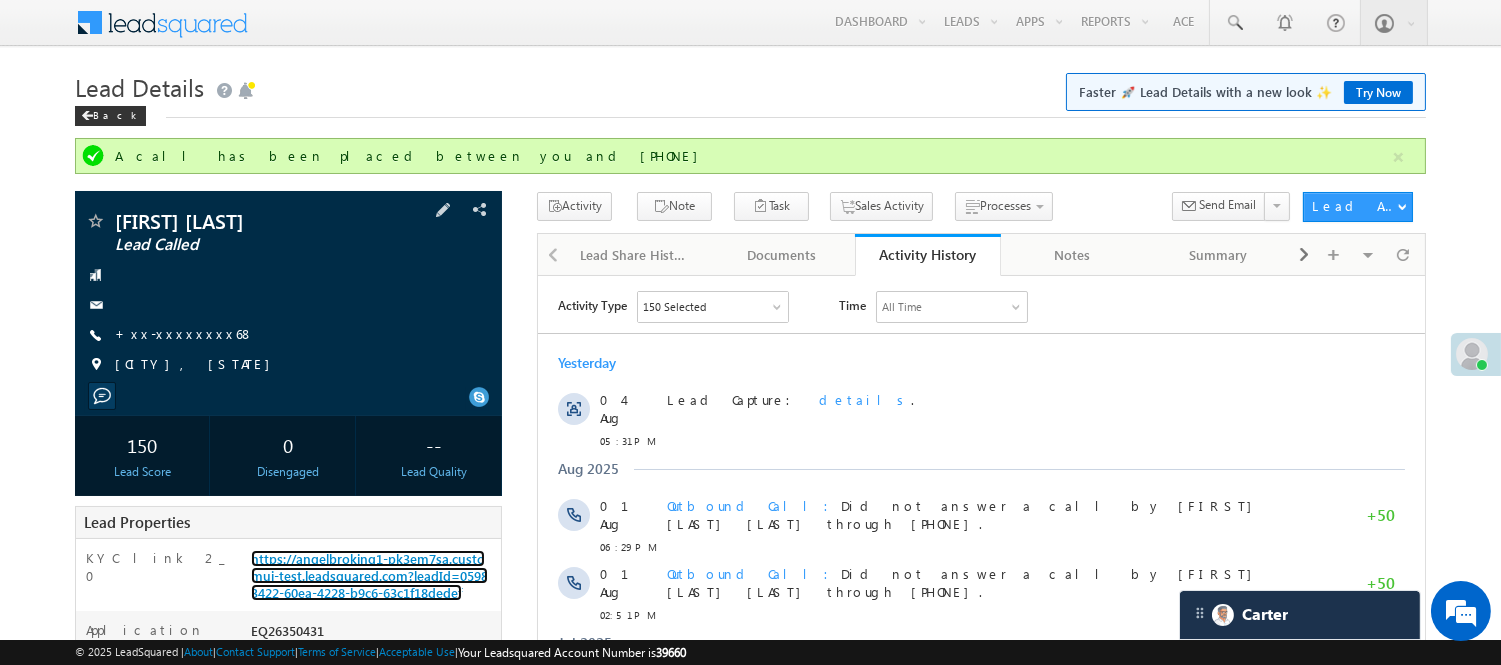 scroll, scrollTop: 0, scrollLeft: 0, axis: both 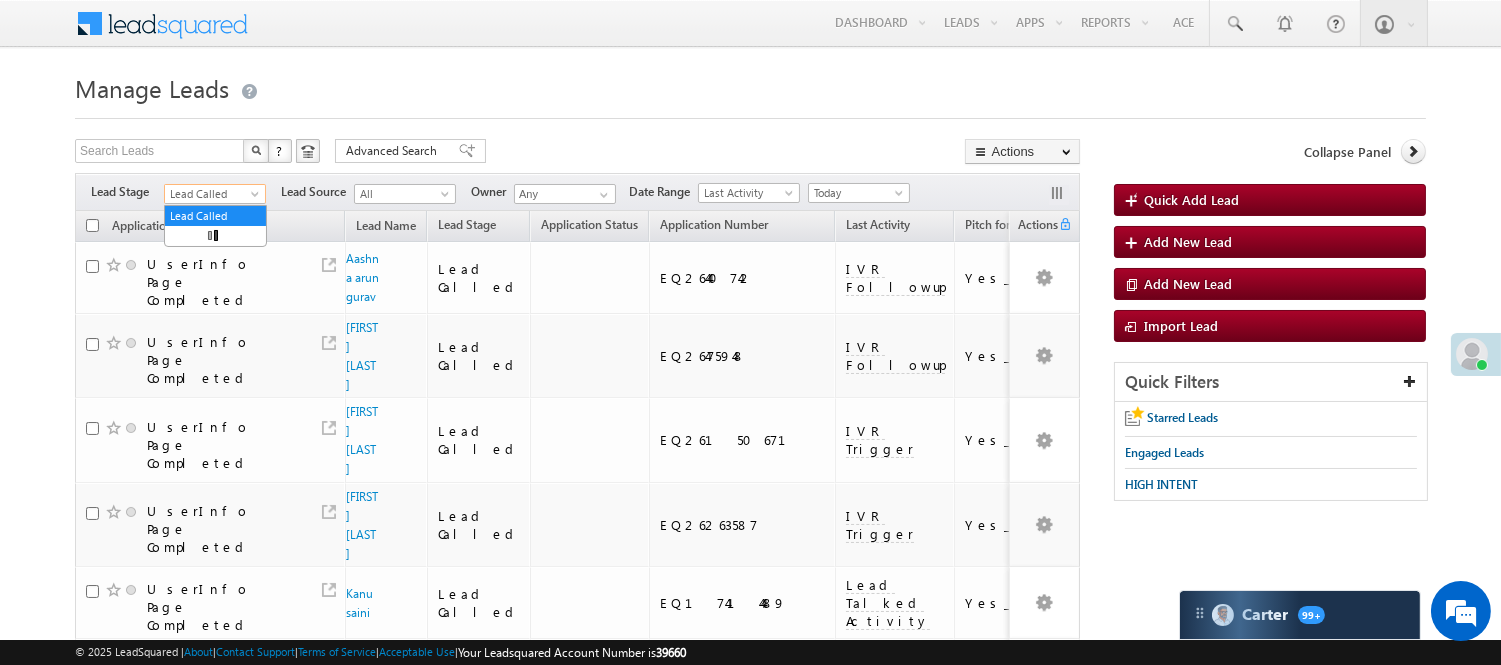 click on "Lead Called" at bounding box center [212, 194] 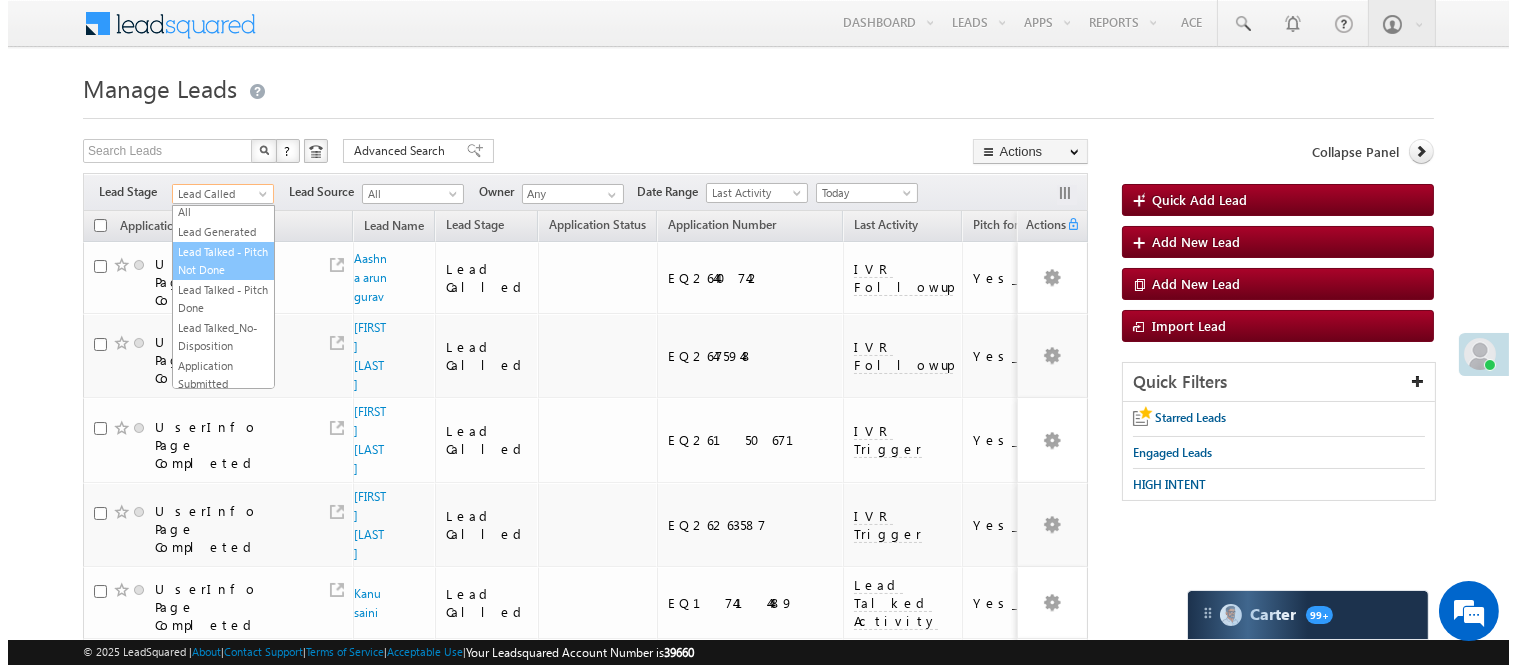 scroll, scrollTop: 0, scrollLeft: 0, axis: both 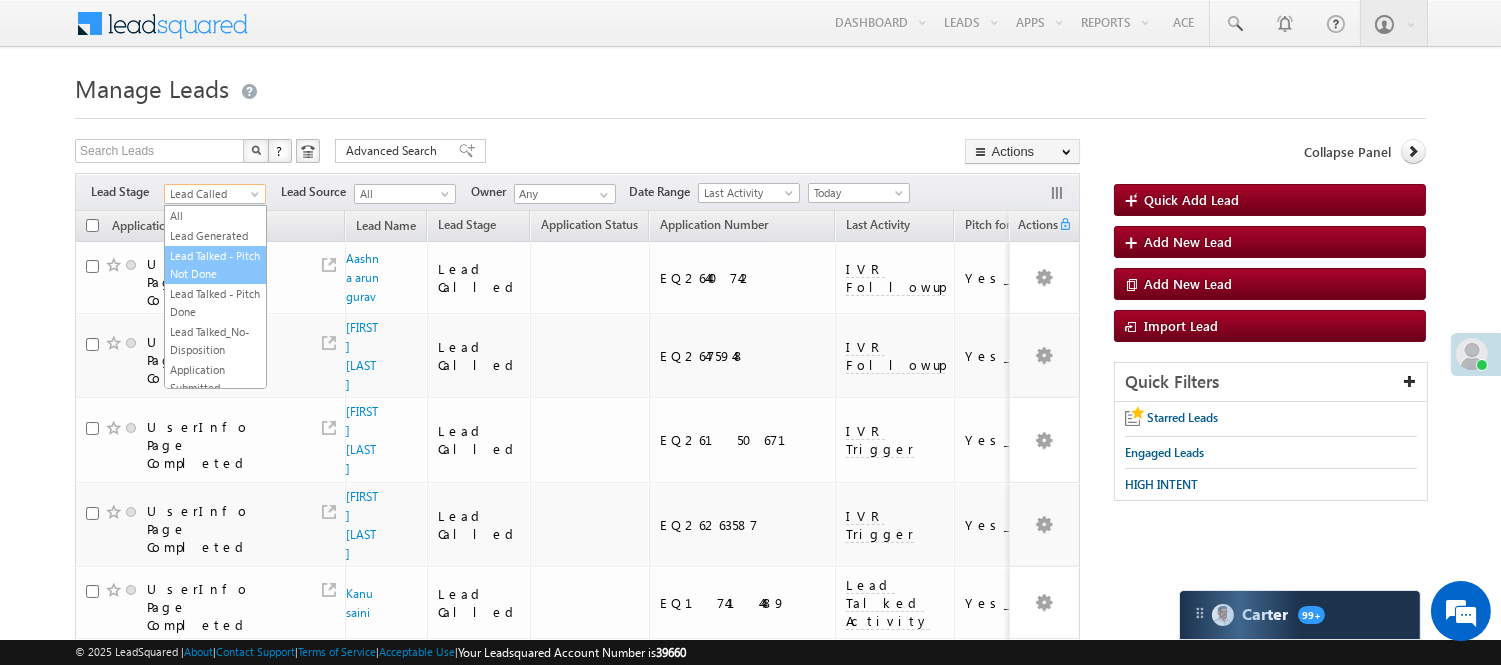 click on "Lead Generated" at bounding box center [215, 236] 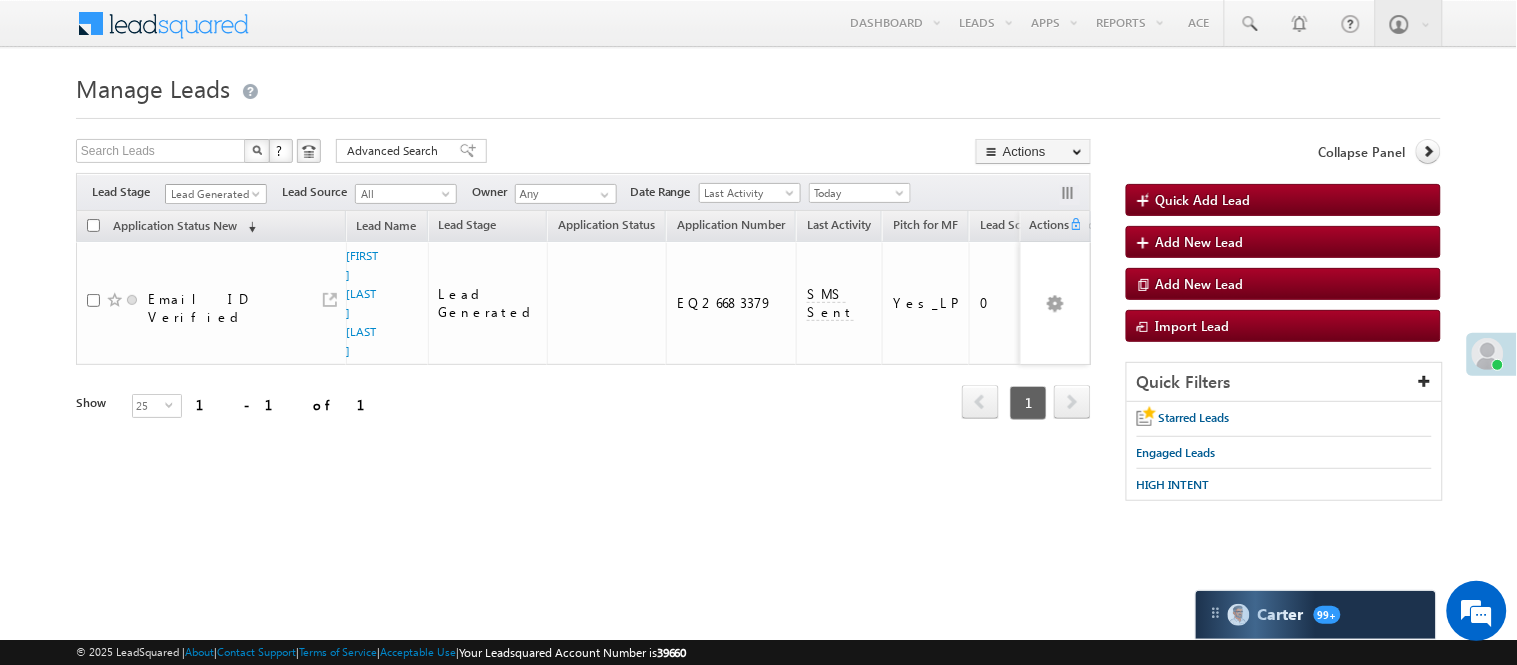 click on "Lead Generated" at bounding box center [213, 194] 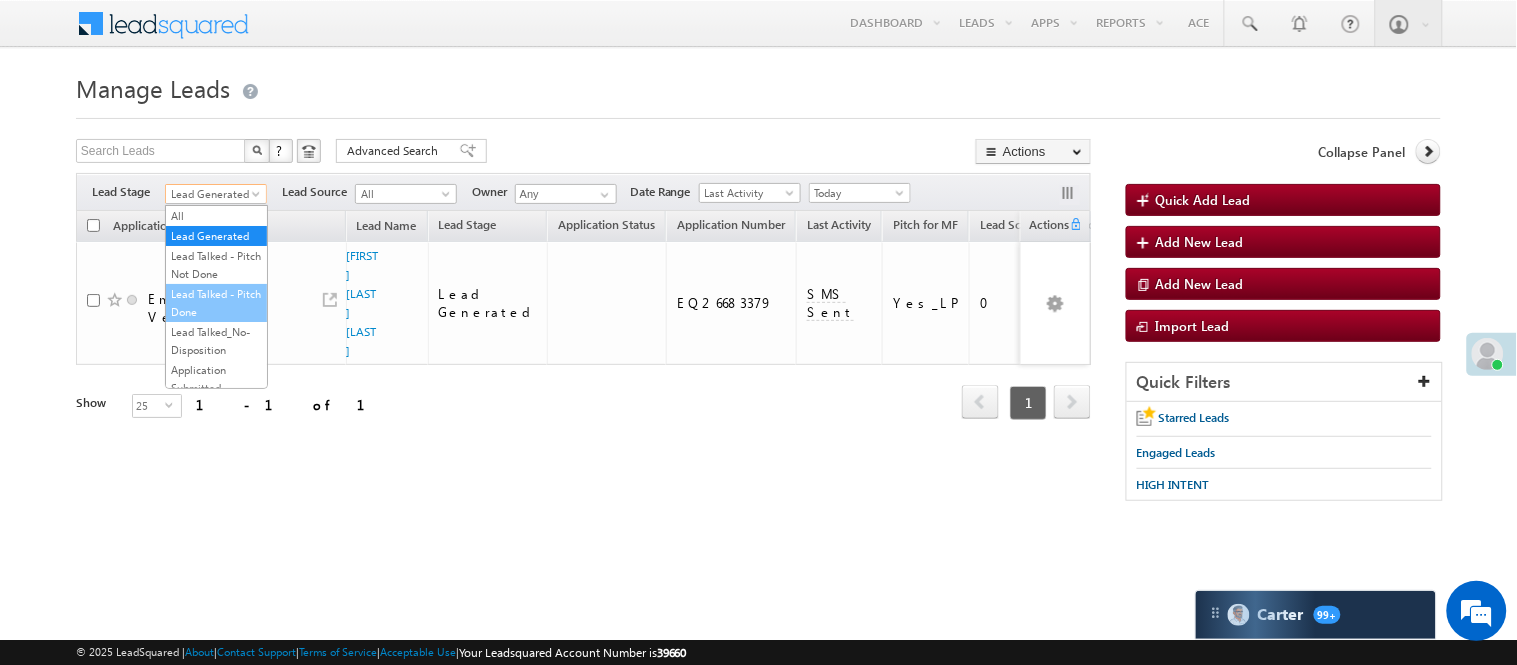 scroll, scrollTop: 444, scrollLeft: 0, axis: vertical 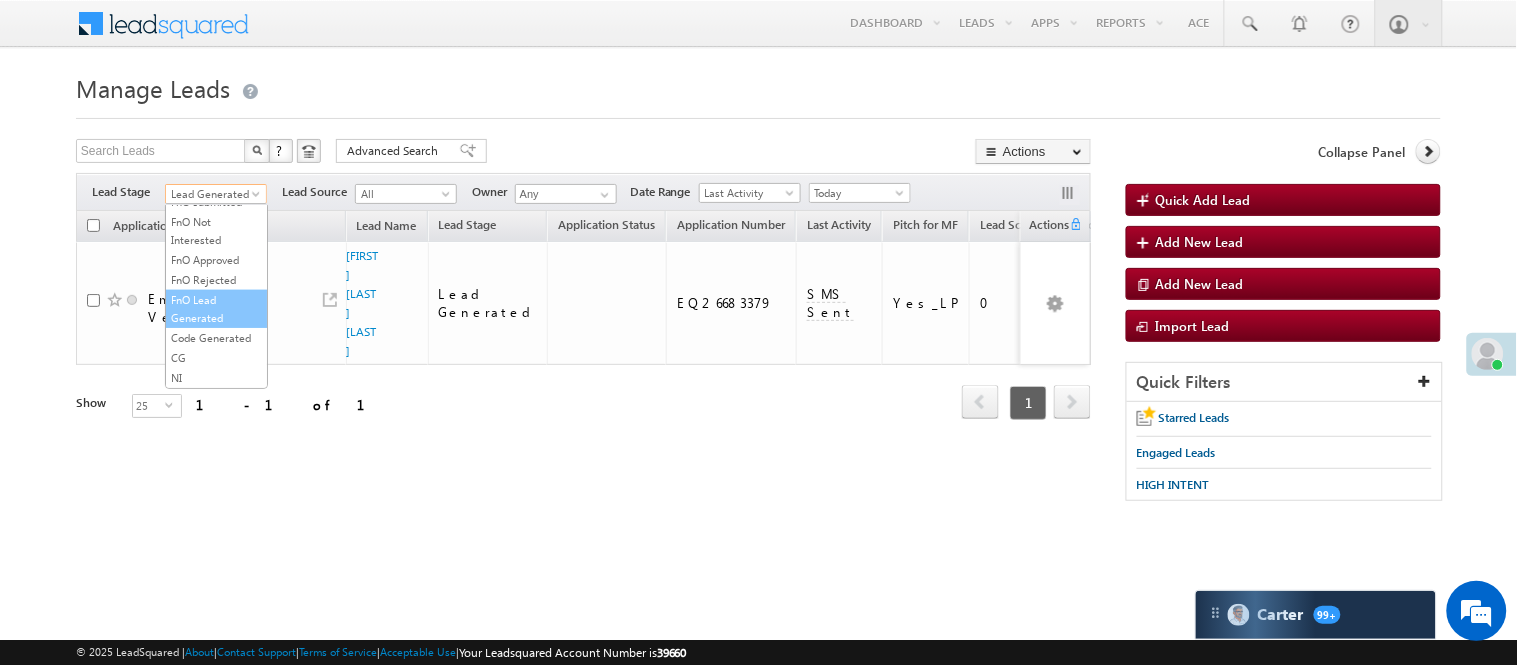 click on "FnO Lead Generated" at bounding box center (216, 309) 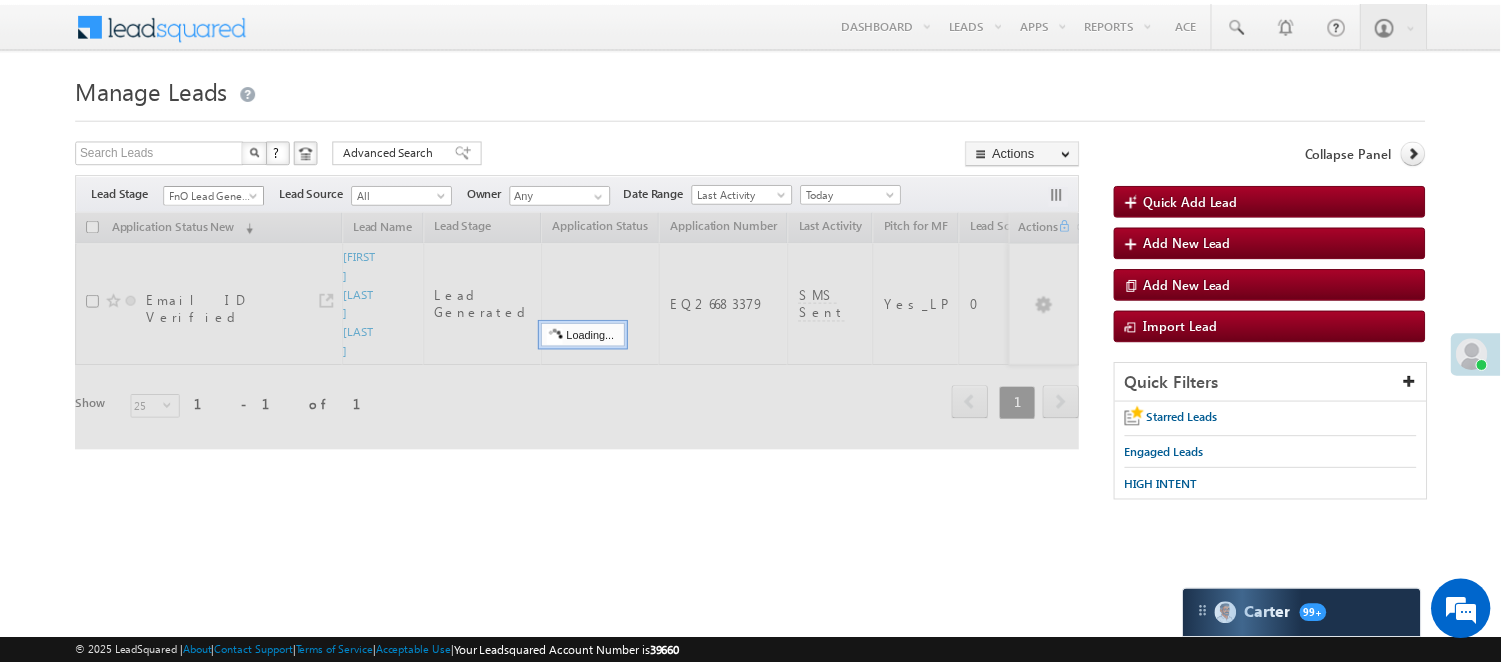 scroll, scrollTop: 0, scrollLeft: 0, axis: both 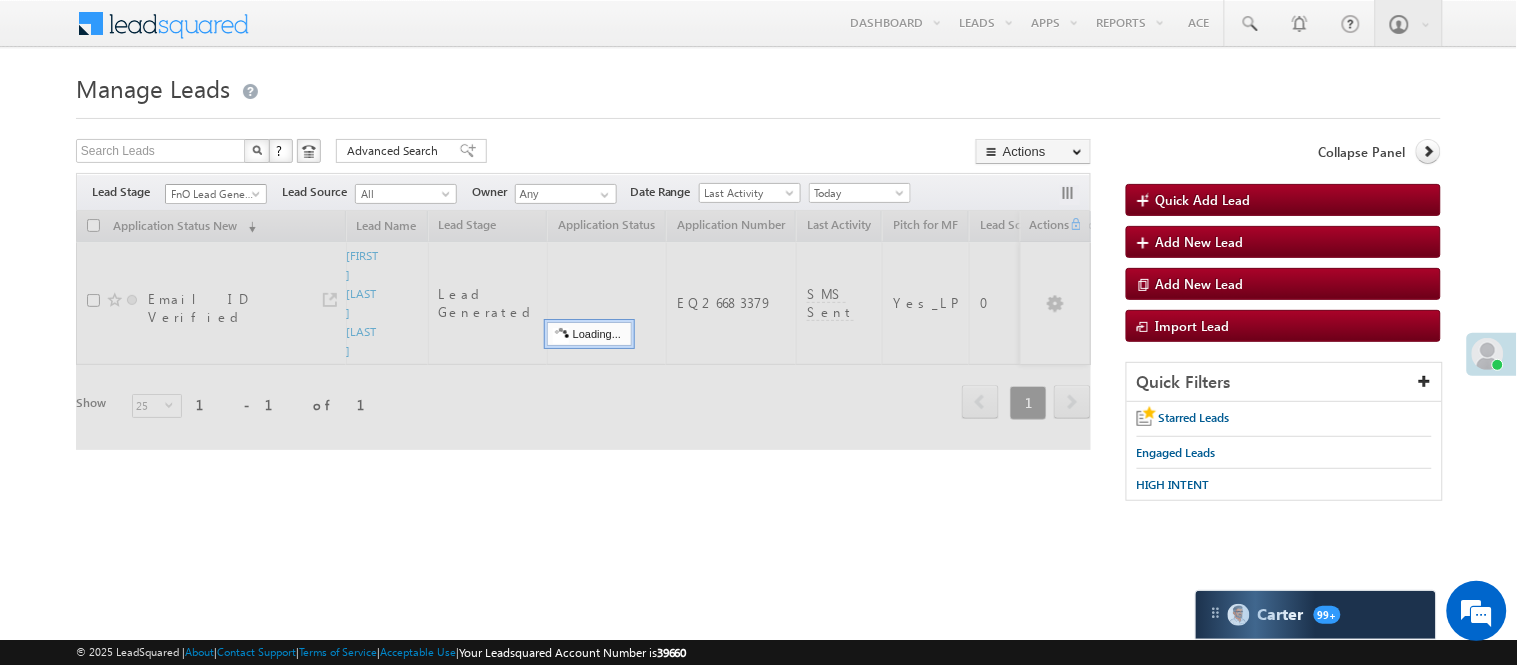 click on "FnO Lead Generated" at bounding box center (213, 194) 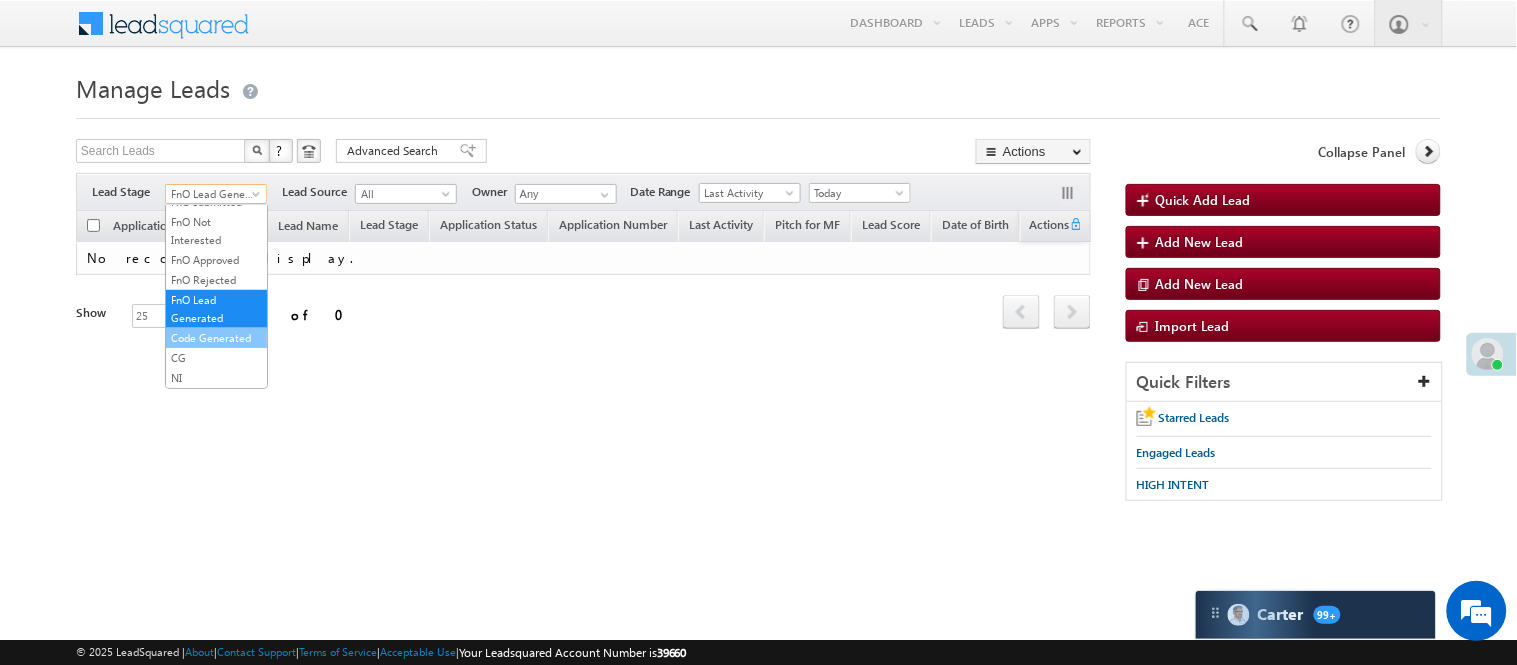 click on "Code Generated" at bounding box center (216, 338) 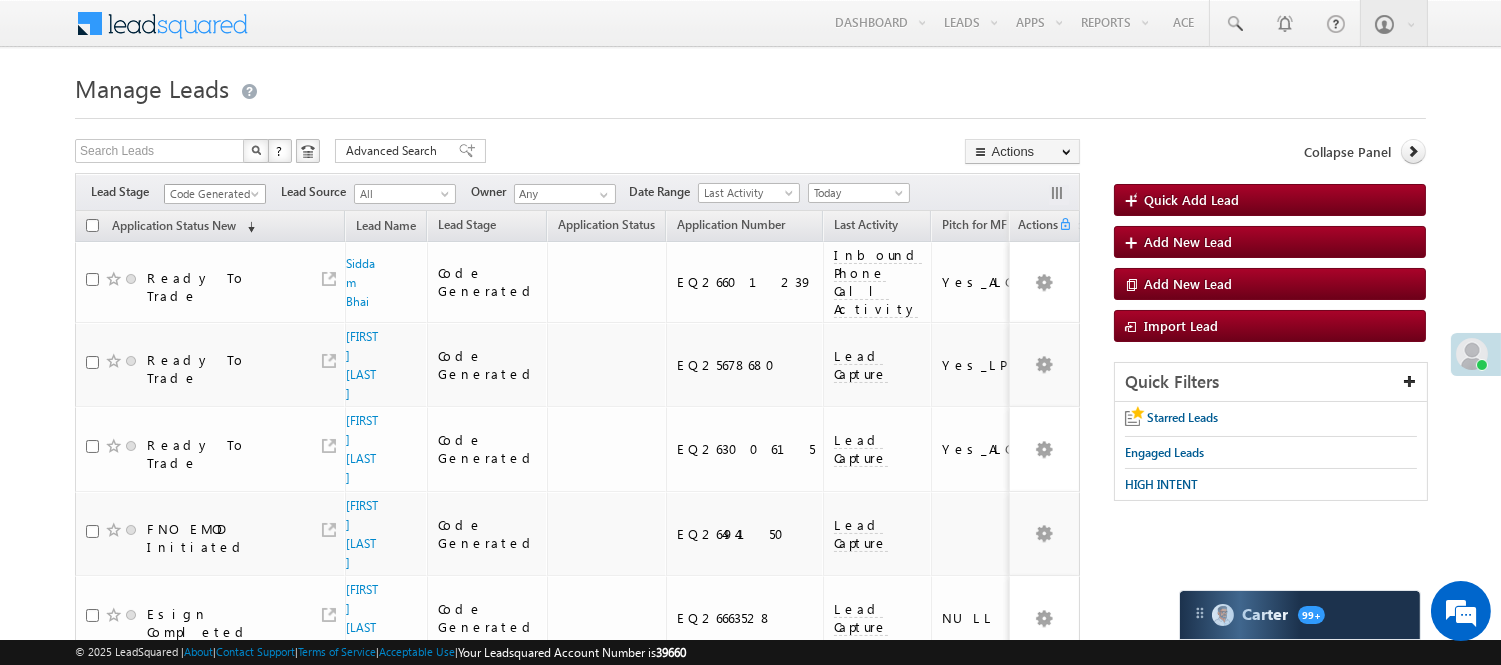 click on "Code Generated" at bounding box center [212, 194] 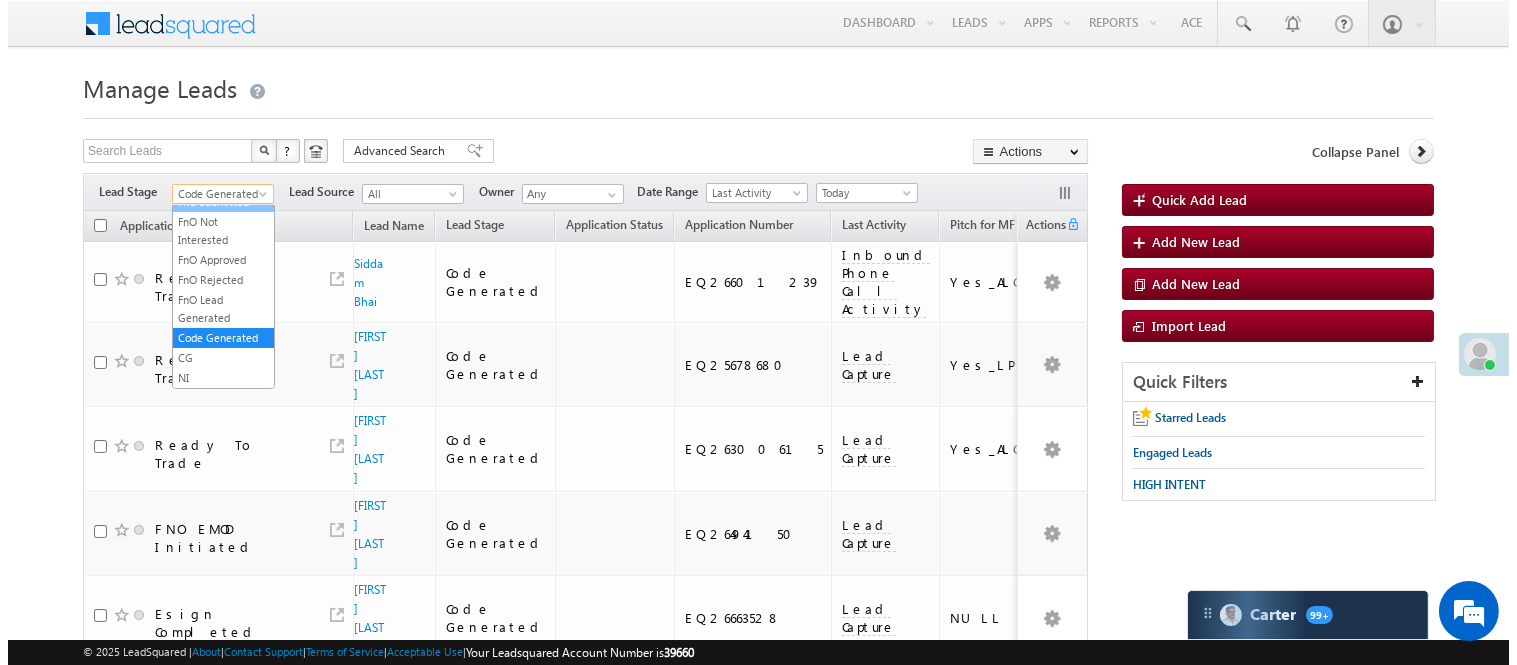 scroll, scrollTop: 0, scrollLeft: 0, axis: both 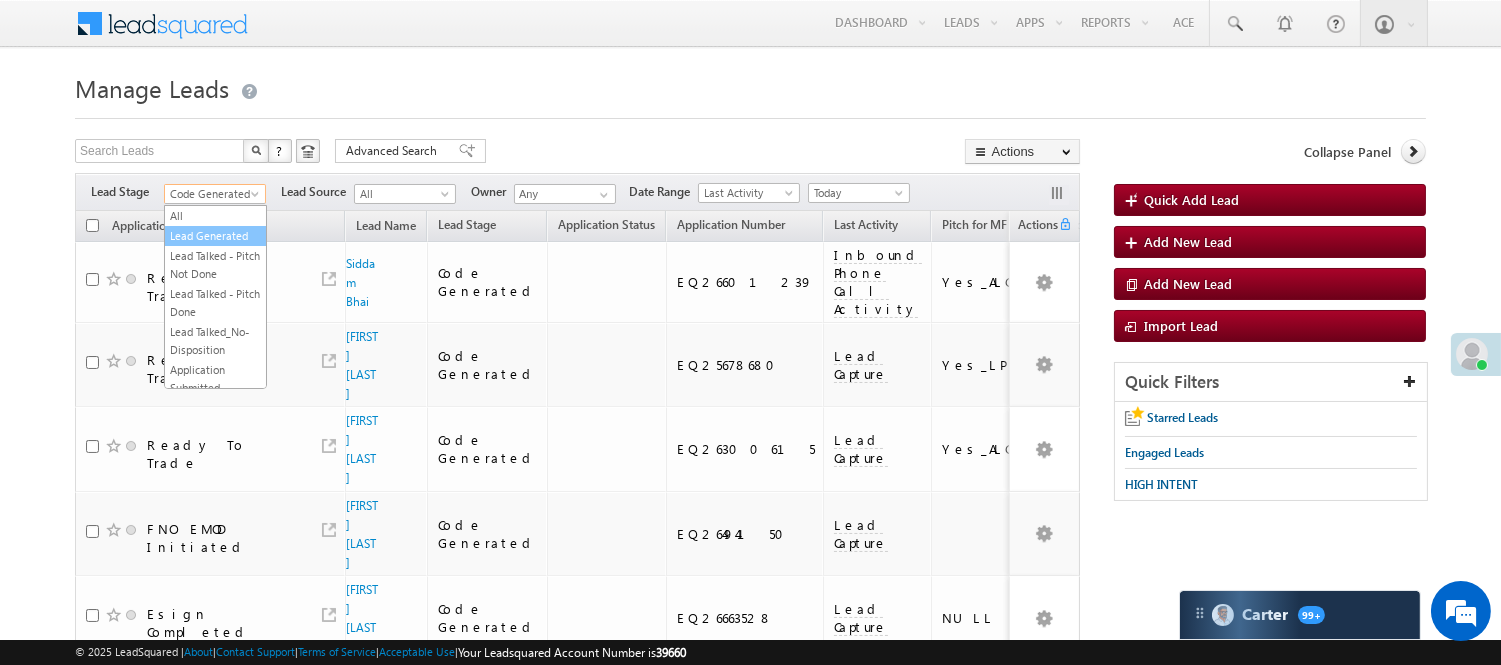 click on "Lead Generated" at bounding box center (215, 236) 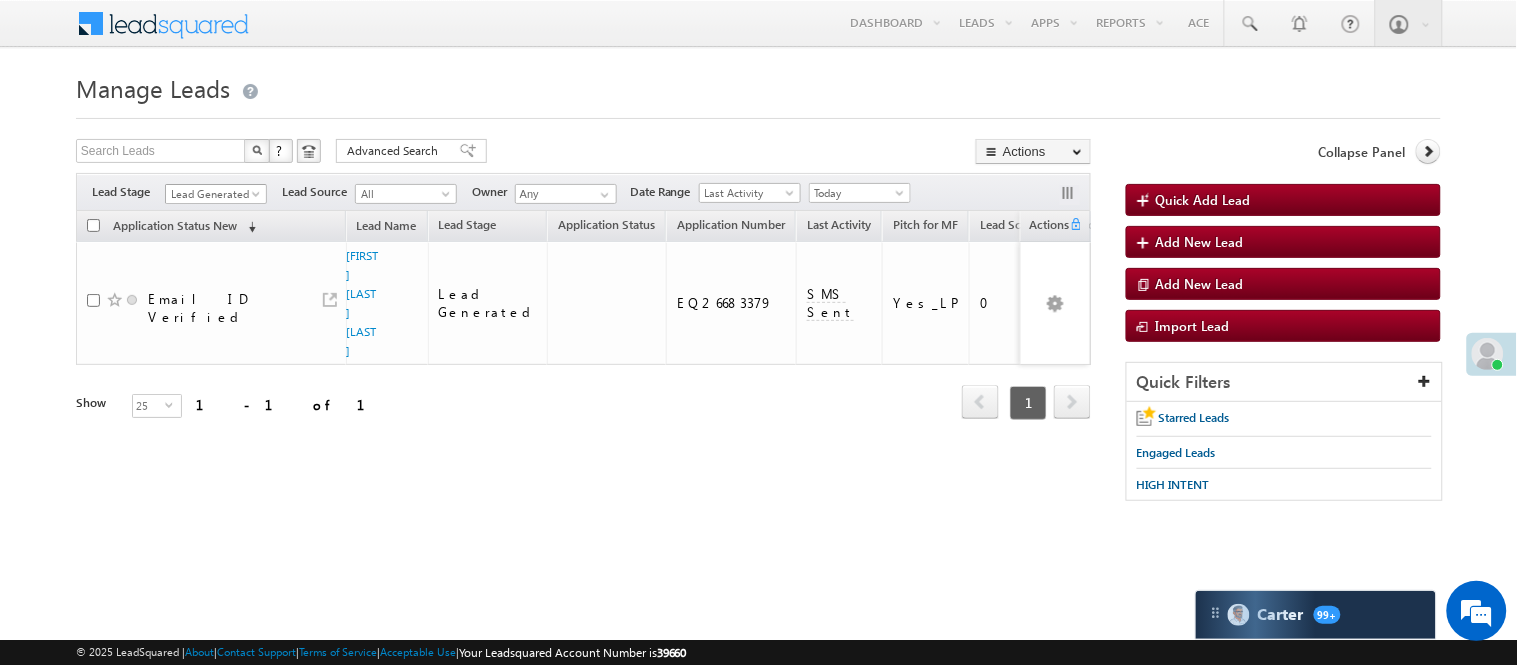 click on "Lead Generated" at bounding box center (213, 194) 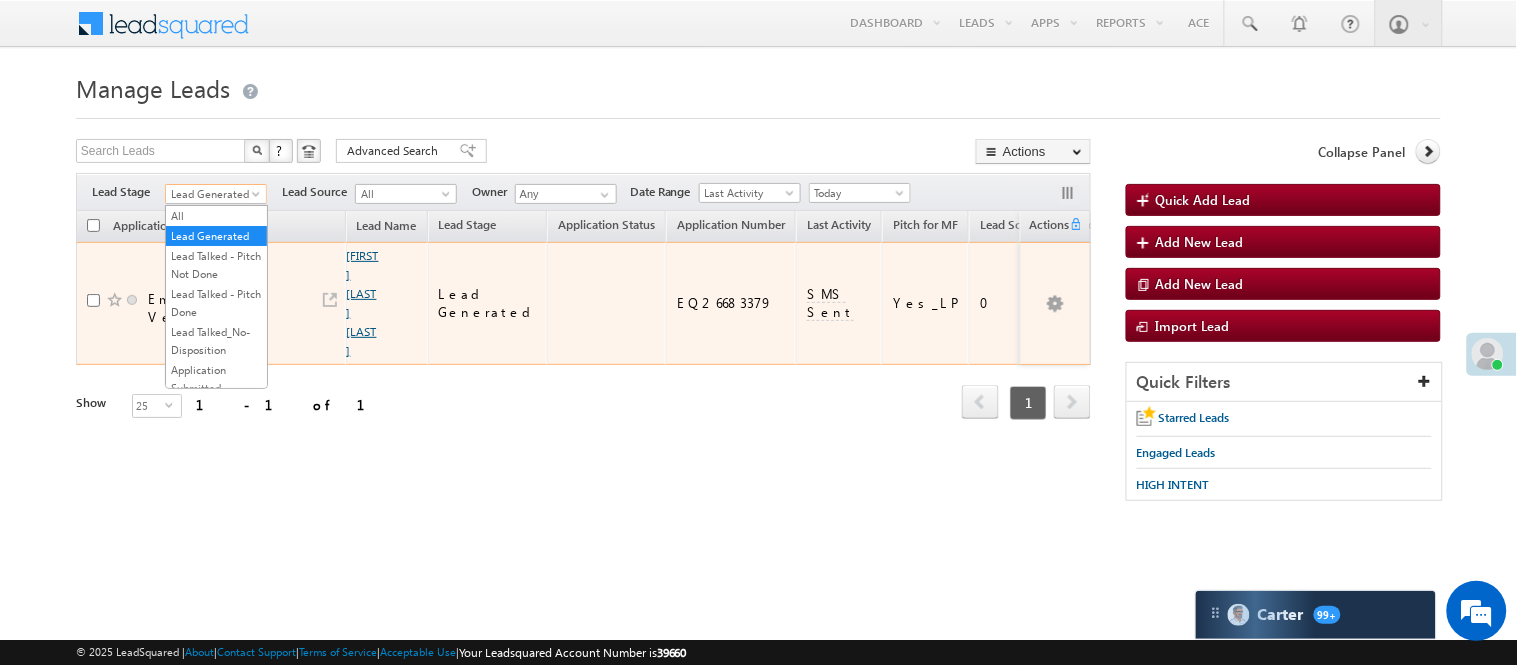 click on "HAJAM KASAM UMAR" at bounding box center [363, 303] 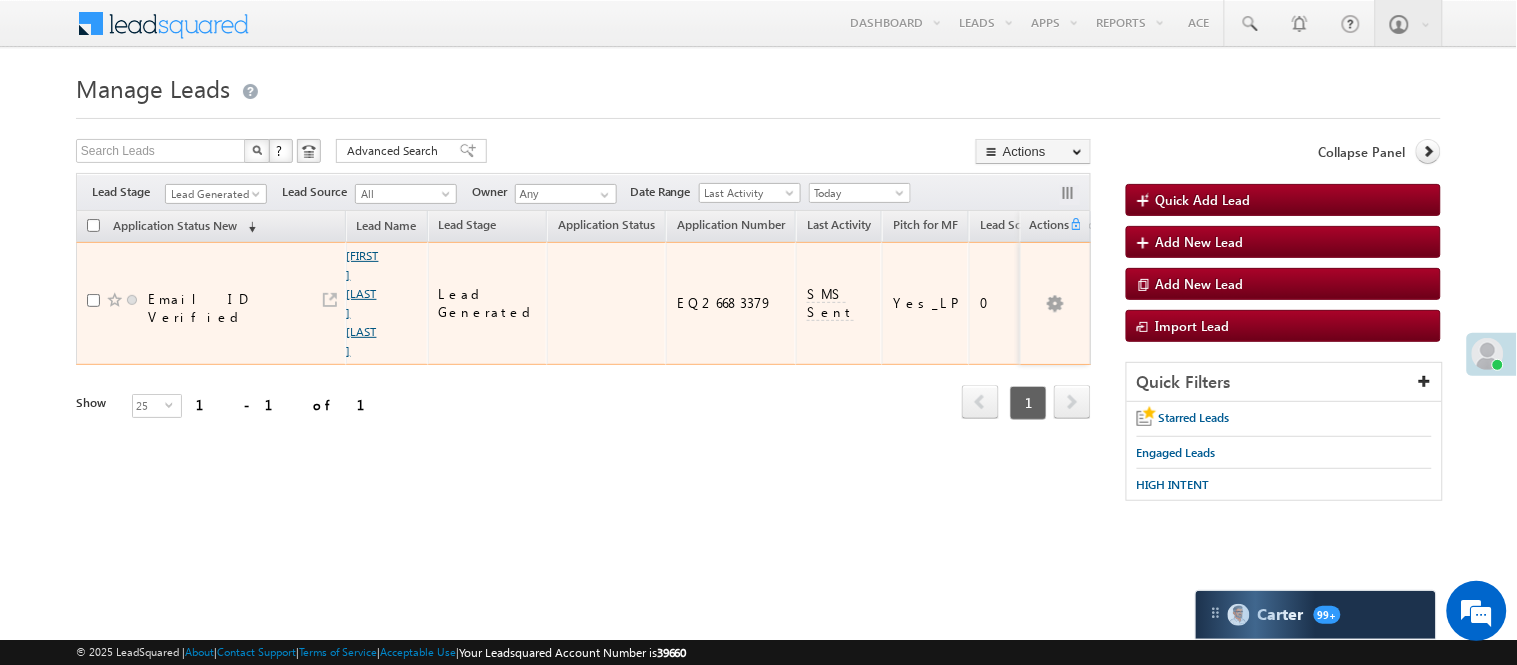 click on "HAJAM KASAM UMAR" at bounding box center (363, 303) 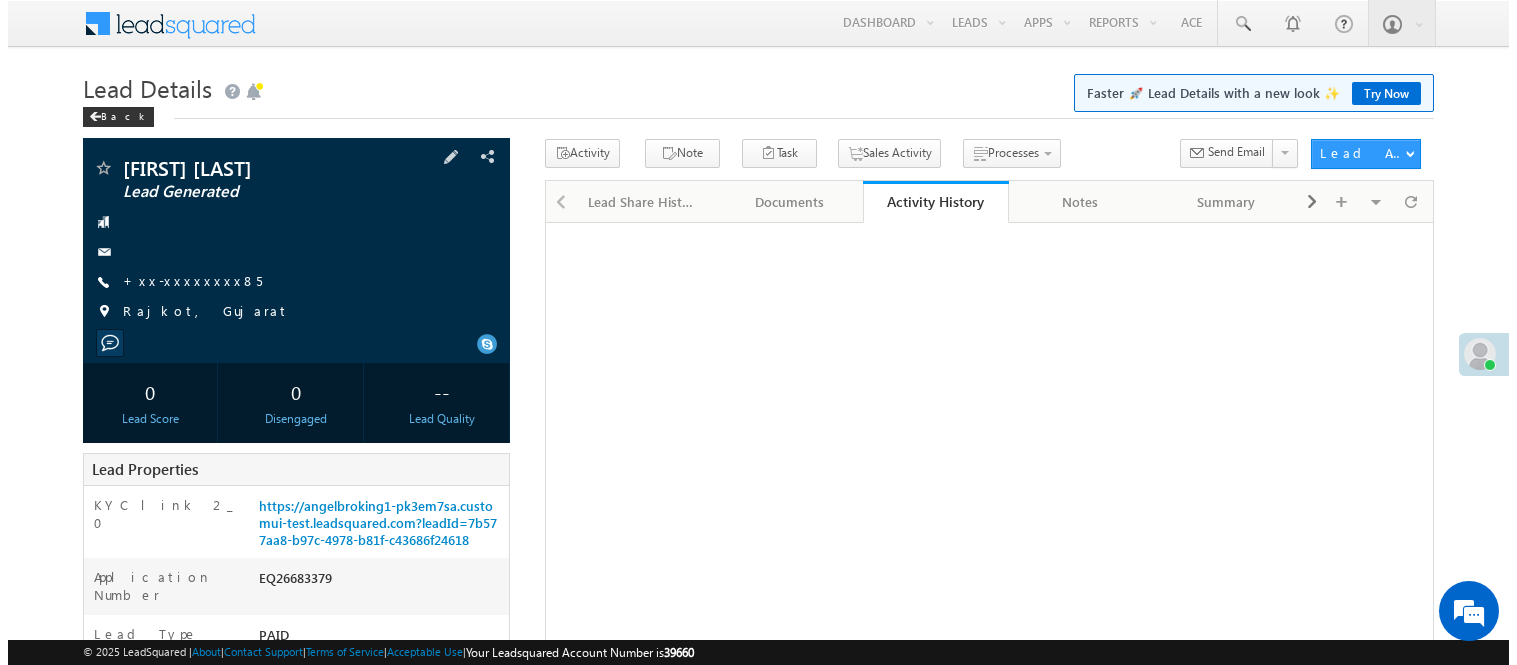 scroll, scrollTop: 0, scrollLeft: 0, axis: both 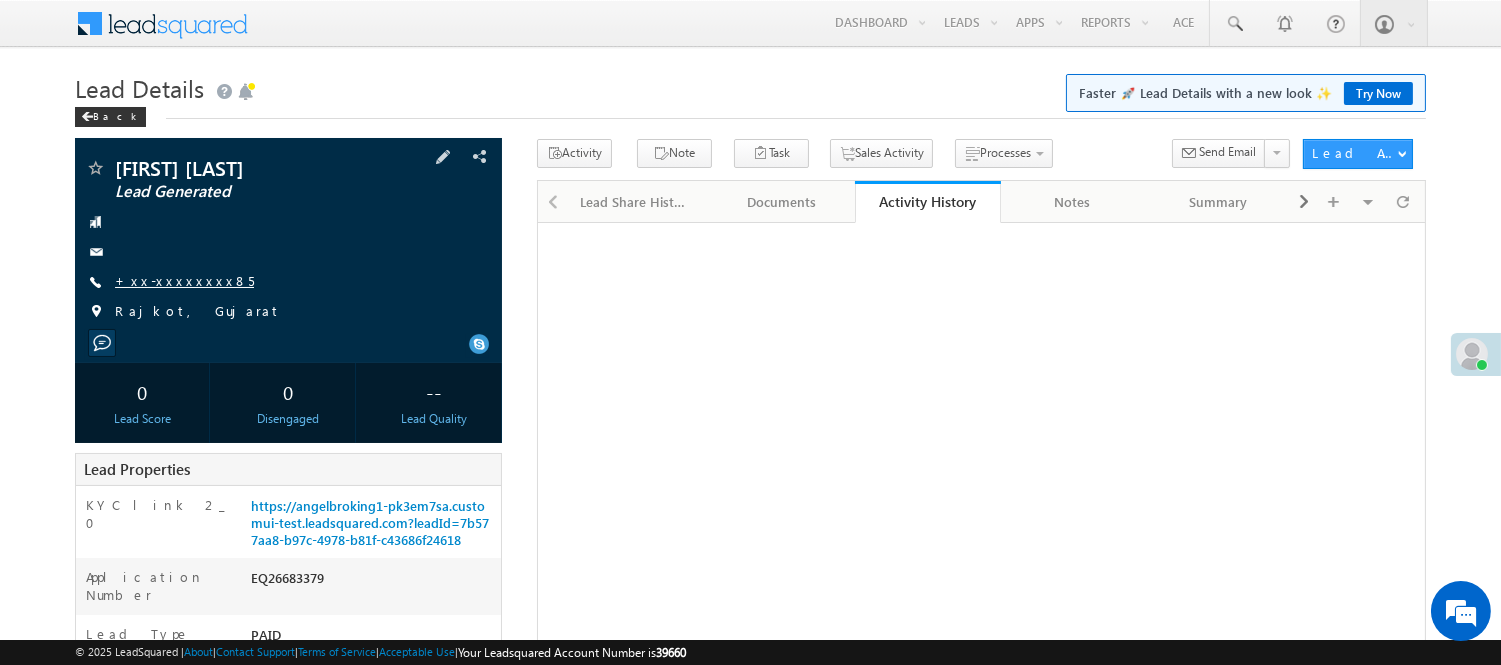 click on "+xx-xxxxxxxx85" at bounding box center [184, 280] 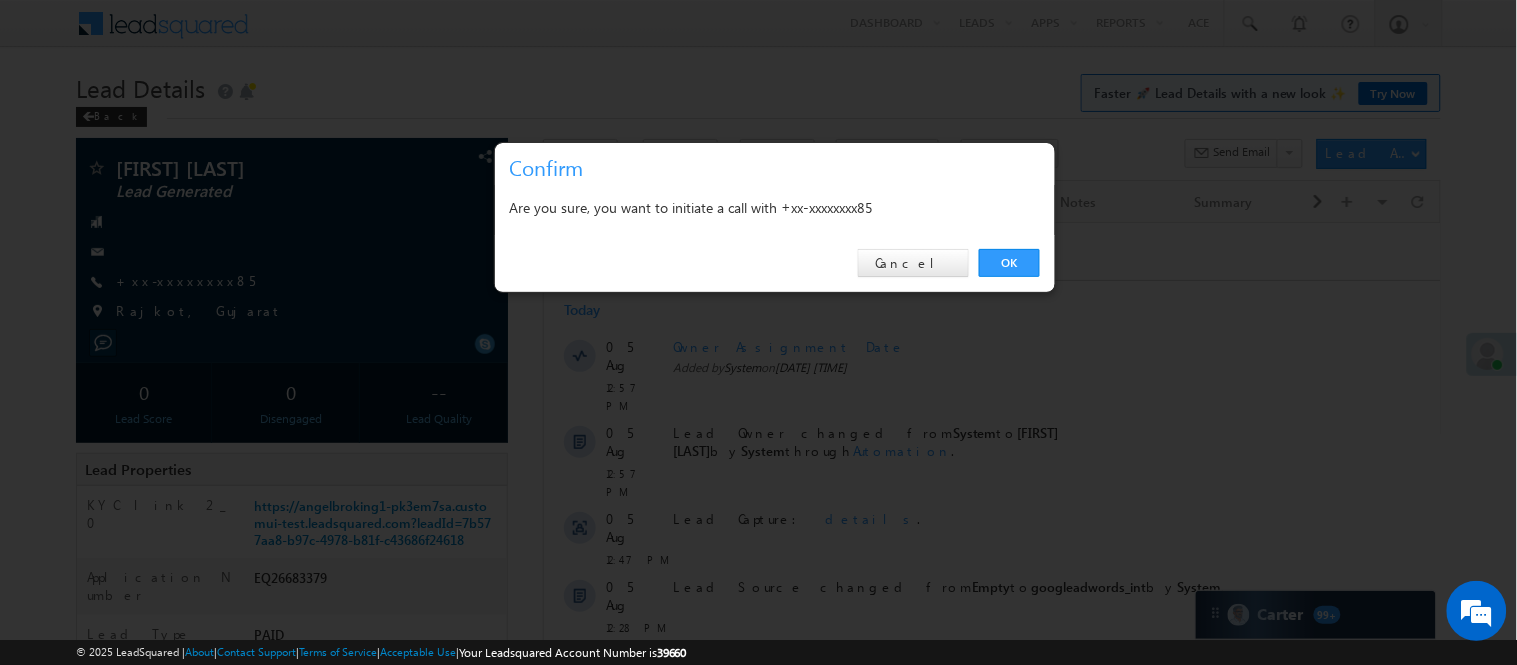 scroll, scrollTop: 0, scrollLeft: 0, axis: both 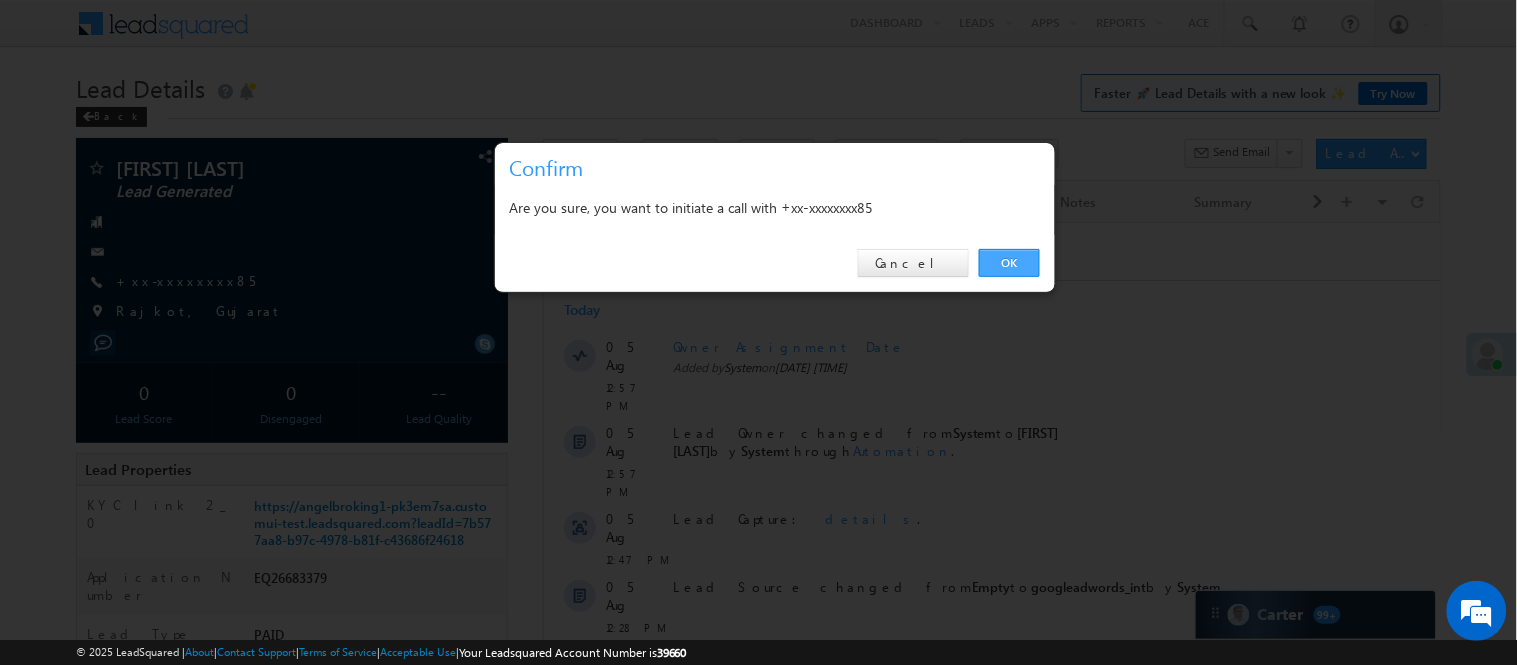 click on "OK" at bounding box center (1009, 263) 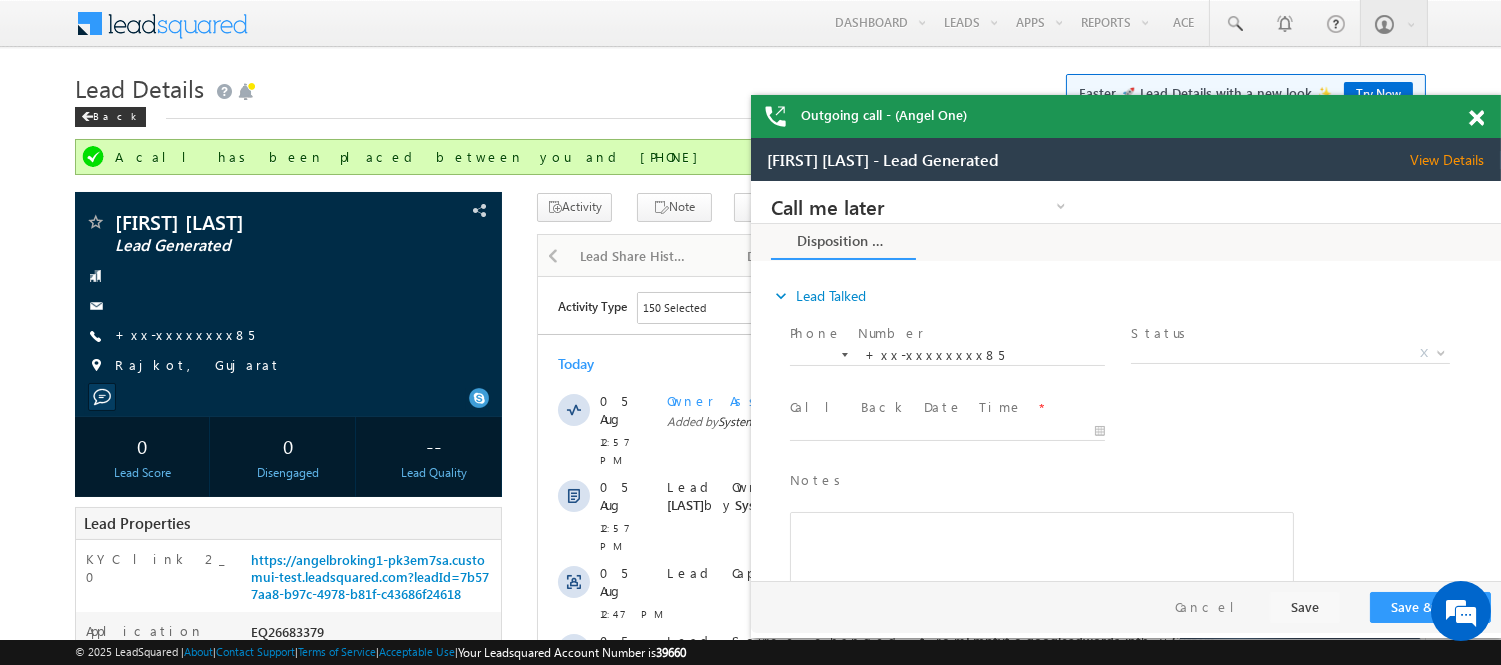 scroll, scrollTop: 0, scrollLeft: 0, axis: both 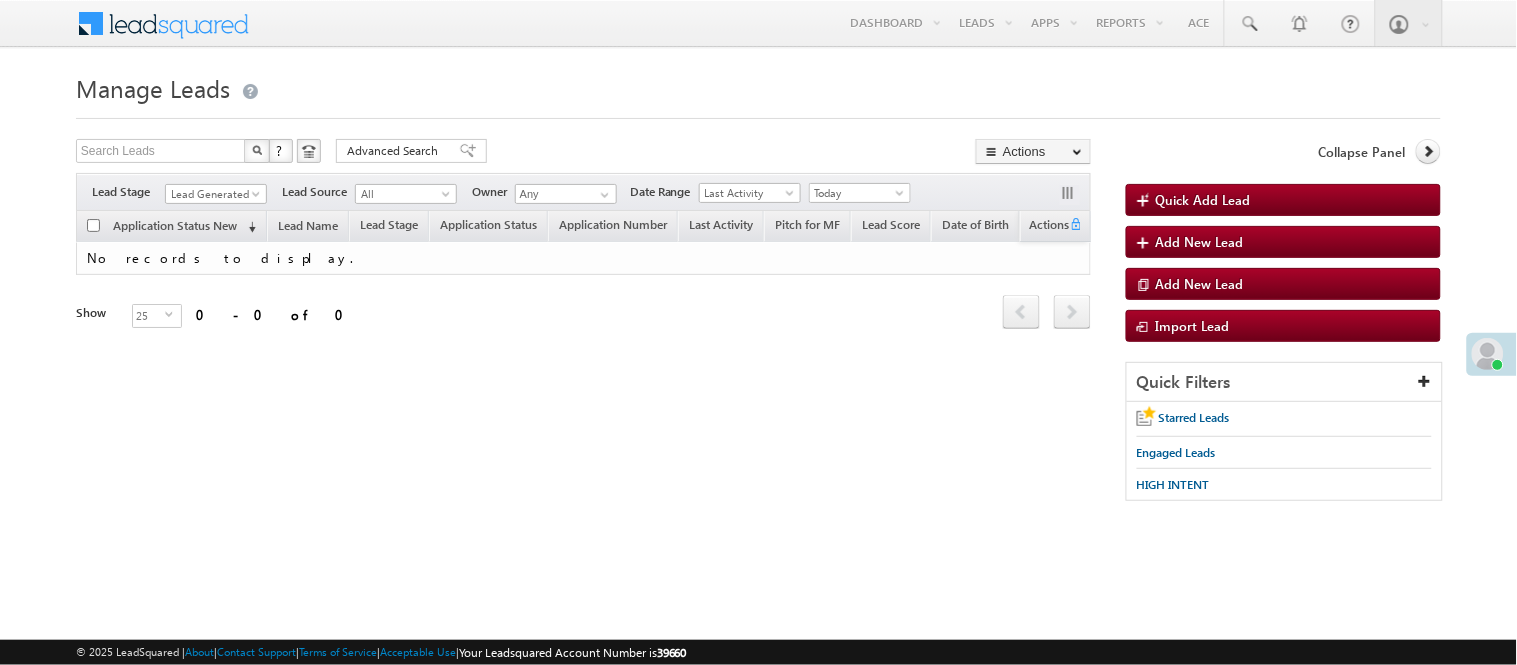 click on "Lead Generated" at bounding box center (213, 194) 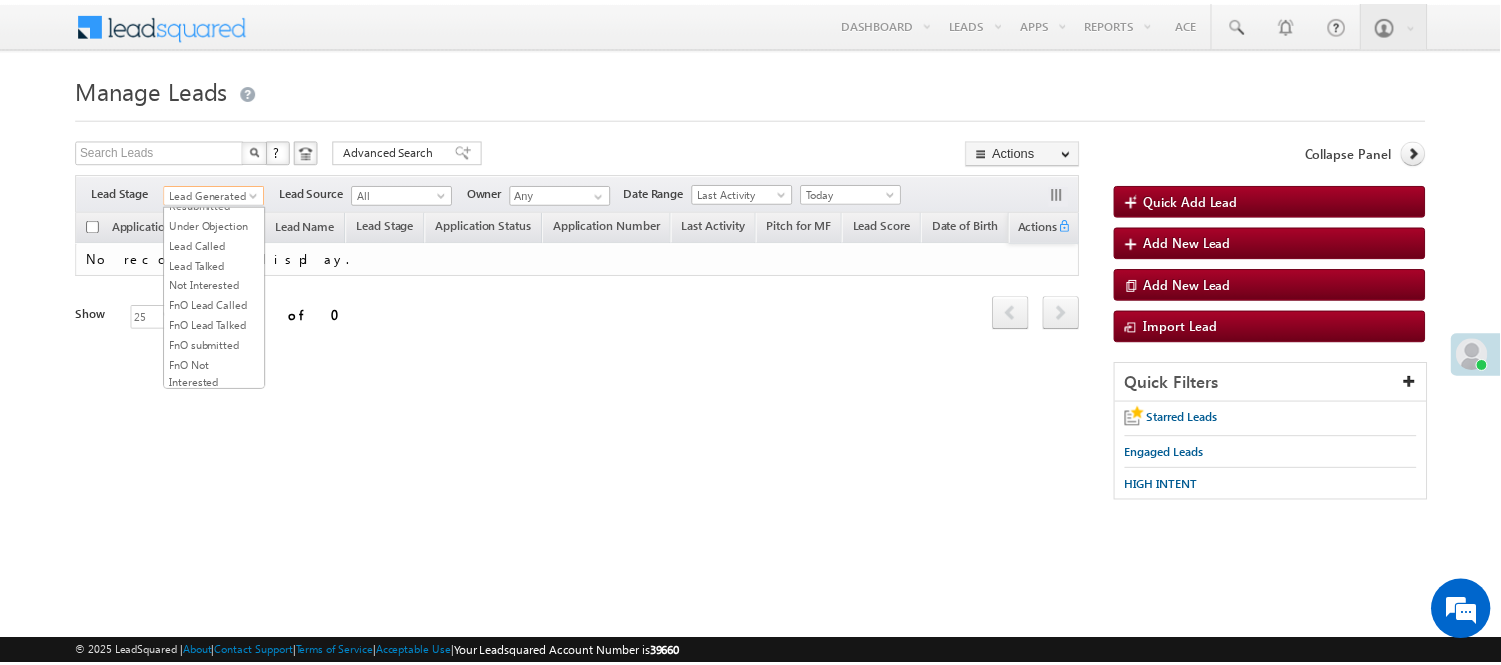 scroll, scrollTop: 333, scrollLeft: 0, axis: vertical 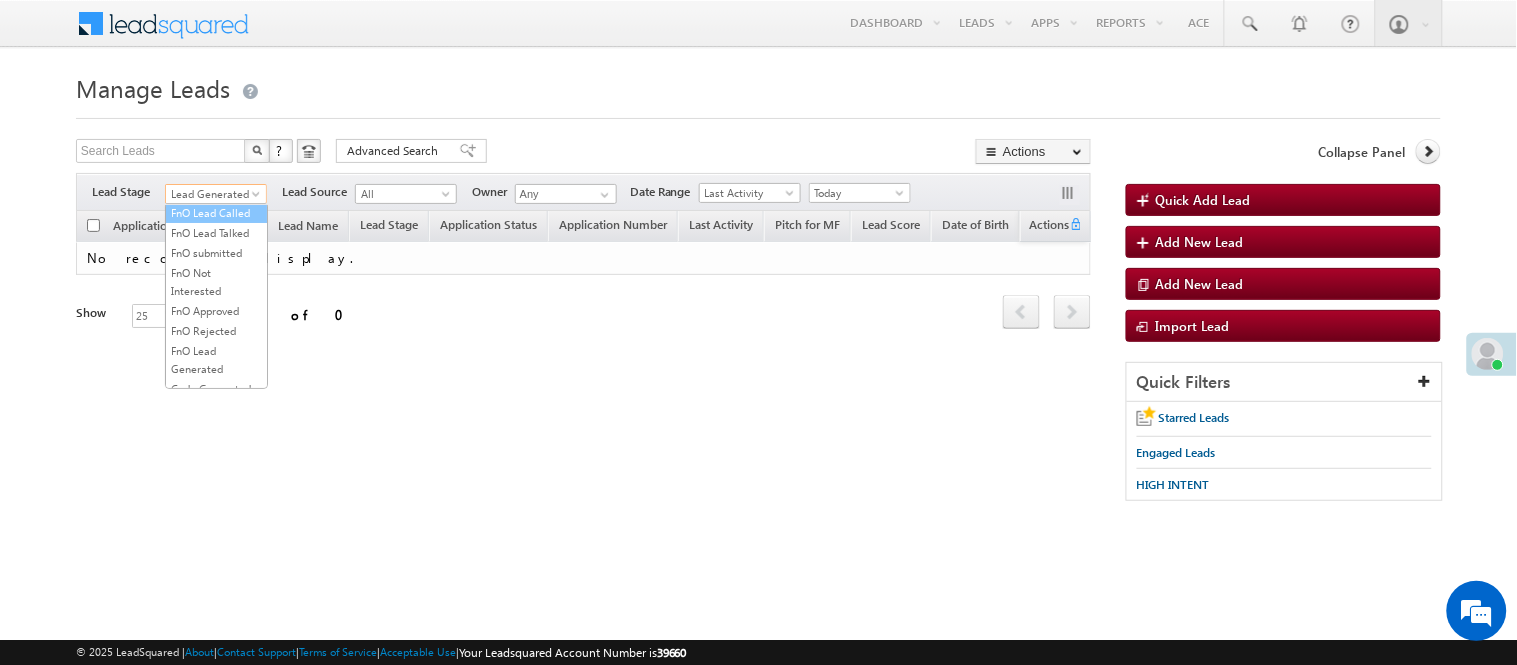 click on "Lead Called" at bounding box center [216, 153] 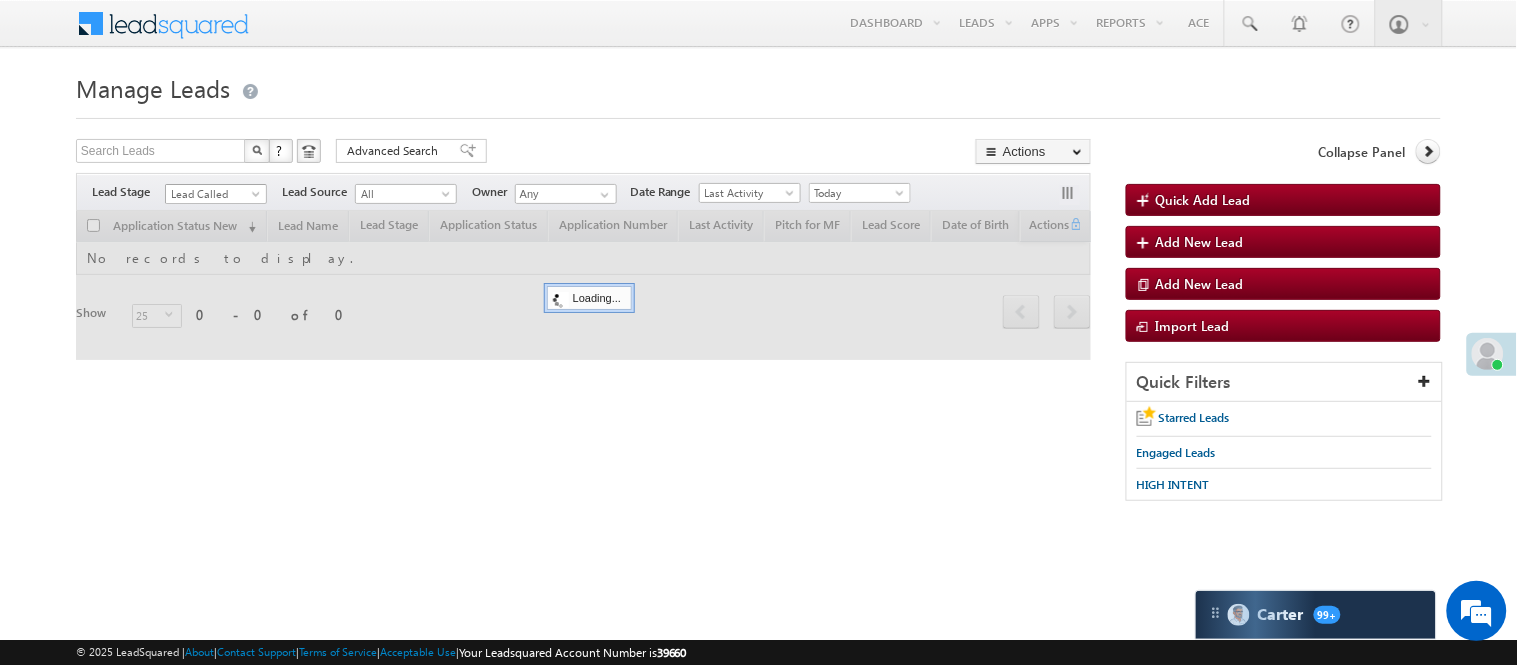 click on "Lead Called" at bounding box center (213, 194) 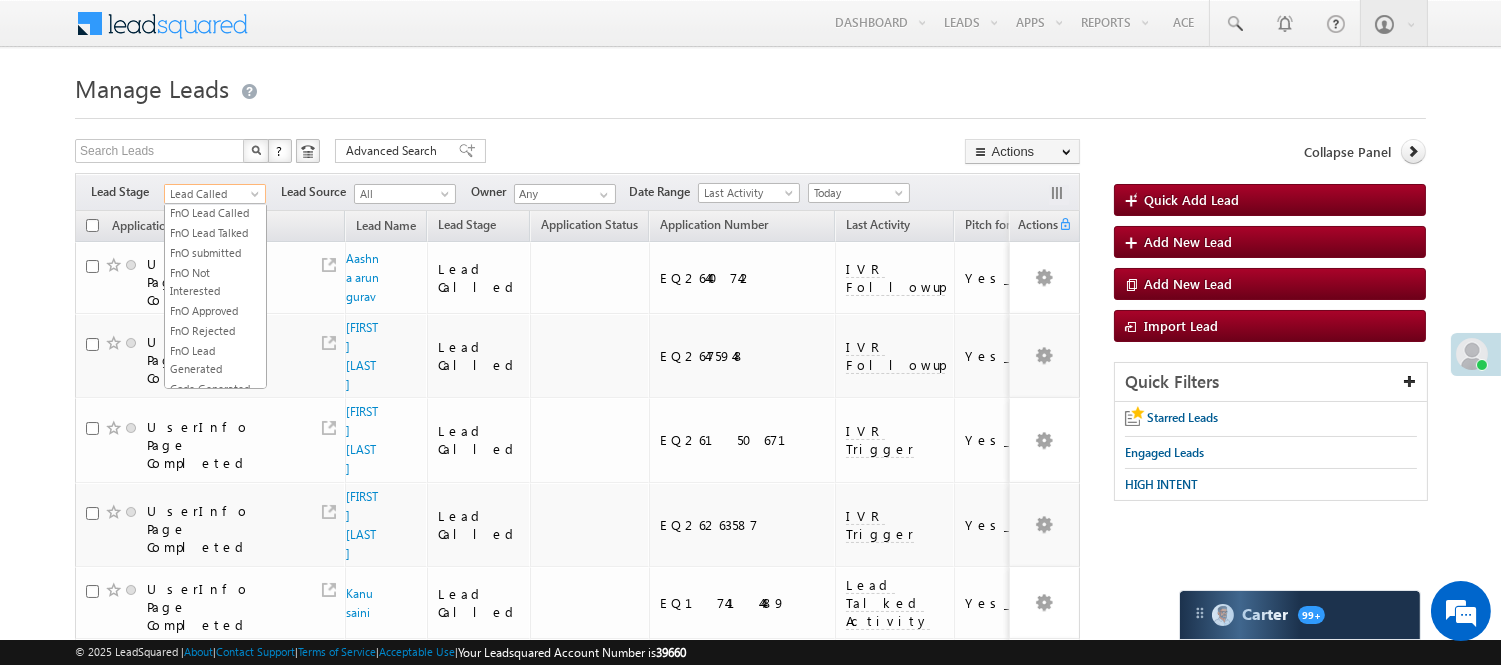 scroll, scrollTop: 326, scrollLeft: 0, axis: vertical 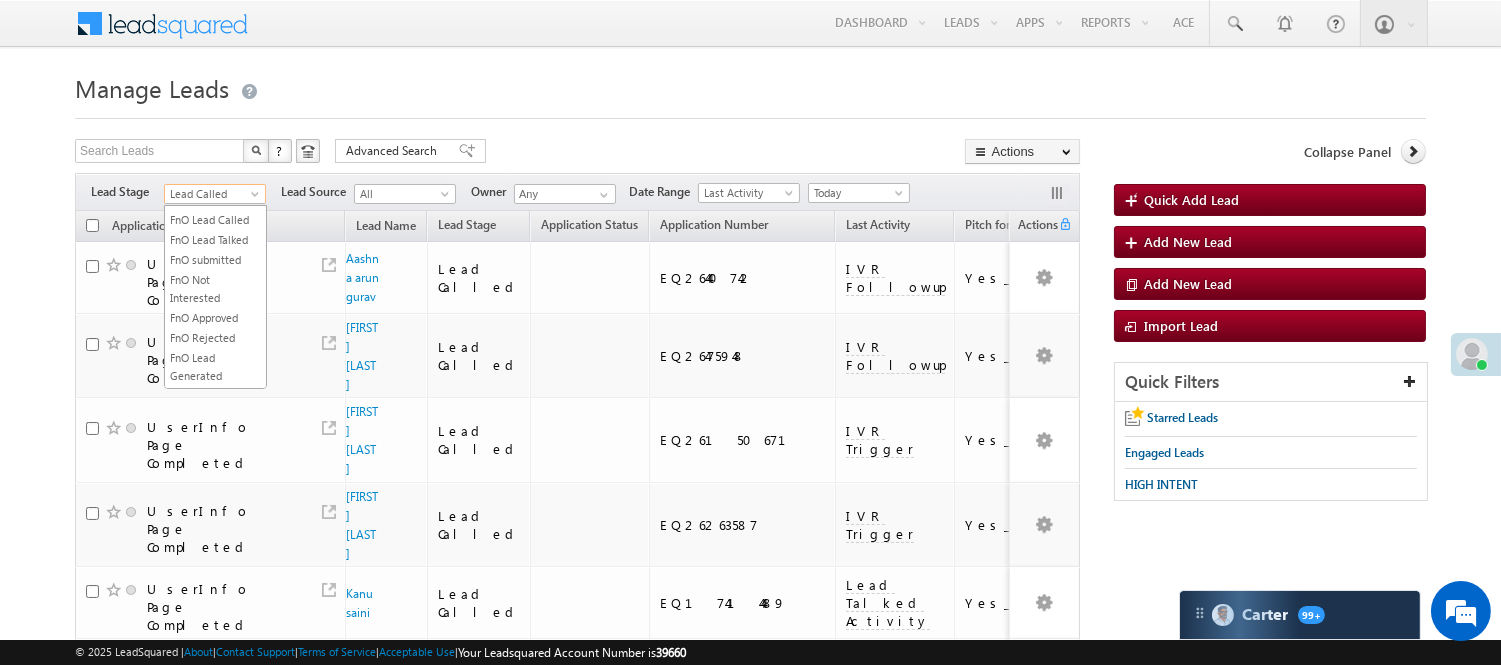 click on "Lead Called" at bounding box center (215, 160) 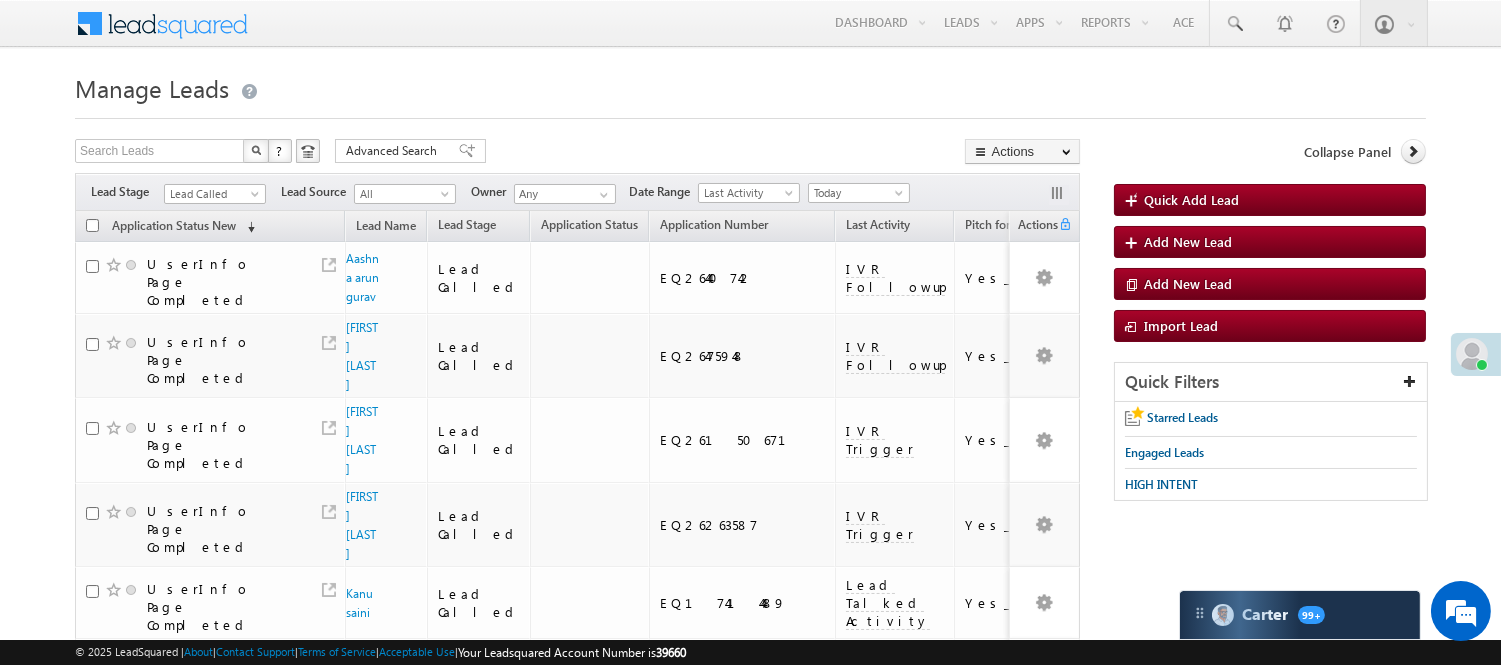 click on "Search Leads X ?   94 results found
Advanced Search
Advanced Search
Advanced search results
Actions Export Leads Reset all Filters
Actions Export Leads Bulk Update Send Email Add to List Add Activity Change Owner Change Stage Delete Merge Leads" at bounding box center [577, 153] 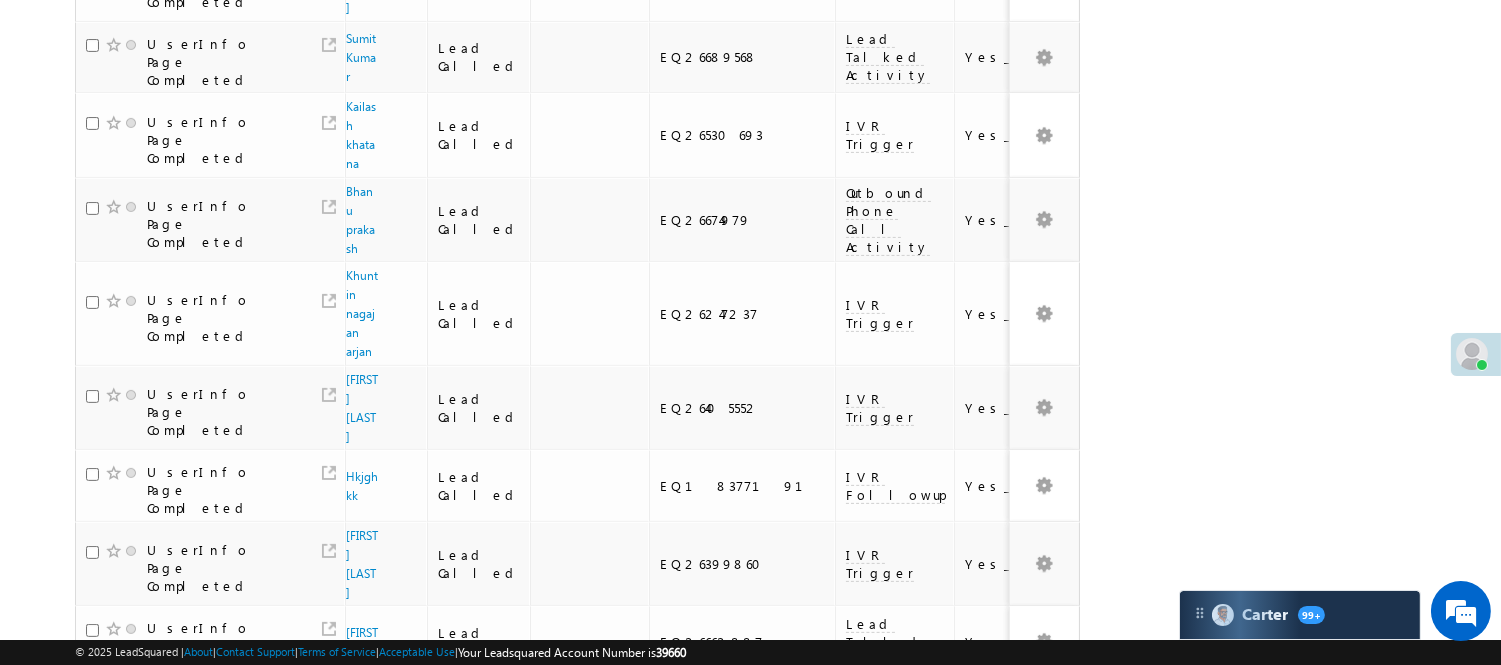 scroll, scrollTop: 1310, scrollLeft: 0, axis: vertical 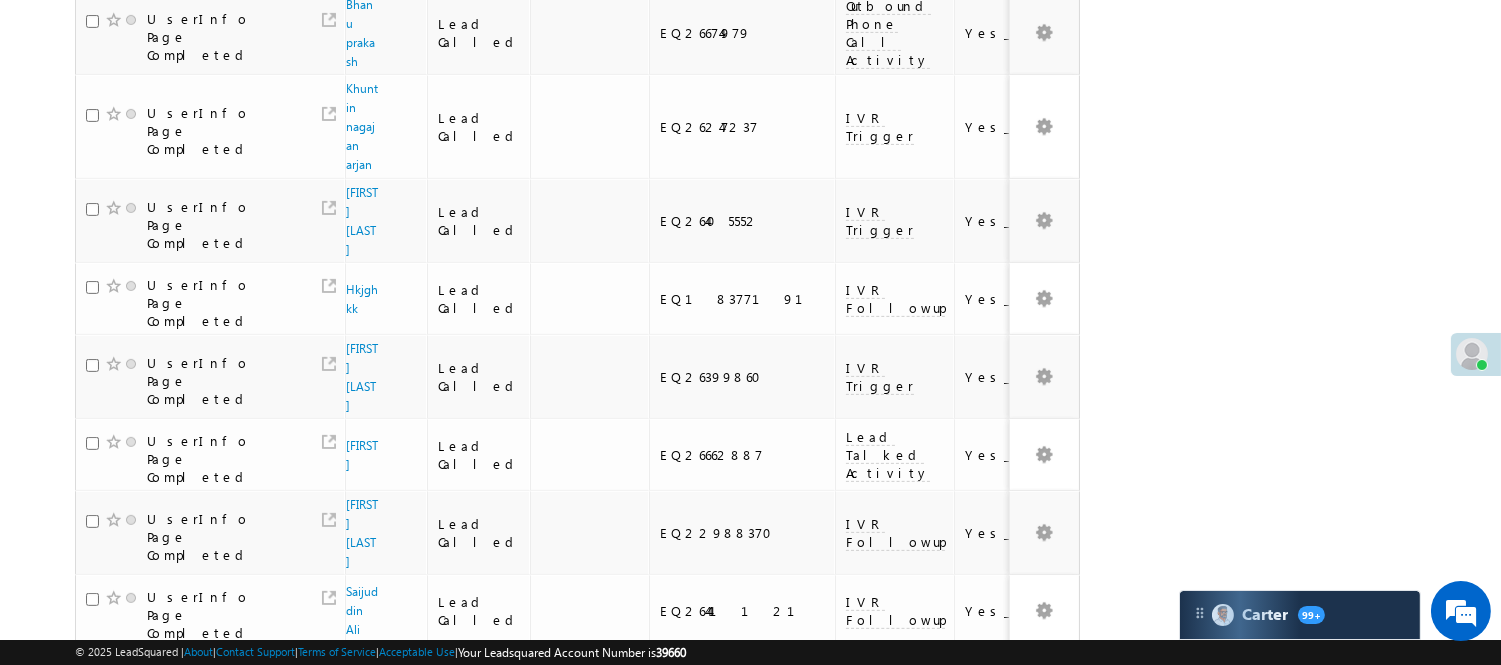 click on "2" at bounding box center [938, 992] 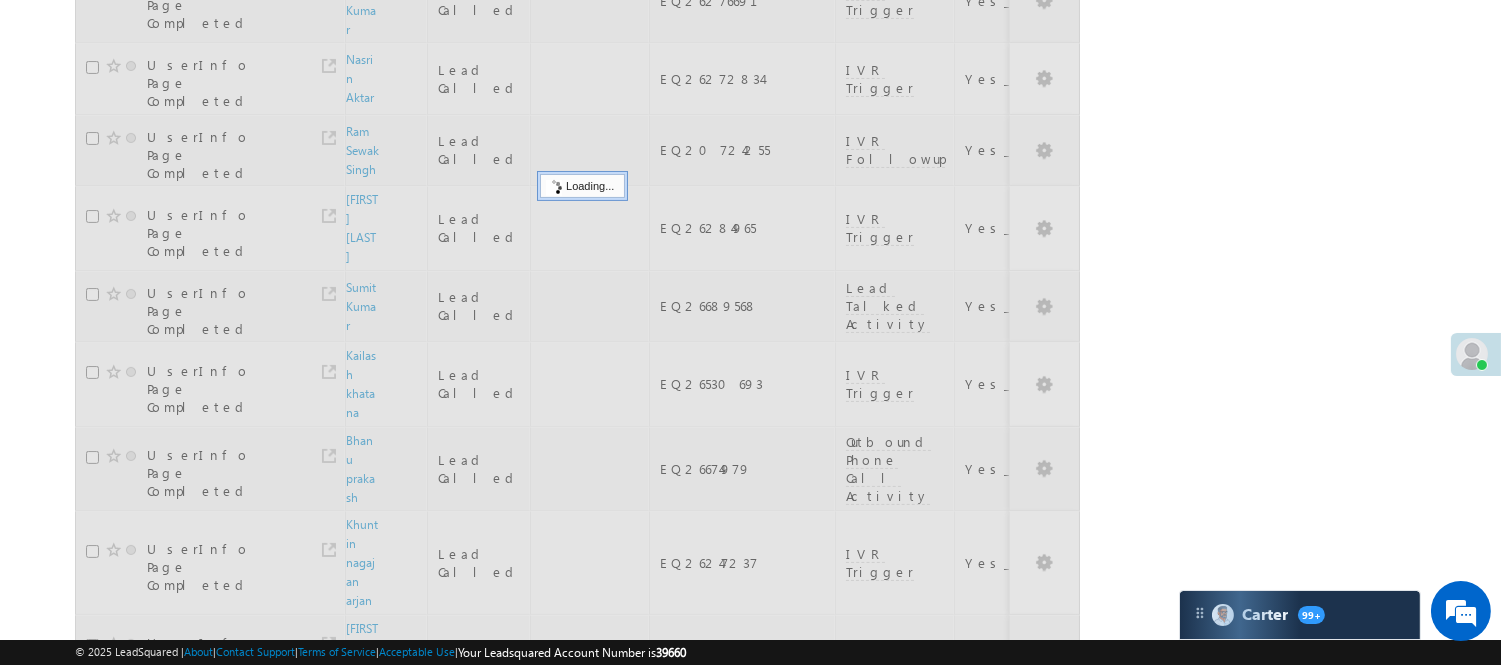 scroll, scrollTop: 865, scrollLeft: 0, axis: vertical 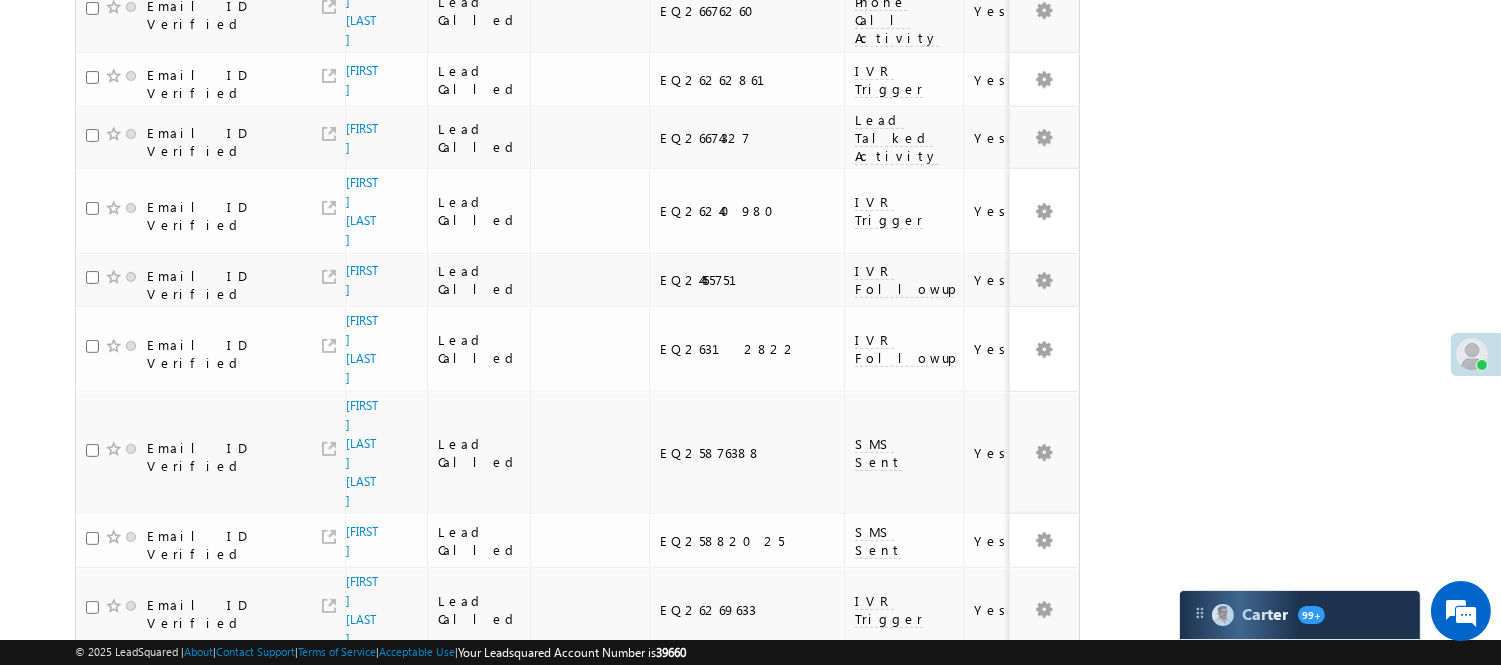 click on "3" at bounding box center [978, 944] 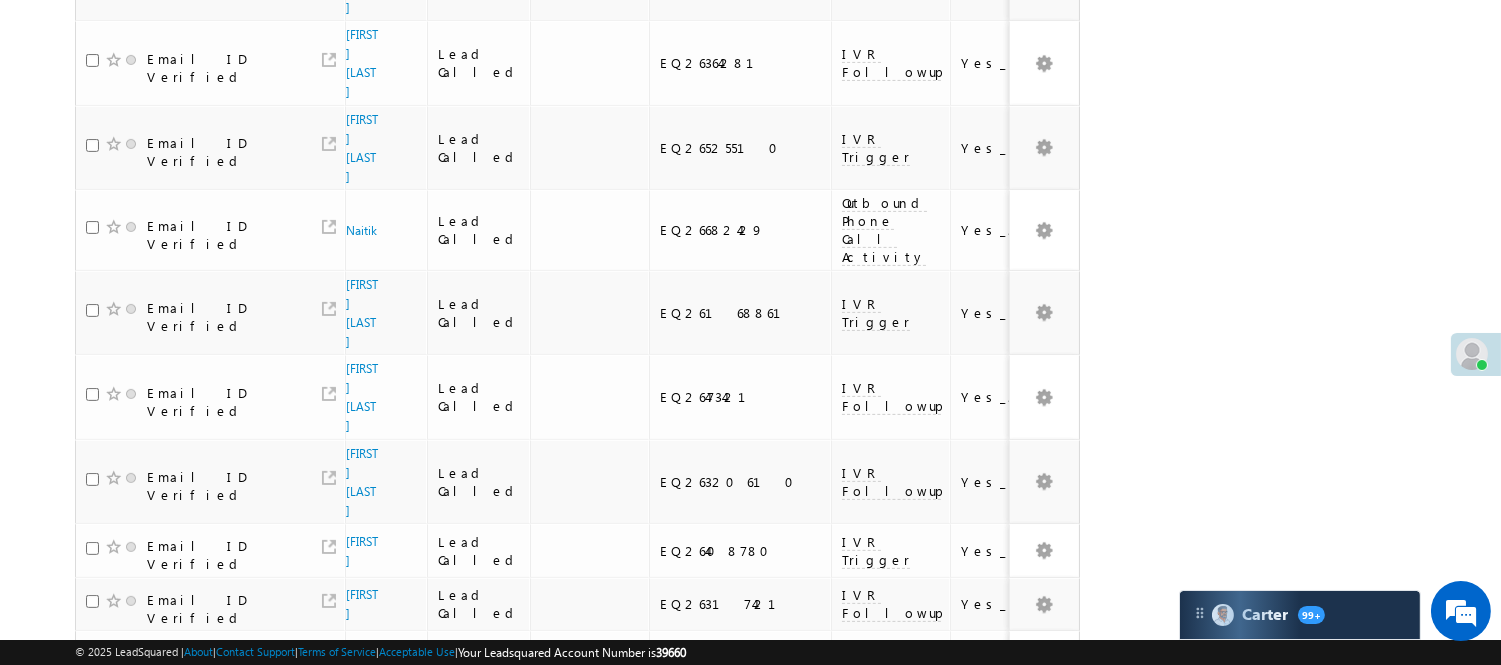 scroll, scrollTop: 1334, scrollLeft: 0, axis: vertical 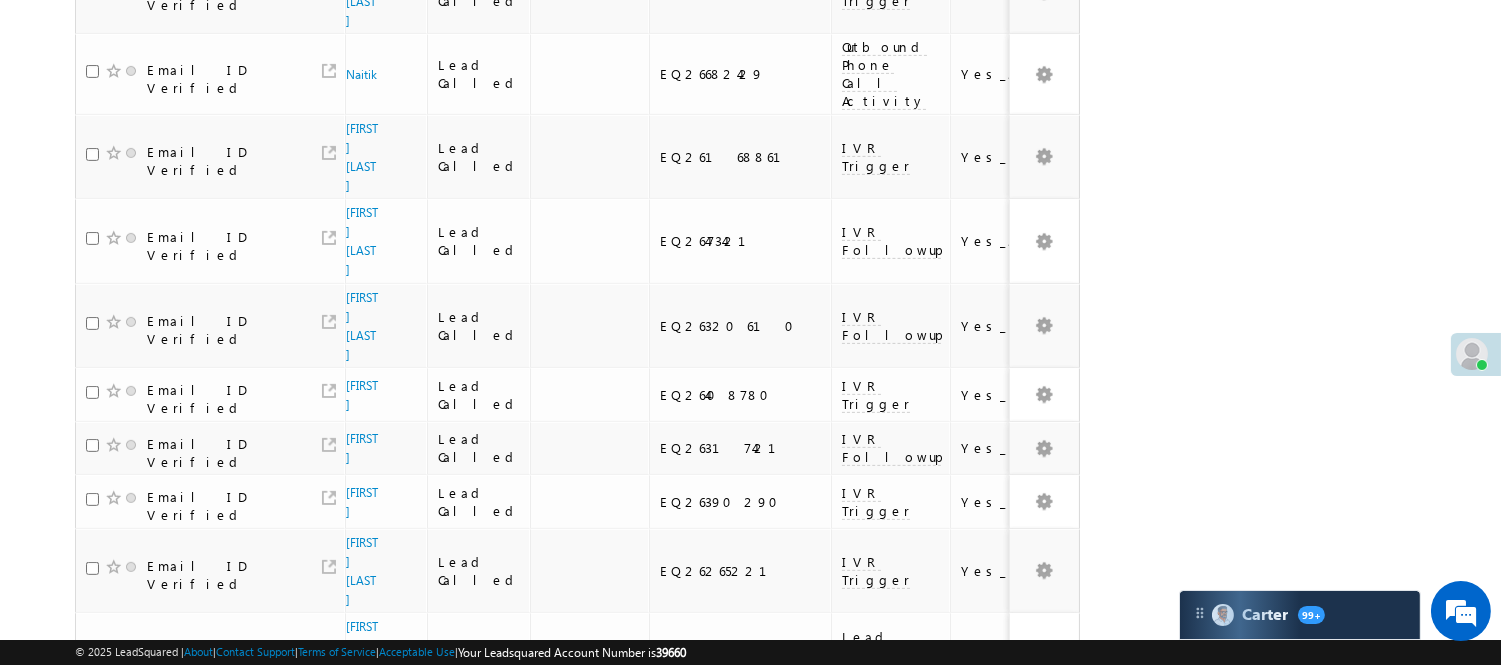 click on "4" at bounding box center (1018, 883) 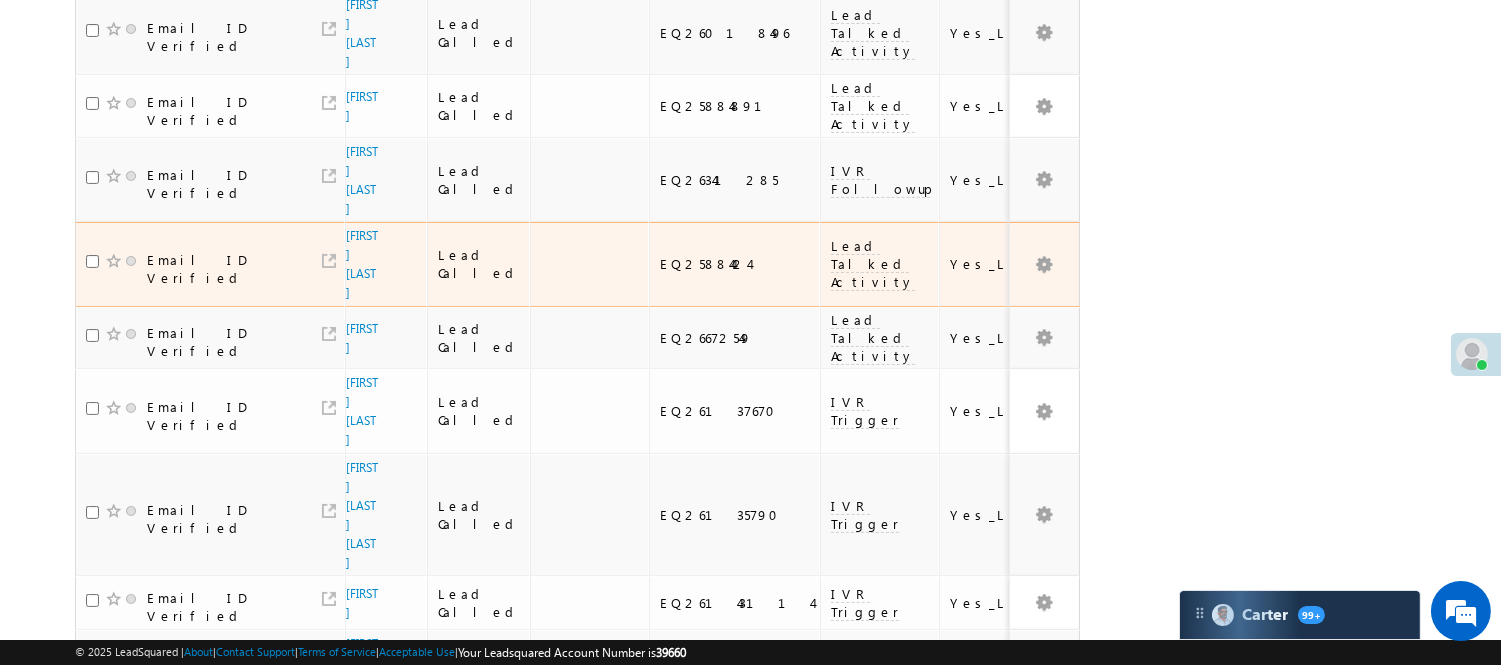 scroll, scrollTop: 0, scrollLeft: 0, axis: both 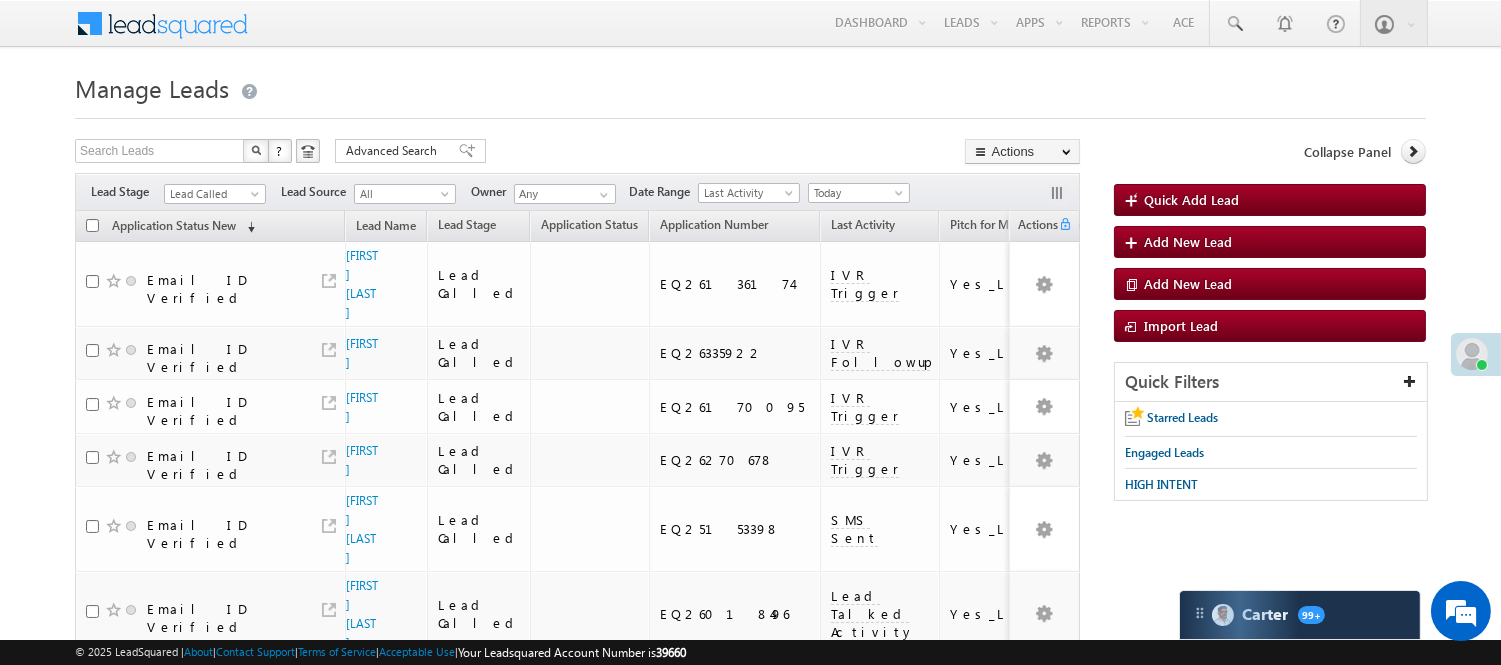 click on "Lead Called" at bounding box center [212, 194] 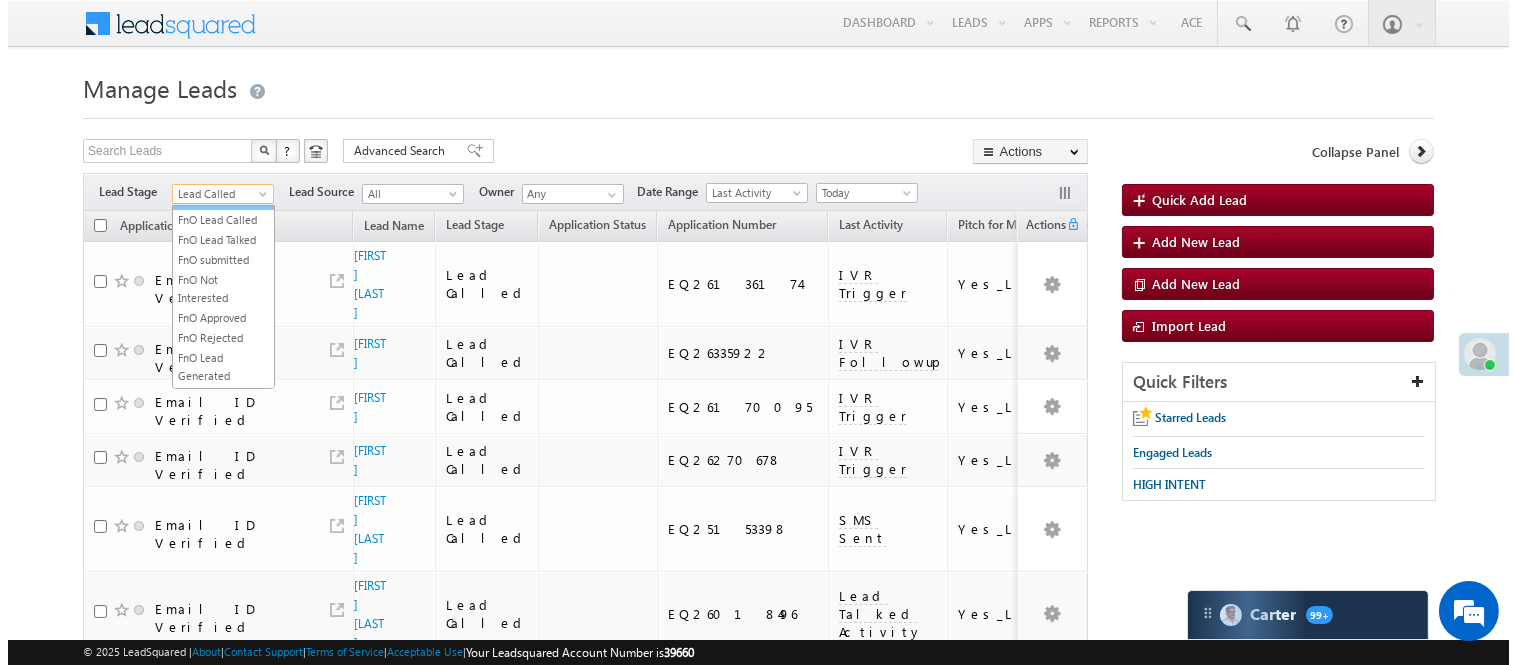 scroll, scrollTop: 0, scrollLeft: 0, axis: both 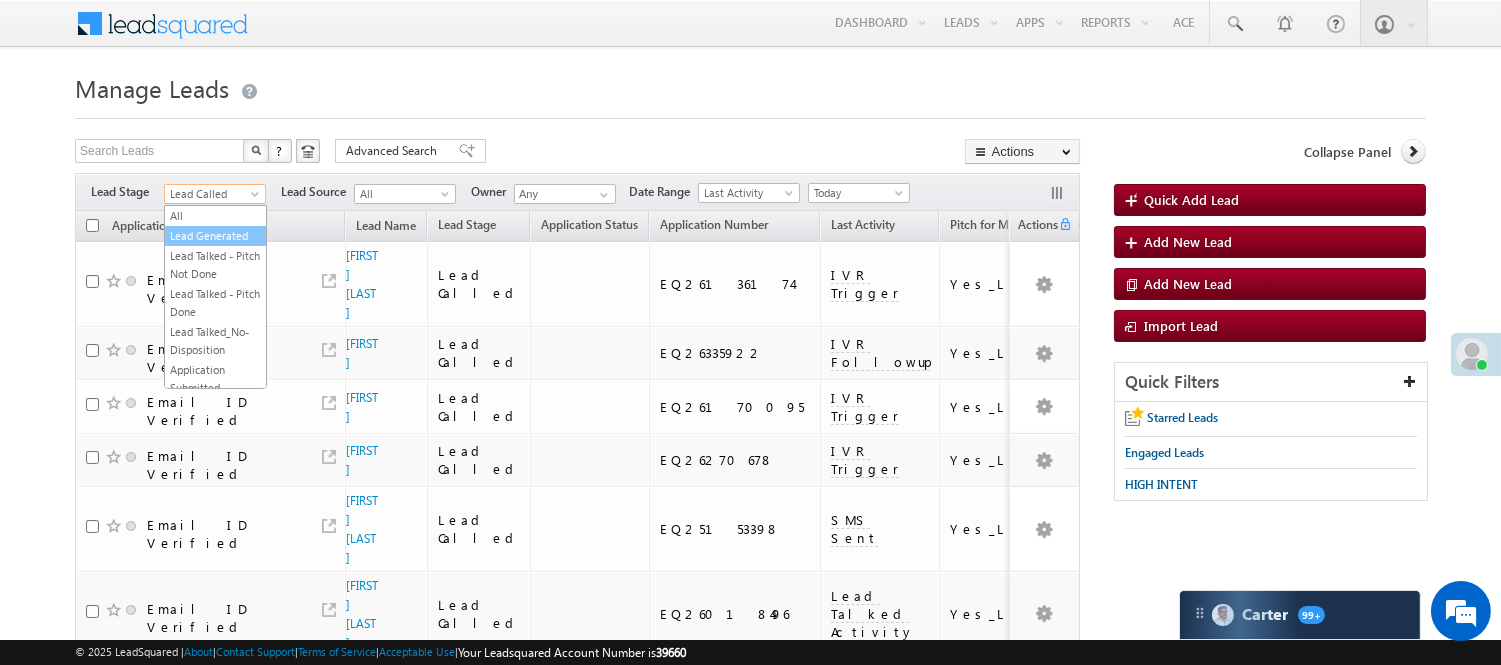 click on "Lead Generated" at bounding box center (215, 236) 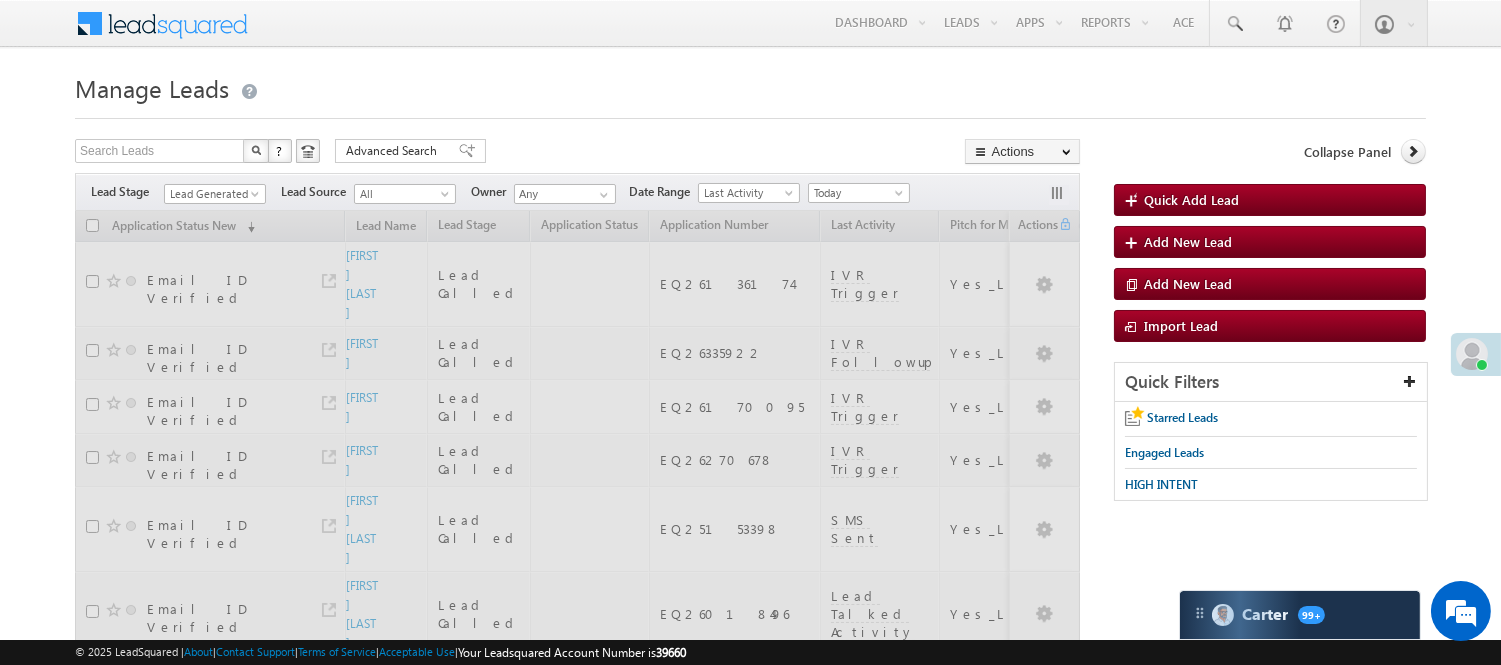 click on "Search Leads X ?   94 results found
Advanced Search
Advanced Search
Advanced search results
Actions Export Leads Reset all Filters
Actions Export Leads Bulk Update Send Email Add to List Add Activity Change Owner Change Stage Delete Merge Leads" at bounding box center (577, 153) 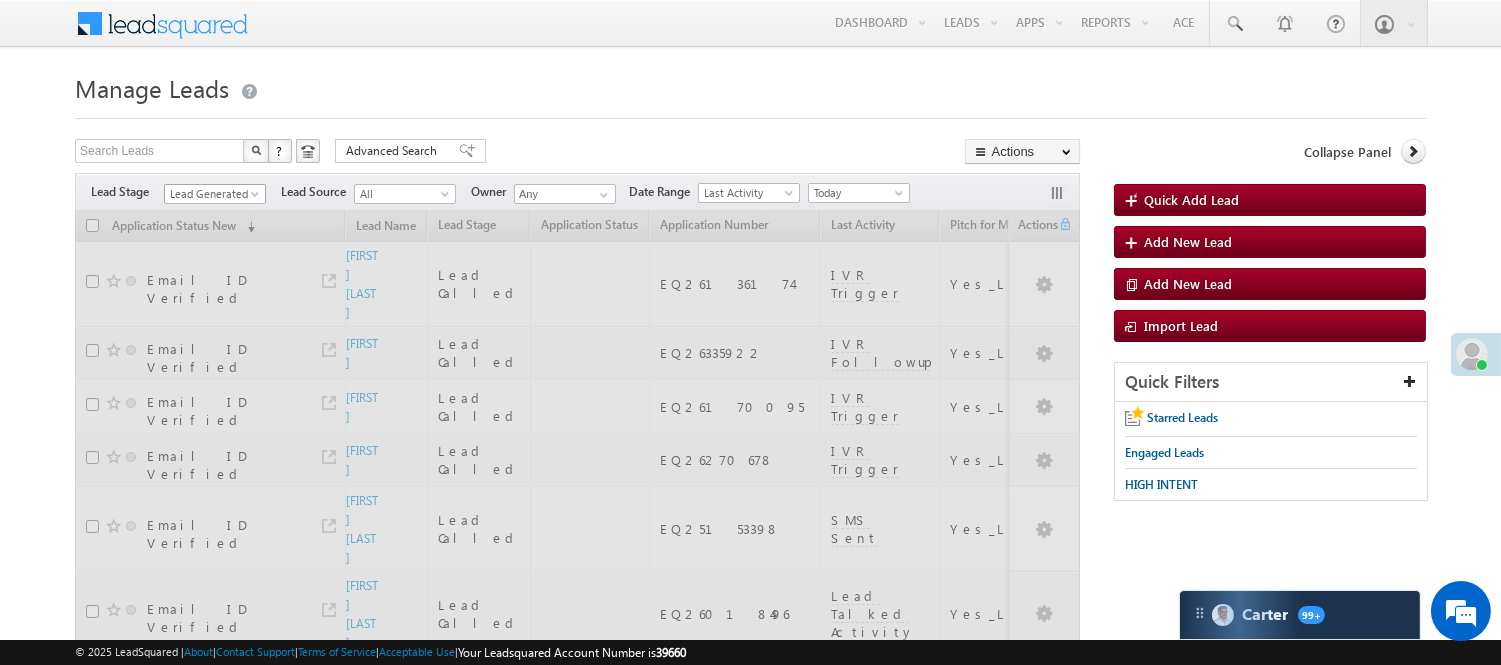 click on "Lead Generated" at bounding box center [212, 194] 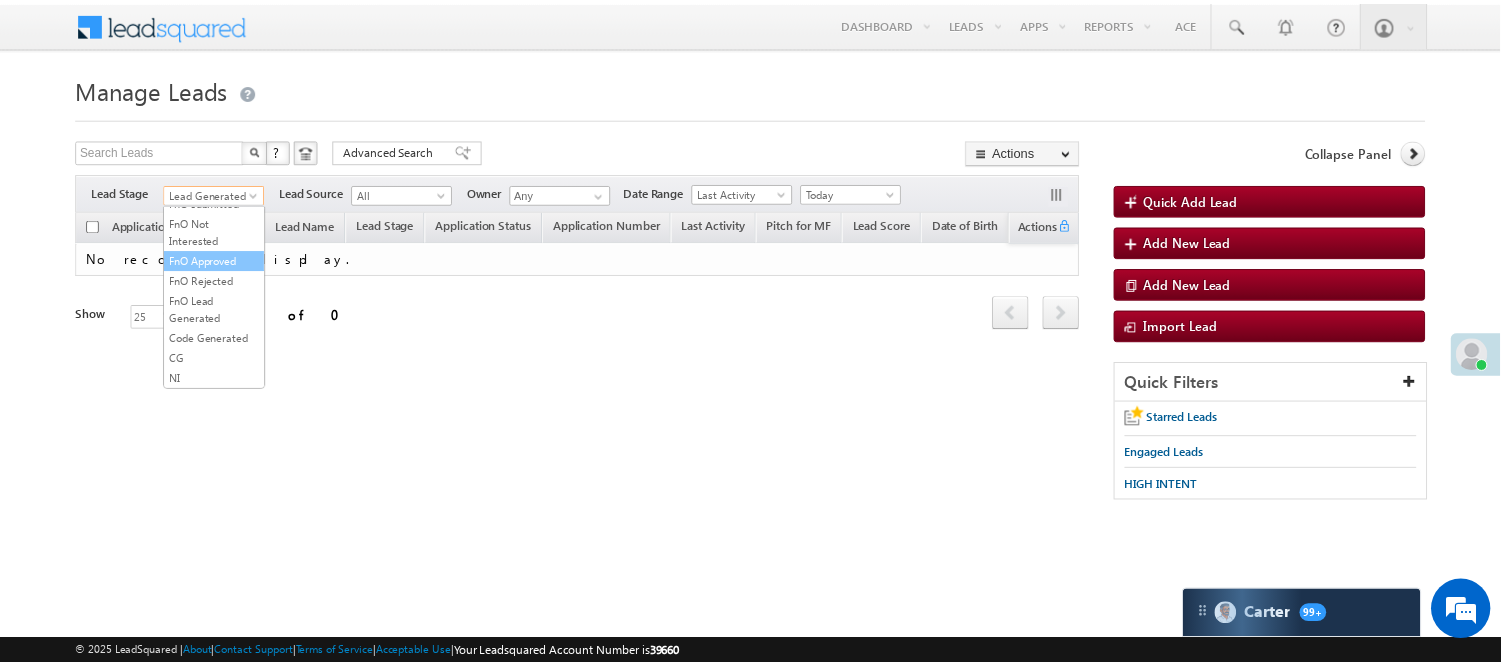 scroll, scrollTop: 496, scrollLeft: 0, axis: vertical 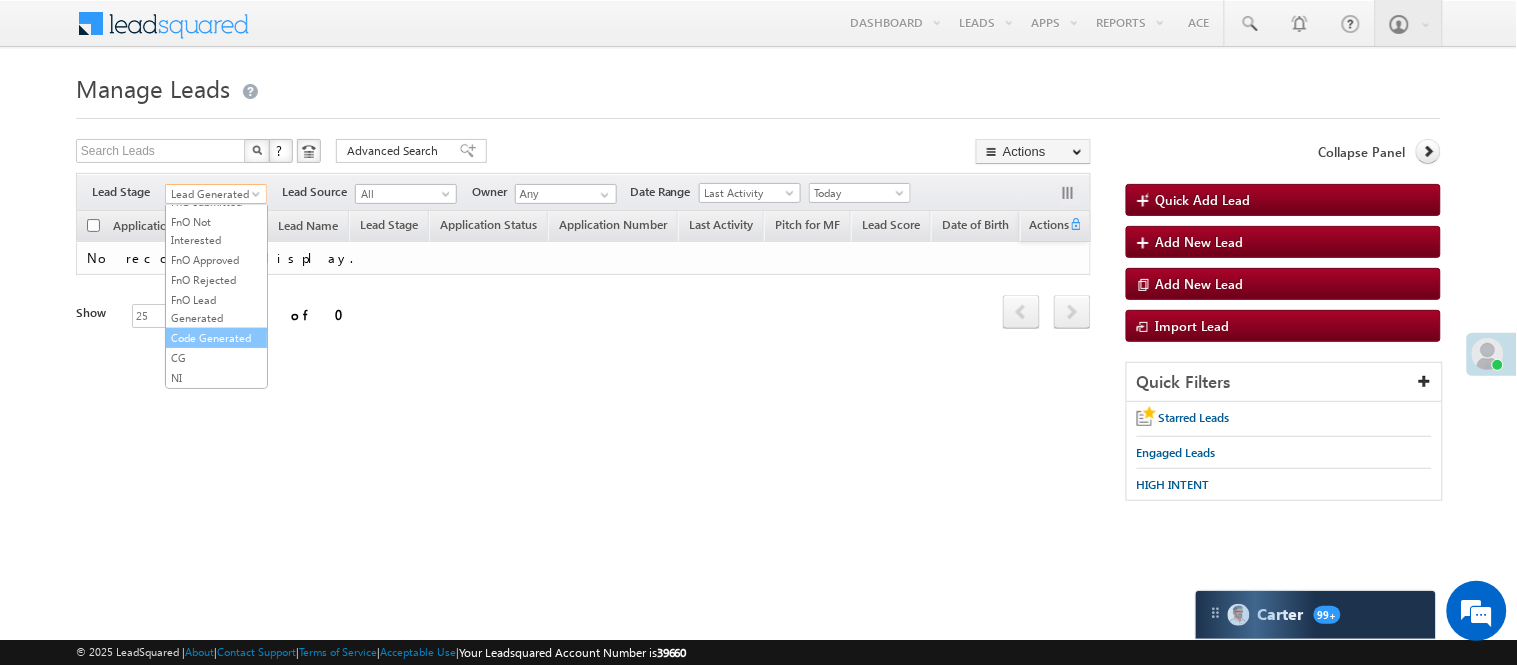 click on "Code Generated" at bounding box center [216, 338] 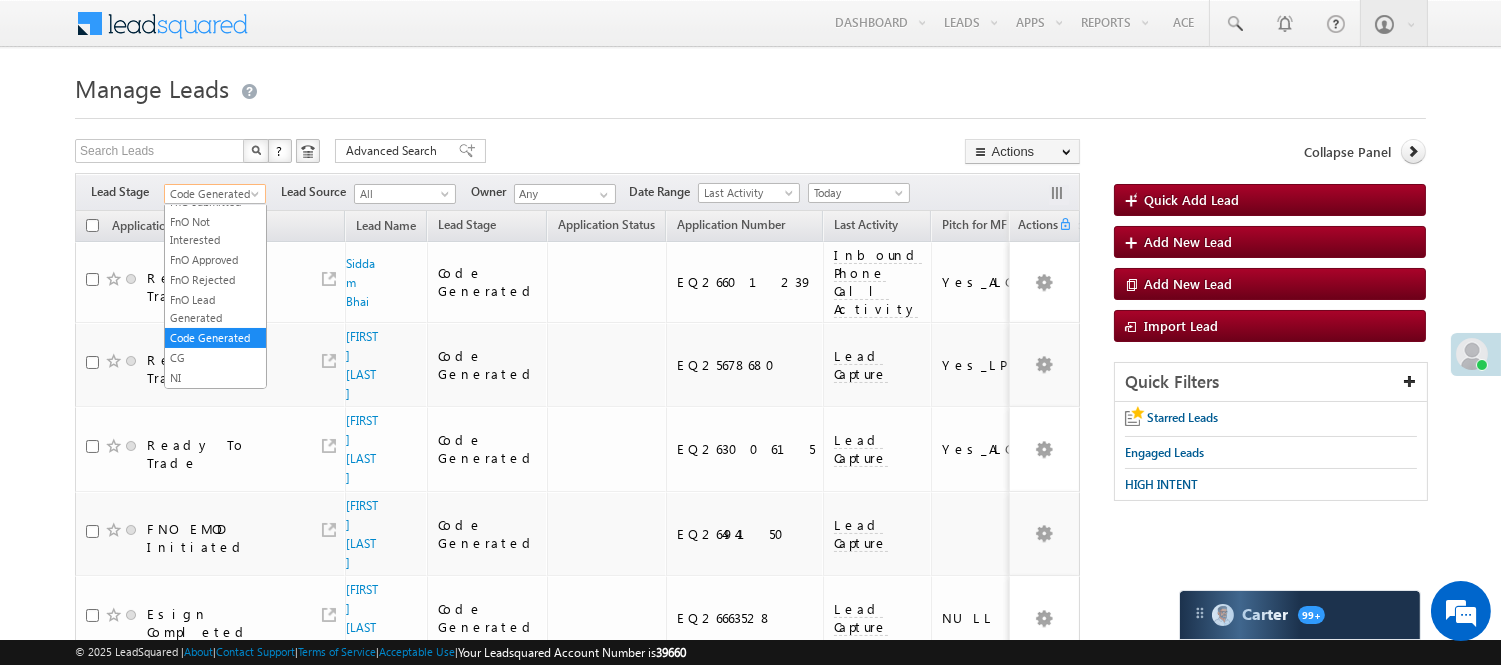 click on "Code Generated" at bounding box center (212, 194) 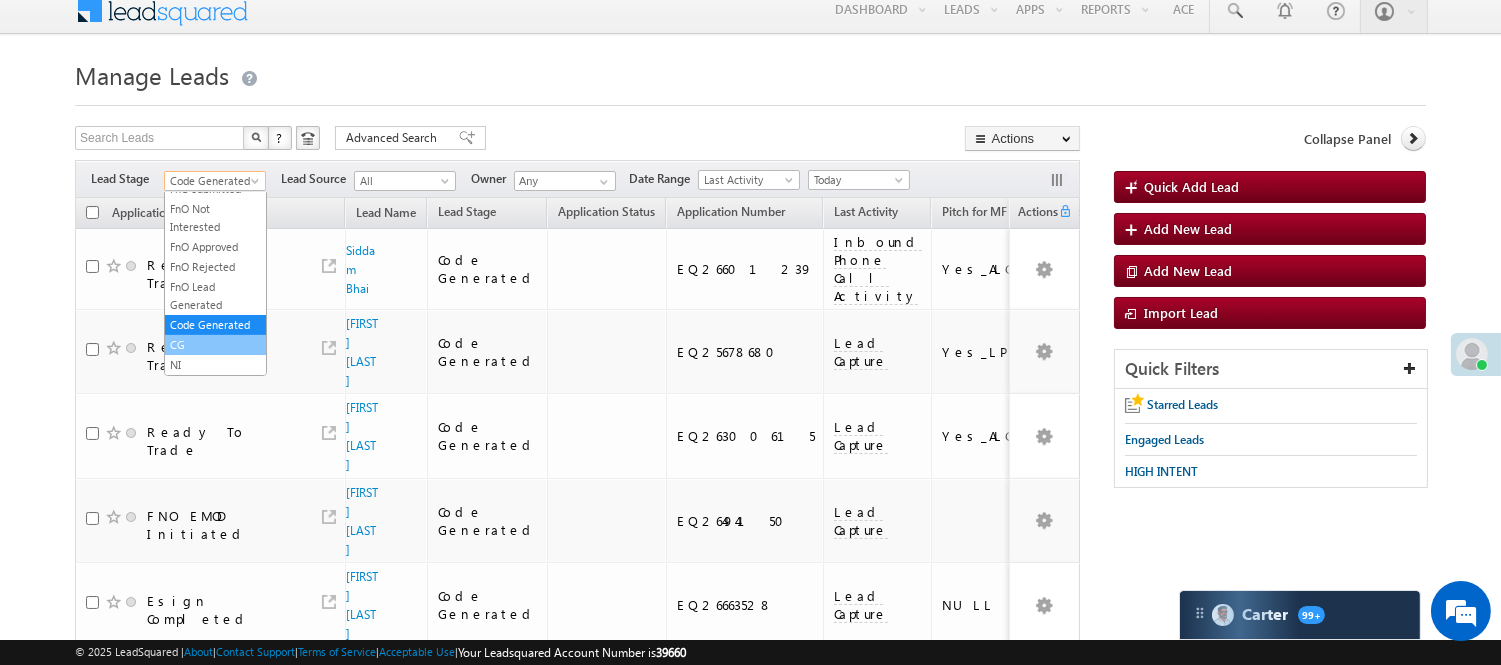 scroll, scrollTop: 0, scrollLeft: 0, axis: both 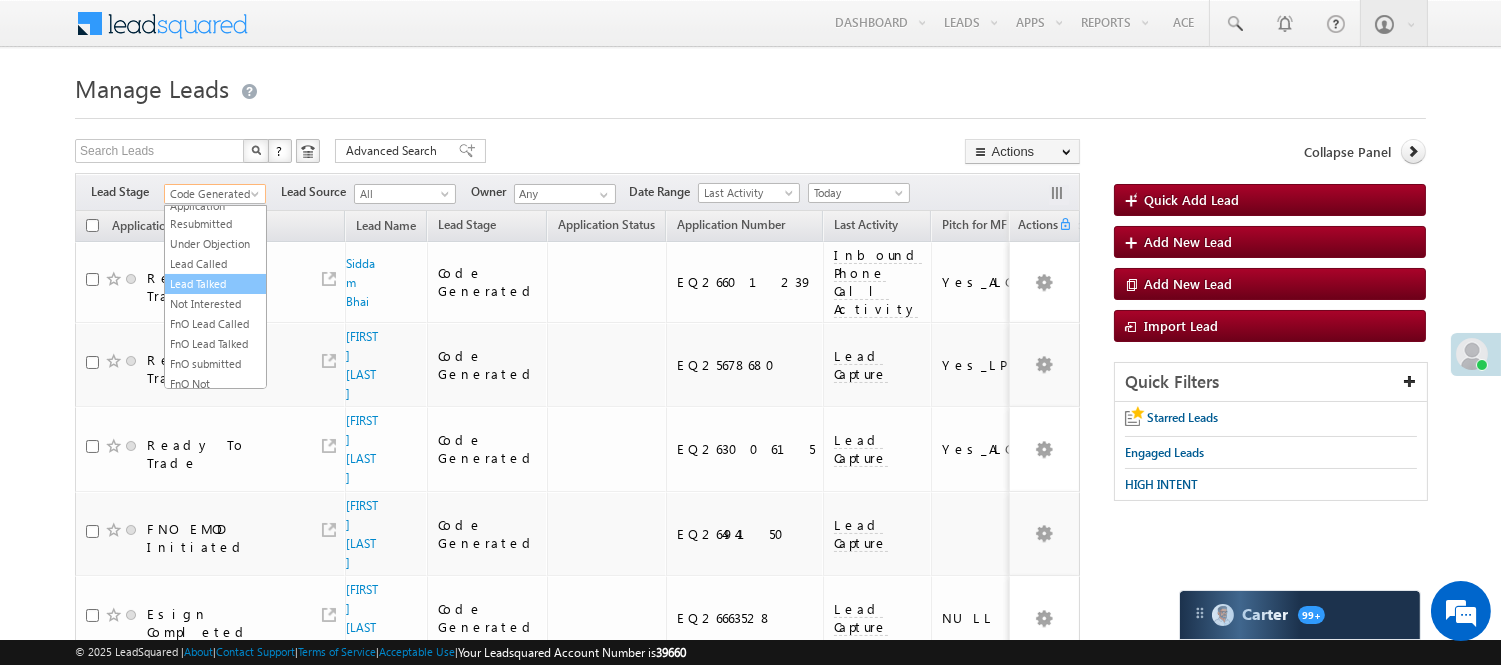 click on "Lead Talked" at bounding box center [215, 284] 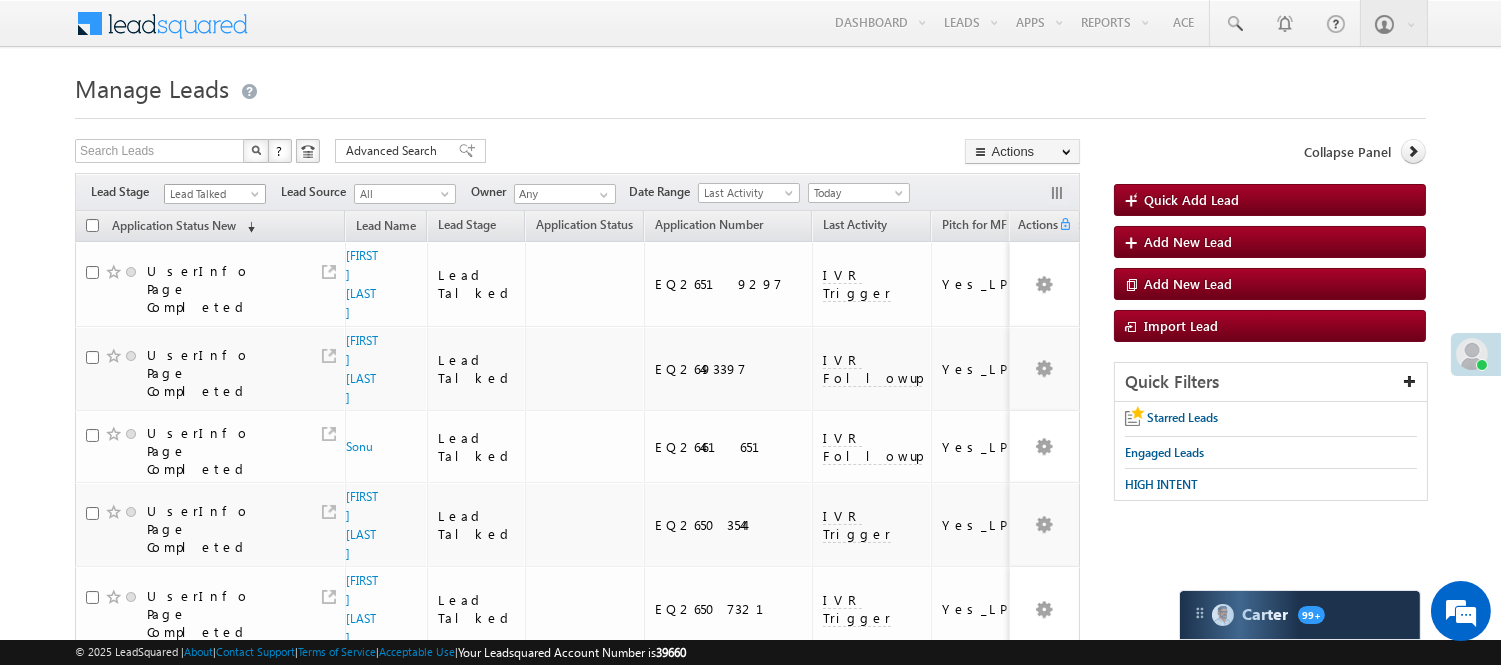 click on "Lead Talked" at bounding box center (212, 194) 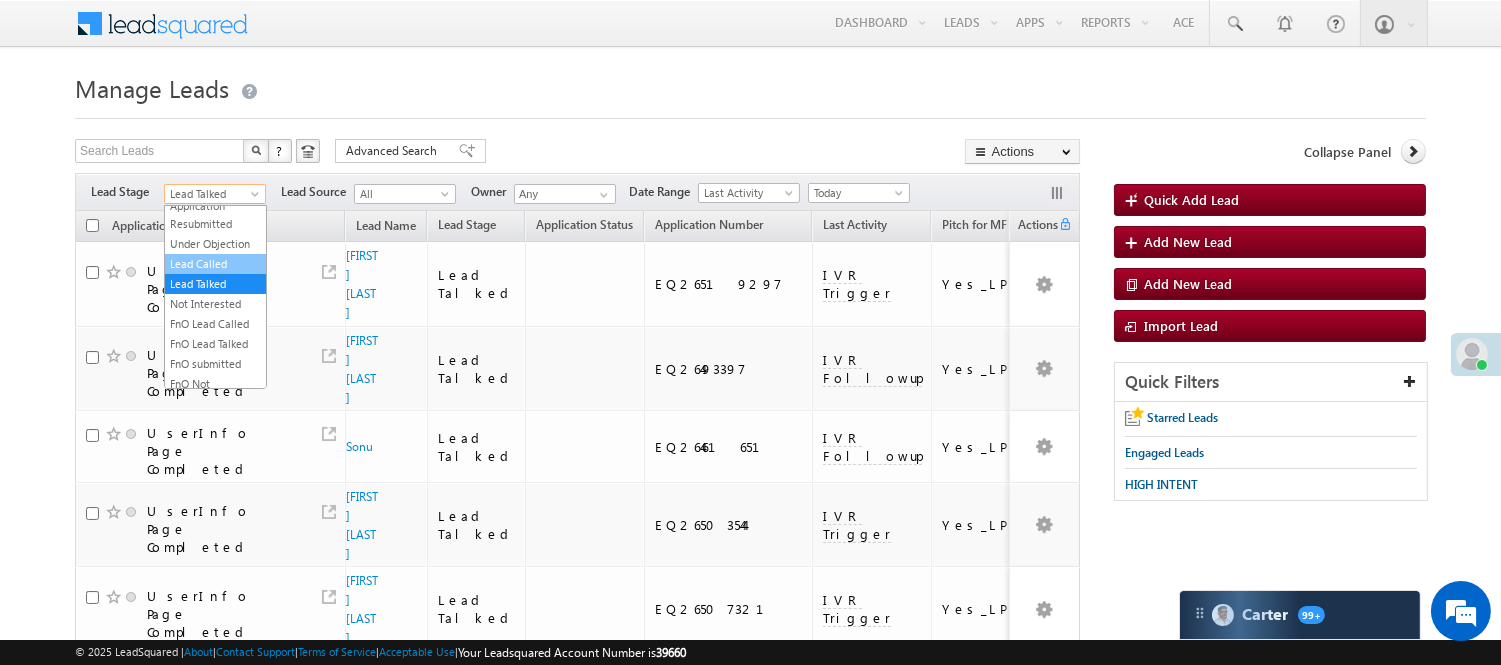 click on "Lead Called" at bounding box center (215, 264) 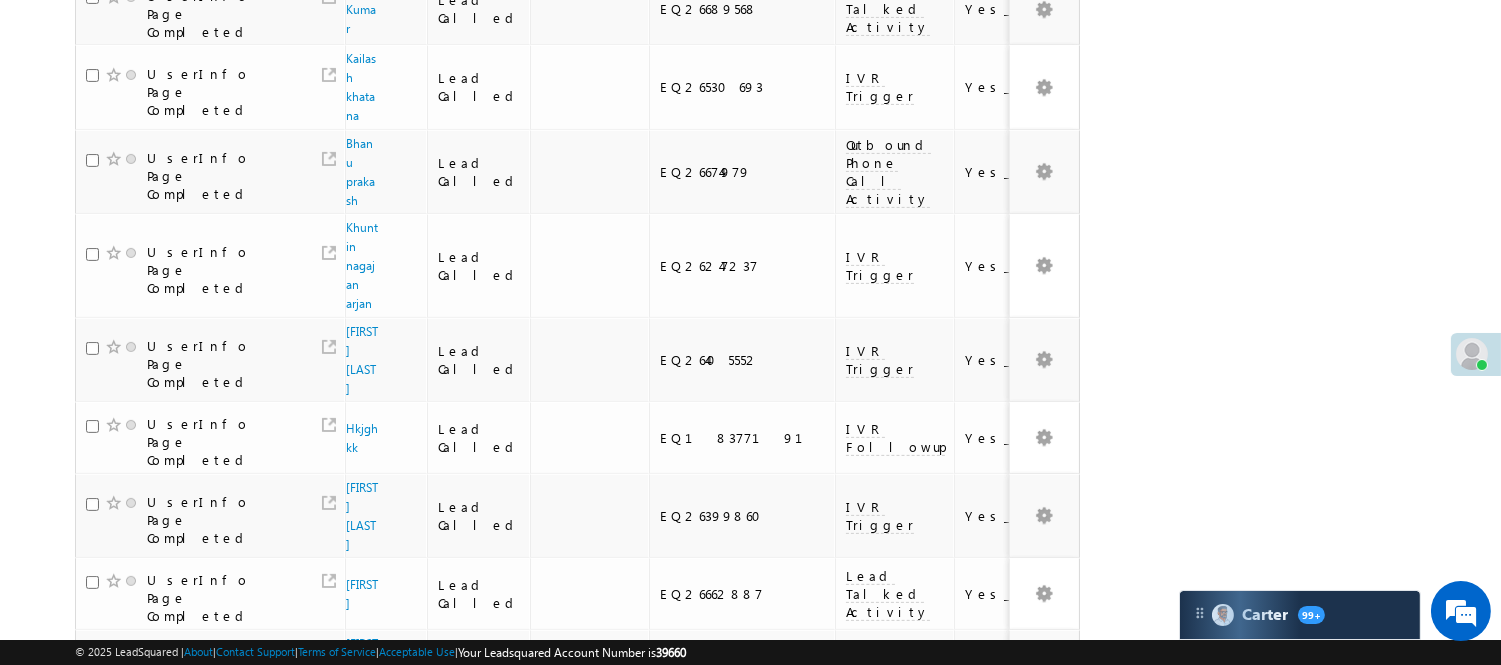 scroll, scrollTop: 1310, scrollLeft: 0, axis: vertical 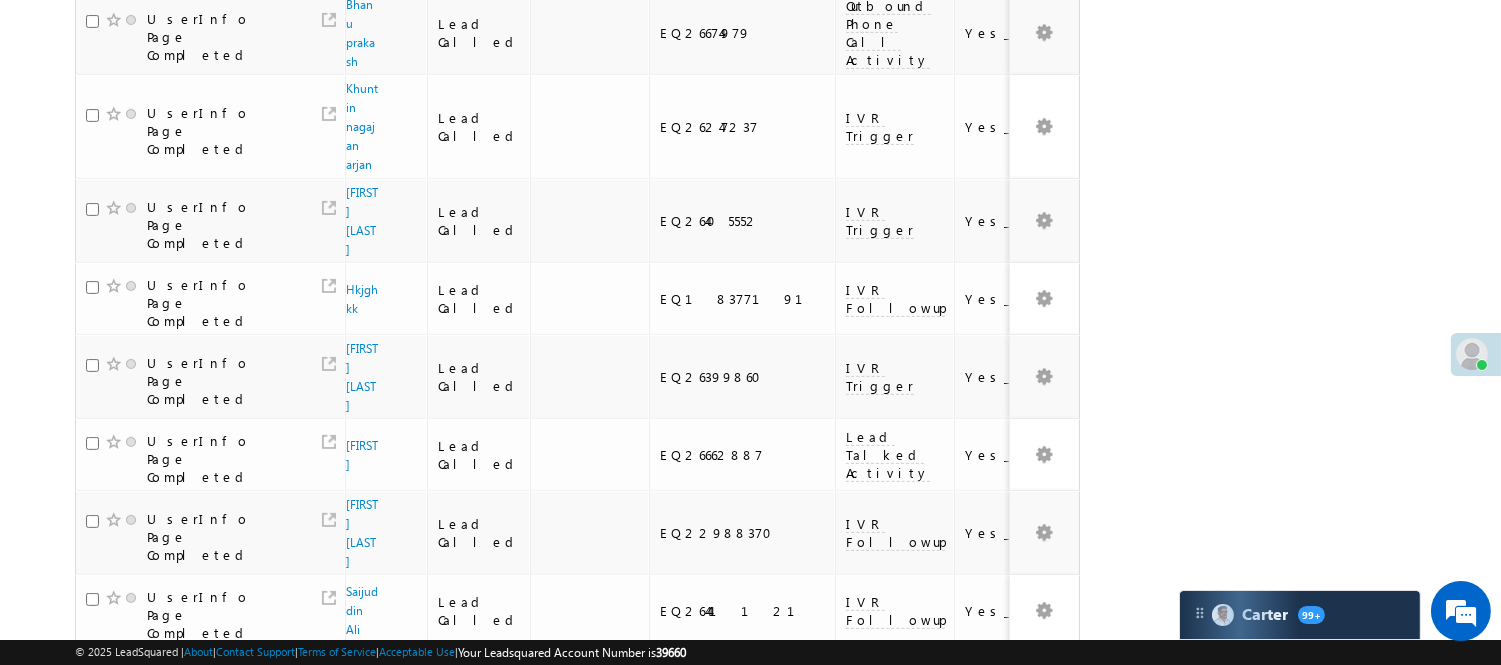 click on "3" at bounding box center (978, 992) 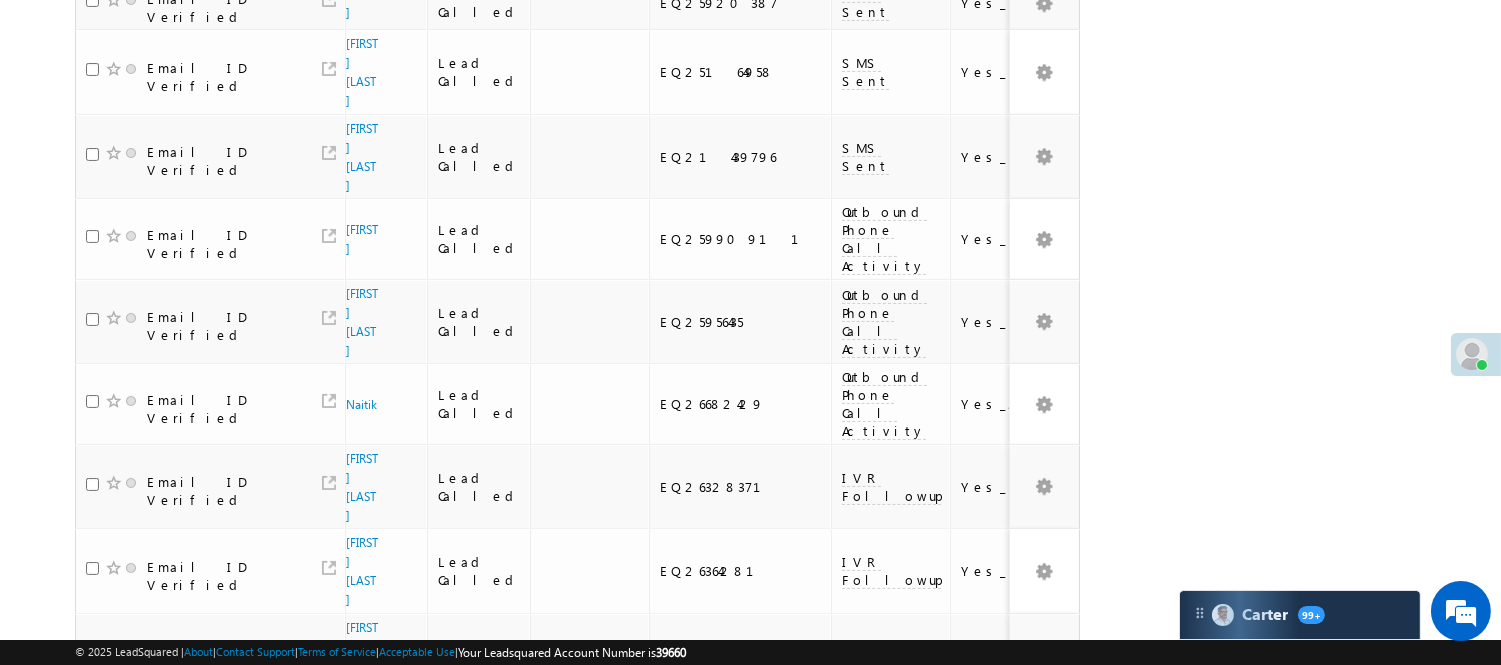 scroll, scrollTop: 1334, scrollLeft: 0, axis: vertical 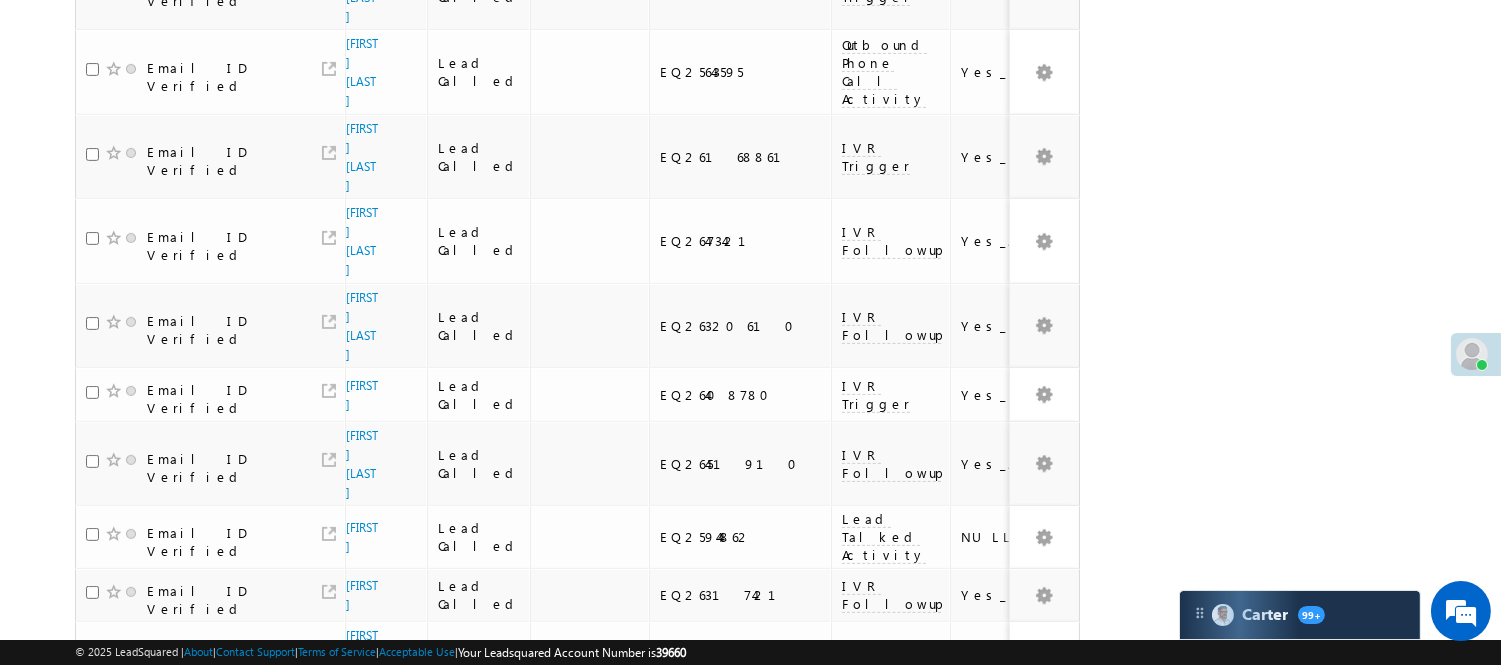 click on "4" at bounding box center [1018, 883] 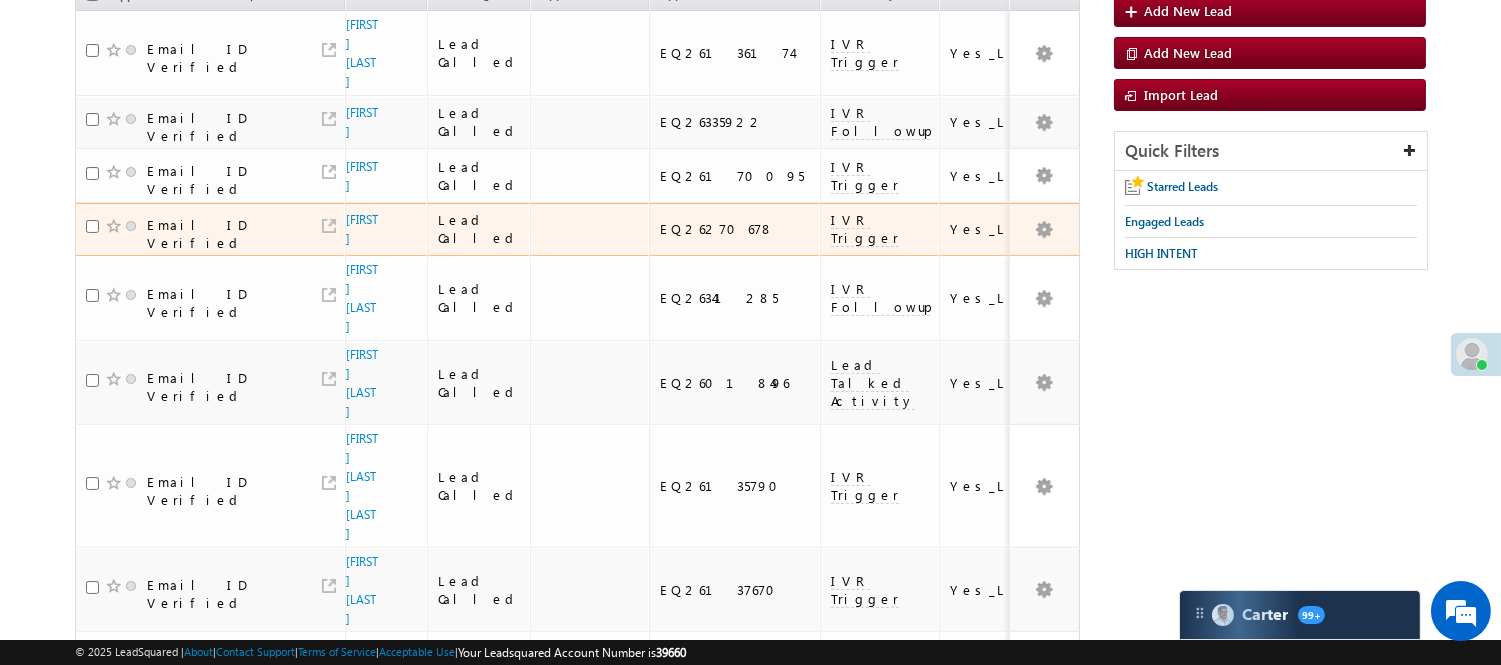 scroll, scrollTop: 136, scrollLeft: 0, axis: vertical 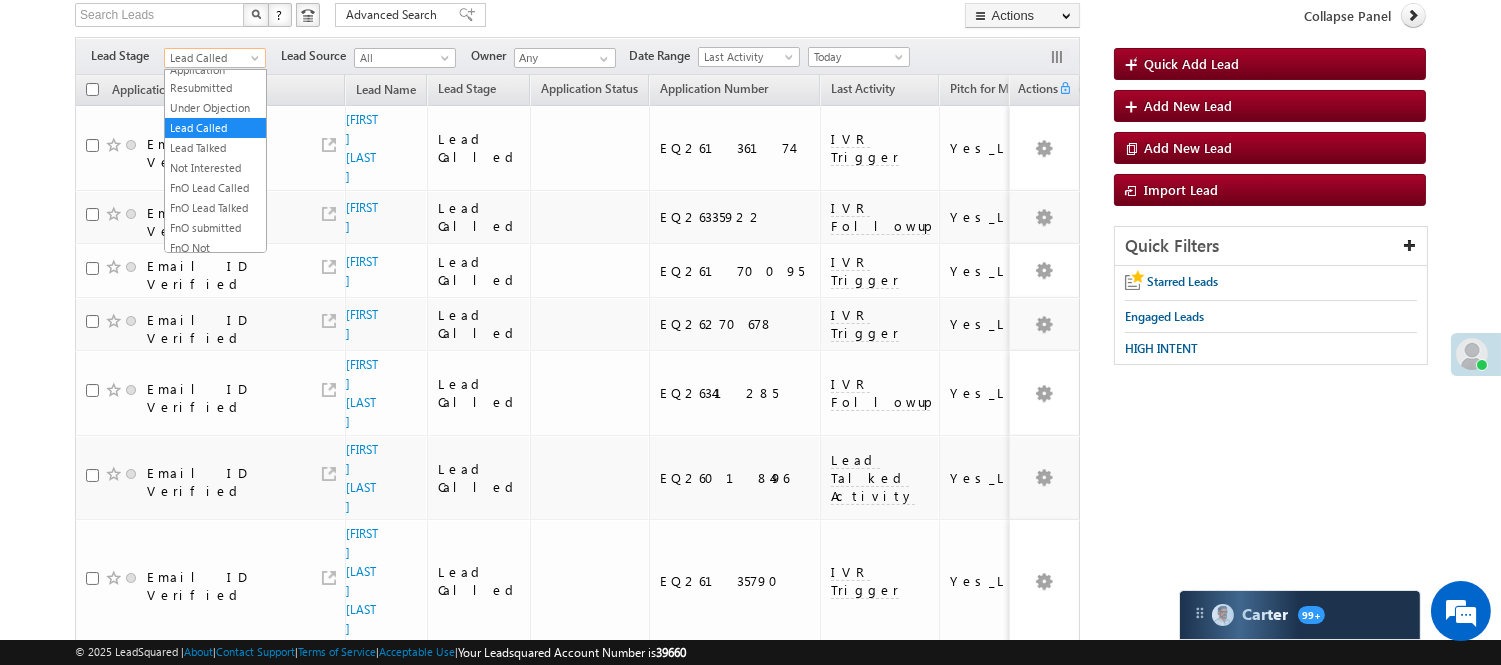 click on "Lead Called" at bounding box center (212, 58) 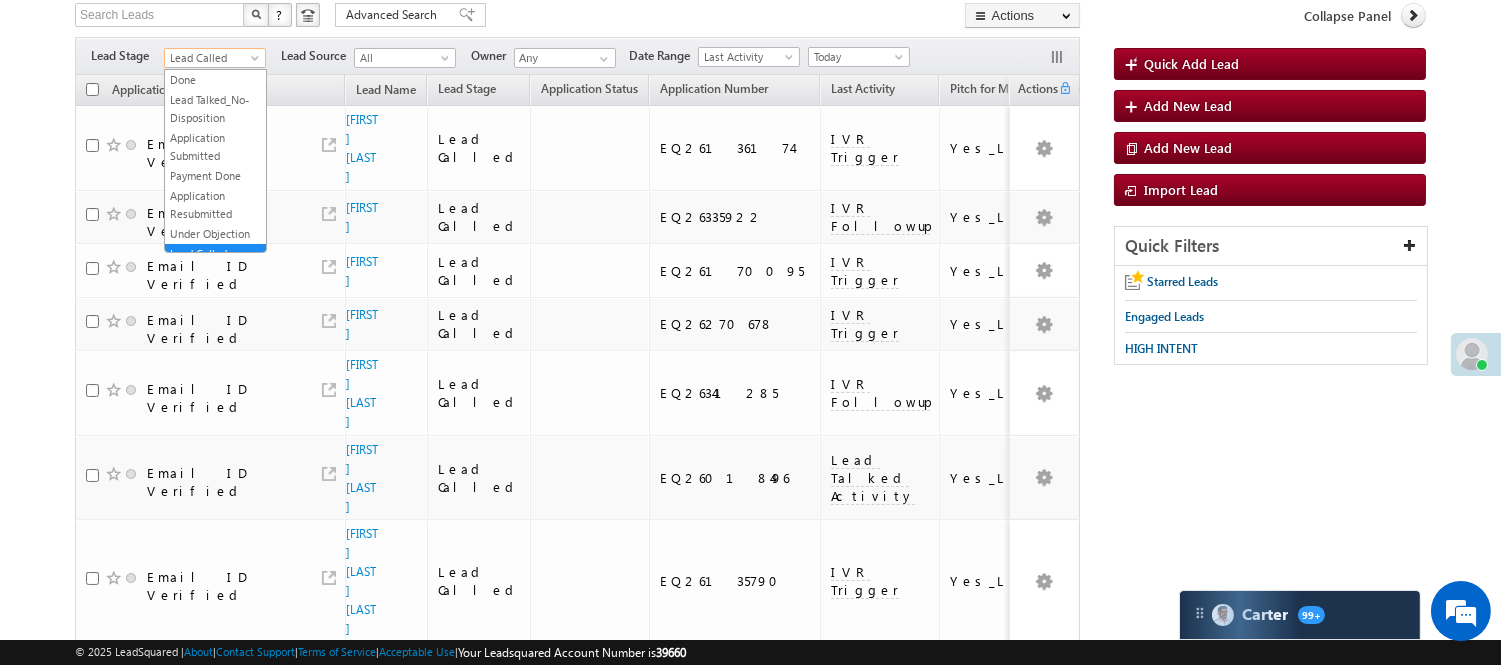 scroll, scrollTop: 0, scrollLeft: 0, axis: both 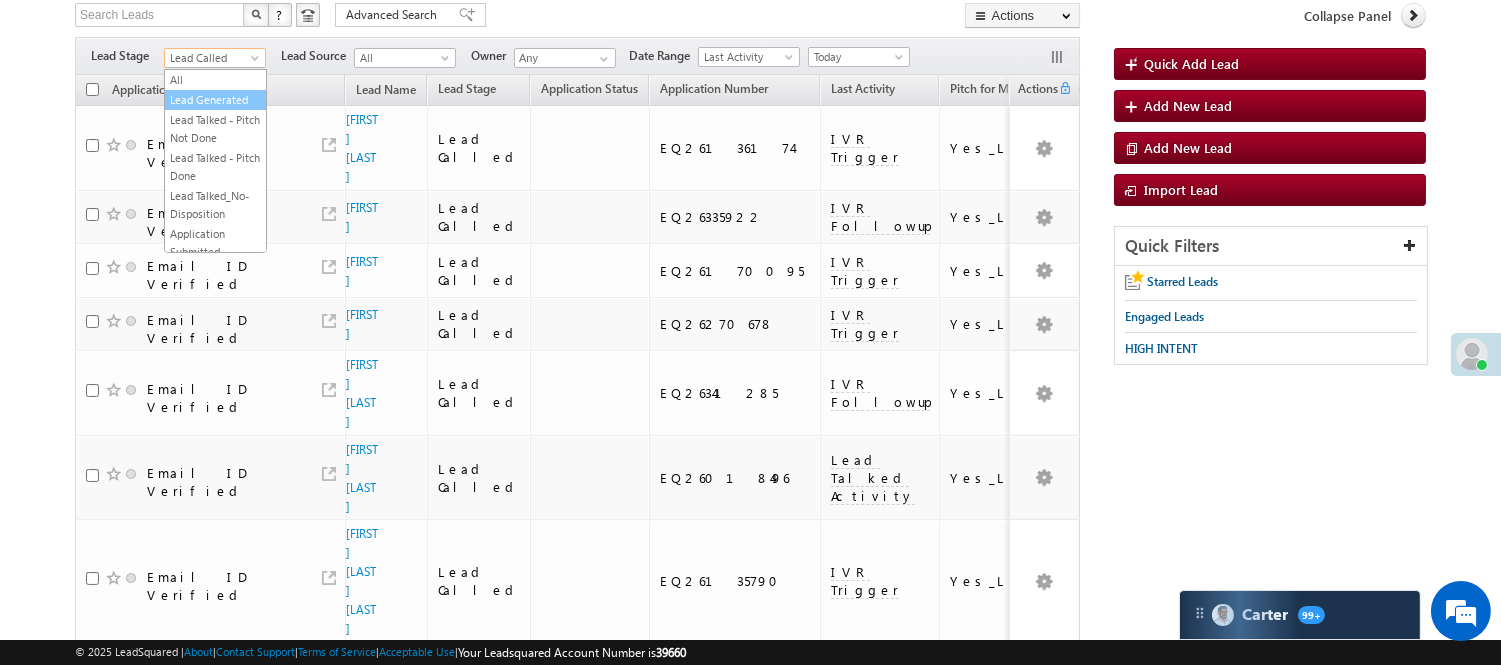 click on "Lead Generated" at bounding box center (215, 100) 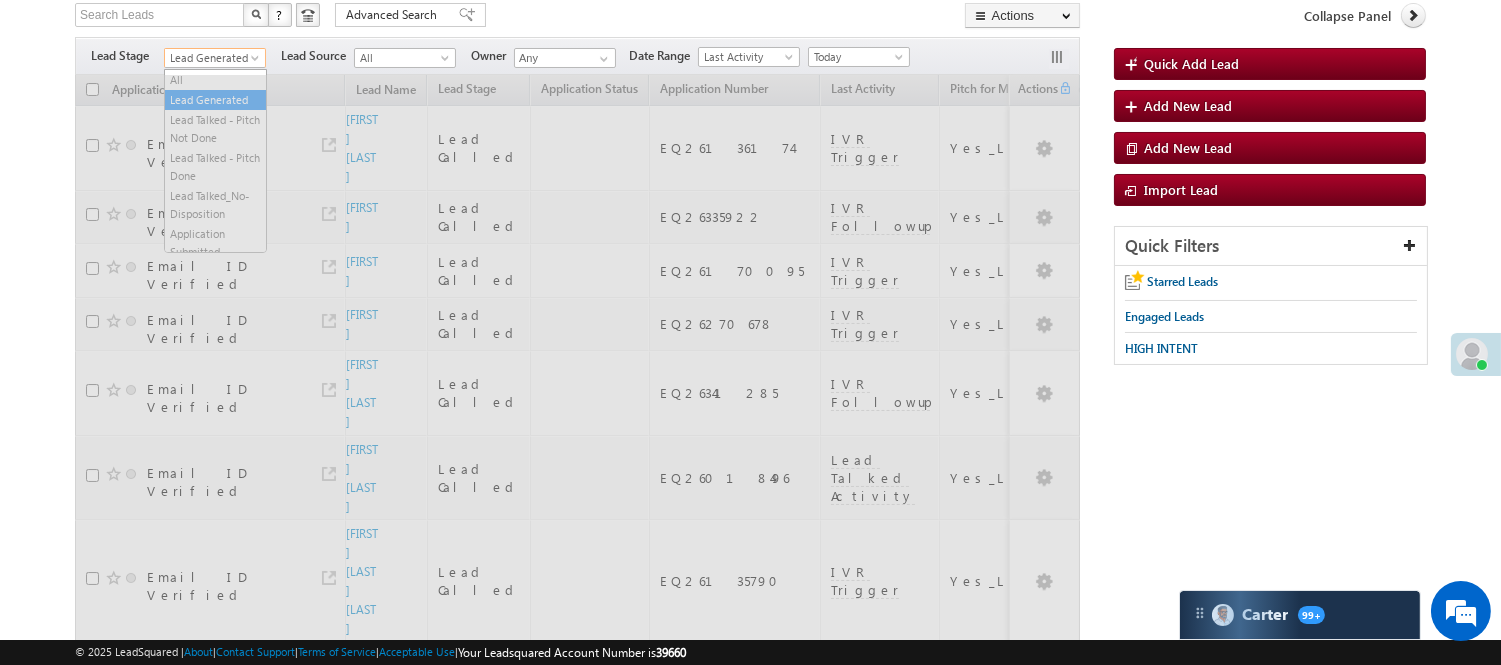 click on "Lead Generated" at bounding box center [212, 58] 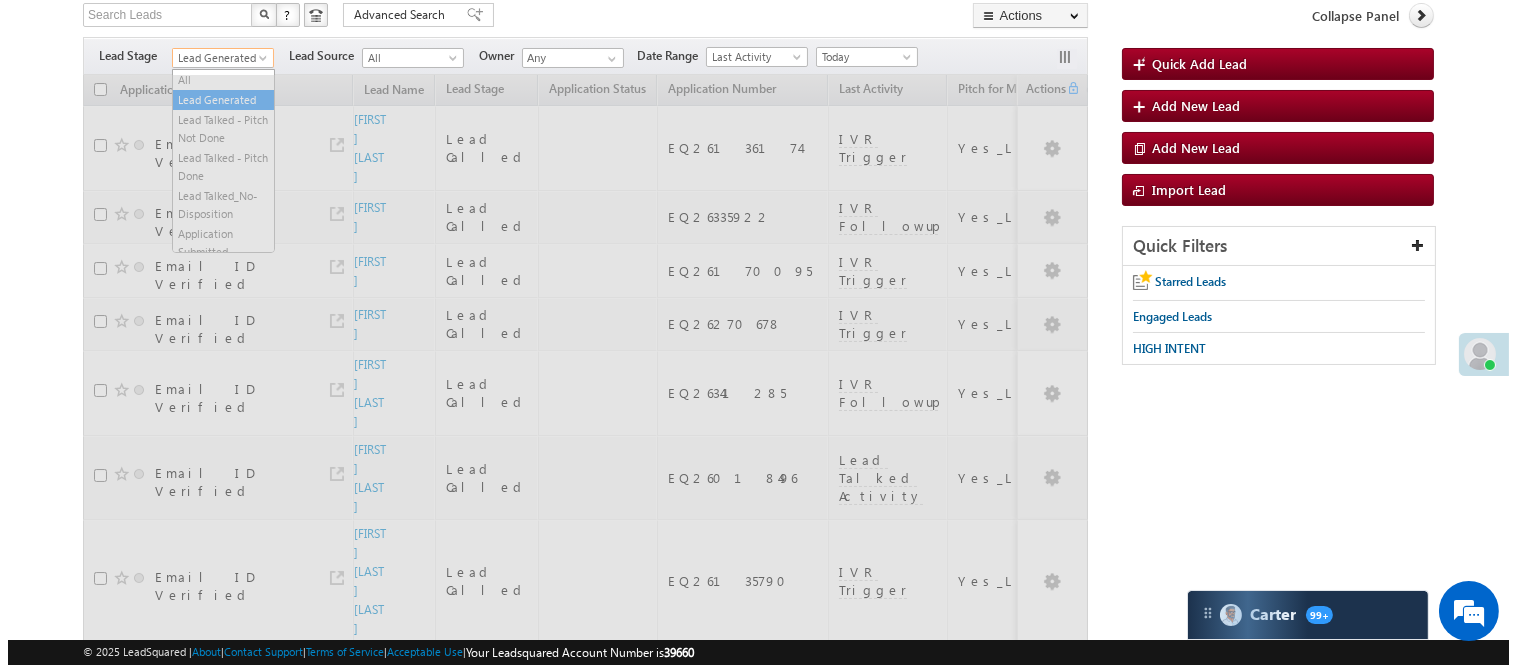 scroll, scrollTop: 0, scrollLeft: 0, axis: both 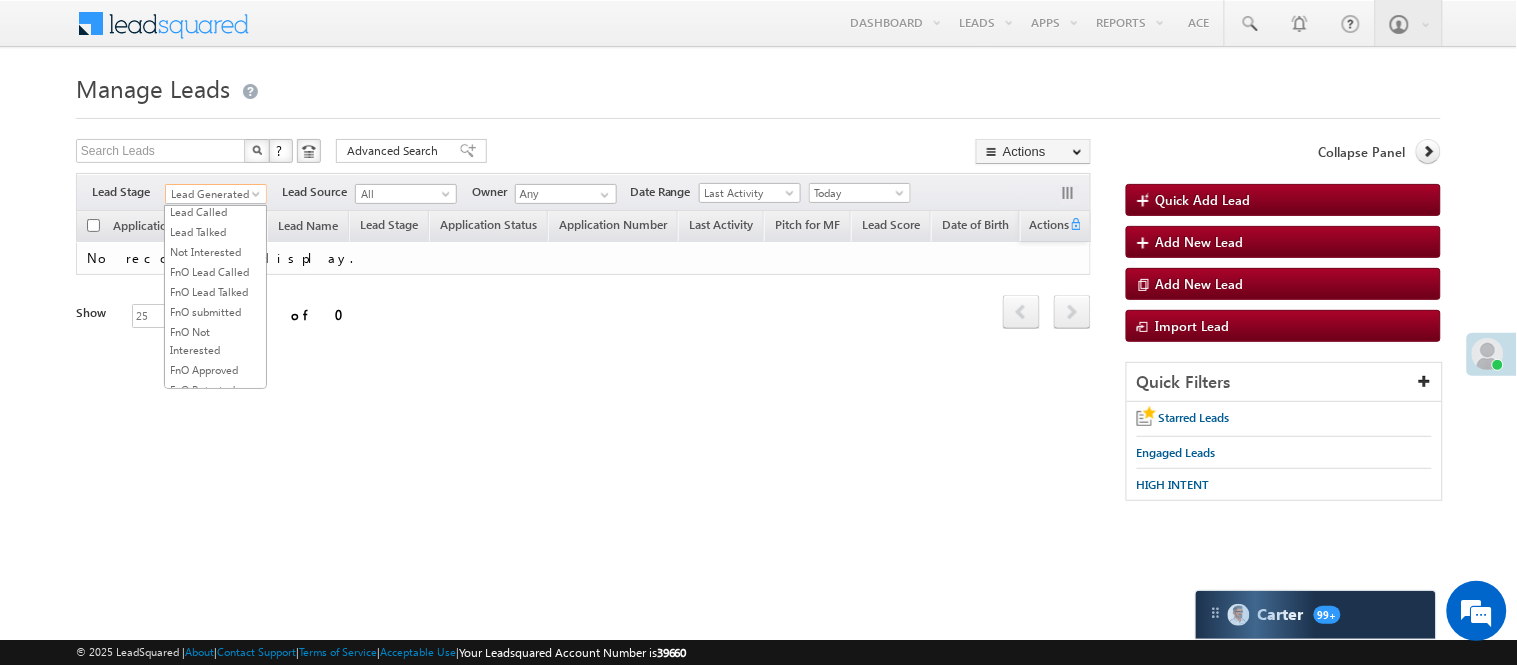 click on "Under Objection" at bounding box center [215, 192] 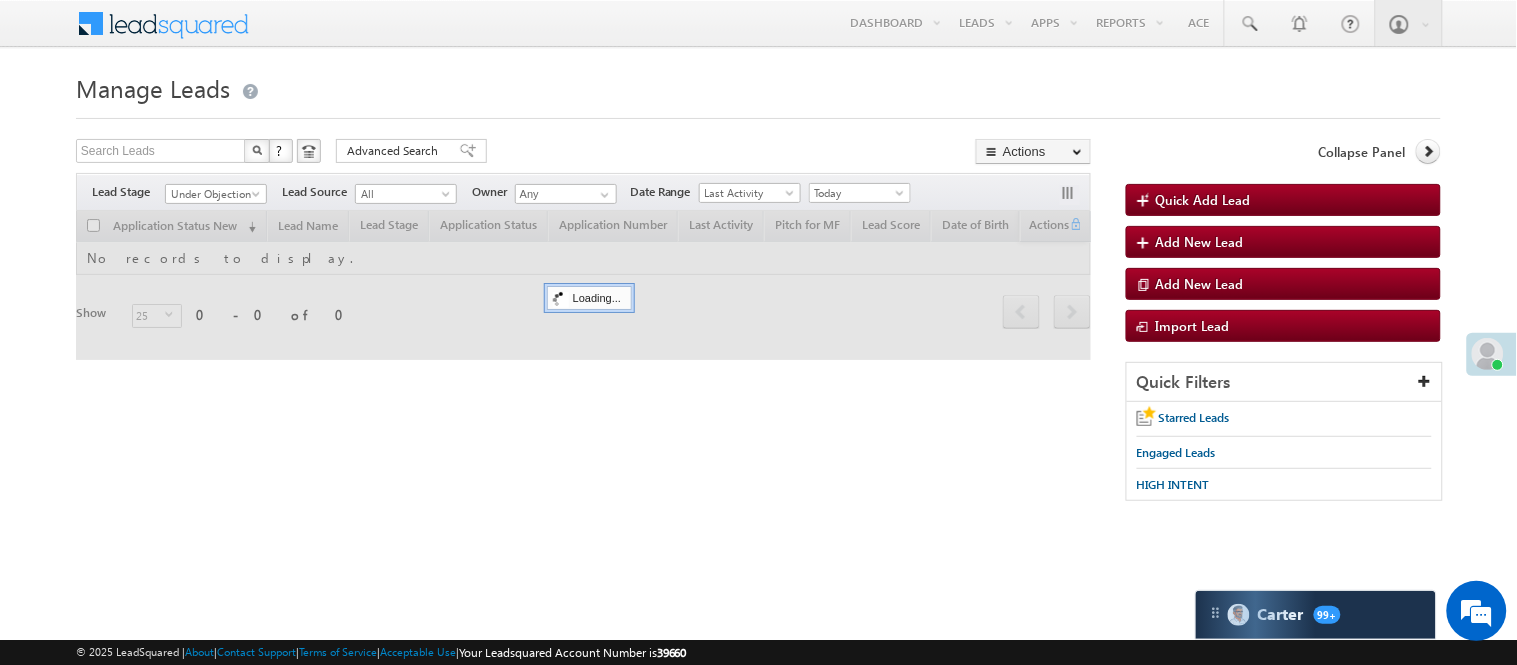 click on "Manage Leads
Quick Add Lead
Search Leads X ?   0 results found
Advanced Search
Advanced Search
Actions Actions" at bounding box center (758, 294) 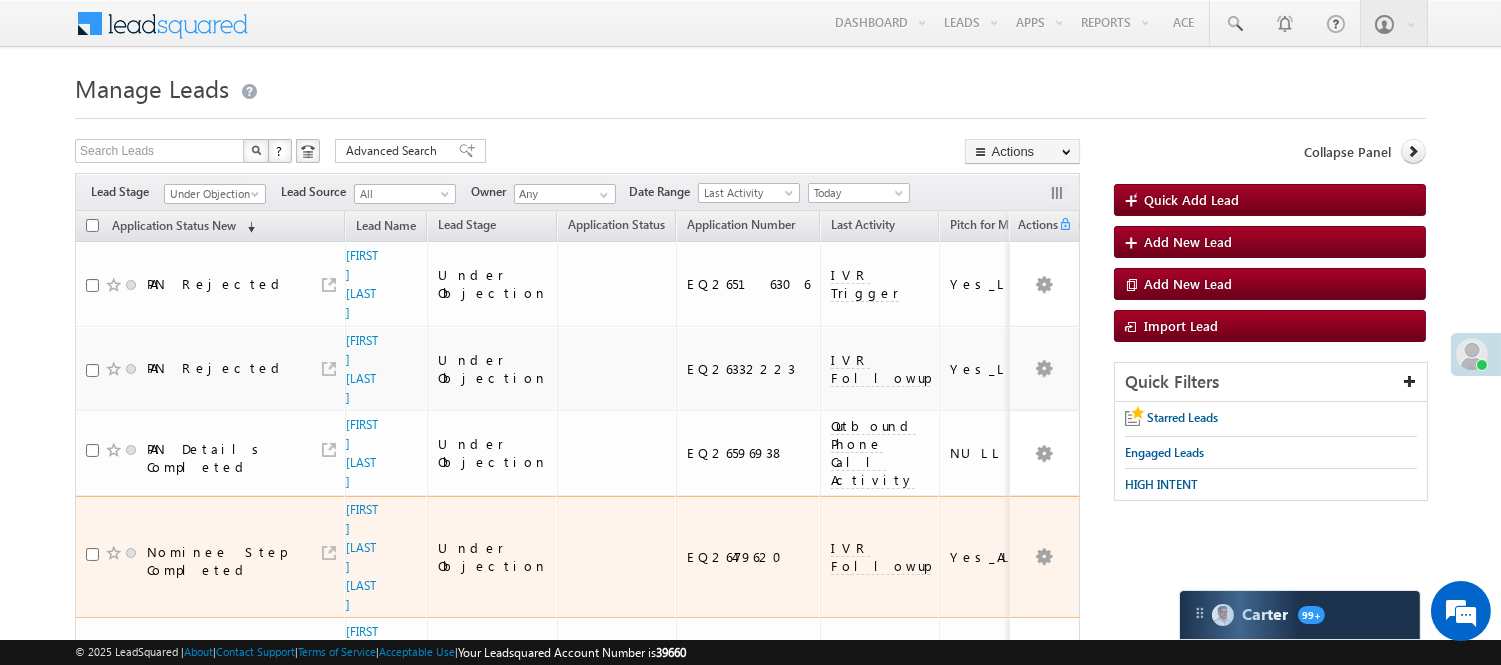 scroll, scrollTop: 170, scrollLeft: 0, axis: vertical 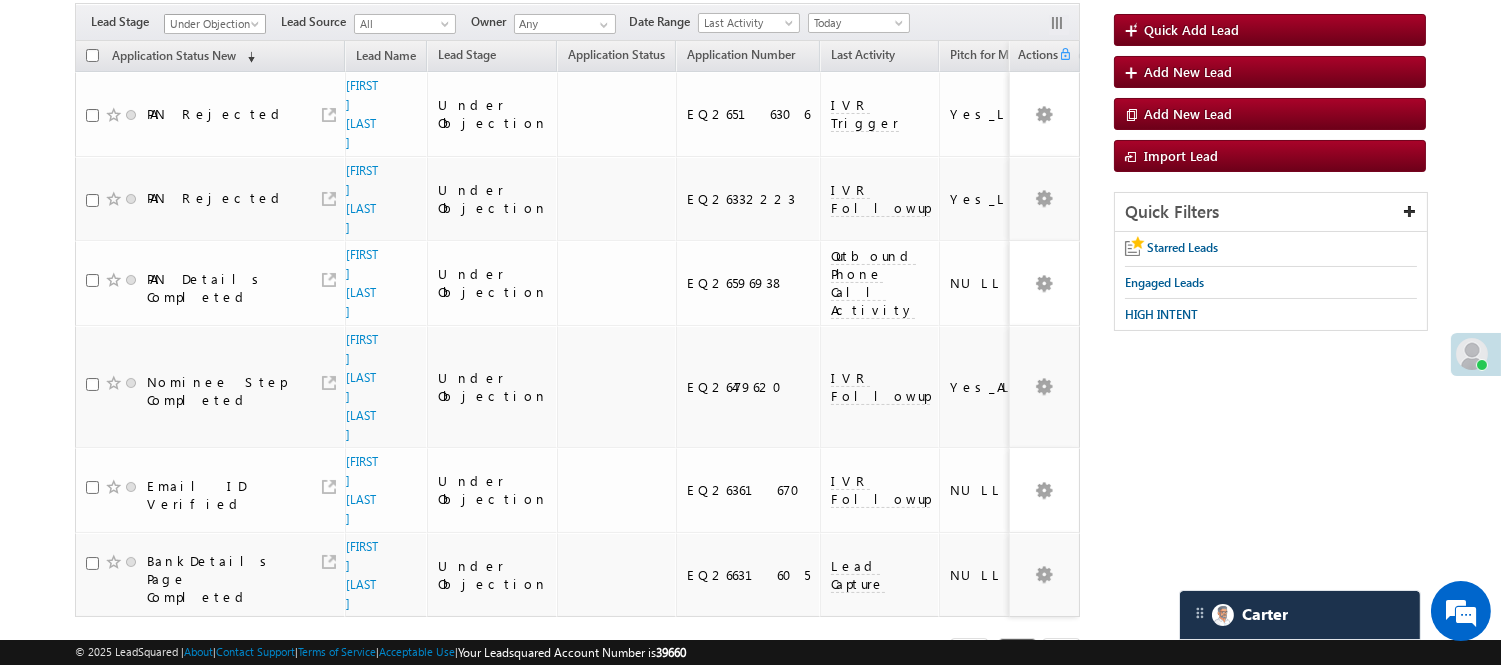 click on "Under Objection" at bounding box center [212, 24] 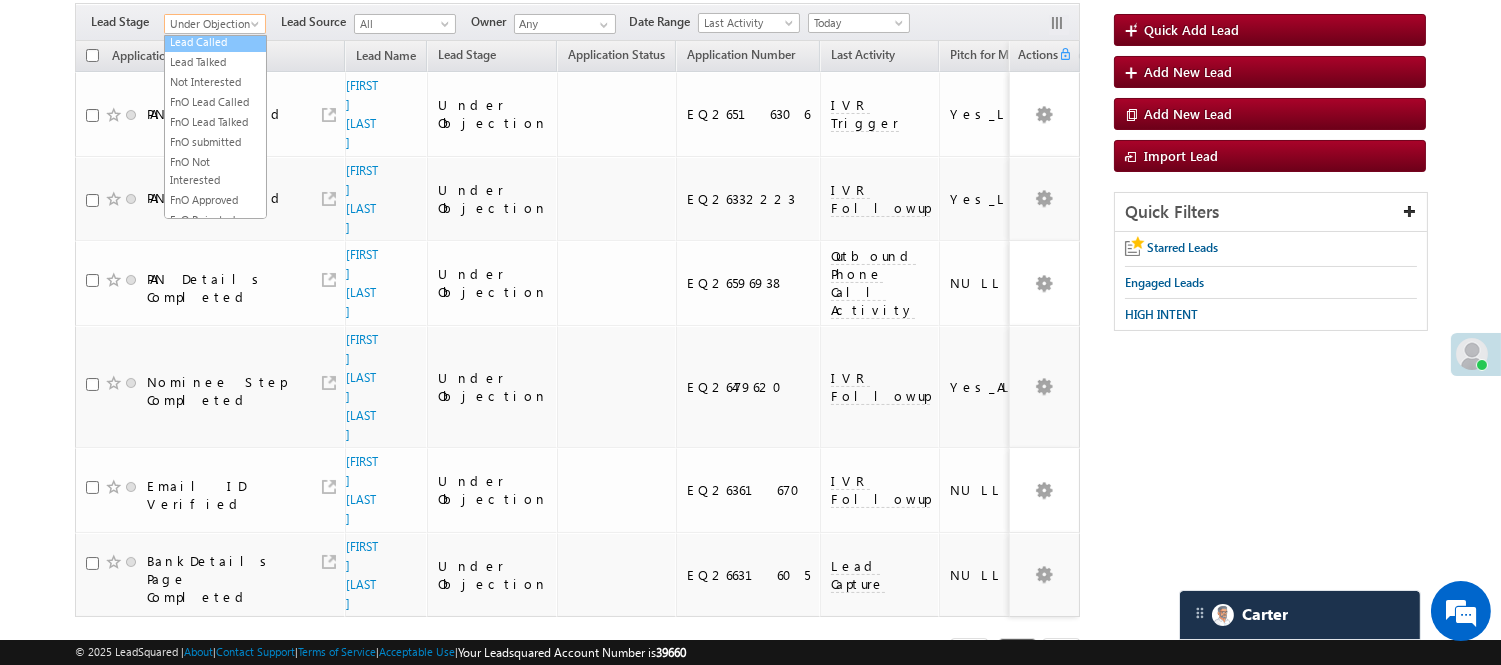 click on "All Lead Generated Lead Talked - Pitch Not Done Lead Talked - Pitch Done Lead Talked_No-Disposition Application Submitted Payment Done Application Resubmitted Under Objection Lead Called Lead Talked Not Interested FnO Lead Called FnO Lead Talked FnO submitted FnO Not Interested FnO Approved FnO Rejected FnO Lead Generated Code Generated CG NI" at bounding box center [215, 127] 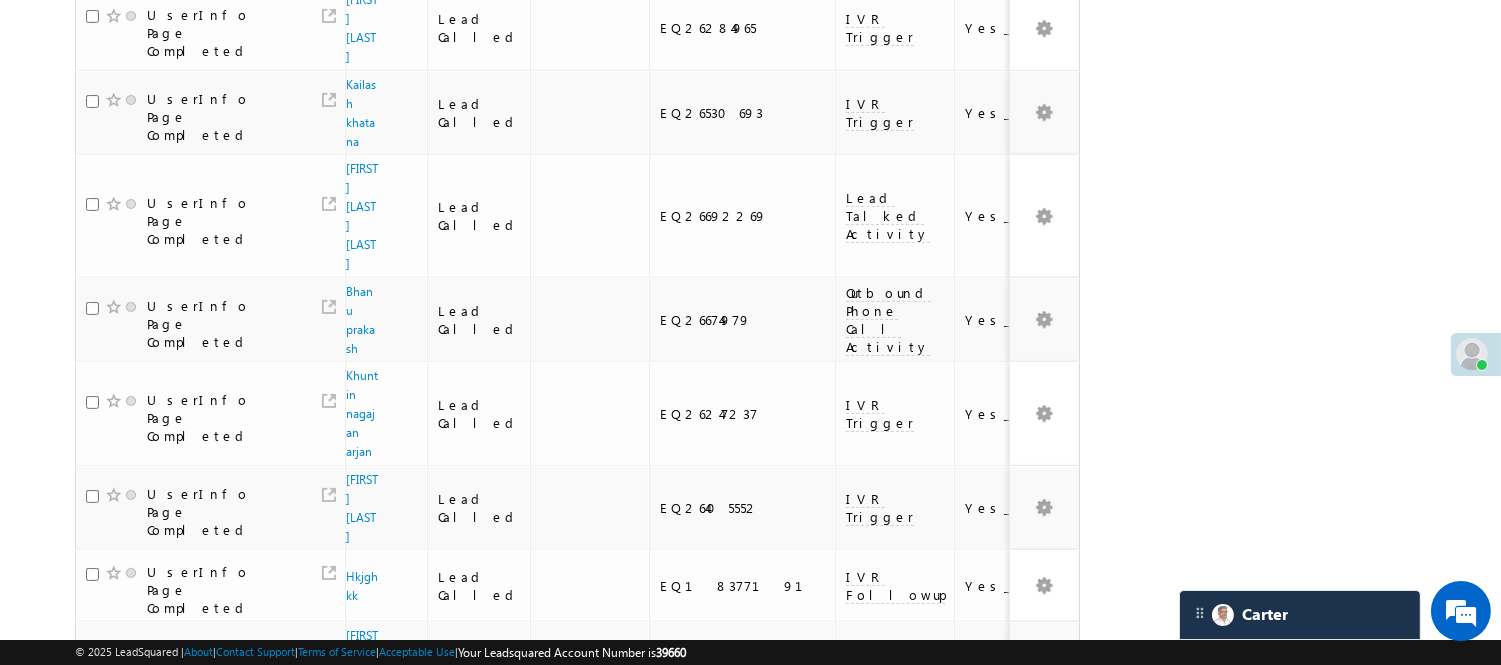 scroll, scrollTop: 1367, scrollLeft: 0, axis: vertical 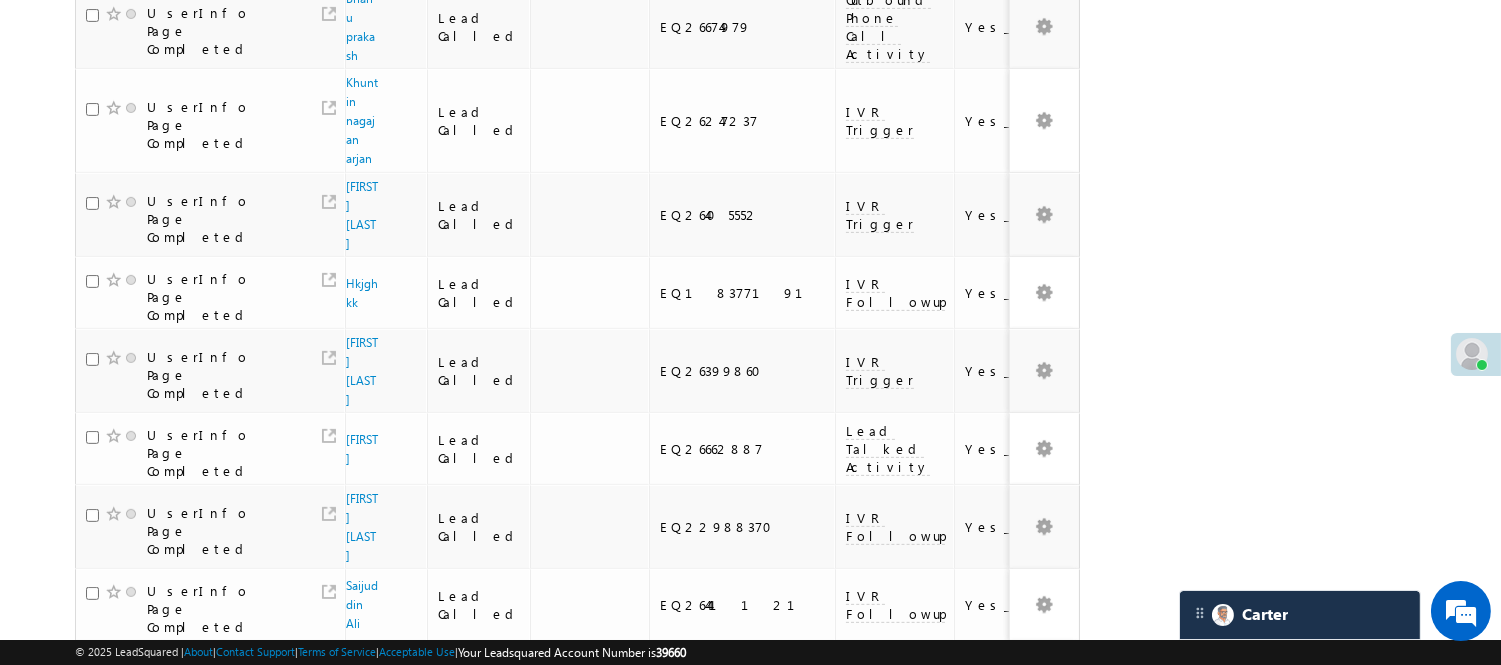 click on "2" at bounding box center (938, 982) 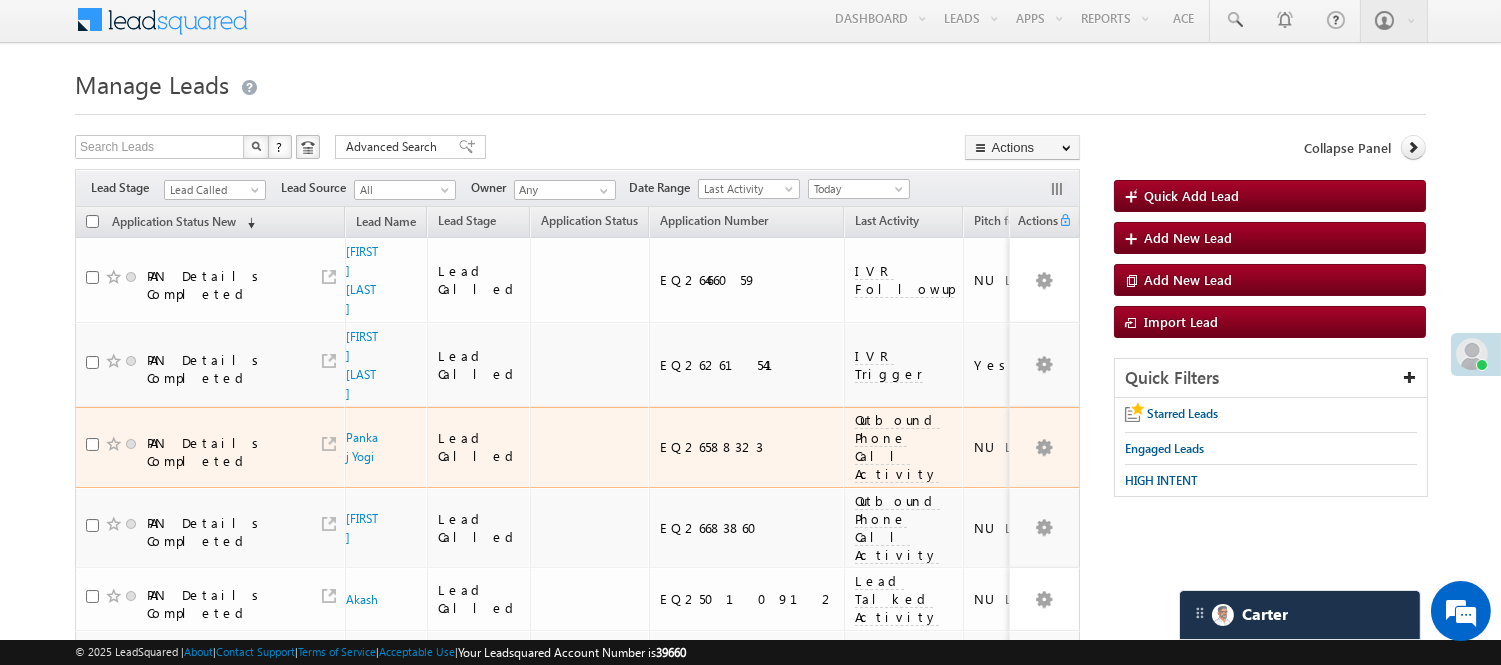 scroll, scrollTop: 0, scrollLeft: 0, axis: both 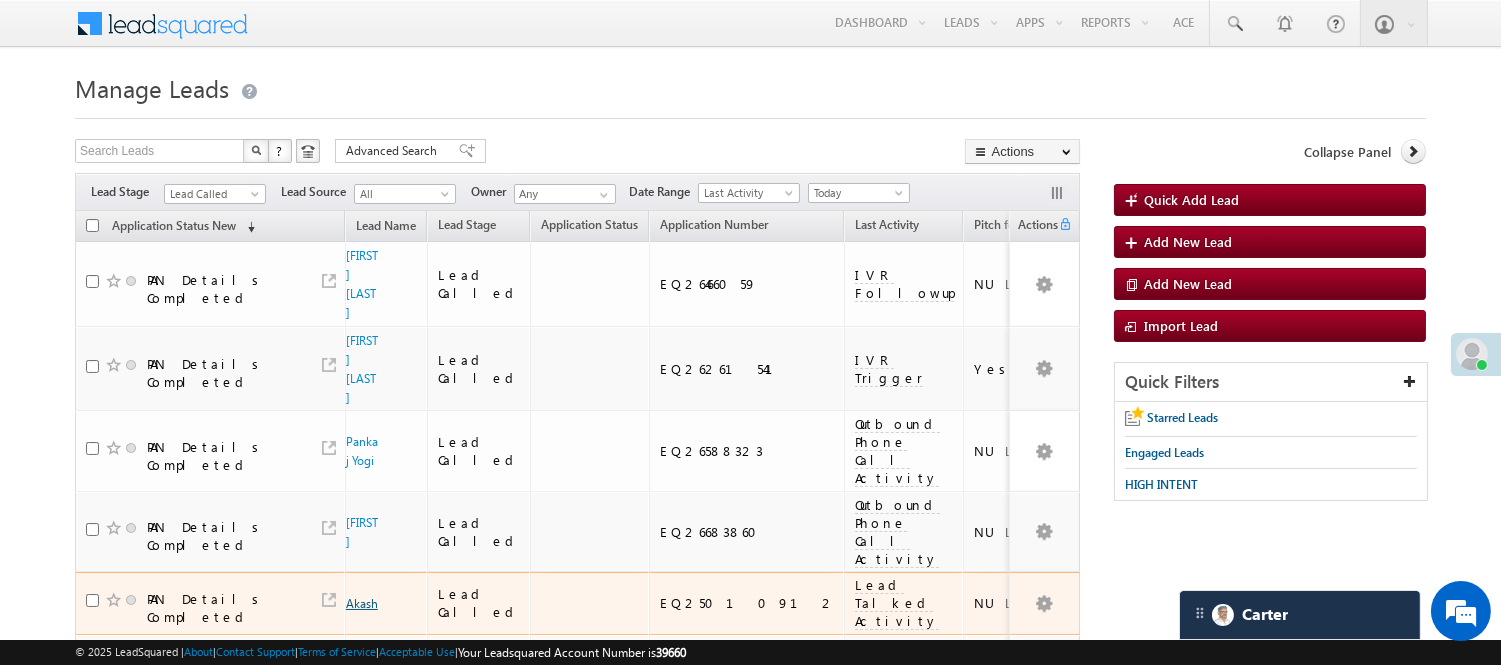 click on "Akash" at bounding box center [362, 603] 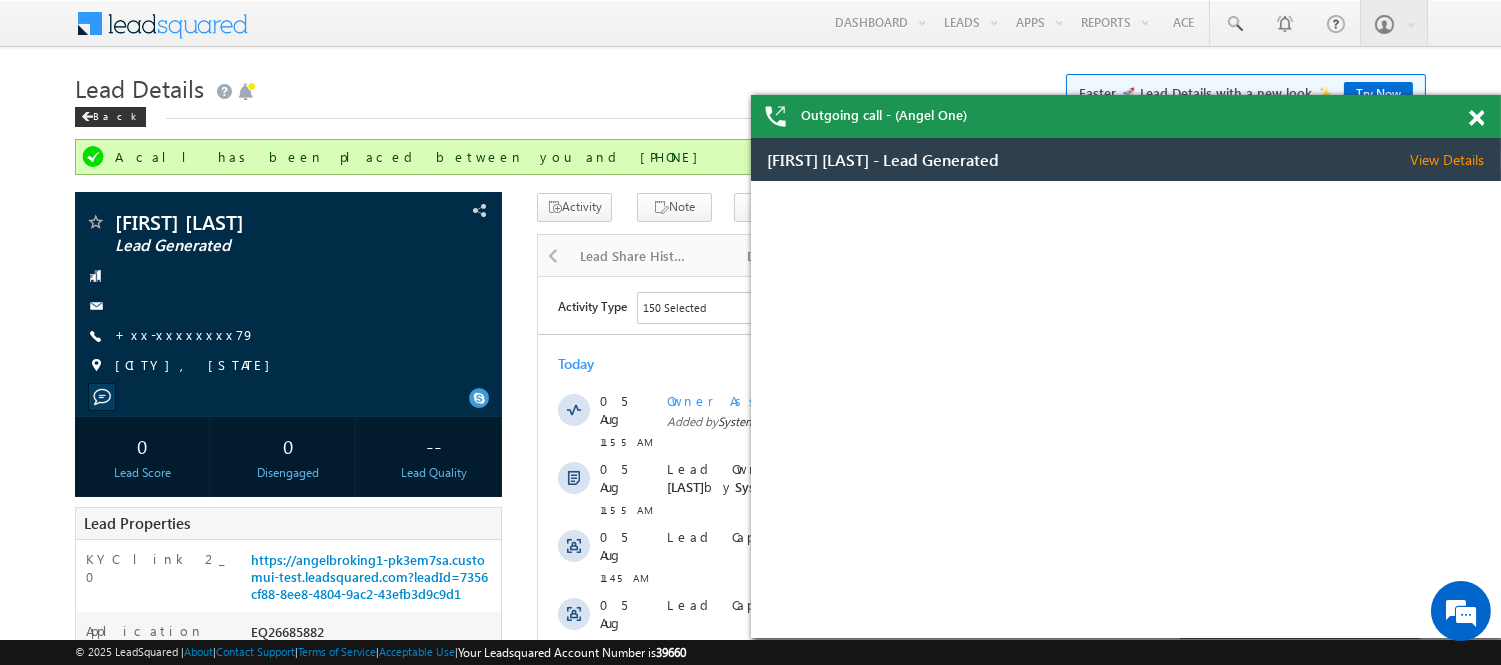 scroll, scrollTop: 0, scrollLeft: 0, axis: both 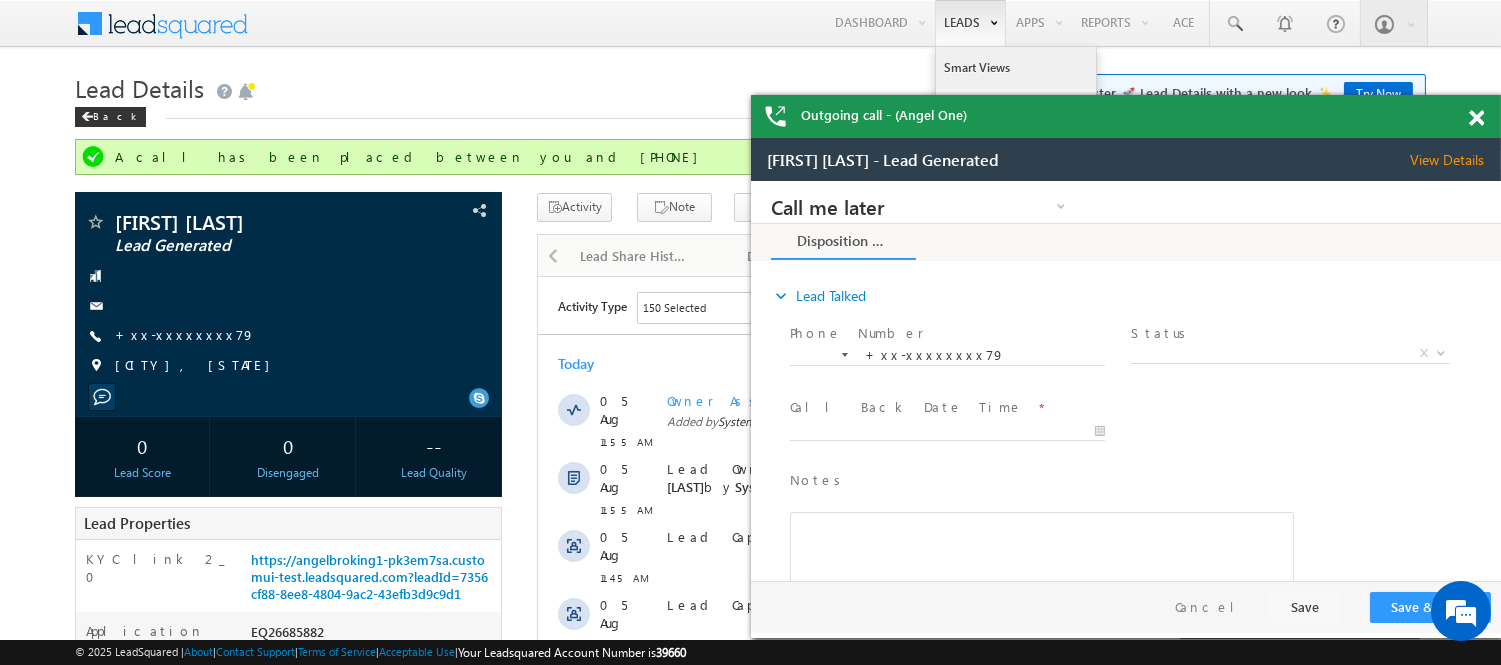 click on "Smart Views" at bounding box center [1016, 68] 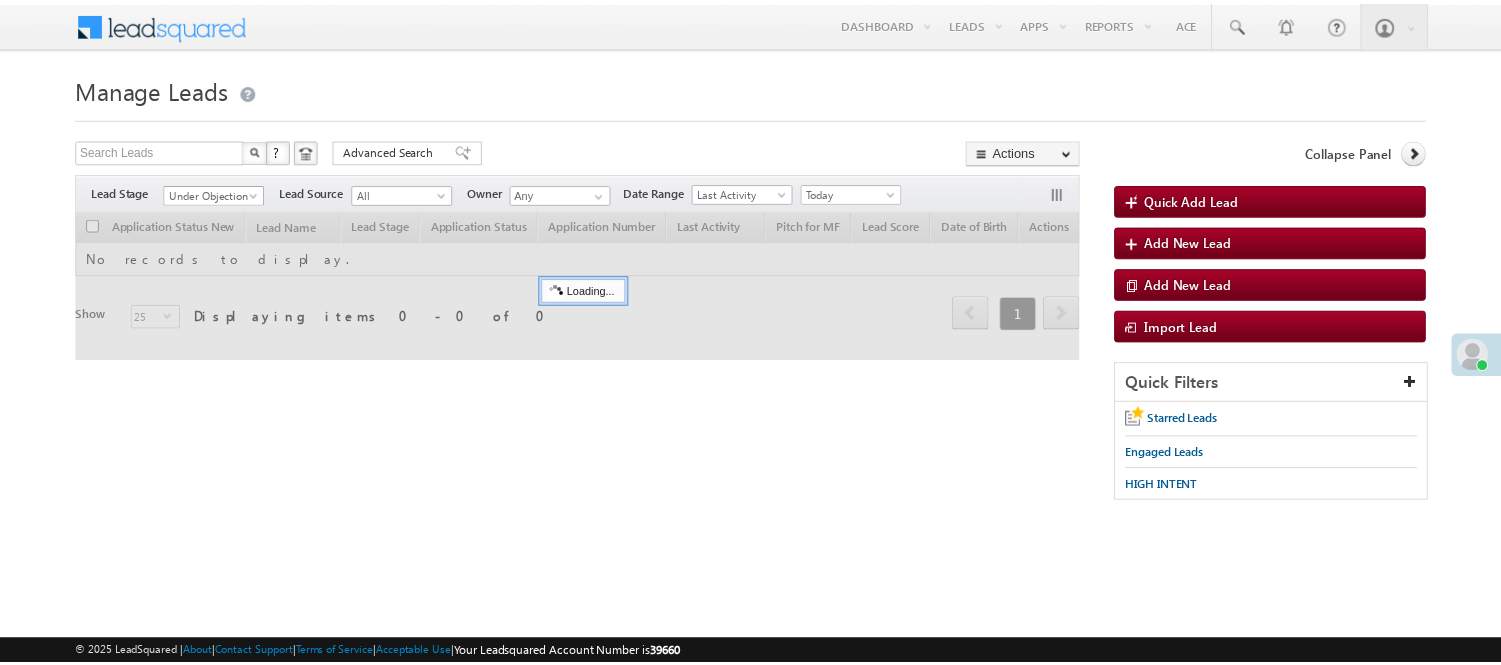 scroll, scrollTop: 0, scrollLeft: 0, axis: both 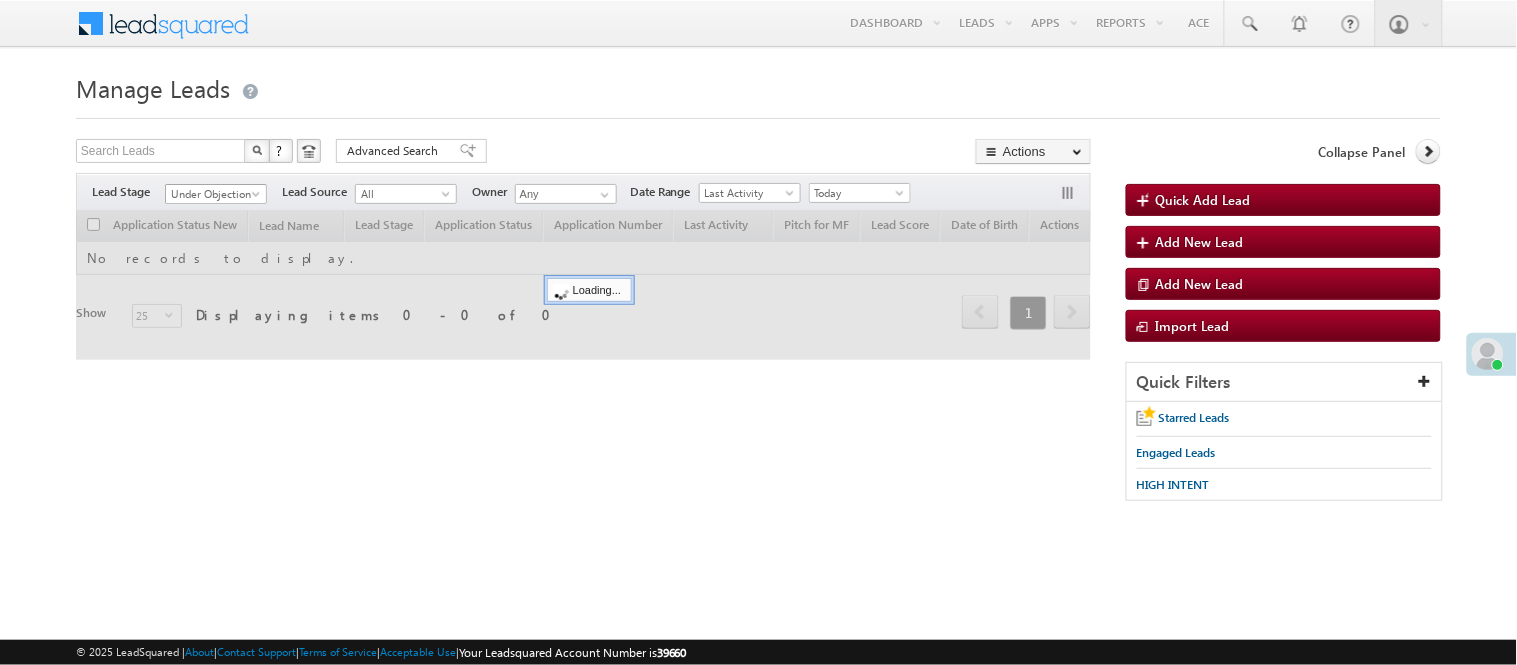 click on "Under Objection" at bounding box center [213, 194] 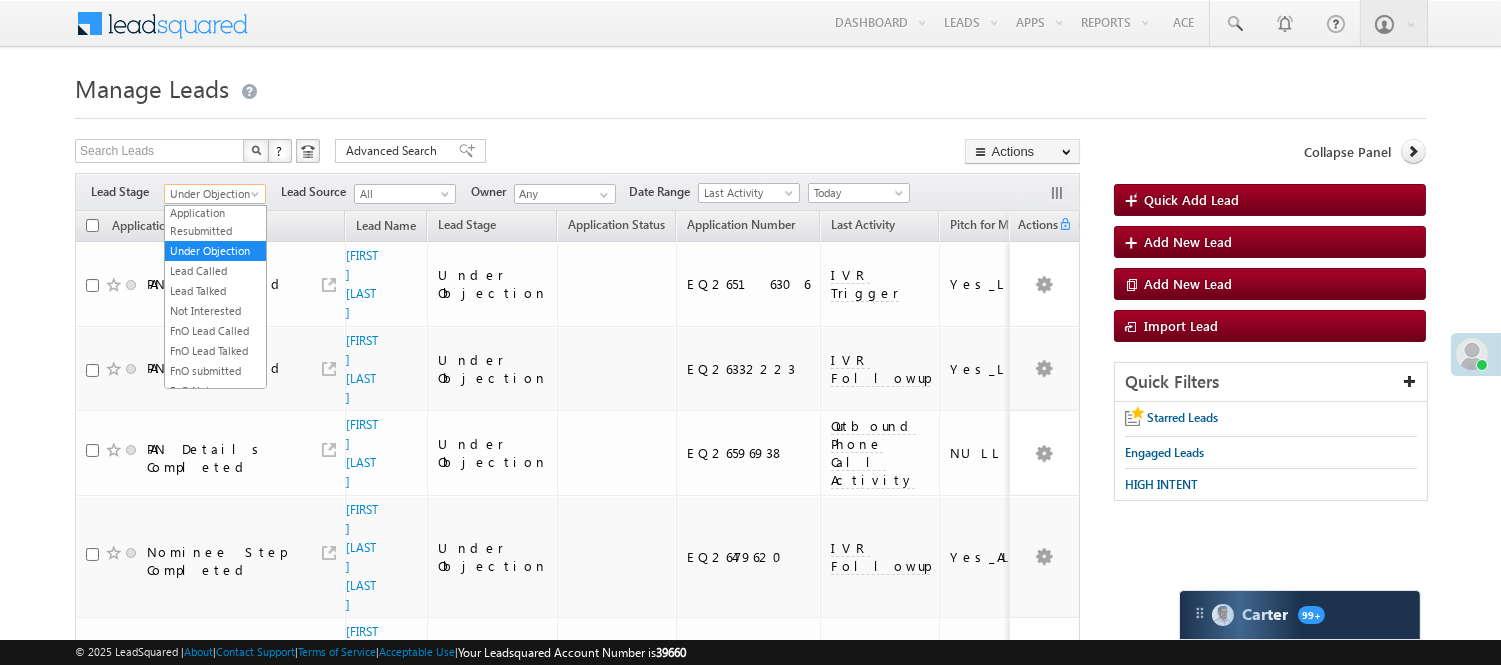 scroll, scrollTop: 496, scrollLeft: 0, axis: vertical 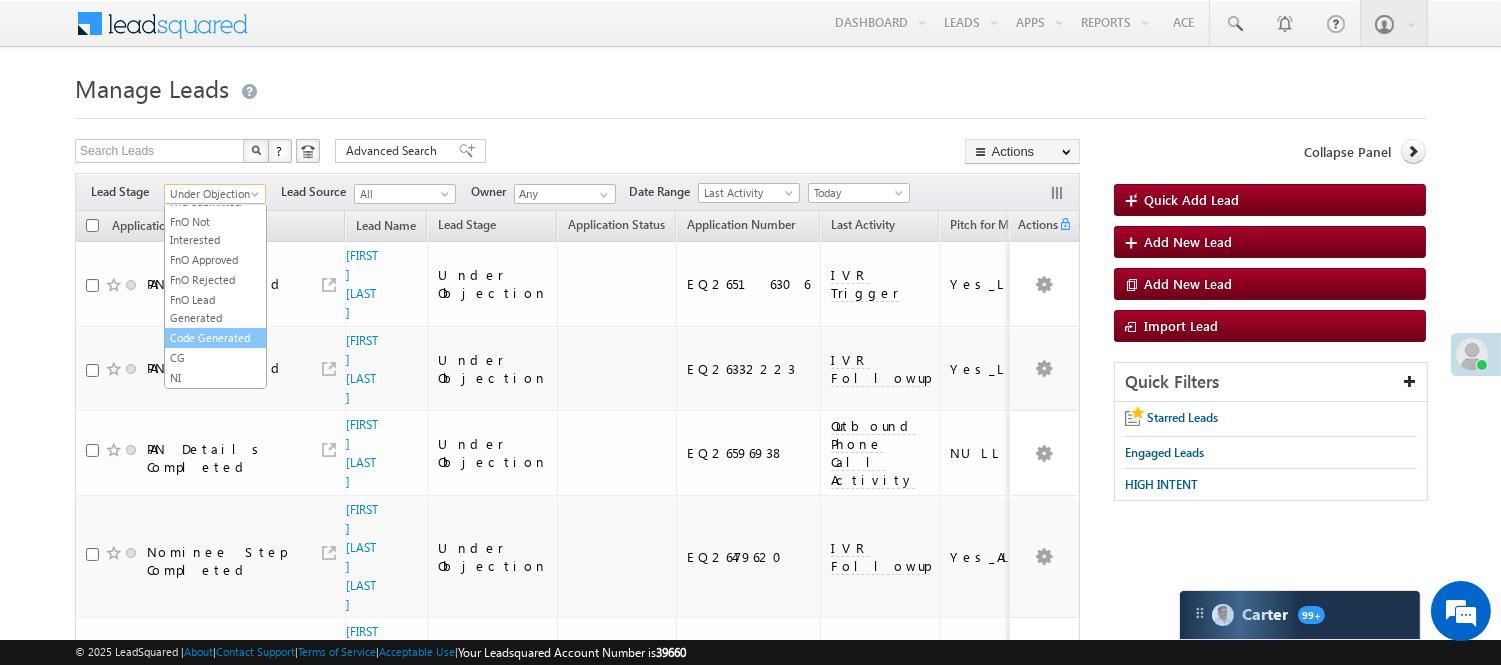 click on "Code Generated" at bounding box center [215, 338] 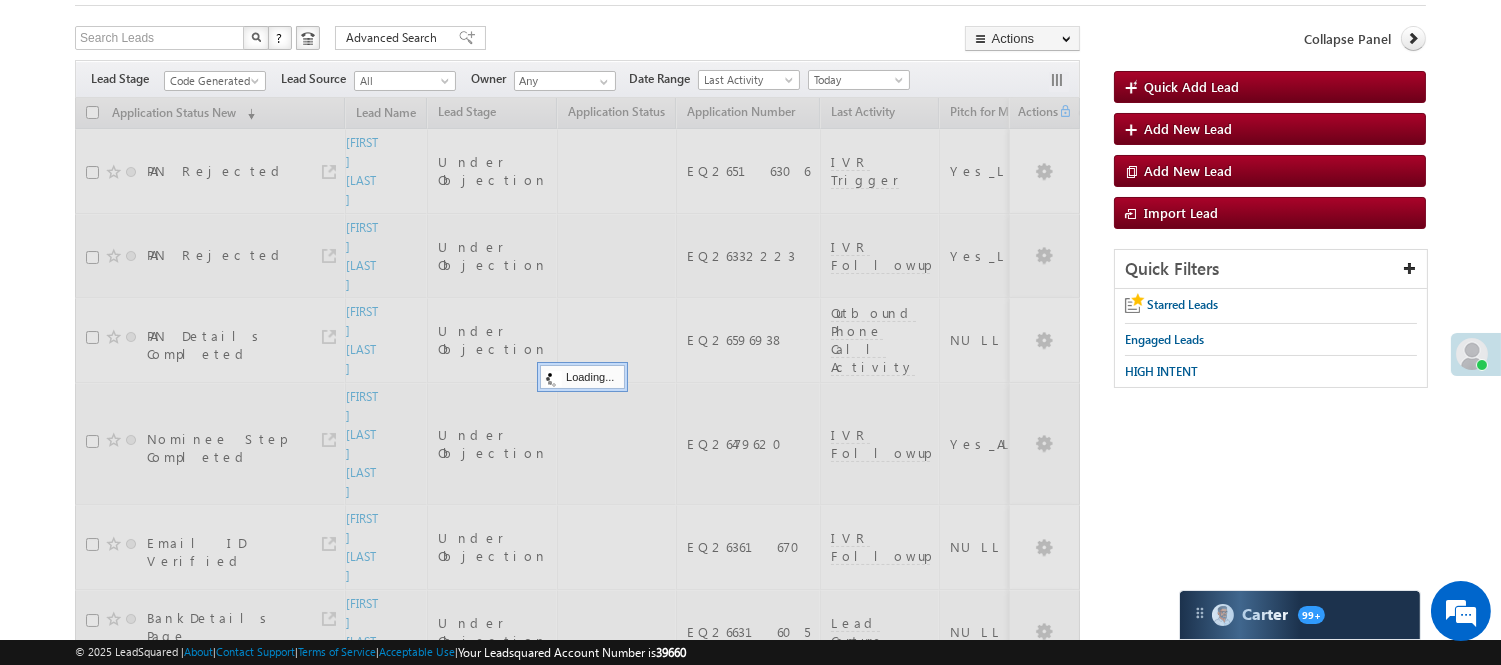 scroll, scrollTop: 0, scrollLeft: 0, axis: both 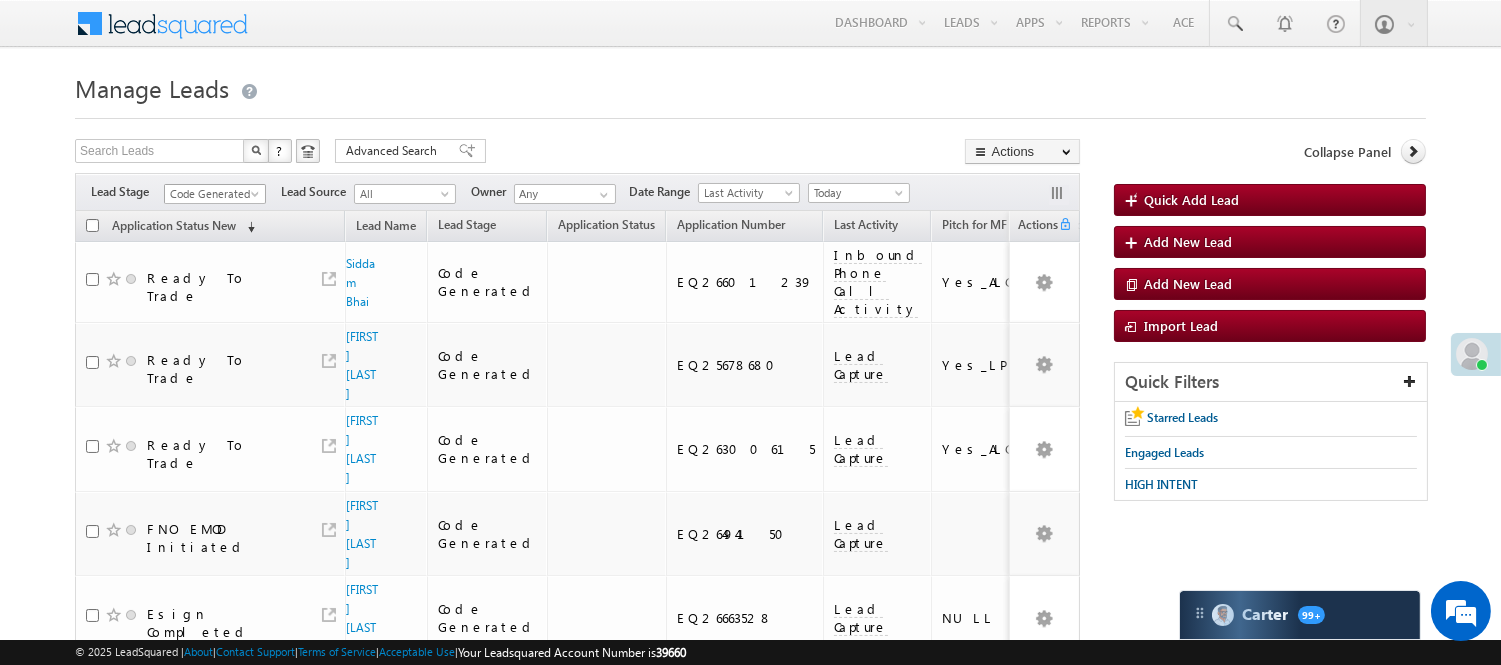 click on "Code Generated" at bounding box center (212, 194) 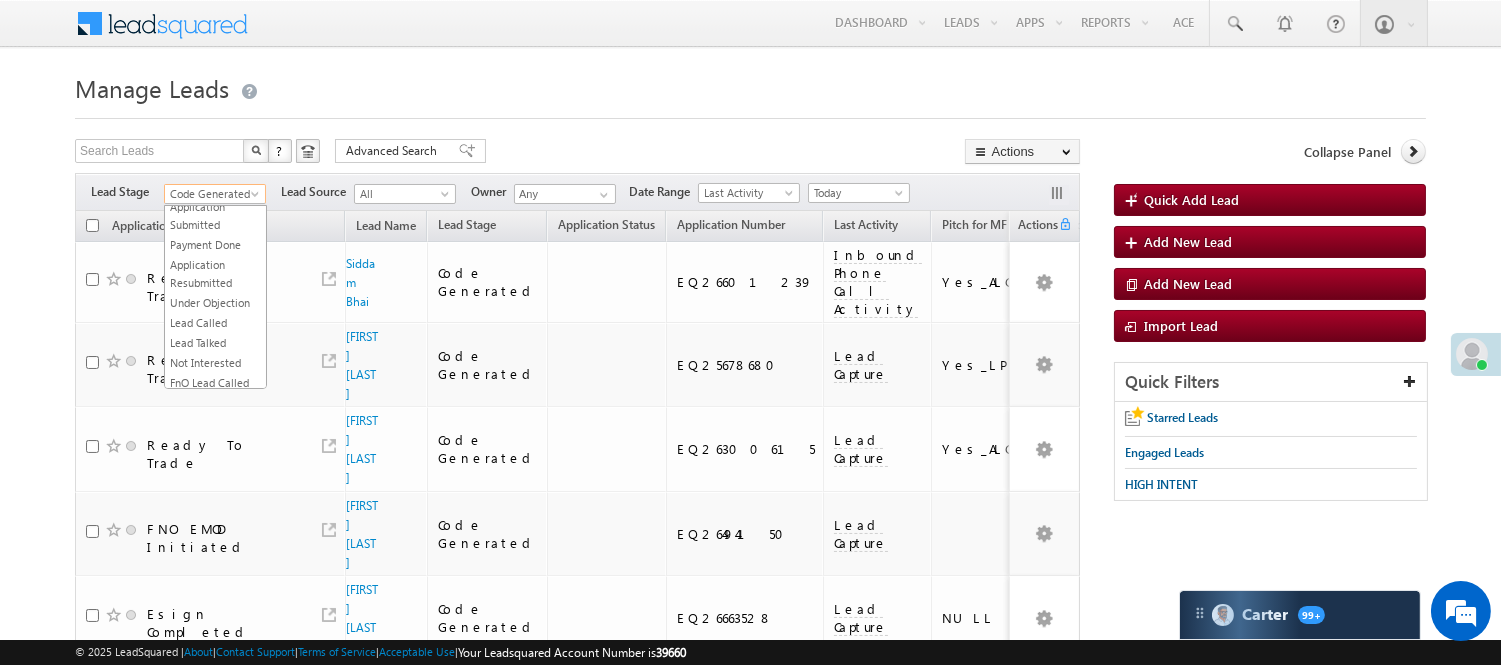 scroll, scrollTop: 0, scrollLeft: 0, axis: both 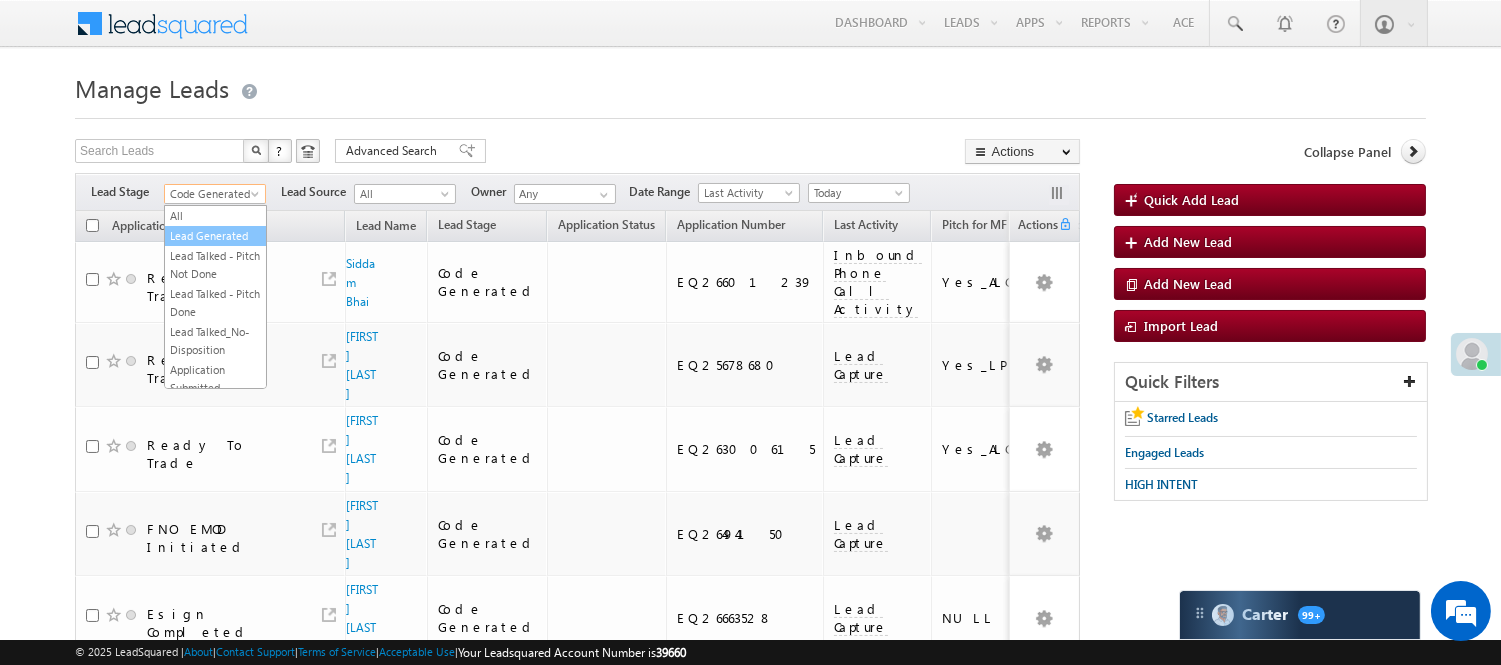 click on "Lead Generated" at bounding box center [215, 236] 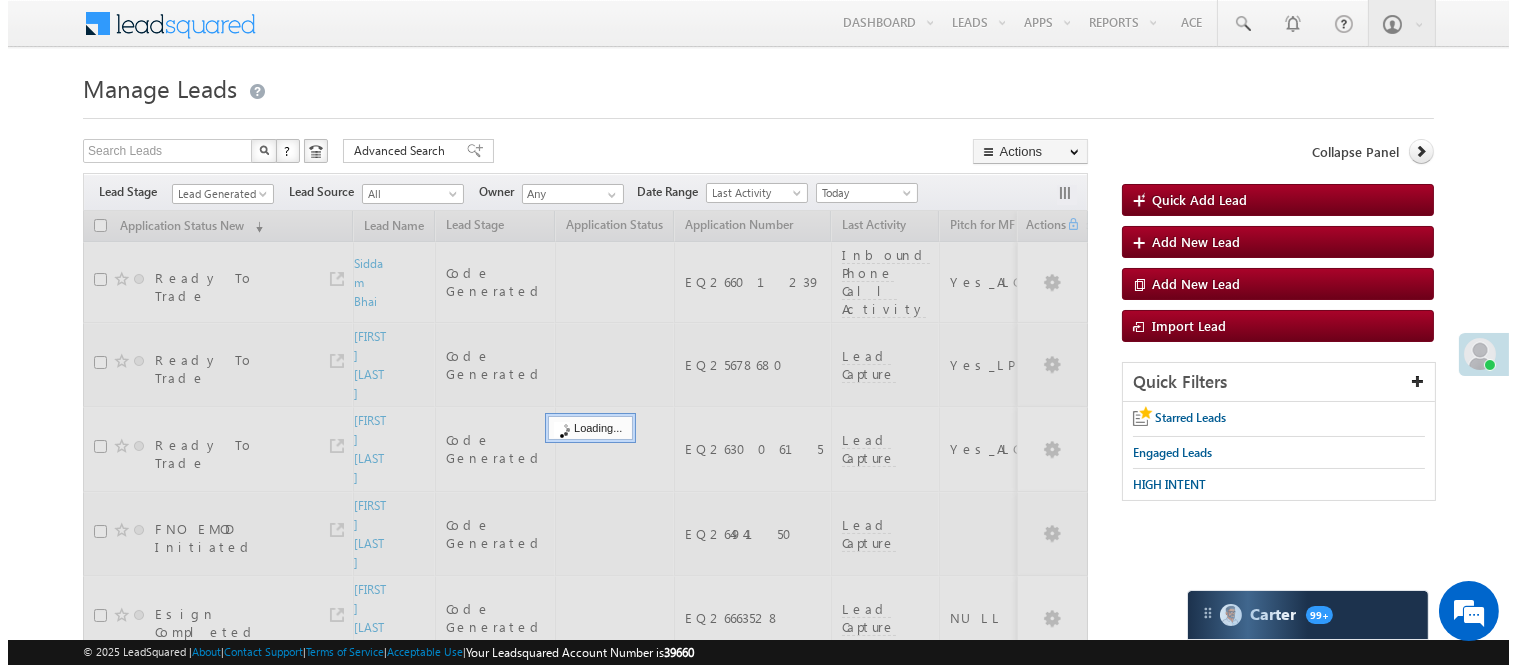 scroll, scrollTop: 0, scrollLeft: 0, axis: both 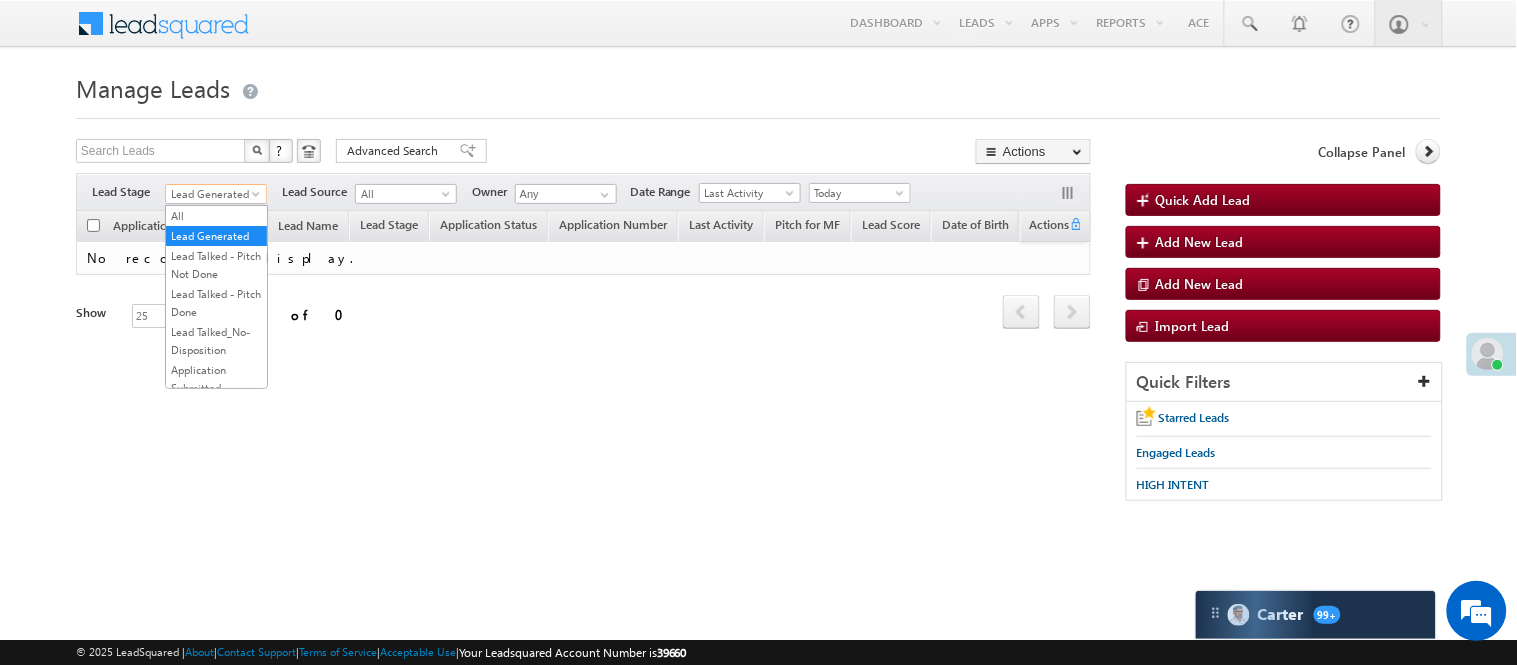 click on "Lead Generated" at bounding box center (213, 194) 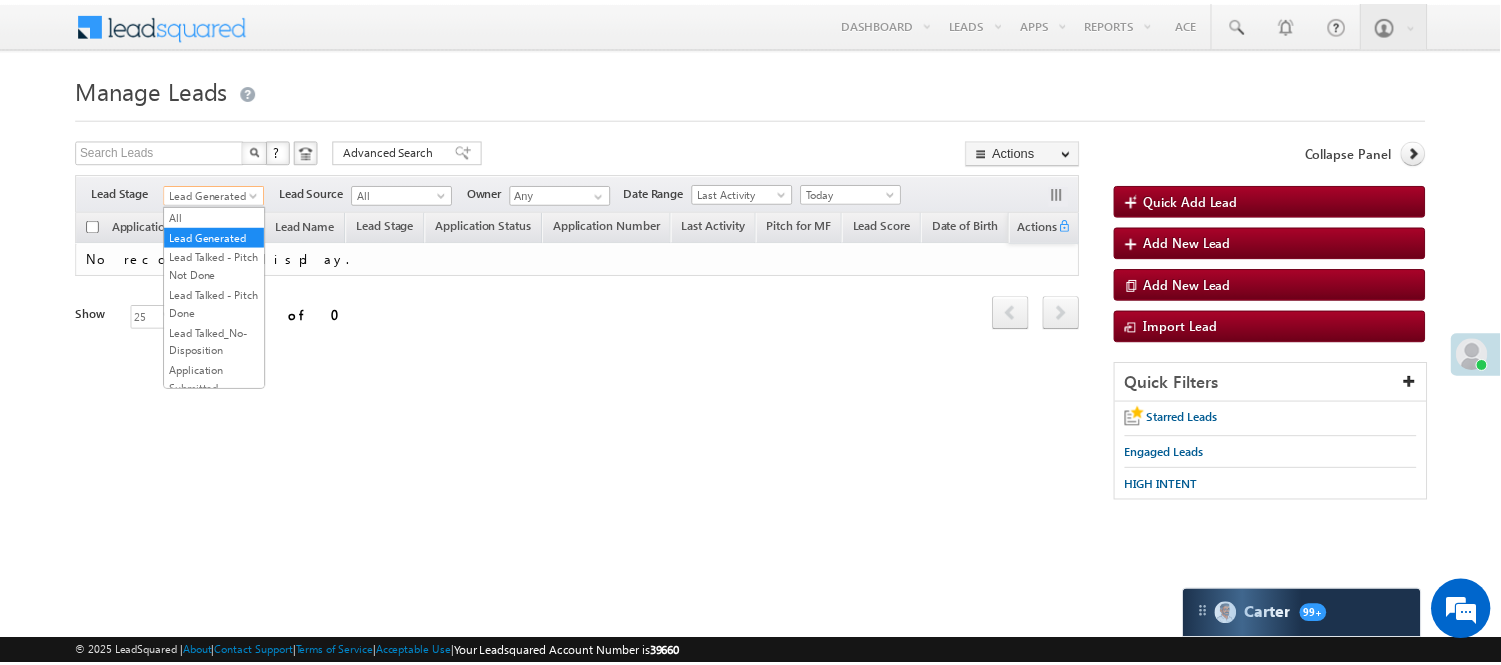 scroll, scrollTop: 333, scrollLeft: 0, axis: vertical 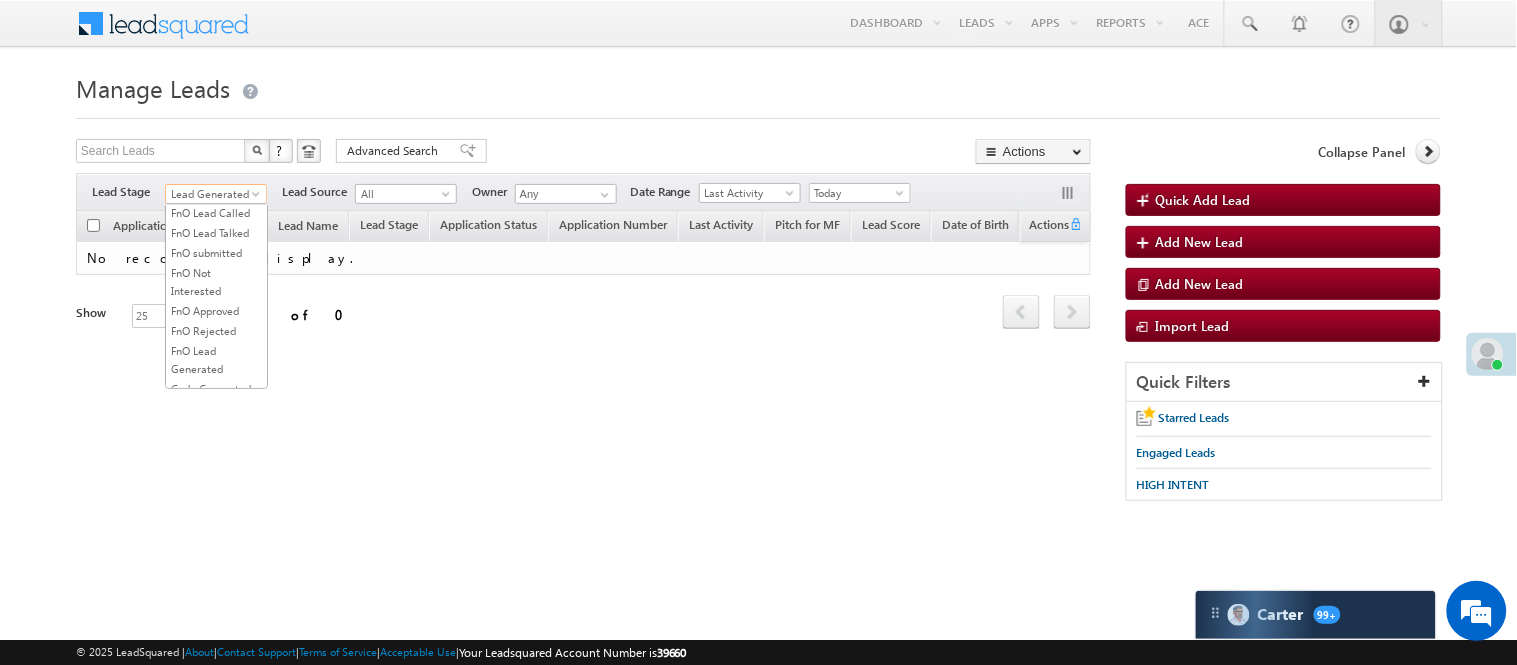click on "Lead Called" at bounding box center (216, 153) 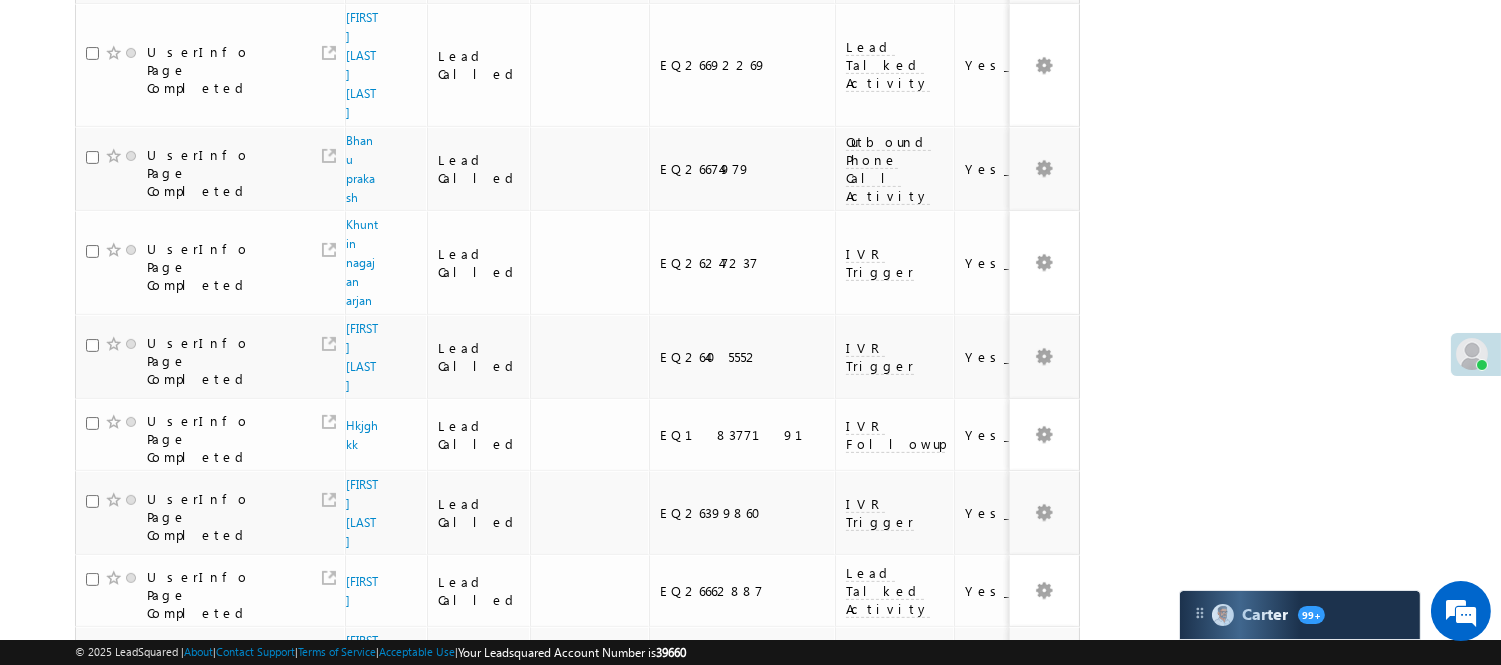 scroll, scrollTop: 1386, scrollLeft: 0, axis: vertical 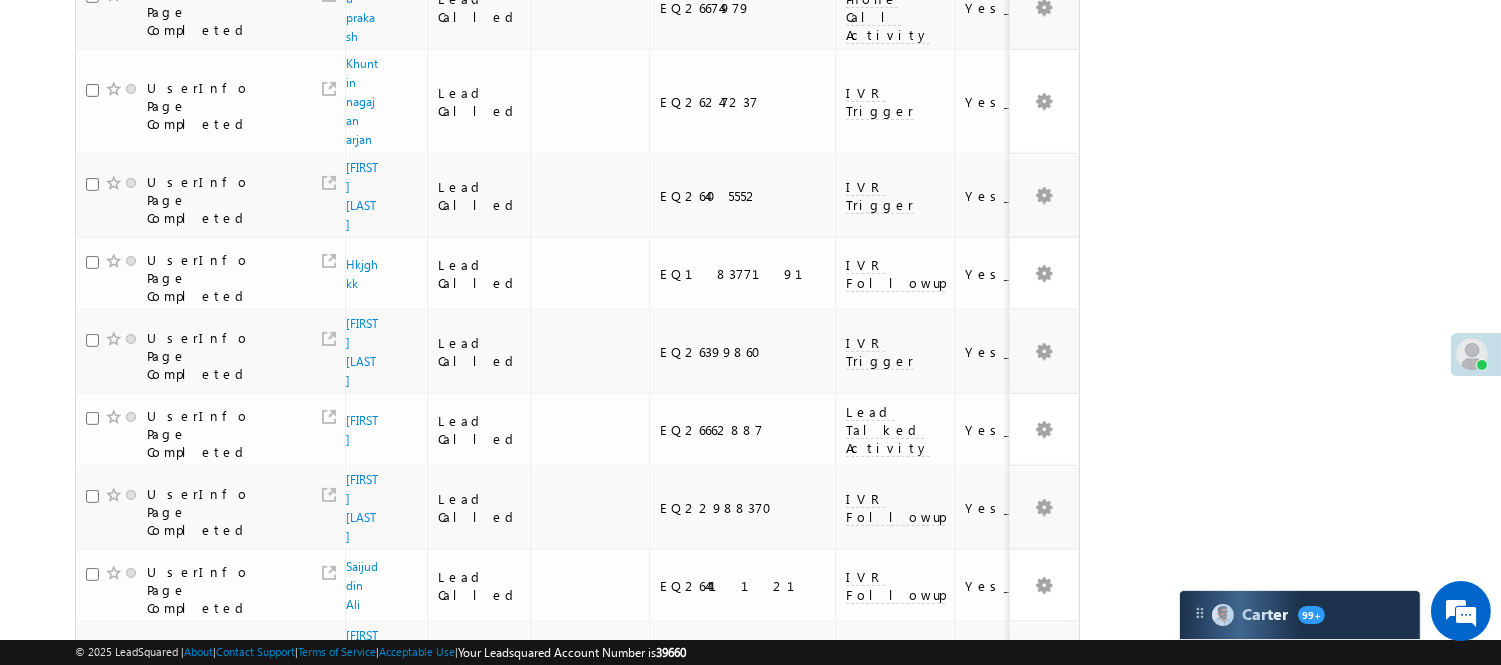 click on "3" at bounding box center (978, 1005) 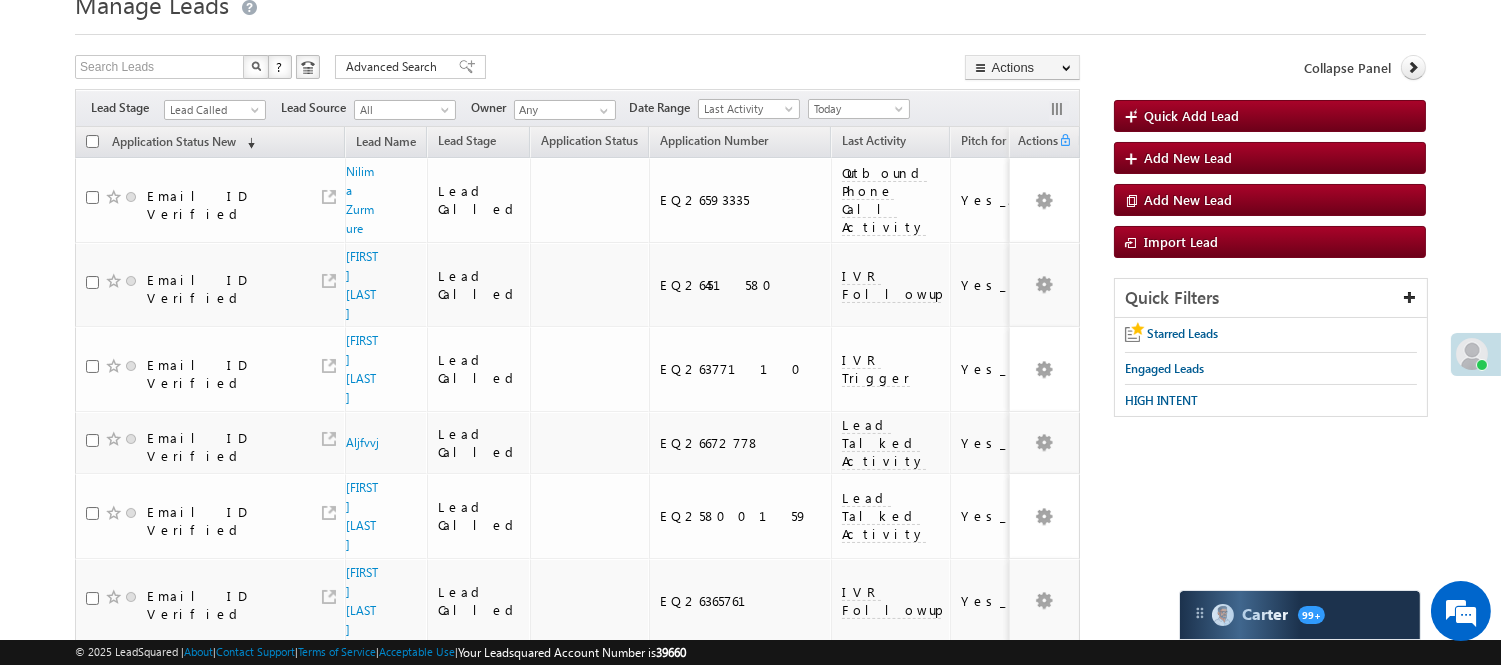 scroll, scrollTop: 0, scrollLeft: 0, axis: both 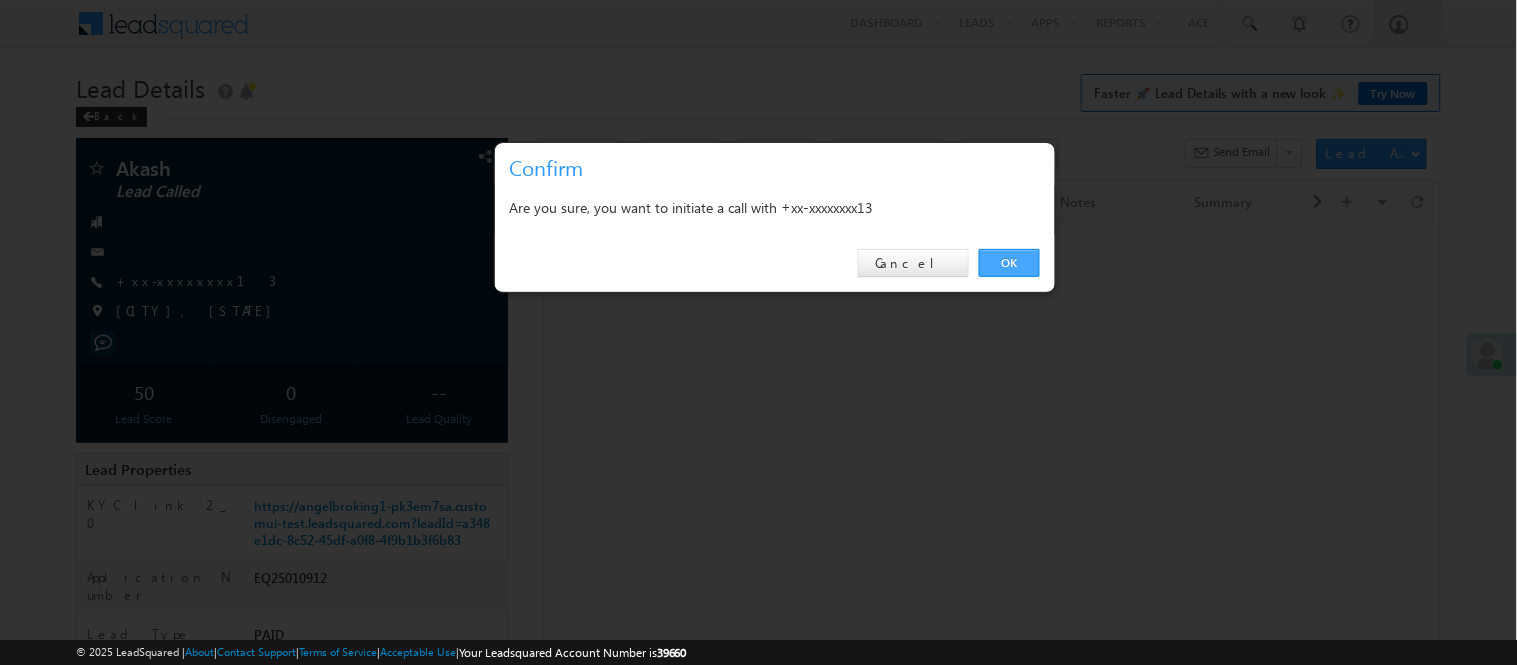 click on "OK" at bounding box center (1009, 263) 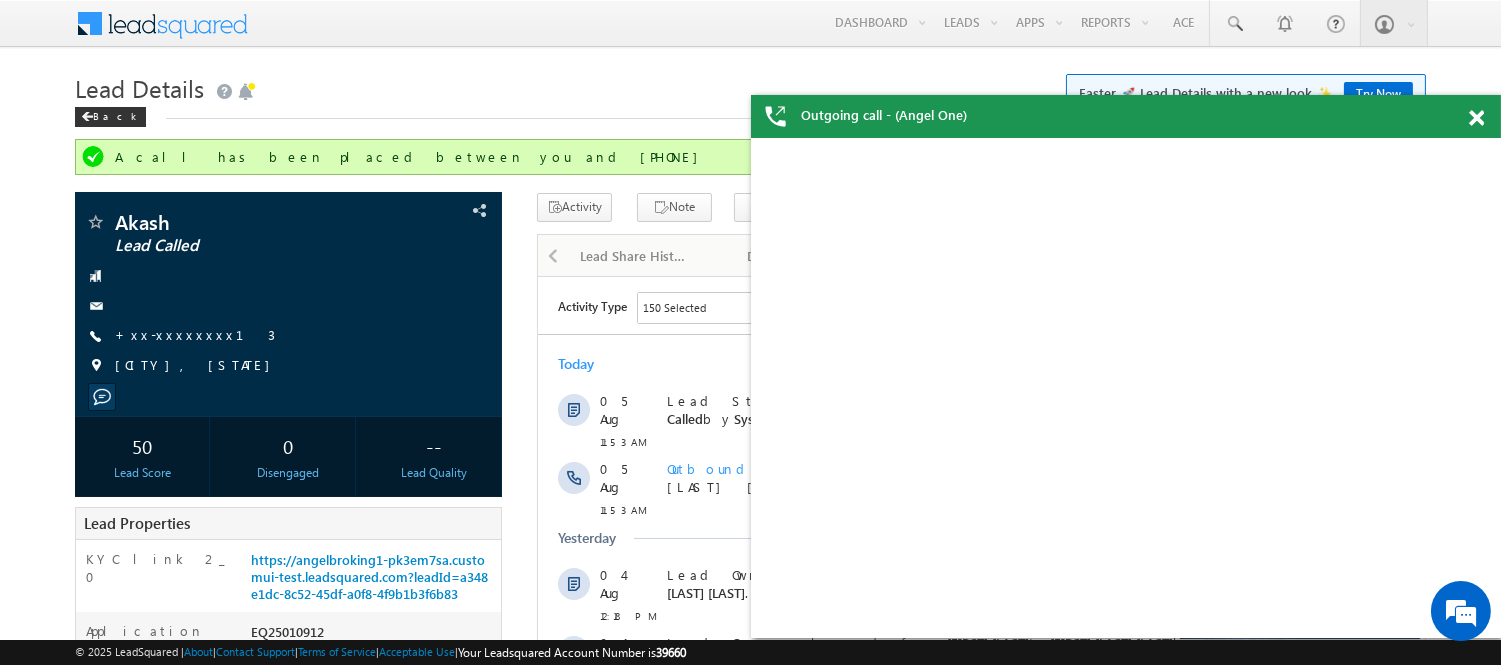 scroll, scrollTop: 0, scrollLeft: 0, axis: both 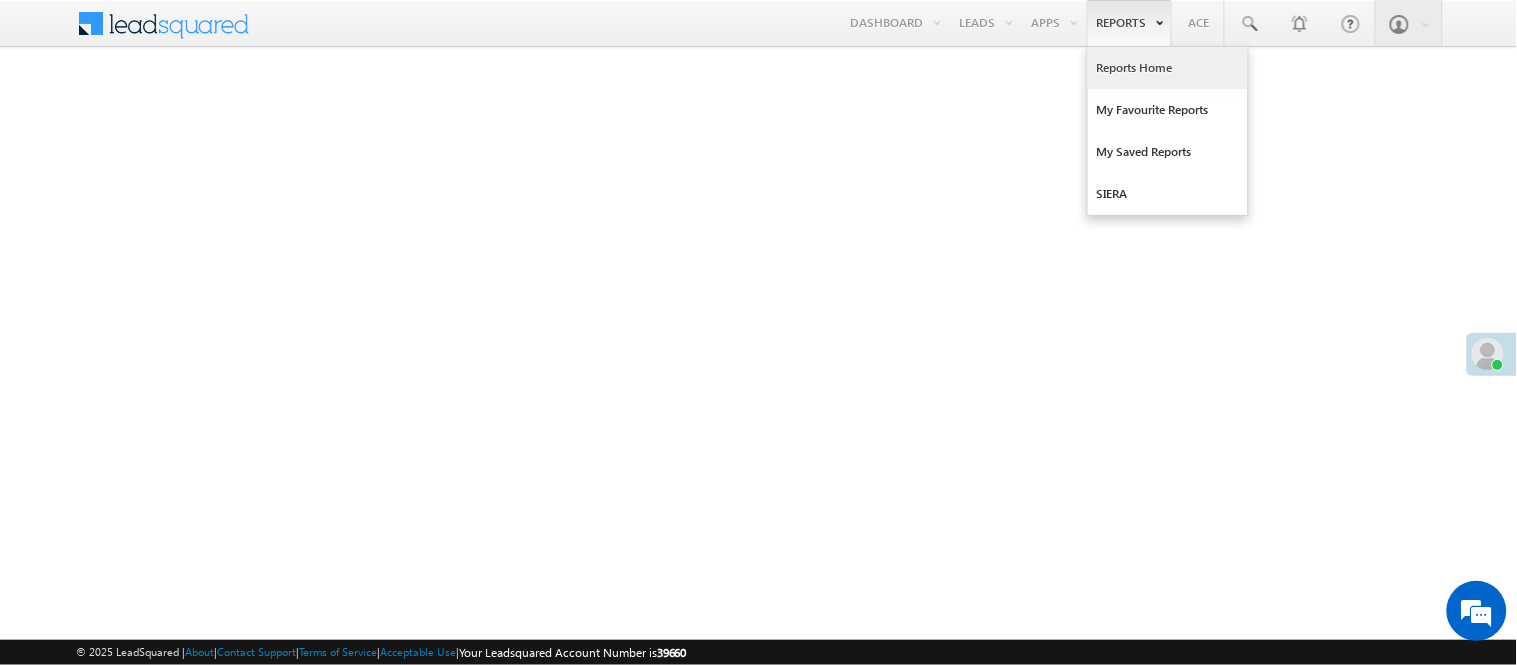 click on "Reports Home" at bounding box center [1168, 68] 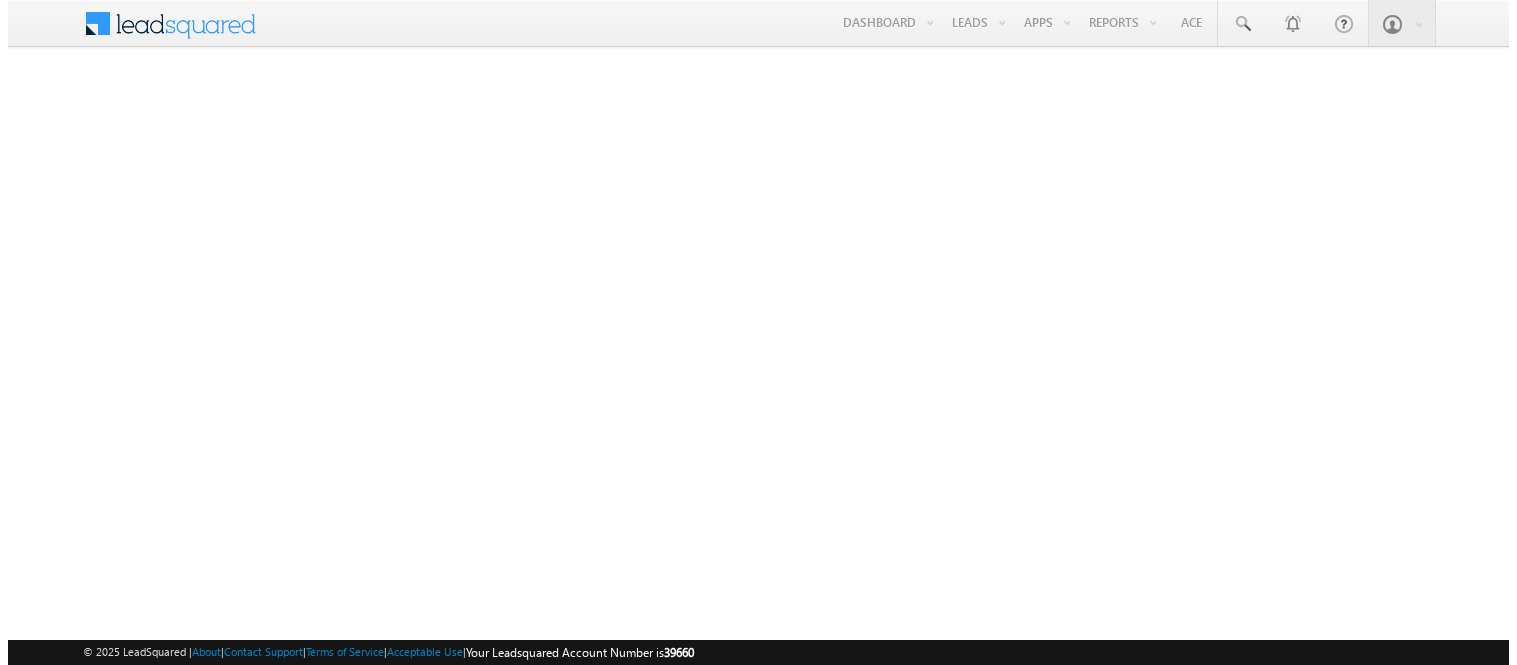 scroll, scrollTop: 0, scrollLeft: 0, axis: both 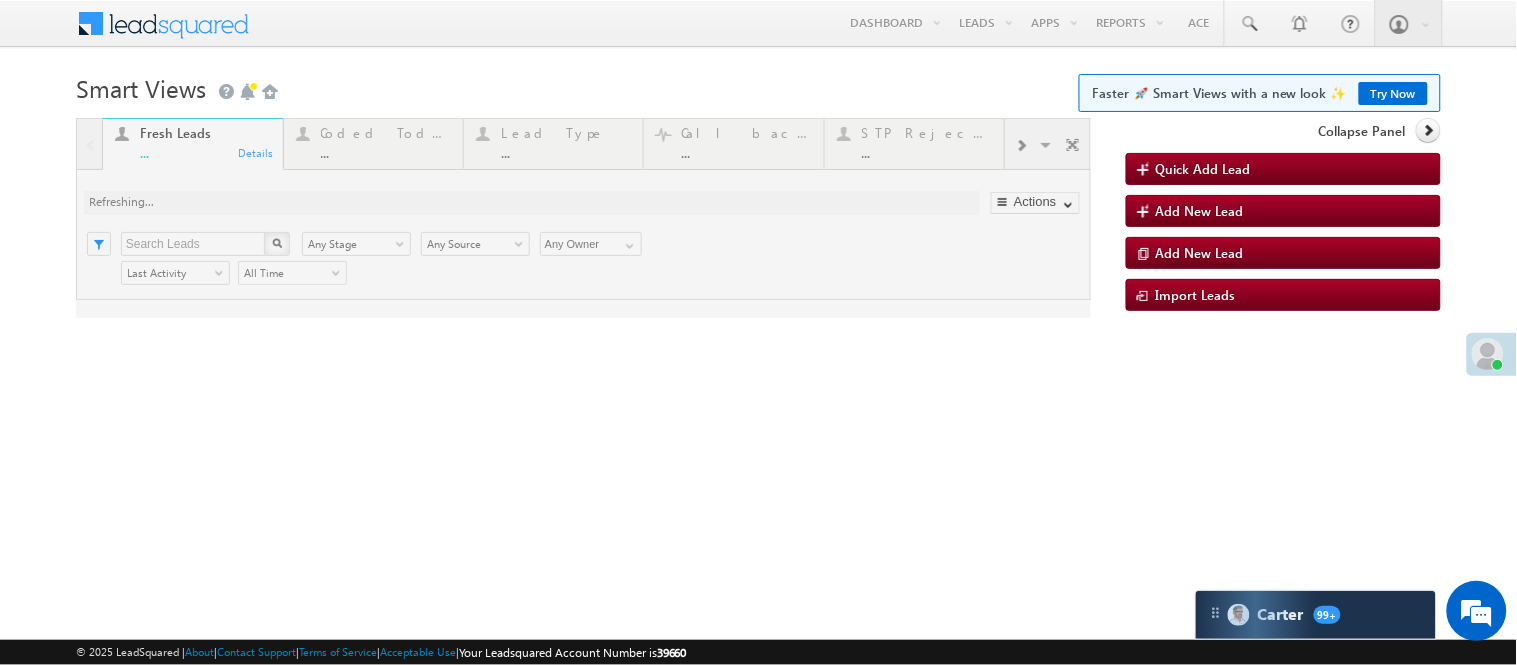 click at bounding box center (583, 218) 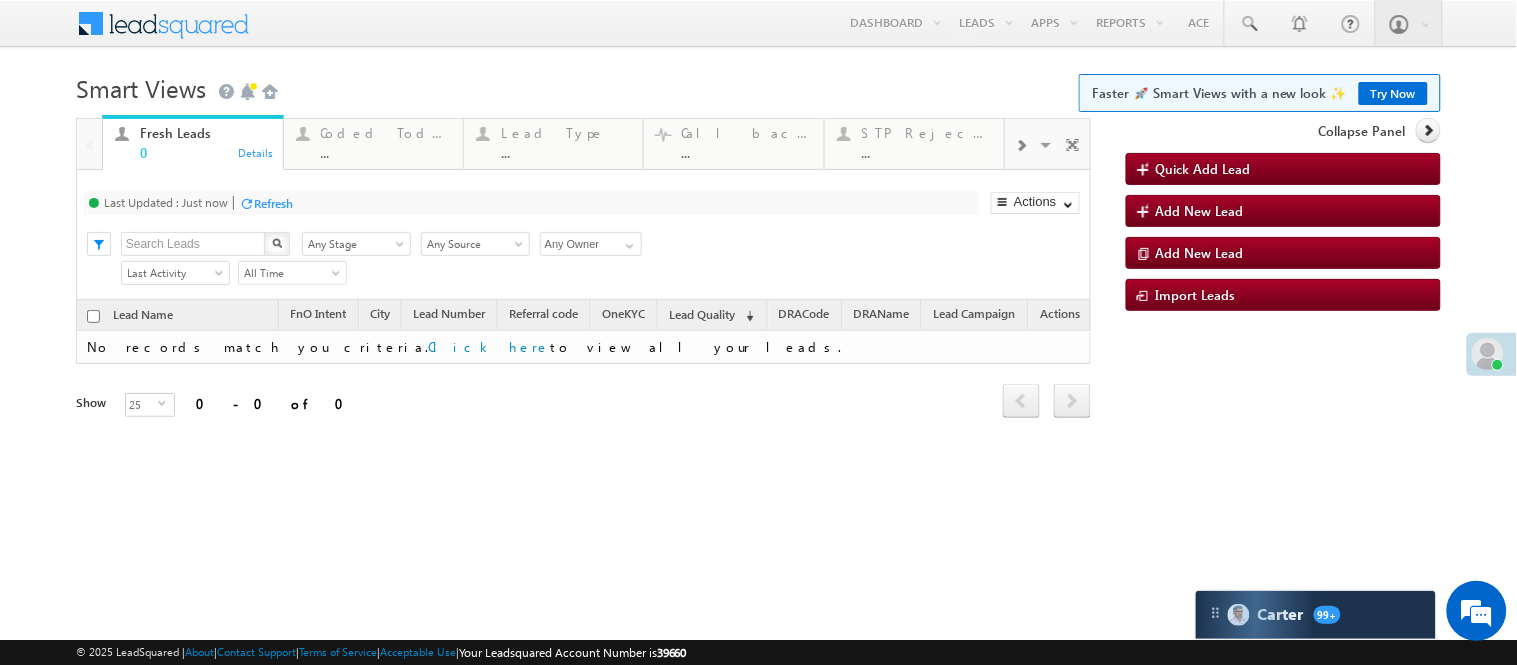 scroll, scrollTop: 0, scrollLeft: 0, axis: both 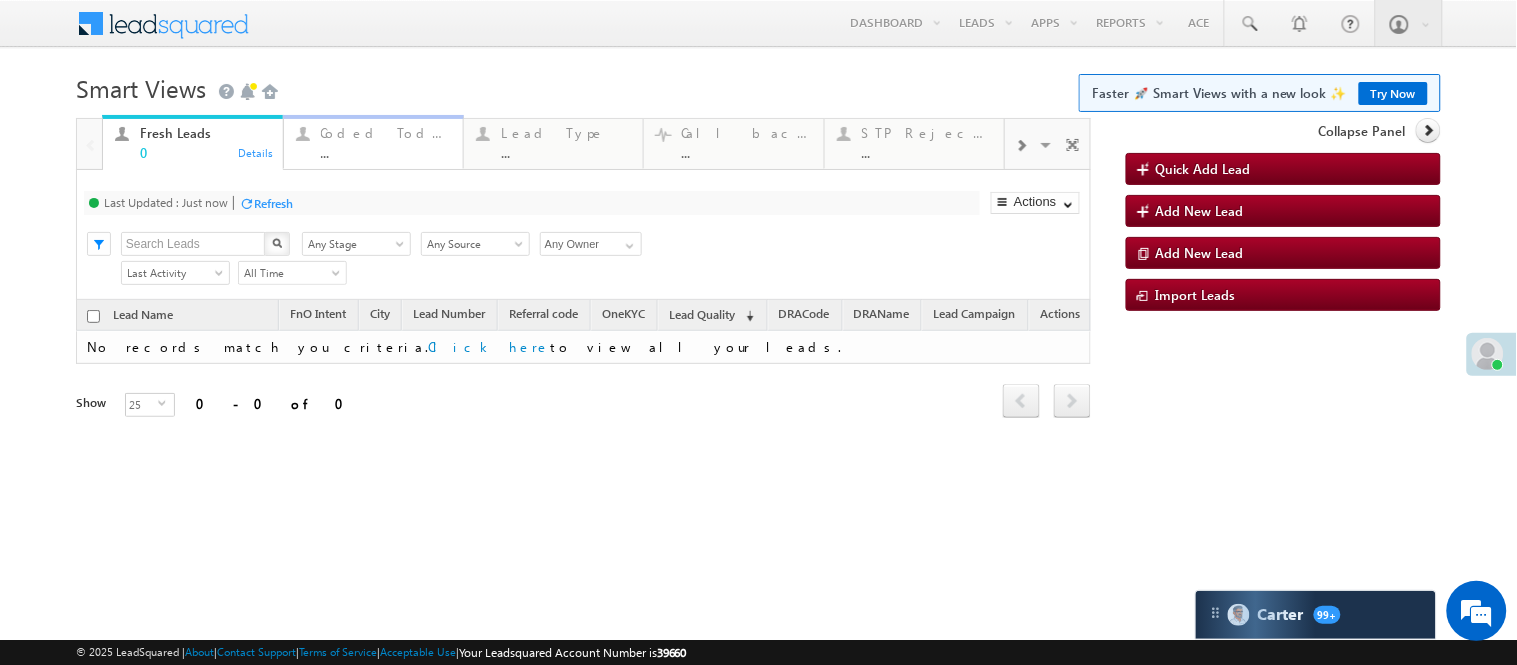 click on "Coded Today" at bounding box center [386, 133] 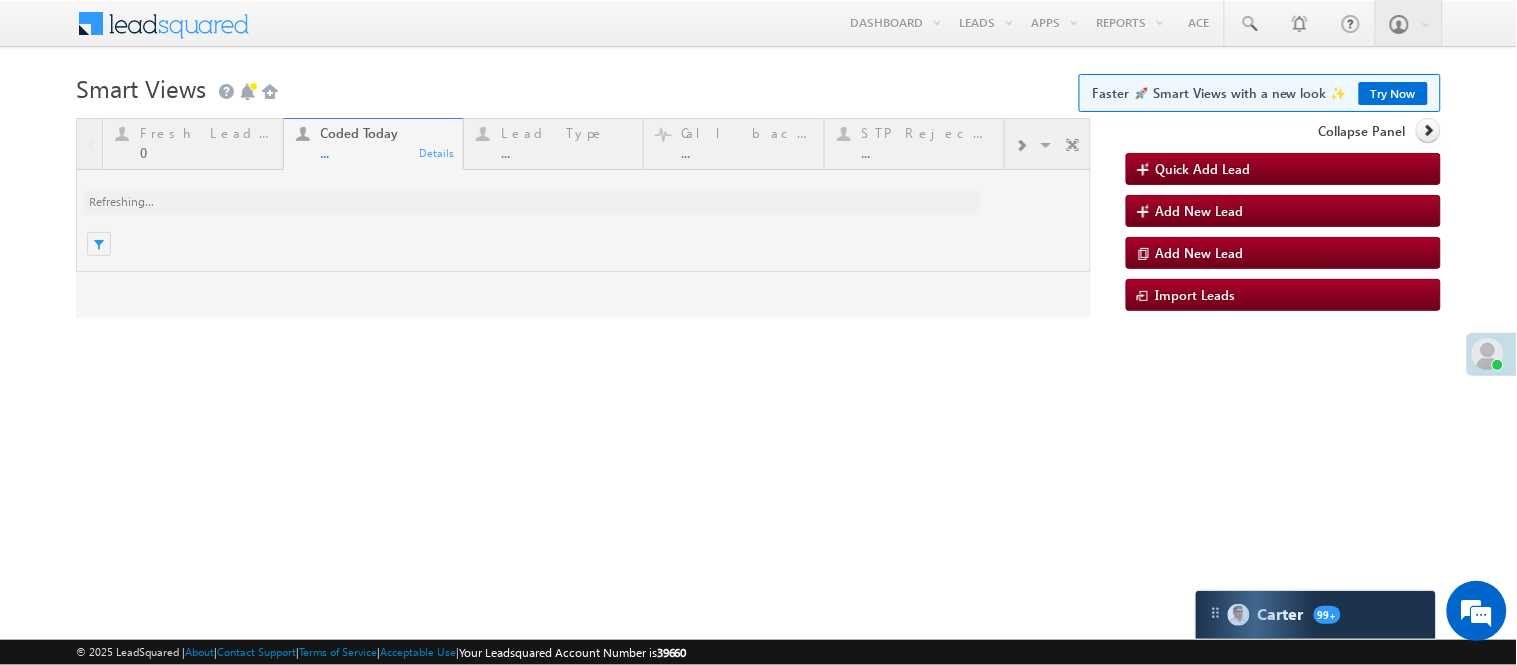scroll, scrollTop: 0, scrollLeft: 0, axis: both 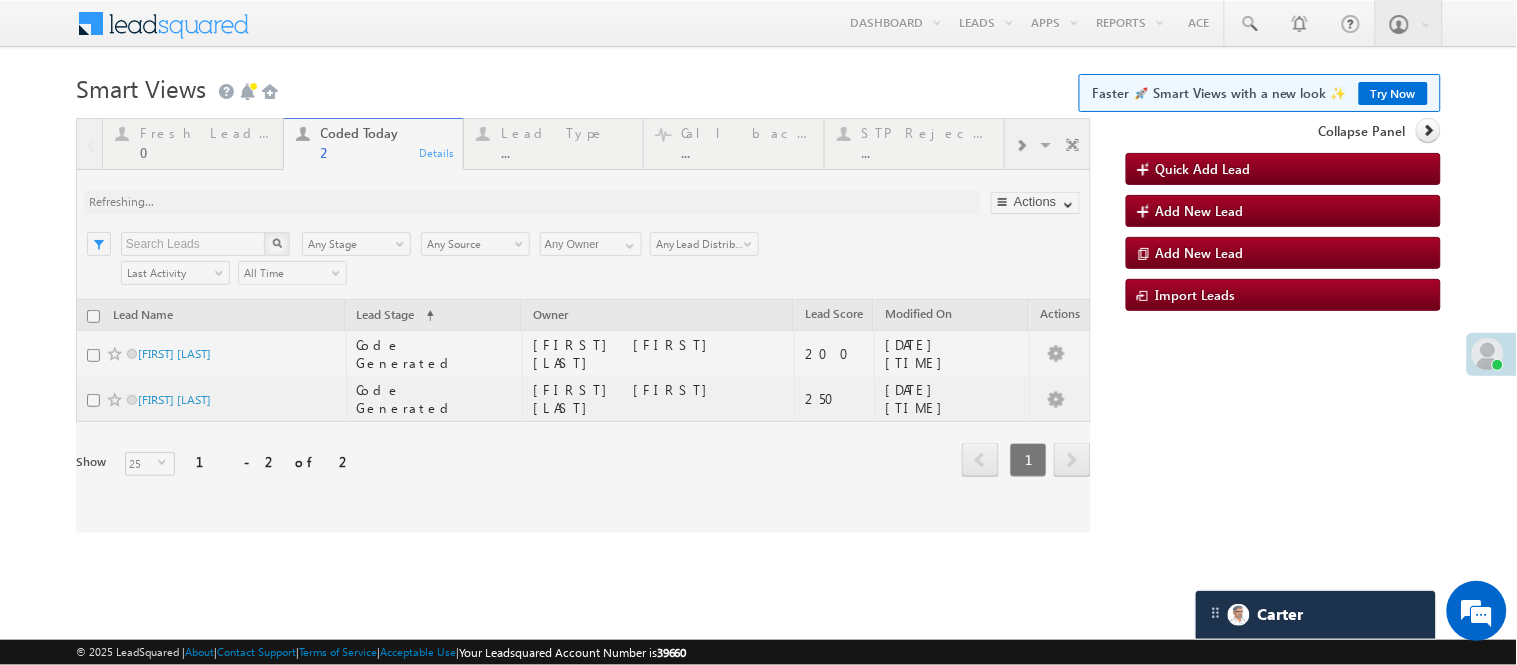 click on "Menu
Nisha Anand Yadav
Nisha .Yada v@ang elbro king. com
Angel Broki" at bounding box center (758, 24) 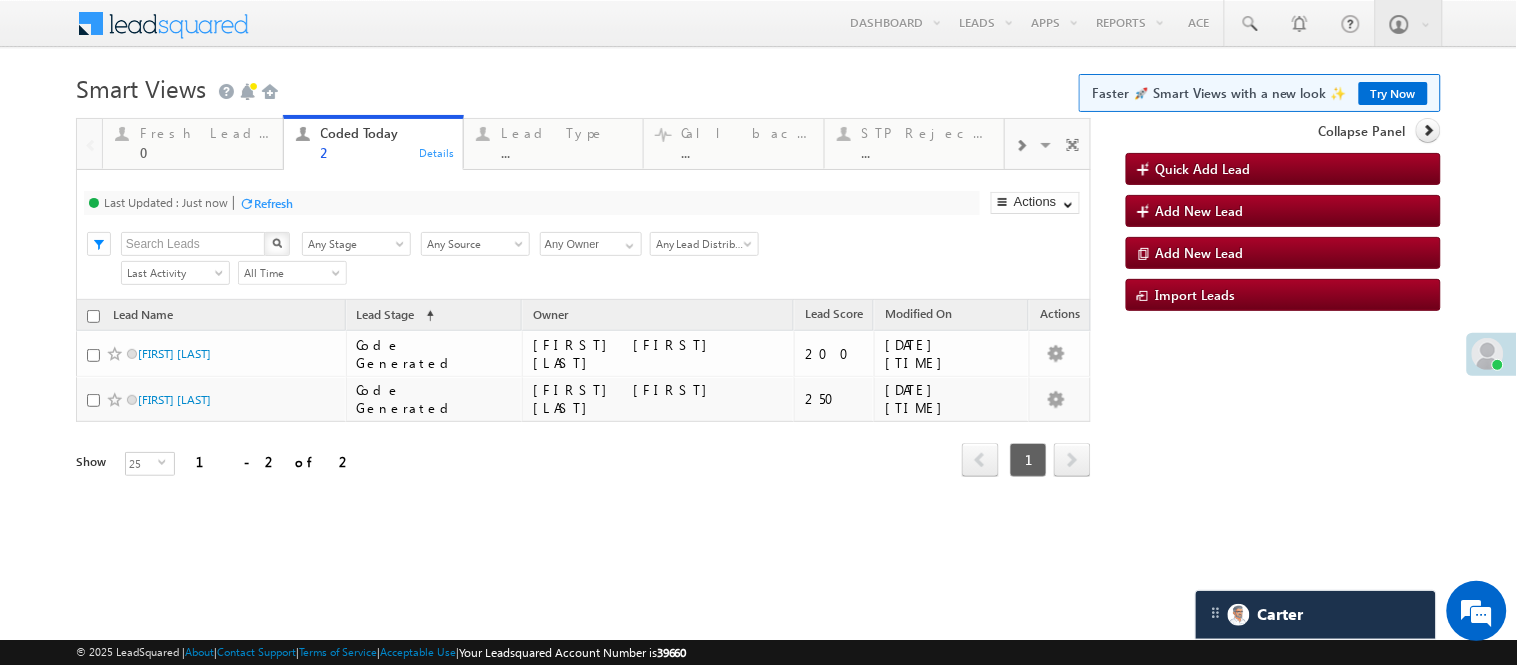click on "Menu
Nisha Anand Yadav
Nisha .Yada v@ang elbro king. com" at bounding box center [758, 283] 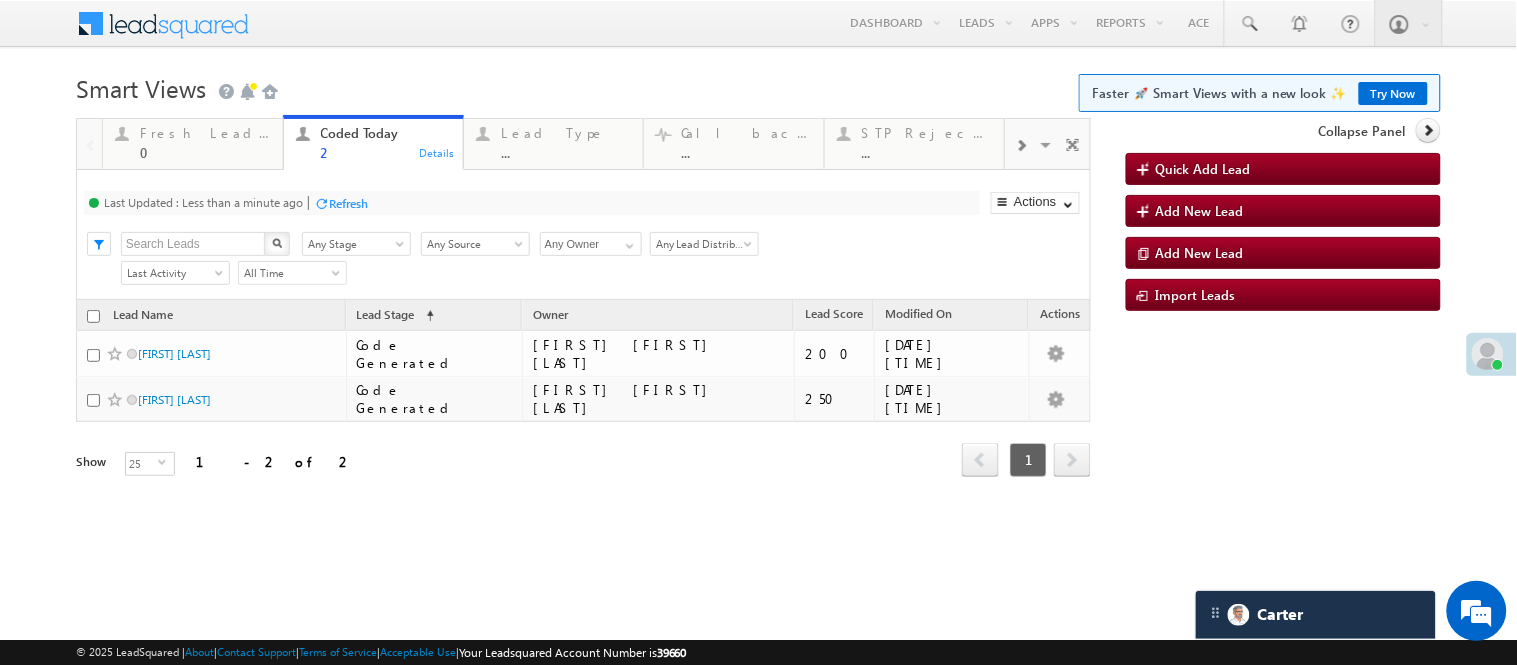 click on "Smart Views Getting Started Faster 🚀 Smart Views with a new look ✨ Try Now" at bounding box center (758, 86) 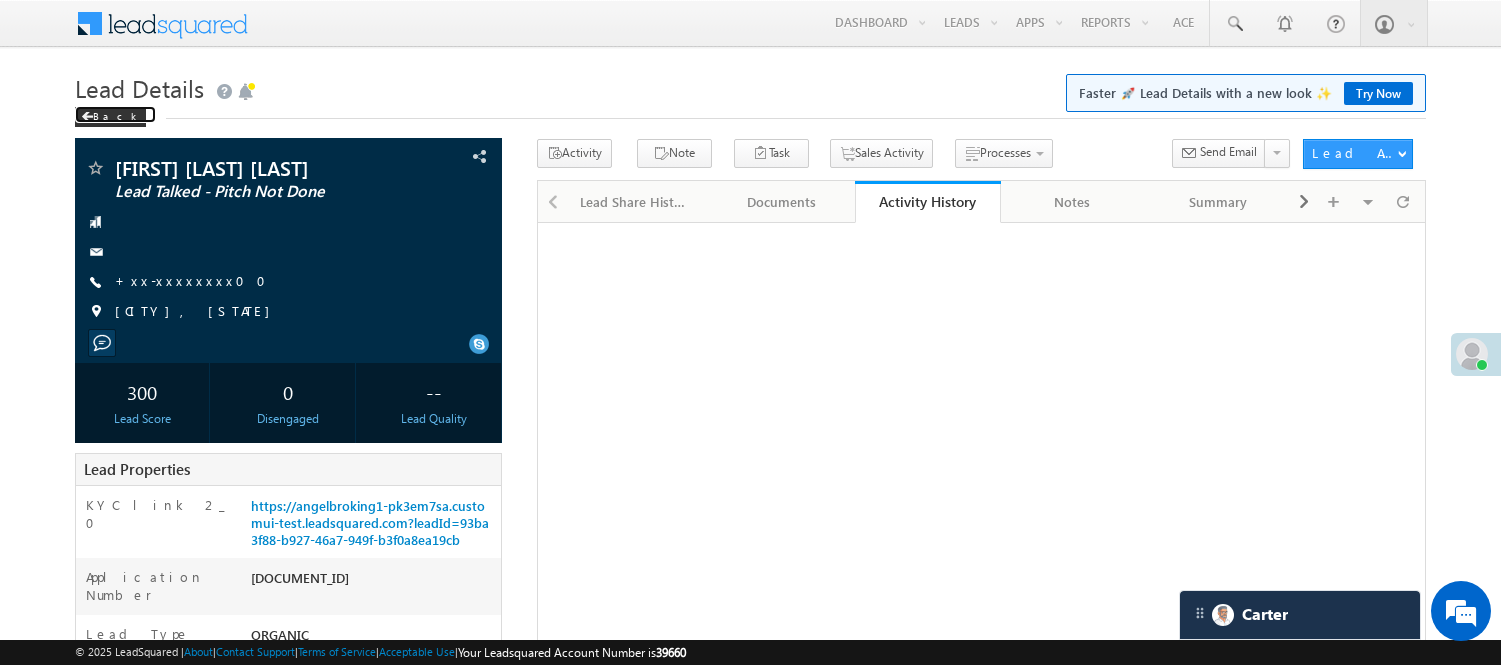 click on "Back" at bounding box center [110, 117] 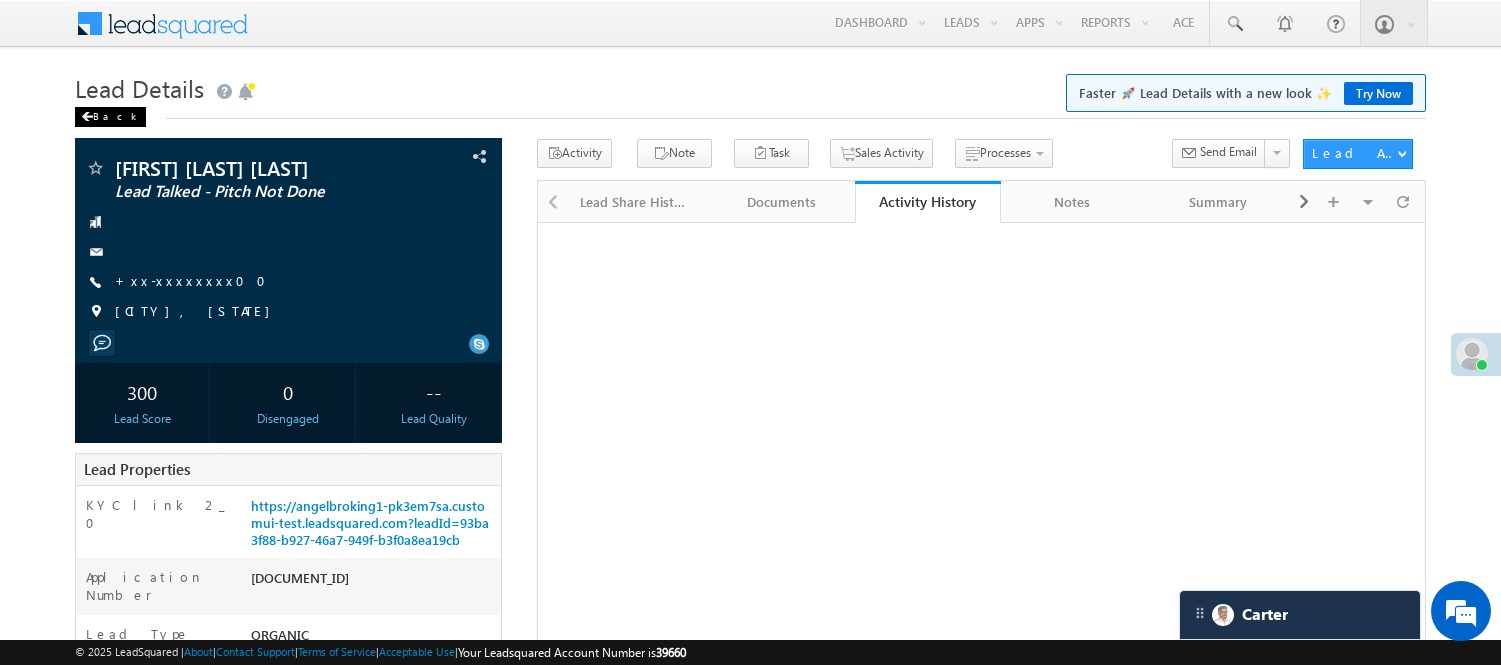 scroll, scrollTop: 0, scrollLeft: 0, axis: both 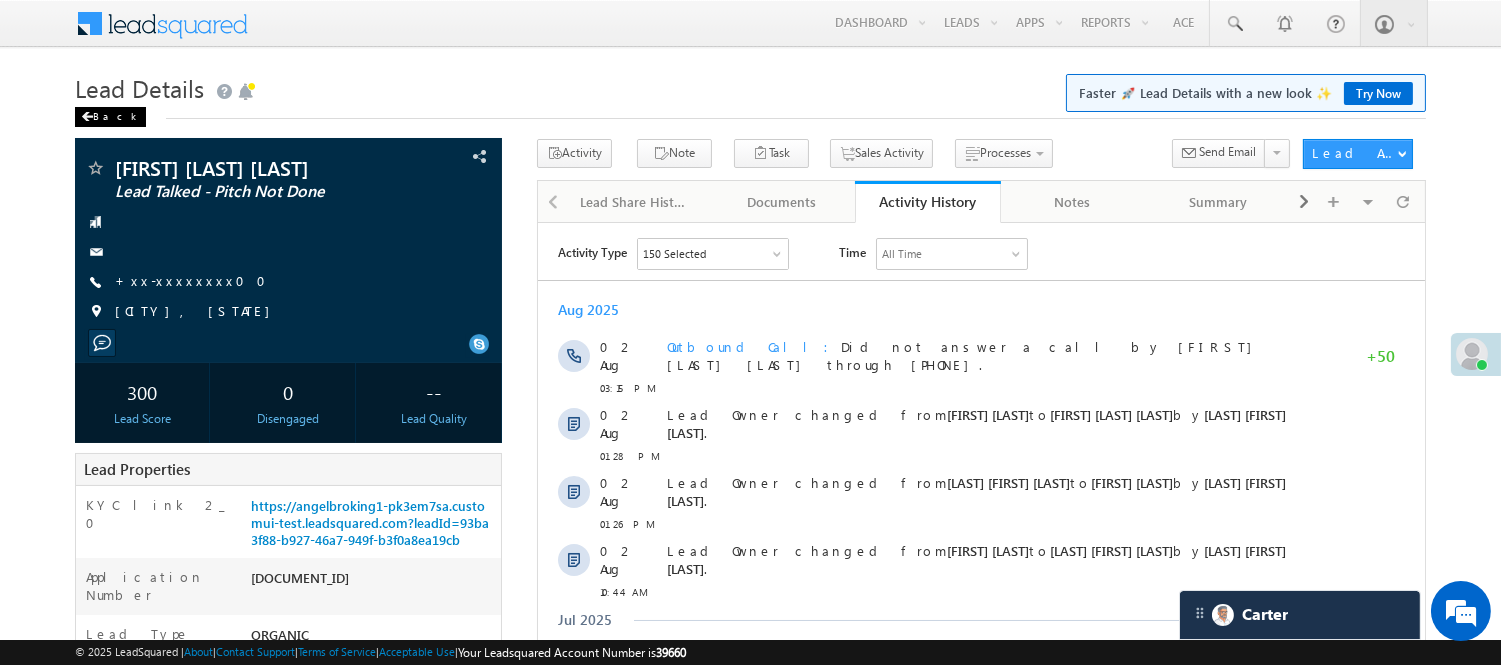 click on "Back" at bounding box center (110, 117) 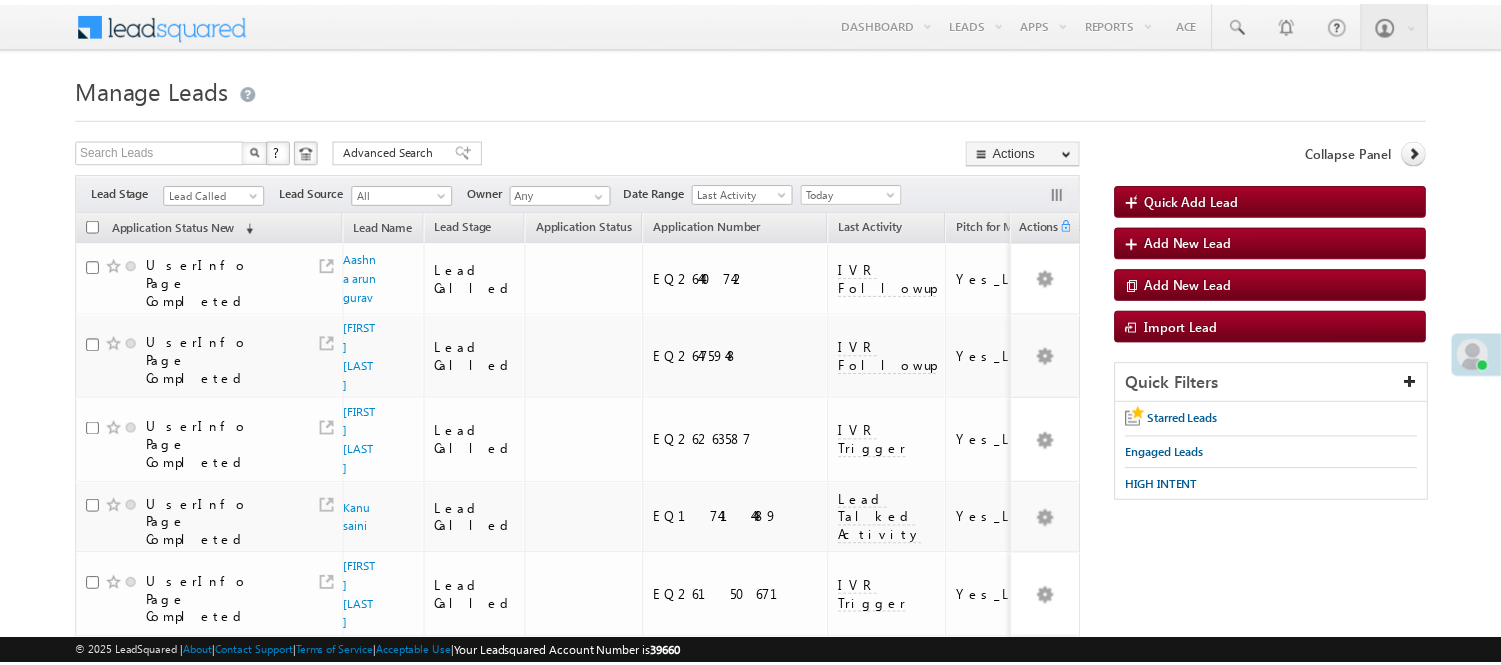 scroll, scrollTop: 0, scrollLeft: 0, axis: both 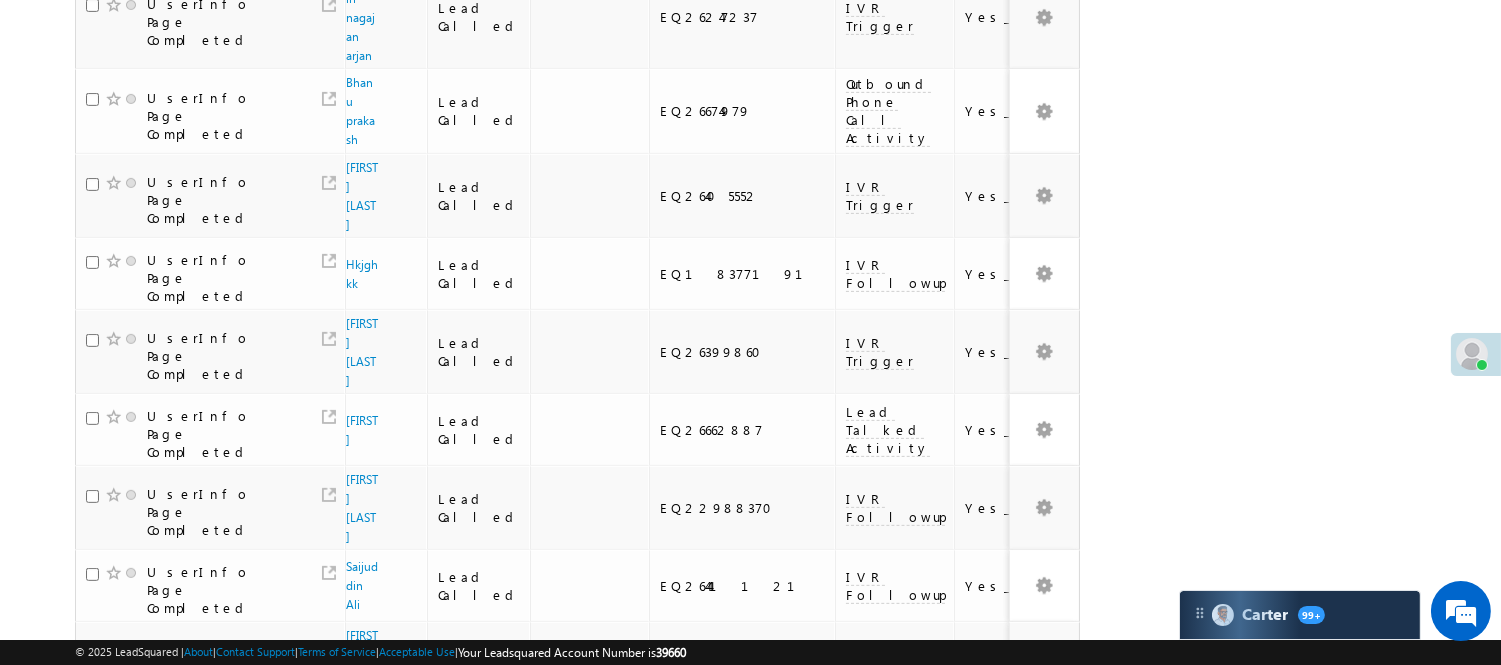 click on "3" at bounding box center (978, 994) 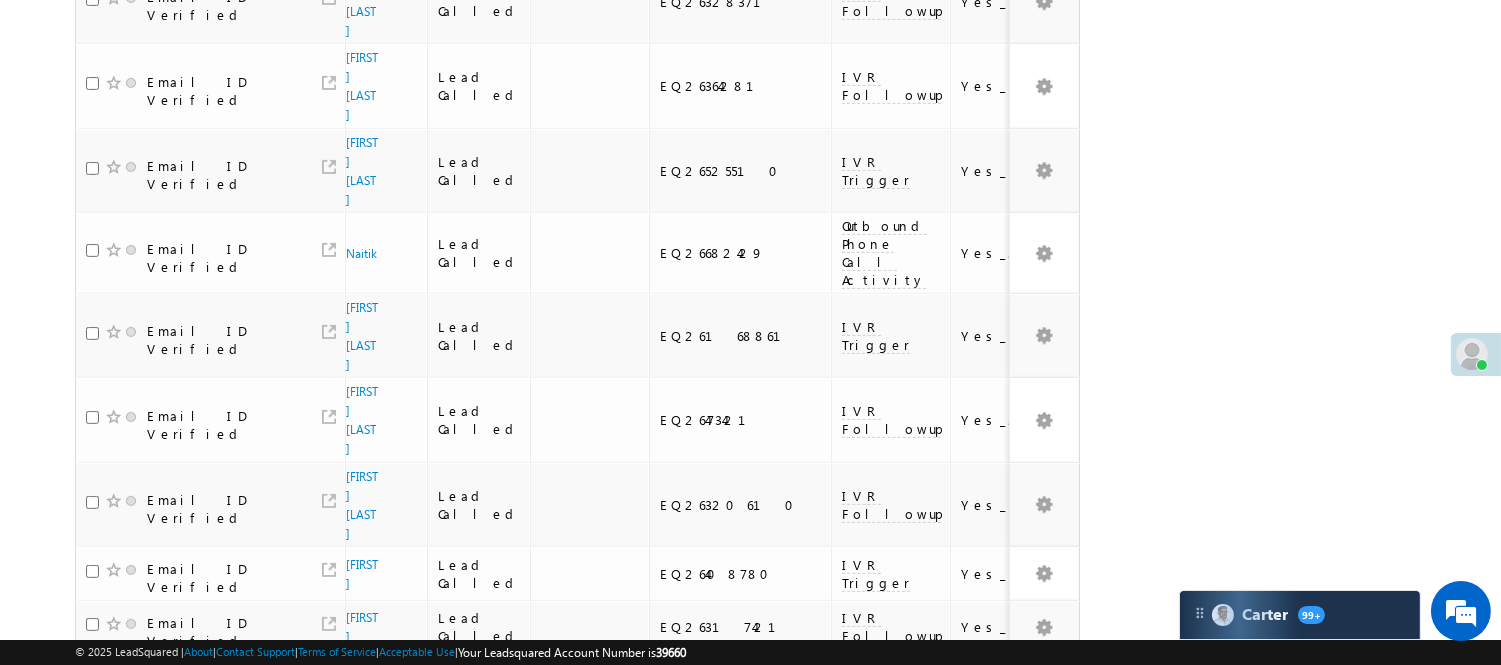 scroll, scrollTop: 0, scrollLeft: 0, axis: both 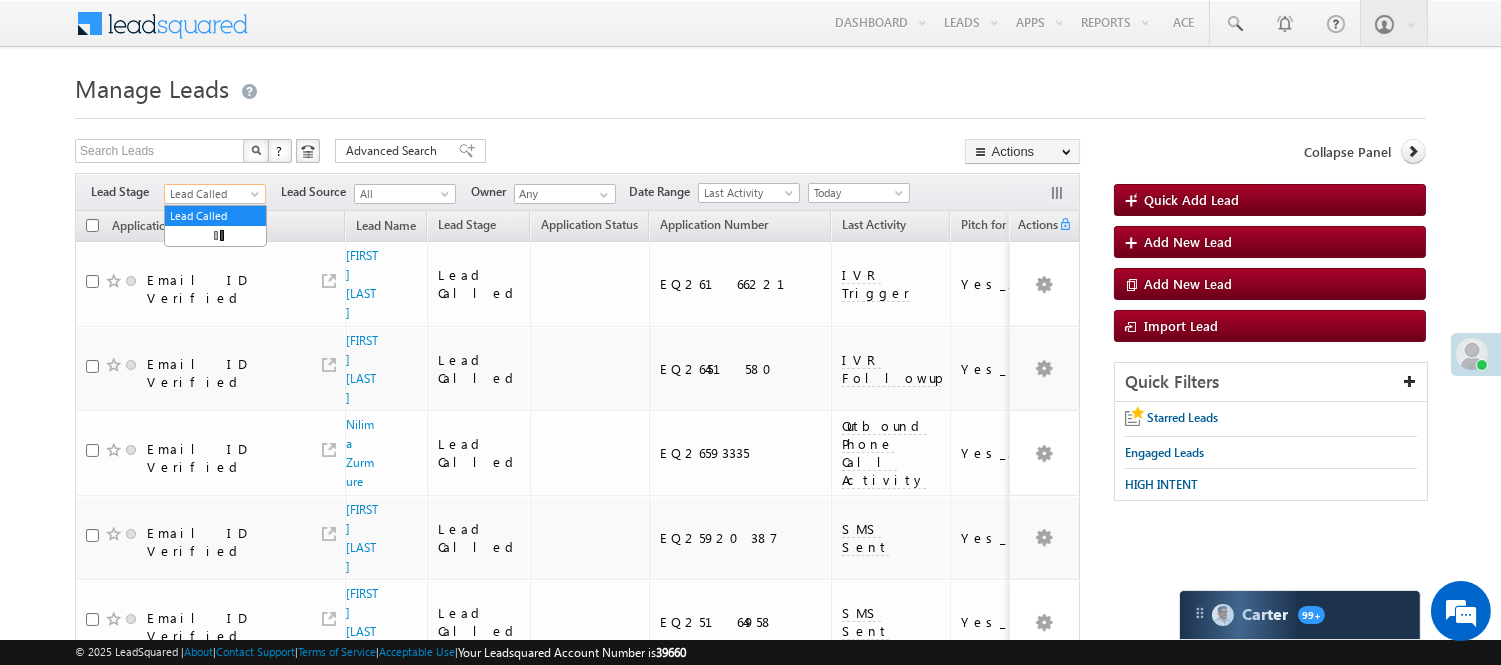 click on "Lead Called" at bounding box center (212, 194) 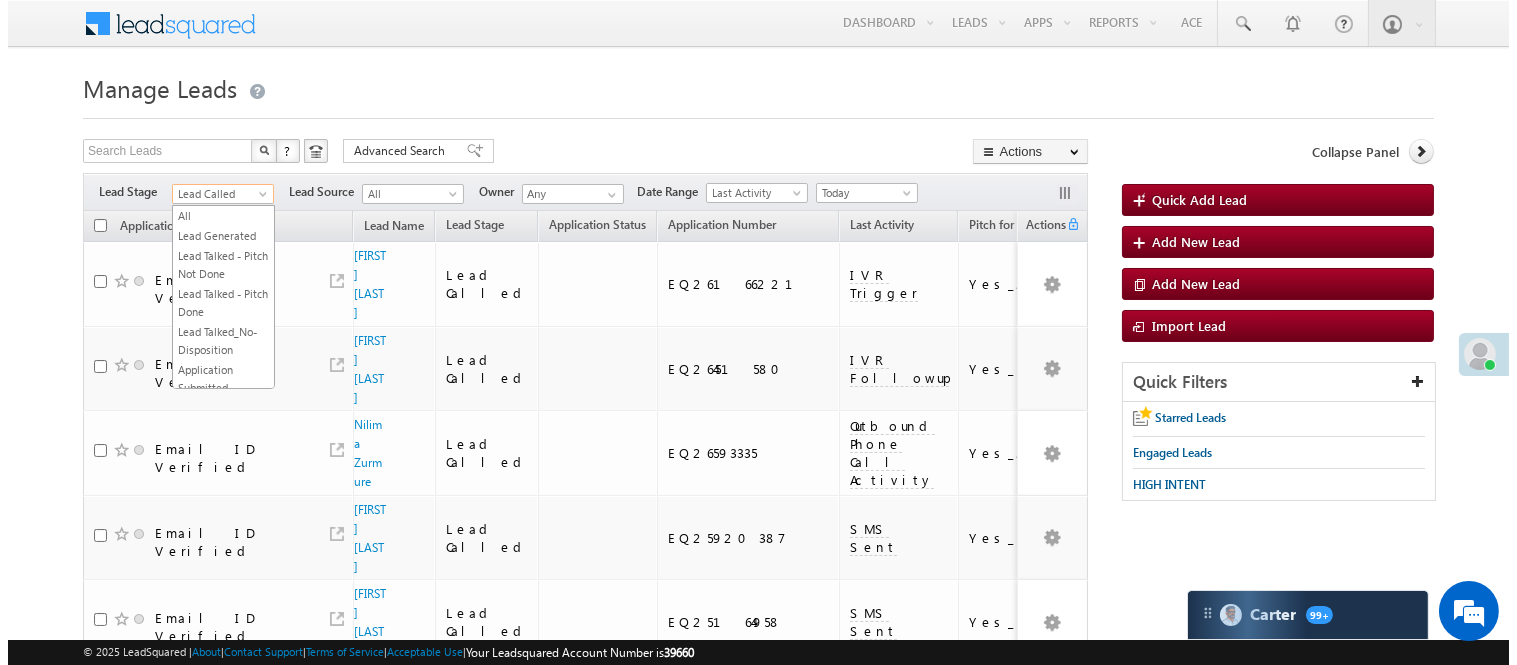scroll, scrollTop: 245, scrollLeft: 0, axis: vertical 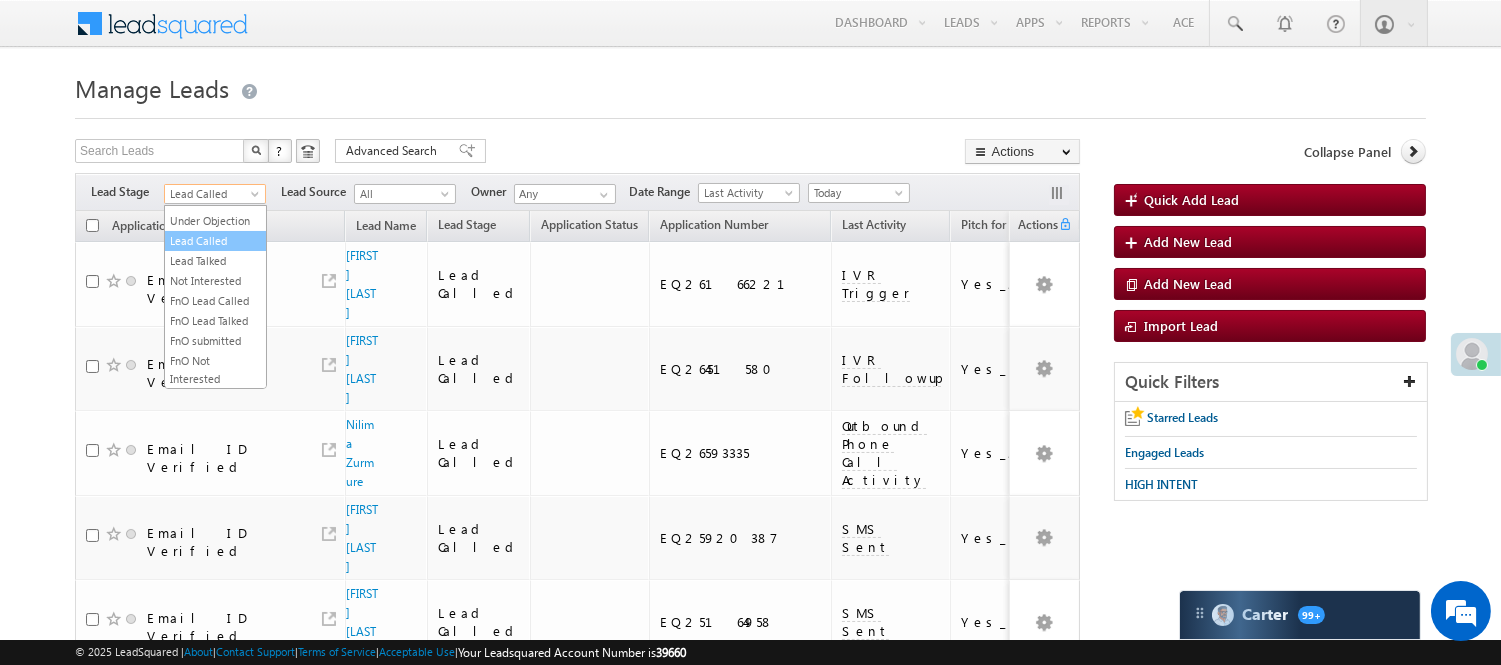 click on "Lead Called" at bounding box center [215, 241] 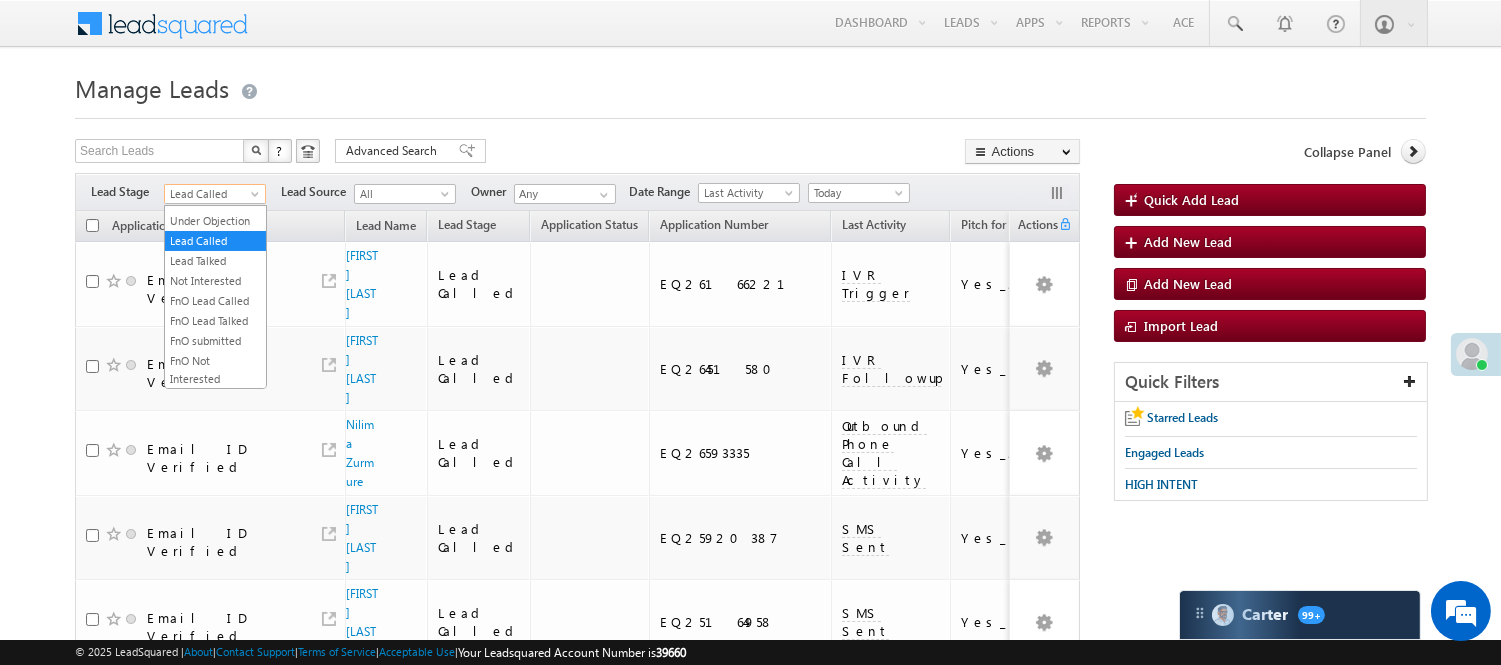 click on "Lead Called" at bounding box center [212, 194] 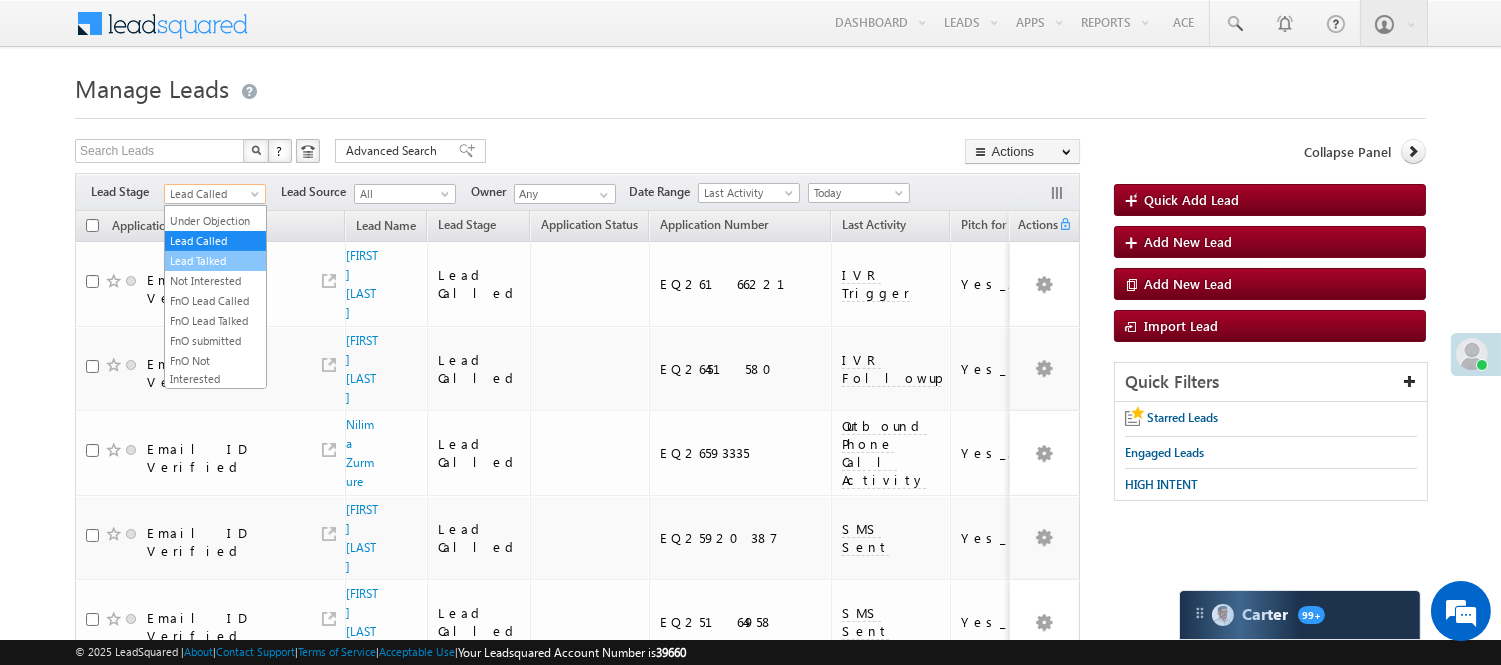 click on "Lead Talked" at bounding box center (215, 261) 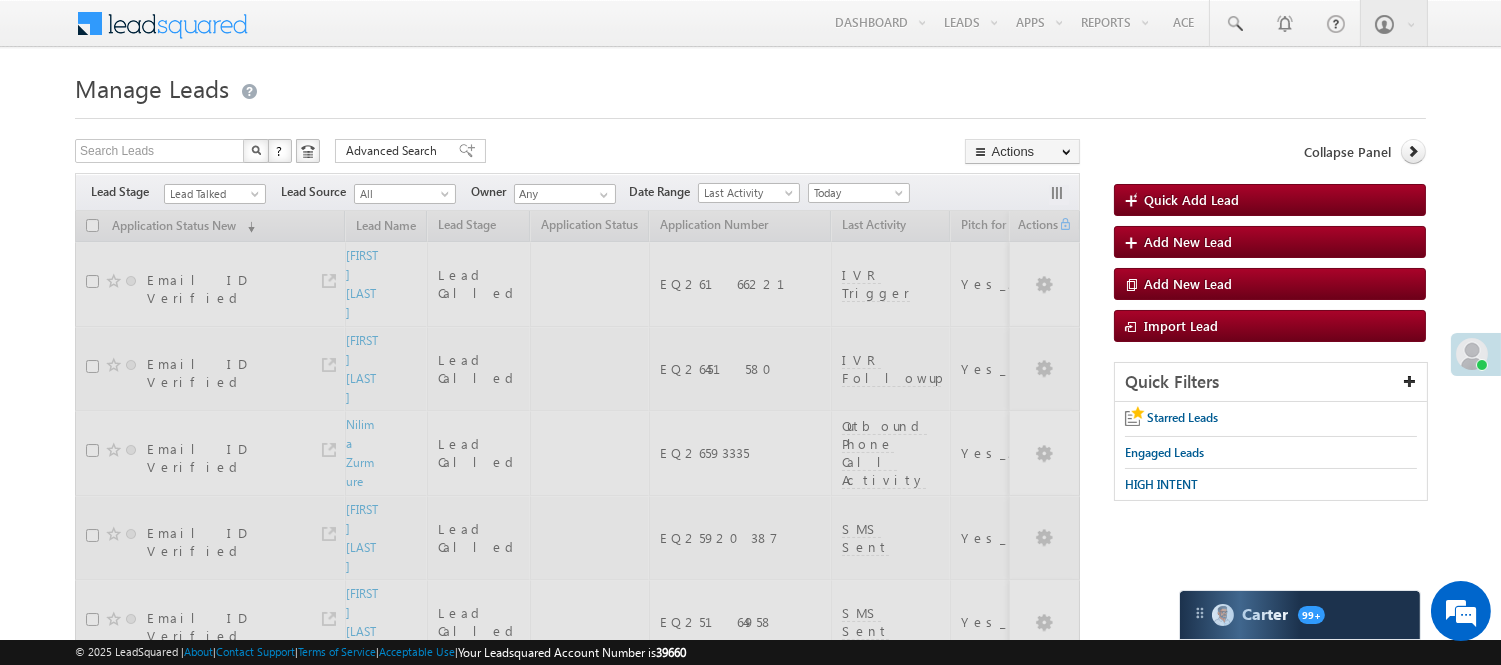 click on "Search Leads X ?   96 results found
Advanced Search
Advanced Search
Advanced search results
Actions Export Leads Actions" at bounding box center (577, 1240) 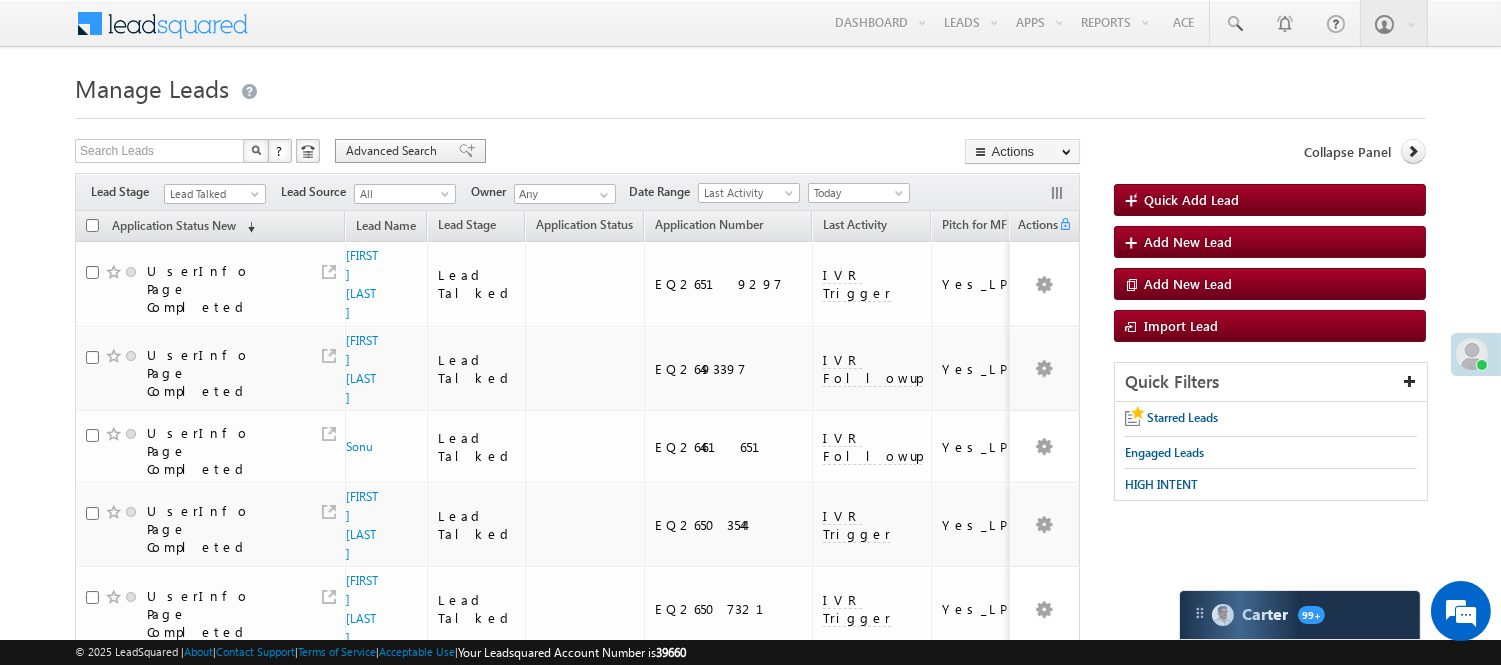 click on "Advanced Search" at bounding box center (394, 151) 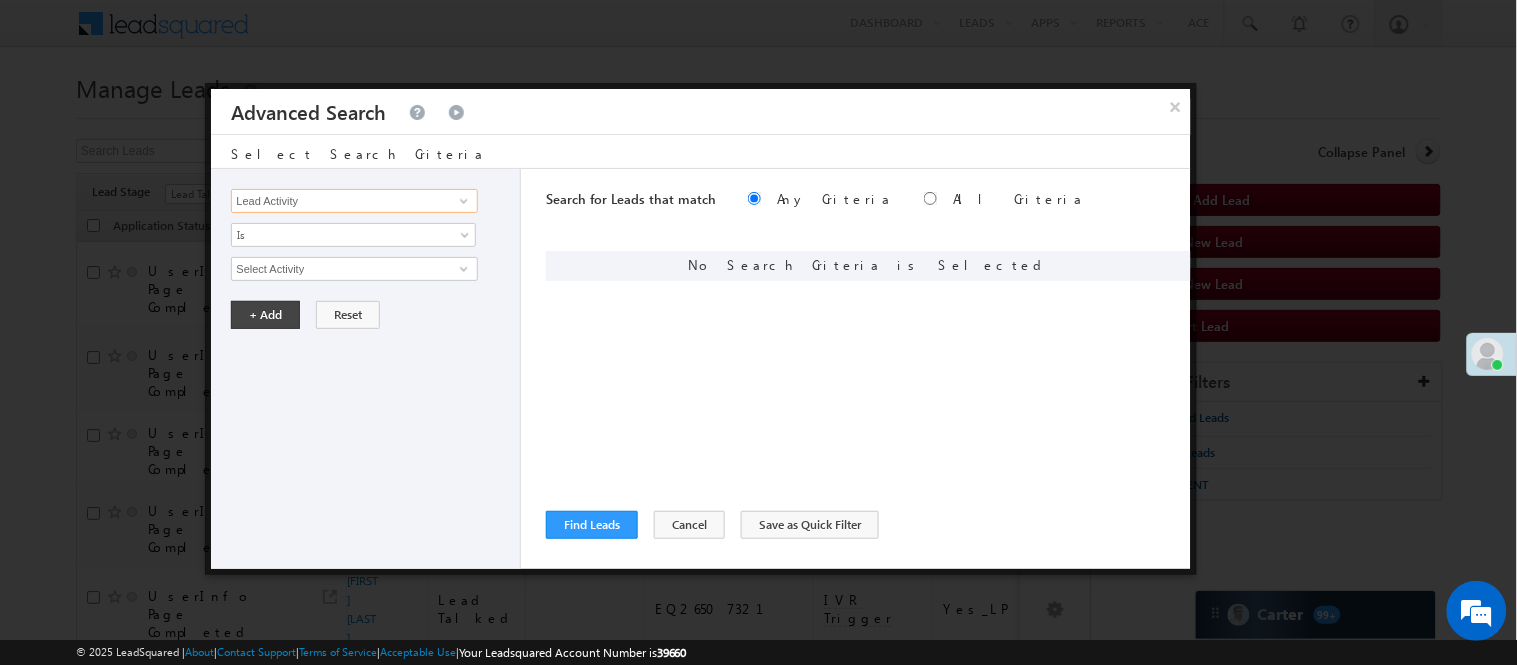 click on "Lead Activity" at bounding box center [354, 201] 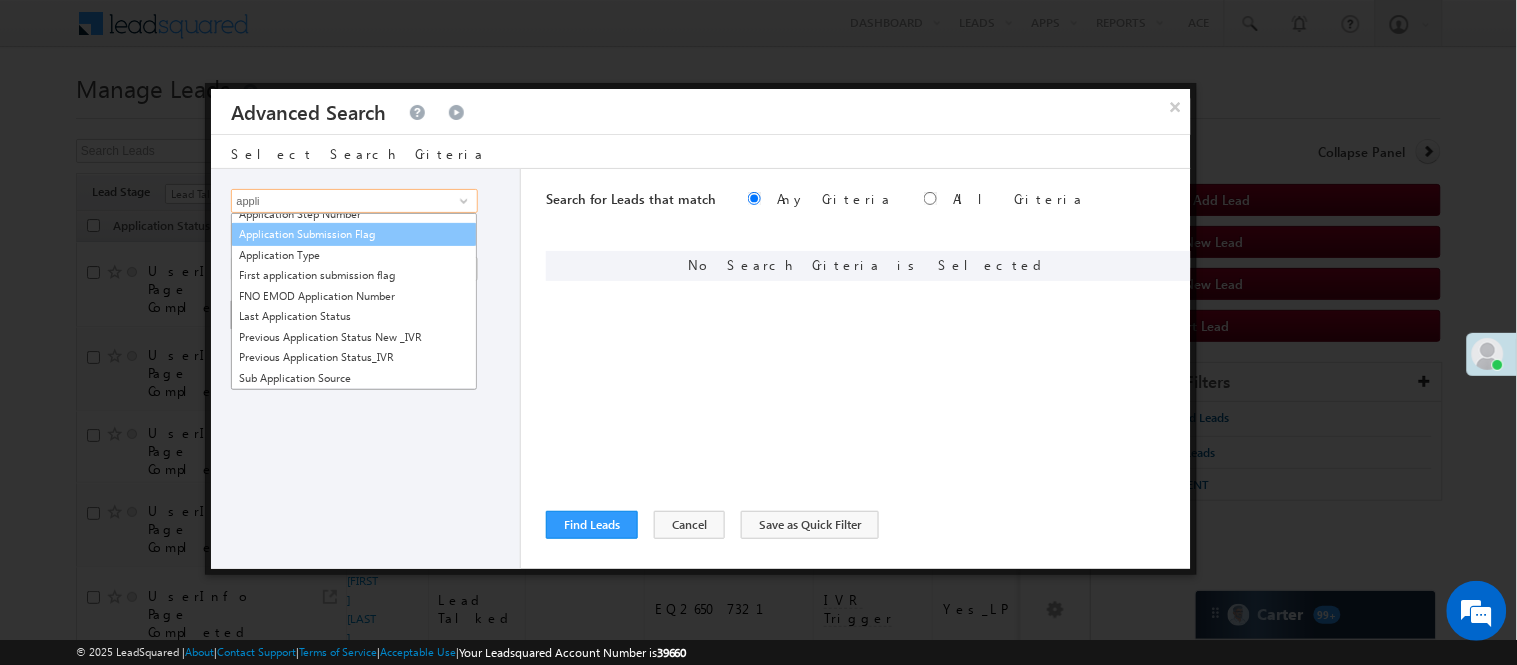 scroll, scrollTop: 125, scrollLeft: 0, axis: vertical 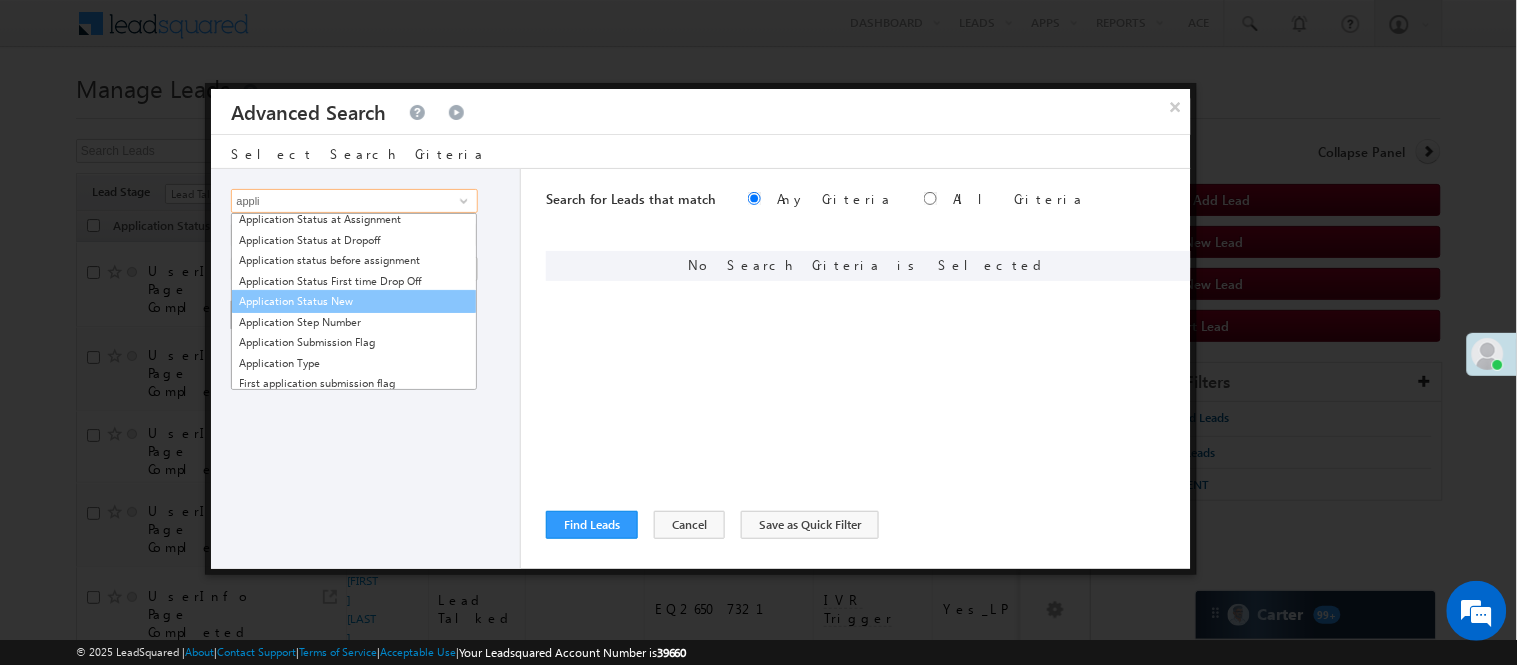 click on "Application Status New" at bounding box center [354, 301] 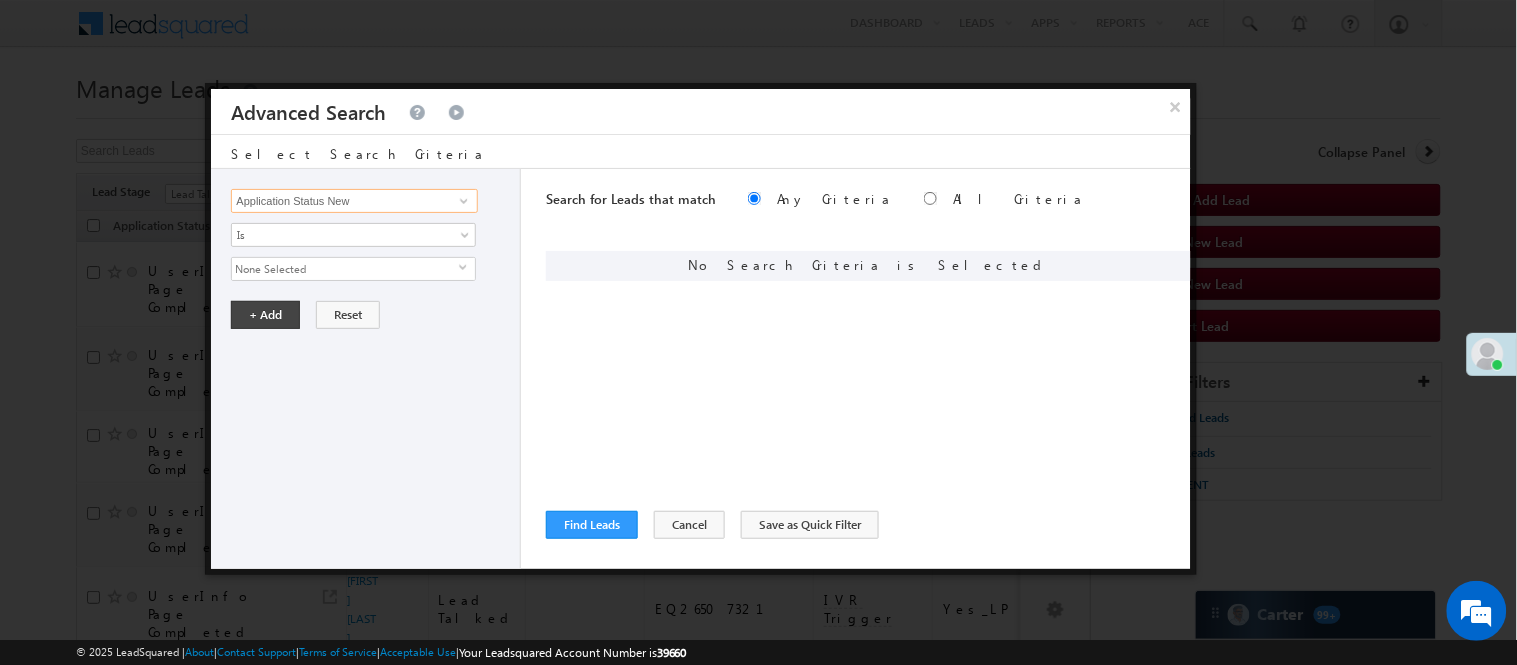 type on "Application Status New" 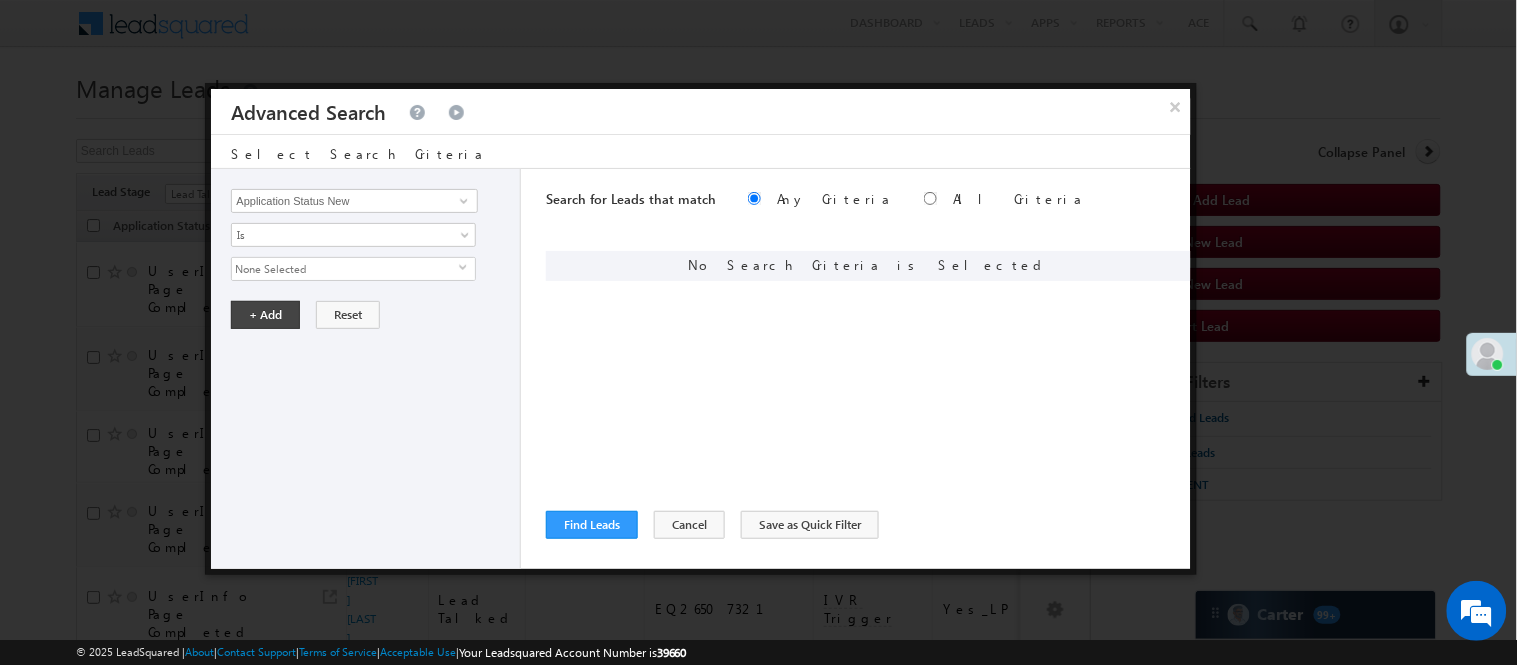 click on "None Selected" at bounding box center [345, 269] 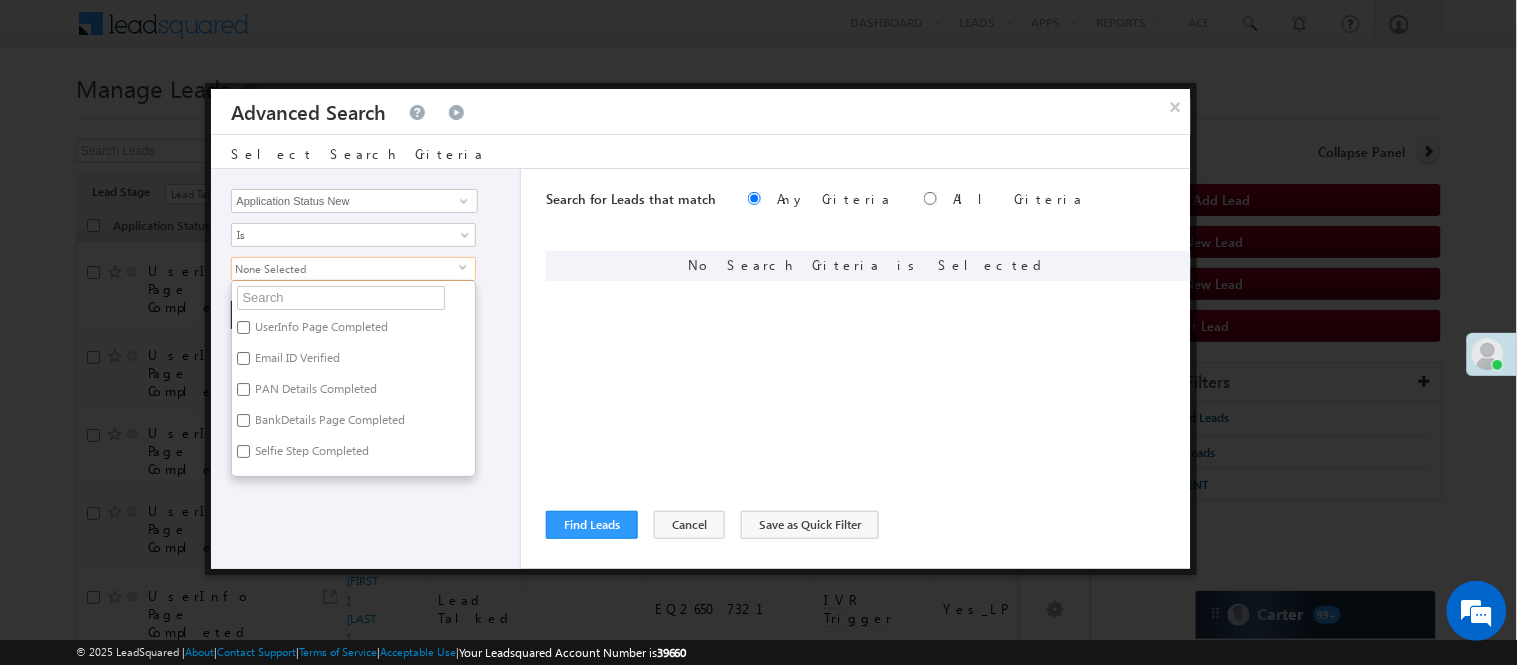 scroll, scrollTop: 111, scrollLeft: 0, axis: vertical 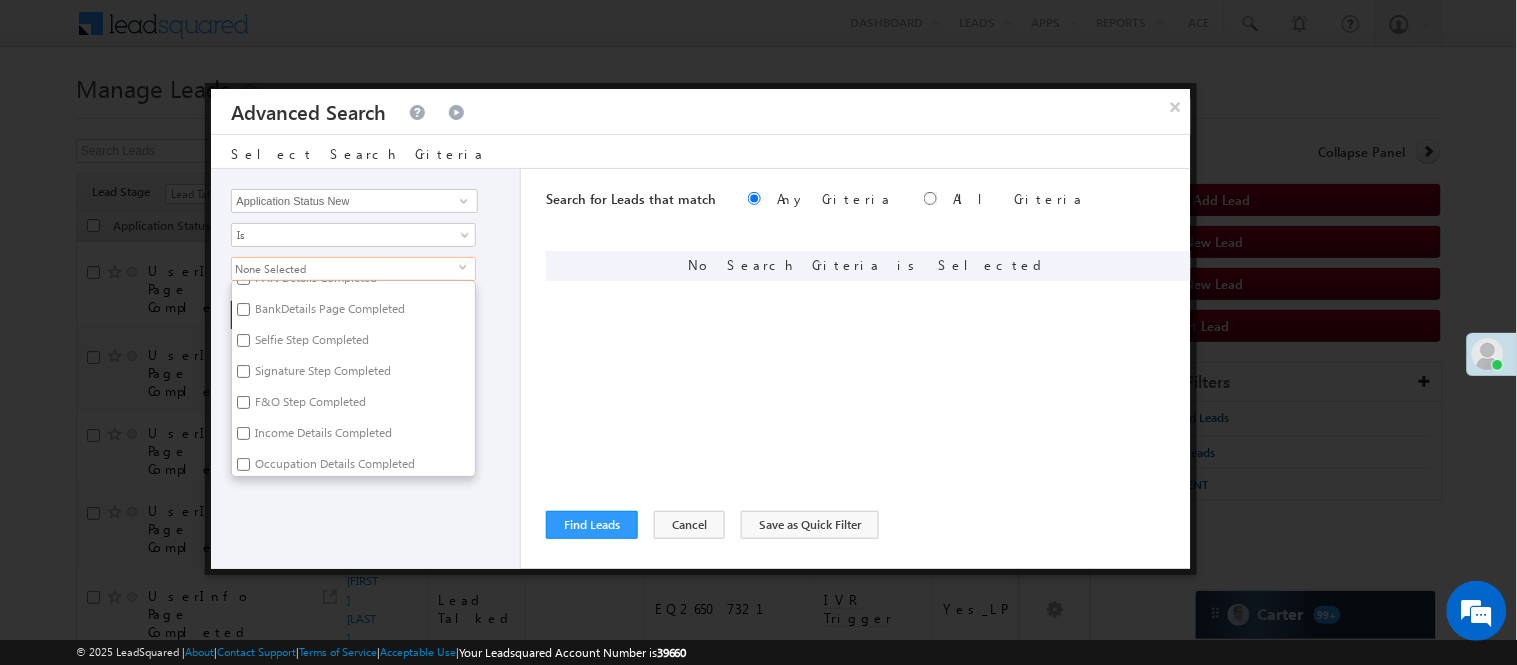 click on "Selfie Step Completed" at bounding box center [310, 343] 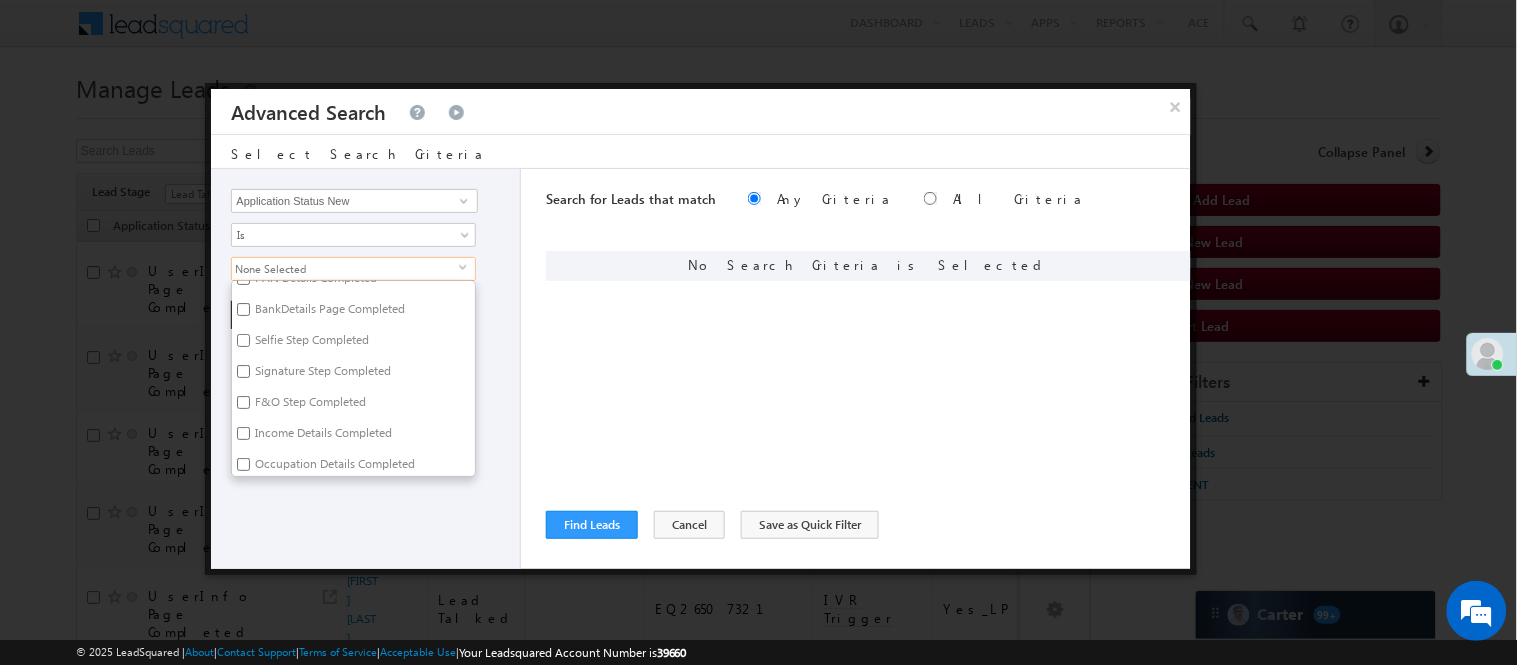 click on "Selfie Step Completed" at bounding box center (243, 340) 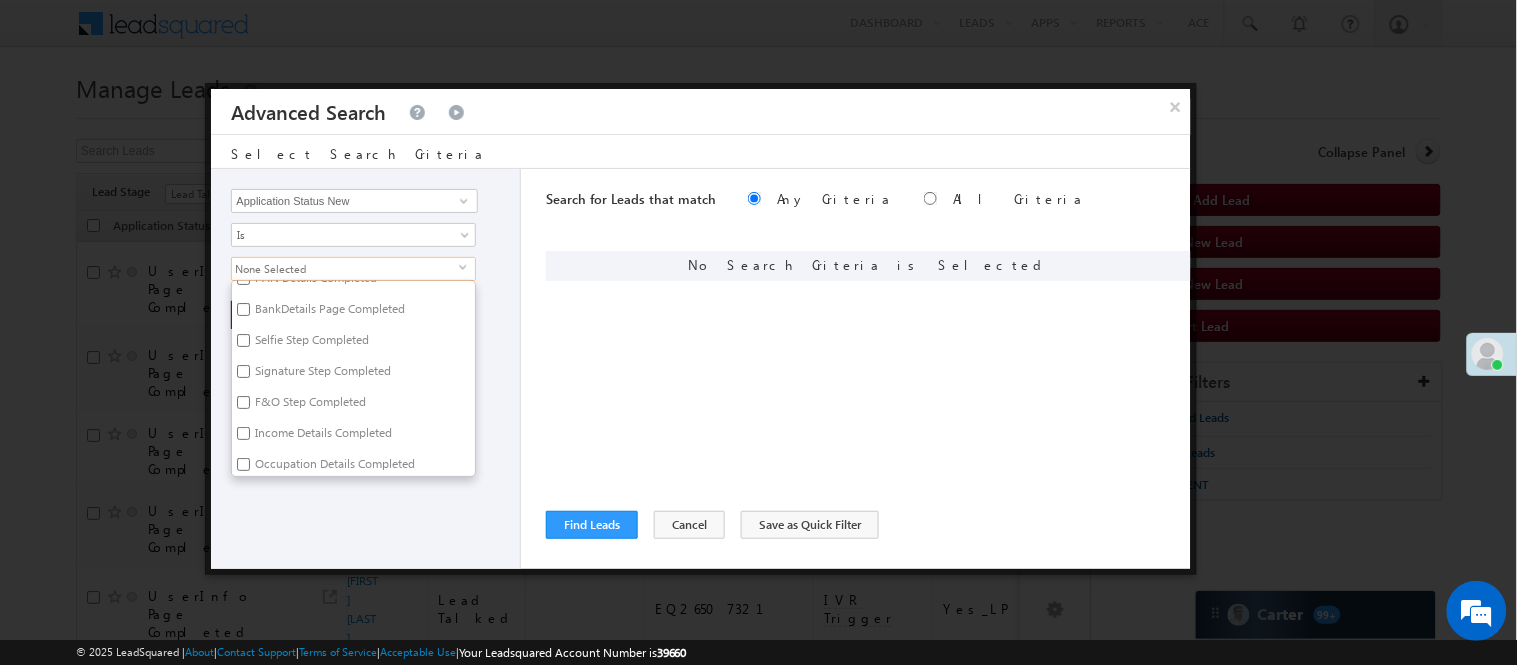 checkbox on "true" 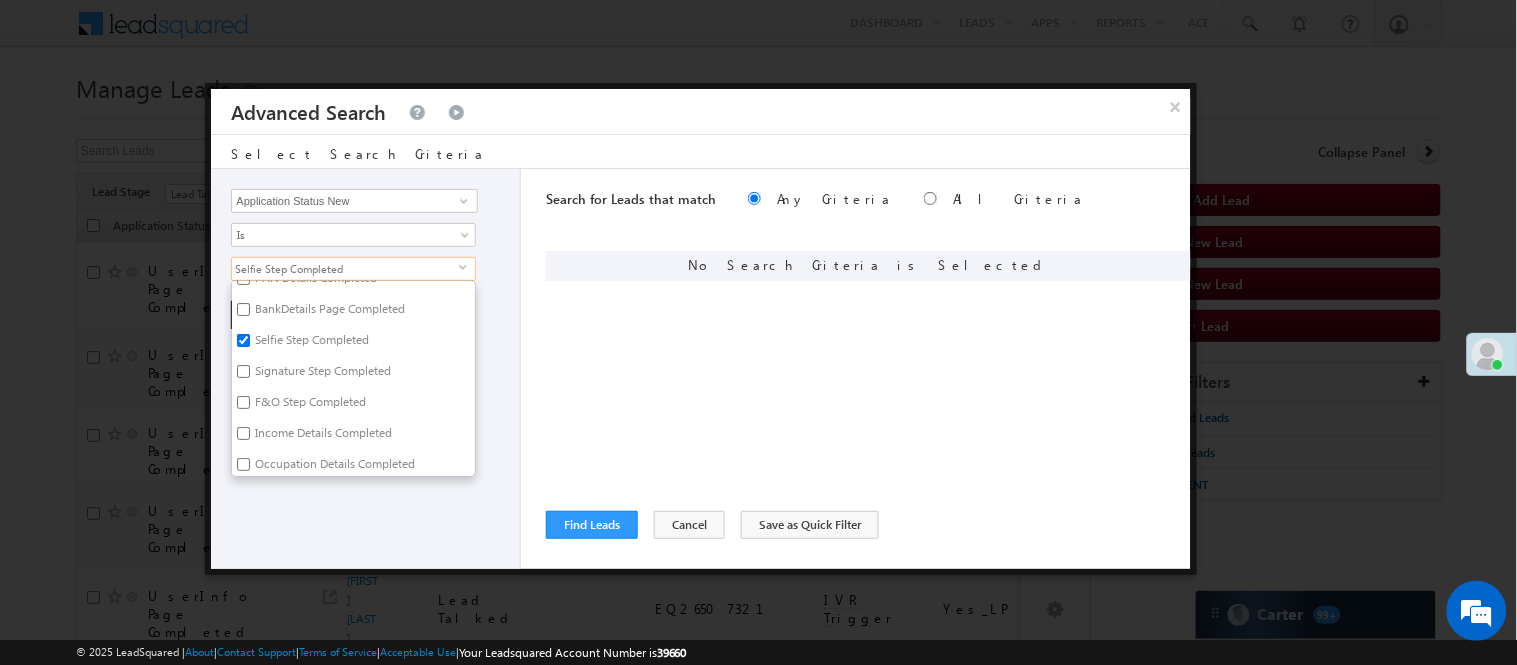 click on "Signature Step Completed" at bounding box center [321, 374] 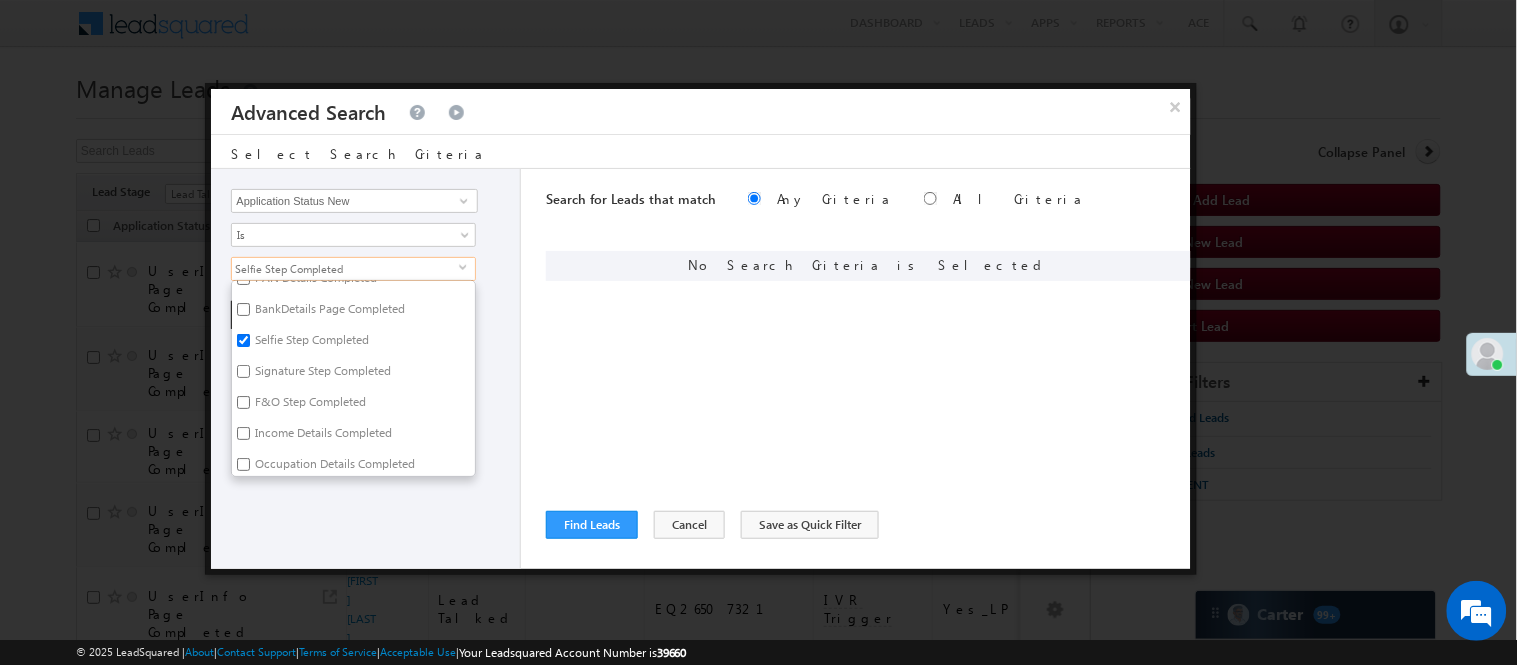 click on "Signature Step Completed" at bounding box center (243, 371) 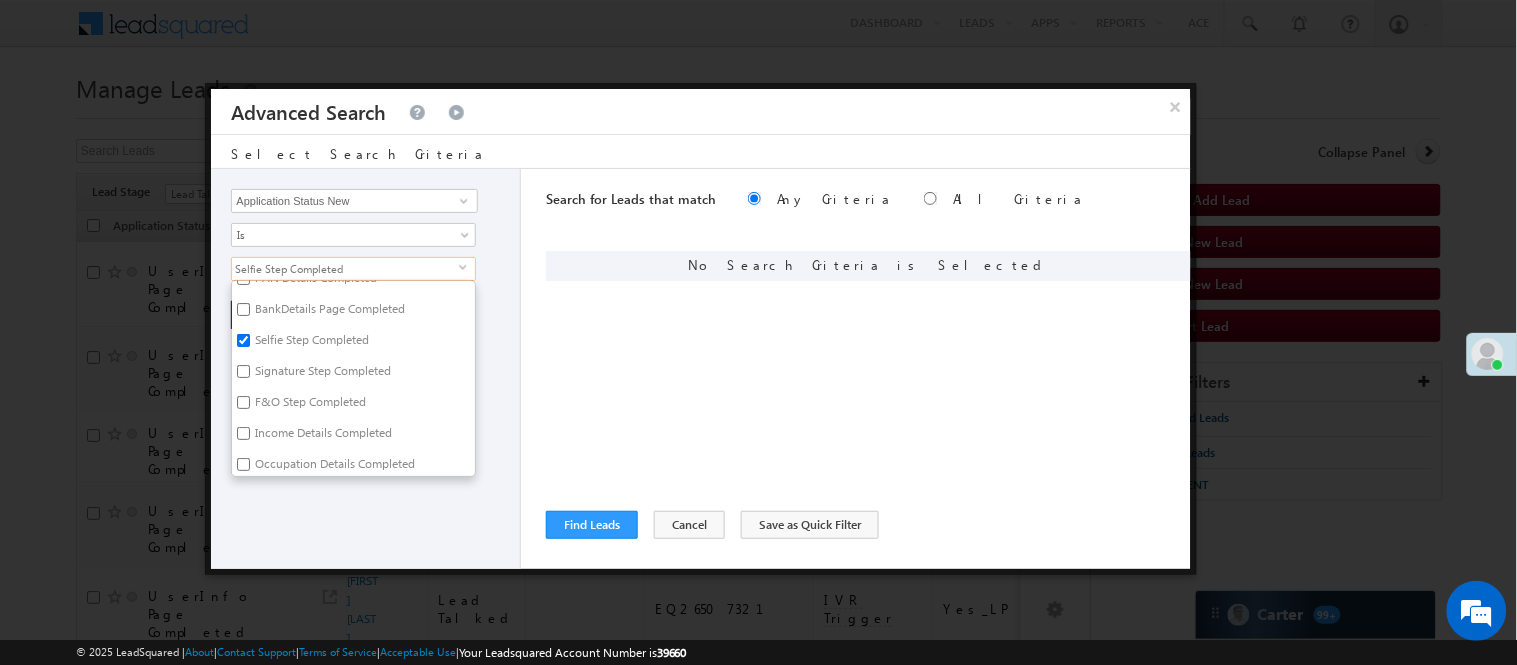 checkbox on "true" 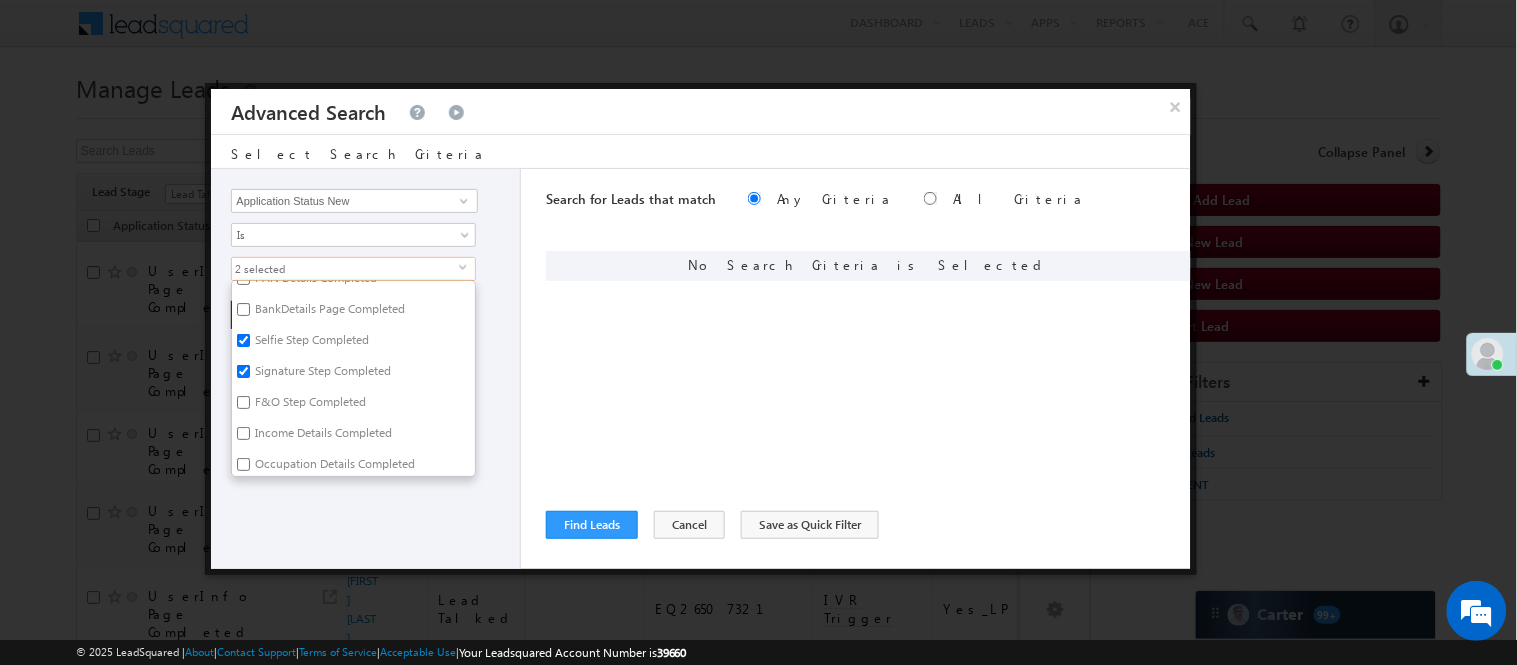 click on "F&O Step Completed" at bounding box center (309, 405) 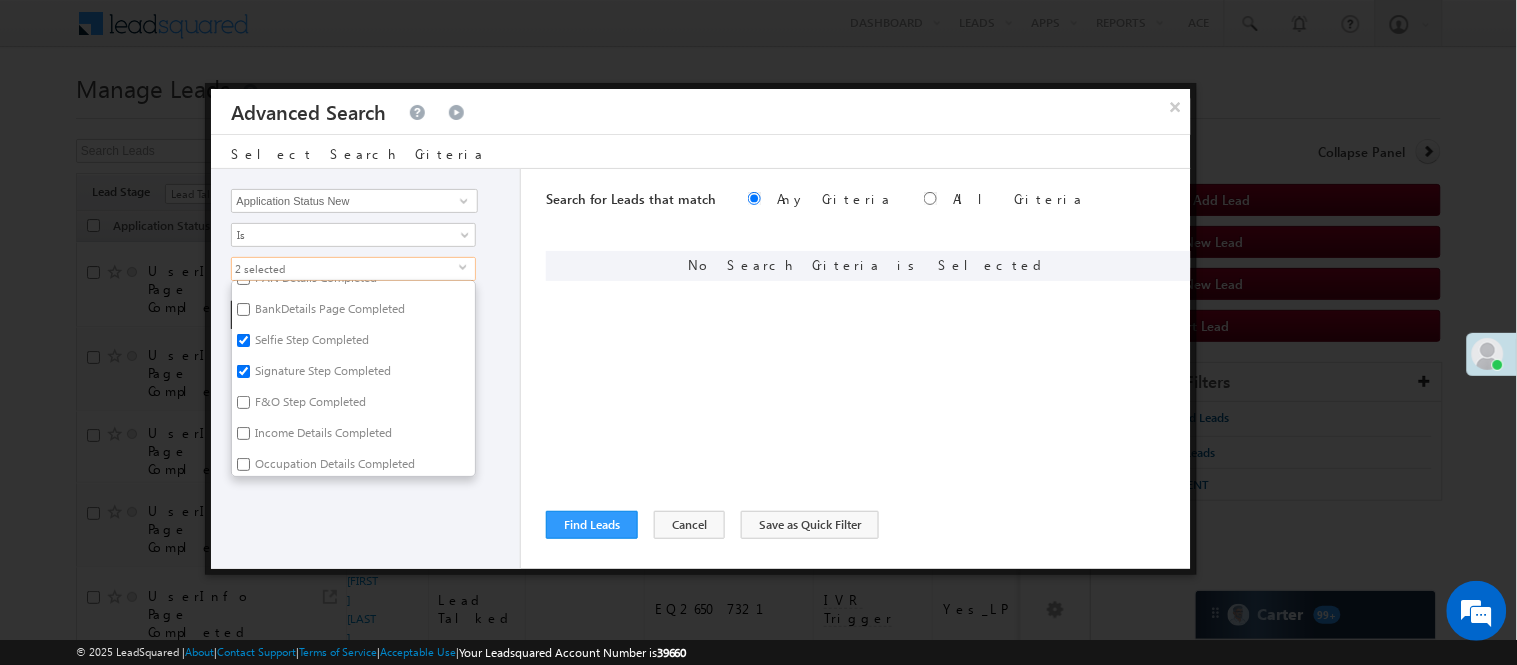 click on "F&O Step Completed" at bounding box center (243, 402) 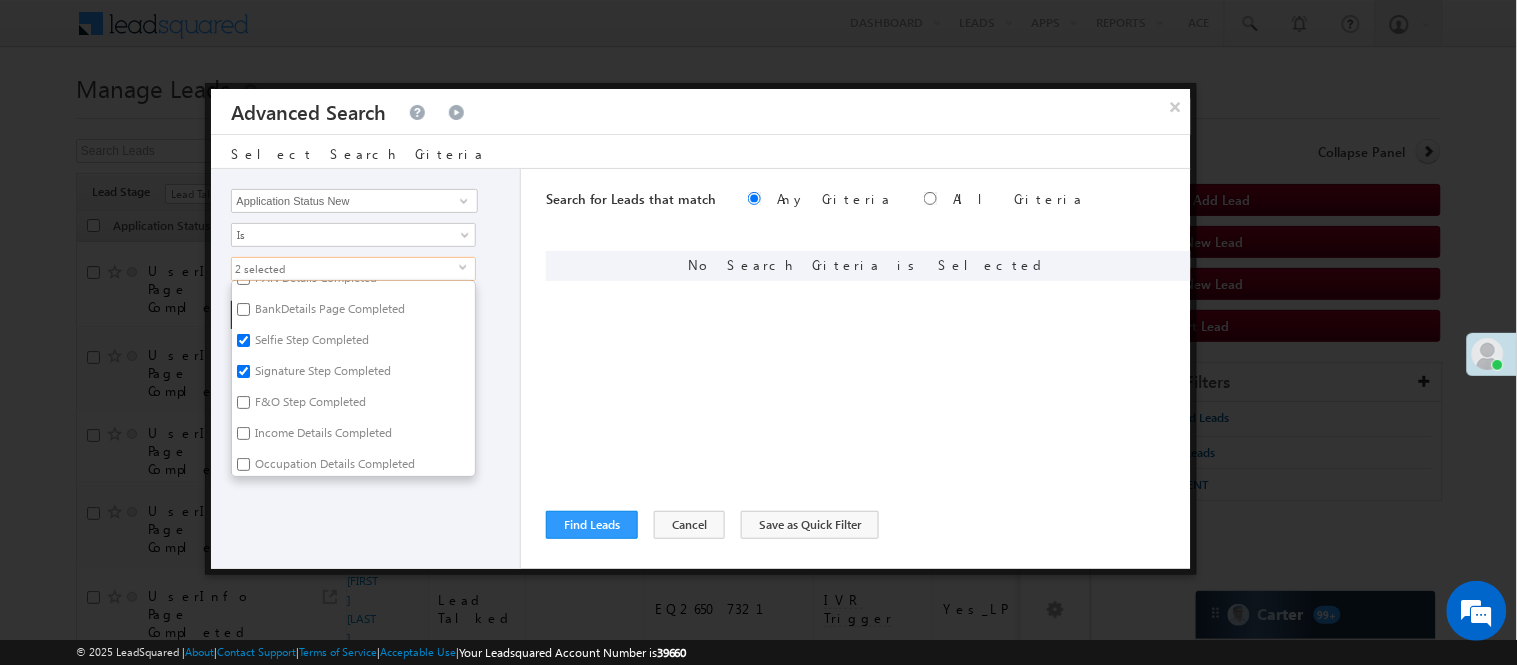 checkbox on "true" 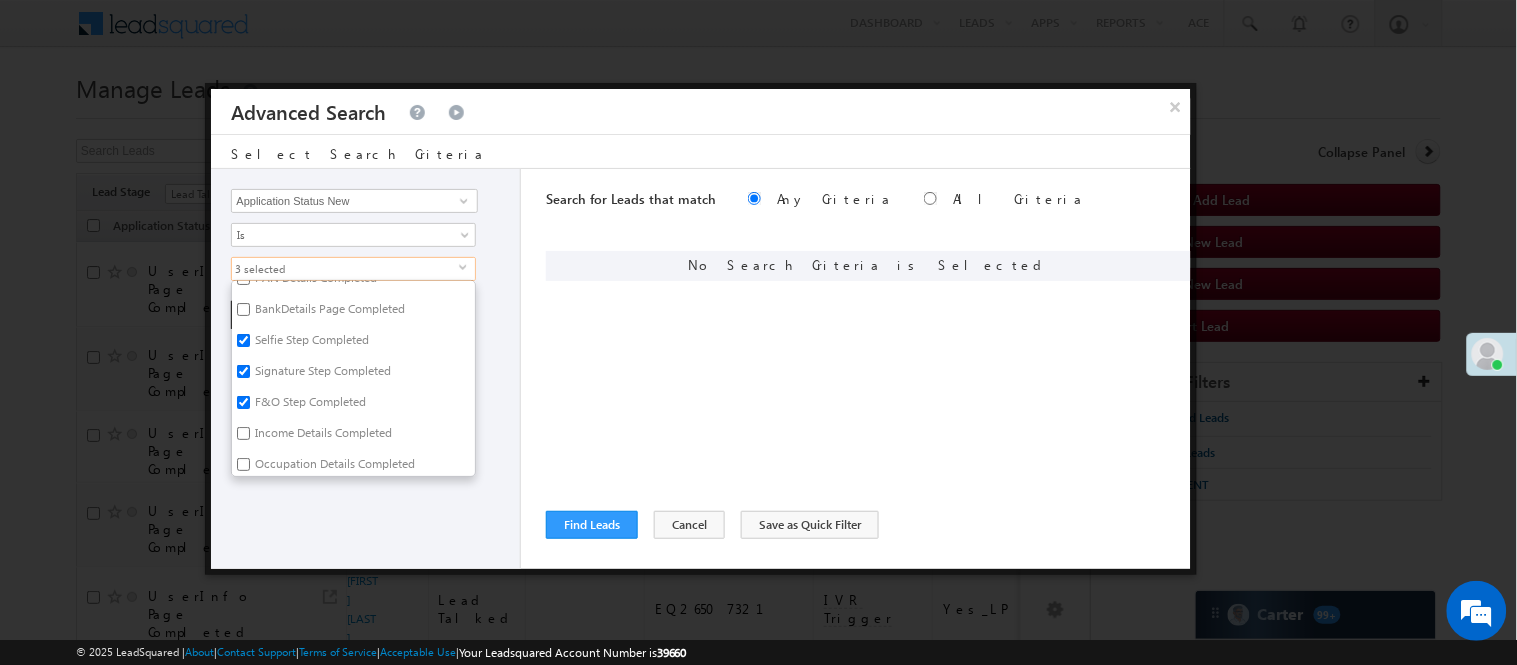 click on "Income Details Completed" at bounding box center [322, 436] 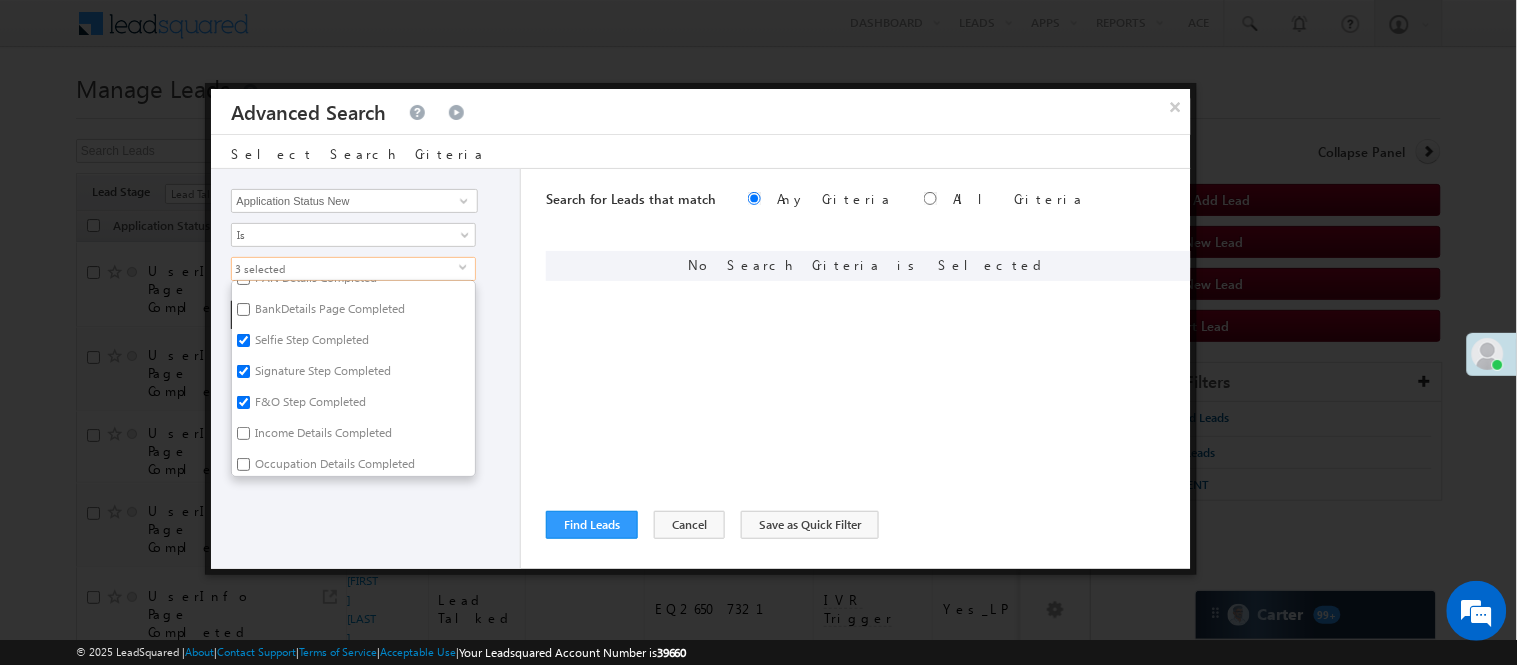 click on "Income Details Completed" at bounding box center (243, 433) 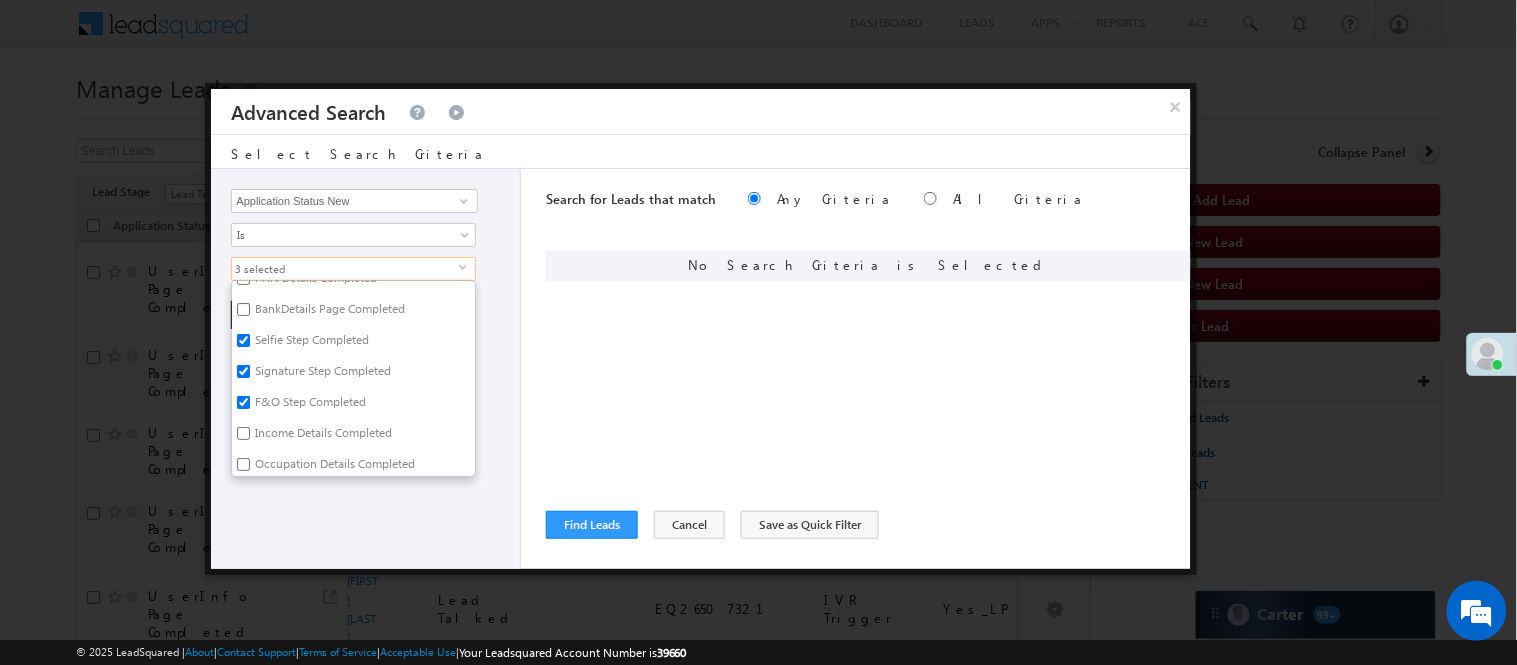 checkbox on "true" 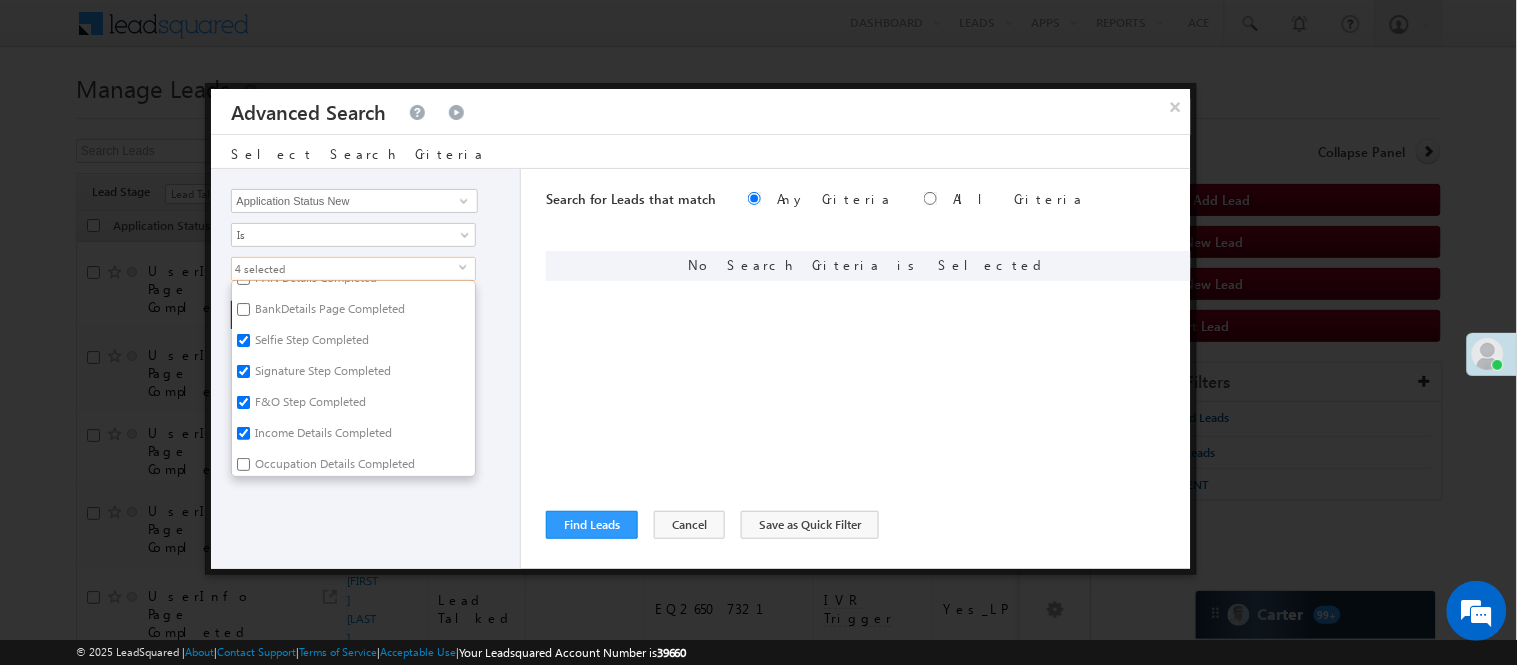 click on "Occupation Details Completed" at bounding box center (333, 467) 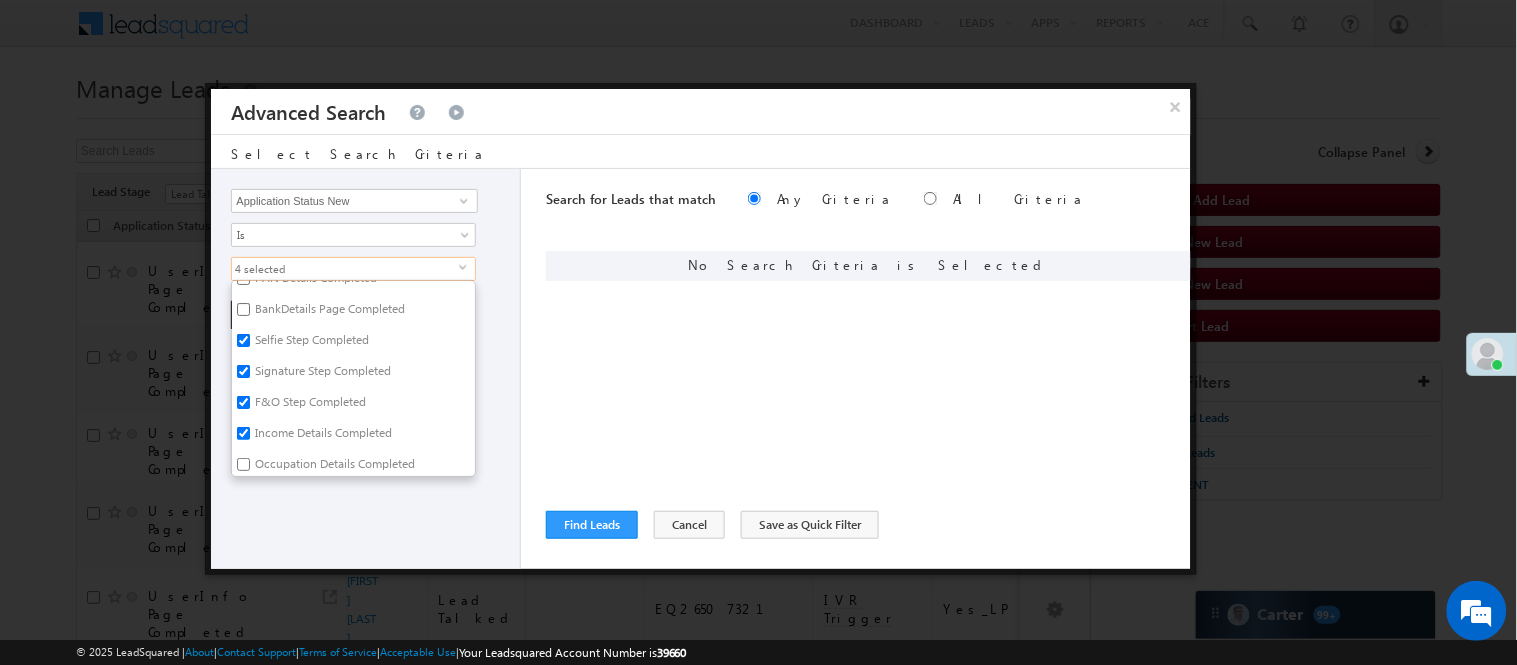 click on "Occupation Details Completed" at bounding box center [243, 464] 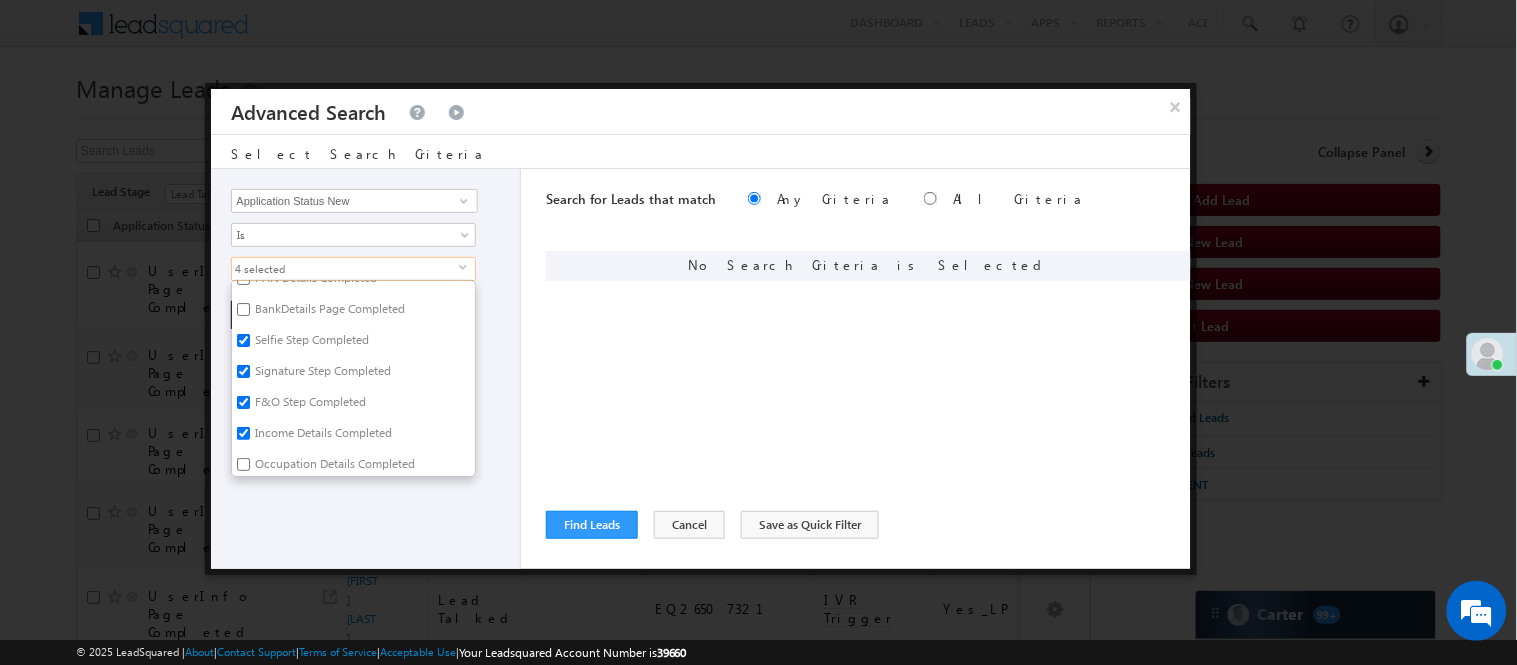 checkbox on "true" 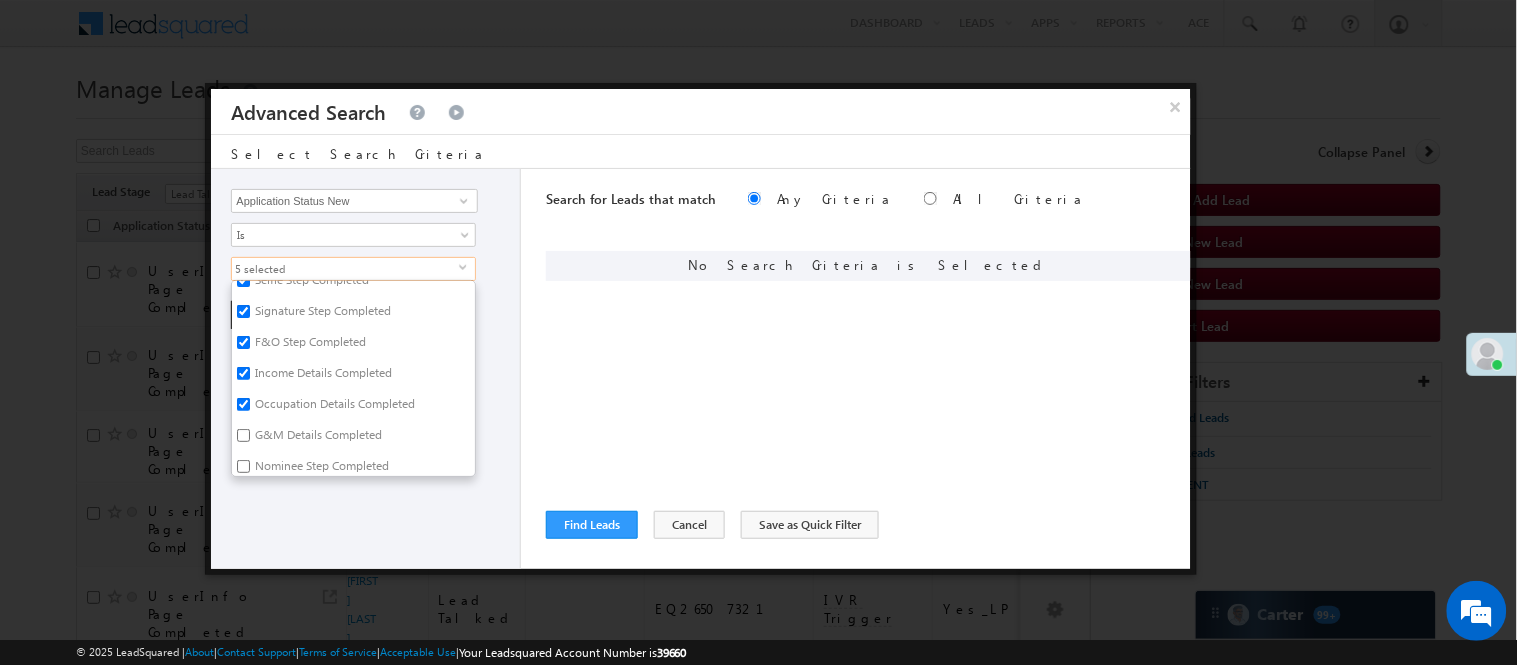 scroll, scrollTop: 222, scrollLeft: 0, axis: vertical 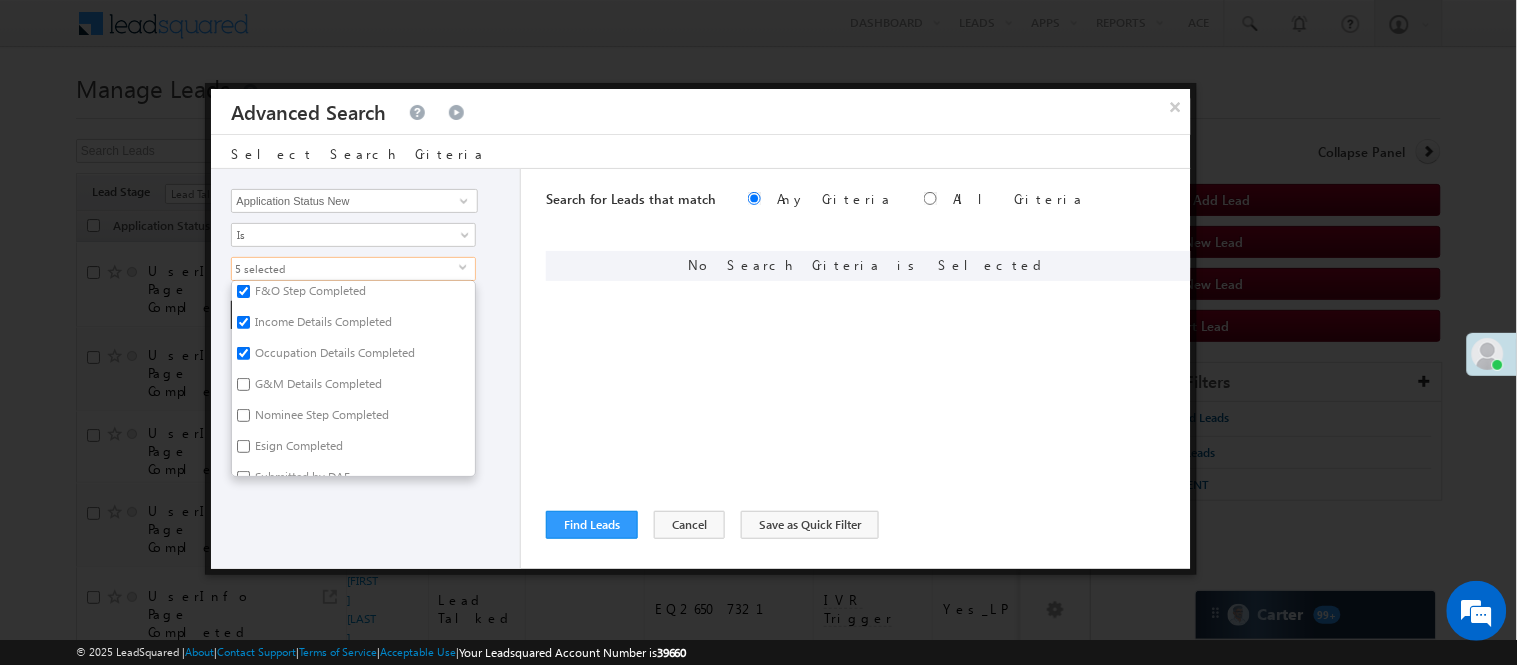click on "G&M Details Completed" at bounding box center (317, 387) 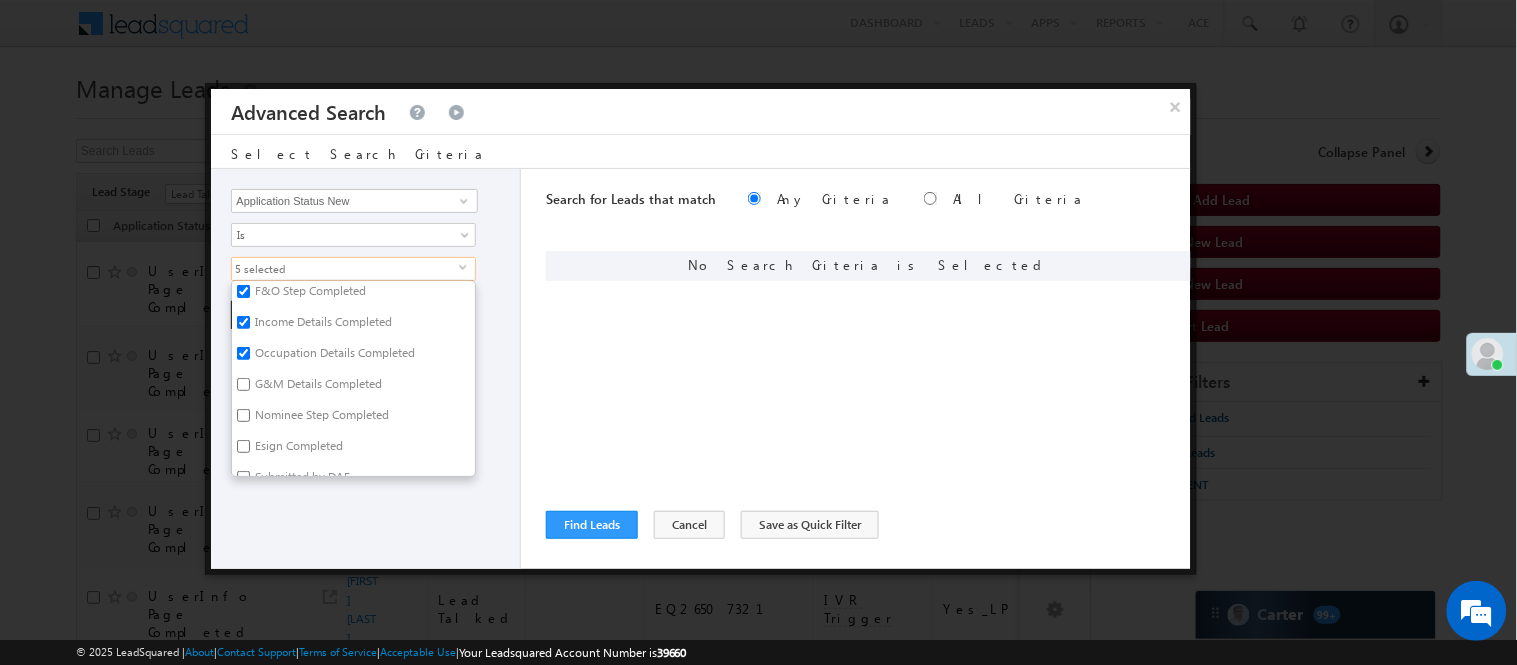 click on "G&M Details Completed" at bounding box center (243, 384) 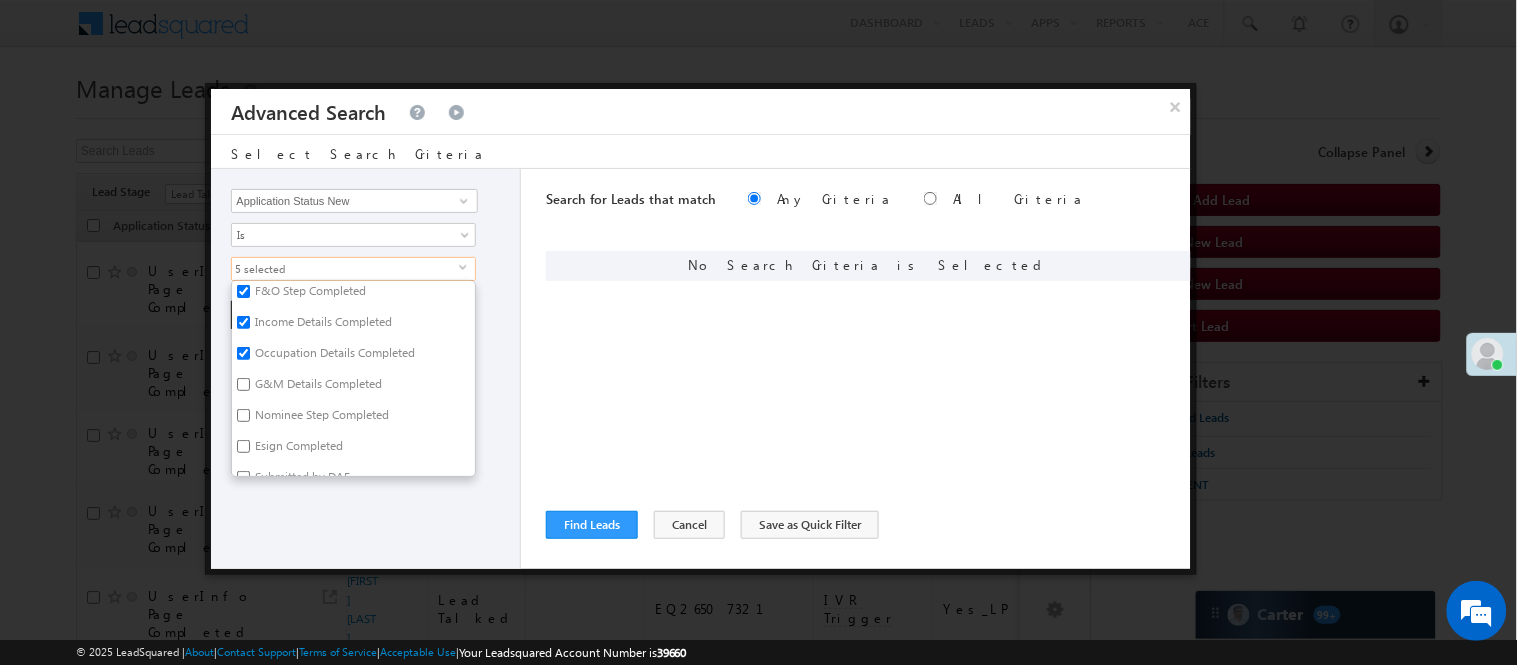 checkbox on "true" 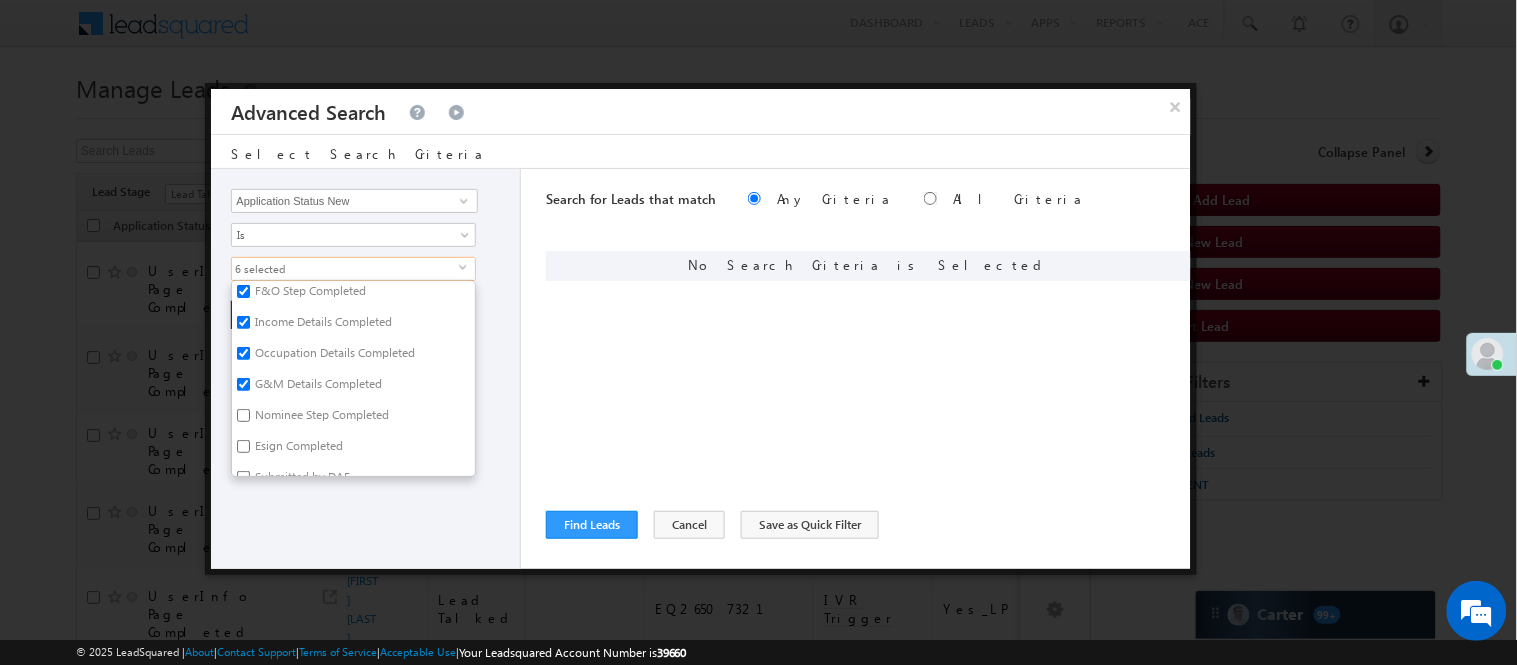 click on "Nominee Step Completed" at bounding box center (320, 418) 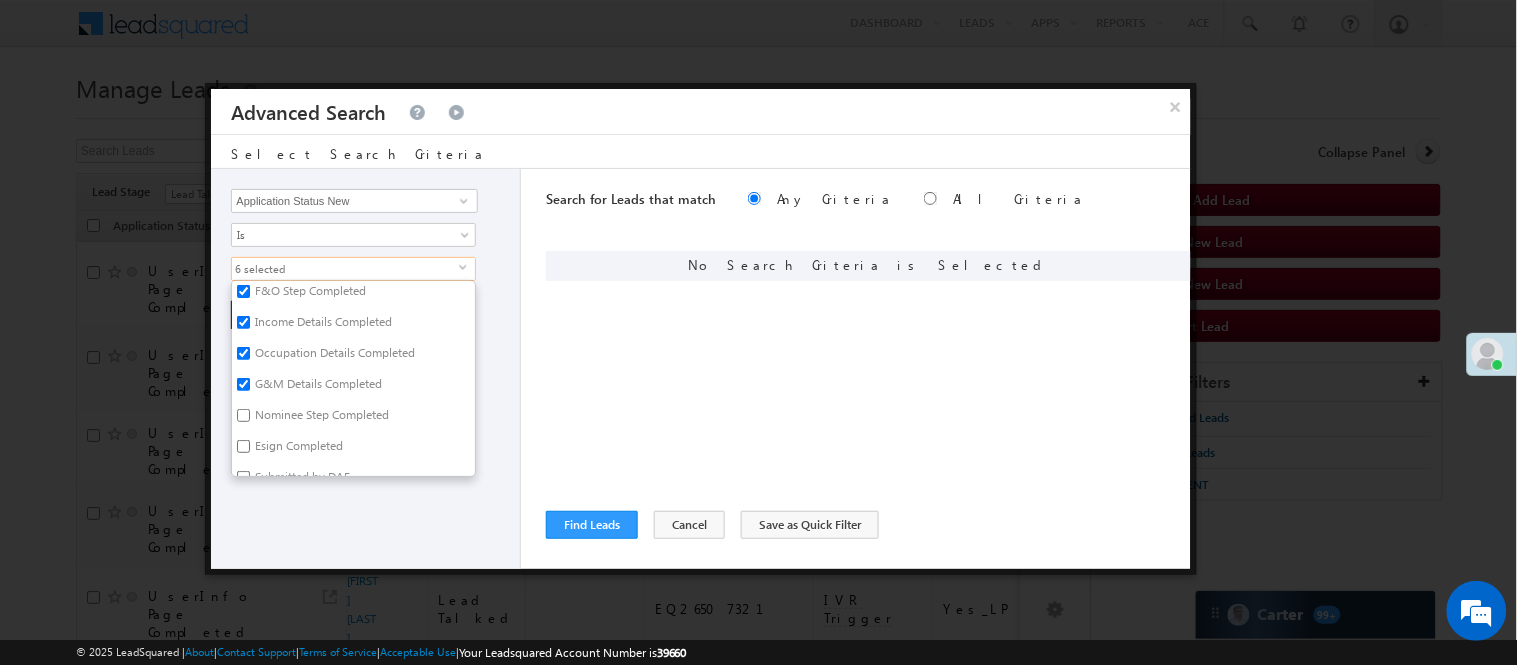 click on "Nominee Step Completed" at bounding box center [243, 415] 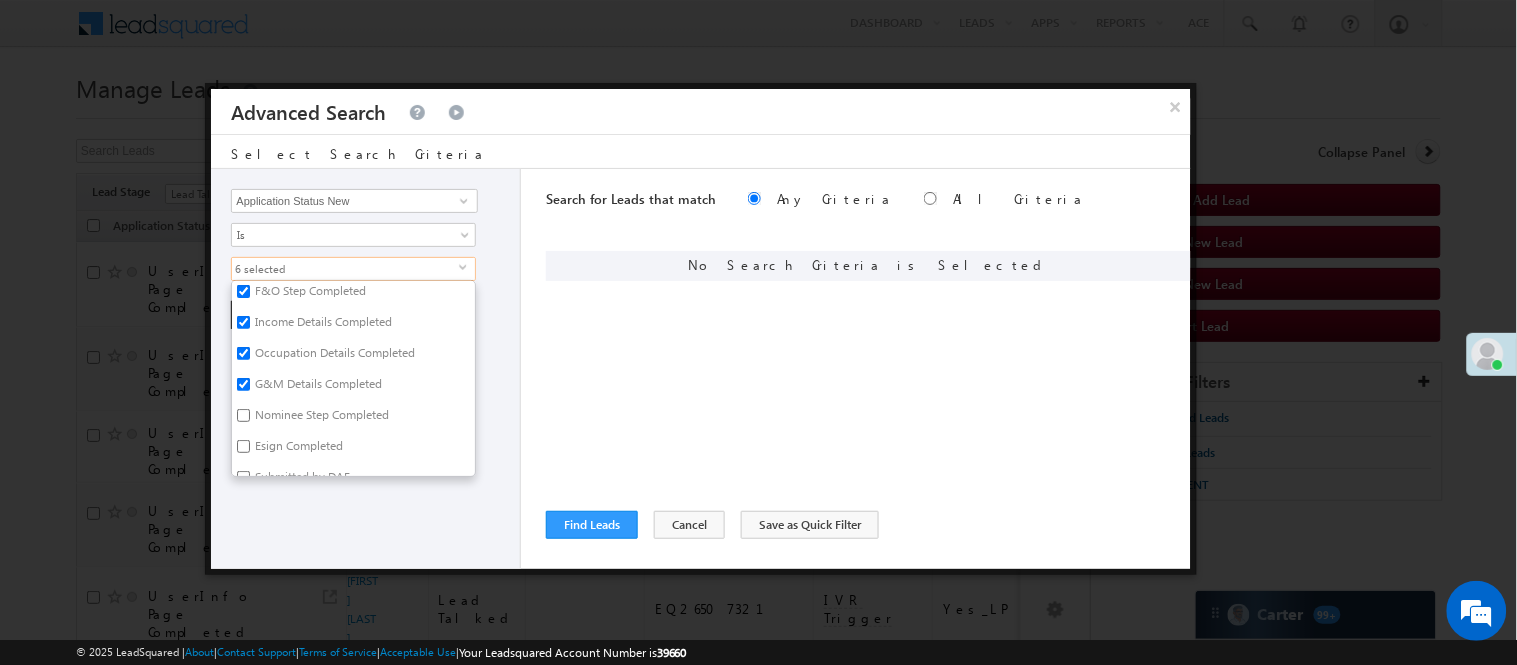 checkbox on "true" 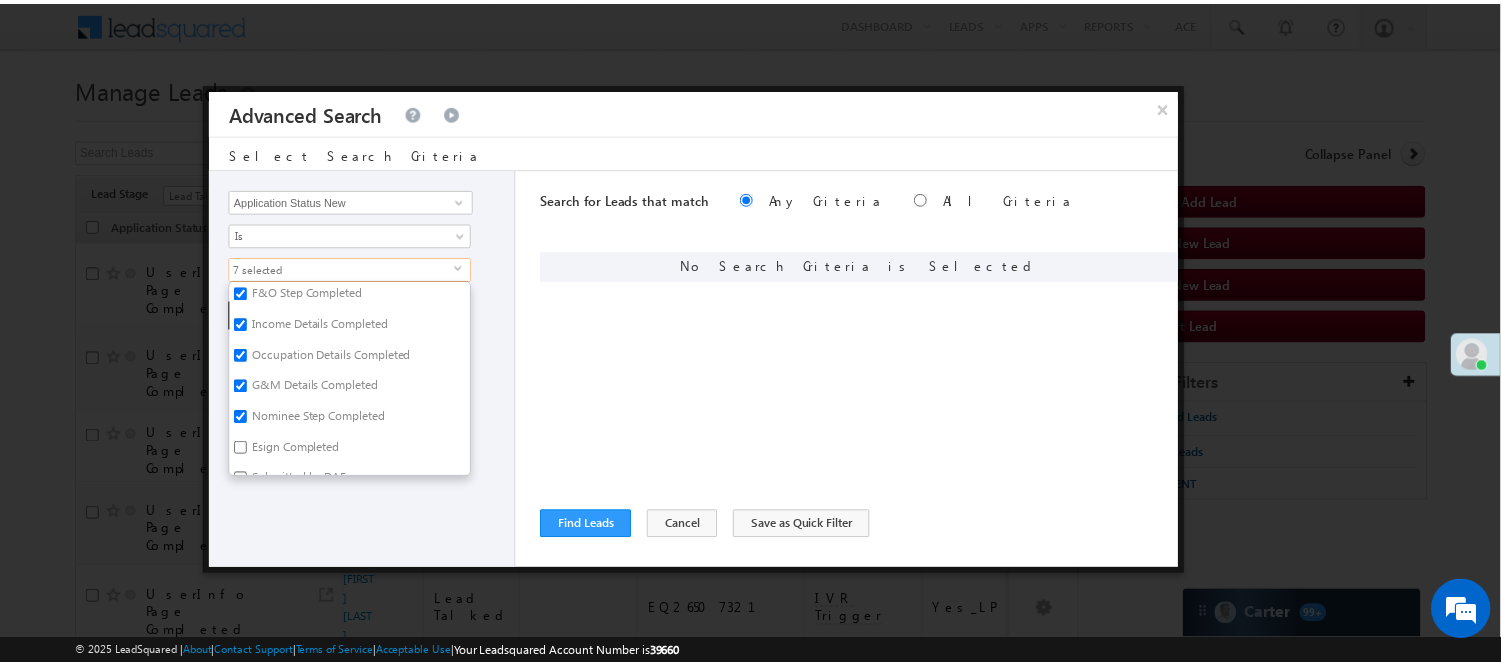 scroll, scrollTop: 222, scrollLeft: 0, axis: vertical 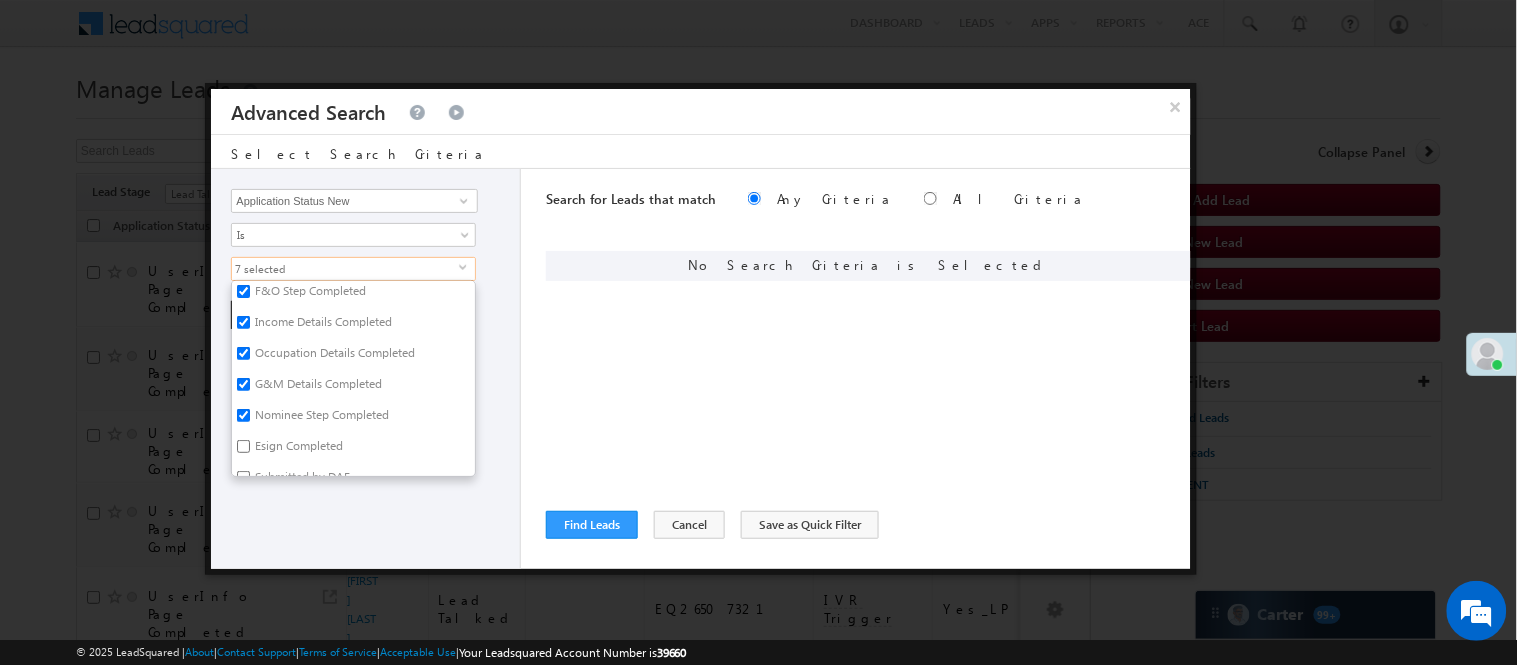 click on "Lead Activity Task Sales Group  Prospect Id  WA Last Message Timestamp 4th Day Disposition Aadhaar_MobileLinked Account Application Status Activation_Score Age Bucket AI_ML AngelCode App Download App Download Date App Status Compare Application Number Application Owner Application Source Application Status  Application Status at Assignment Application Status at Dropoff Application status before assignment  Application Status First time Drop Off  Application Status New Application Step Number Application Submission Flag Application Type Appsflyer Adset Area Manager Name Assignment Date Assignment Quota Assignment Status Attempt counter post coding  BO Branch Browser Call Back Counter Call back Date & Time Call Back Requested Created At Call Back Requested on  Call Back Requested Slot Call Duration Call Later Overall Counter Call Later_Insurance call back date Callid Campaign Call Counter Campaign Date Campaign flag for smart view Campaign Talktime counter Campaign Trade Date Is" at bounding box center (366, 369) 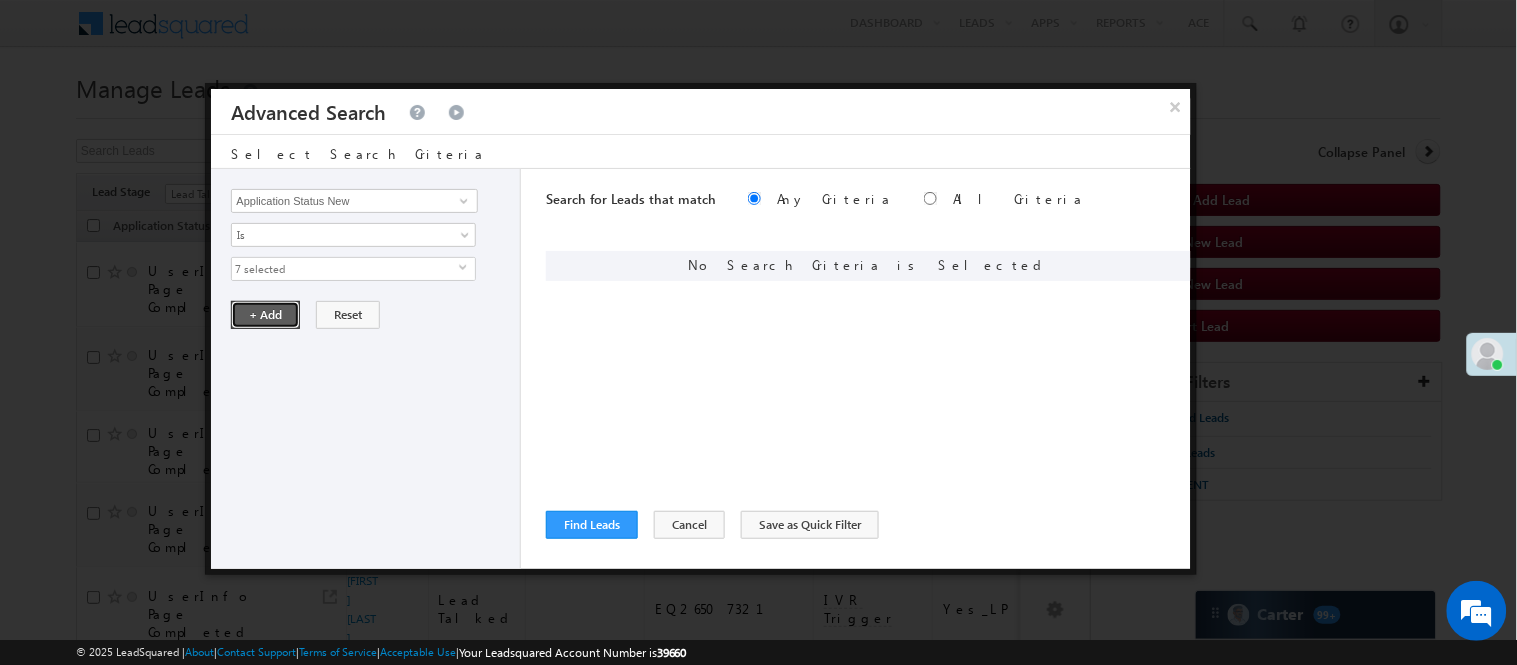 click on "+ Add" at bounding box center [265, 315] 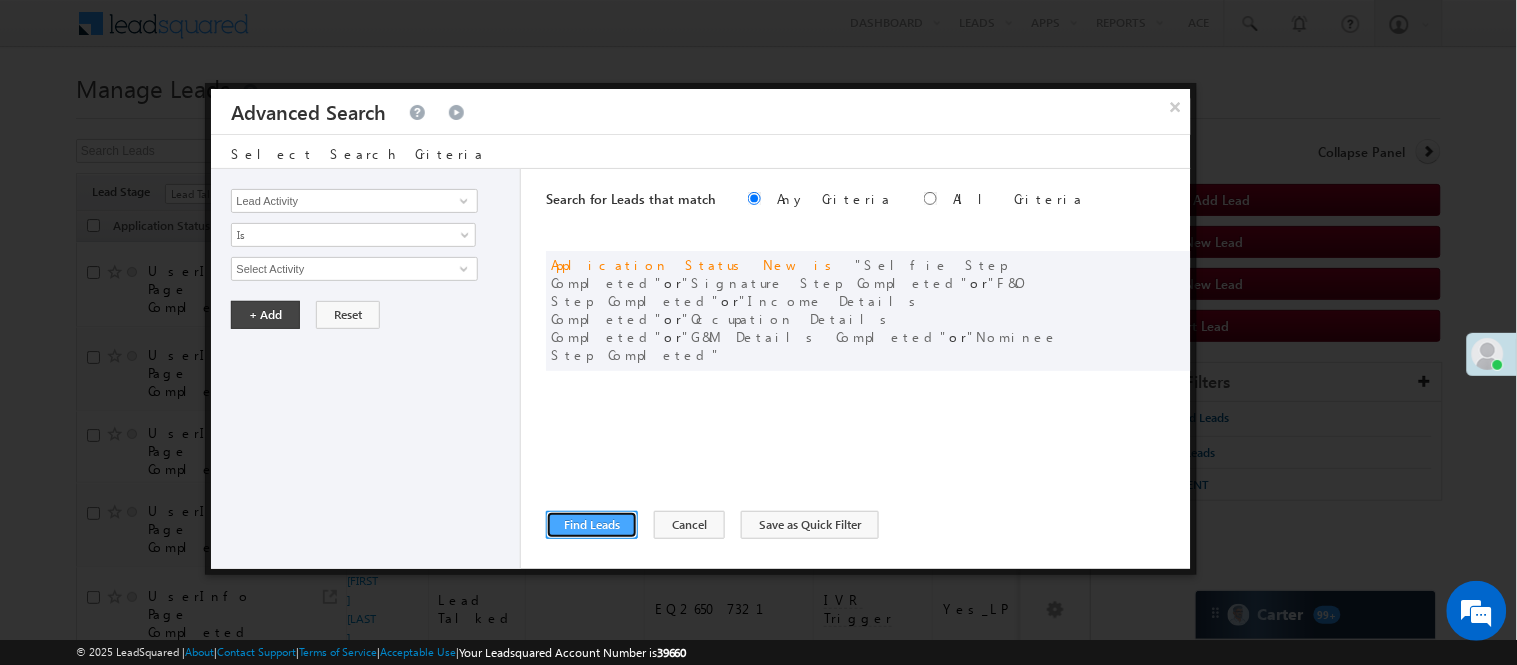 click on "Find Leads" at bounding box center [592, 525] 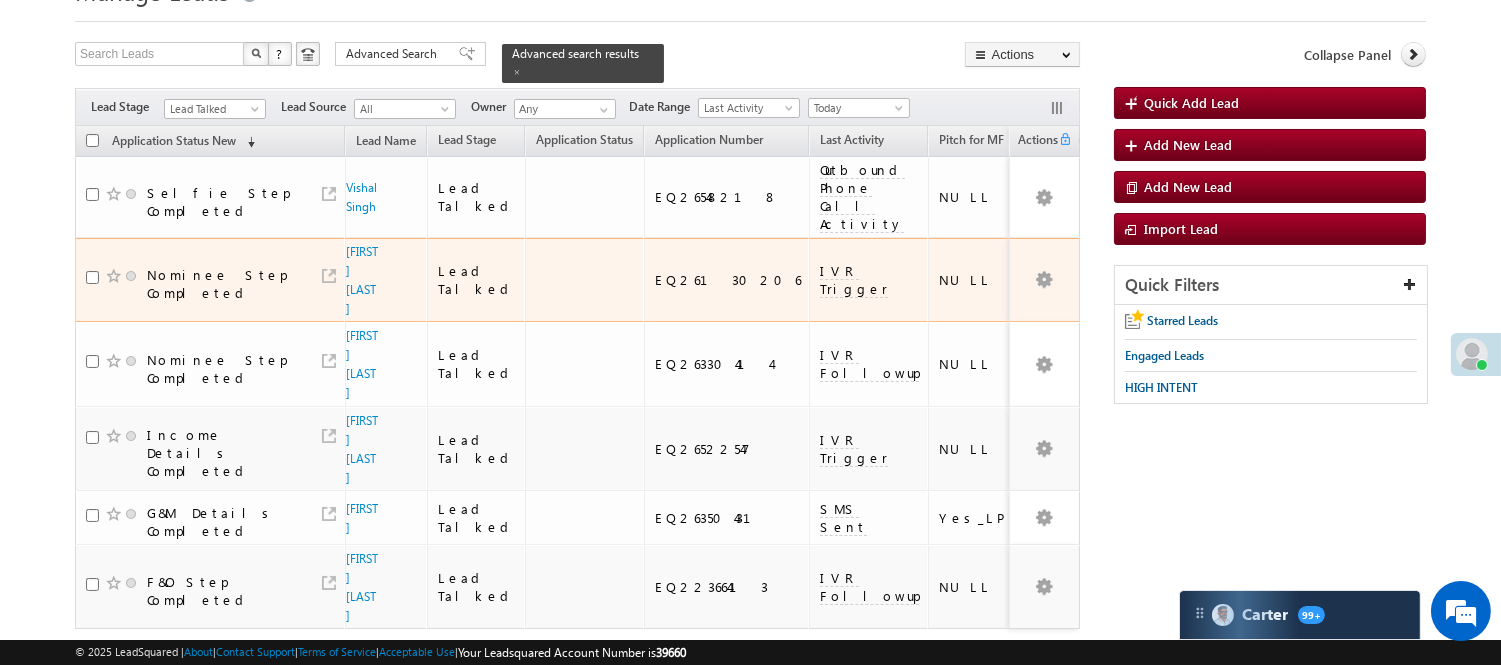 scroll, scrollTop: 147, scrollLeft: 0, axis: vertical 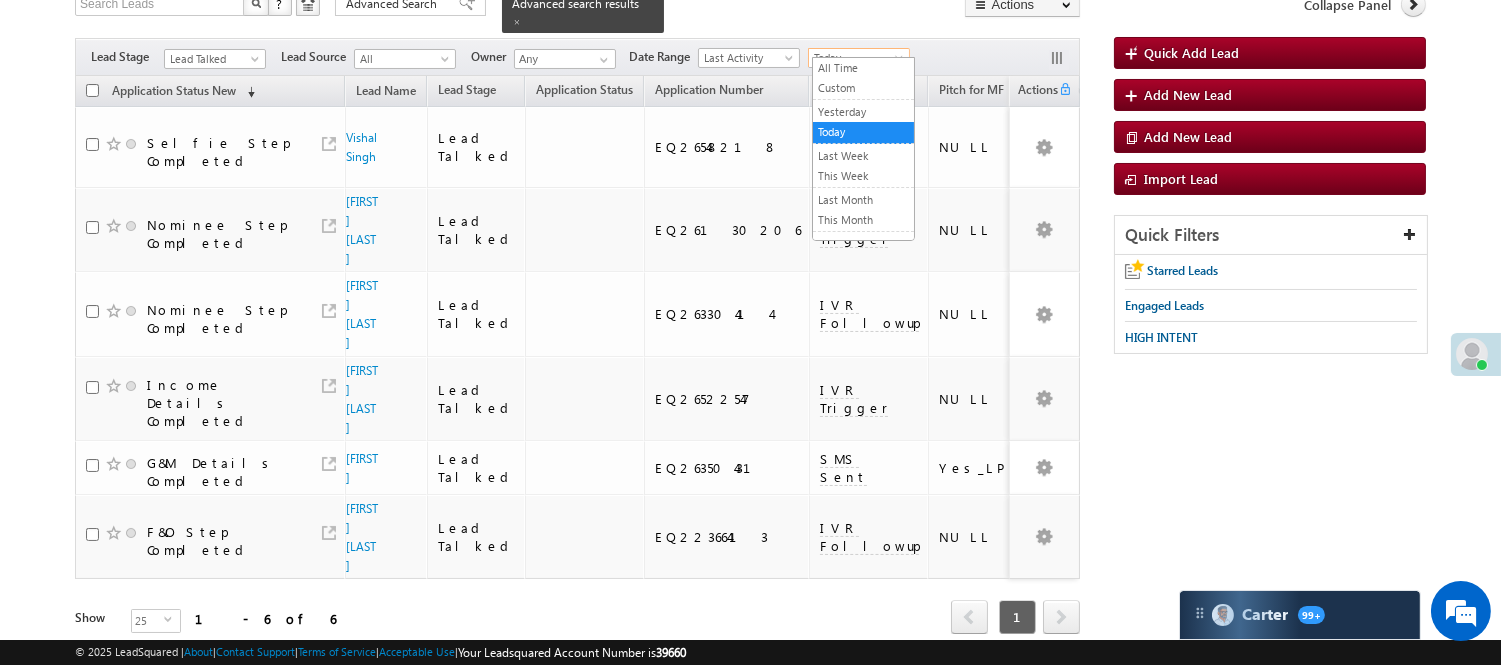 click on "Today" at bounding box center (856, 58) 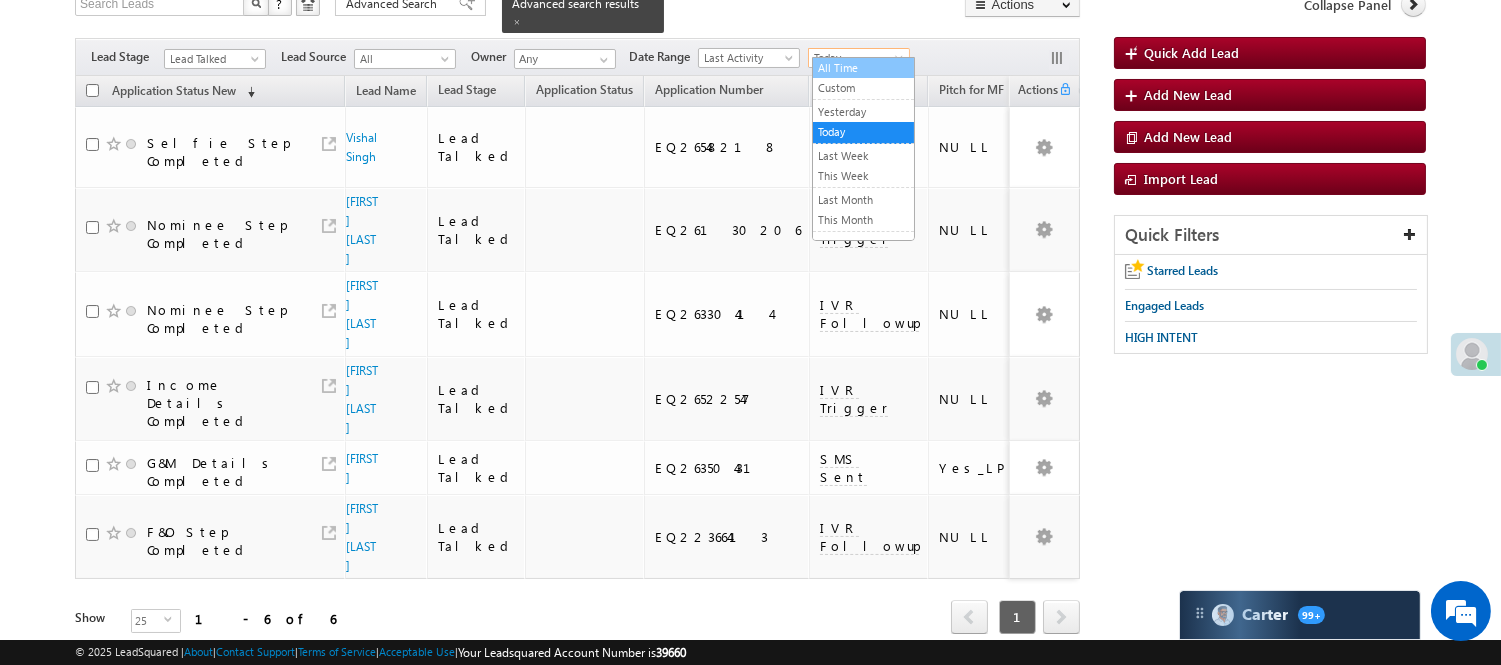 click on "All Time" at bounding box center [863, 68] 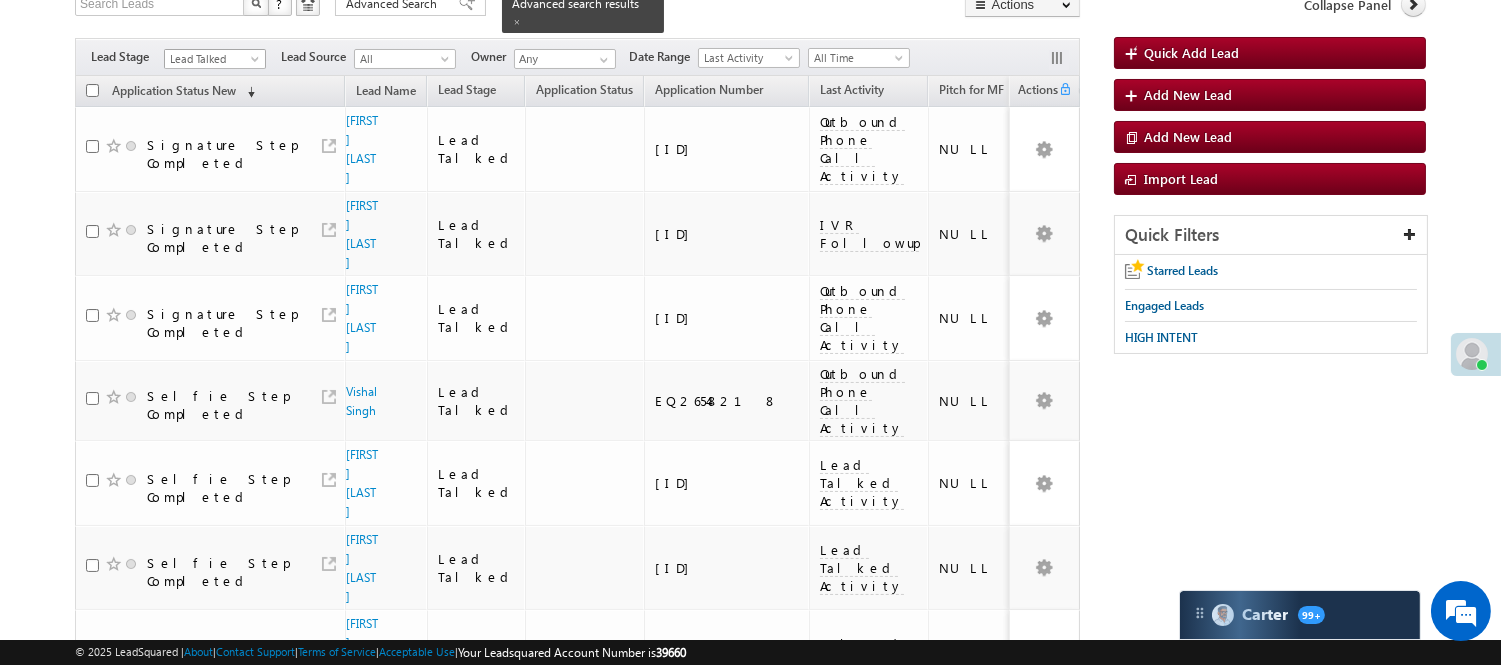 click on "Lead Talked" at bounding box center [212, 59] 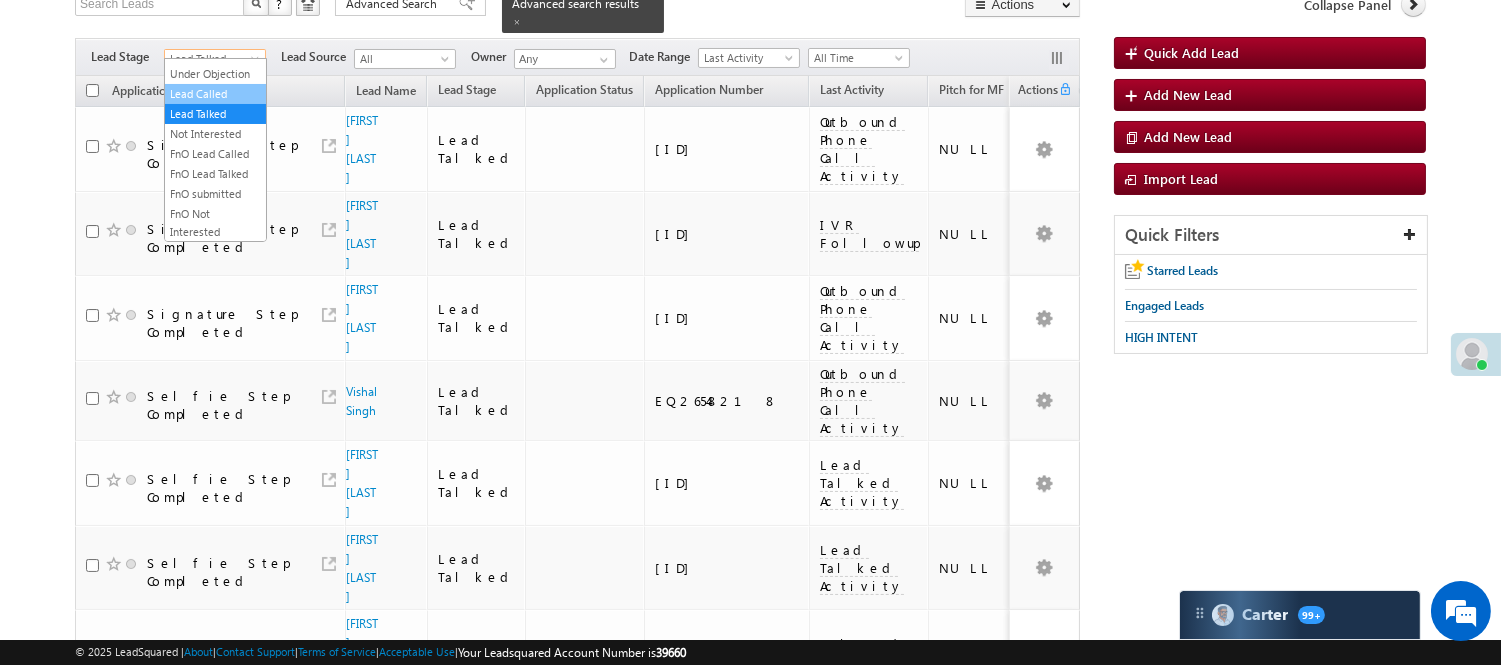 click on "Lead Called" at bounding box center (215, 94) 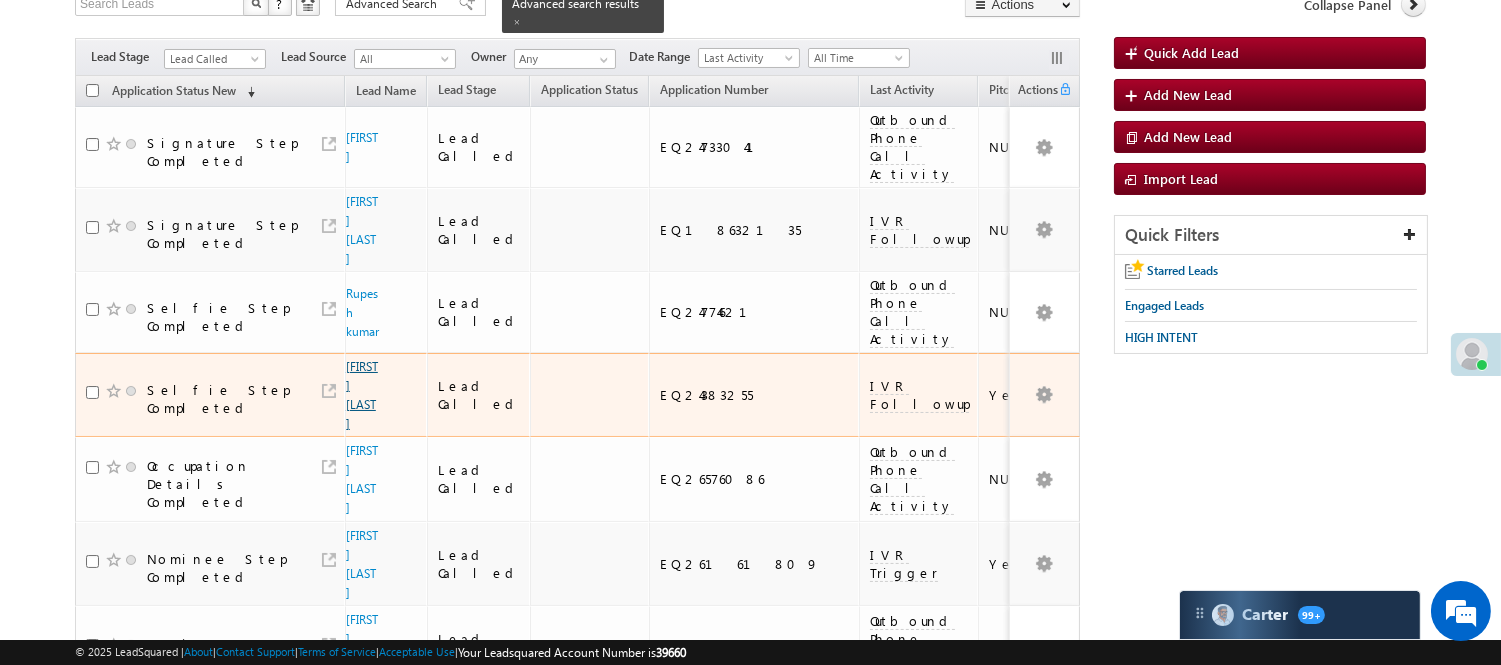 click on "pragya soni" at bounding box center (362, 395) 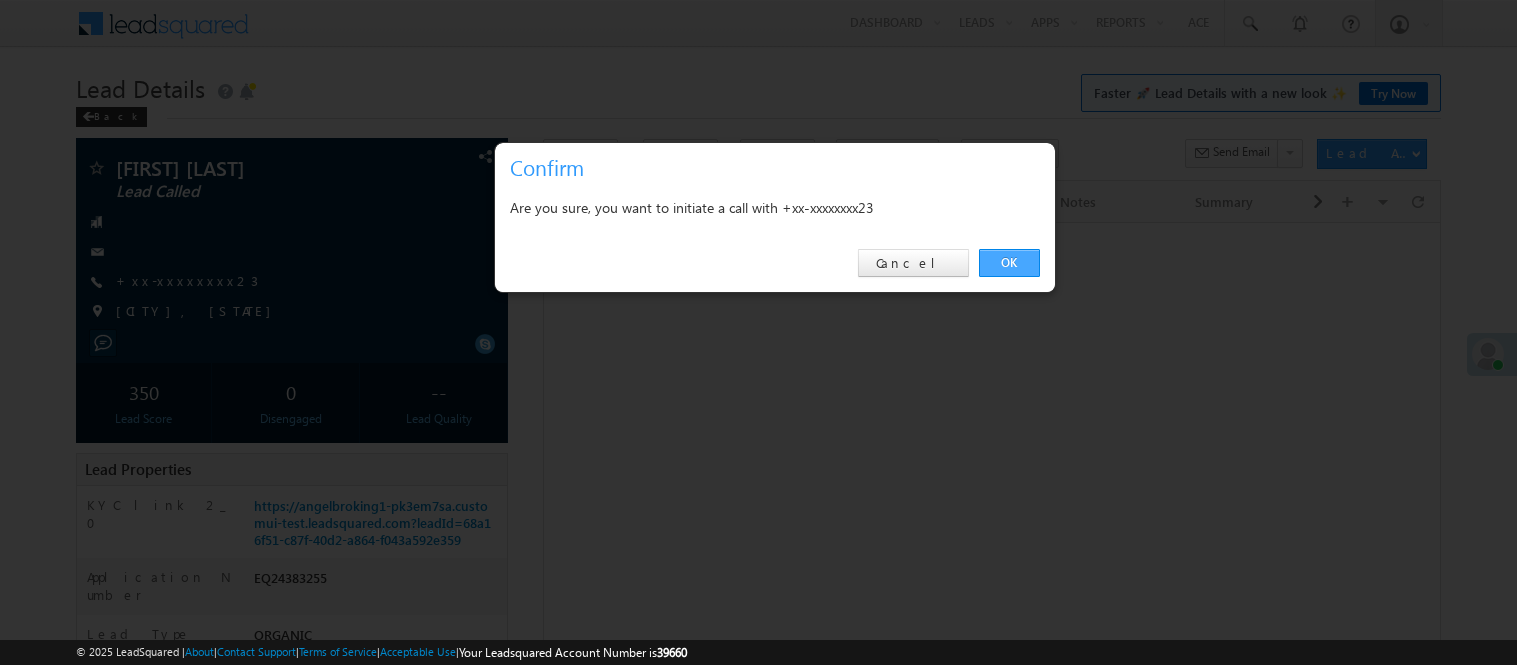 click on "OK" at bounding box center [1009, 263] 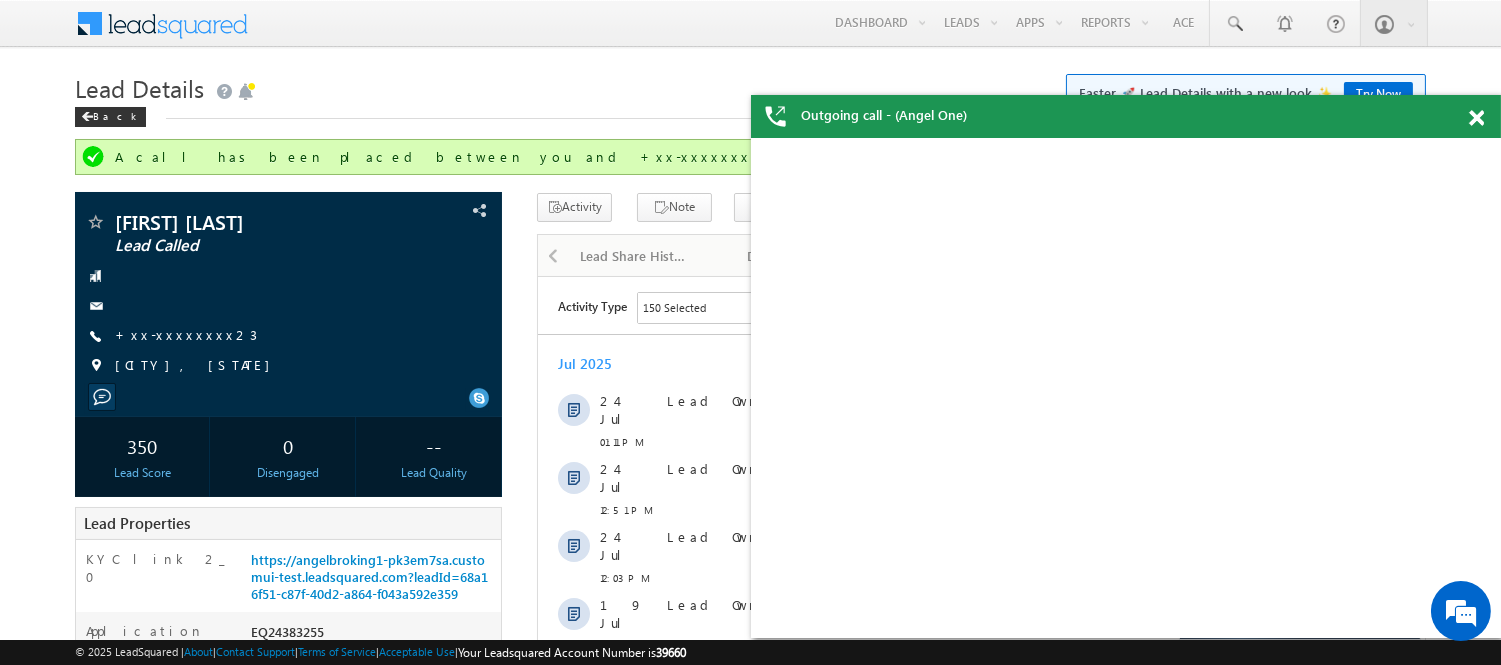 scroll, scrollTop: 0, scrollLeft: 0, axis: both 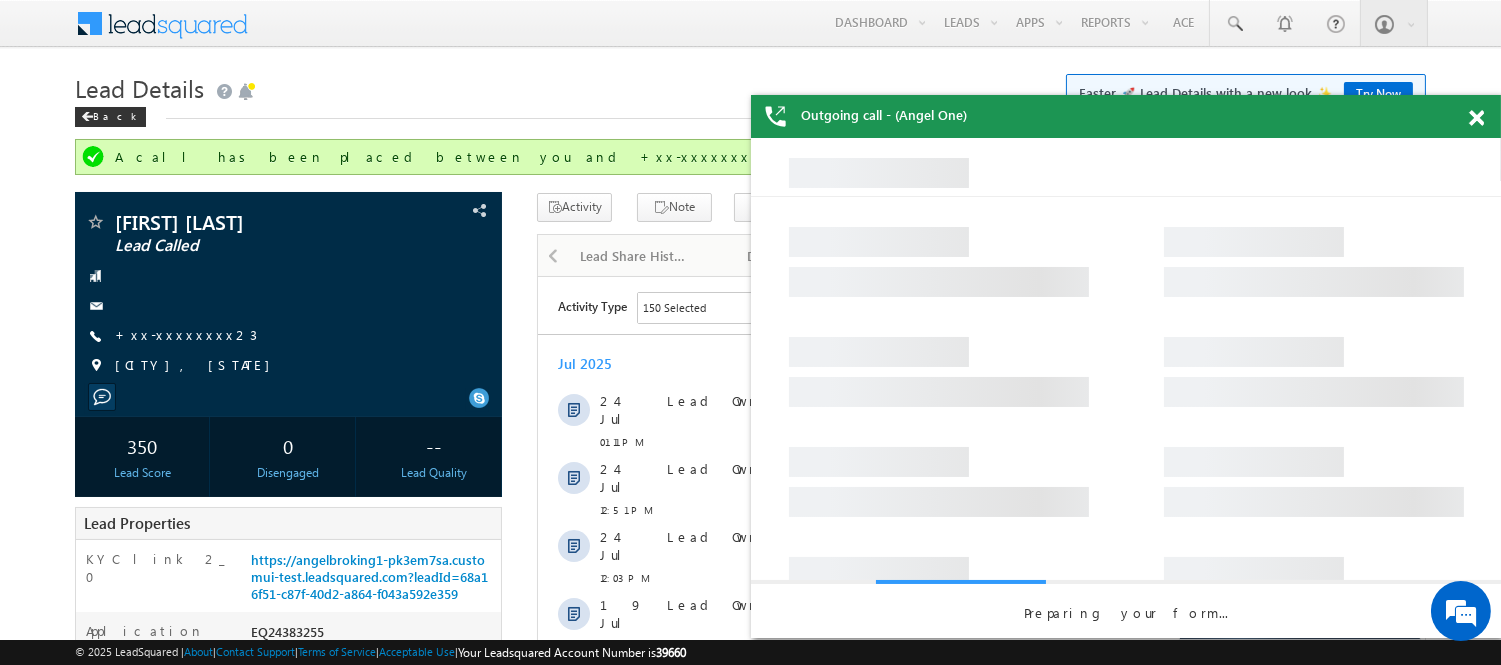 click at bounding box center (1476, 118) 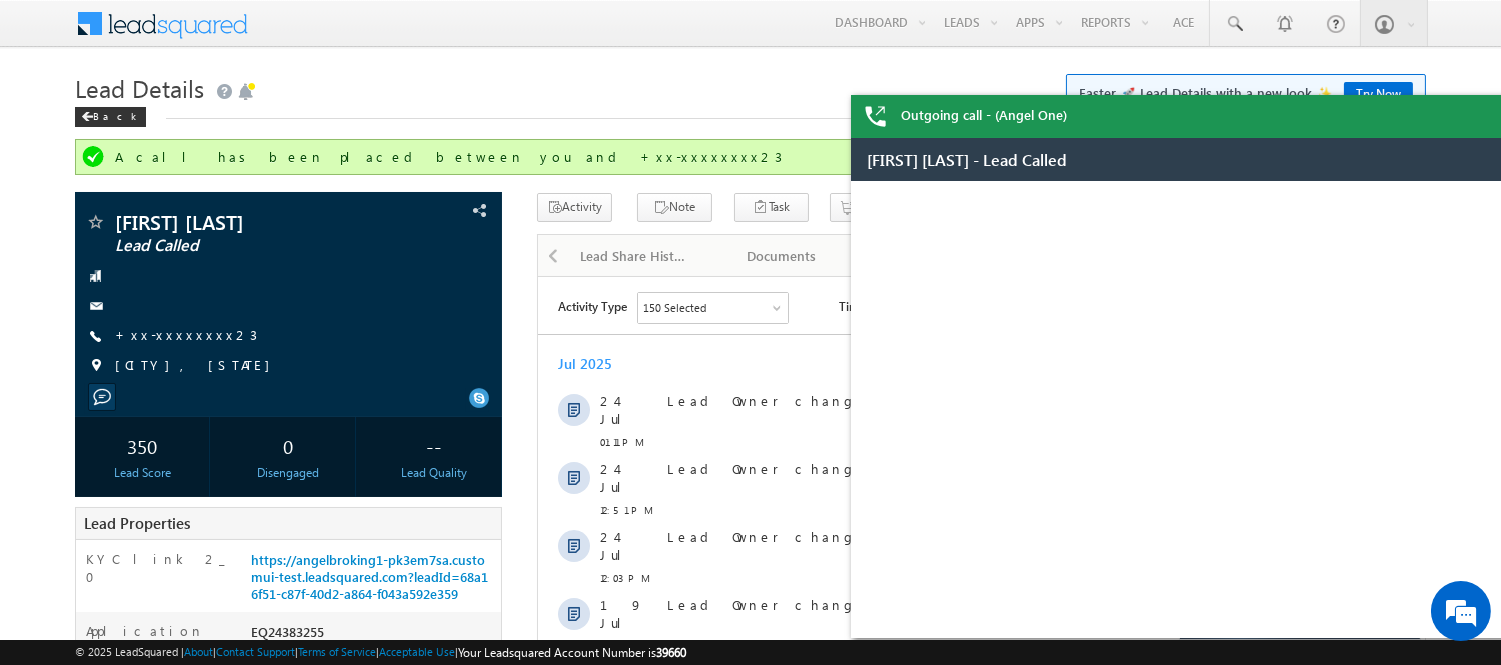click on "Outgoing call -  (Angel One)
Menu
[FIRST] [MIDDLE] [LAST]
[FIRST] .[LAST]@example.com" at bounding box center (750, 829) 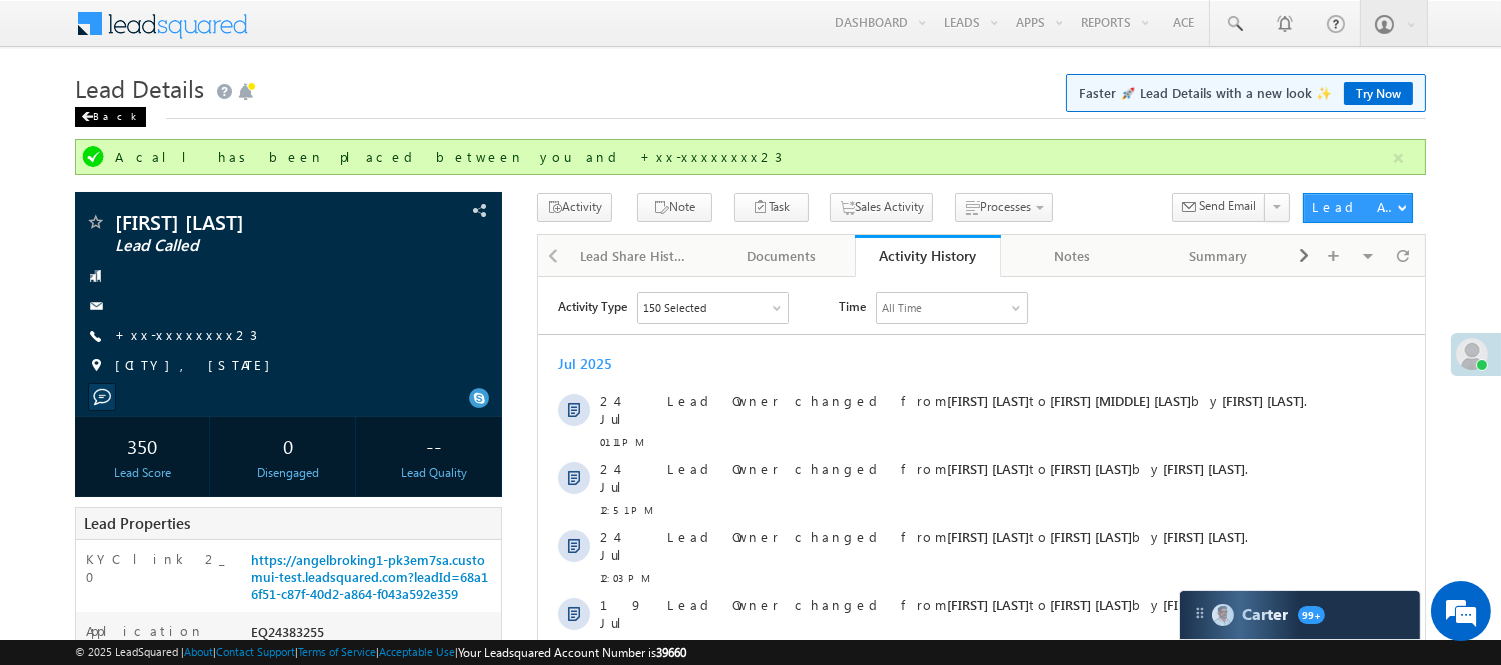 click on "Back" at bounding box center [110, 117] 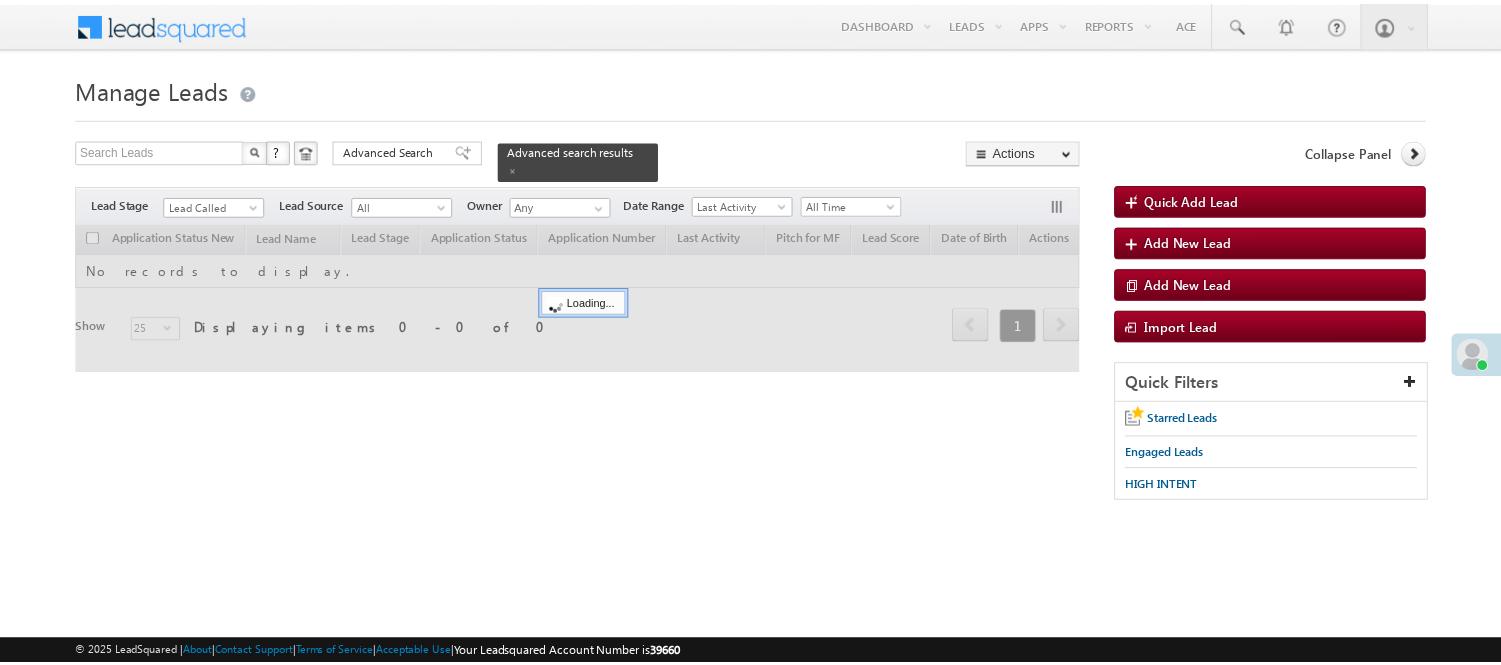 scroll, scrollTop: 0, scrollLeft: 0, axis: both 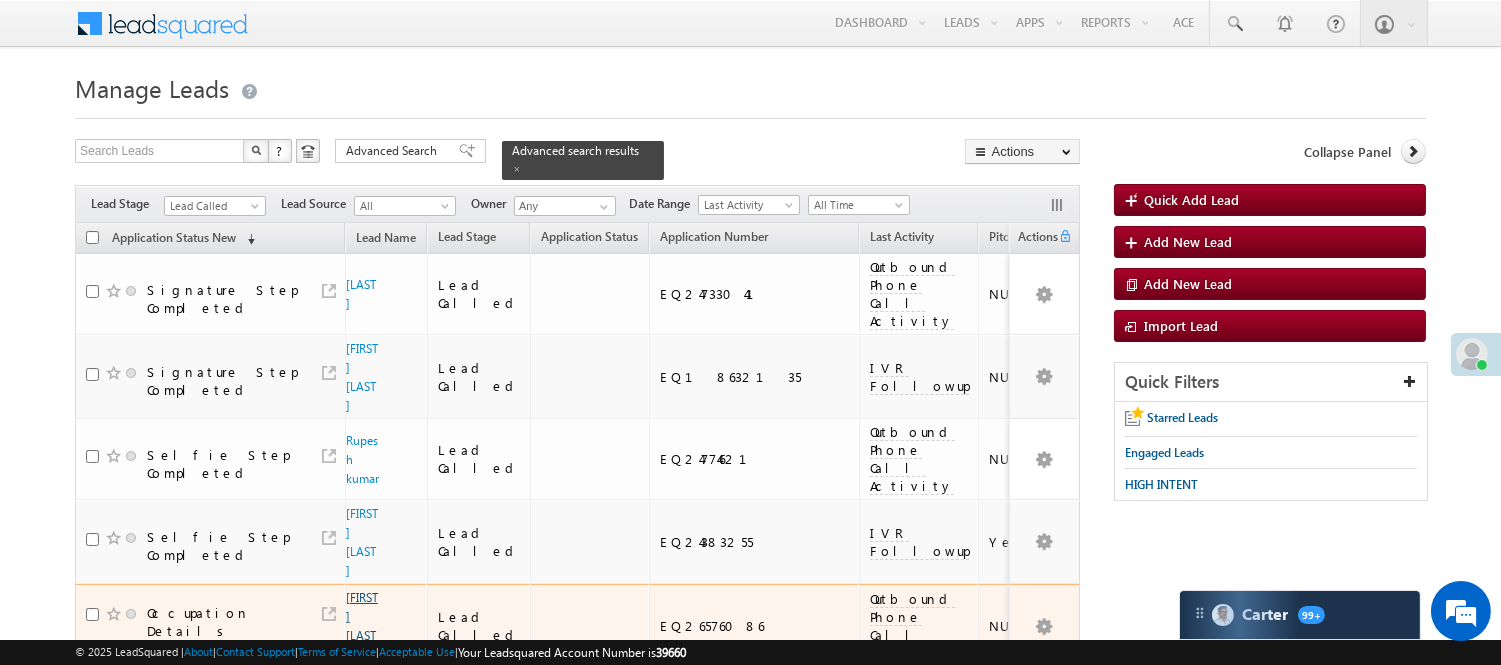 click on "[FIRST] [LAST]" at bounding box center [362, 626] 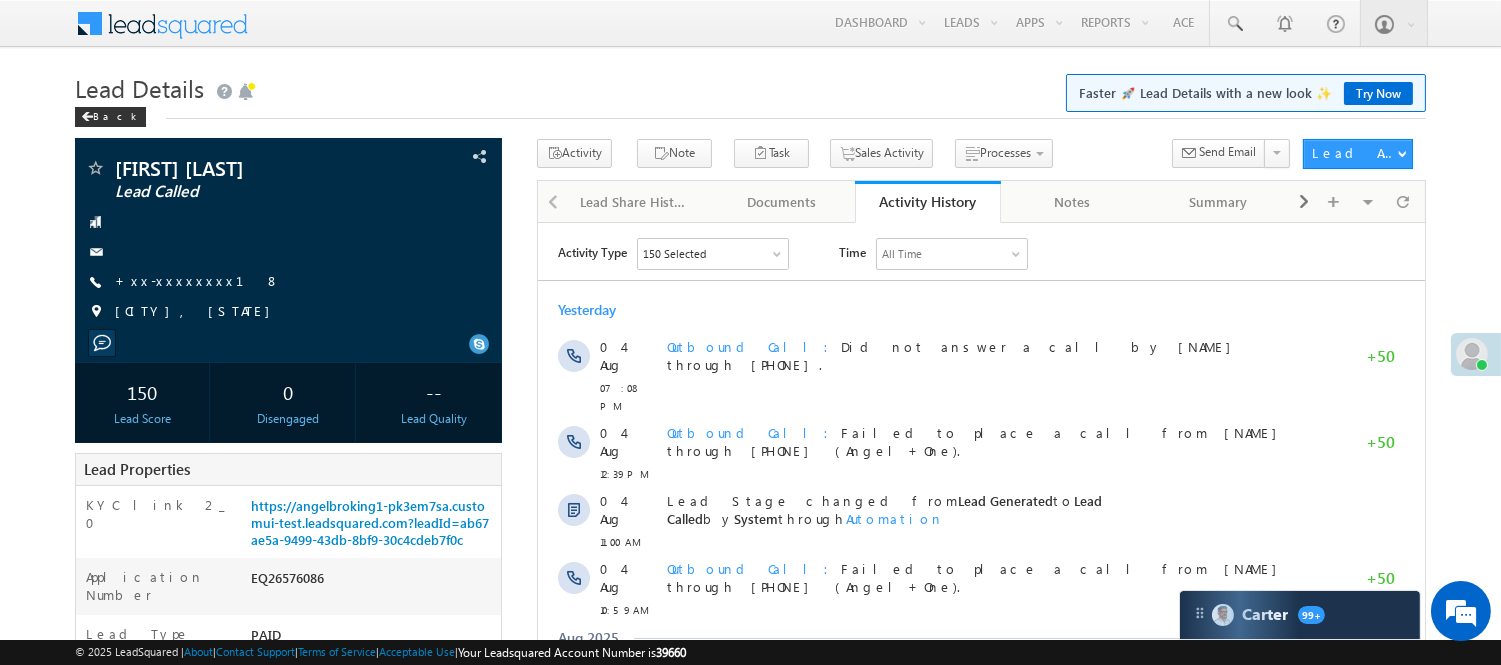 scroll, scrollTop: 0, scrollLeft: 0, axis: both 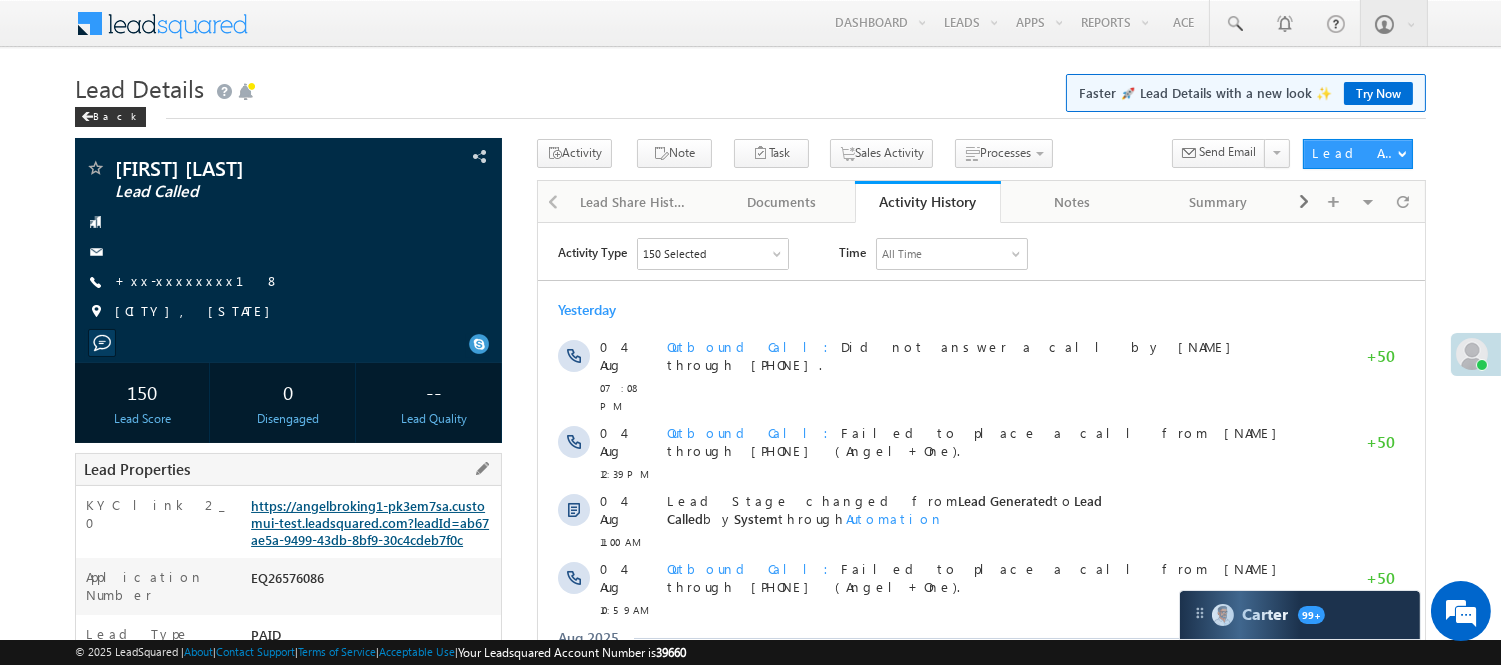 click on "https://angelbroking1-pk3em7sa.customui-test.leadsquared.com?leadId=ab67ae5a-9499-43db-8bf9-30c4cdeb7f0c" at bounding box center [370, 522] 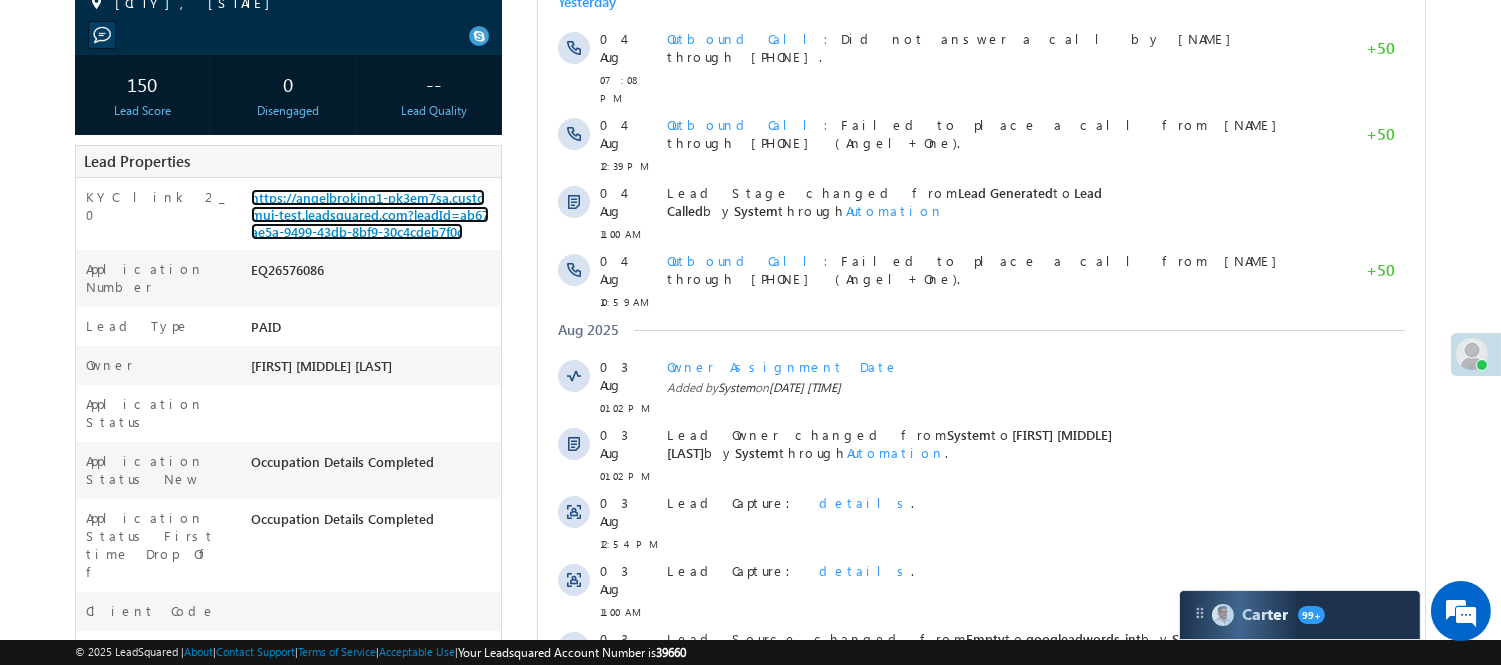 scroll, scrollTop: 111, scrollLeft: 0, axis: vertical 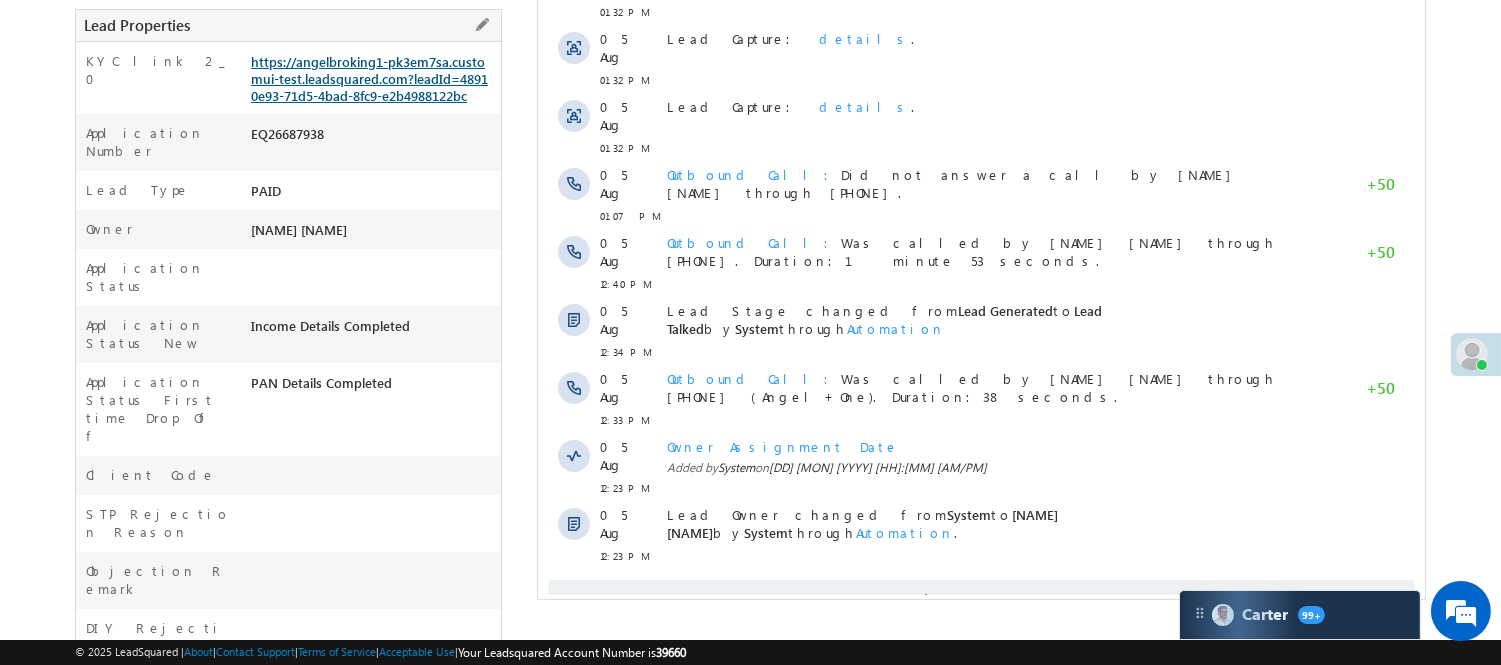 click on "https://angelbroking1-pk3em7sa.customui-test.leadsquared.com?leadId=48910e93-71d5-4bad-8fc9-e2b4988122bc" at bounding box center [369, 78] 